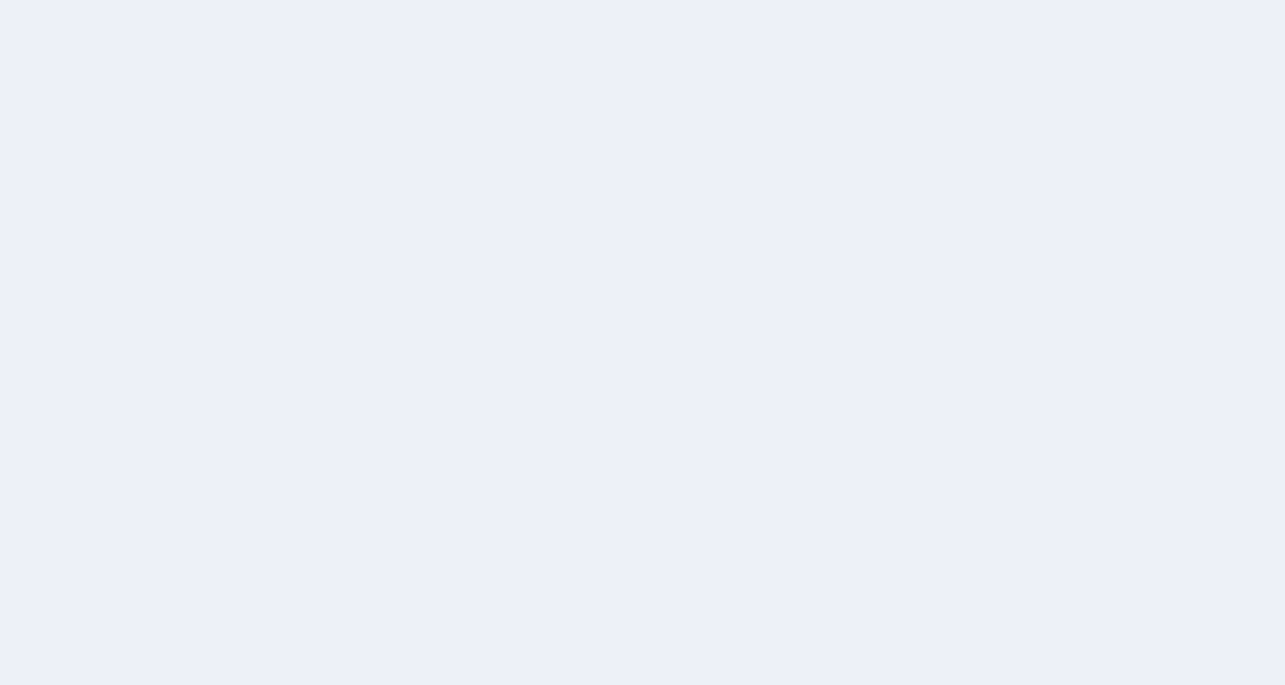 scroll, scrollTop: 0, scrollLeft: 0, axis: both 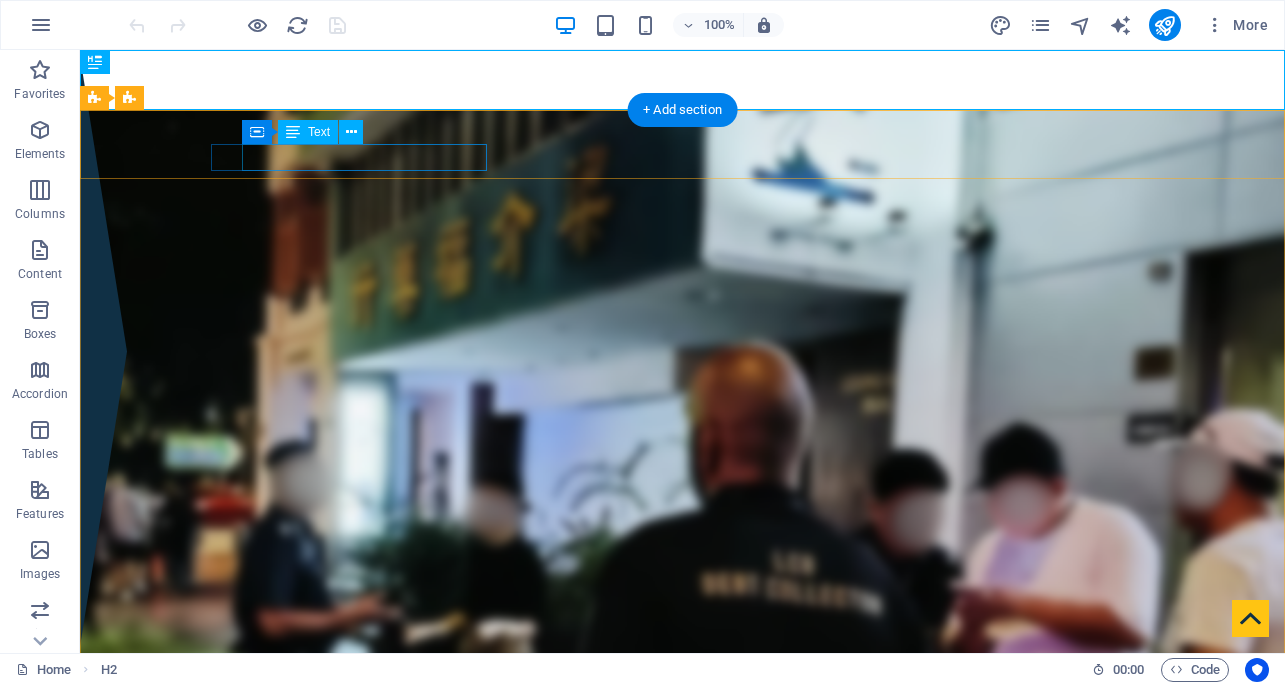 click on "+65 [PHONE] & +65 [PHONE]" at bounding box center [686, 1192] 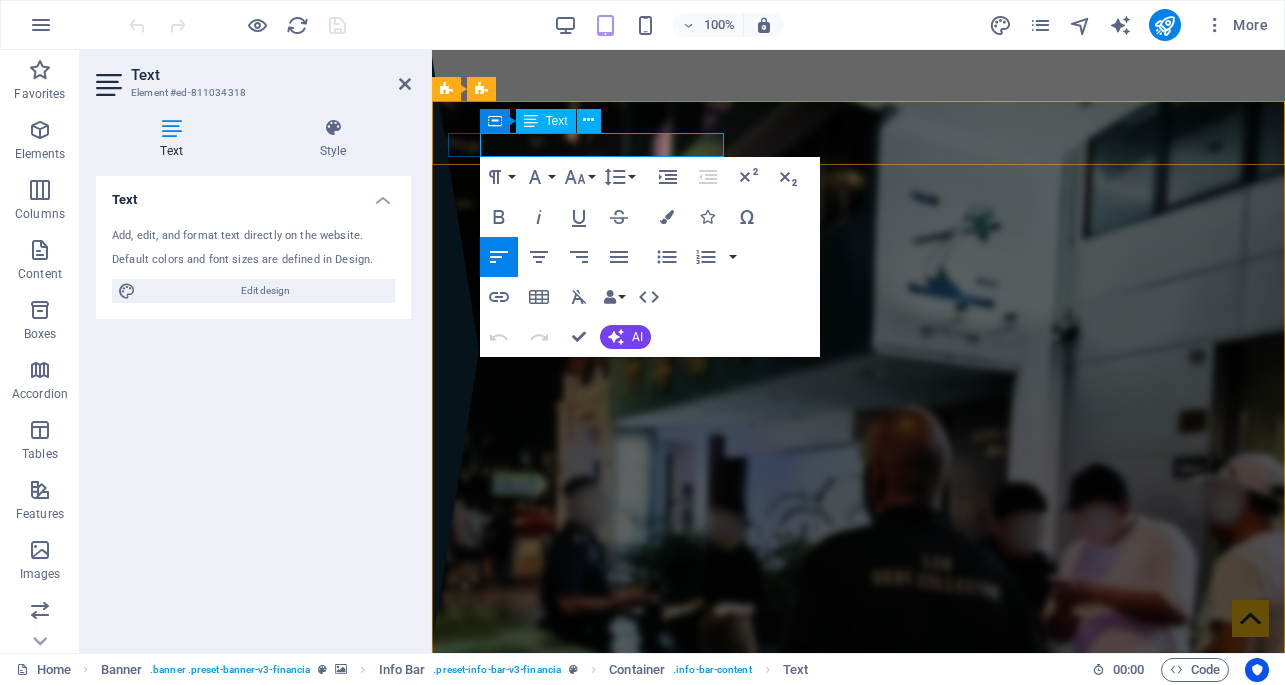 click on "+65 8096 0619 & +65 8628 9690" at bounding box center [566, 1176] 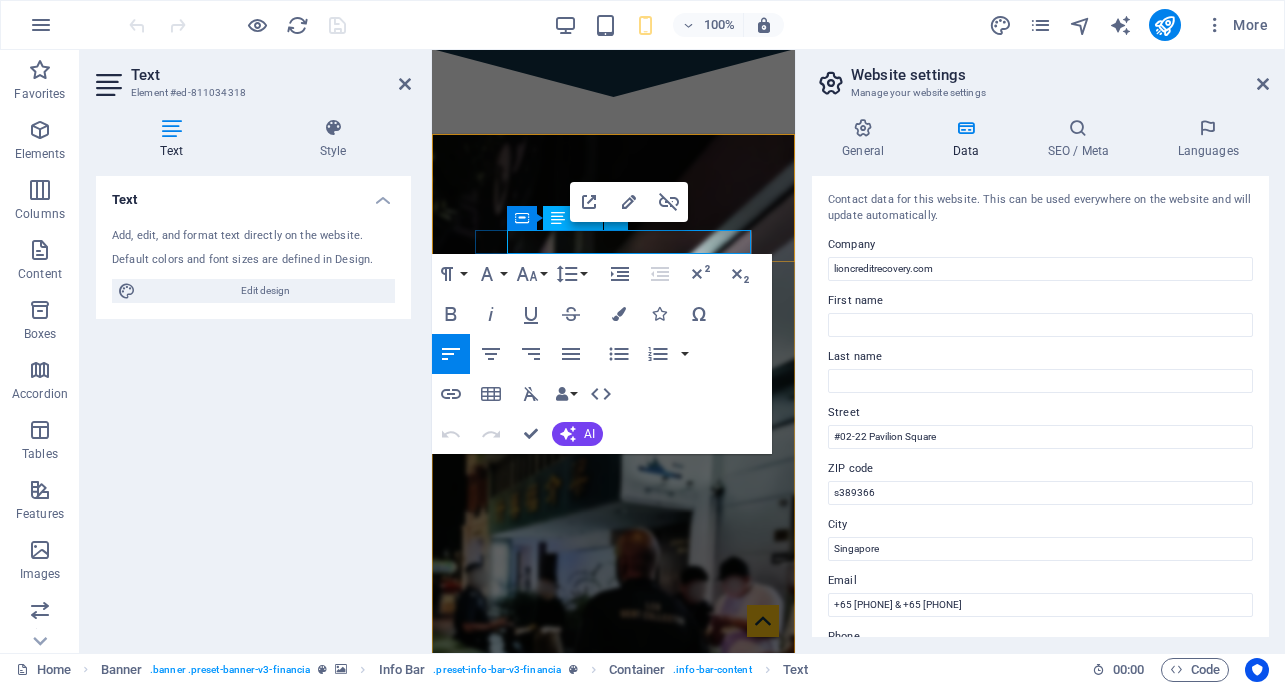 click on "+65 8096 0619 & +65 8628 9690" at bounding box center (566, 1233) 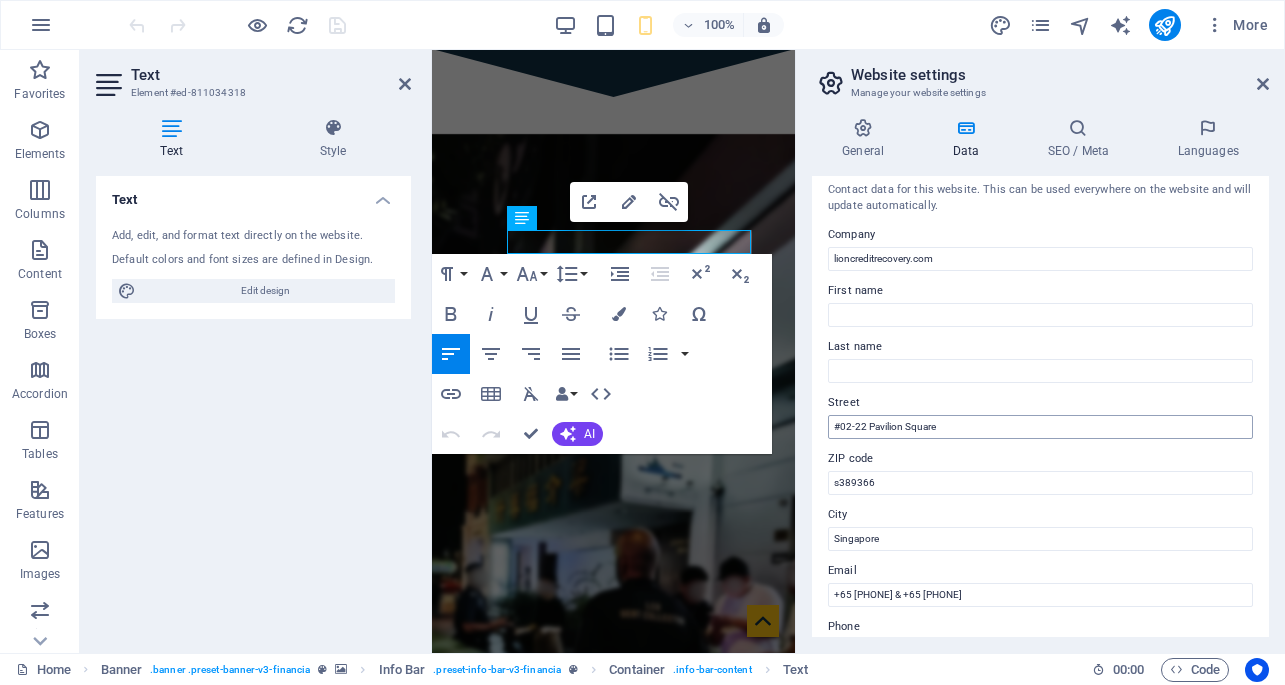 scroll, scrollTop: 28, scrollLeft: 0, axis: vertical 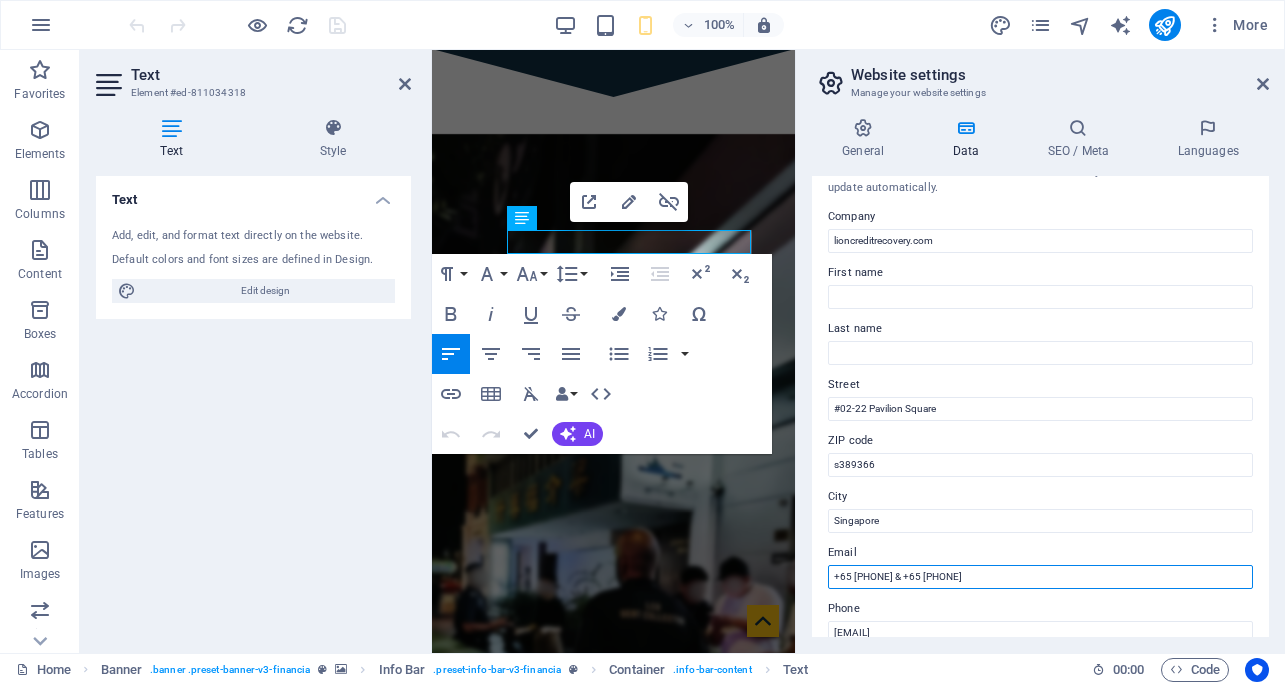 click on "+65 8096 0619 & +65 8628 9690" at bounding box center (1040, 577) 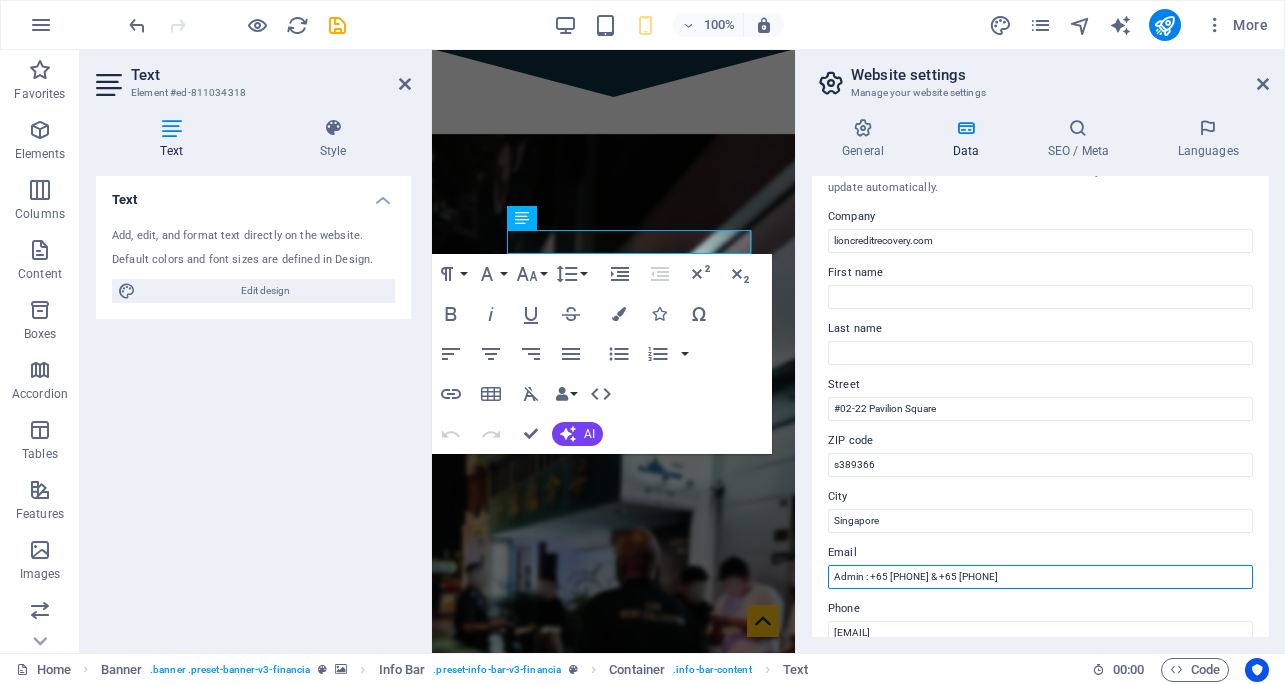 click on "Admin : +65 8096 0619 & +65 8628 9690" at bounding box center [1040, 577] 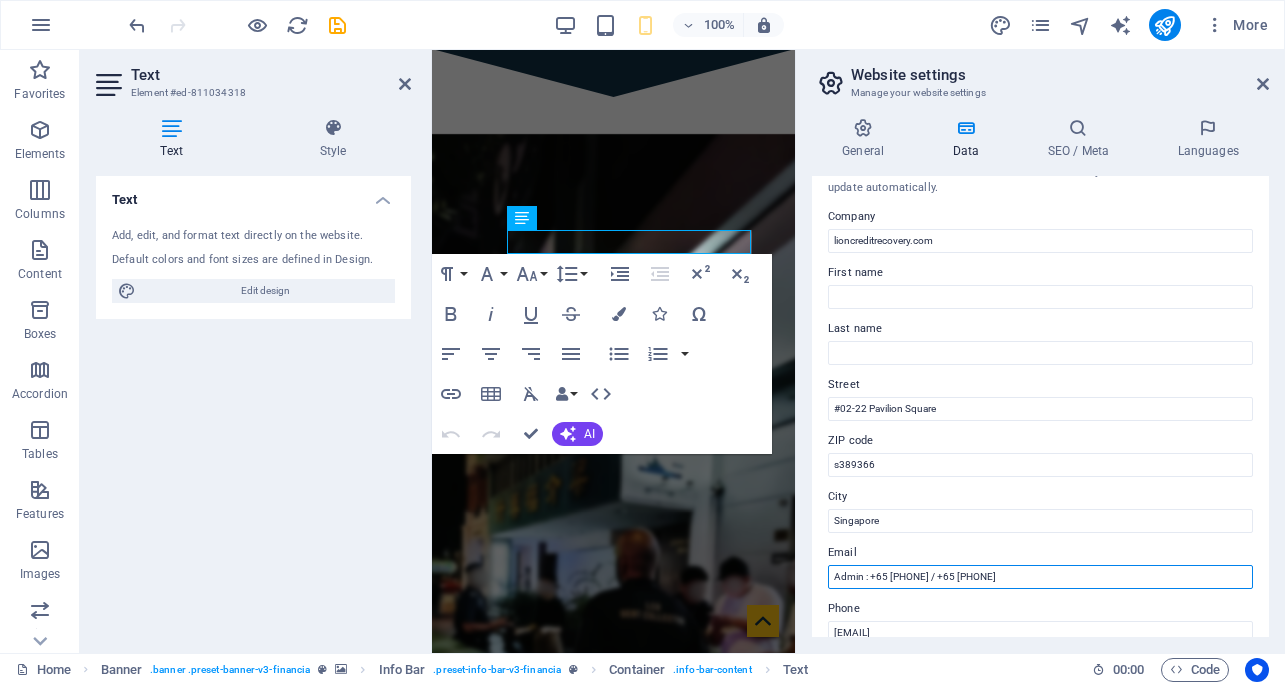 click on "Admin : +65 8096 0619 / +65 8628 9690" at bounding box center (1040, 577) 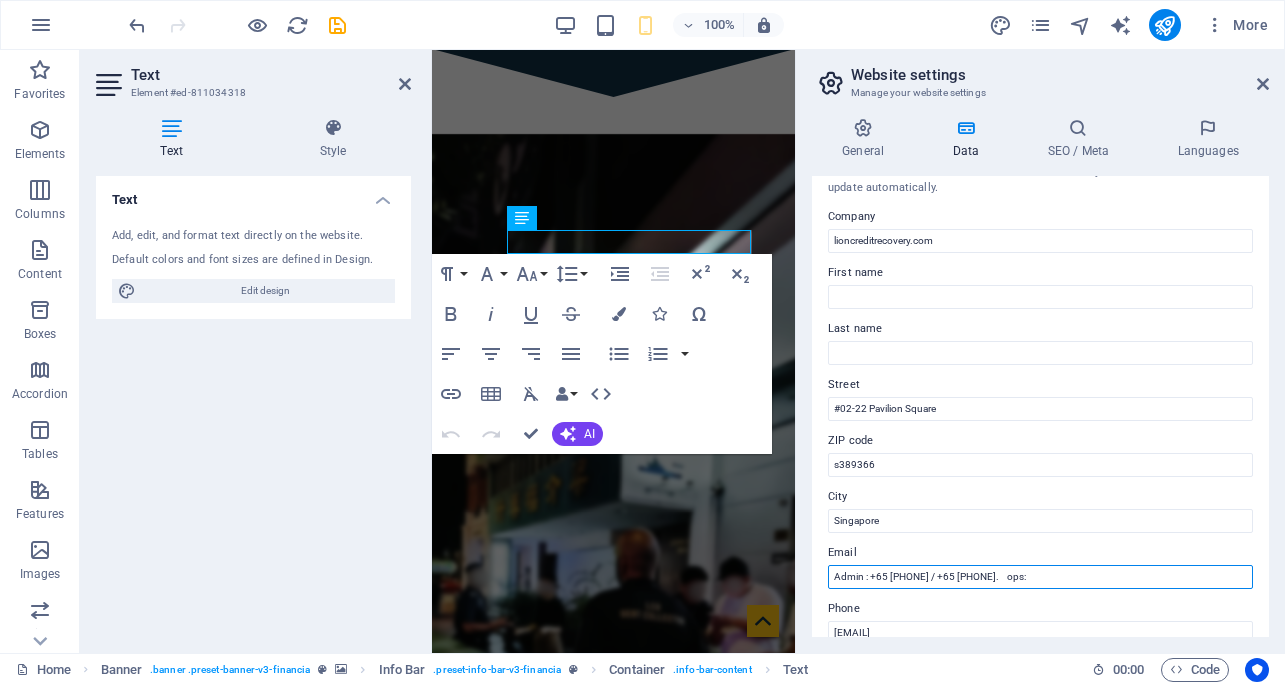 paste on "8628 9690" 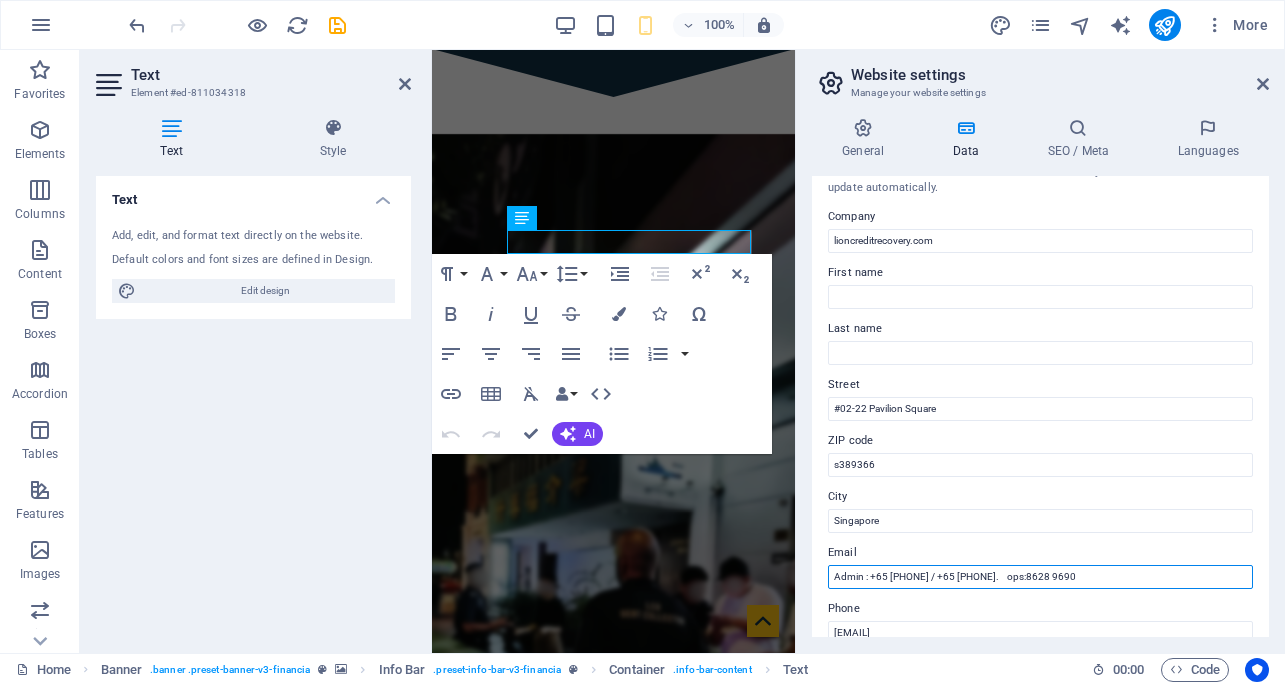 click on "Admin : +65 8096 0619 / +65 8628 9690.    ops:8628 9690" at bounding box center [1040, 577] 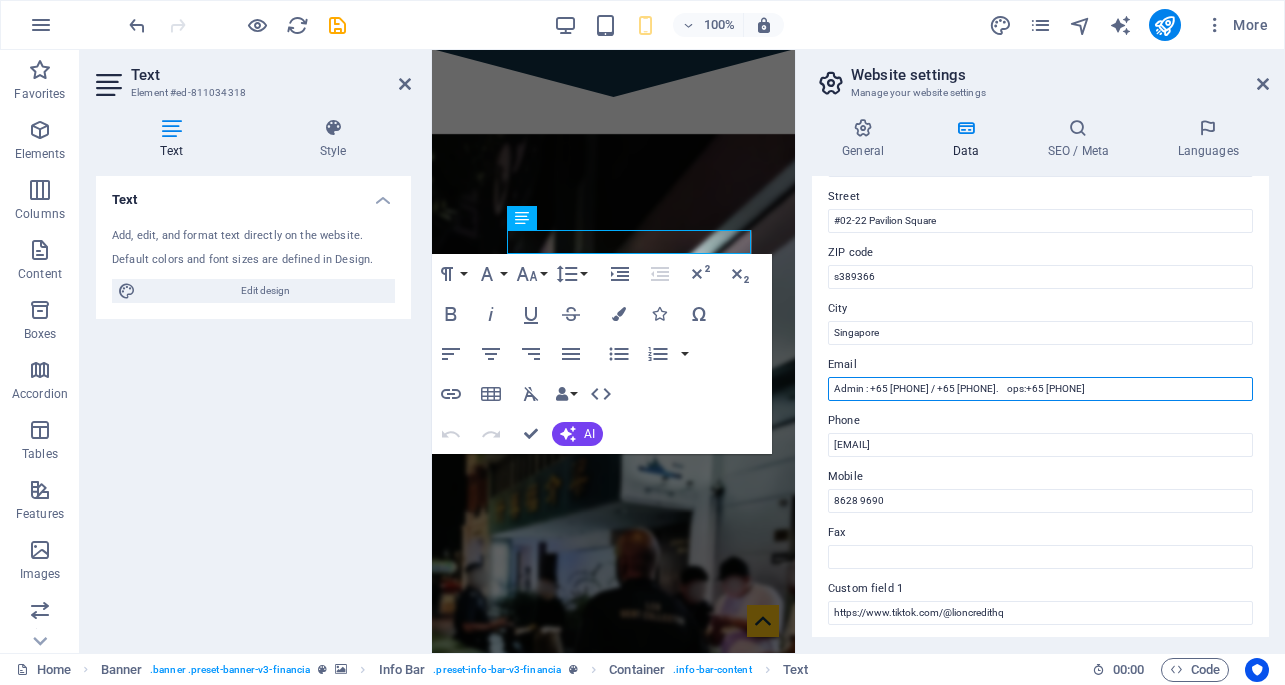 scroll, scrollTop: 499, scrollLeft: 0, axis: vertical 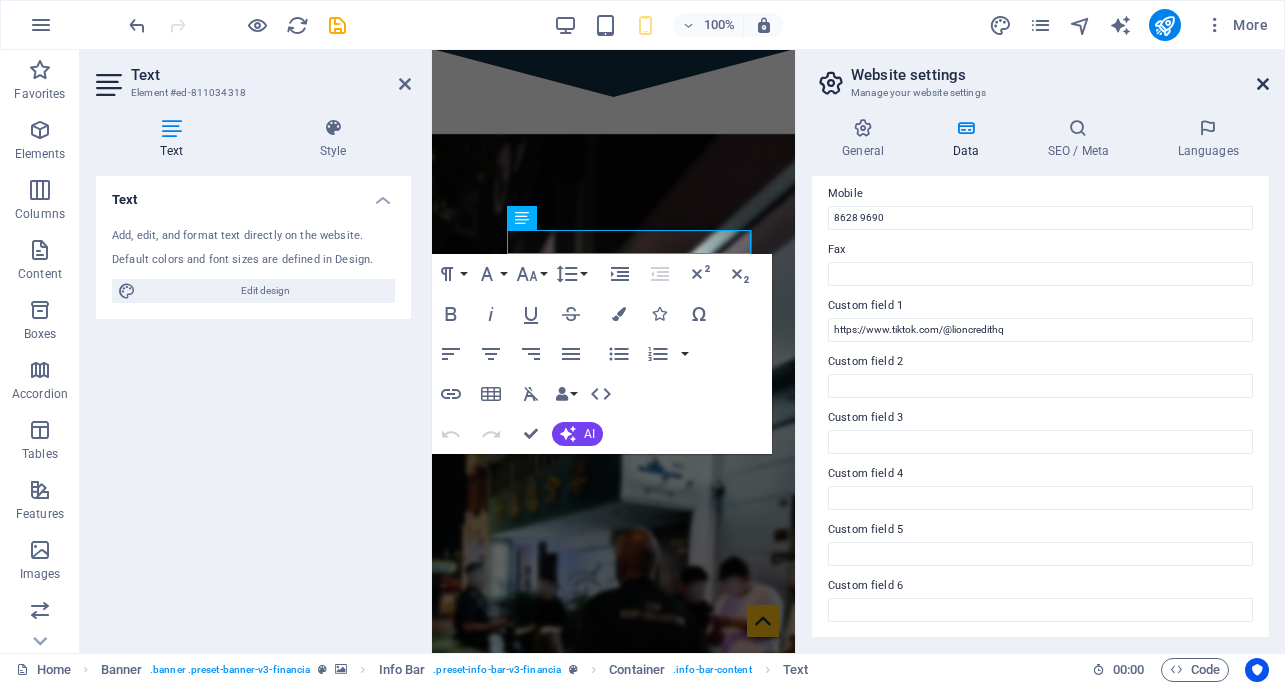 type on "Admin : [PHONE] / [PHONE]. ops:[PHONE]" 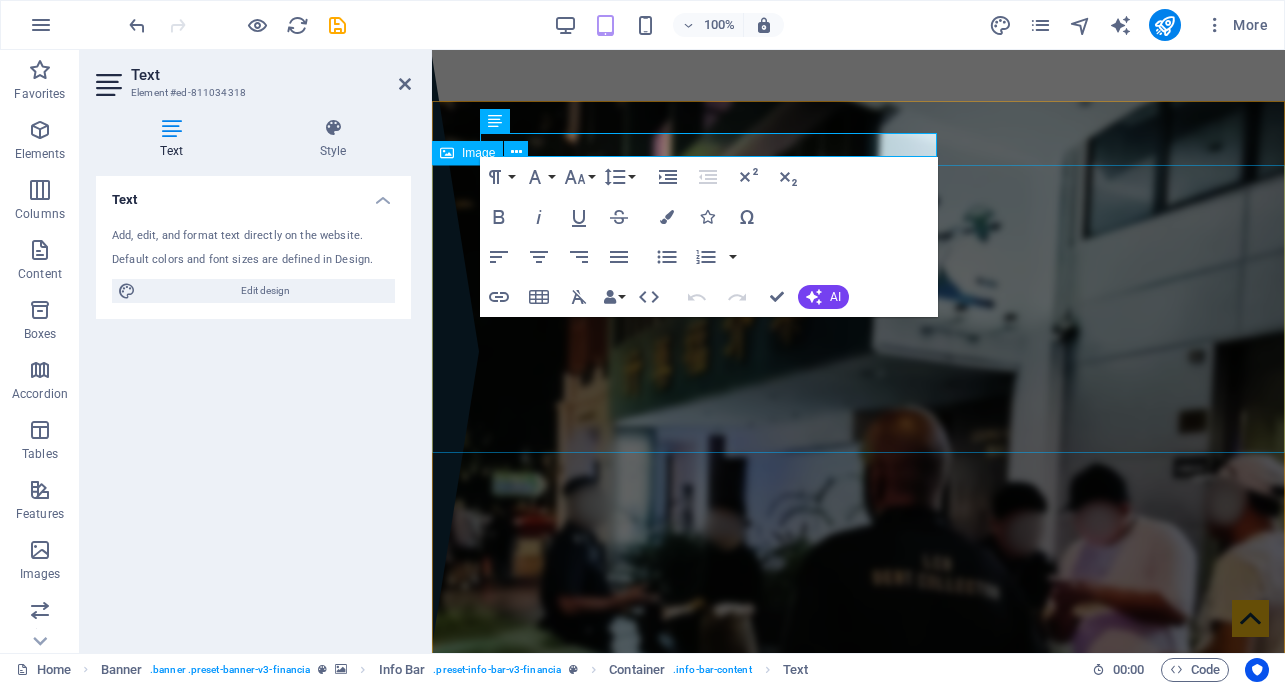 click at bounding box center (858, 1341) 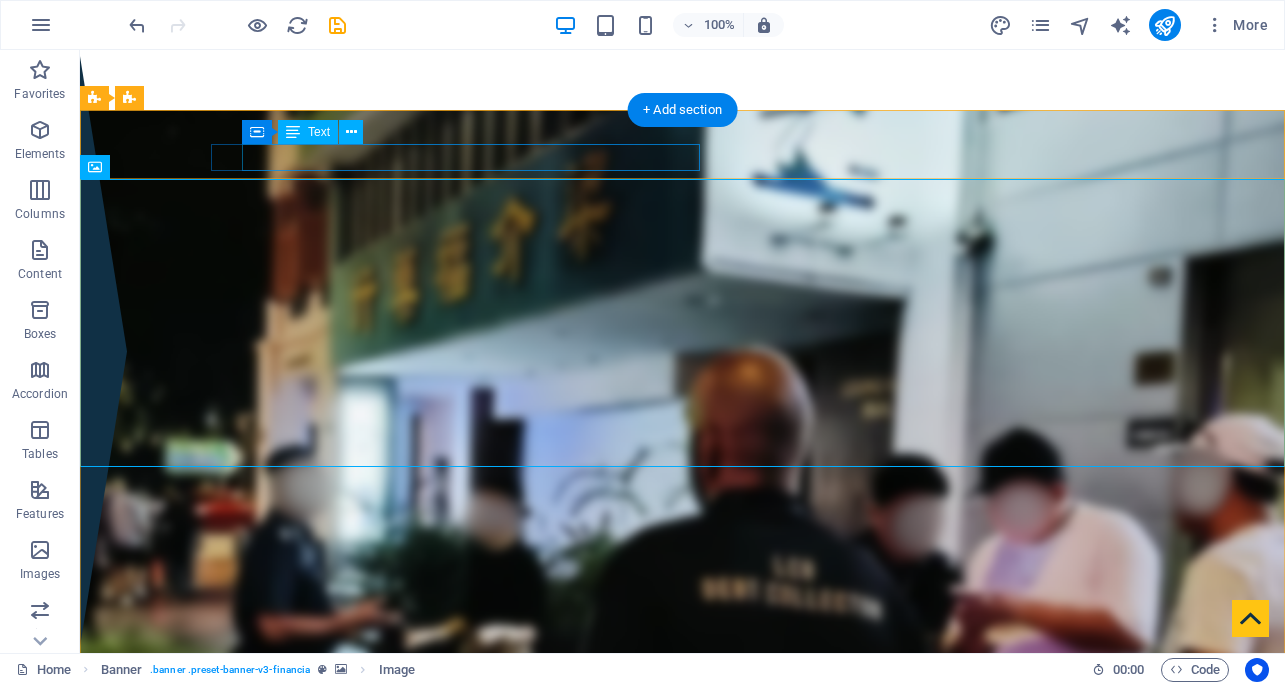 click on "Admin : [PHONE] / [PHONE]. ops:[PHONE]" at bounding box center (686, 1202) 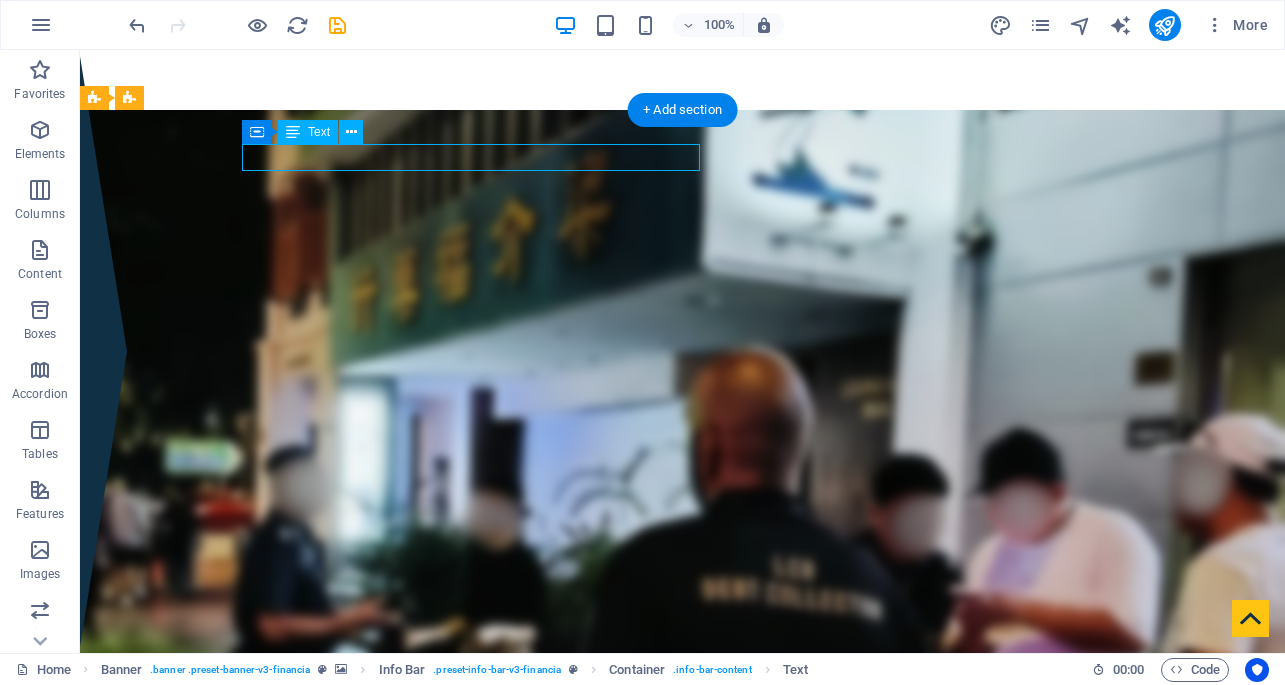 click on "Admin : [PHONE] / [PHONE]. ops:[PHONE]" at bounding box center [686, 1202] 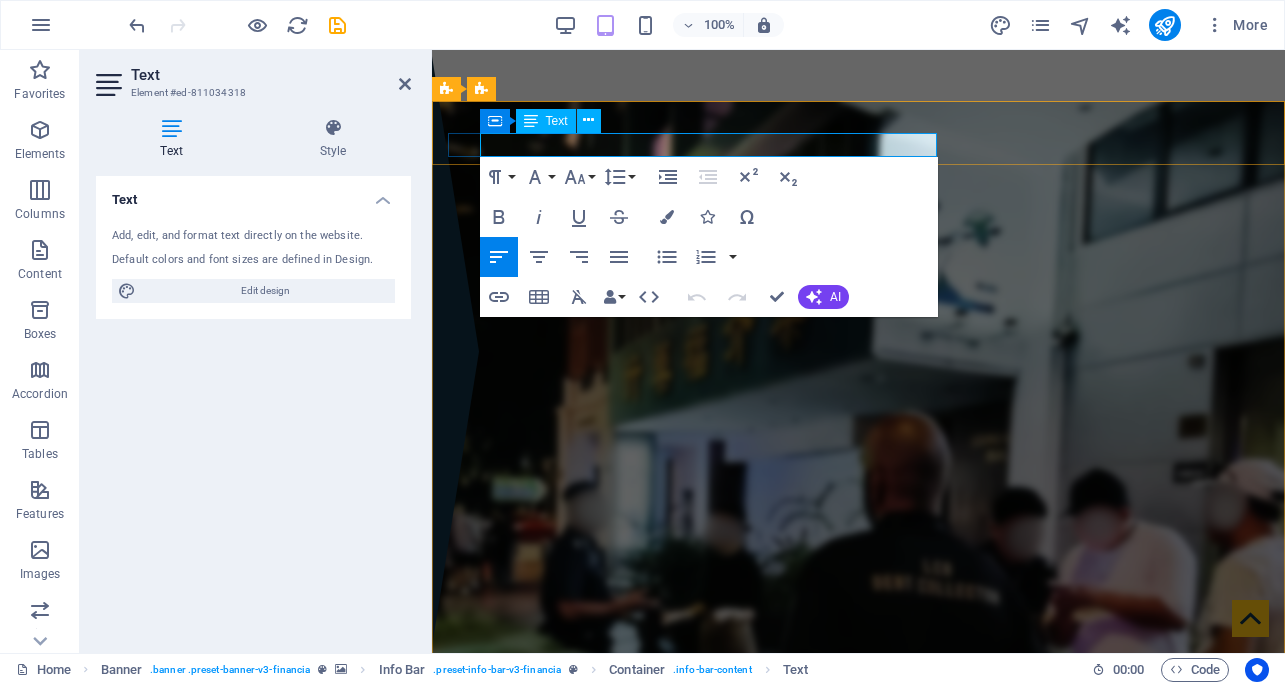 click on "Admin : [PHONE] / [PHONE]. ops:[PHONE]" at bounding box center [667, 1186] 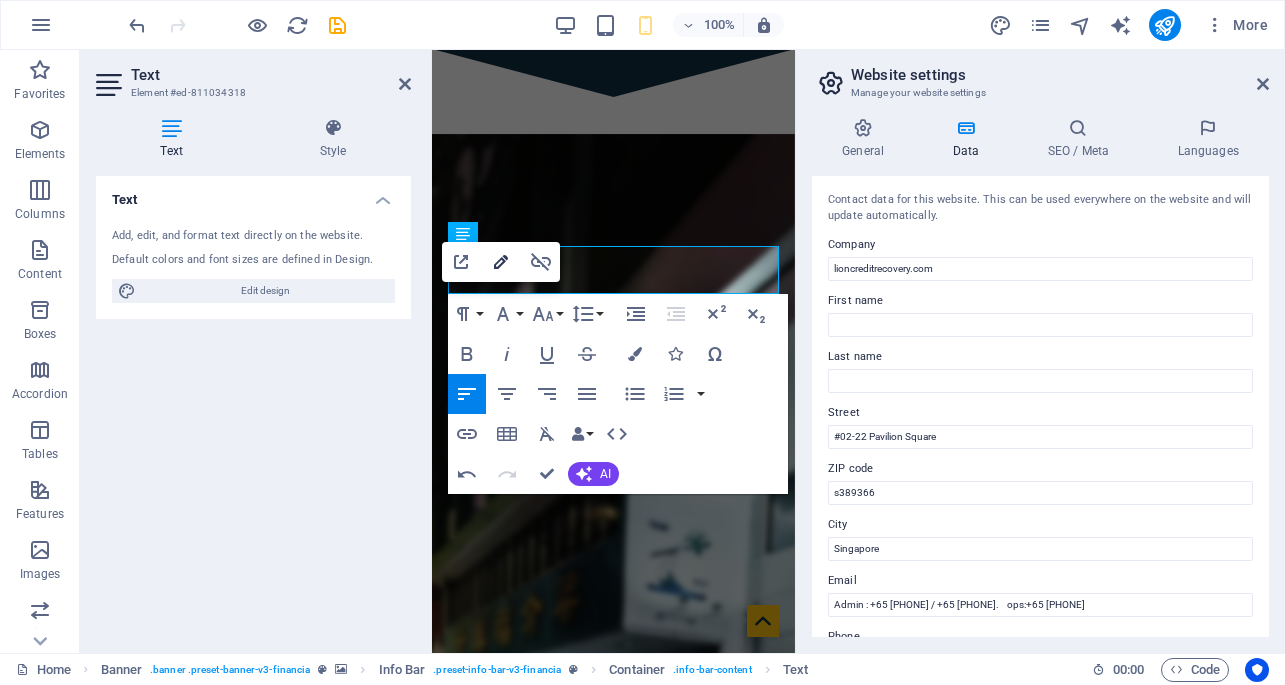 click 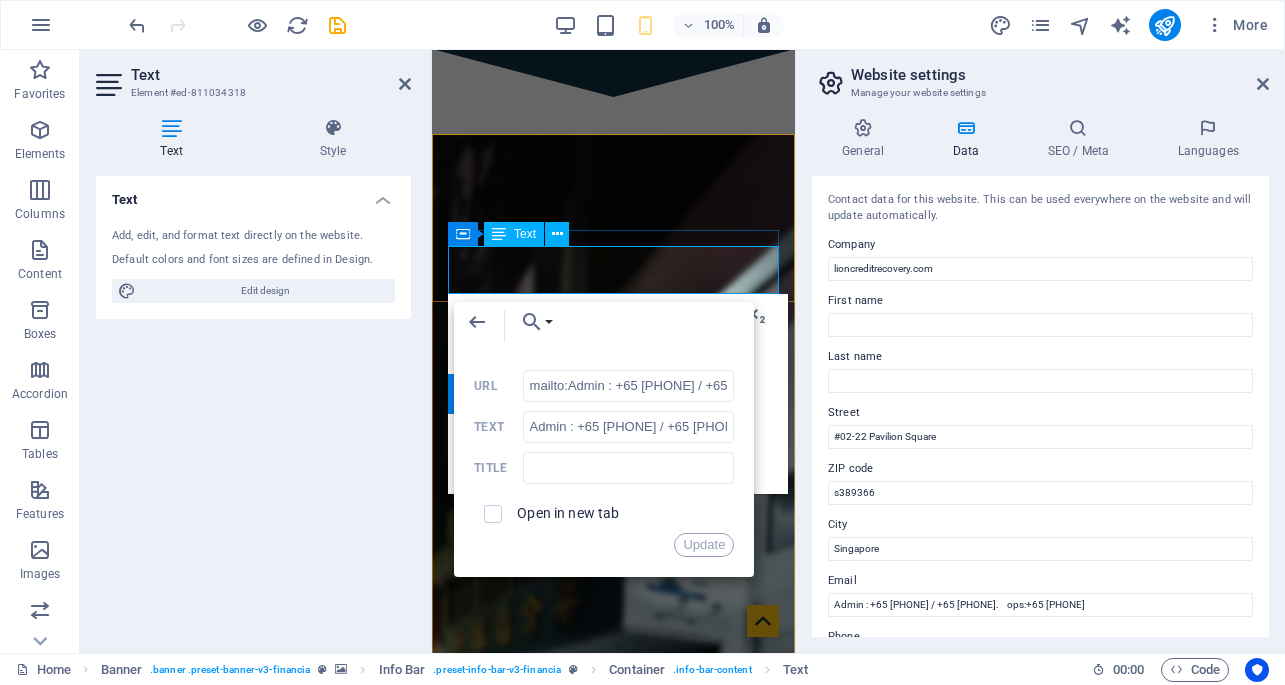 scroll, scrollTop: 0, scrollLeft: 203, axis: horizontal 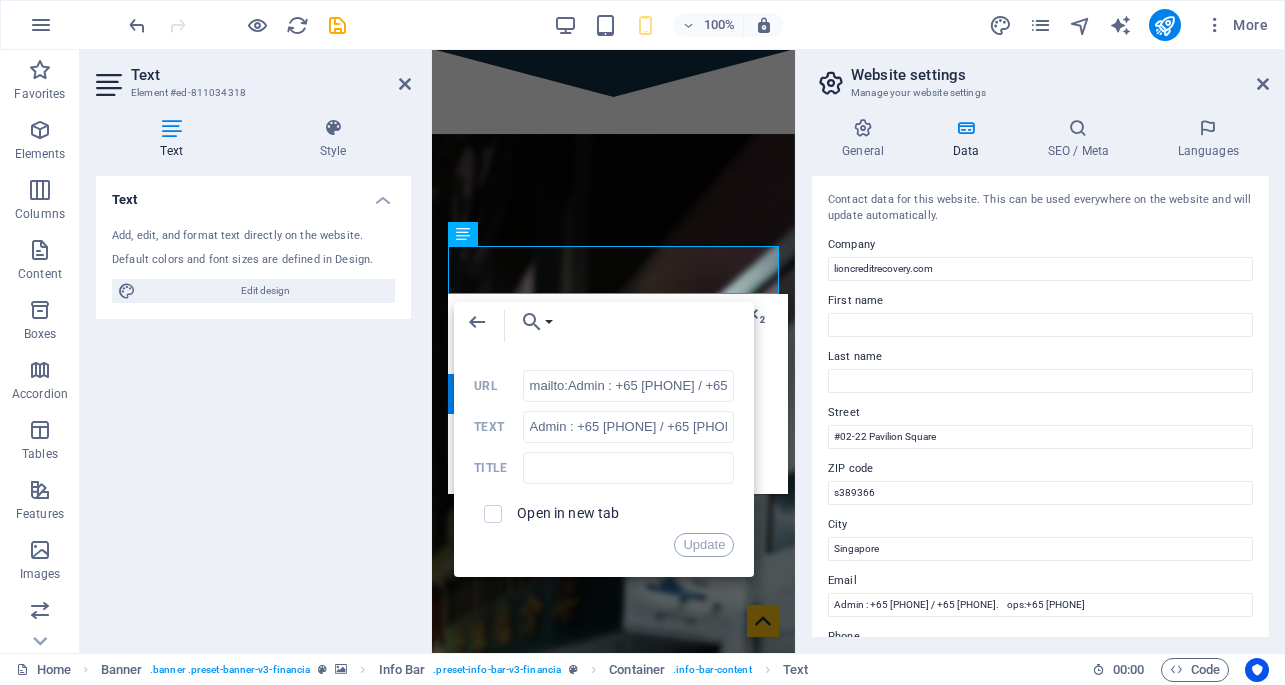 drag, startPoint x: 484, startPoint y: 282, endPoint x: 473, endPoint y: 282, distance: 11 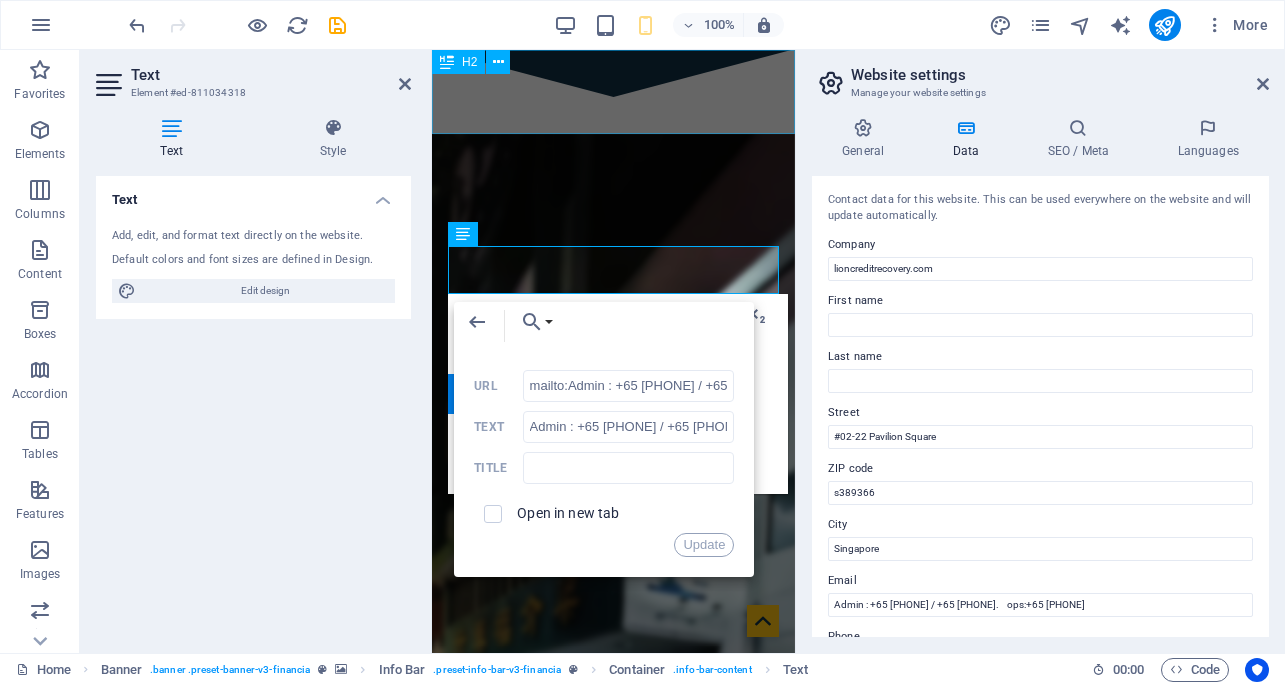 click on "Recovering broken promises" at bounding box center [613, 92] 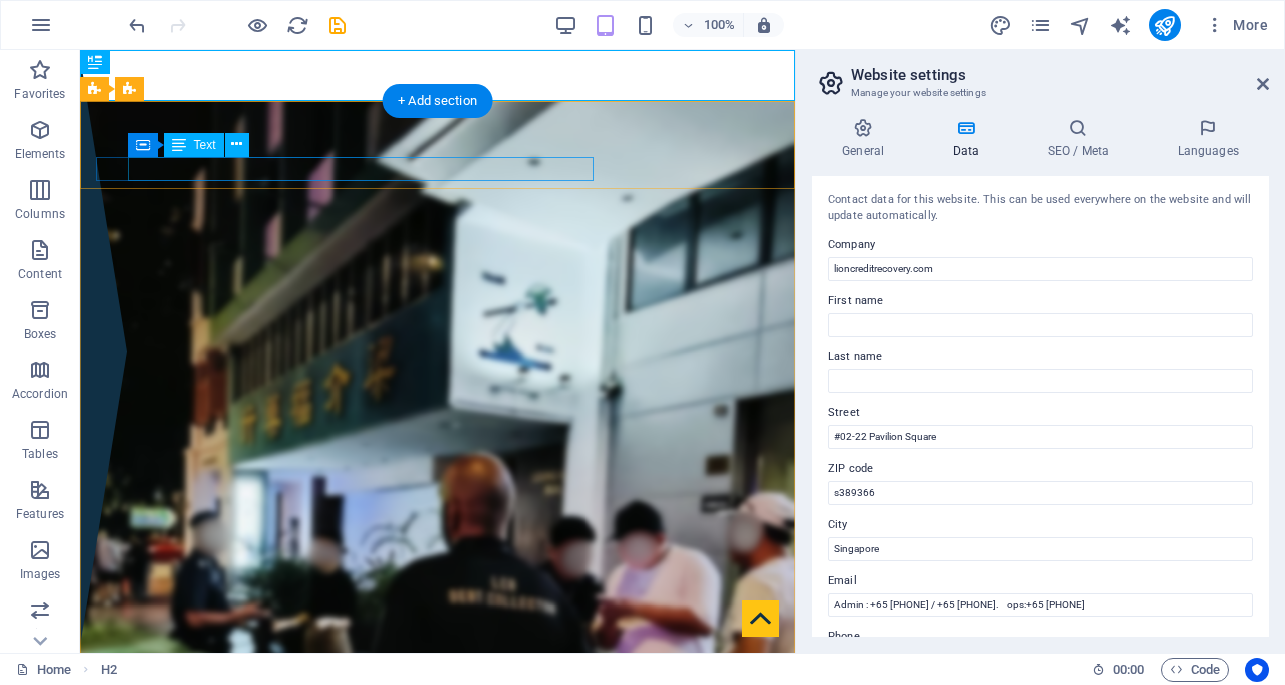 click on "Admin : +65 8096 0619 / +65 8628 9690    ops:+65 8628 9690" at bounding box center (440, 1212) 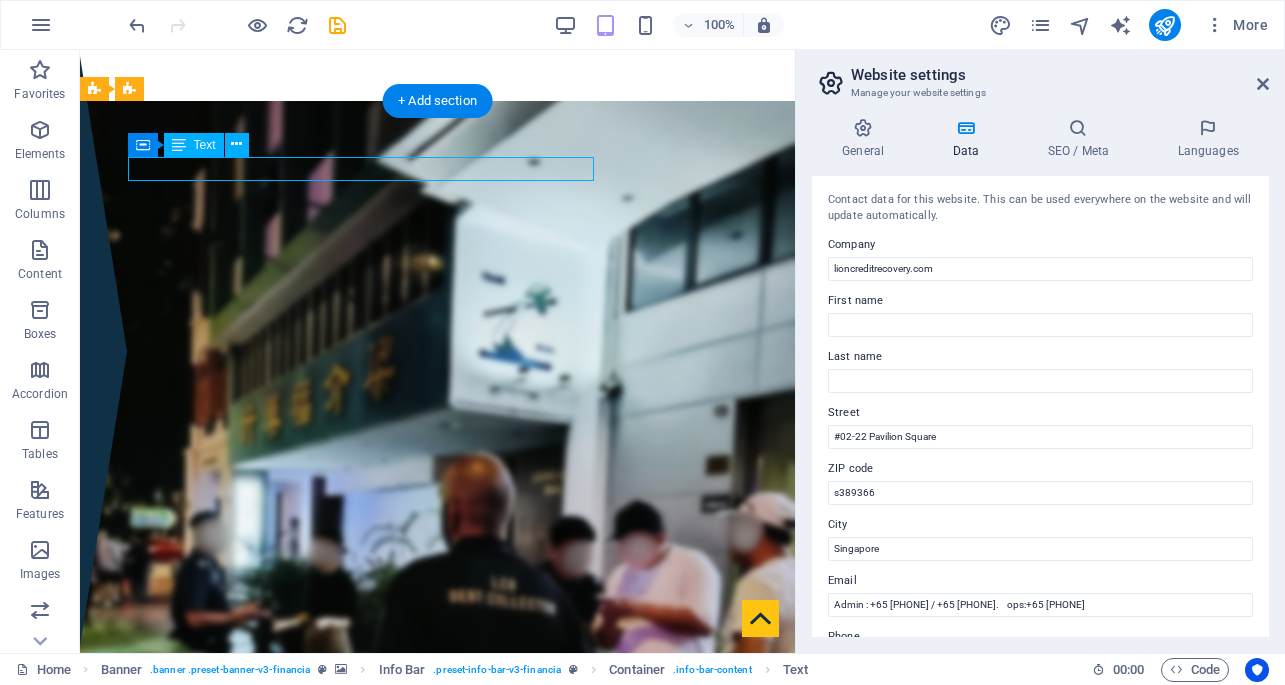 click on "Admin : +65 8096 0619 / +65 8628 9690    ops:+65 8628 9690" at bounding box center [440, 1212] 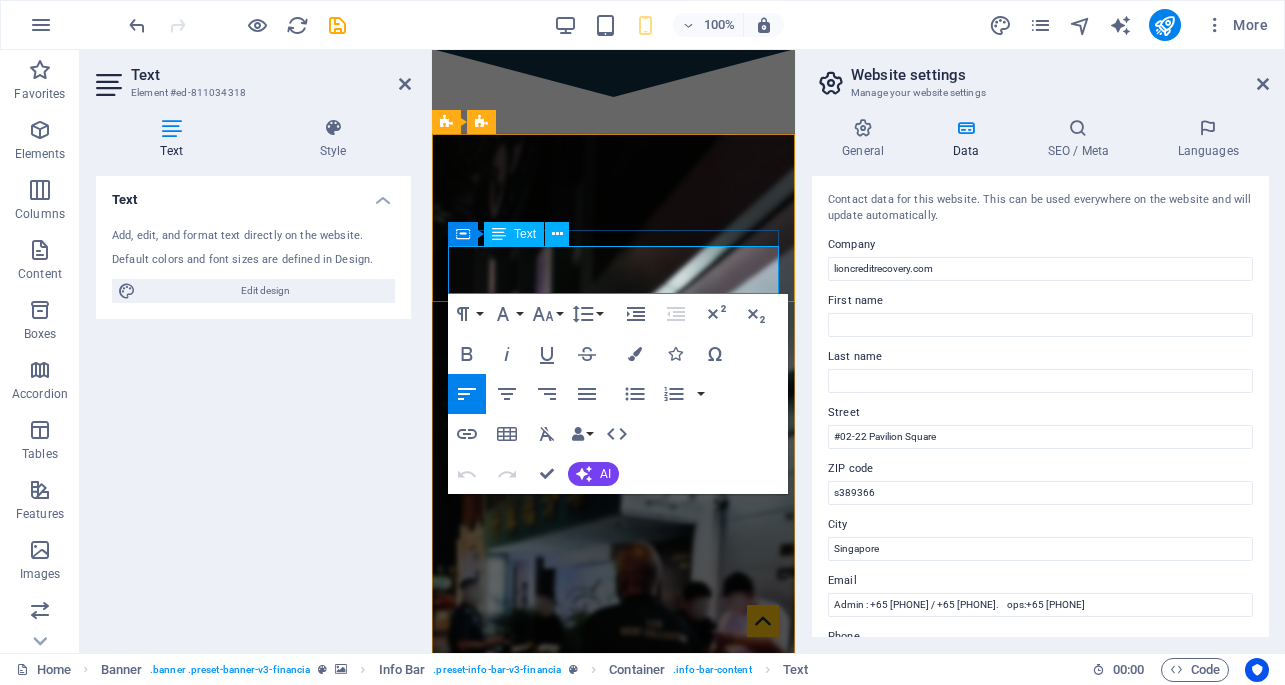 drag, startPoint x: 504, startPoint y: 263, endPoint x: 451, endPoint y: 255, distance: 53.600372 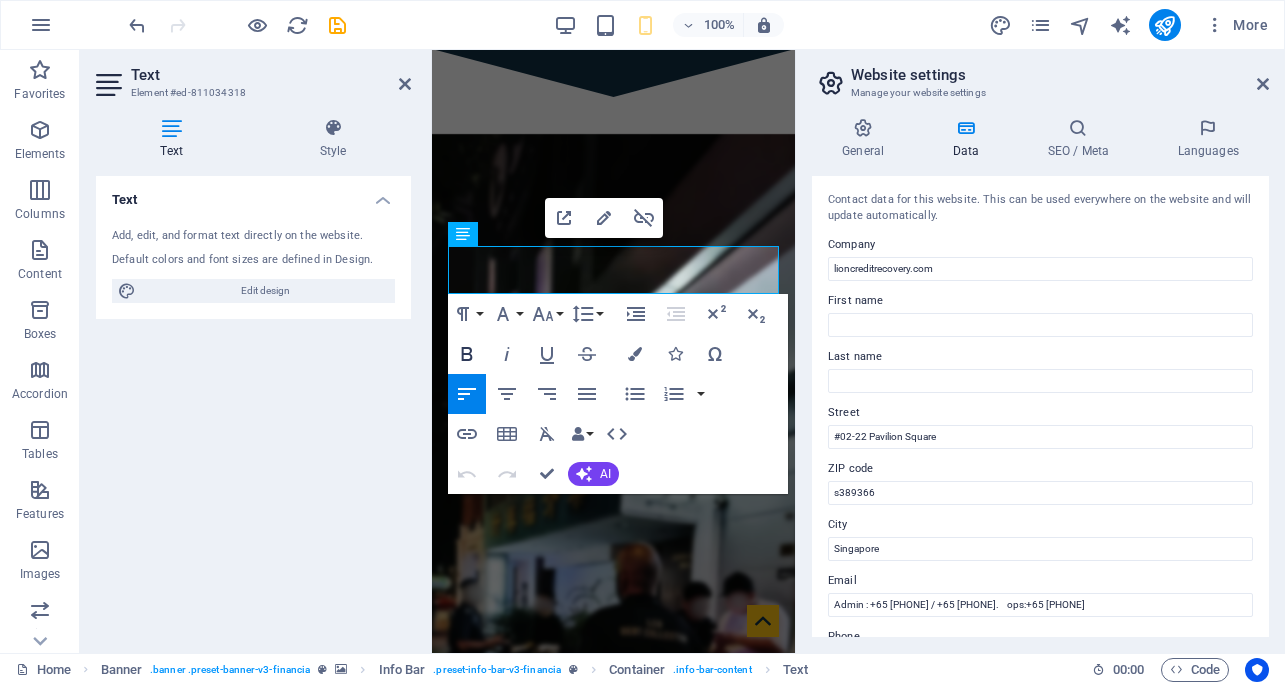 click 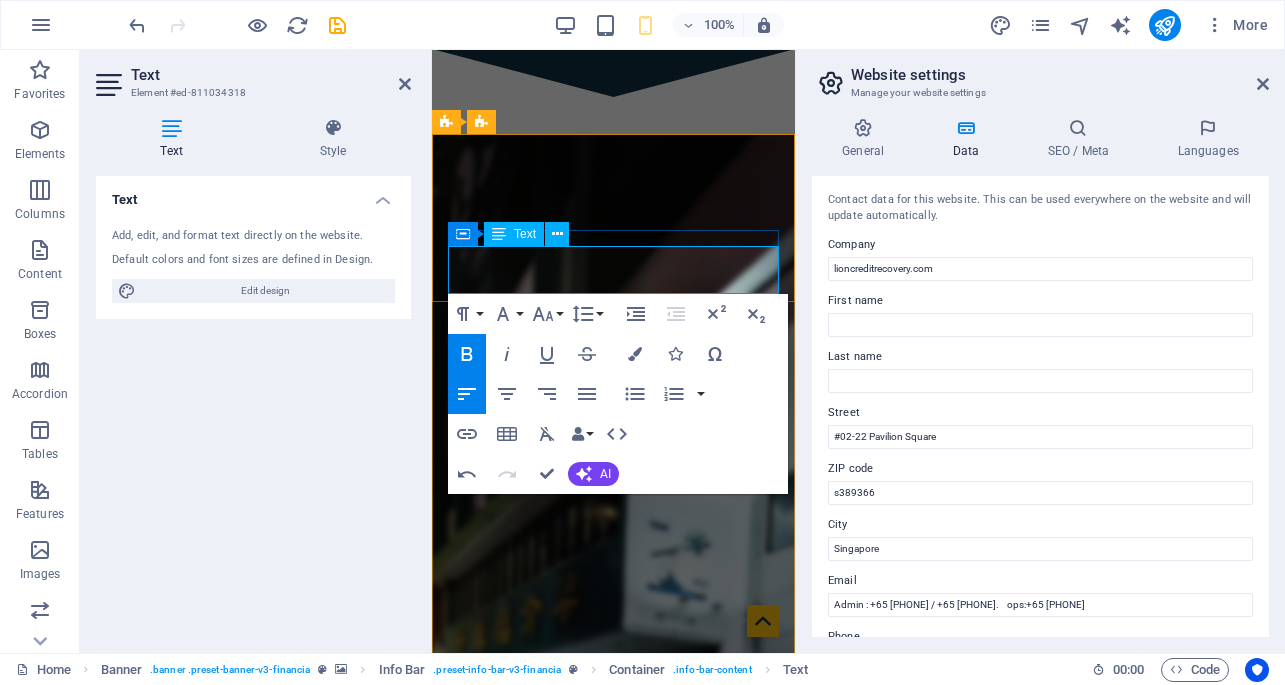 drag, startPoint x: 485, startPoint y: 282, endPoint x: 448, endPoint y: 282, distance: 37 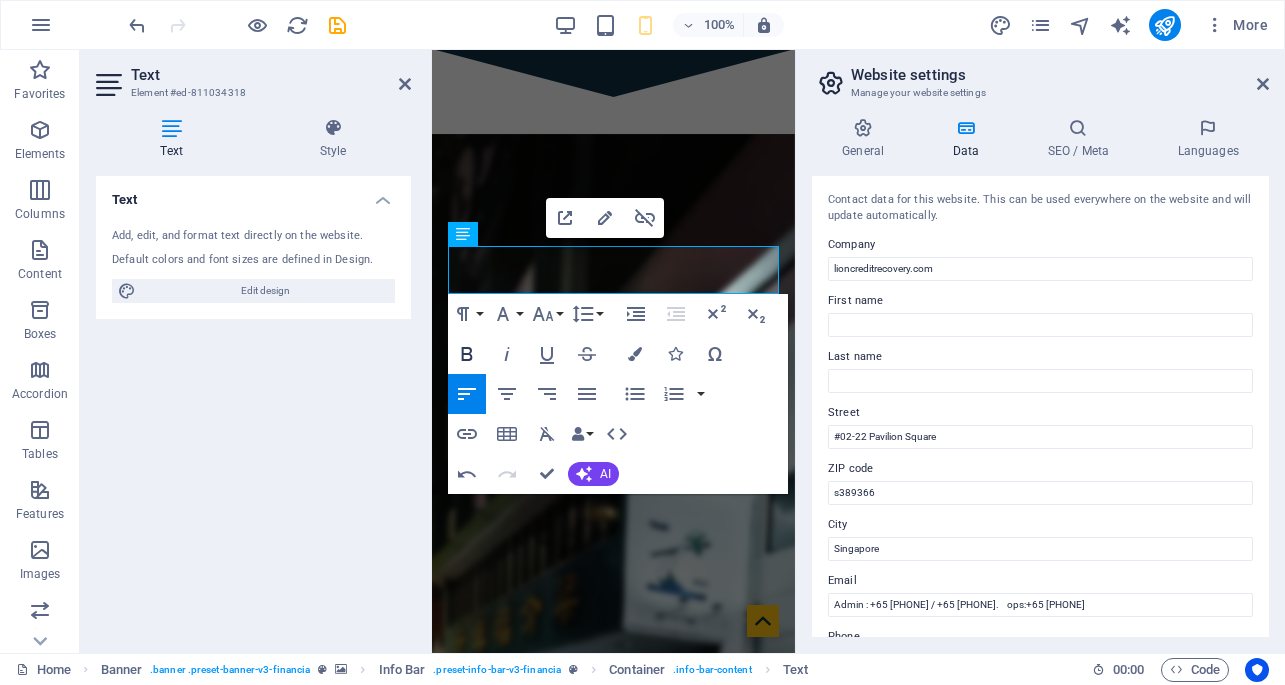 click 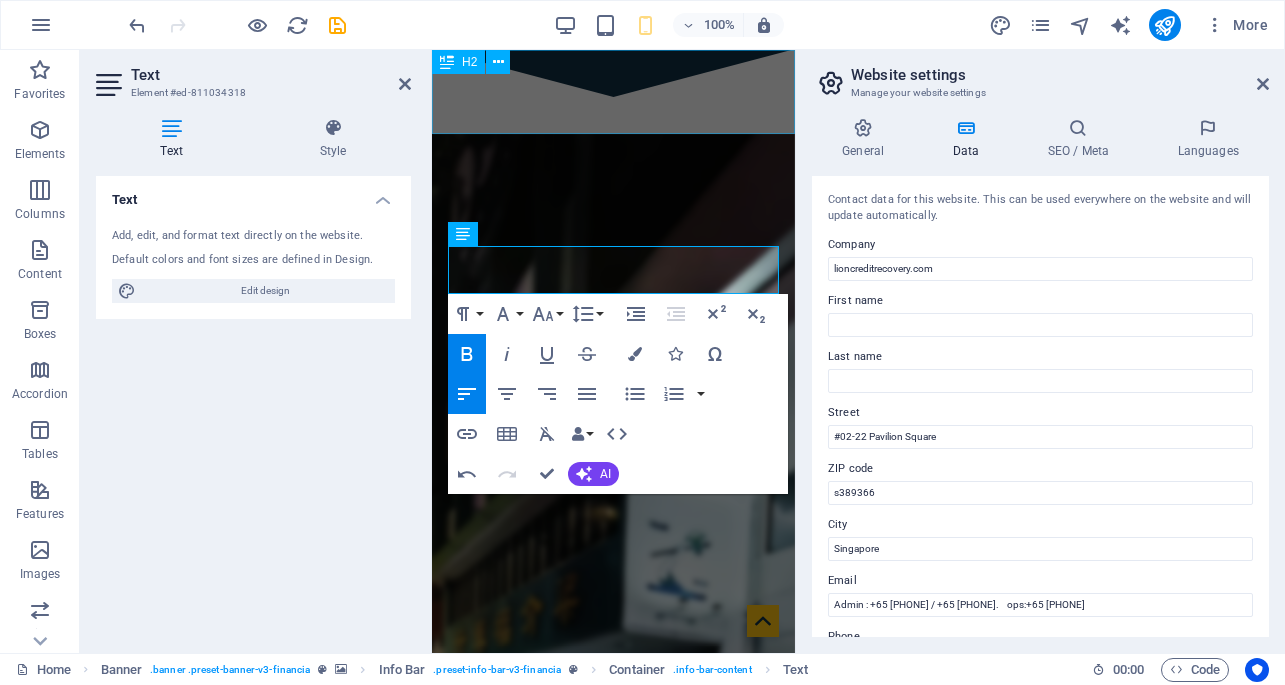 click on "Recovering broken promises" at bounding box center (613, 92) 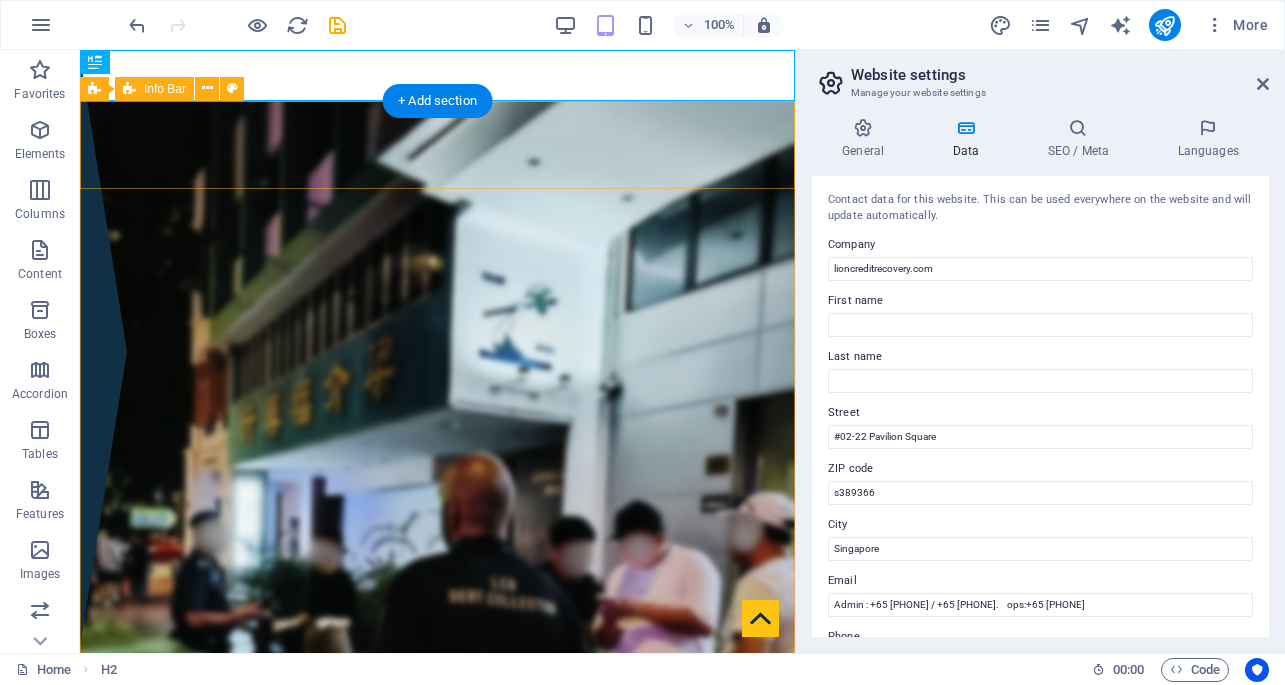click on "60 Paya Lebar Rd, #07-54 Paya Lebar Square, S389366  info@lioncreditrecovery.com .fa-secondary{opacity:.4} Admin  : +65 8096 0619 / +65 8628 9690     ops: +65 8628 9690" at bounding box center (437, 1167) 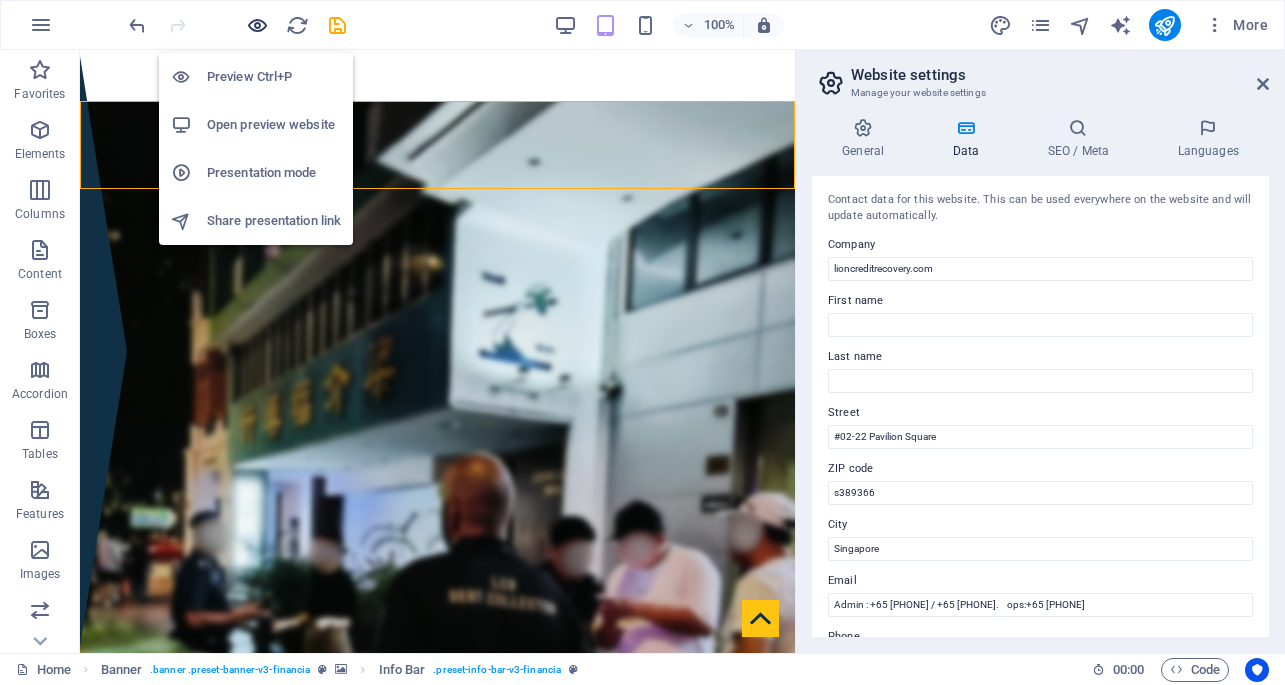 click at bounding box center (257, 25) 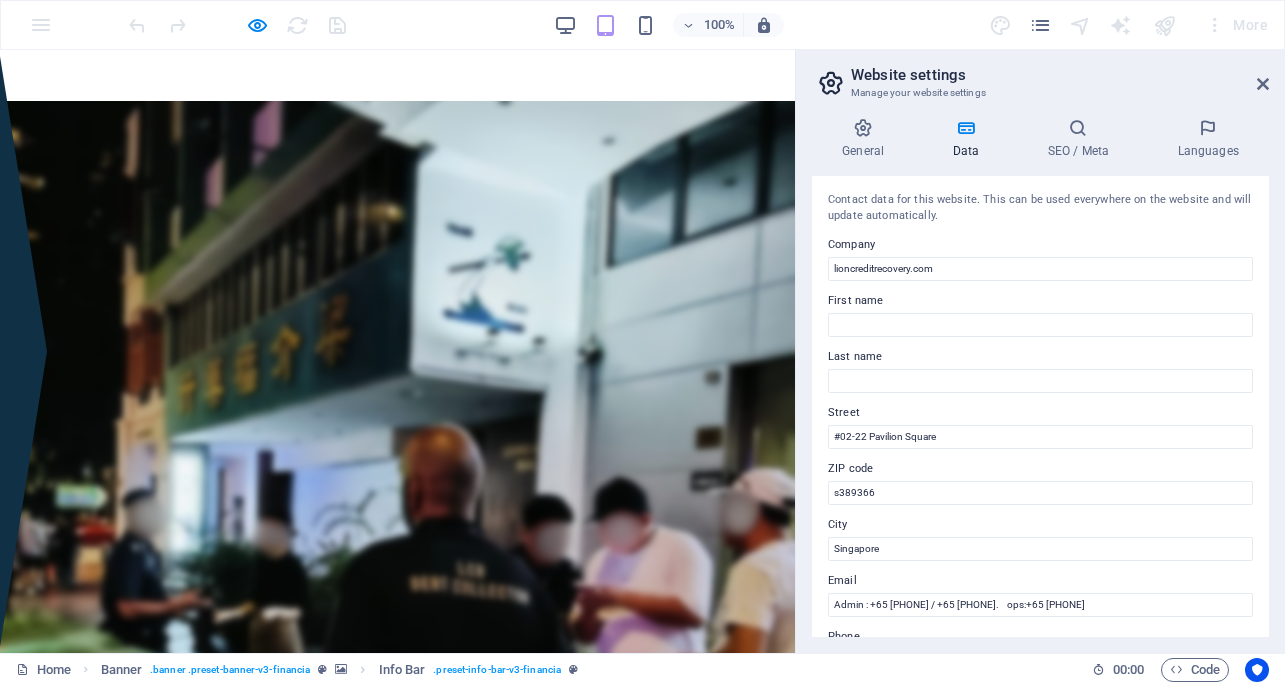 click on "Admin  : +65 8096 0619 / +65 8628 9690     ops: +65 8628 9690" at bounding box center [238, 1187] 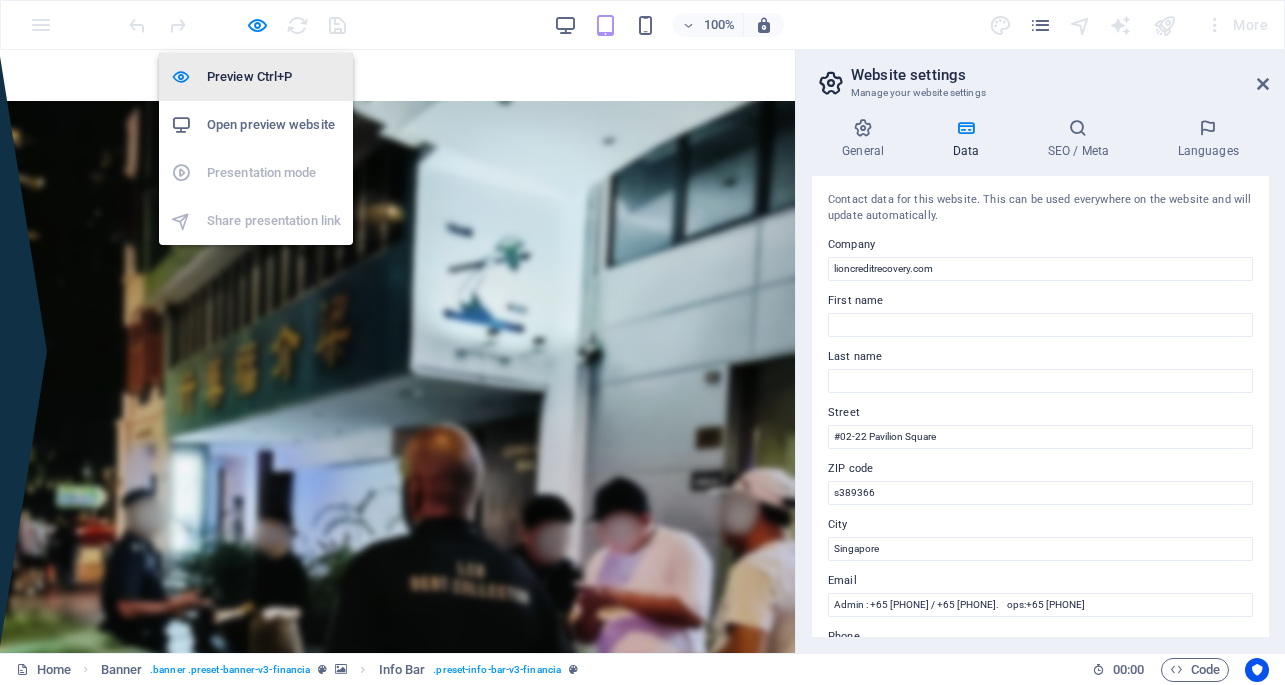 click on "Preview Ctrl+P" at bounding box center (274, 77) 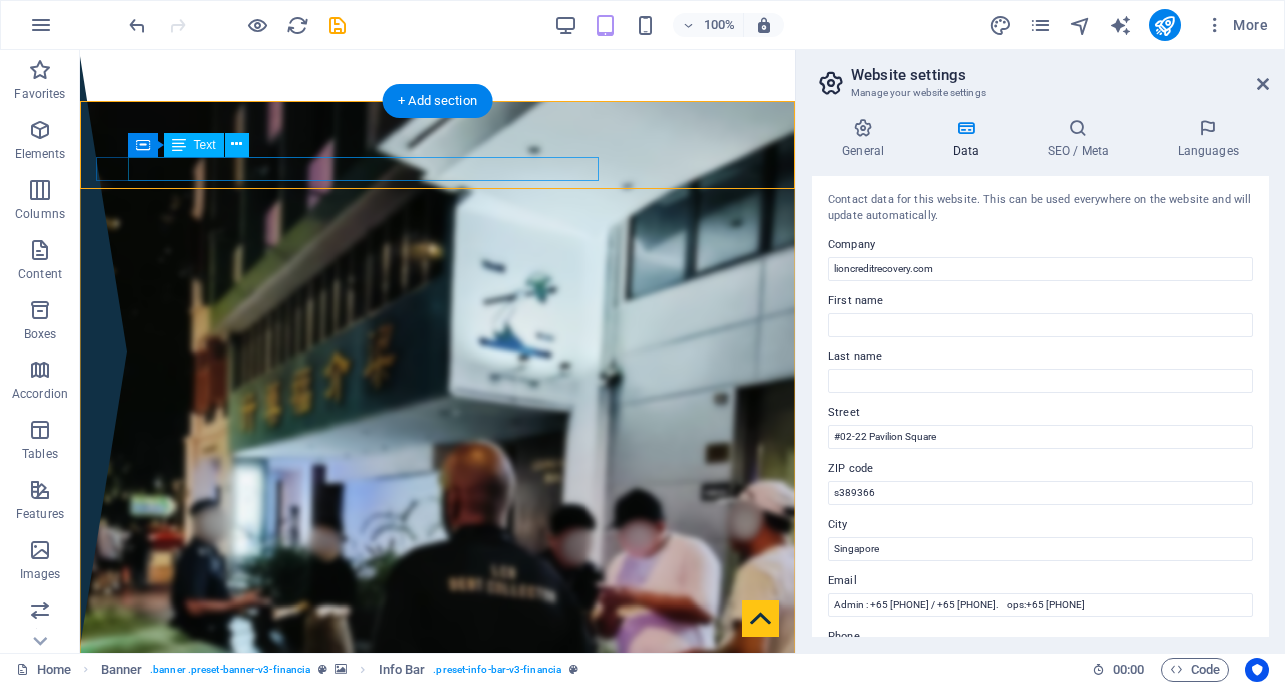 click on "Admin  : +65 8096 0619 / +65 8628 9690     ops: +65 8628 9690" at bounding box center (440, 1188) 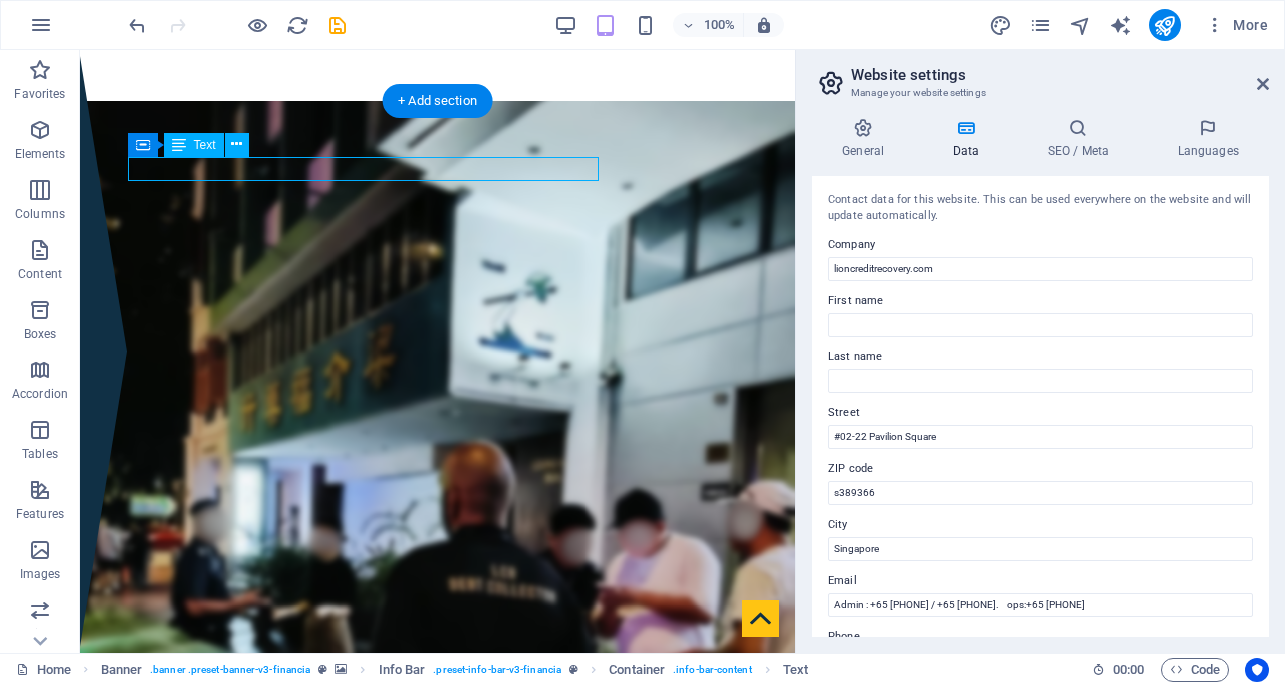 click on "Admin  : +65 8096 0619 / +65 8628 9690     ops: +65 8628 9690" at bounding box center [440, 1188] 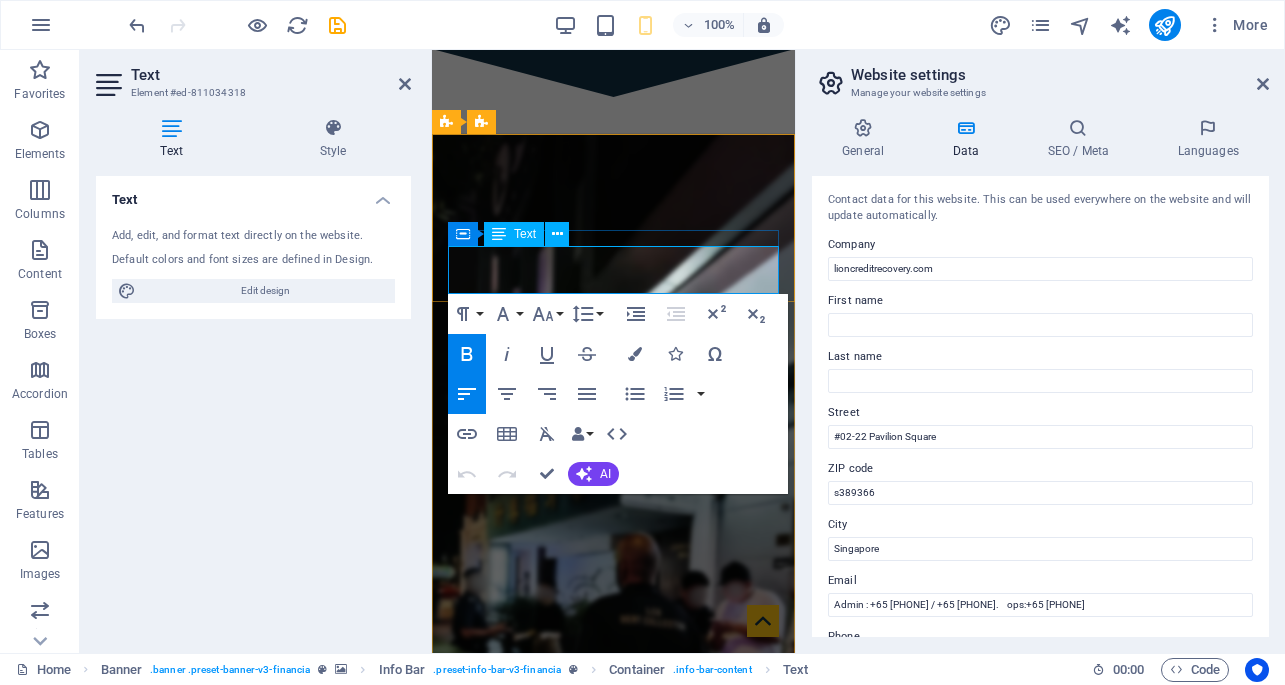 drag, startPoint x: 626, startPoint y: 287, endPoint x: 453, endPoint y: 261, distance: 174.94284 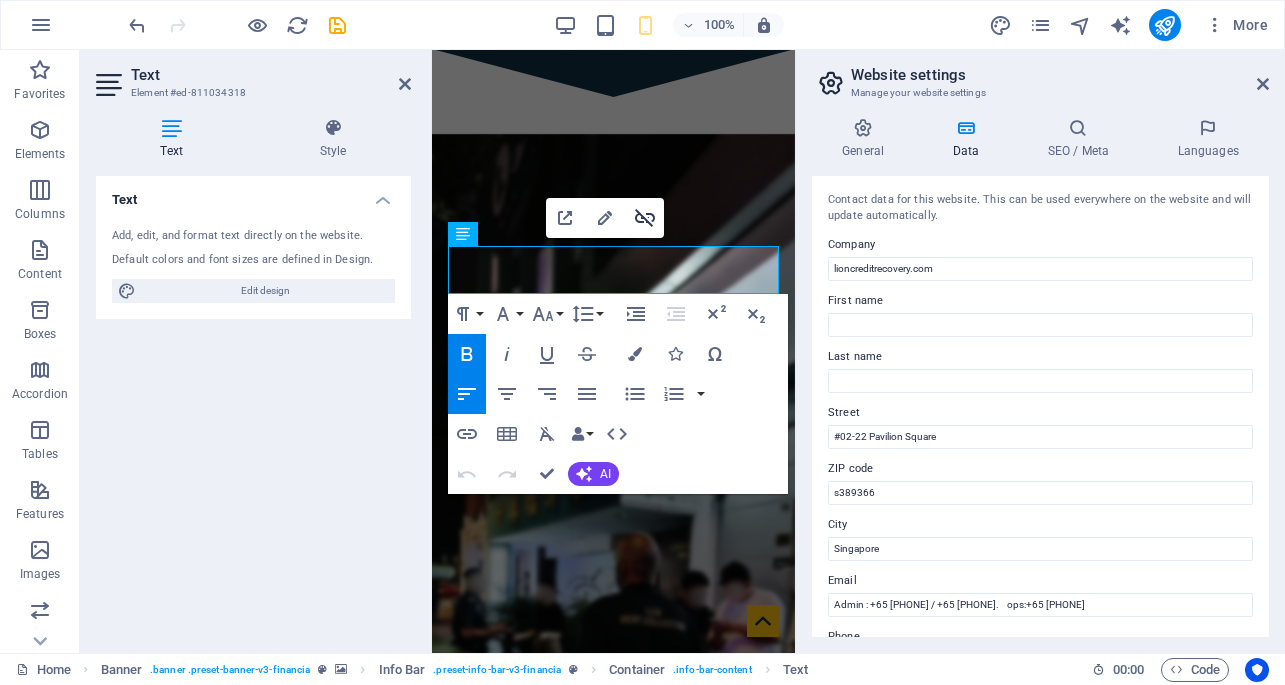 click 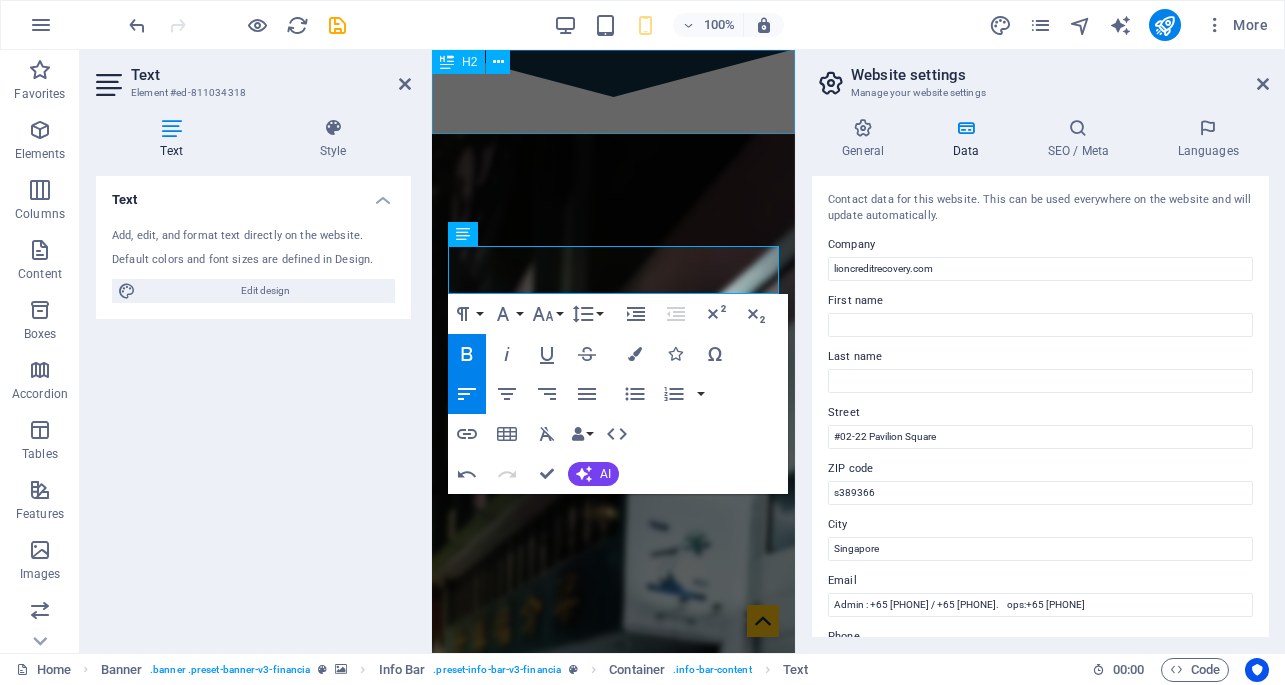 click on "Recovering broken promises" at bounding box center (613, 92) 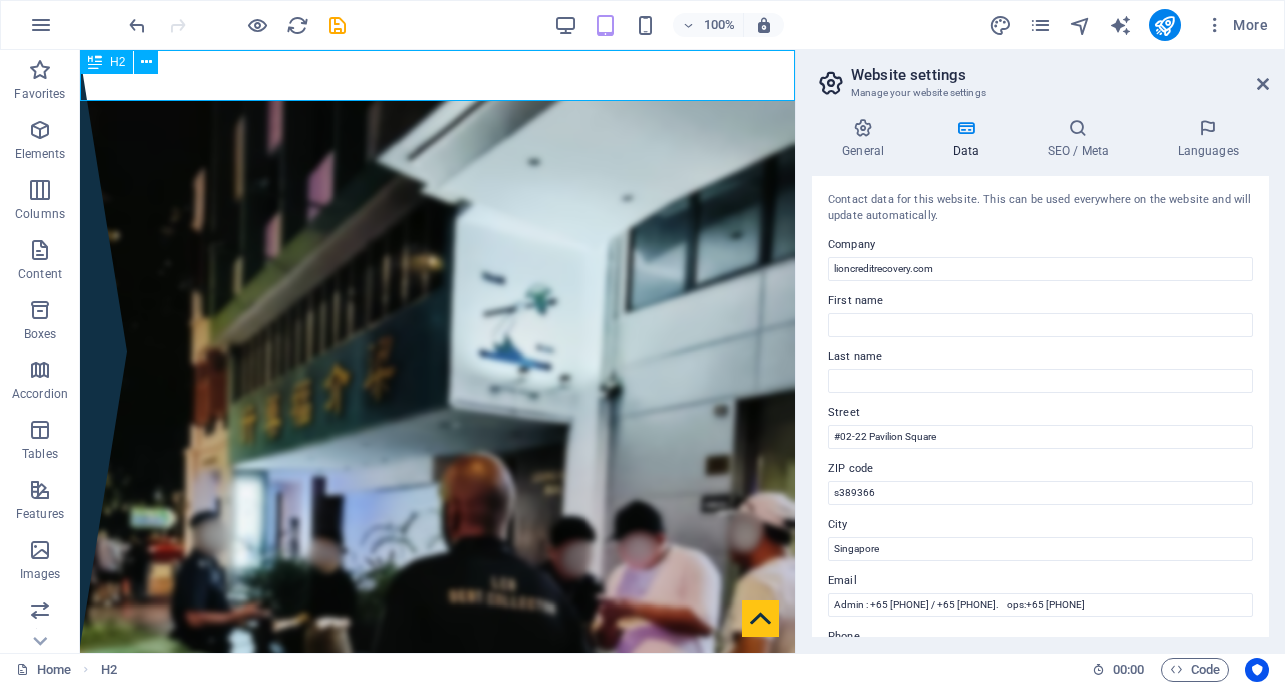 click on "Recovering broken promises" at bounding box center (437, 75) 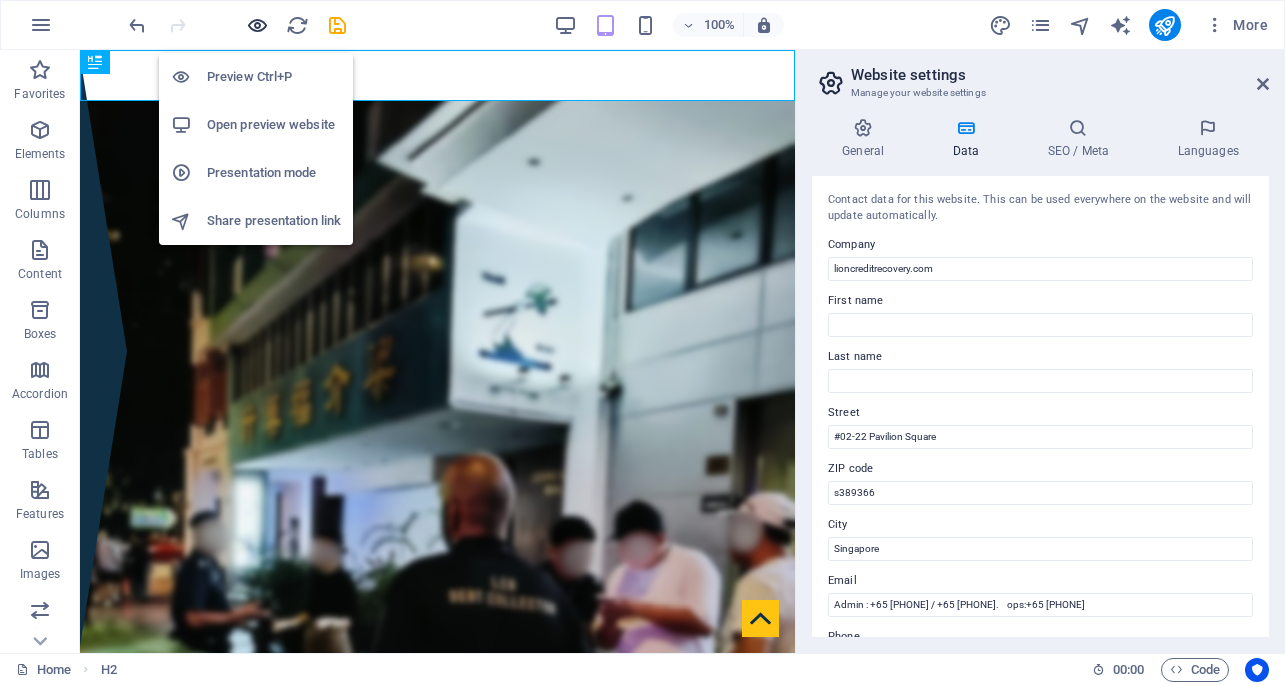 click at bounding box center [257, 25] 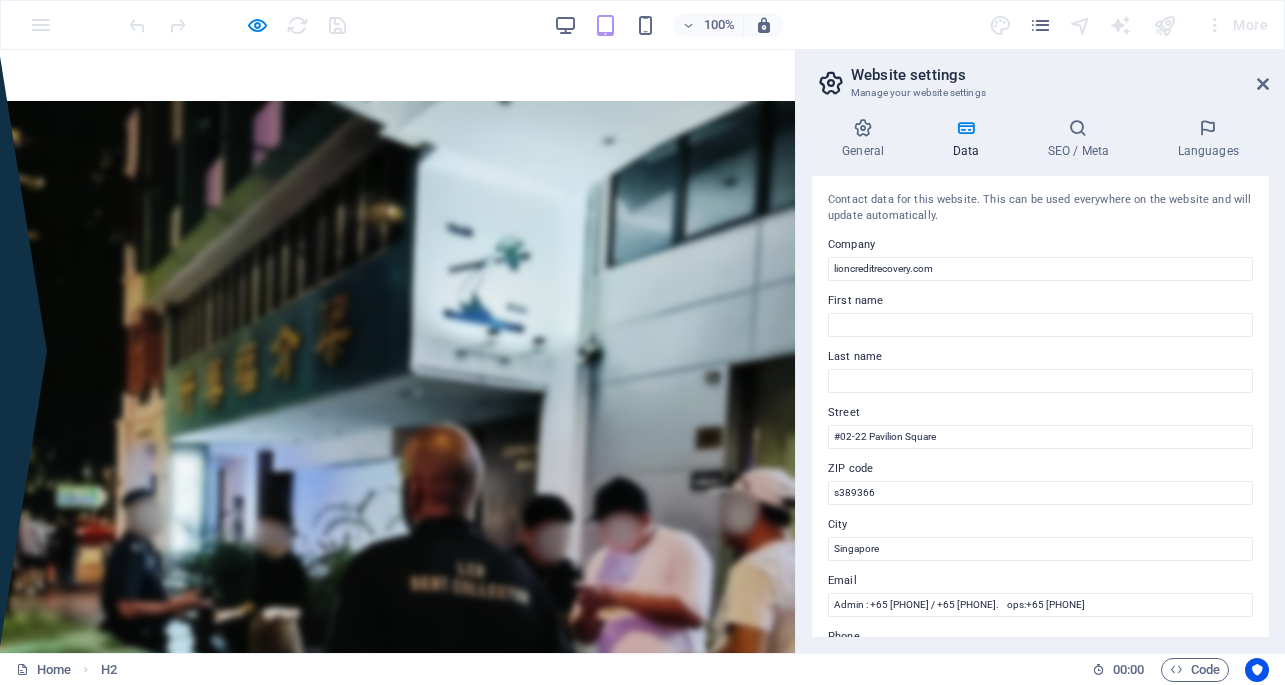 click on "Website settings Manage your website settings" at bounding box center (1042, 76) 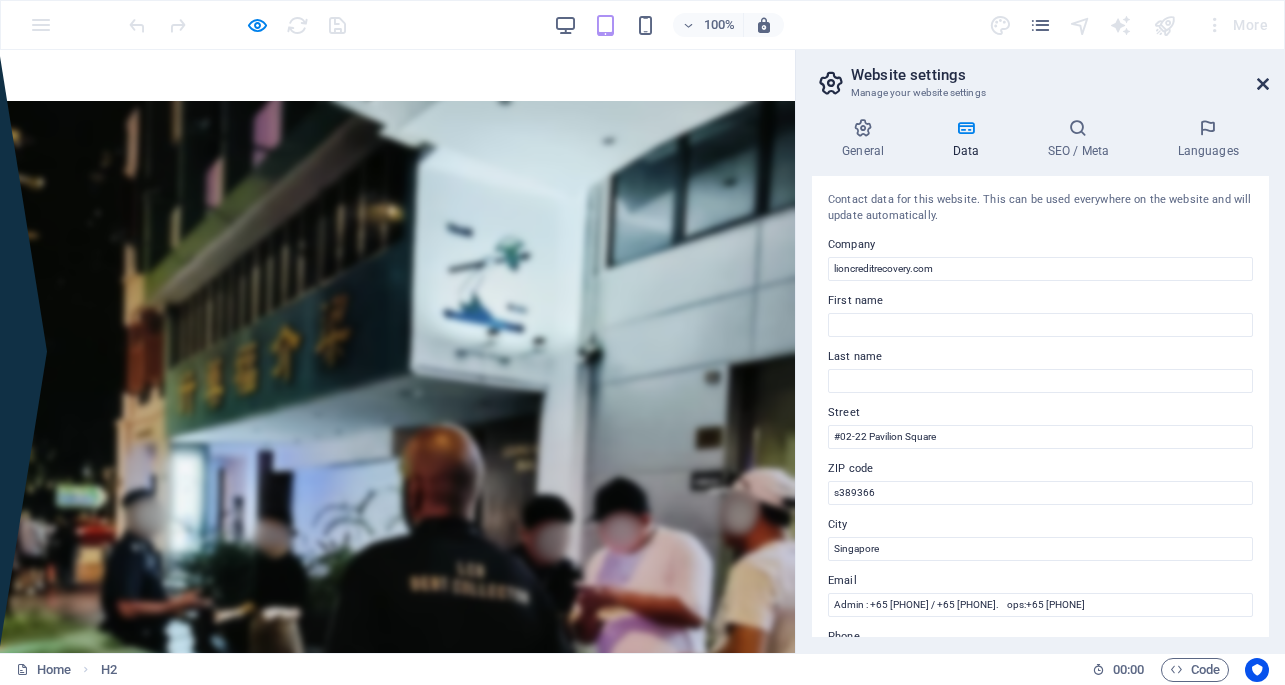 click at bounding box center (1263, 84) 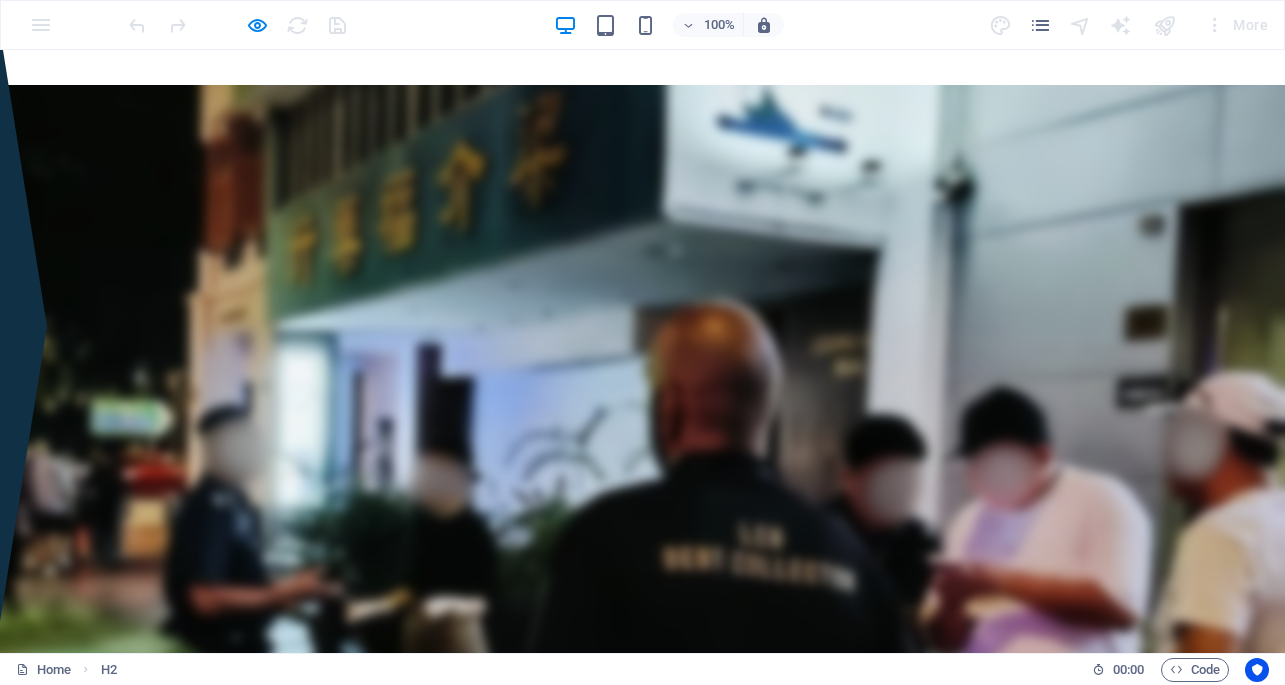 scroll, scrollTop: 29, scrollLeft: 0, axis: vertical 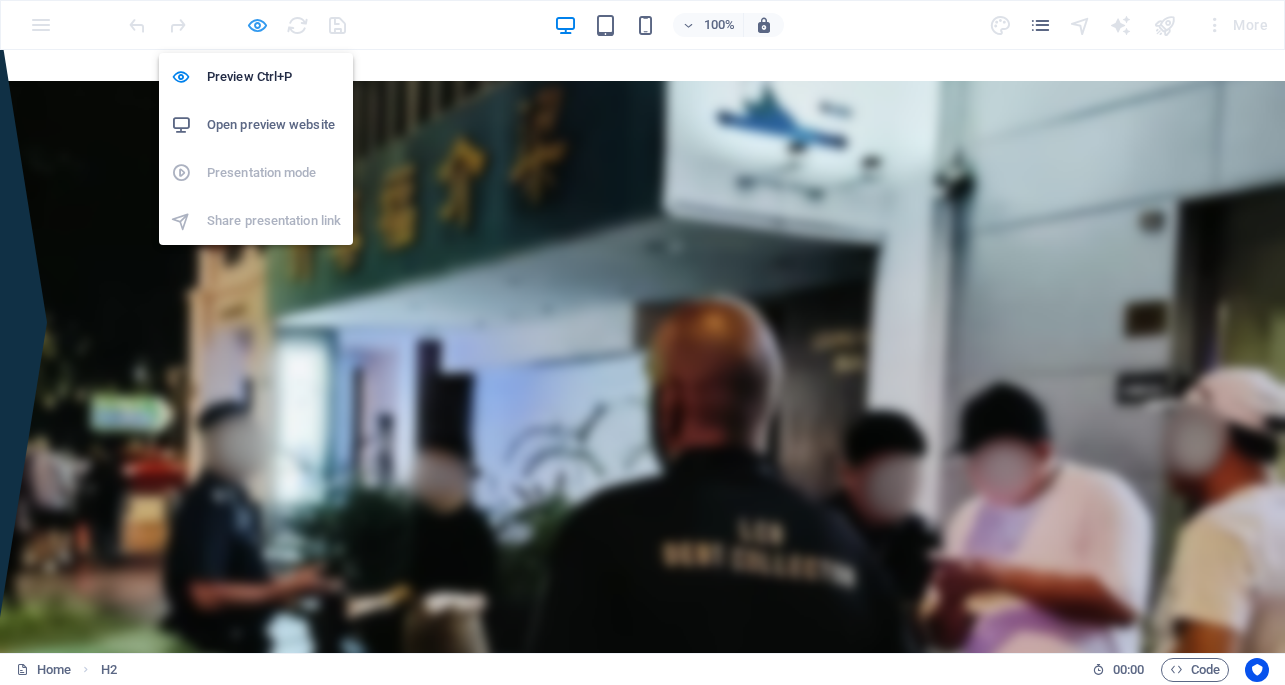 click at bounding box center [257, 25] 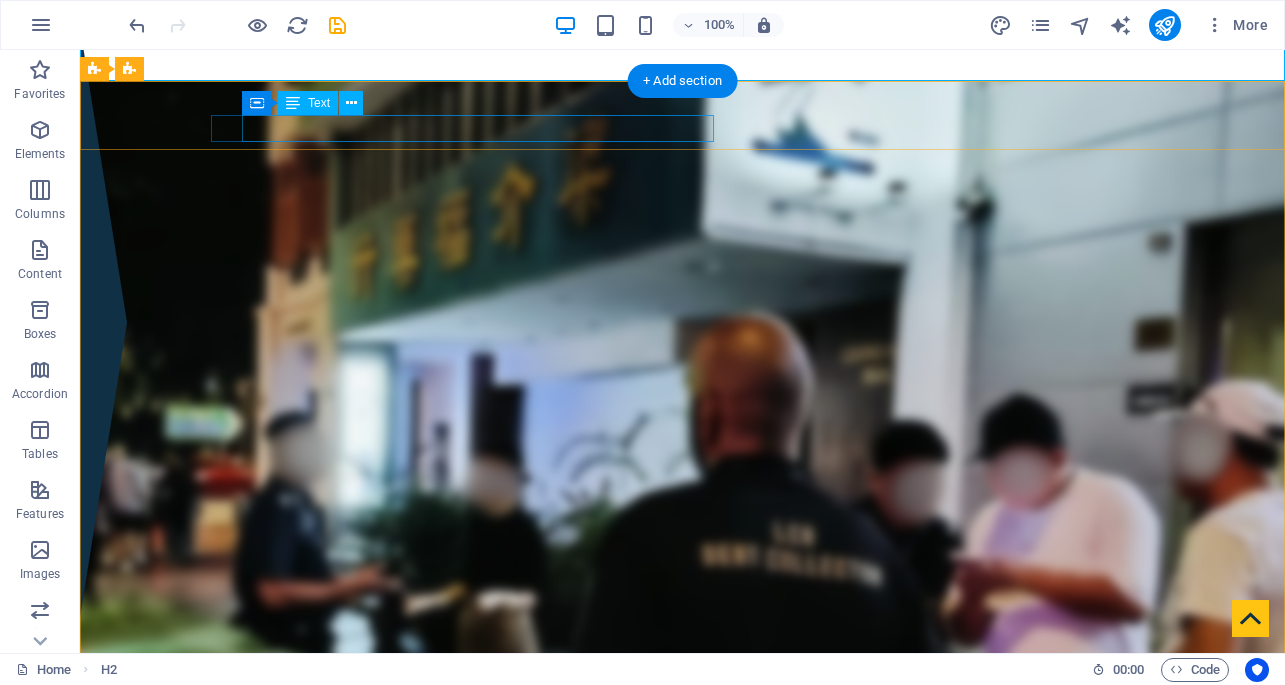 click on "Admin  : +65 8096 0619 / +65 8628 9690     ops: +65 8628 9690" at bounding box center (686, 1163) 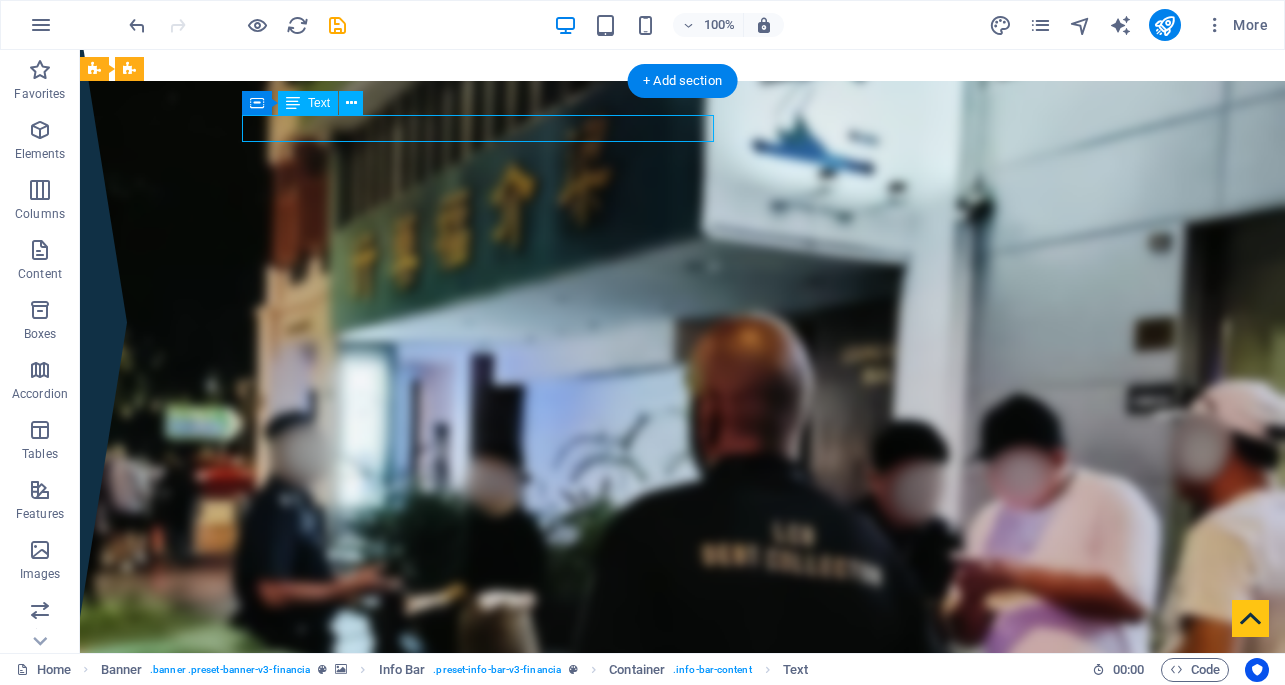 click on "Admin  : +65 8096 0619 / +65 8628 9690     ops: +65 8628 9690" at bounding box center [686, 1163] 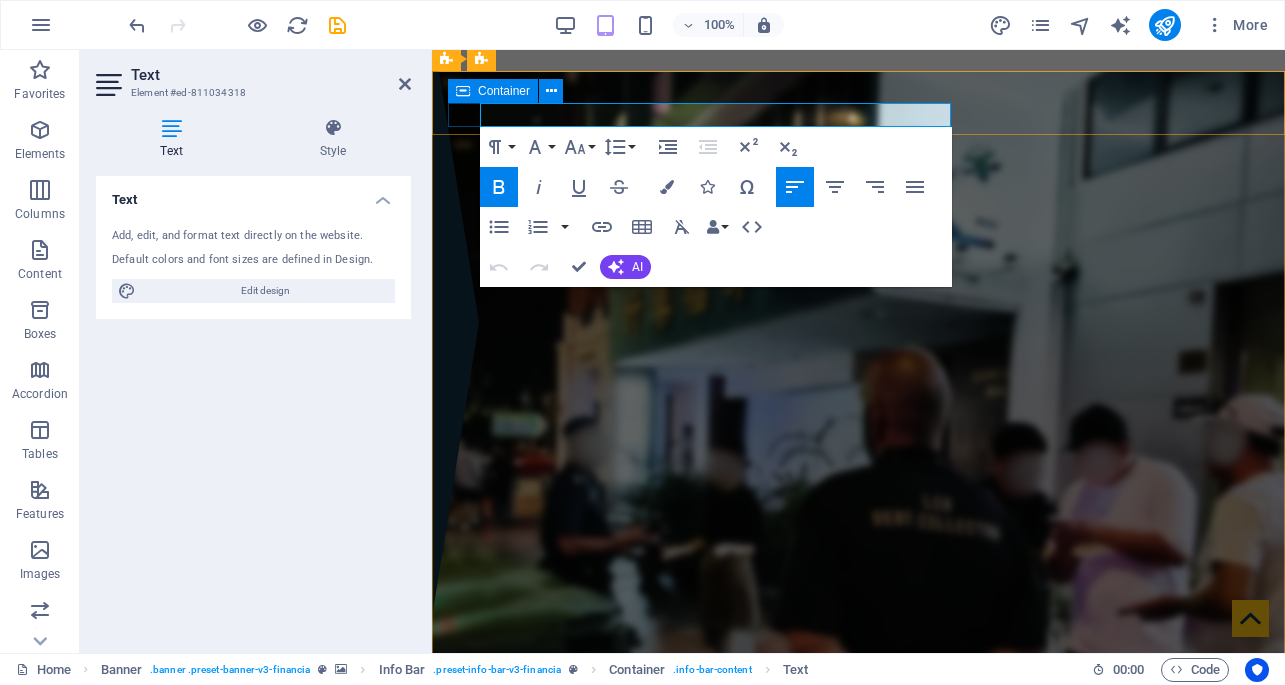 drag, startPoint x: 948, startPoint y: 115, endPoint x: 475, endPoint y: 114, distance: 473.00107 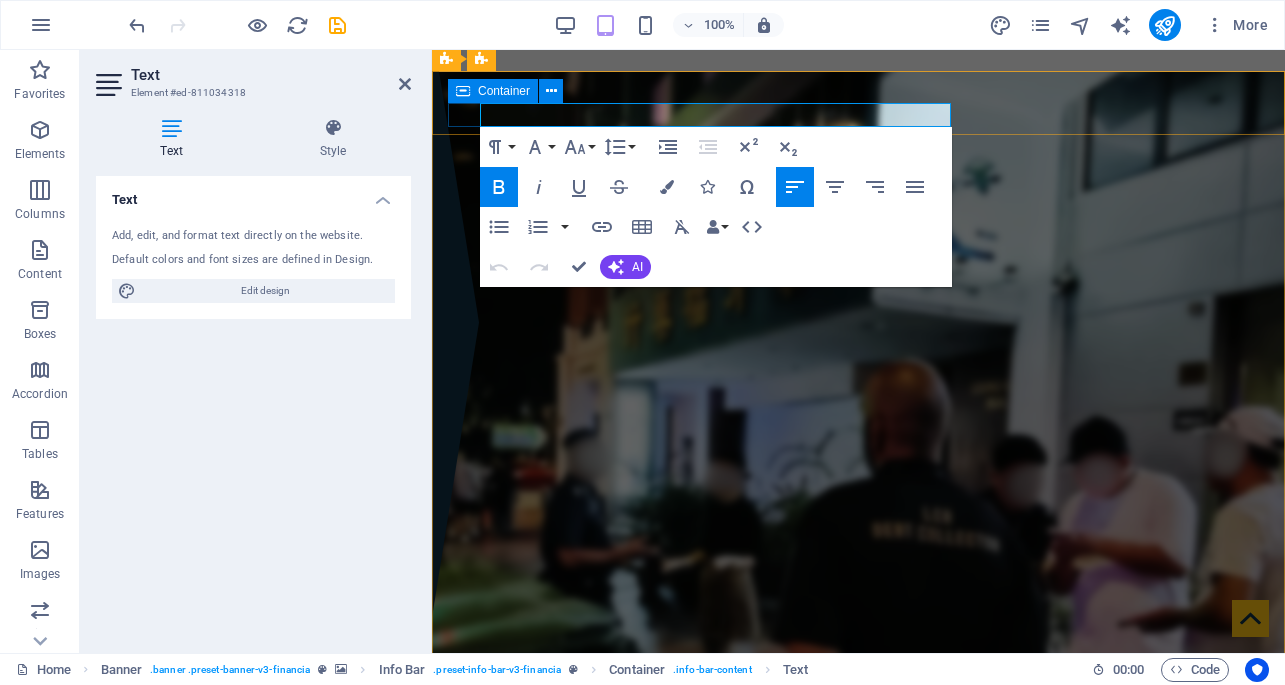 copy on "Admin  : +65 8096 0619 / +65 8628 9690     ops: +65 8628 9690" 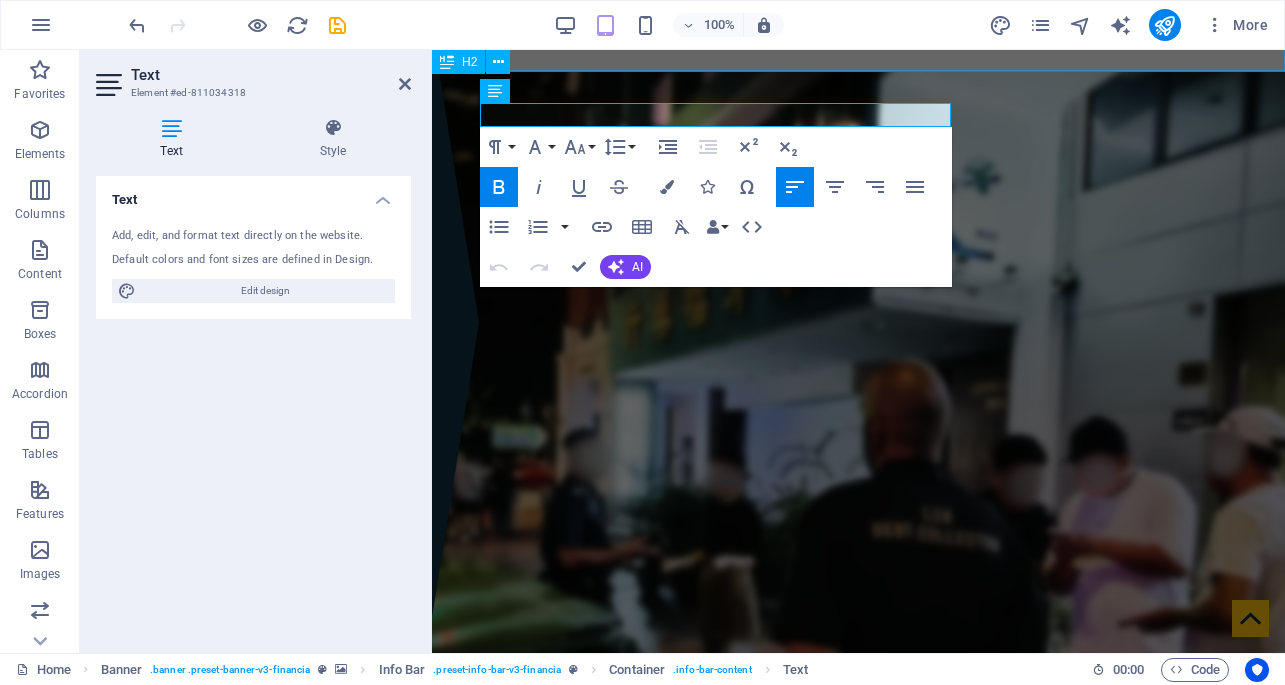 click on "Recovering broken promises" at bounding box center (858, 46) 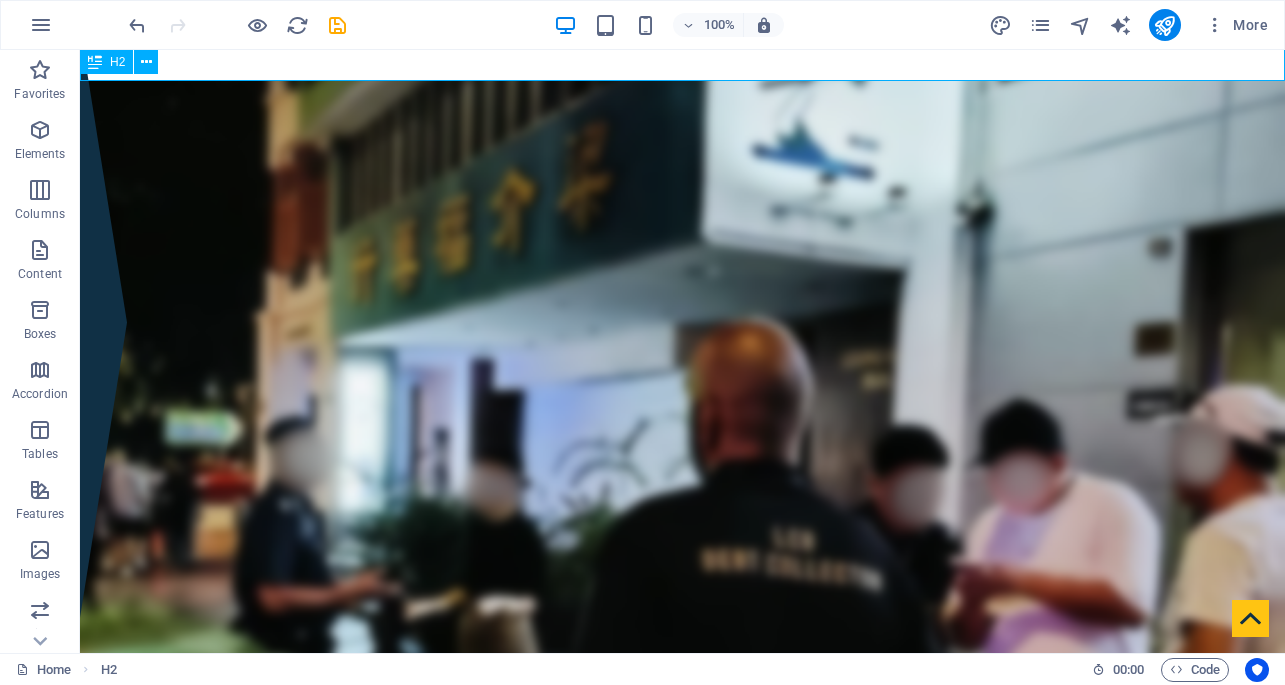 click on "Recovering broken promises" at bounding box center (682, 51) 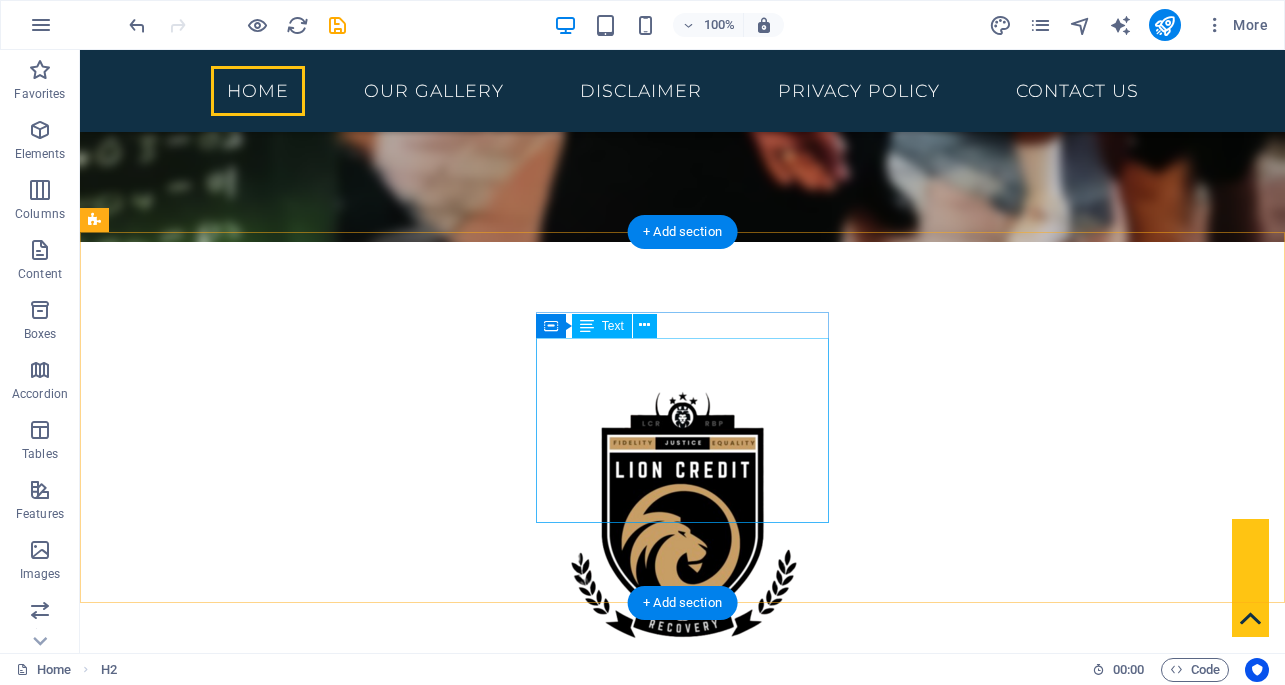 scroll, scrollTop: 2164, scrollLeft: 0, axis: vertical 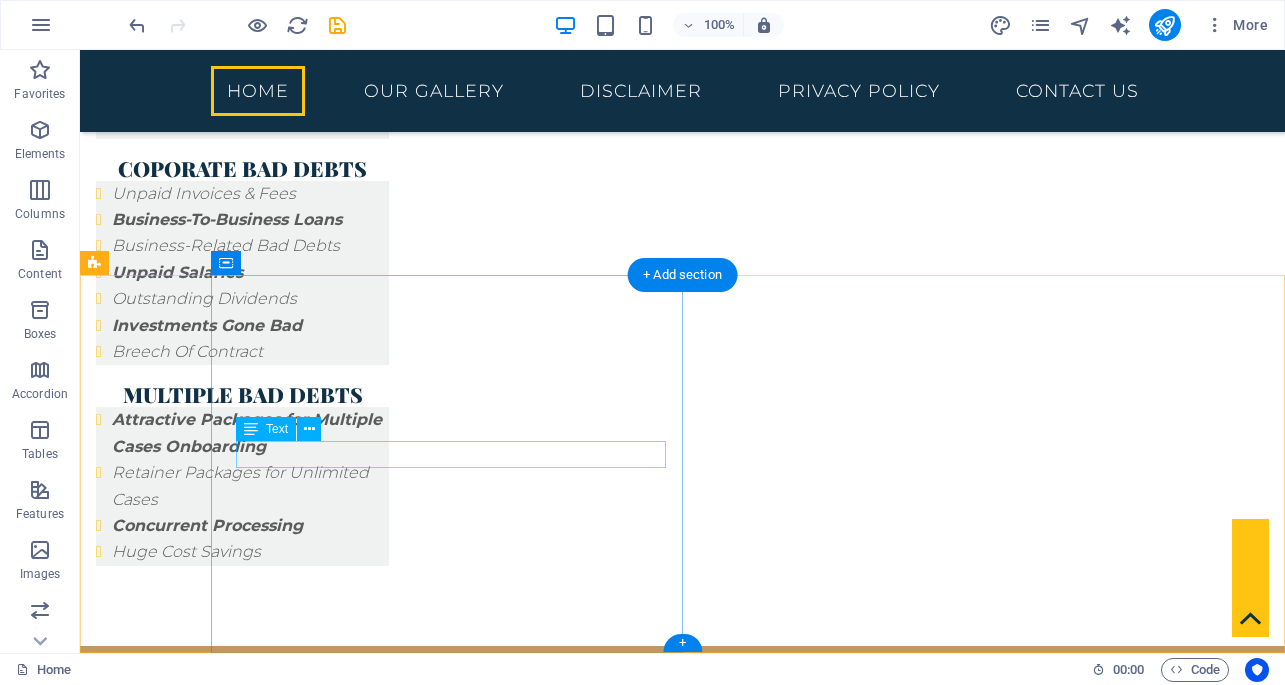 click on "+65 8096 0619 & +65 8628 9690" at bounding box center (740, 3224) 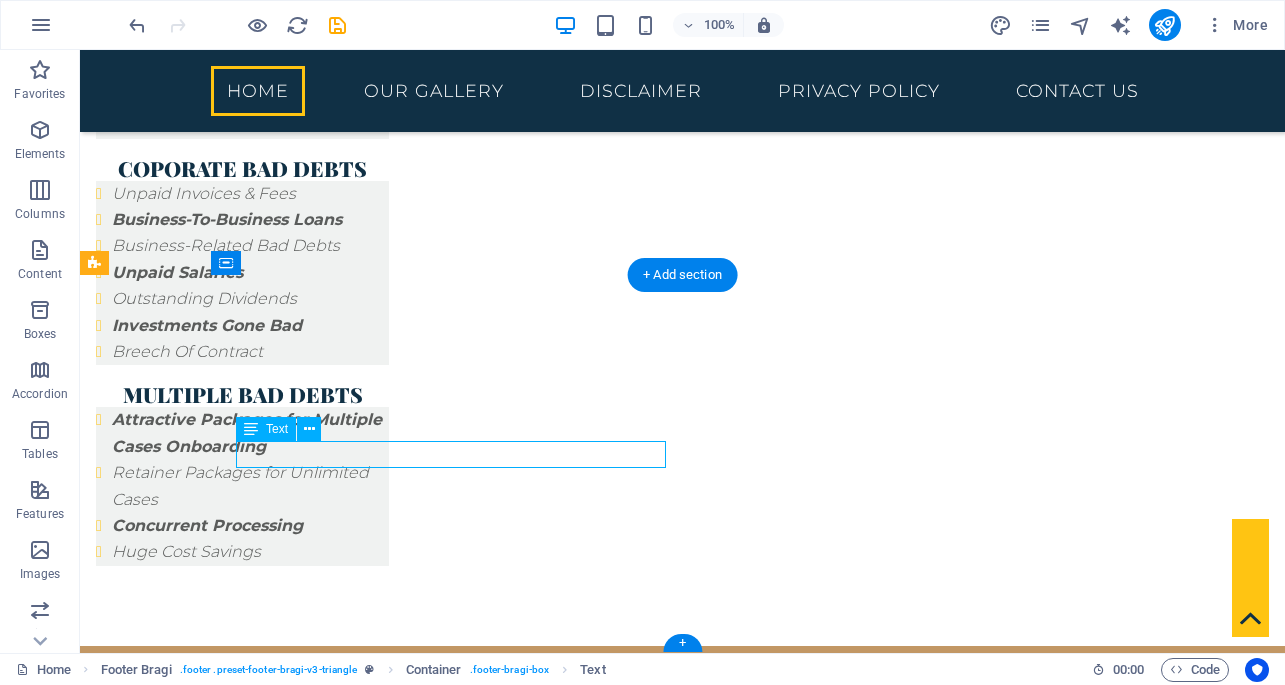 click on "+65 8096 0619 & +65 8628 9690" at bounding box center (740, 3224) 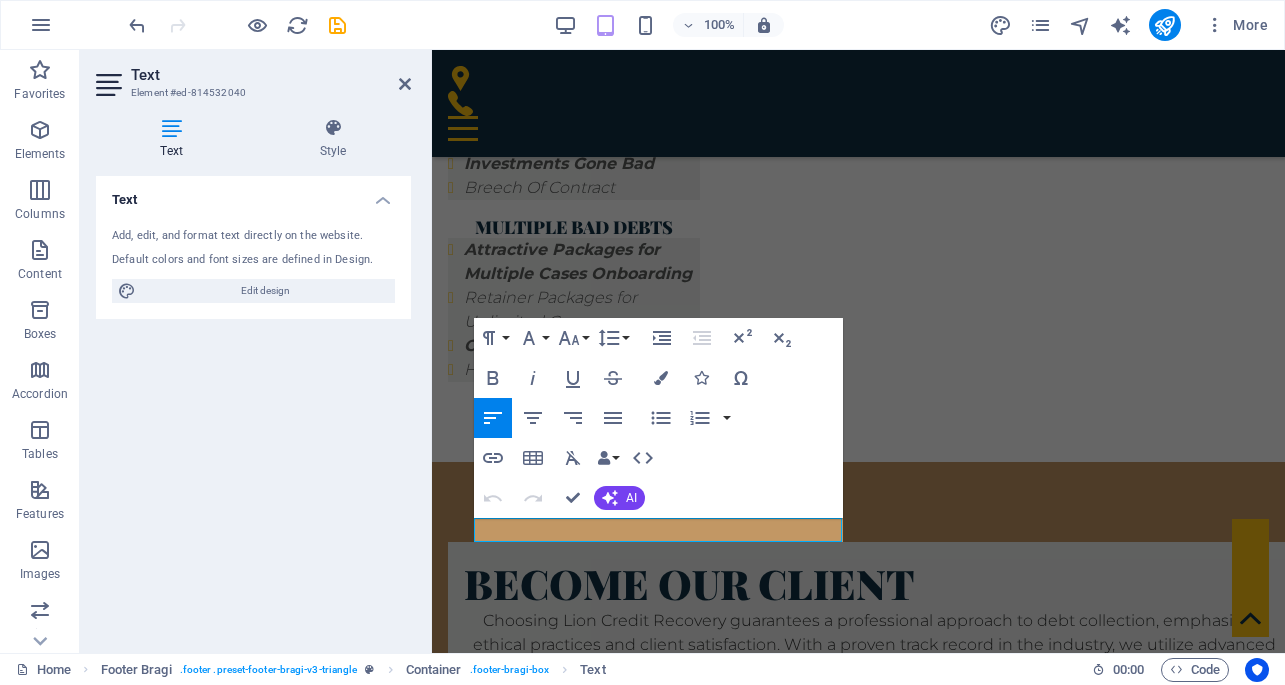 scroll, scrollTop: 2163, scrollLeft: 0, axis: vertical 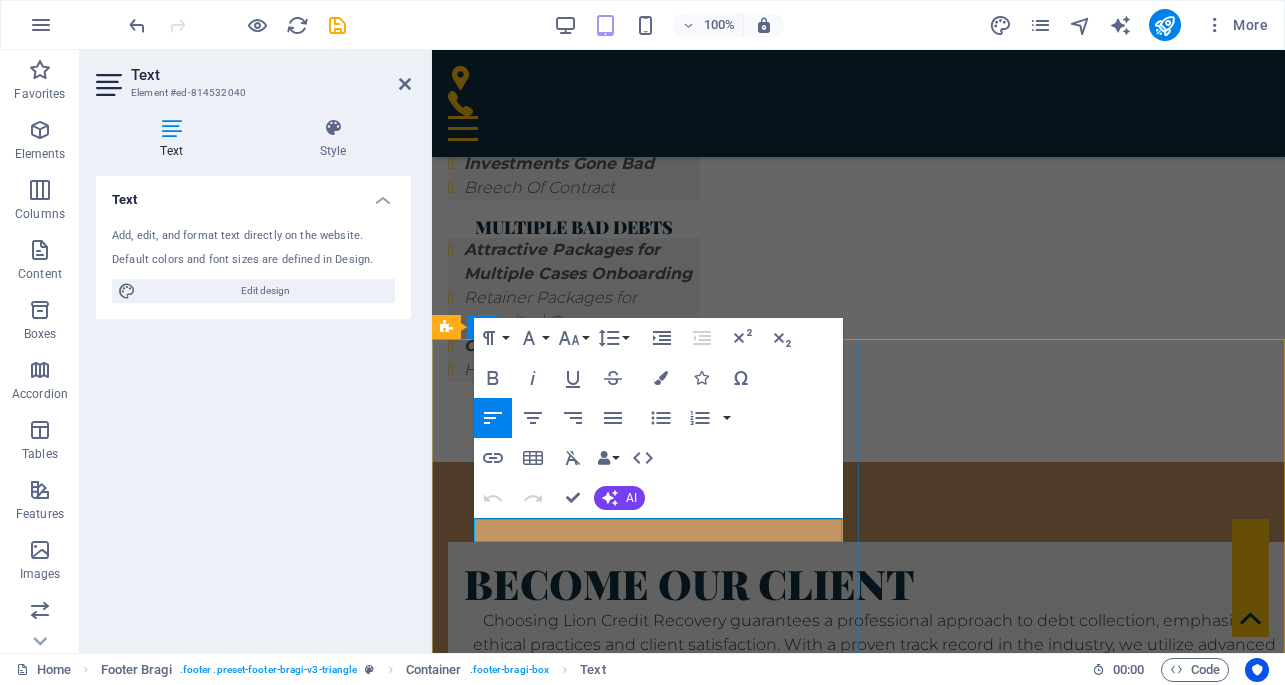 drag, startPoint x: 732, startPoint y: 525, endPoint x: 476, endPoint y: 534, distance: 256.15814 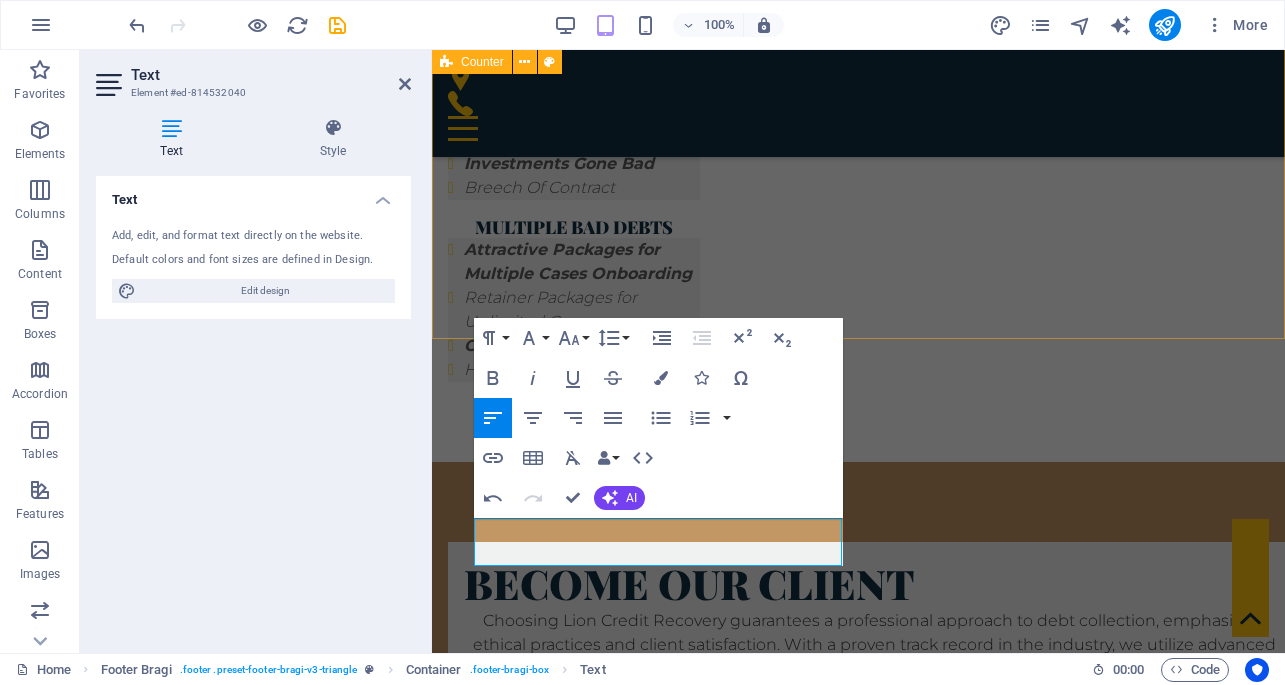click on "0 Suucessful personal cases 0 Successful Buisness related cases   fully certified BY SPF 18 licensed specialist" at bounding box center (858, 2232) 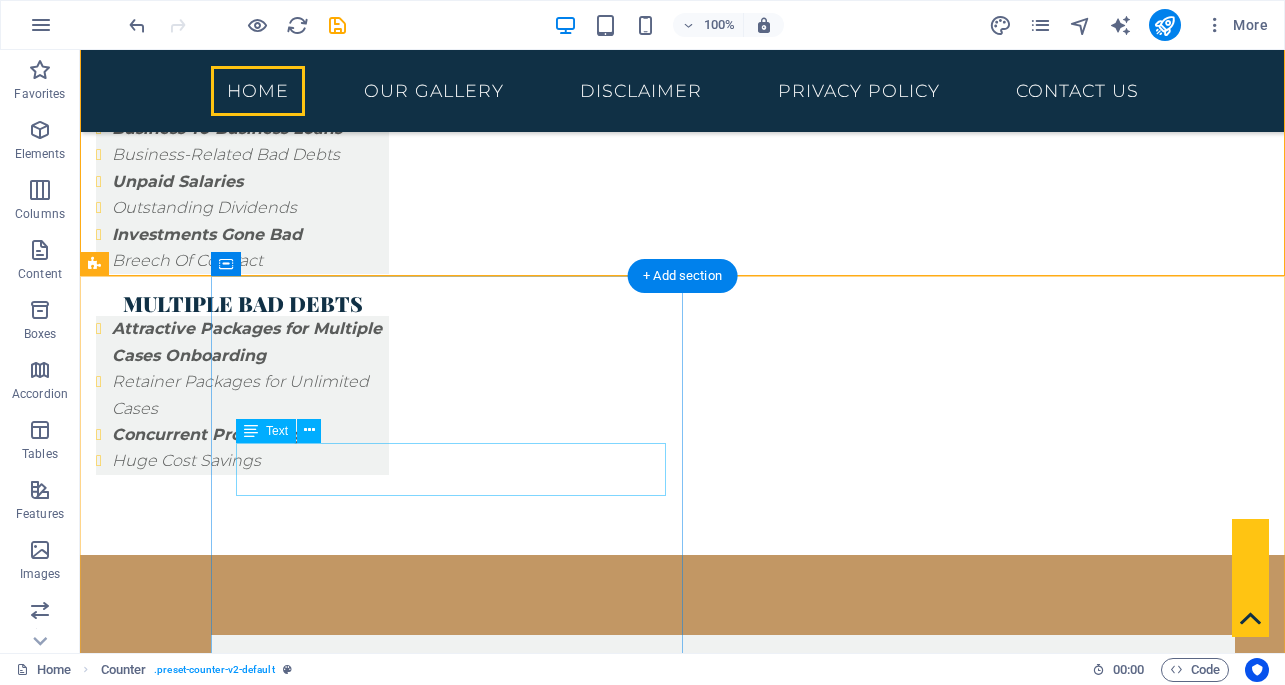 click on "Admin  : +65 8096 0619 / +65 8628 9690     ops: +65 8628 9690" at bounding box center [740, 3133] 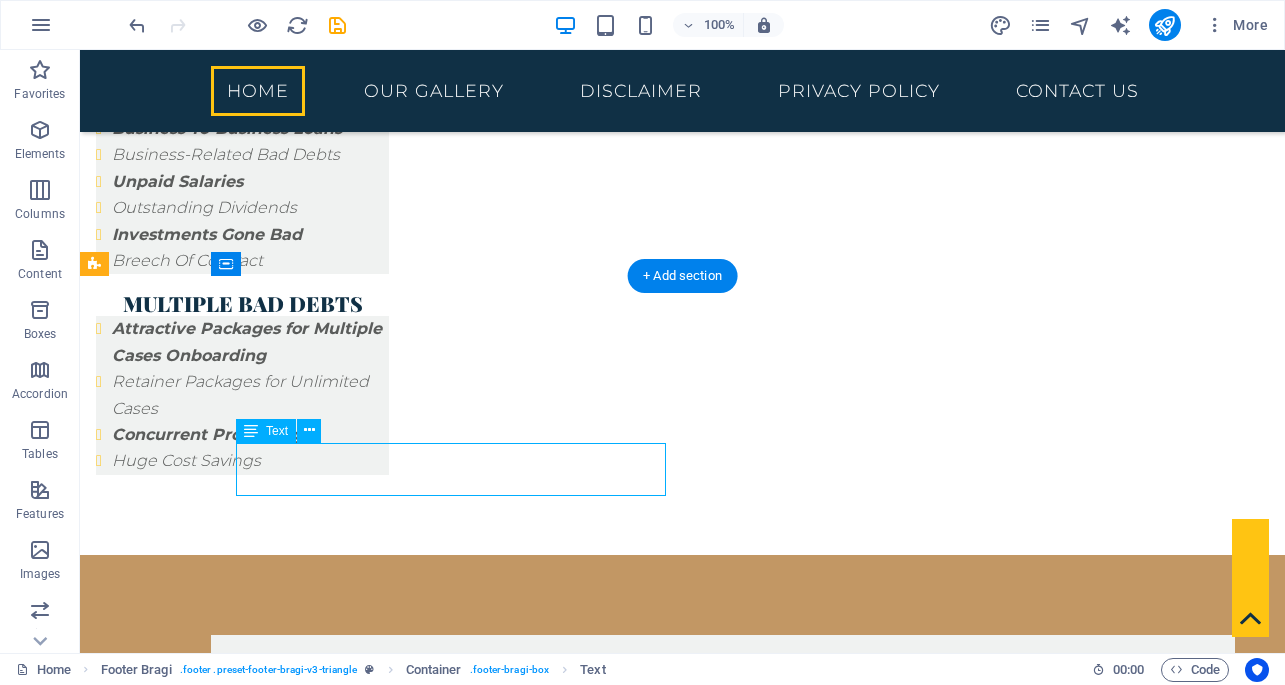 click on "Admin  : +65 8096 0619 / +65 8628 9690     ops: +65 8628 9690" at bounding box center (740, 3133) 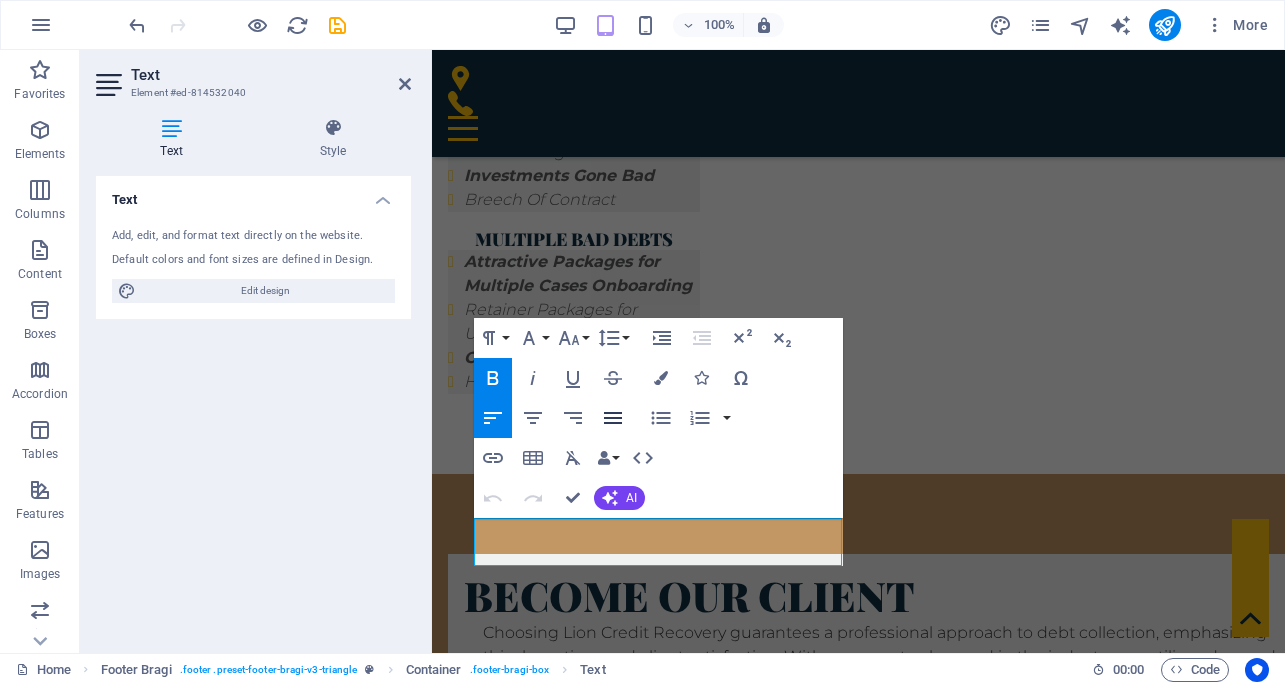 click 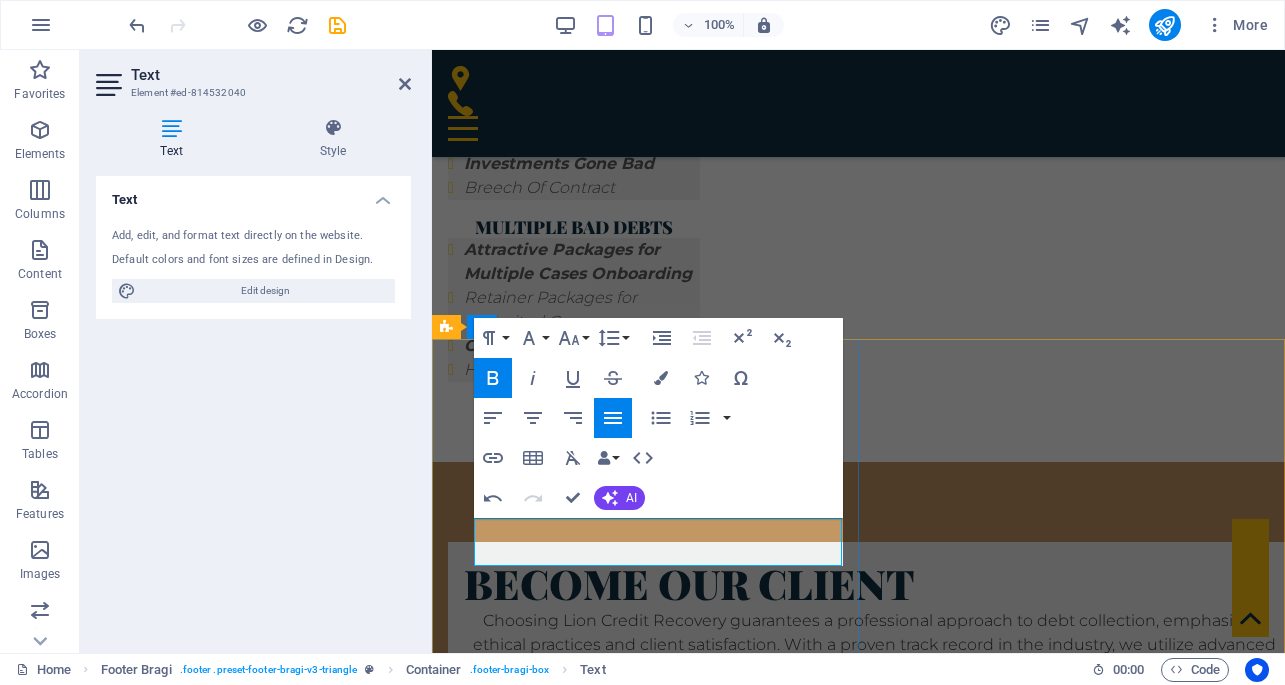 click on "Admin  : +65 8096 0619 / +65 8628 9690     ops: +65 8628 9690" at bounding box center [858, 2800] 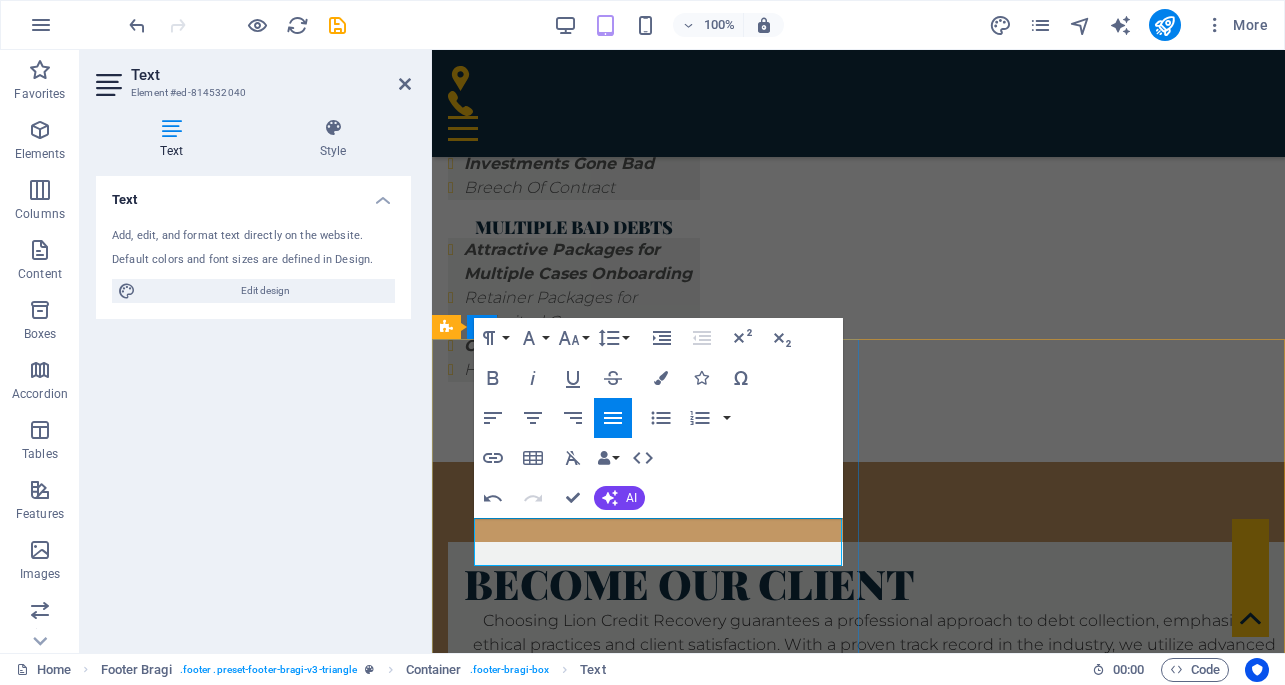 click on "Admin  : +65 8096 0619 / +65 8628 9690     ops: +65 8628 9690" at bounding box center (858, 2800) 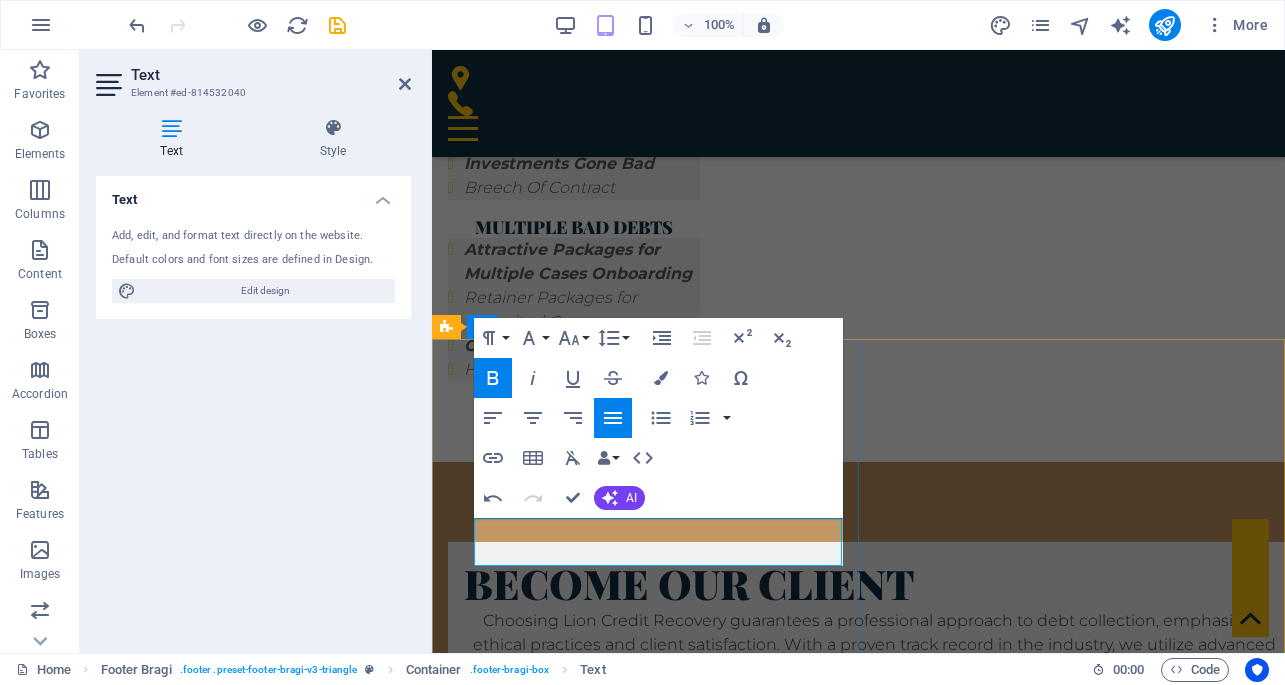 type 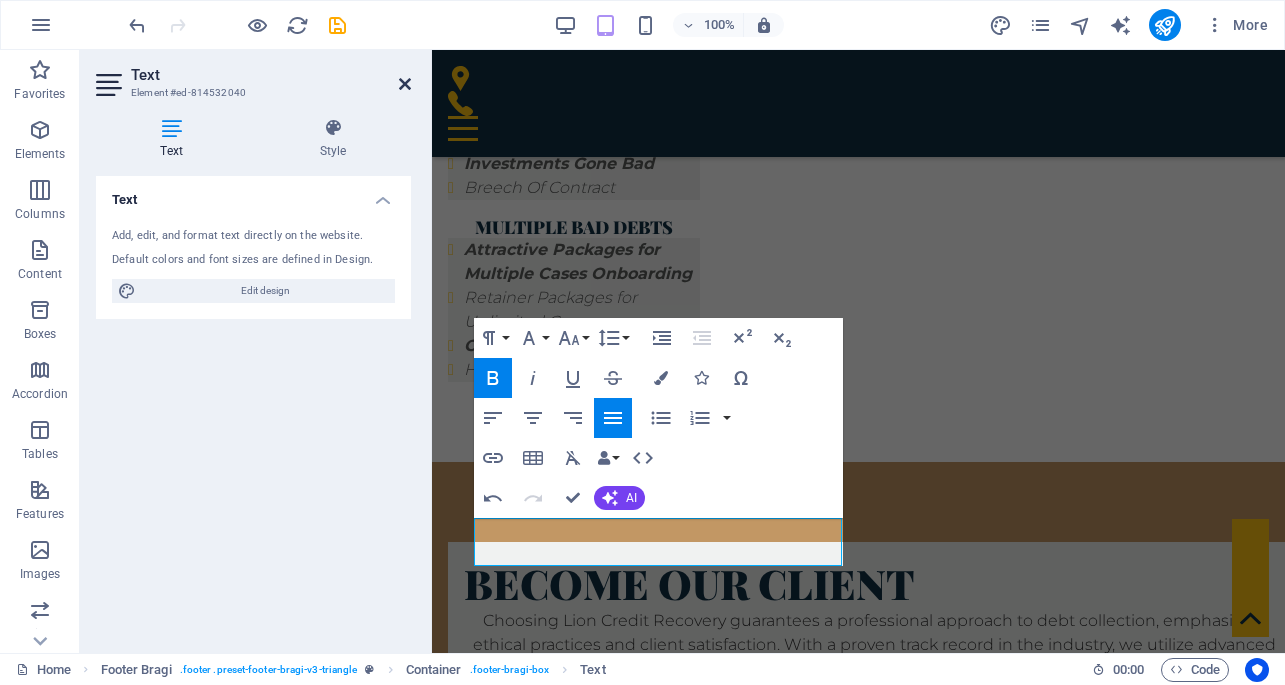 click at bounding box center [405, 84] 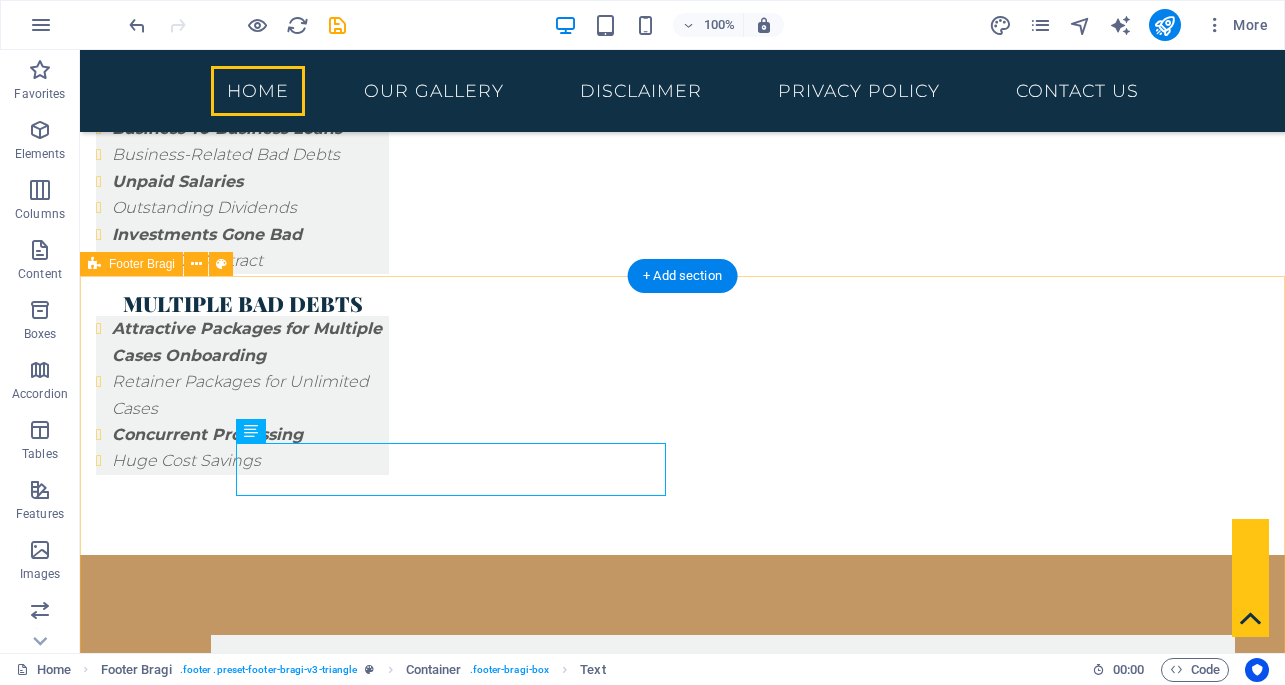 click on "keep in touch 60 Paya Lebar Rd, #07-54 Paya Lebar Square, S389366 Admin  : +65 8096 0619 / +65 8628 9690     ops:  +65 8628 9690 info@lioncreditrecovery.com service open 24/7 mon - sun © 2025 Lion Credit Recovery Pte. Ltd. All rights reserved. Drop content here or  Add elements  Paste clipboard" at bounding box center [682, 3416] 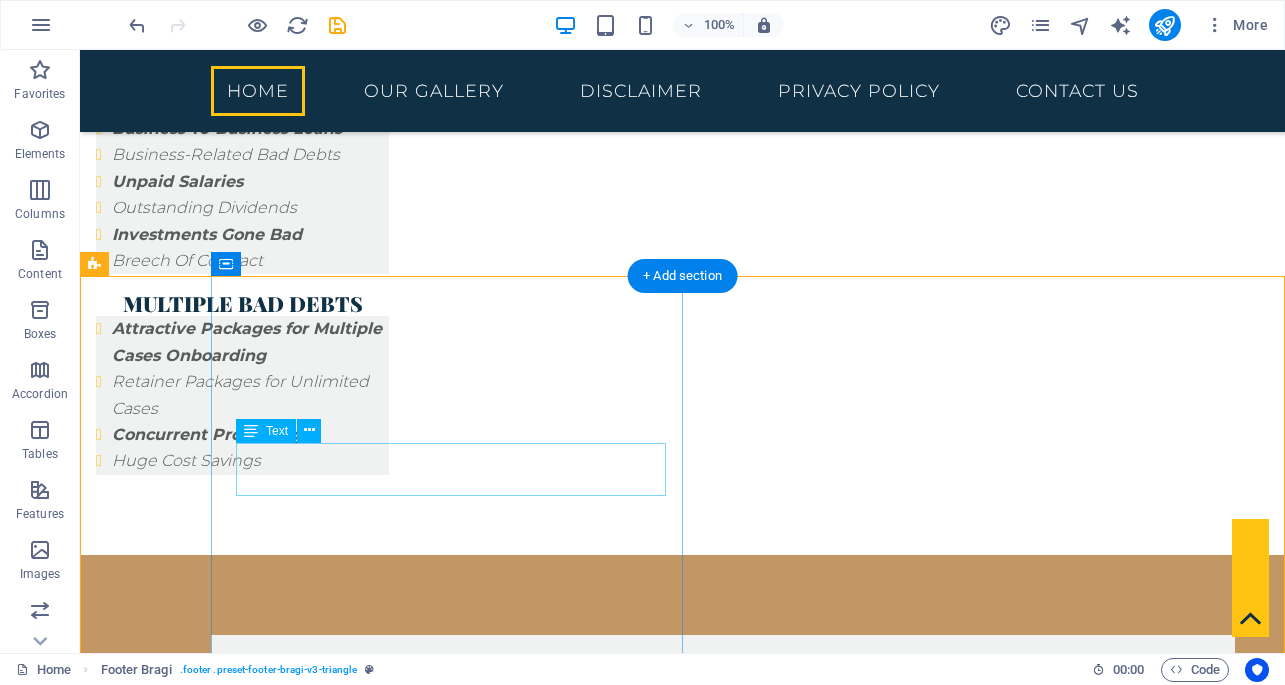 click on "Admin  : +65 8096 0619 / +65 8628 9690     ops:  +65 8628 9690" at bounding box center (740, 3133) 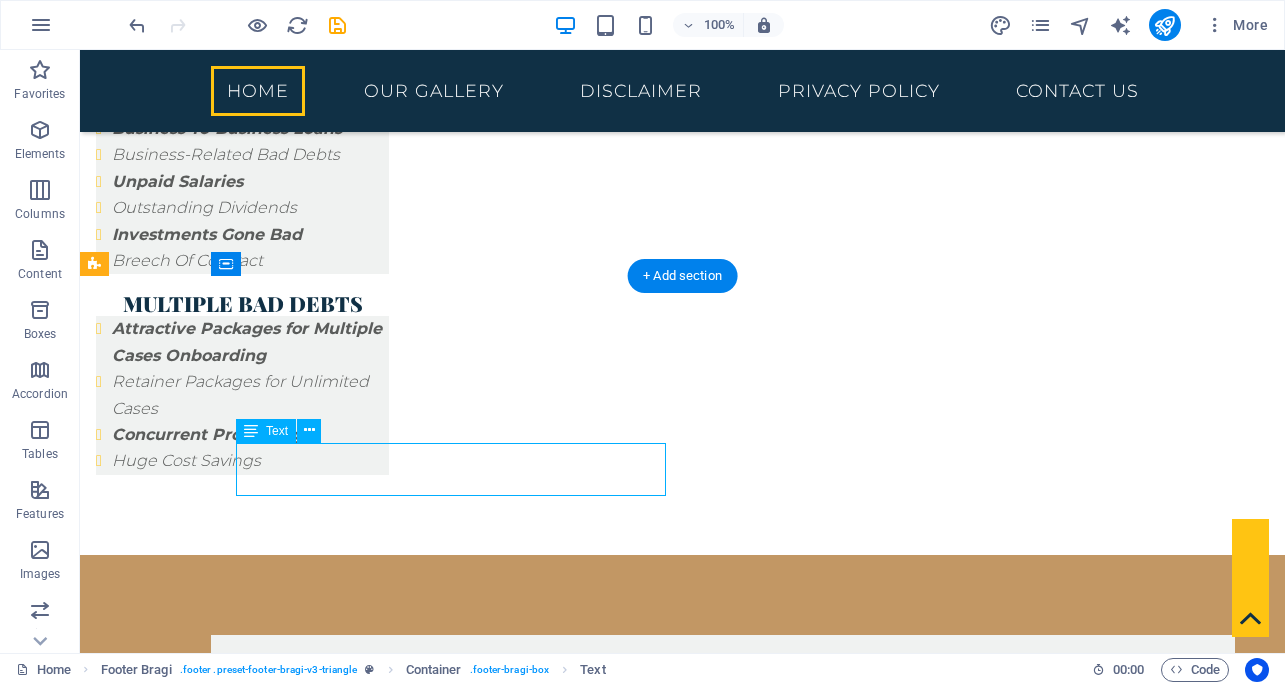 click on "Admin  : +65 8096 0619 / +65 8628 9690     ops:  +65 8628 9690" at bounding box center [740, 3133] 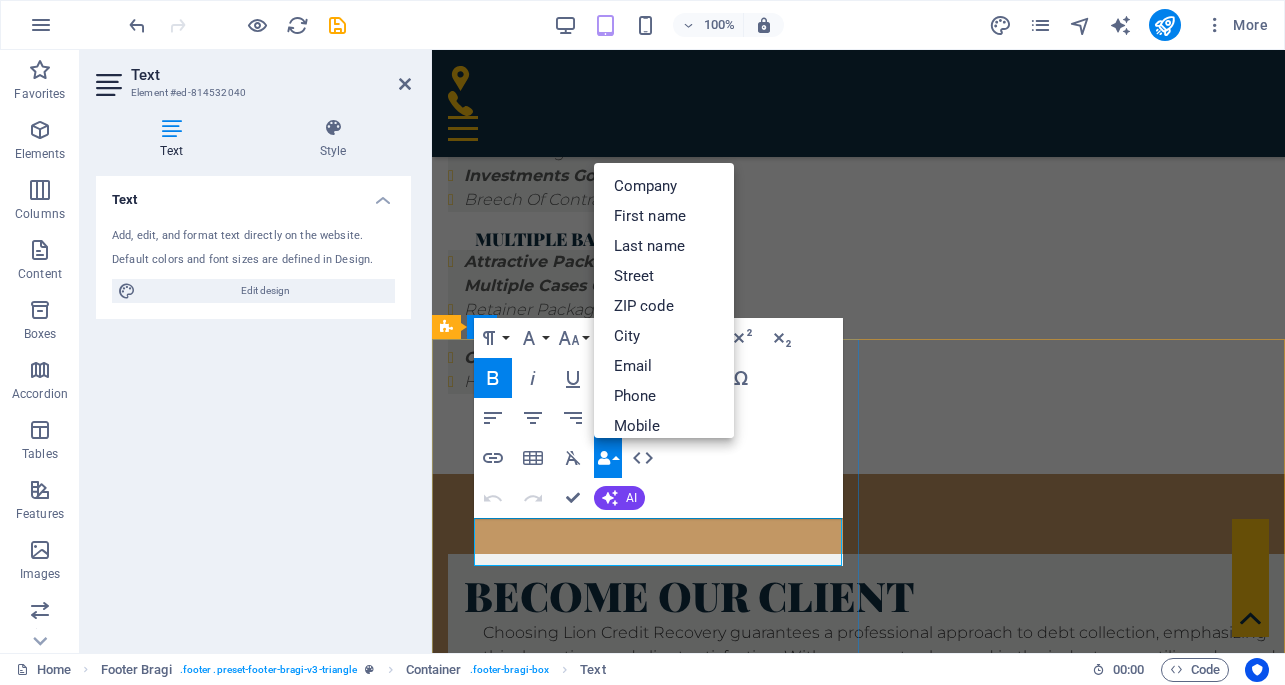 click on "ops:" at bounding box center (747, 2811) 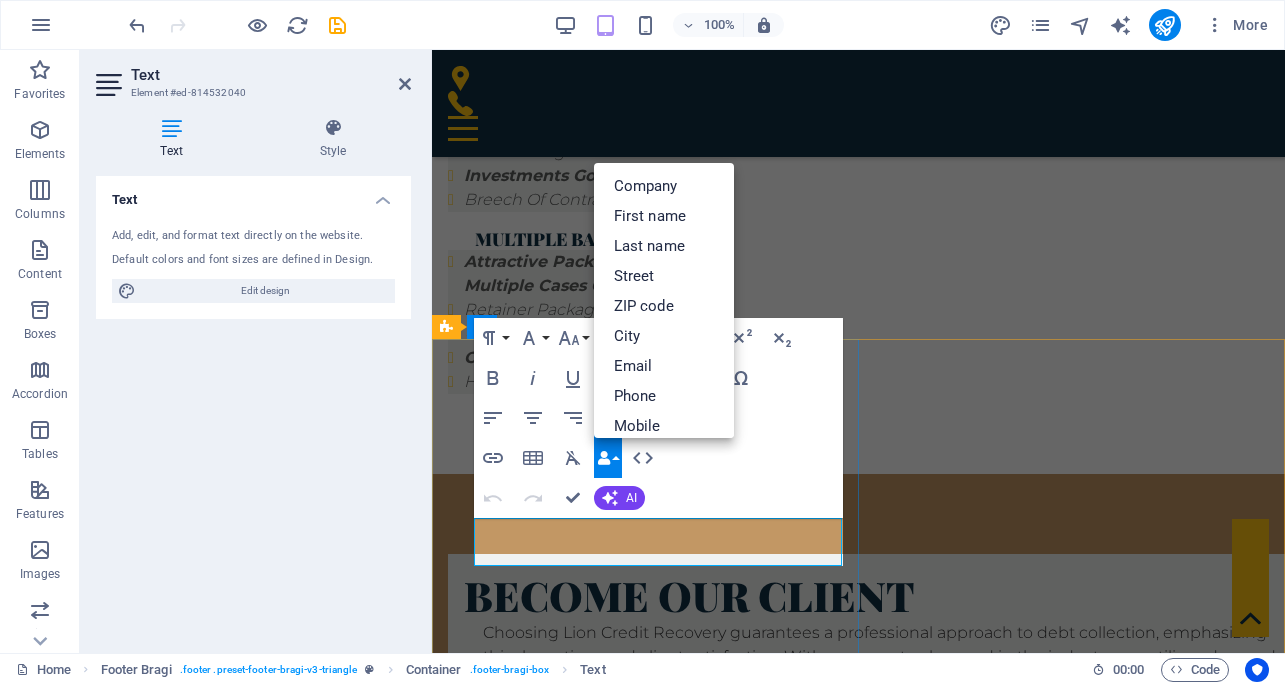 click on "ops:" at bounding box center [747, 2811] 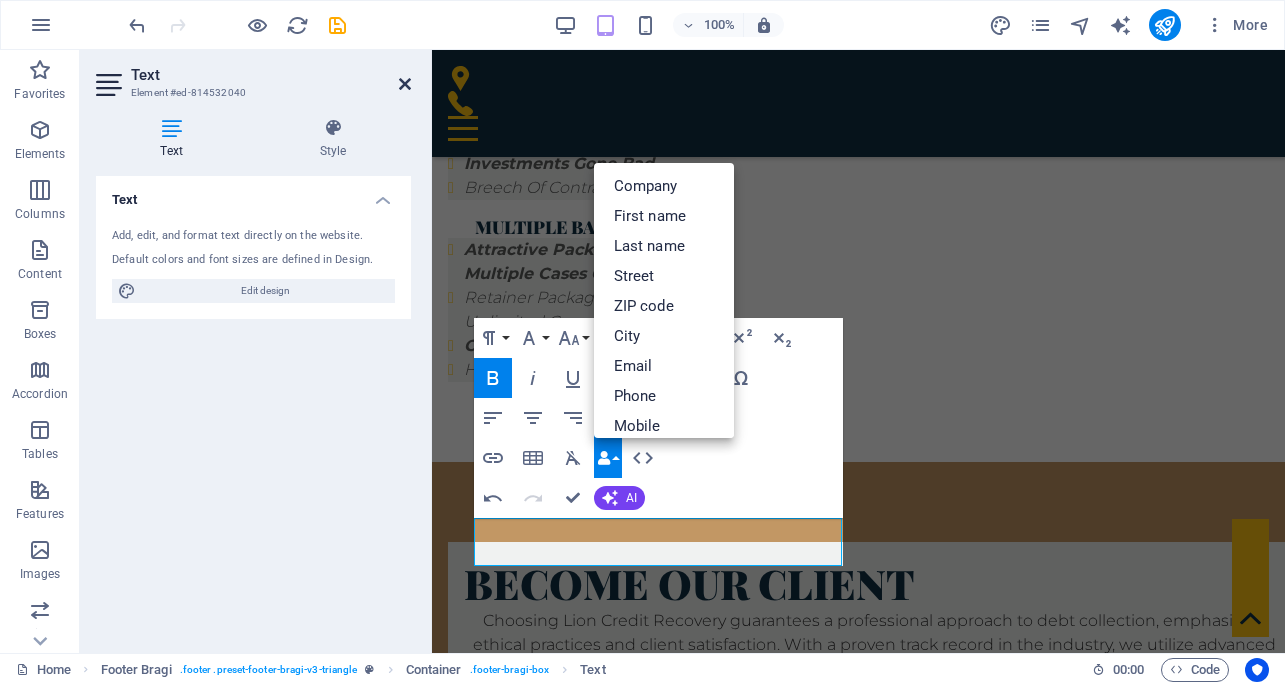 click at bounding box center [405, 84] 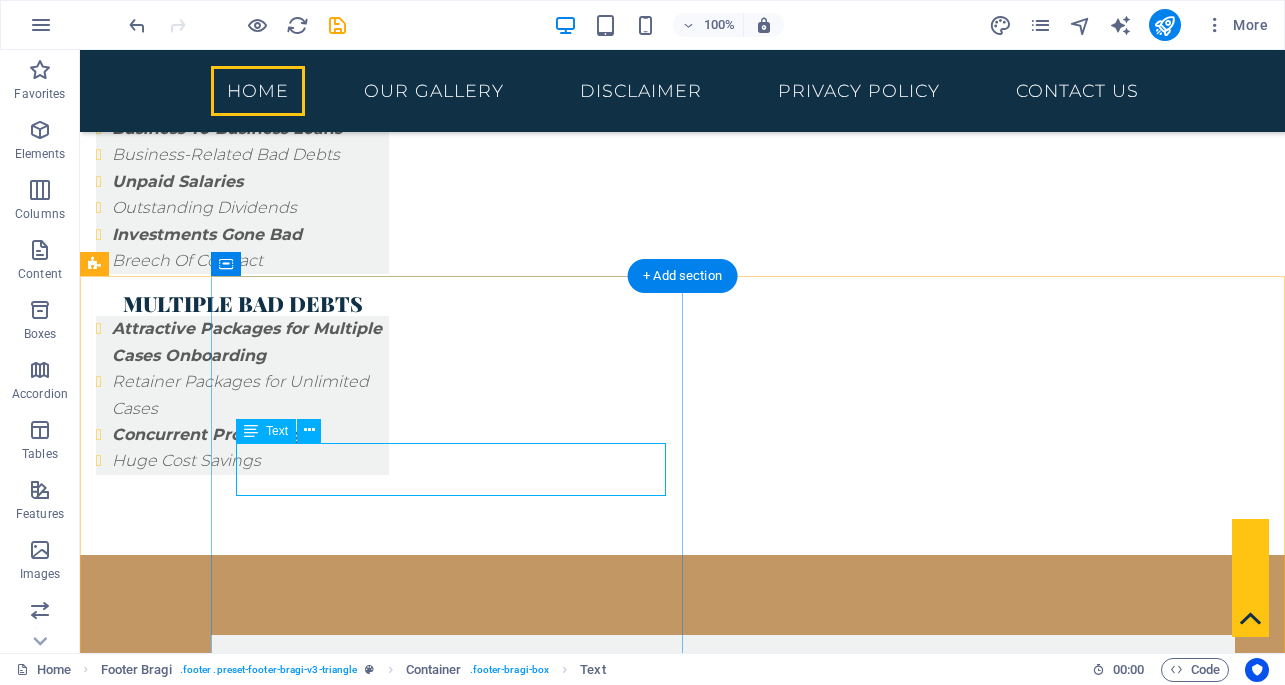click on "Admin  : +65 8096 0619 / +65 8628 9690    ops:  +65 8628 9690" at bounding box center [740, 3133] 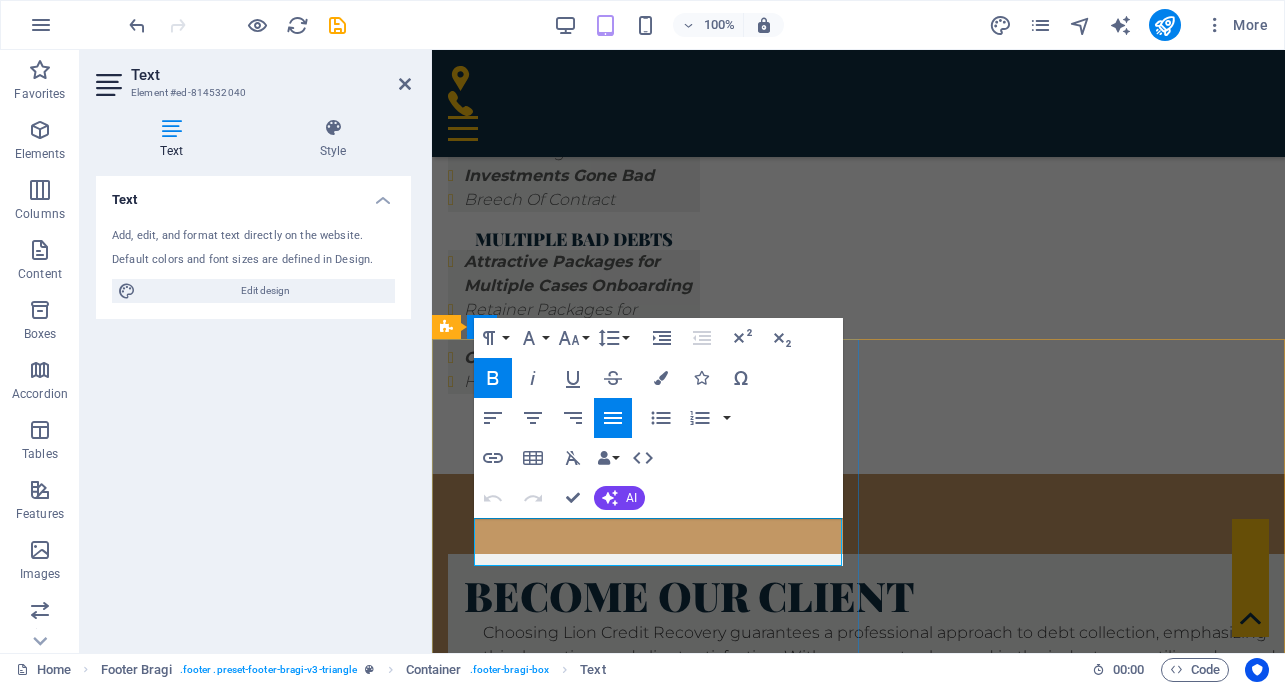 click on "ops:" at bounding box center (747, 2811) 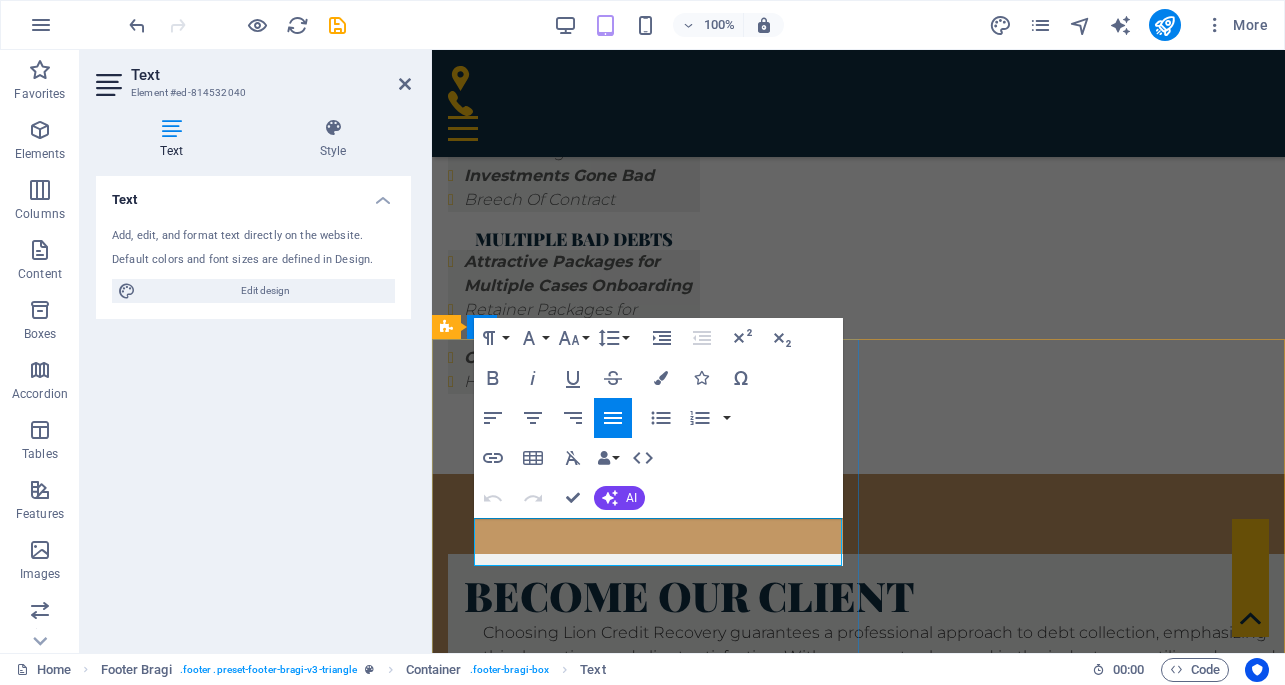 type 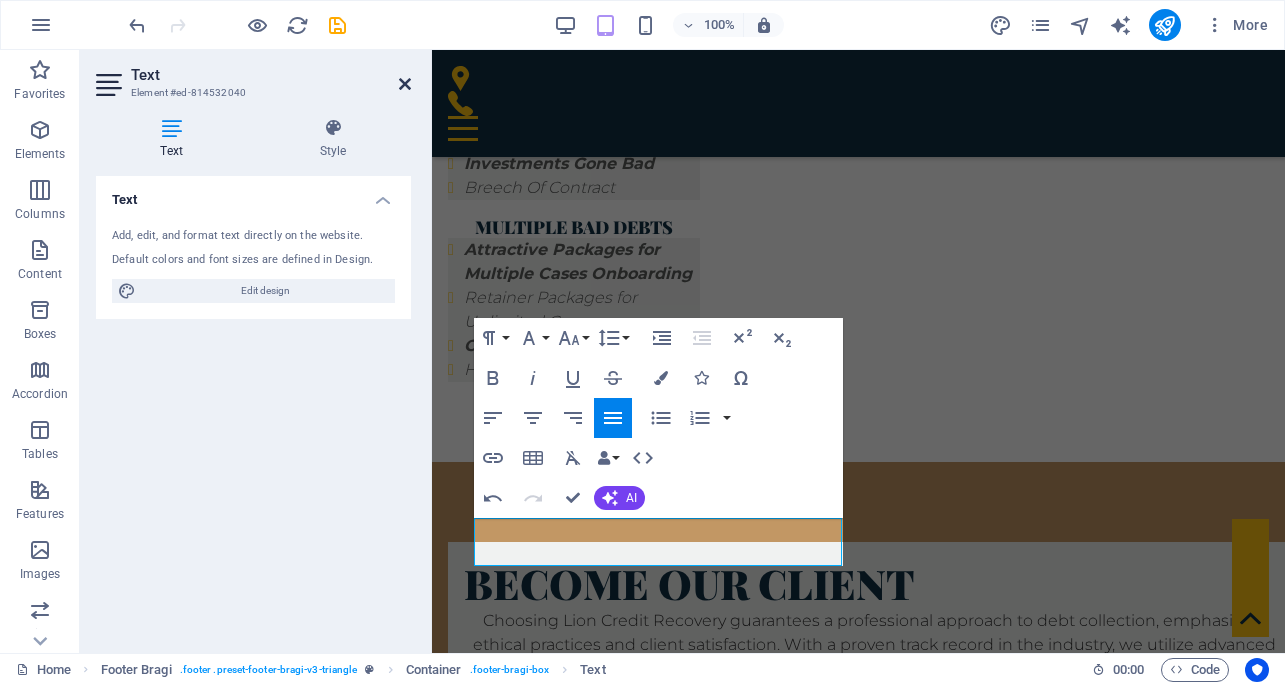 click at bounding box center (405, 84) 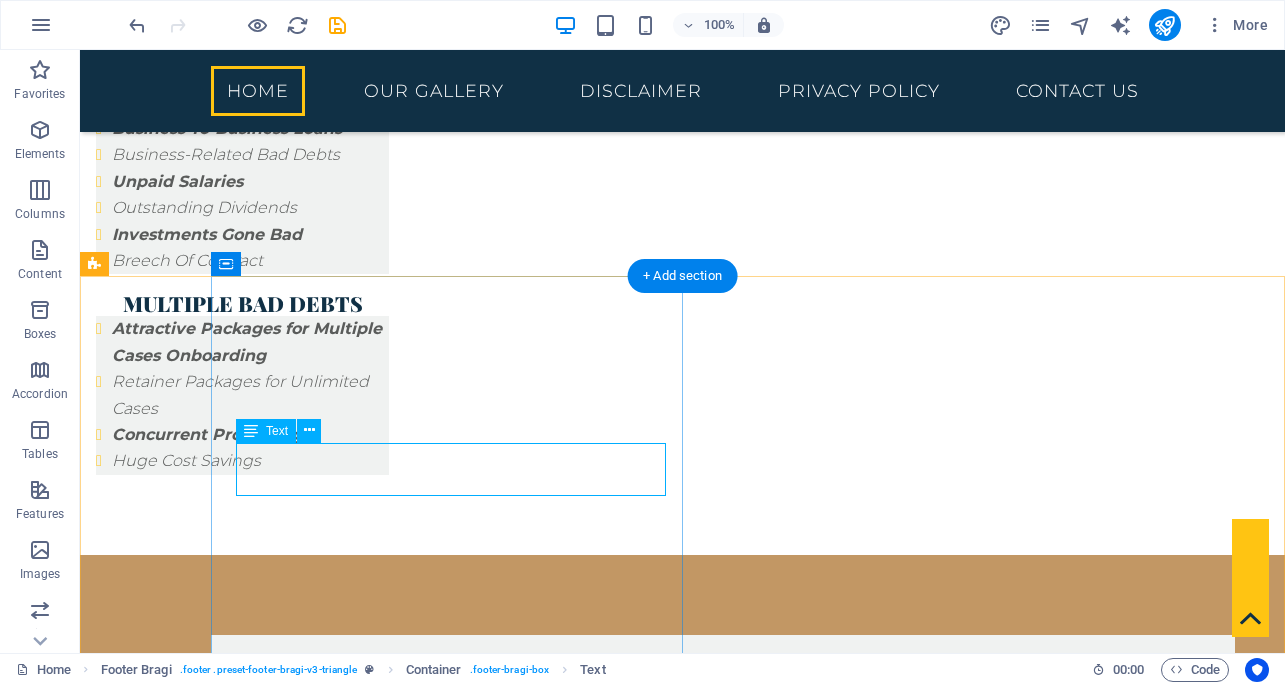 click on "Admin  : +65 8096 0619 / +65 8628 9690                 ops:  +65 8628 9690" at bounding box center [740, 3133] 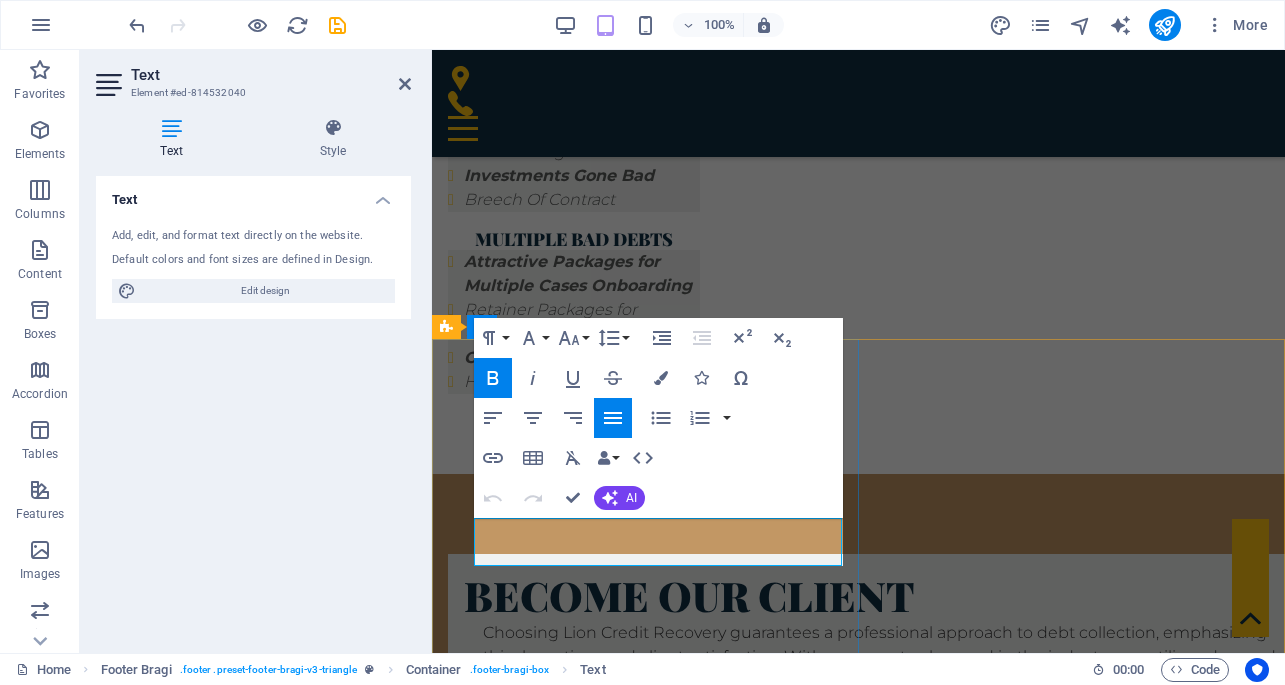 click on "ops:" at bounding box center [747, 2811] 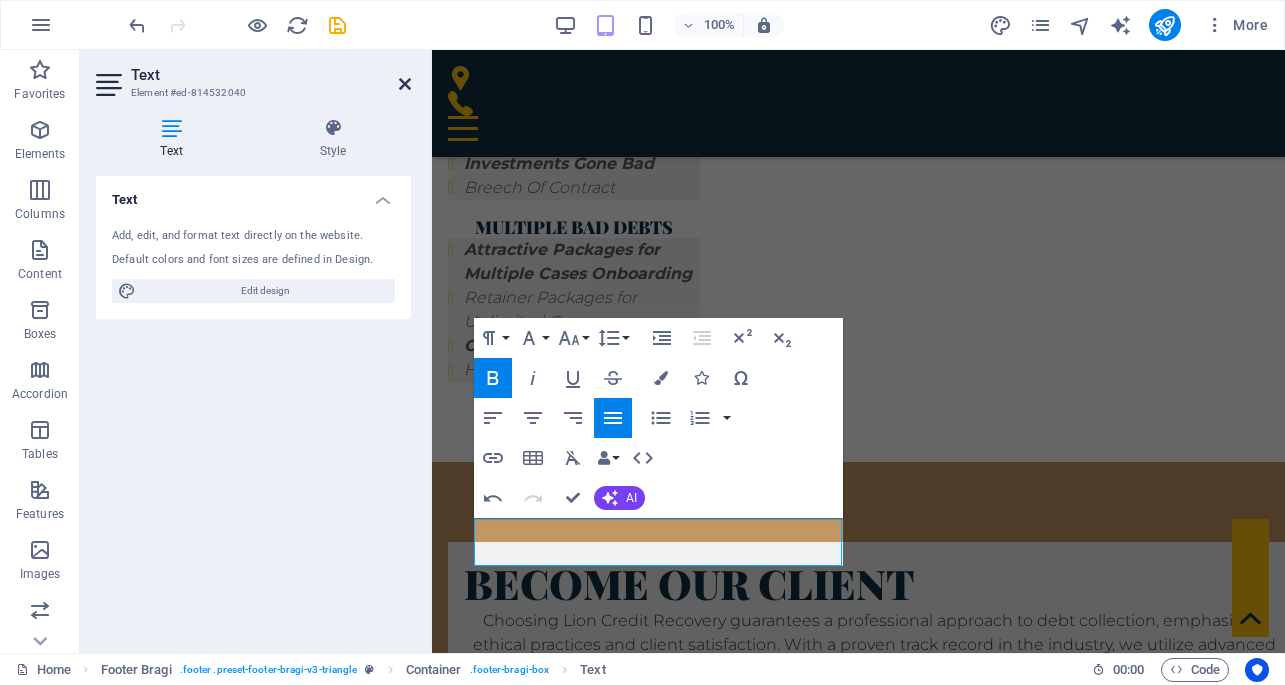 click at bounding box center [405, 84] 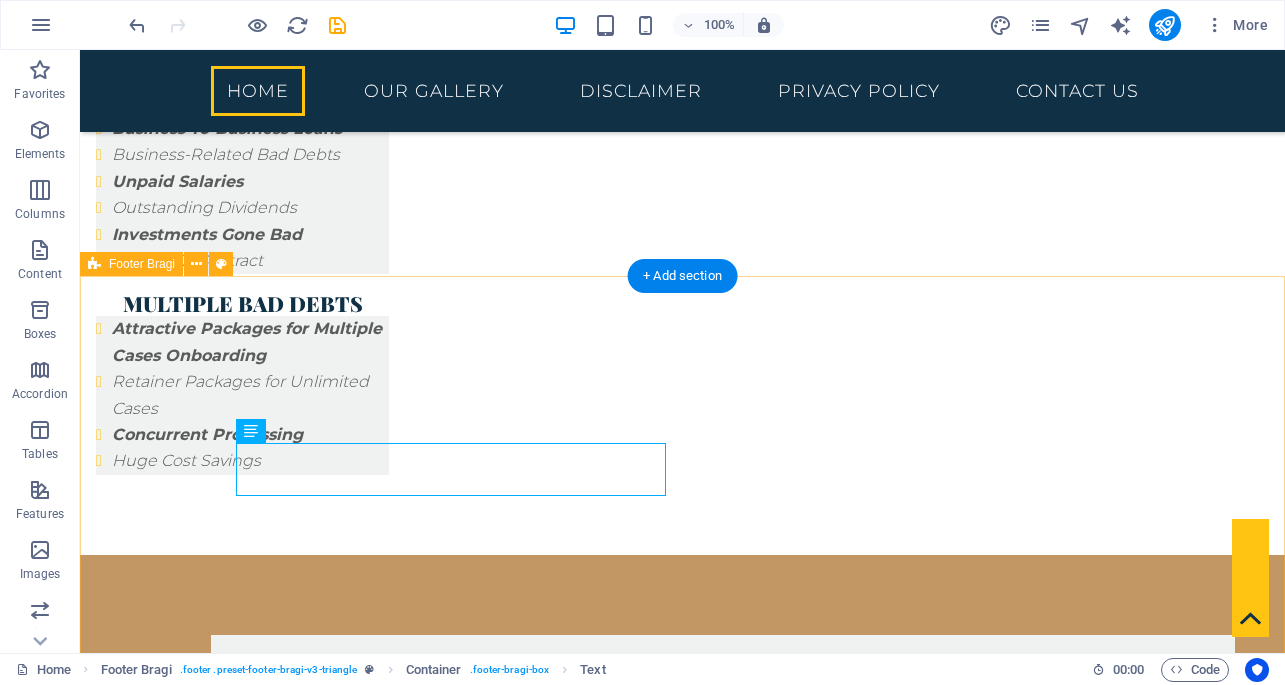 click on "keep in touch 60 Paya Lebar Rd, #07-54 Paya Lebar Square, S389366 Admin  : +65 8096 0619 / +65 8628 9690                ops:  +65 8628 9690 info@lioncreditrecovery.com service open 24/7 mon - sun © 2025 Lion Credit Recovery Pte. Ltd. All rights reserved. Drop content here or  Add elements  Paste clipboard" at bounding box center (682, 3416) 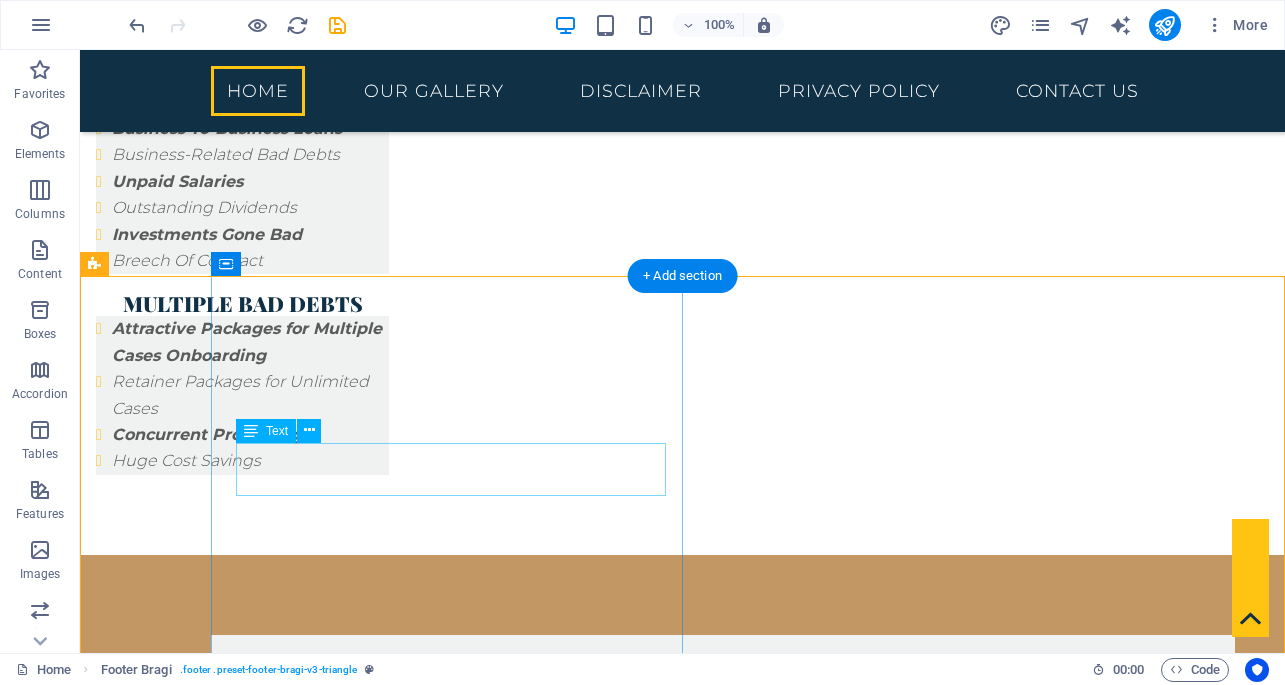 click on "Admin  : +65 8096 0619 / +65 8628 9690                ops:  +65 8628 9690" at bounding box center (740, 3133) 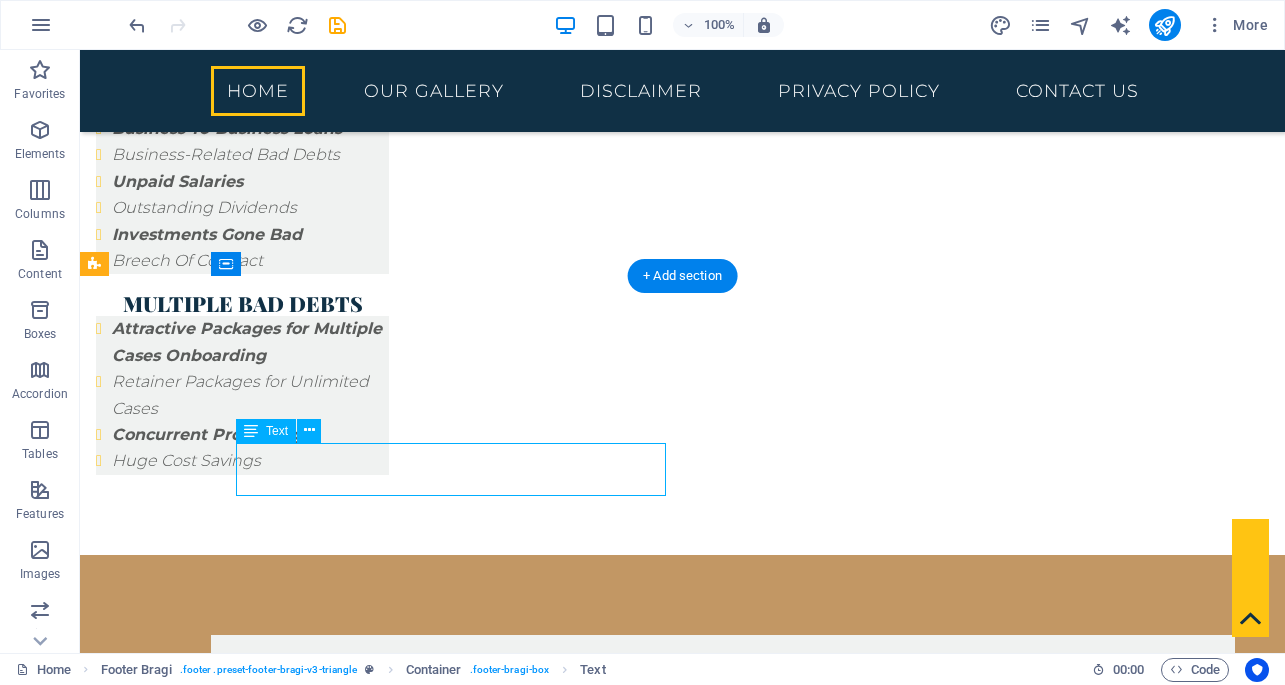 click on "Admin  : +65 8096 0619 / +65 8628 9690                ops:  +65 8628 9690" at bounding box center (740, 3133) 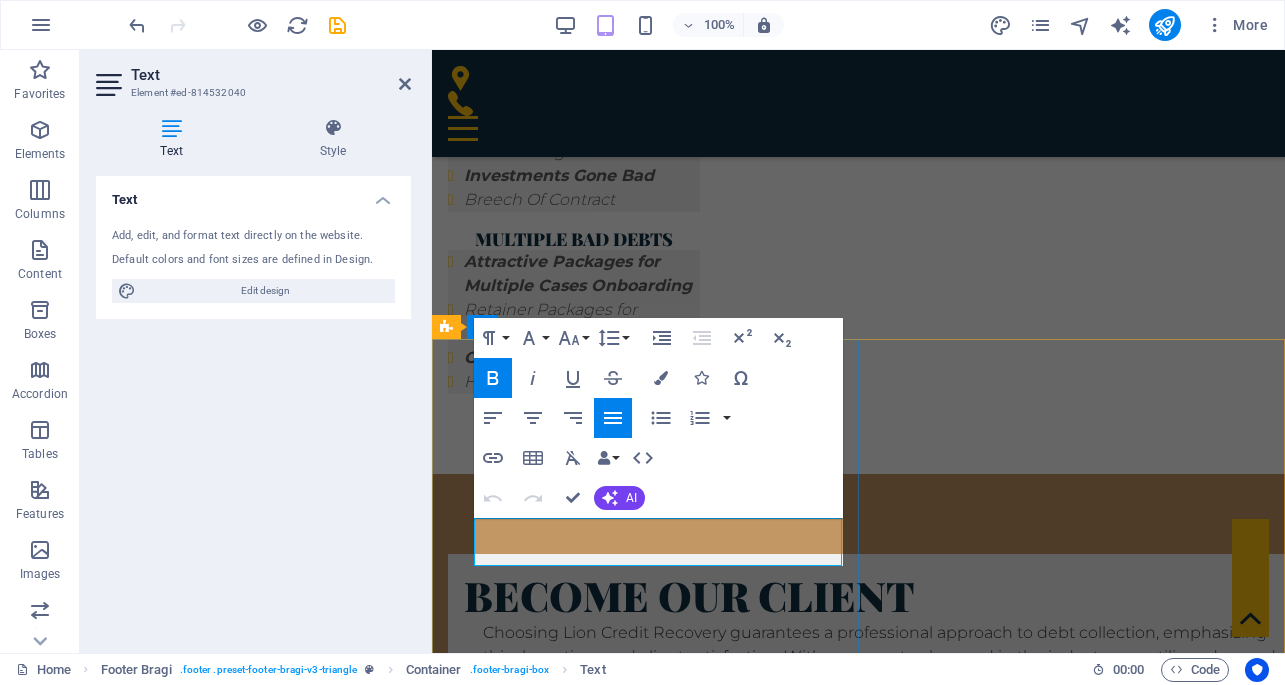 click on "ops:" at bounding box center [747, 2811] 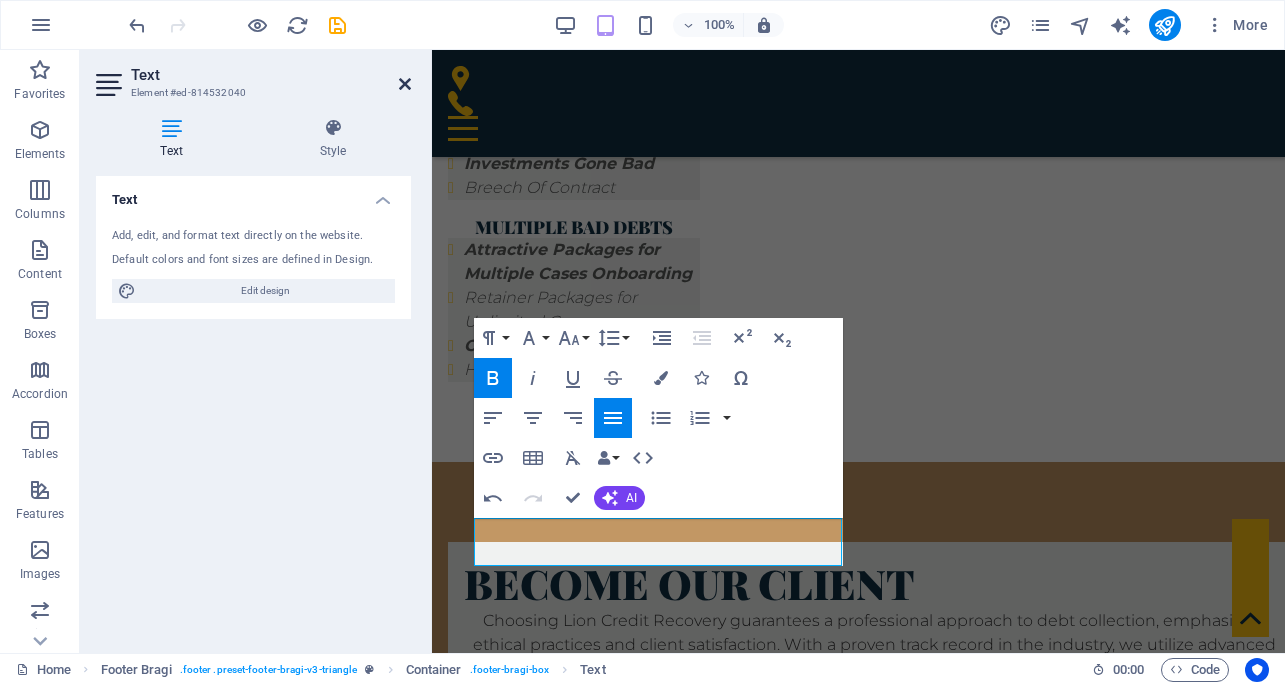click at bounding box center [405, 84] 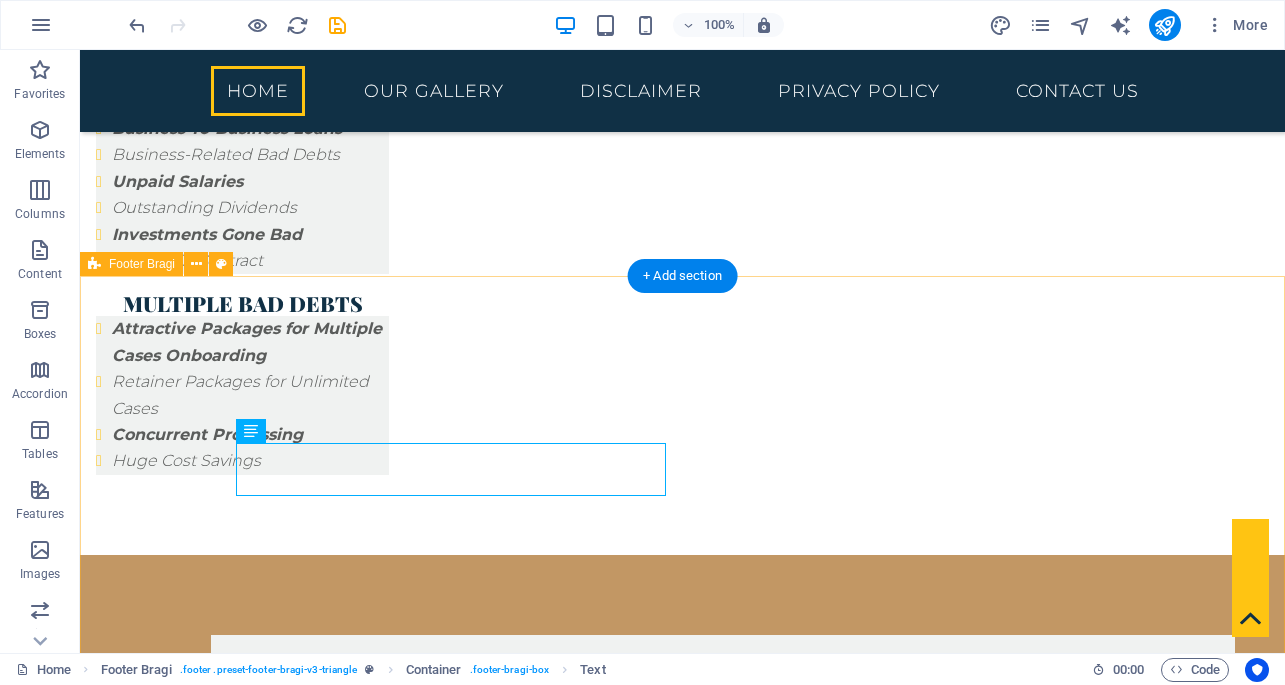 click on "keep in touch 60 Paya Lebar Rd, #07-54 Paya Lebar Square, S389366 Admin  : +65 8096 0619 / +65 8628 9690               ops:  +65 8628 9690 info@lioncreditrecovery.com service open 24/7 mon - sun © 2025 Lion Credit Recovery Pte. Ltd. All rights reserved. Drop content here or  Add elements  Paste clipboard" at bounding box center (682, 3416) 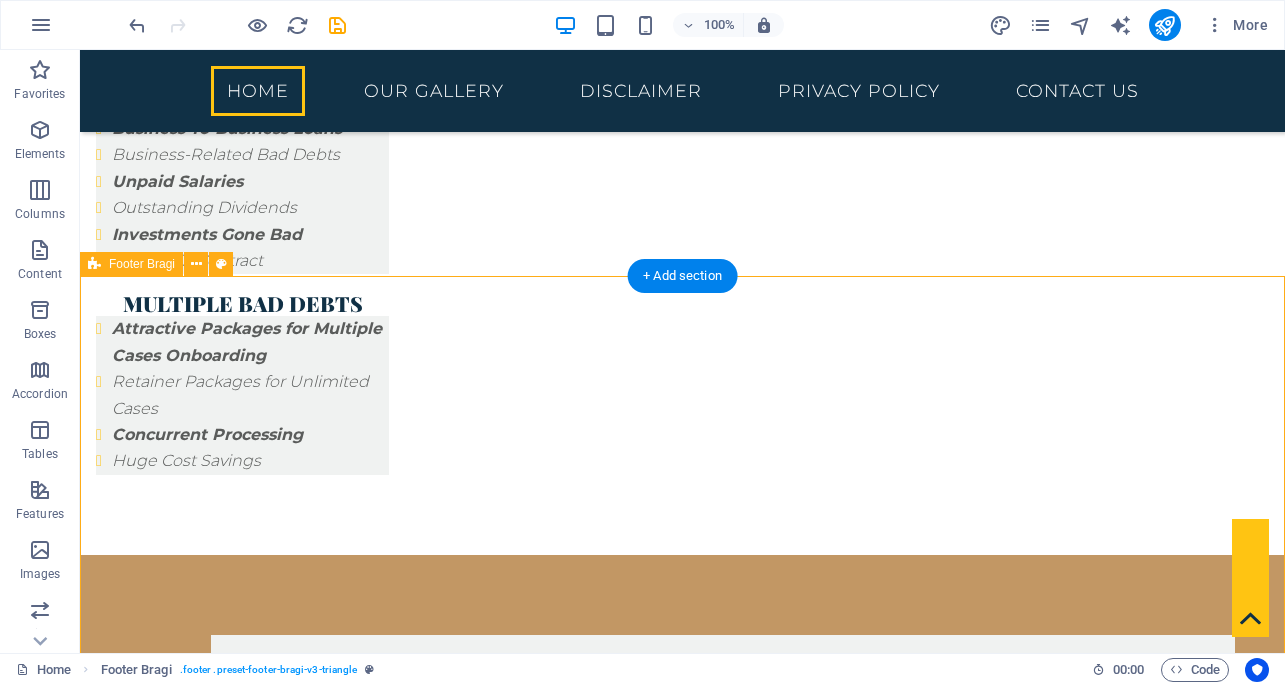 click on "keep in touch 60 Paya Lebar Rd, #07-54 Paya Lebar Square, S389366 Admin  : +65 8096 0619 / +65 8628 9690               ops:  +65 8628 9690 info@lioncreditrecovery.com service open 24/7 mon - sun © 2025 Lion Credit Recovery Pte. Ltd. All rights reserved. Drop content here or  Add elements  Paste clipboard" at bounding box center [682, 3416] 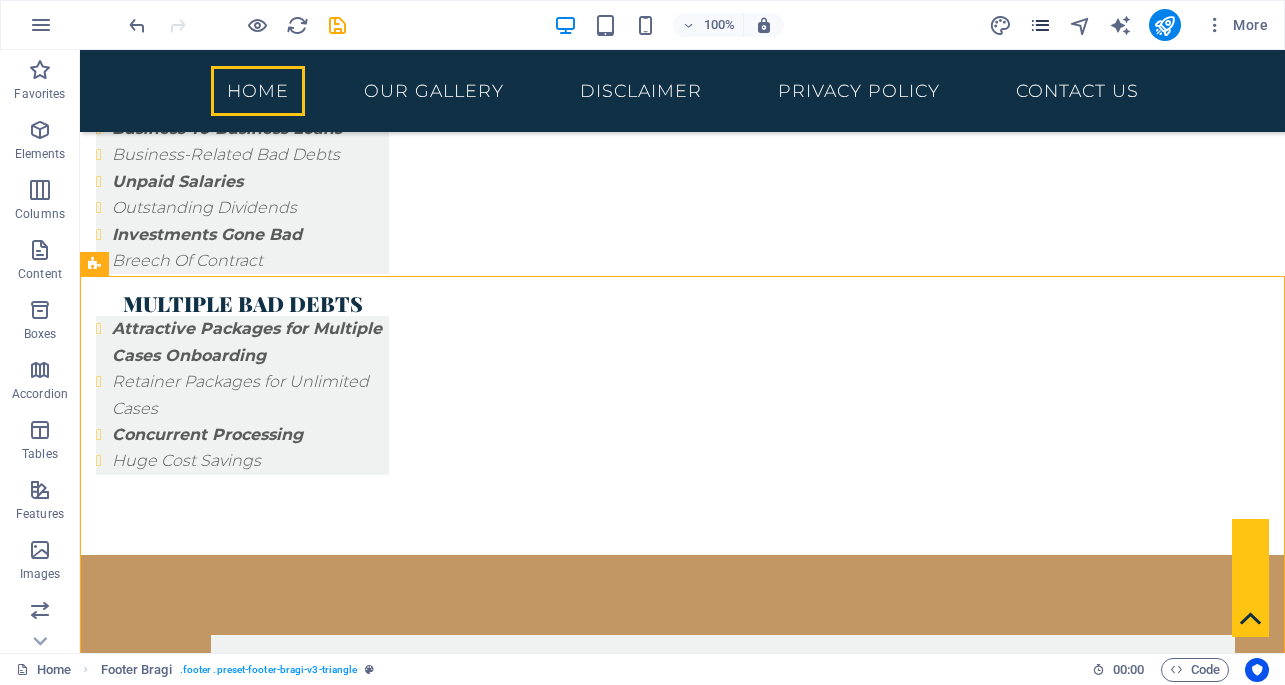 click at bounding box center (1040, 25) 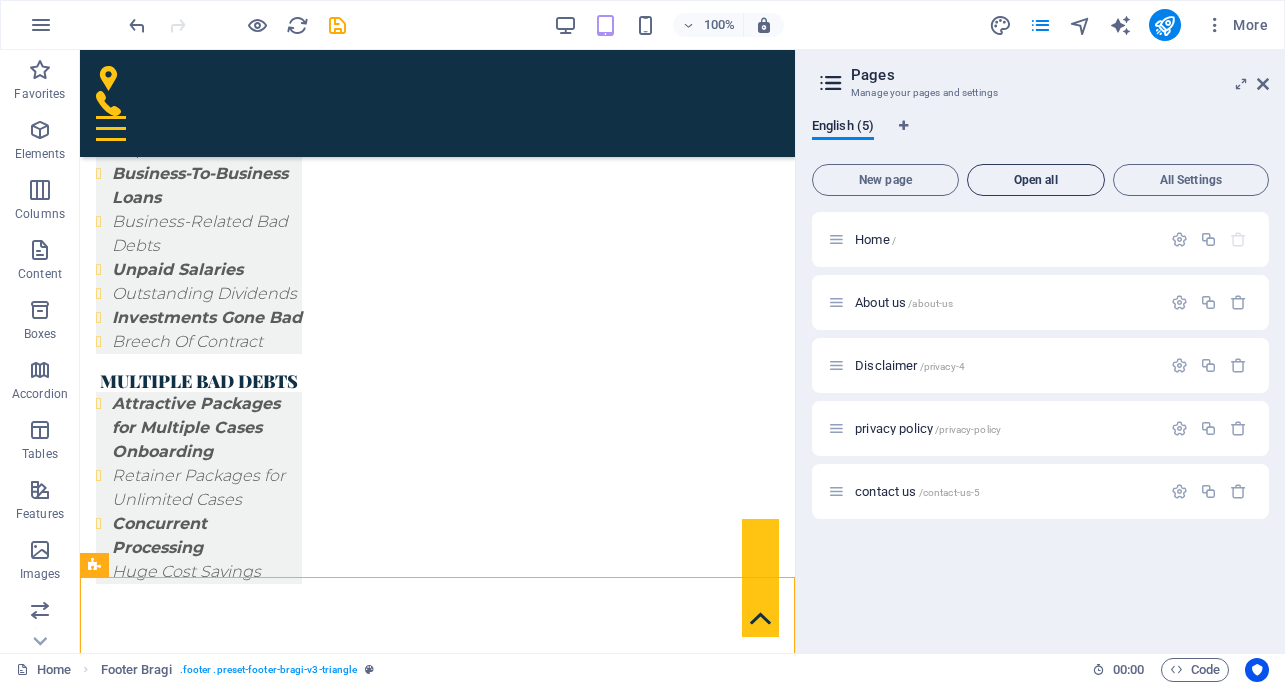 click on "Open all" at bounding box center (1036, 180) 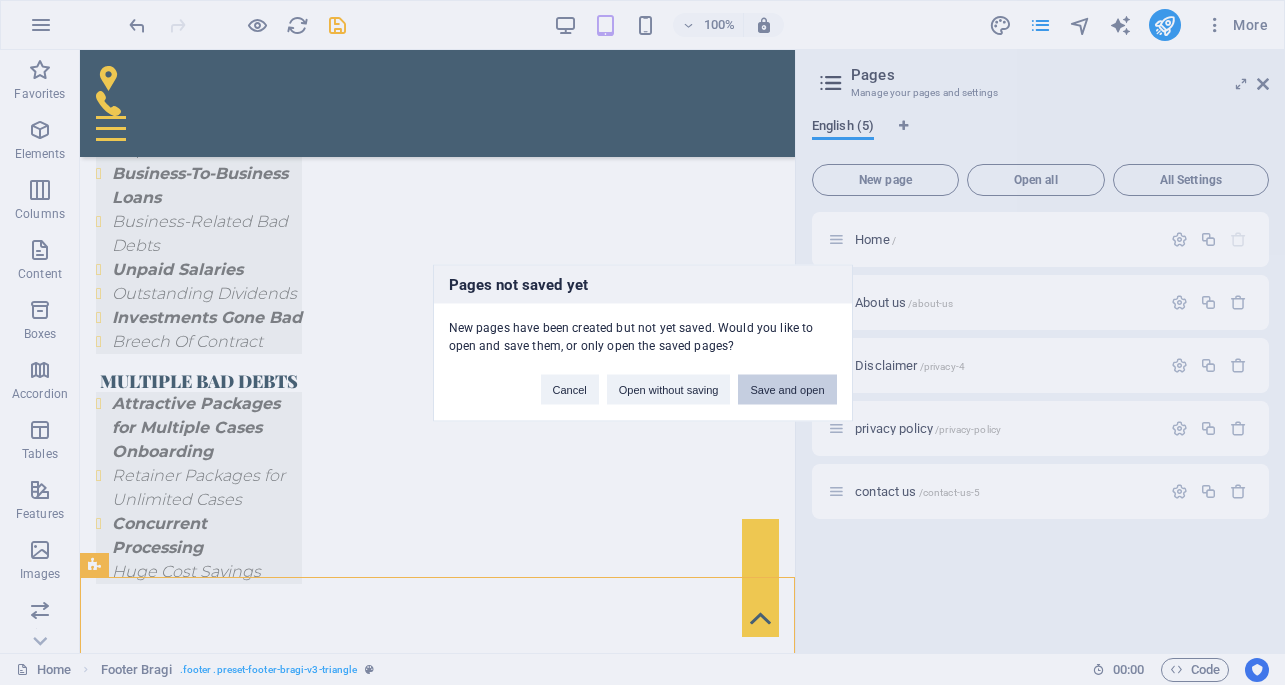 click on "Save and open" at bounding box center (787, 389) 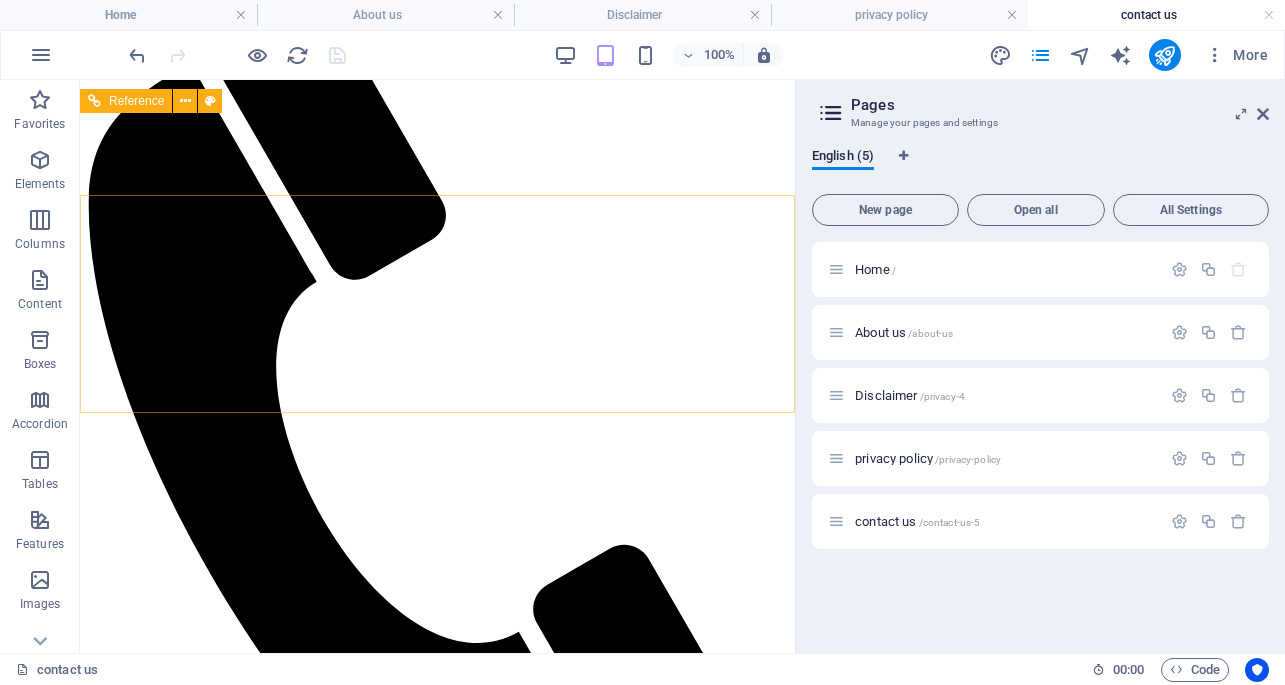 scroll, scrollTop: 257, scrollLeft: 0, axis: vertical 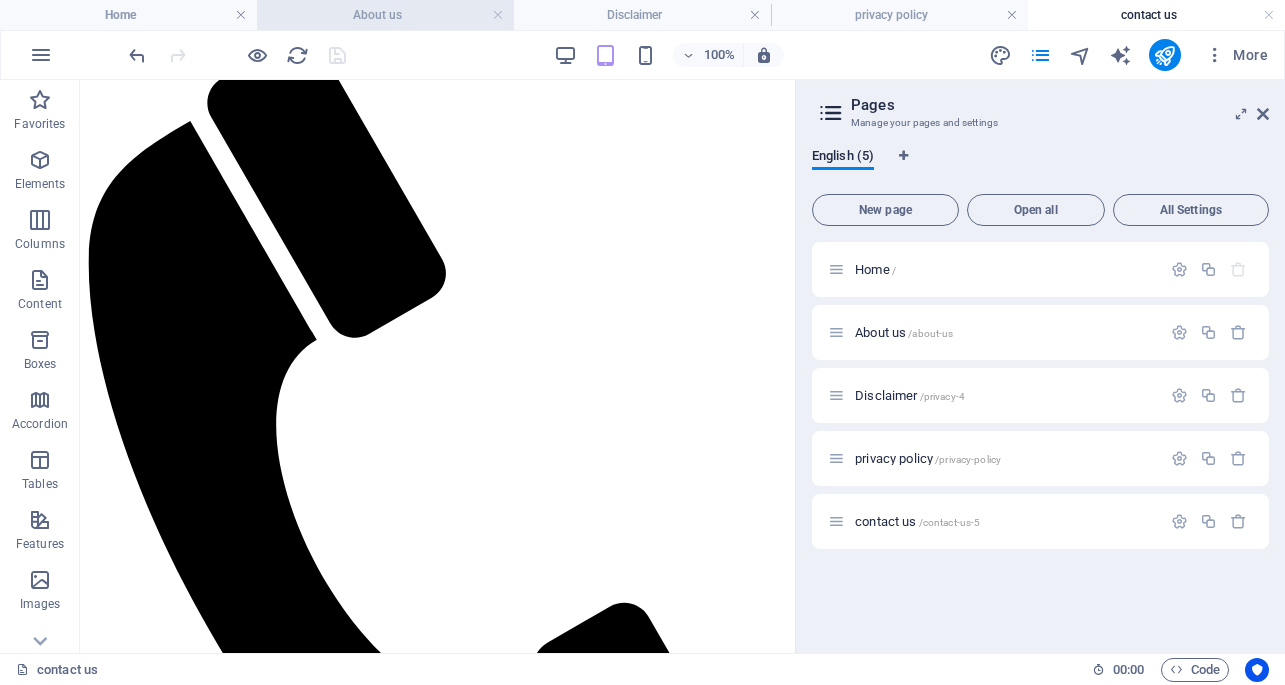 click on "About us" at bounding box center [385, 15] 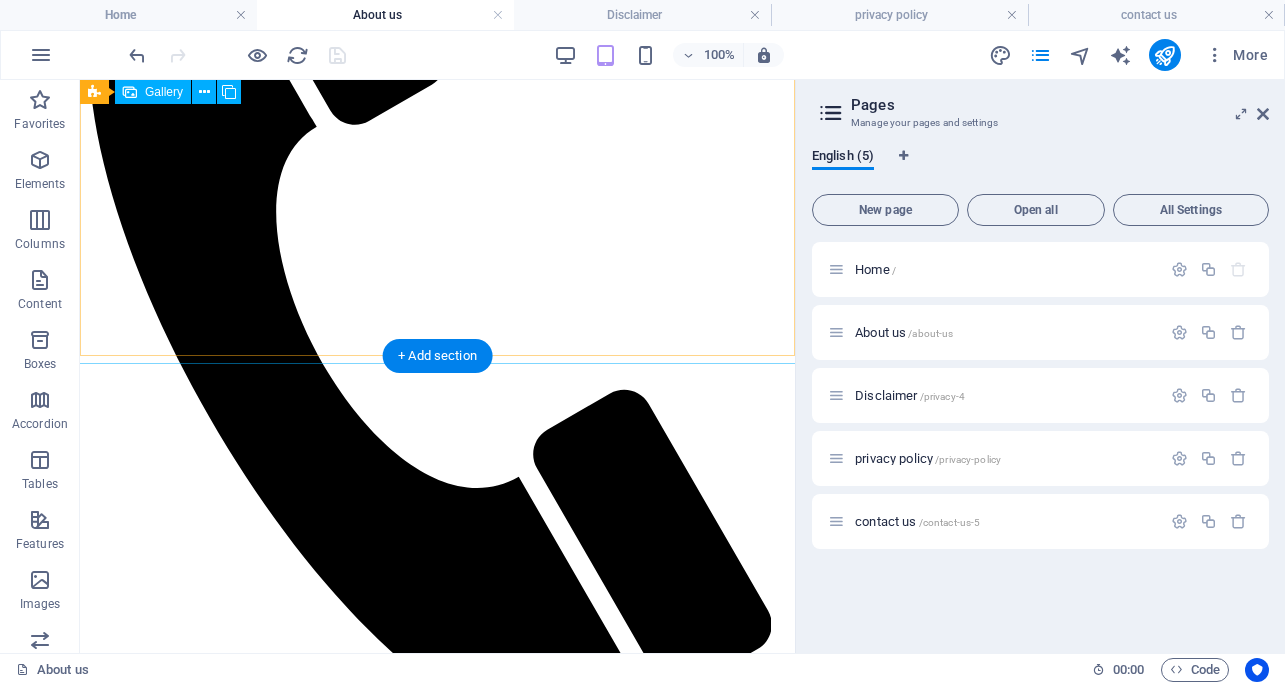 scroll, scrollTop: 469, scrollLeft: 0, axis: vertical 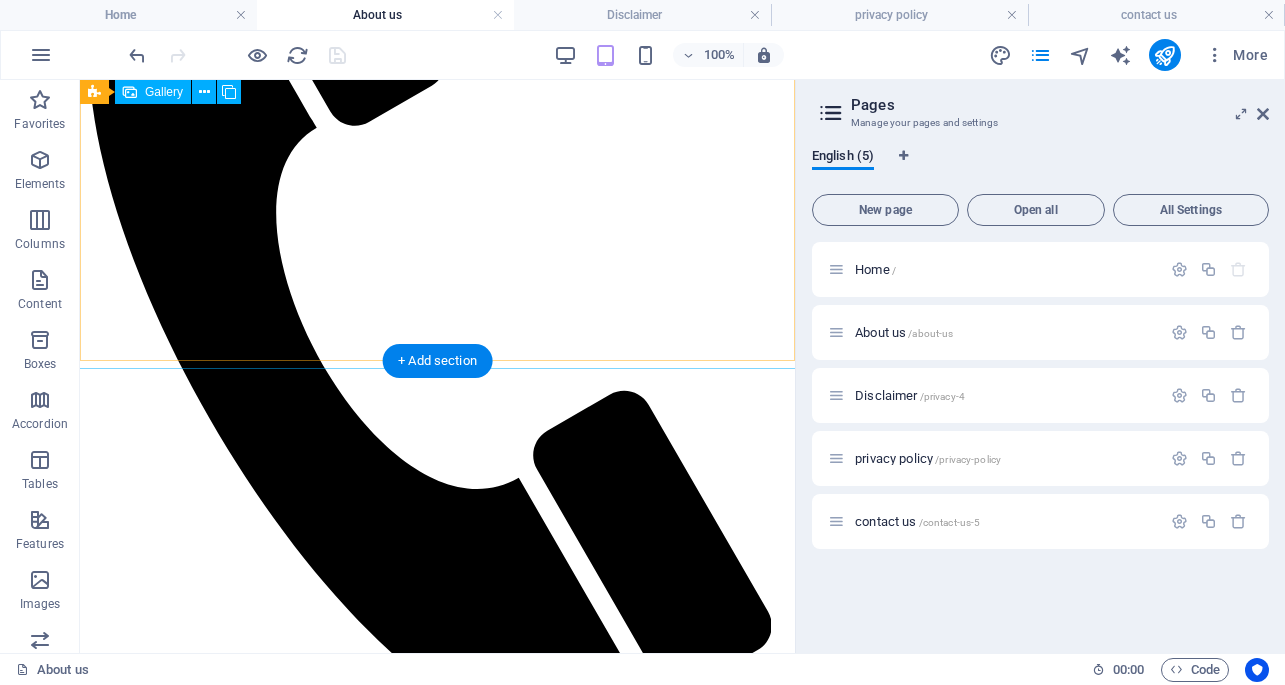 click at bounding box center (437, 2585) 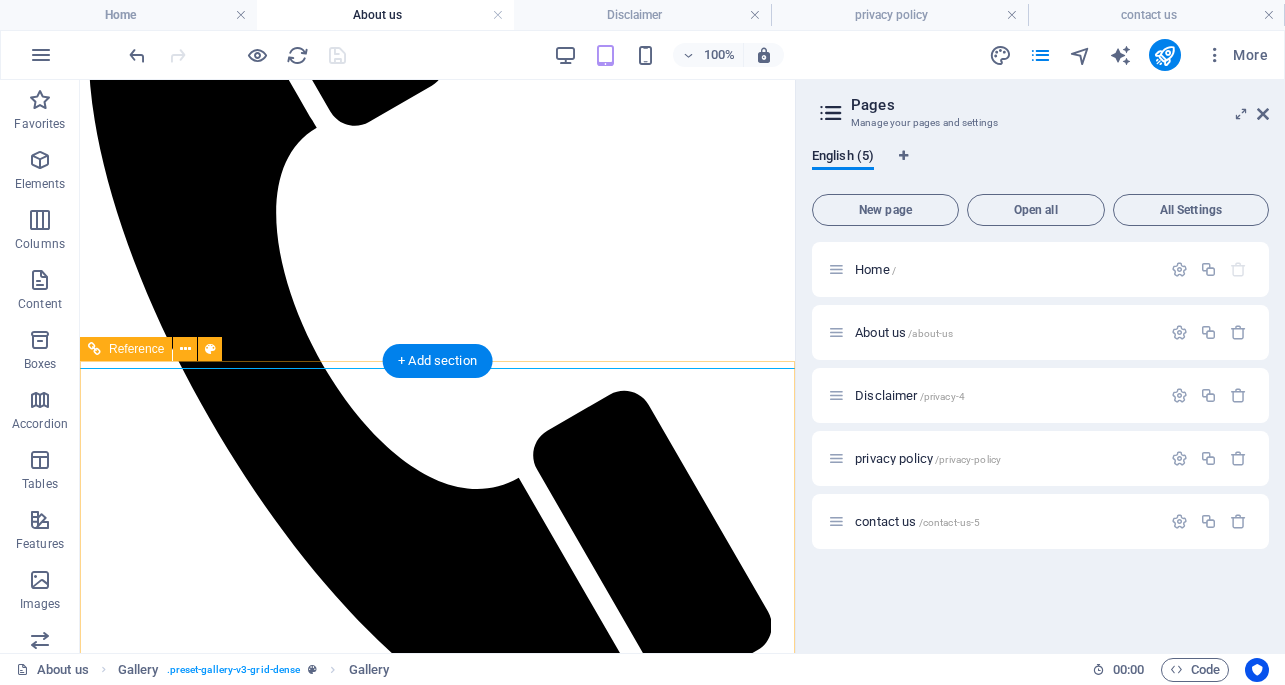 click on "keep in touch 60 Paya Lebar Rd, #07-54 Paya Lebar Square, S389366 +65 8096 0619 & +65 8628 9690 info@lioncreditrecovery.com service open 24/7 mon - sun © 2025 Lion Credit Recovery Pte. Ltd. All rights reserved." at bounding box center [437, 6326] 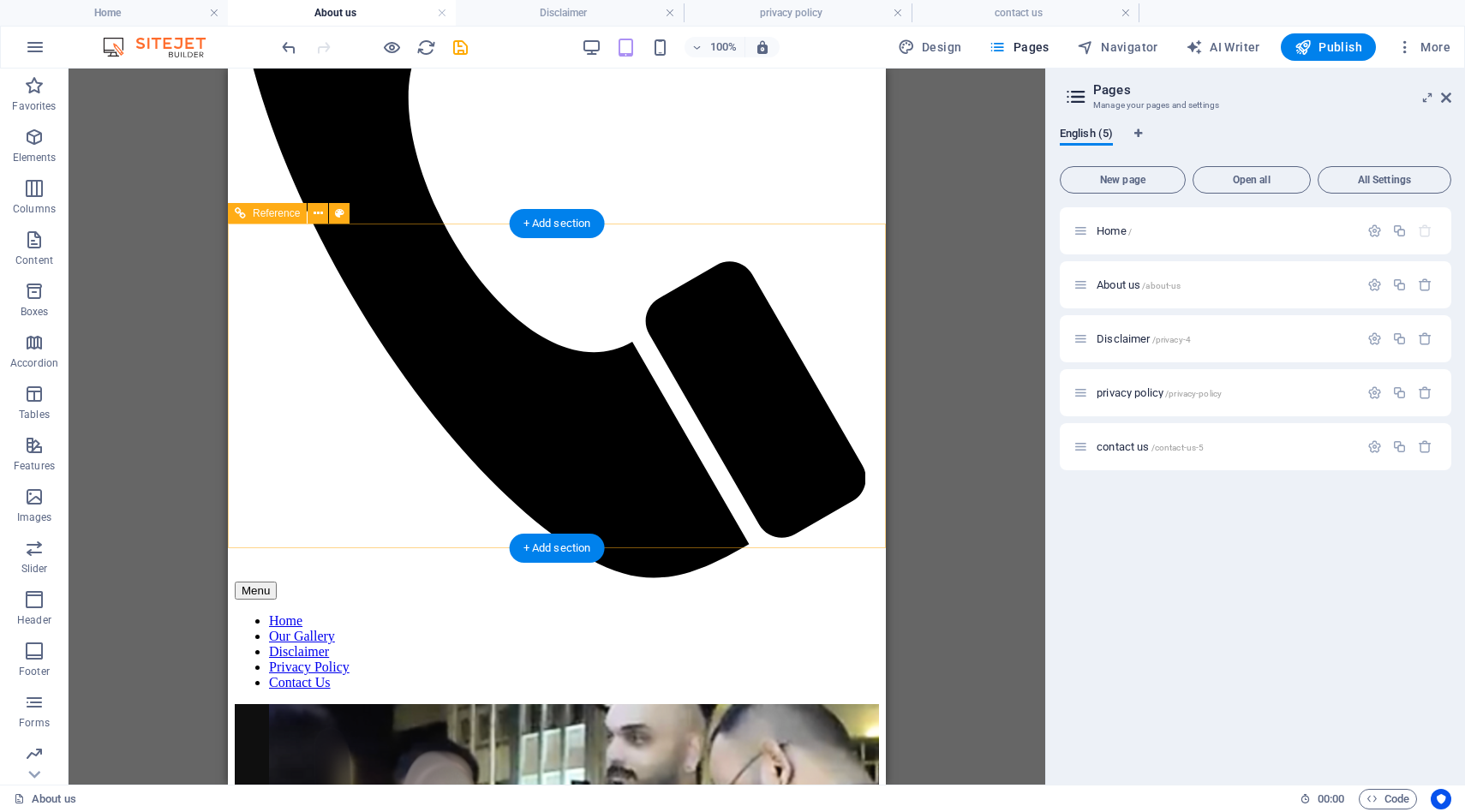 scroll, scrollTop: 506, scrollLeft: 0, axis: vertical 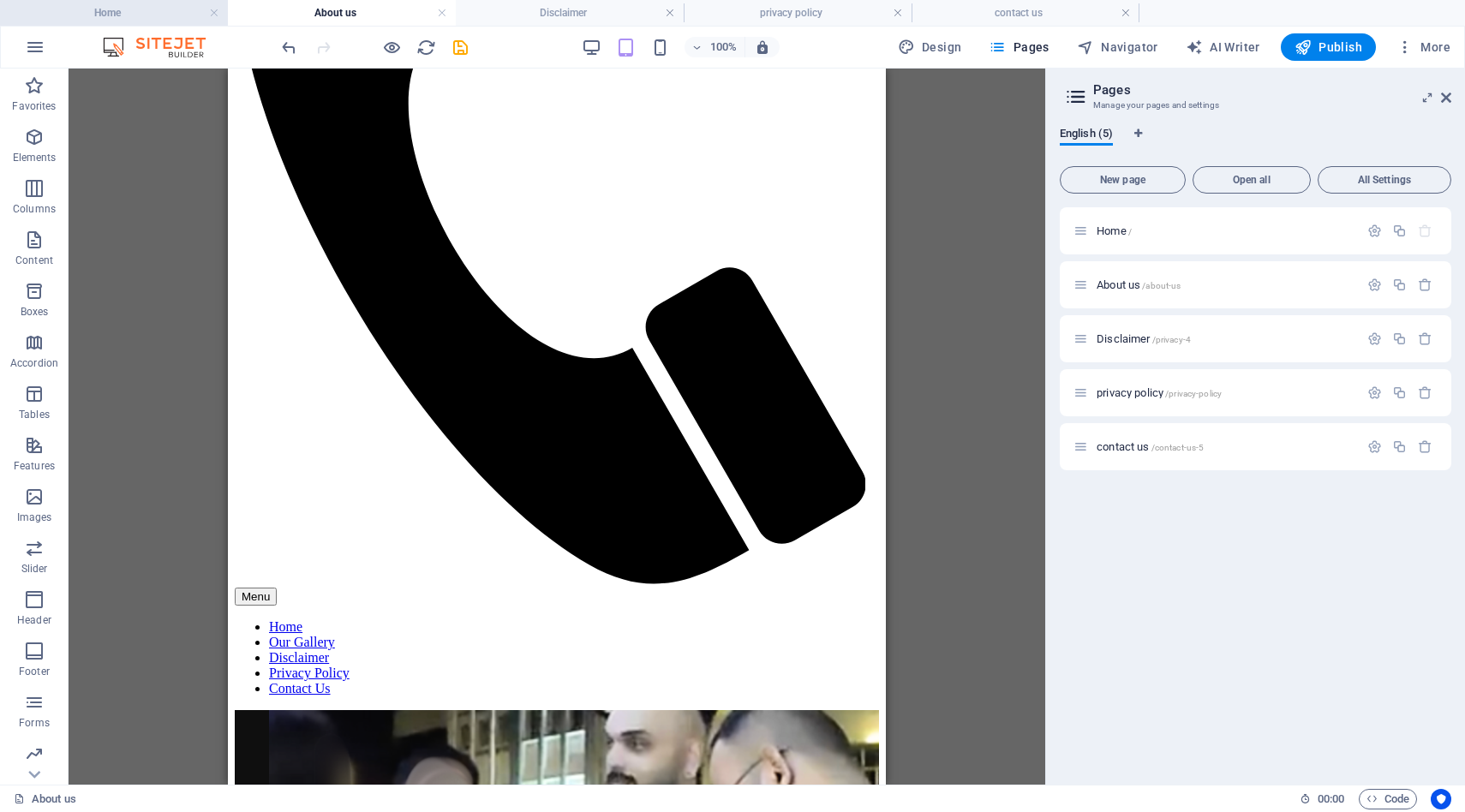 click on "Home" at bounding box center (114, 13) 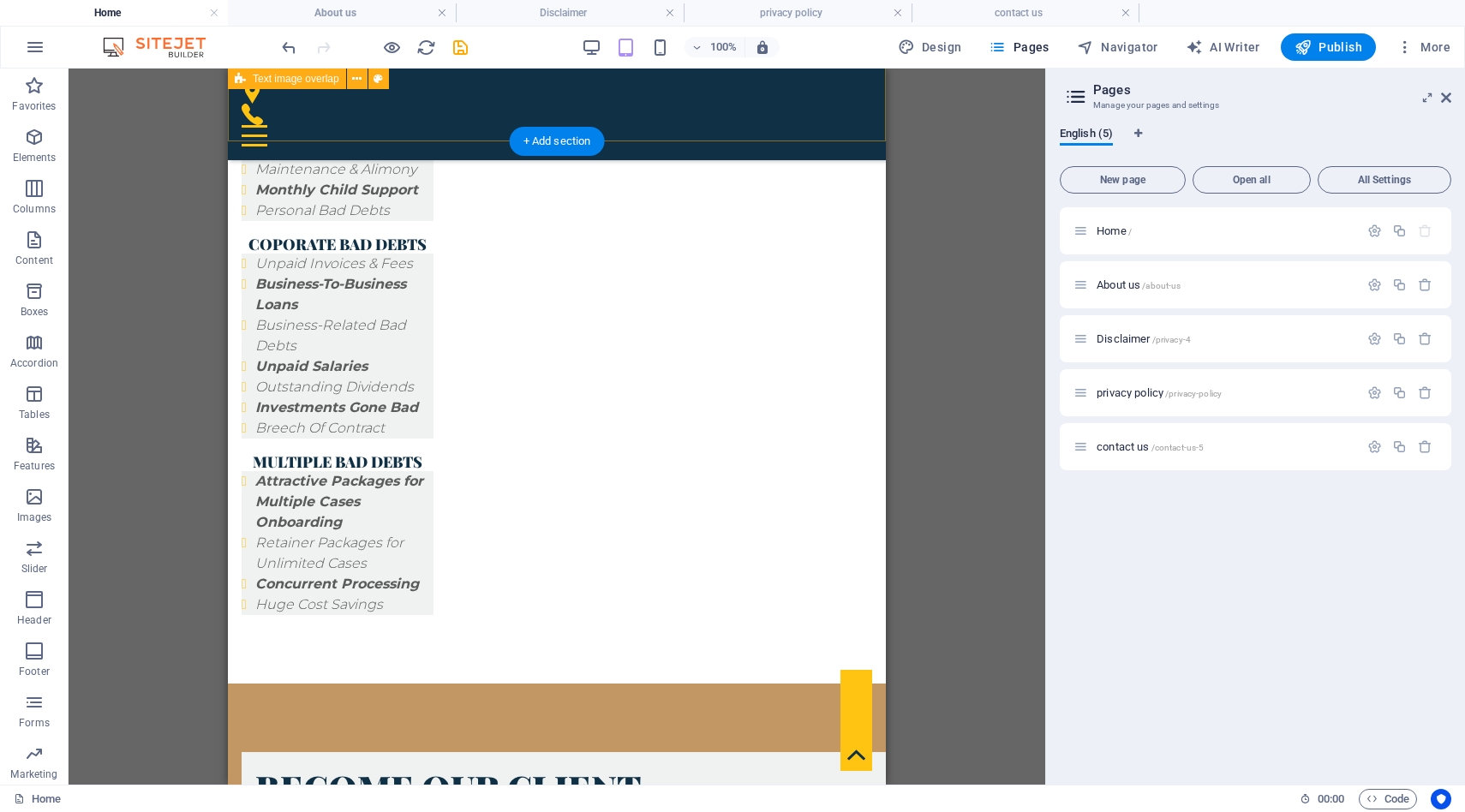 scroll, scrollTop: 1893, scrollLeft: 0, axis: vertical 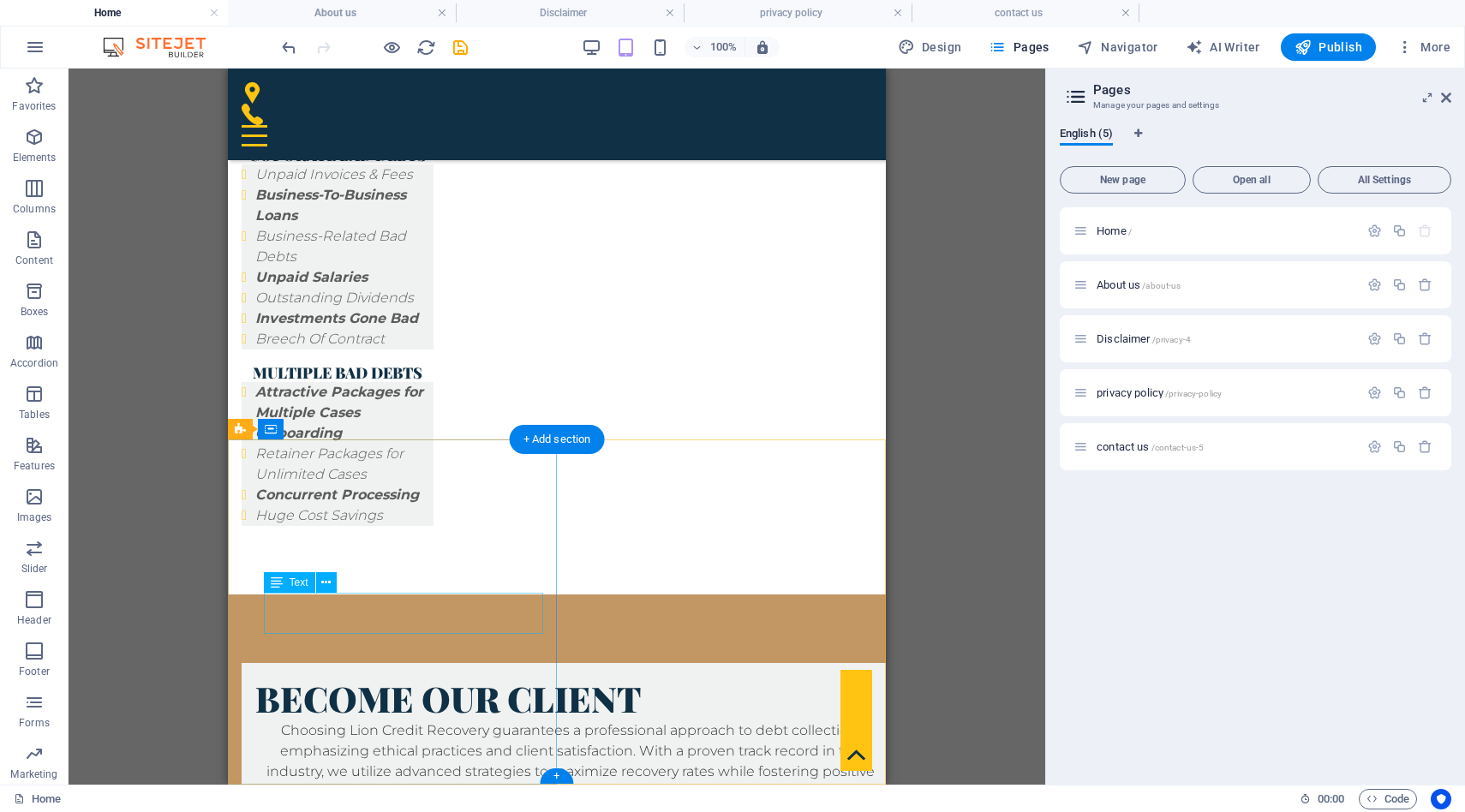 click on "Admin  : +65 8096 0619 / +65 8628 9690               ops:  +65 8628 9690" at bounding box center [557, 2517] 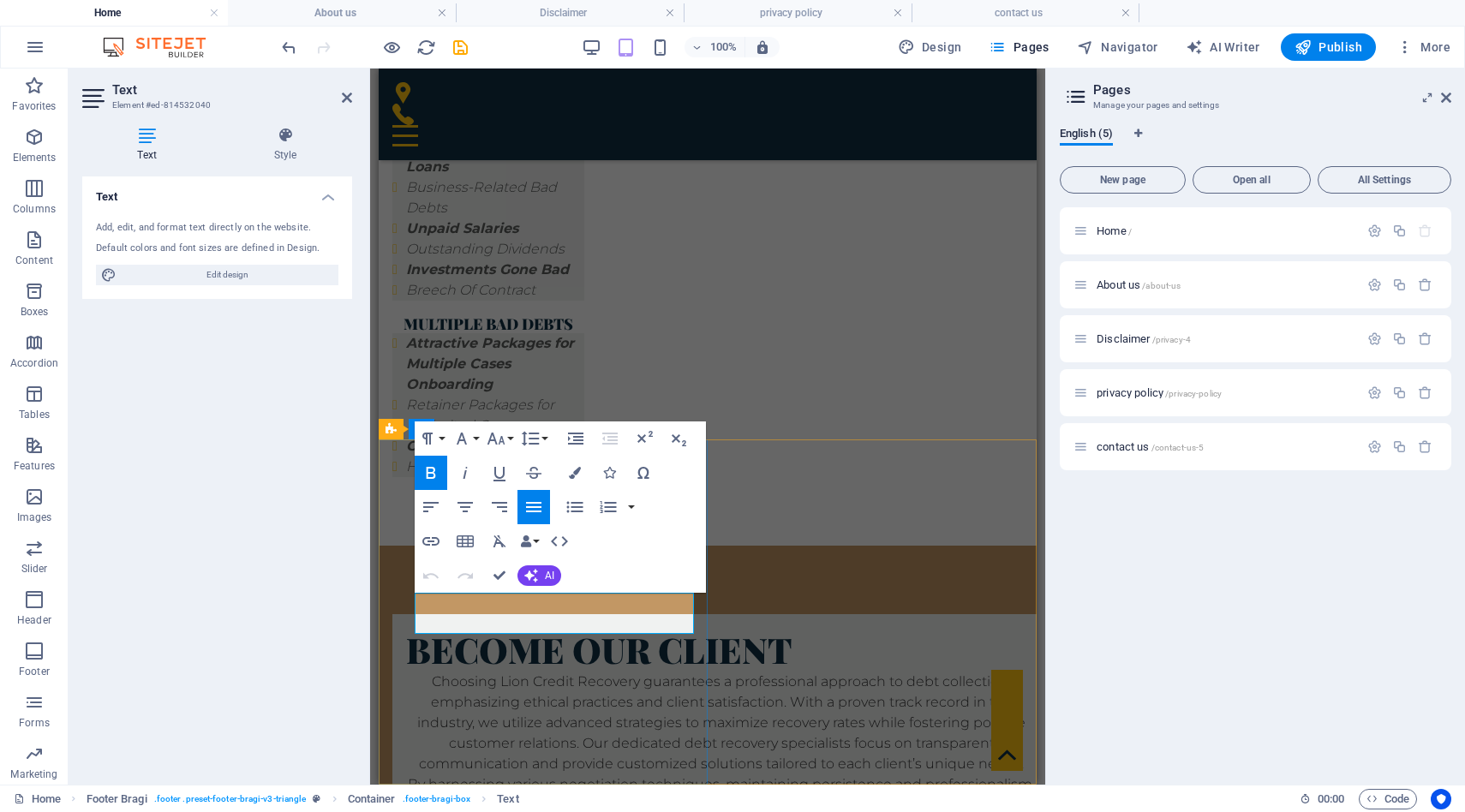click on "ops:" at bounding box center [649, 2467] 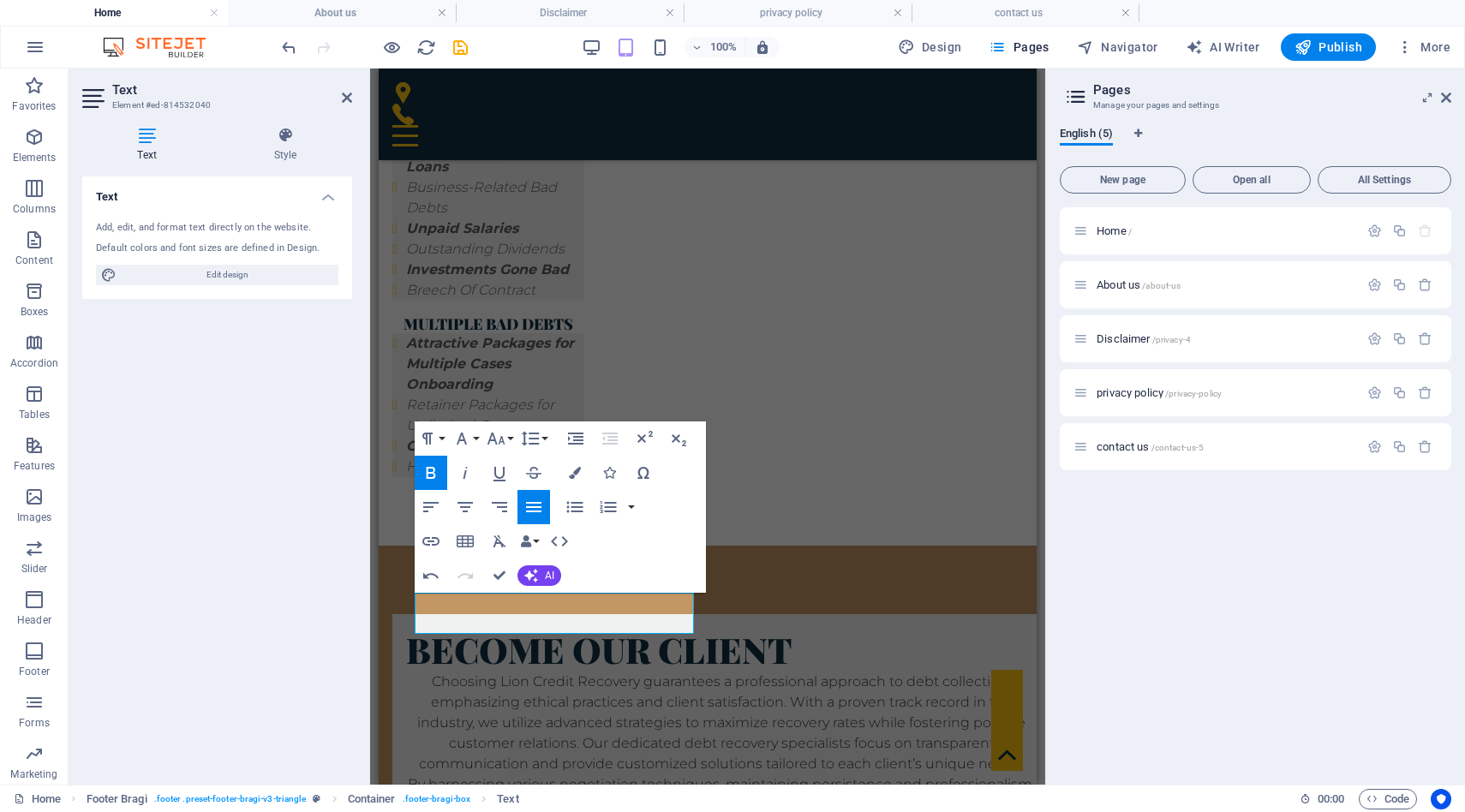 click on "H2   Image   Banner   Banner   Info Bar   Text   Container   Info Bar   Banner   Container   Container   Text   Container   Container   Text   H3   Container   Text   Menu Bar   Container   H4   3 columns   Container   Container   Text   Text image overlap   H2   Container   Text   Counter   Container   Footer Bragi   Container   Footer Bragi   H2   Text   Text   Text   Text   Container   Menu   Container   Icon   Text   Text   Container   Container   HTML Paragraph Format Normal Heading 1 Heading 2 Heading 3 Heading 4 Heading 5 Heading 6 Code Font Family Arial Georgia Impact Tahoma Times New Roman Verdana Montserrat Playfair Display Font Size 8 9 10 11 12 14 18 24 30 36 48 60 72 96 Line Height Default Single 1.15 1.5 Double Increase Indent Decrease Indent Superscript Subscript Bold Italic Underline Strikethrough Colors Icons Special Characters Align Left Align Center Align Right Align Justify Unordered List   Default Circle Disc Square    Ordered List   Default Lower Alpha Lower Greek" at bounding box center (708, 427) 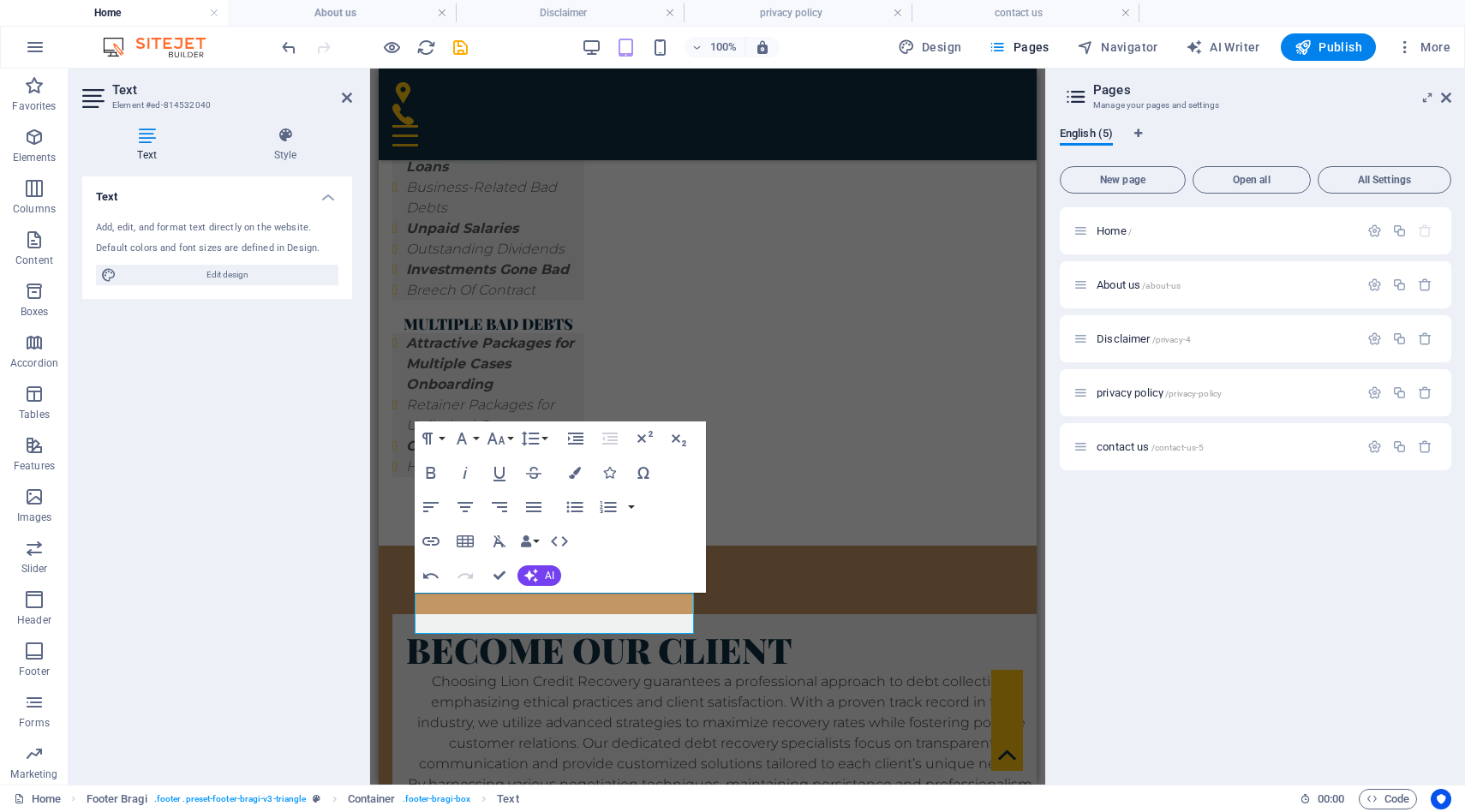 click on "H2   Image   Banner   Banner   Info Bar   Text   Container   Info Bar   Banner   Container   Container   Text   Container   Container   Text   H3   Container   Text   Menu Bar   Container   H4   3 columns   Container   Container   Text   Text image overlap   H2   Container   Text   Counter   Container   Footer Bragi   Container   Footer Bragi   H2   Text   Text   Text   Text   Container   Menu   Container   Icon   Text   Text   Container   Container   HTML Paragraph Format Normal Heading 1 Heading 2 Heading 3 Heading 4 Heading 5 Heading 6 Code Font Family Arial Georgia Impact Tahoma Times New Roman Verdana Montserrat Playfair Display Font Size 8 9 10 11 12 14 18 24 30 36 48 60 72 96 Line Height Default Single 1.15 1.5 Double Increase Indent Decrease Indent Superscript Subscript Bold Italic Underline Strikethrough Colors Icons Special Characters Align Left Align Center Align Right Align Justify Unordered List   Default Circle Disc Square    Ordered List   Default Lower Alpha Lower Greek" at bounding box center [708, 427] 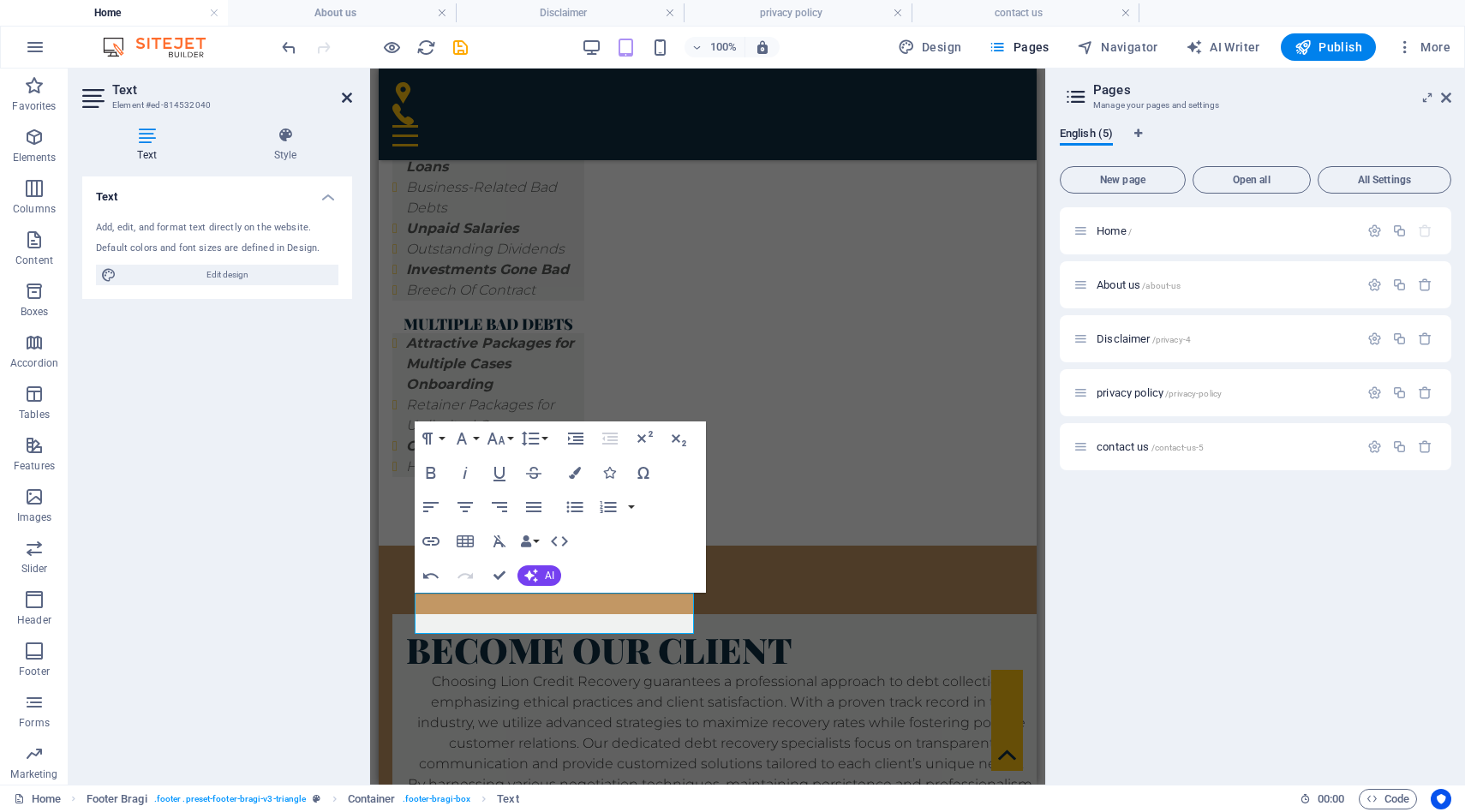 click at bounding box center [347, 98] 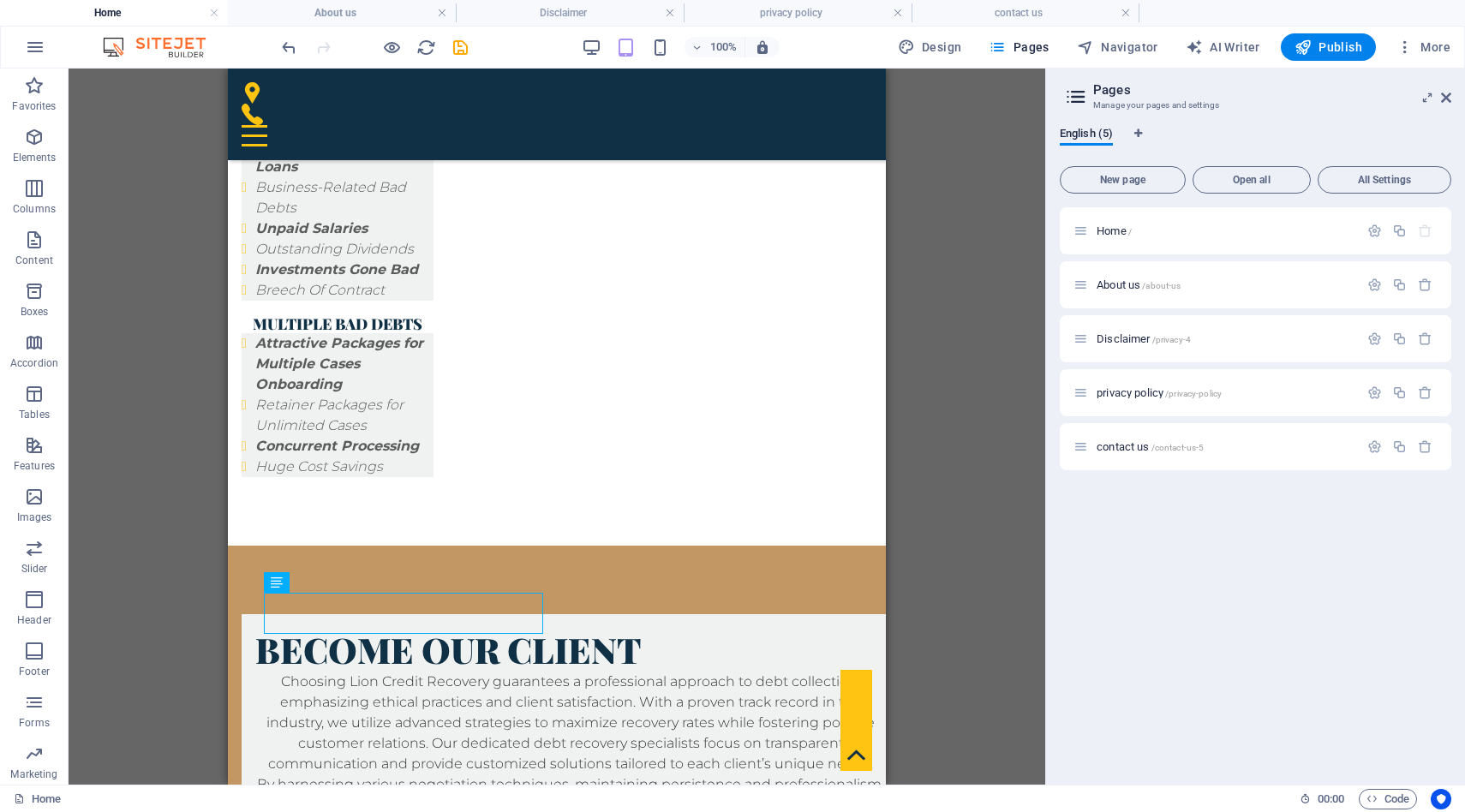 click on "H2   Image   Banner   Banner   Info Bar   Text   Container   Info Bar   Banner   Container   Container   Text   Container   Container   Text   H3   Container   Text   Menu Bar   Container   H4   3 columns   Container   Container   Text   Text image overlap   H2   Container   Text   Counter   Container   Footer Bragi   Container   Footer Bragi   H2   Text   Text   Text   Text   Container   Menu   Container   Icon   Text   Text   Container   Container   HTML" at bounding box center [557, 427] 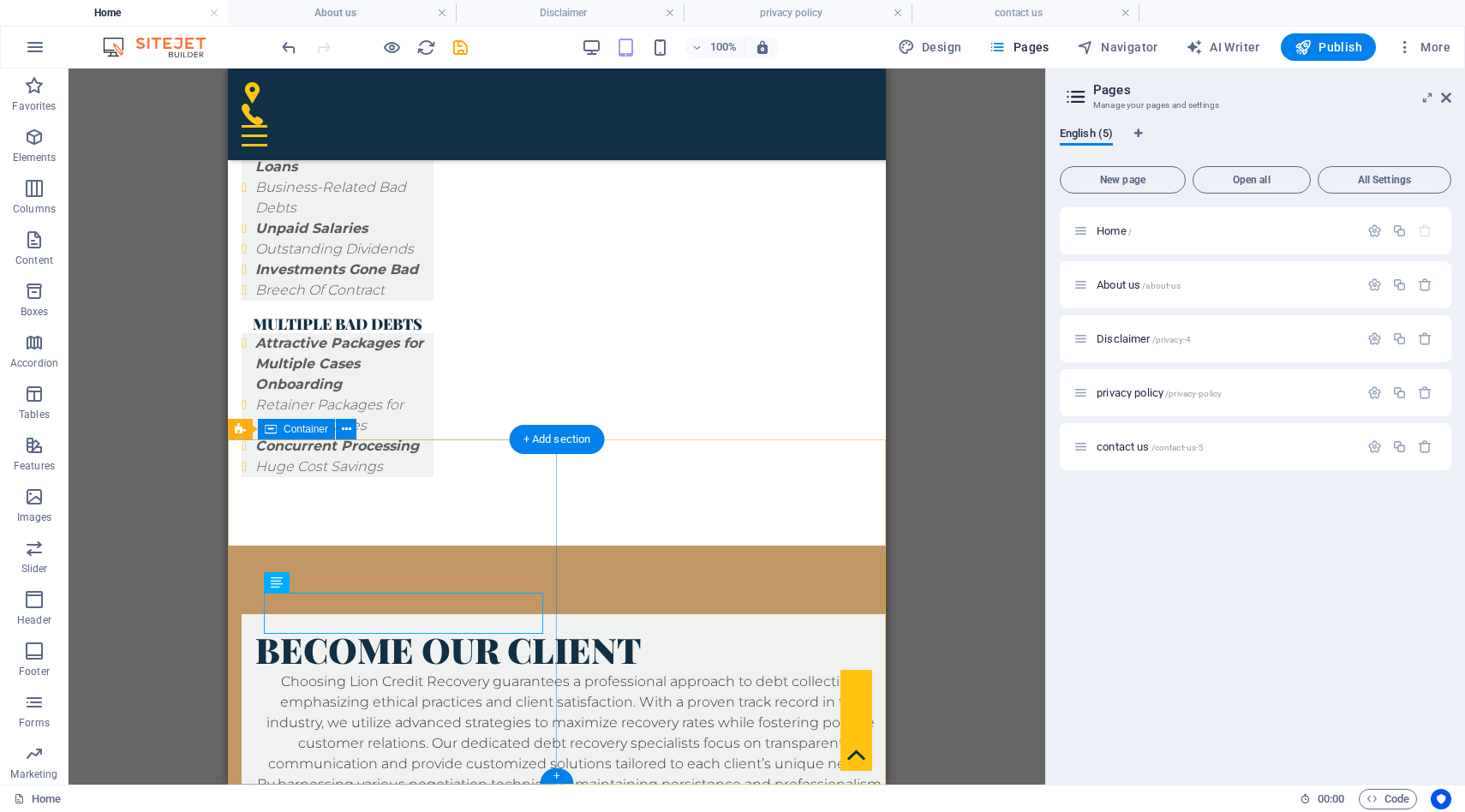 click on "keep in touch 60 Paya Lebar Rd, #07-54 Paya Lebar Square, S389366 Admin  : +65 8096 0619 / +65 8628 9690     ops:  +65 8628 9690 info@lioncreditrecovery.com service open 24/7 mon - sun © 2025 Lion Credit Recovery Pte. Ltd. All rights reserved." at bounding box center [557, 2476] 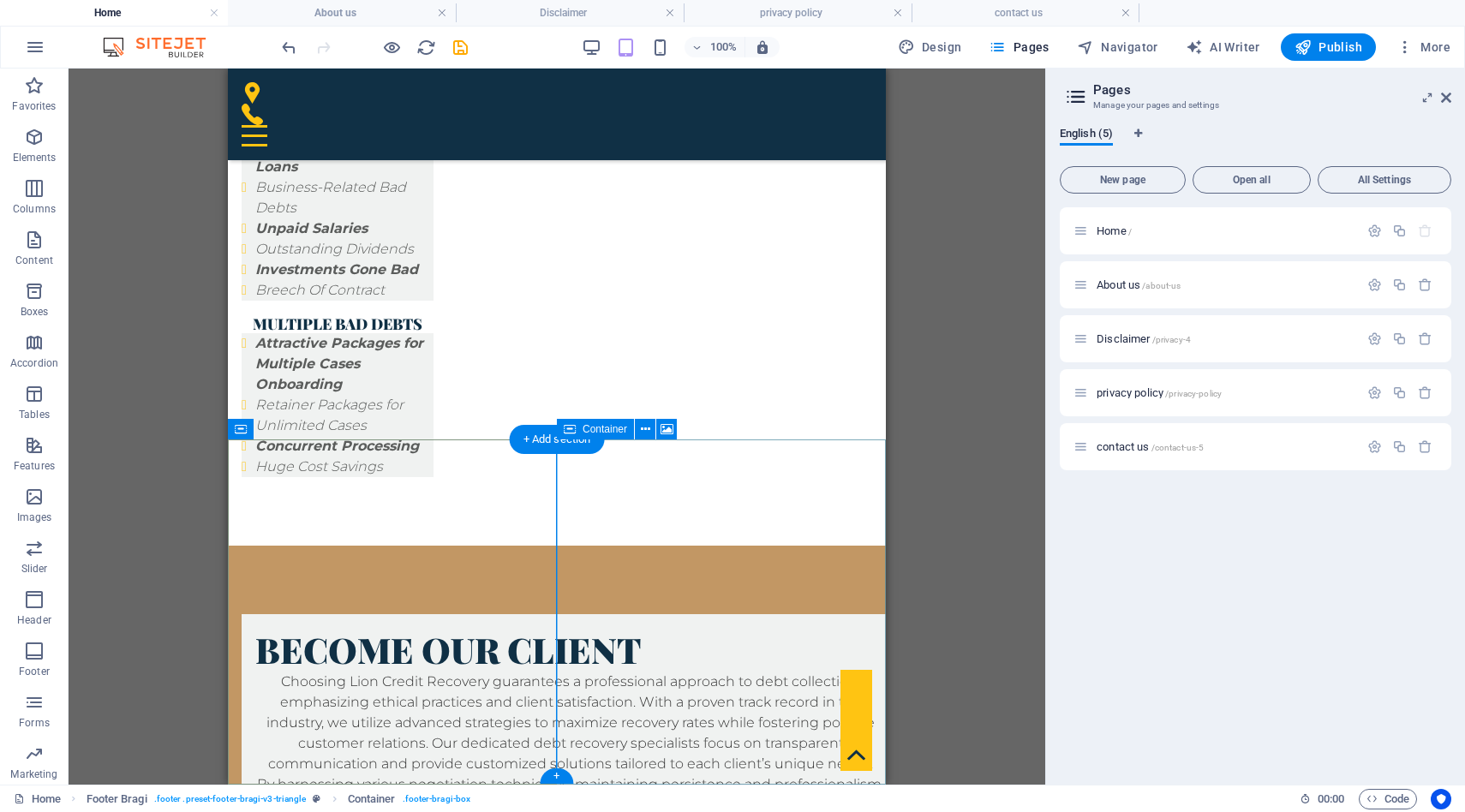 click on "Drop content here or  Add elements  Paste clipboard" at bounding box center [557, 3076] 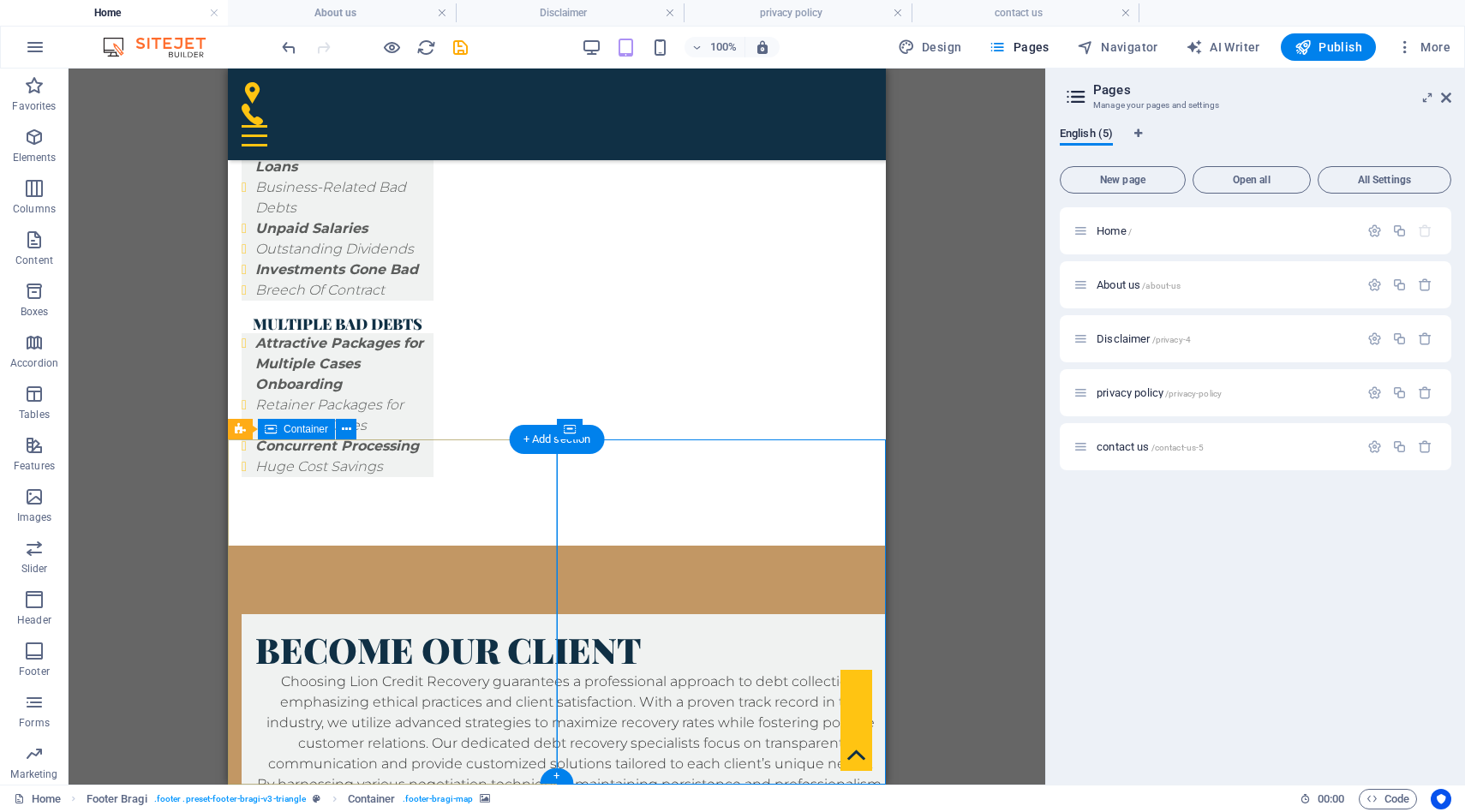 click on "keep in touch 60 Paya Lebar Rd, #07-54 Paya Lebar Square, S389366 Admin  : +65 8096 0619 / +65 8628 9690     ops:  +65 8628 9690 info@lioncreditrecovery.com service open 24/7 mon - sun © 2025 Lion Credit Recovery Pte. Ltd. All rights reserved." at bounding box center (557, 2476) 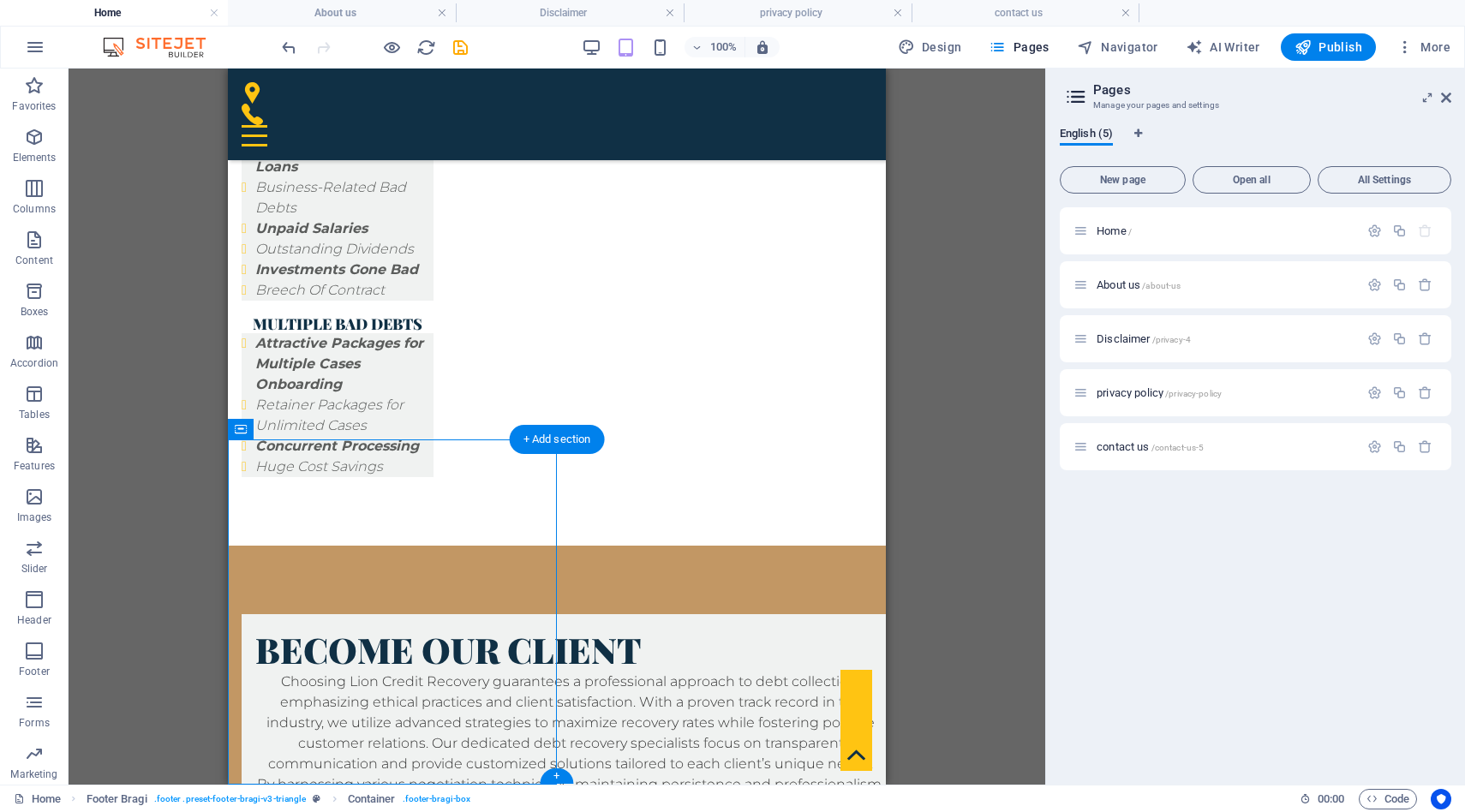 click at bounding box center (557, 2842) 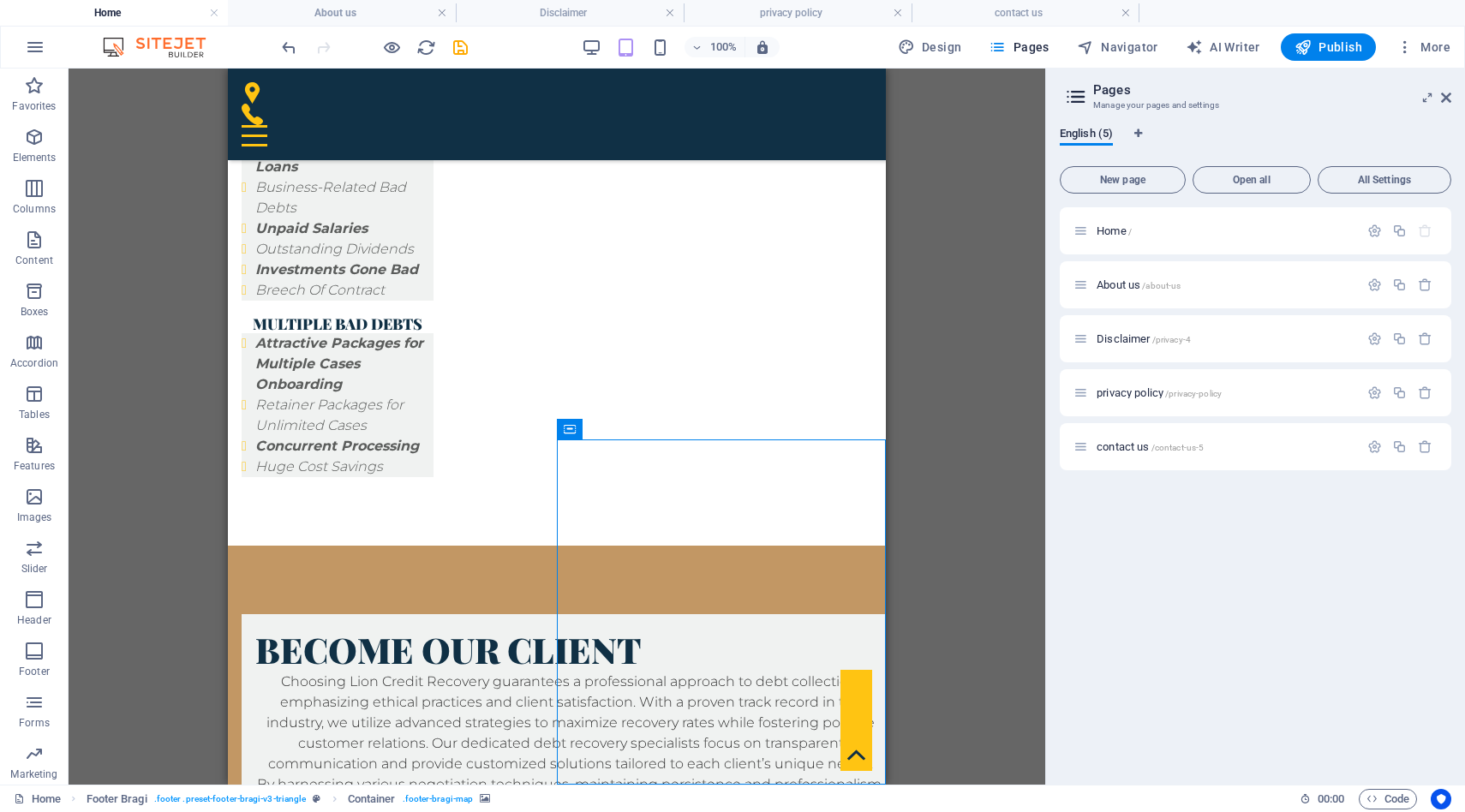 click on "H2   Image   Banner   Banner   Info Bar   Text   Container   Info Bar   Banner   Container   Container   Text   Container   Container   Text   H3   Container   Text   Menu Bar   Container   H4   3 columns   Container   Container   Text   Text image overlap   H2   Container   Text   Counter   Container   Footer Bragi   Container   Footer Bragi   H2   Text   Text   Text   Text   Container   Menu   Container   Icon   Text   Text   Container   Container   HTML   Placeholder   Container   Text" at bounding box center (557, 427) 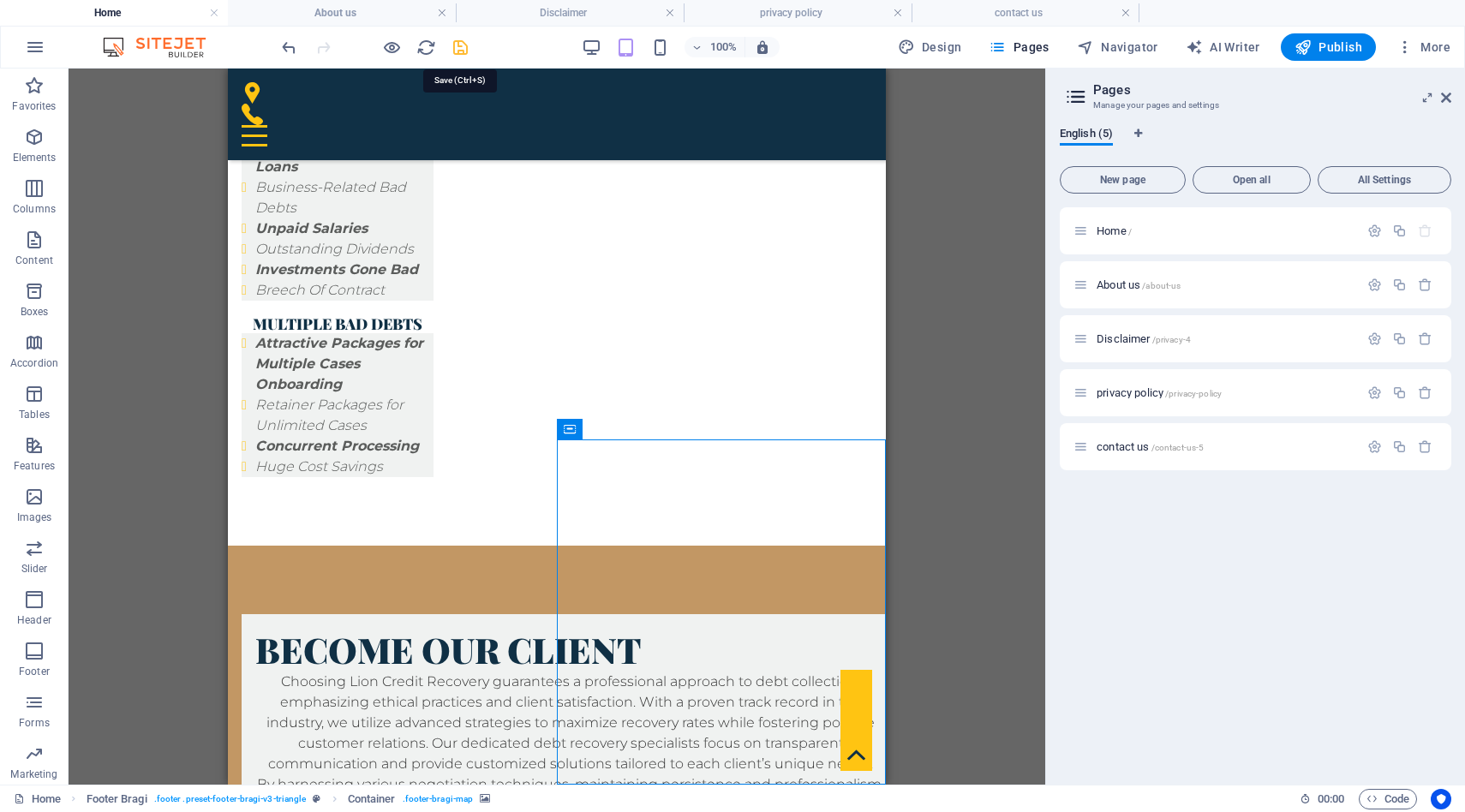 click at bounding box center [460, 47] 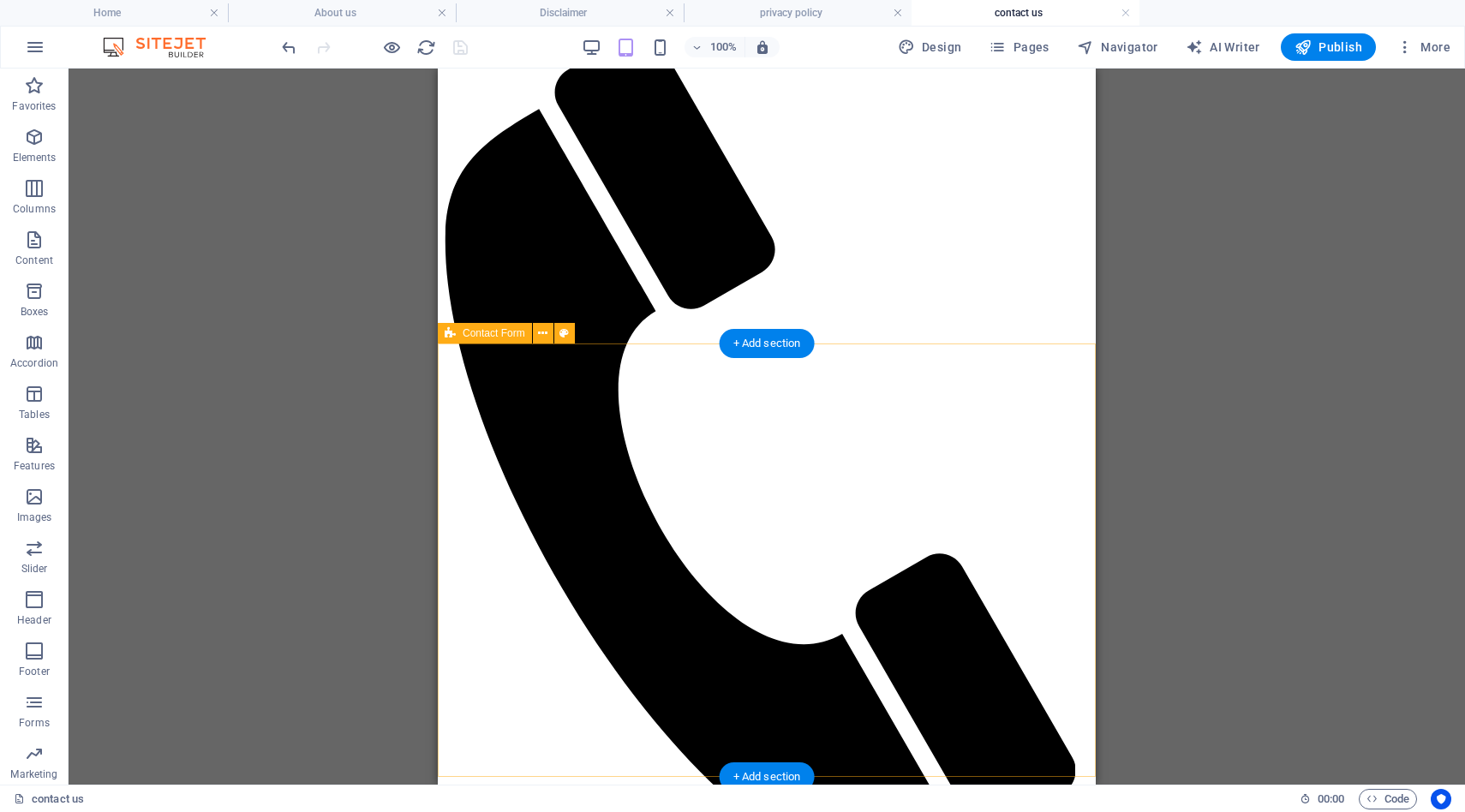scroll, scrollTop: 537, scrollLeft: 0, axis: vertical 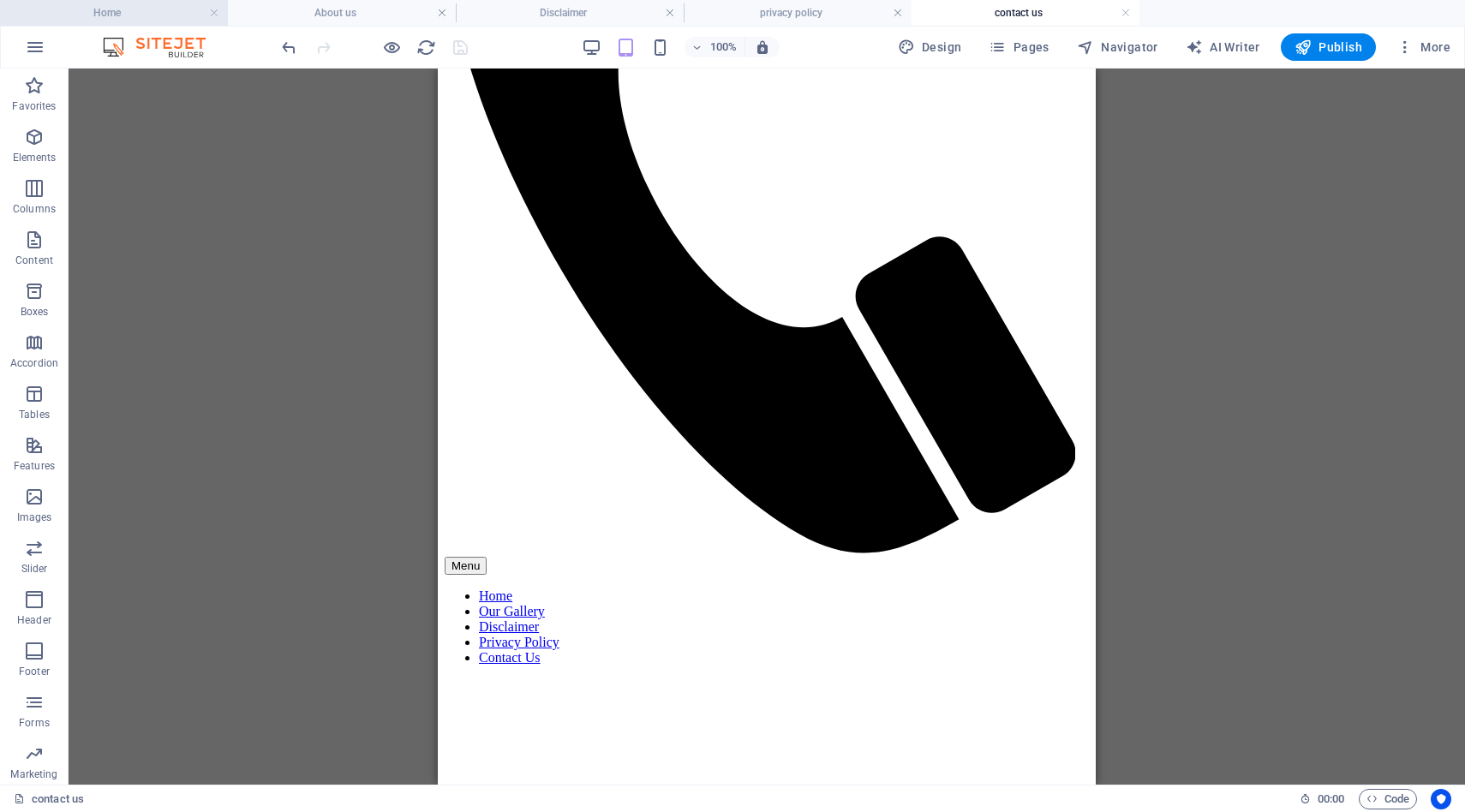 click on "Home" at bounding box center (114, 13) 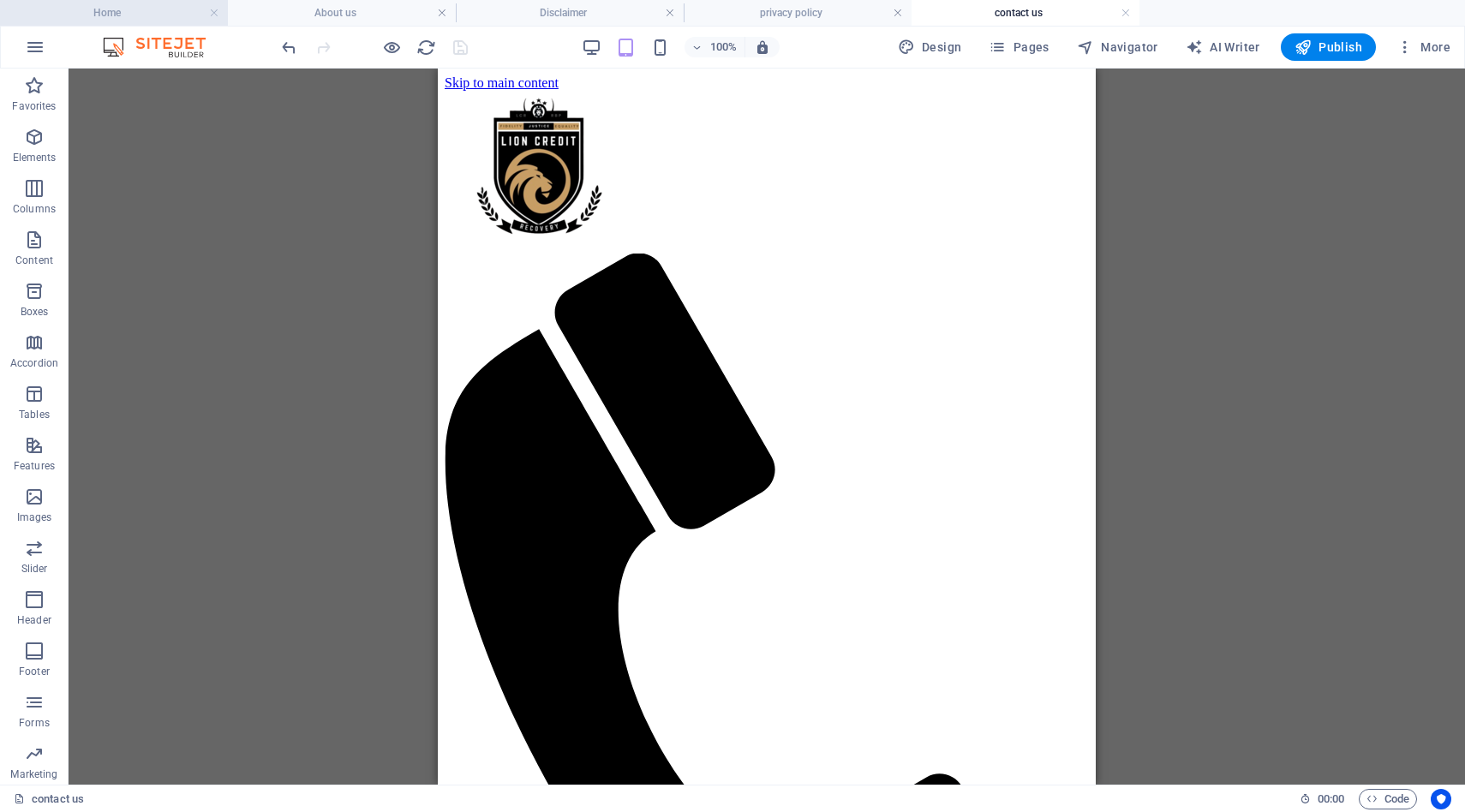 scroll, scrollTop: 1844, scrollLeft: 0, axis: vertical 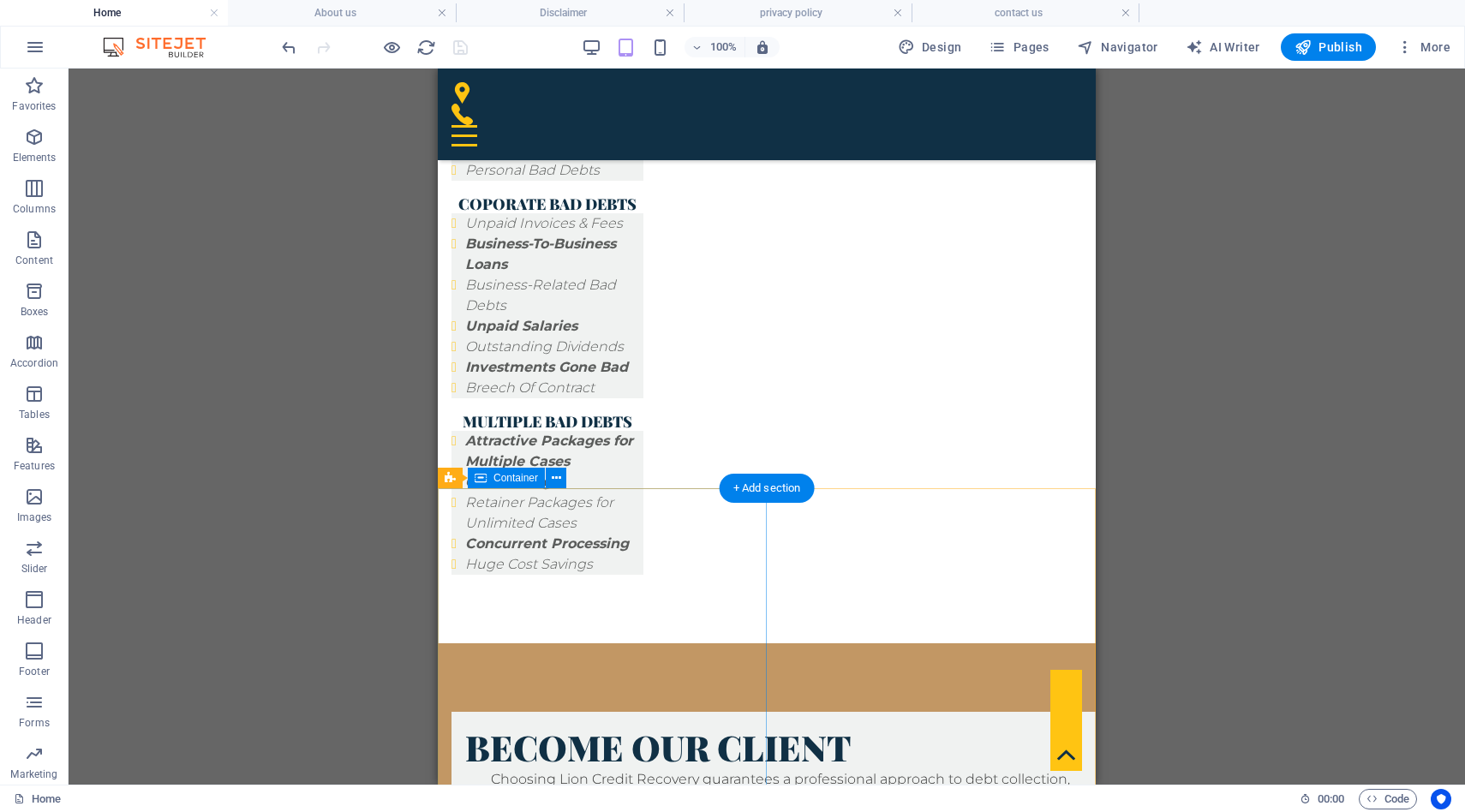 click on "keep in touch 60 Paya Lebar Rd, #07-54 Paya Lebar Square, S389366 Admin  : +65 8096 0619 / +65 8628 9690     ops:  +65 8628 9690 info@lioncreditrecovery.com service open 24/7 mon - sun © 2025 Lion Credit Recovery Pte. Ltd. All rights reserved." at bounding box center [767, 2574] 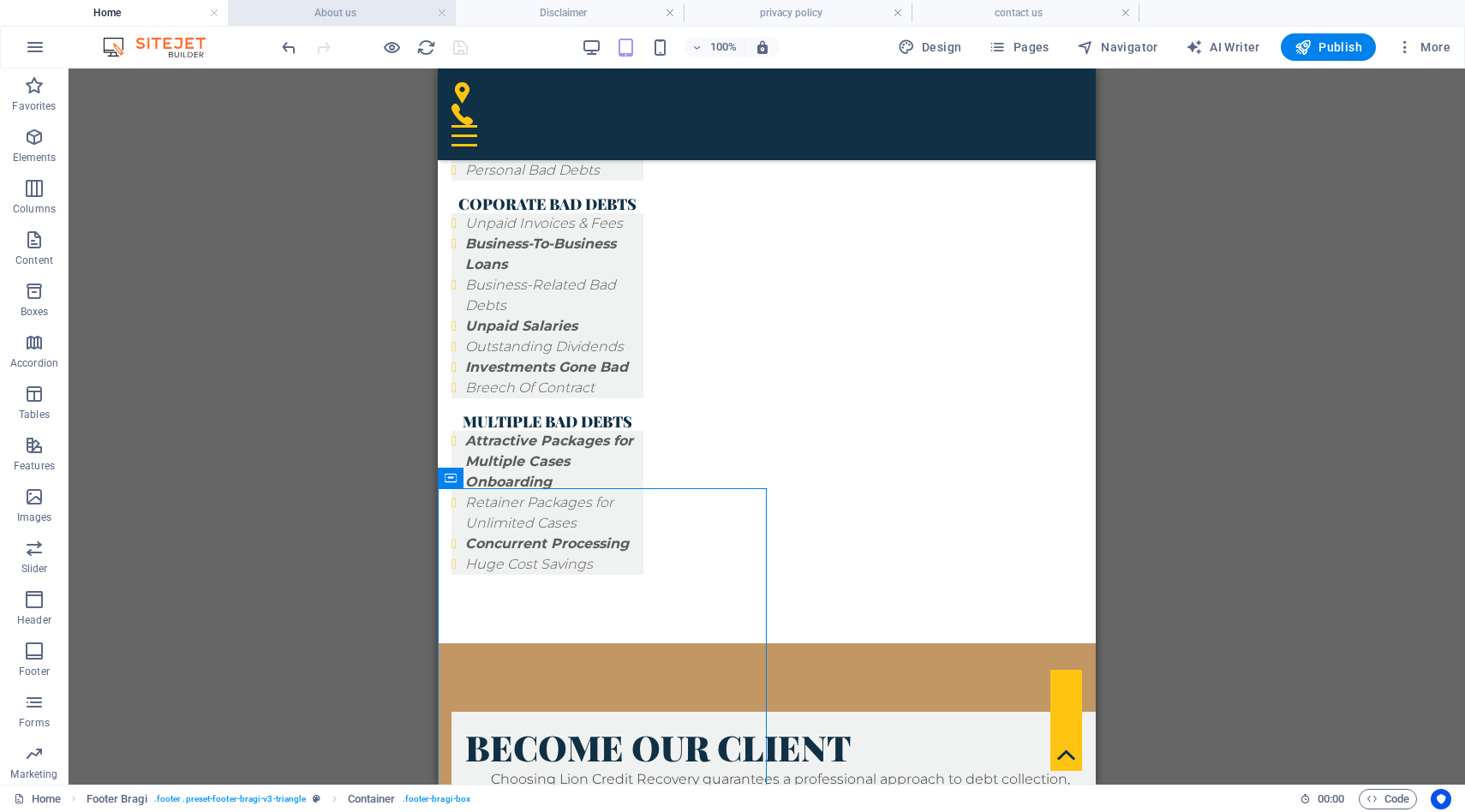 click on "About us" at bounding box center [342, 13] 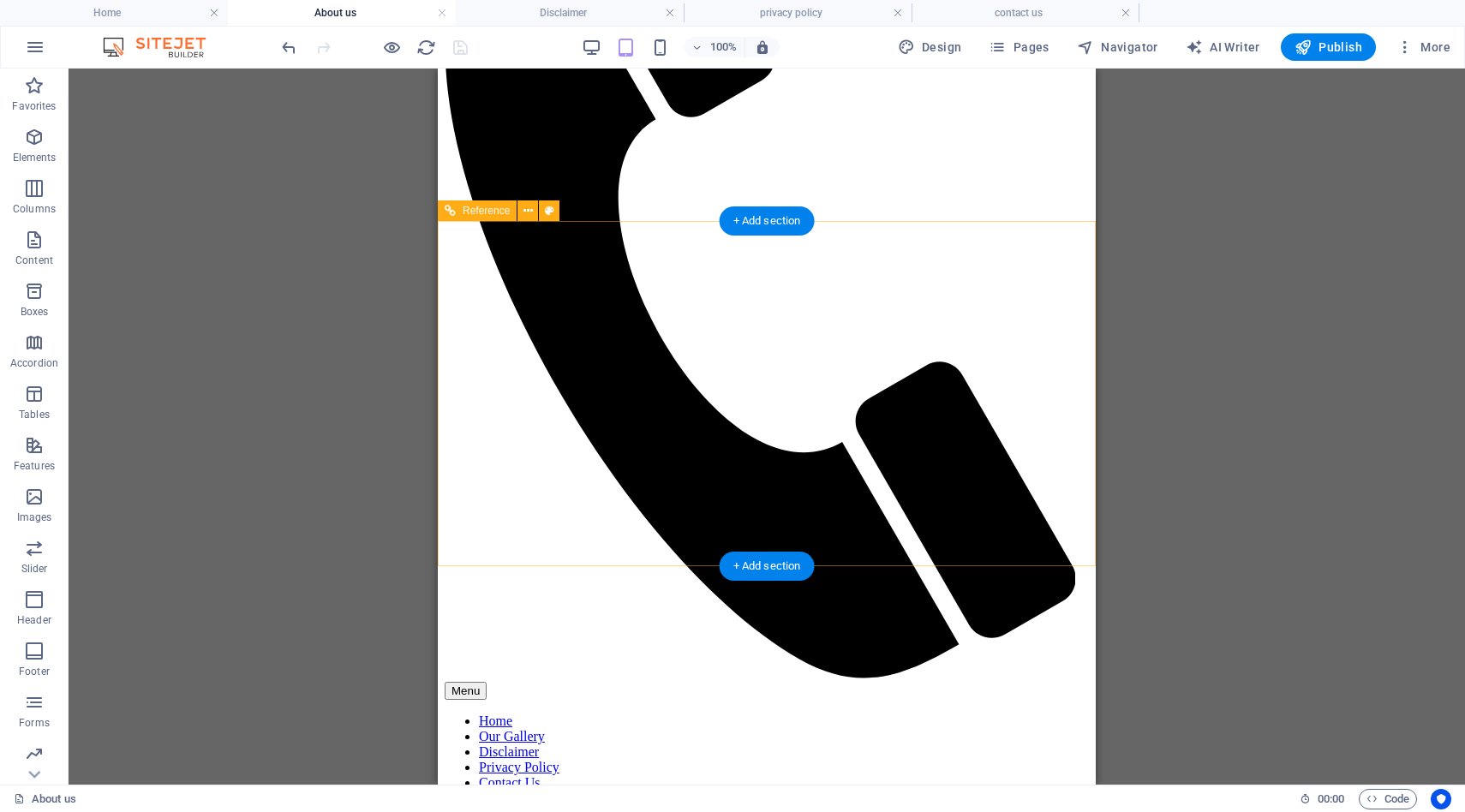 scroll, scrollTop: 327, scrollLeft: 0, axis: vertical 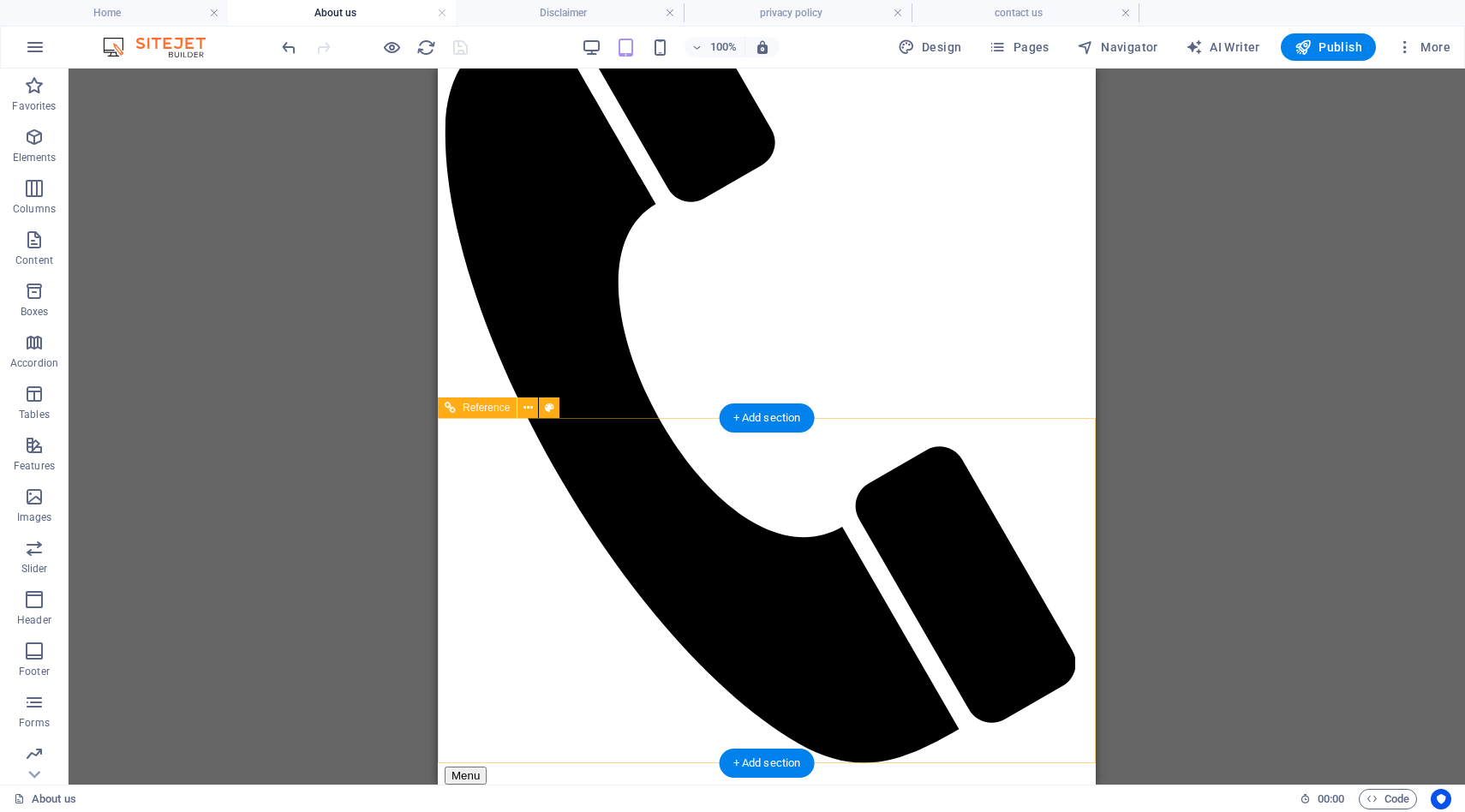 click on "keep in touch 60 Paya Lebar Rd, #07-54 Paya Lebar Square, S389366 Admin  : +65 8096 0619 / +65 8628 9690     ops:  +65 8628 9690 info@lioncreditrecovery.com service open 24/7 mon - sun © 2025 Lion Credit Recovery Pte. Ltd. All rights reserved." at bounding box center [767, 5808] 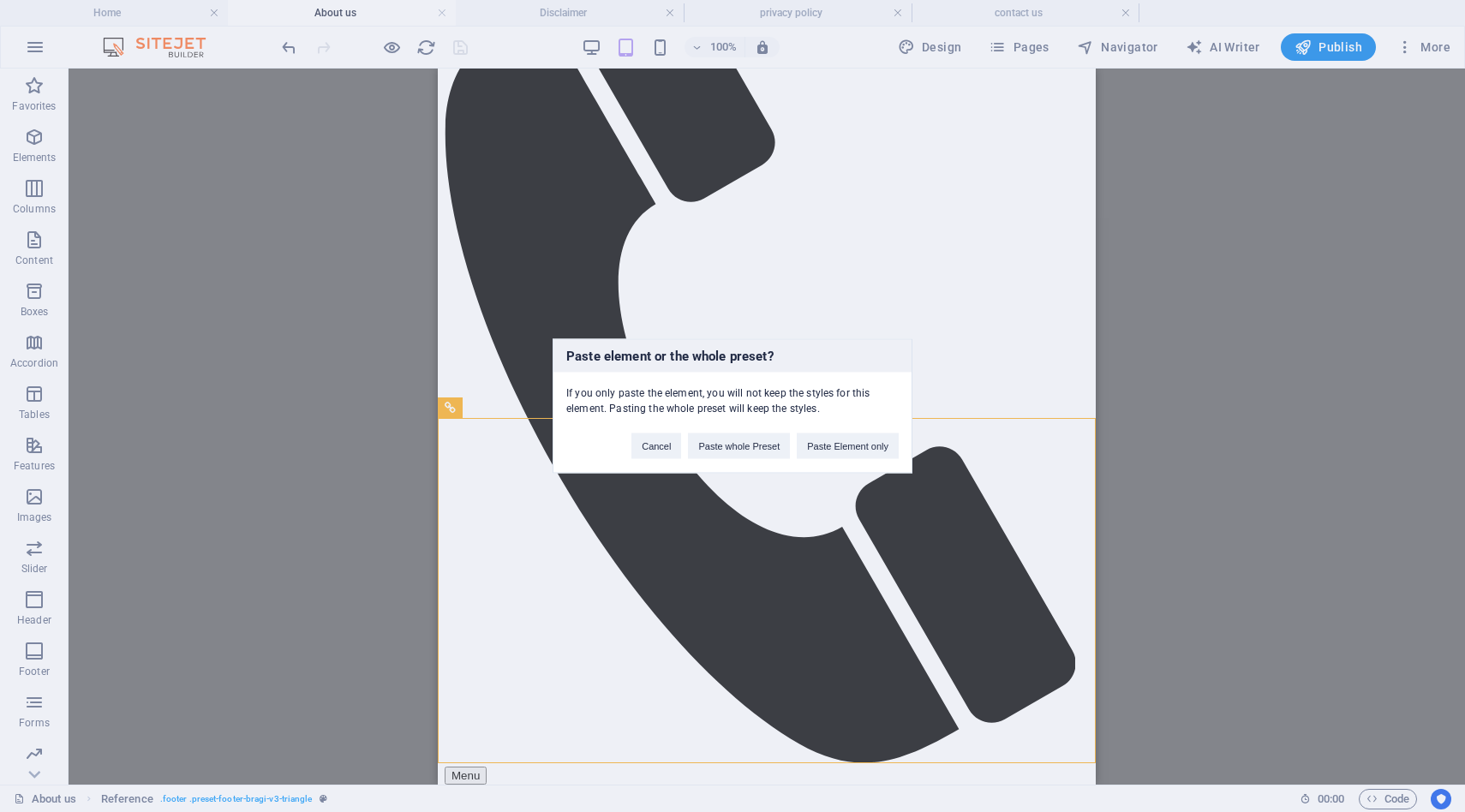 type 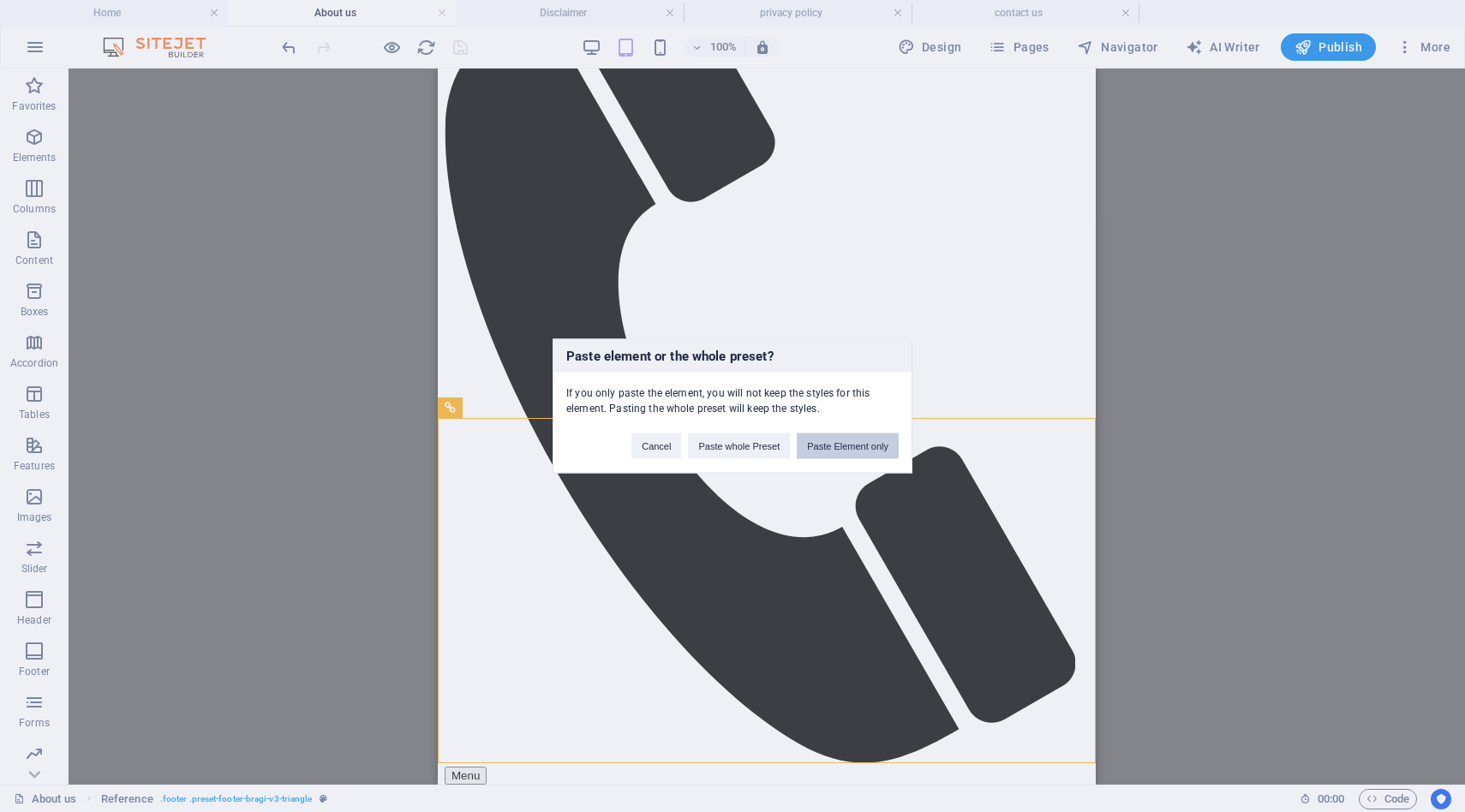 click on "Paste Element only" at bounding box center [847, 446] 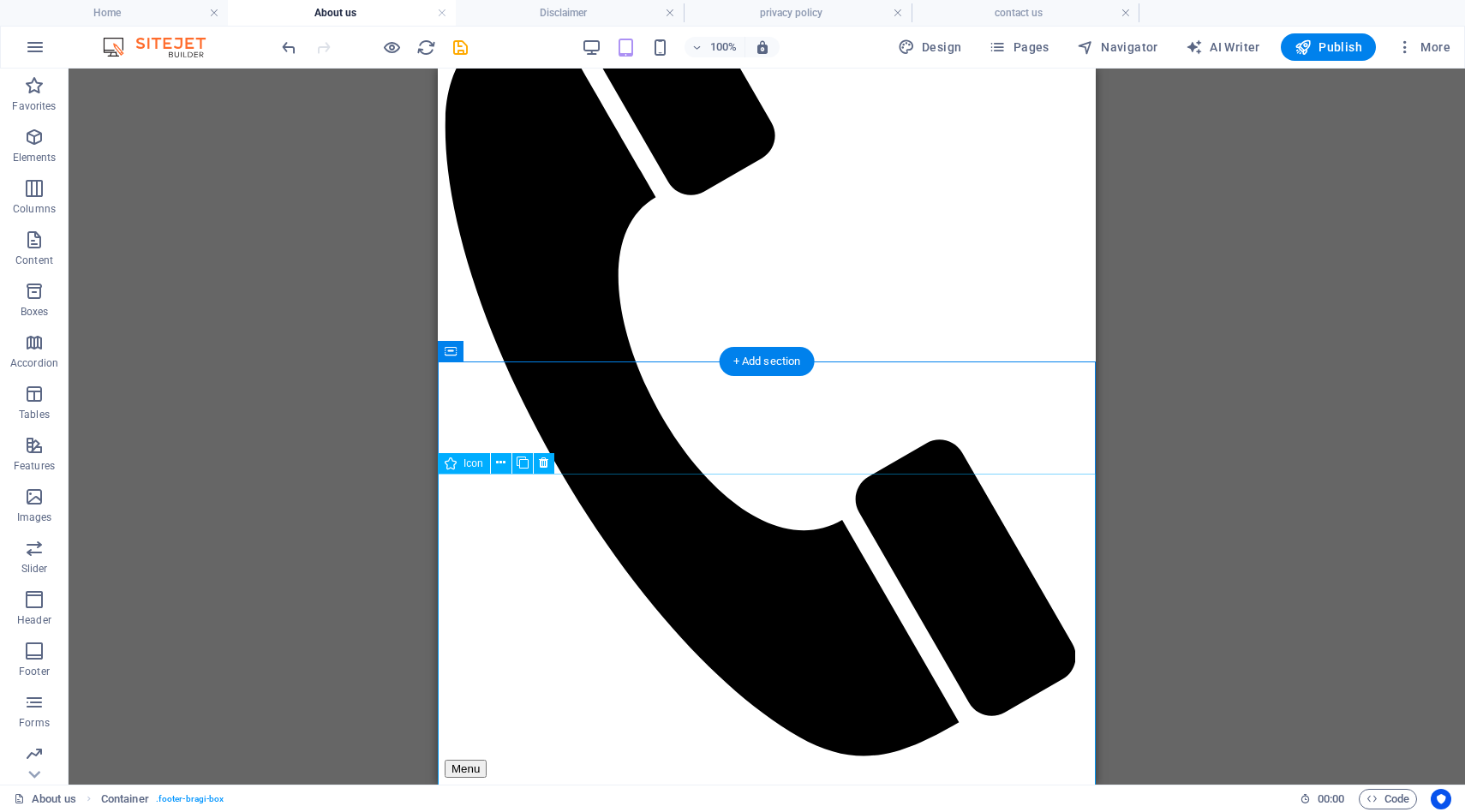 scroll, scrollTop: 205, scrollLeft: 0, axis: vertical 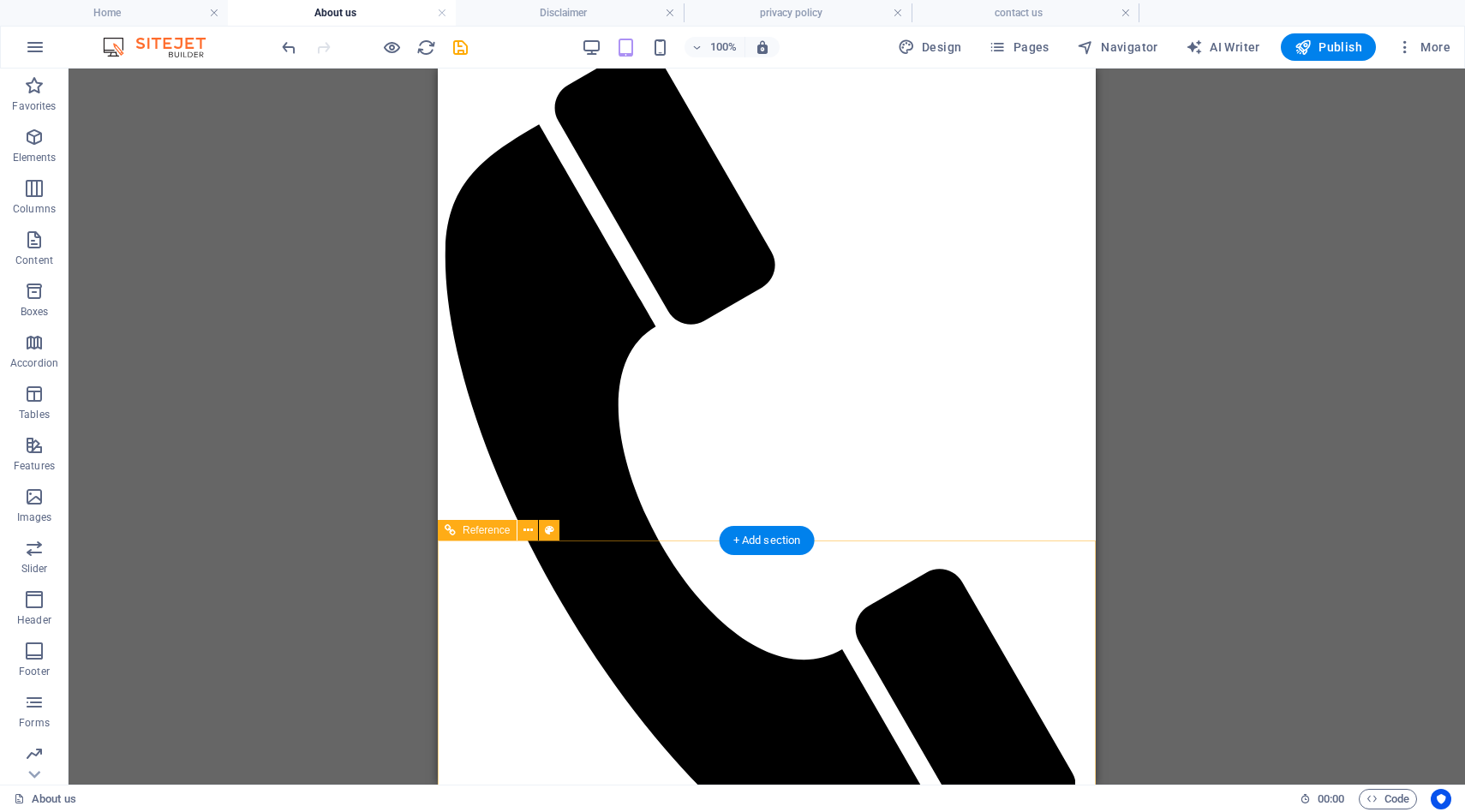 click on "keep in touch 60 Paya Lebar Rd, #07-54 Paya Lebar Square, S389366 Admin  : +65 8096 0619 / +65 8628 9690     ops:  +65 8628 9690 info@lioncreditrecovery.com service open 24/7 mon - sun © 2025 Lion Credit Recovery Pte. Ltd. All rights reserved." at bounding box center (767, 5931) 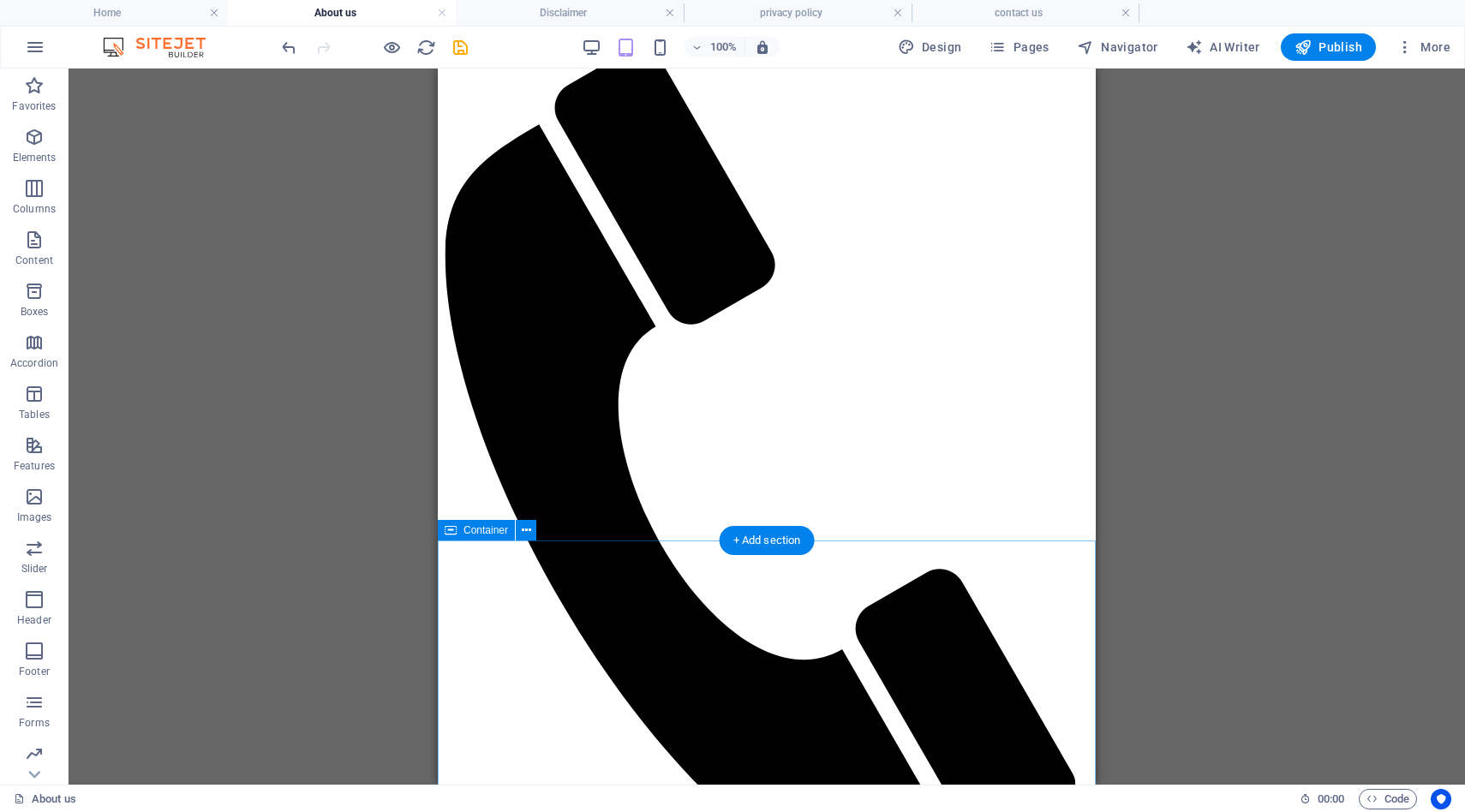 click on "keep in touch 60 Paya Lebar Rd, #07-54 Paya Lebar Square, S389366 Admin  : +65 8096 0619 / +65 8628 9690     ops:  +65 8628 9690 info@lioncreditrecovery.com service open 24/7 mon - sun © 2025 Lion Credit Recovery Pte. Ltd. All rights reserved." at bounding box center [767, 5931] 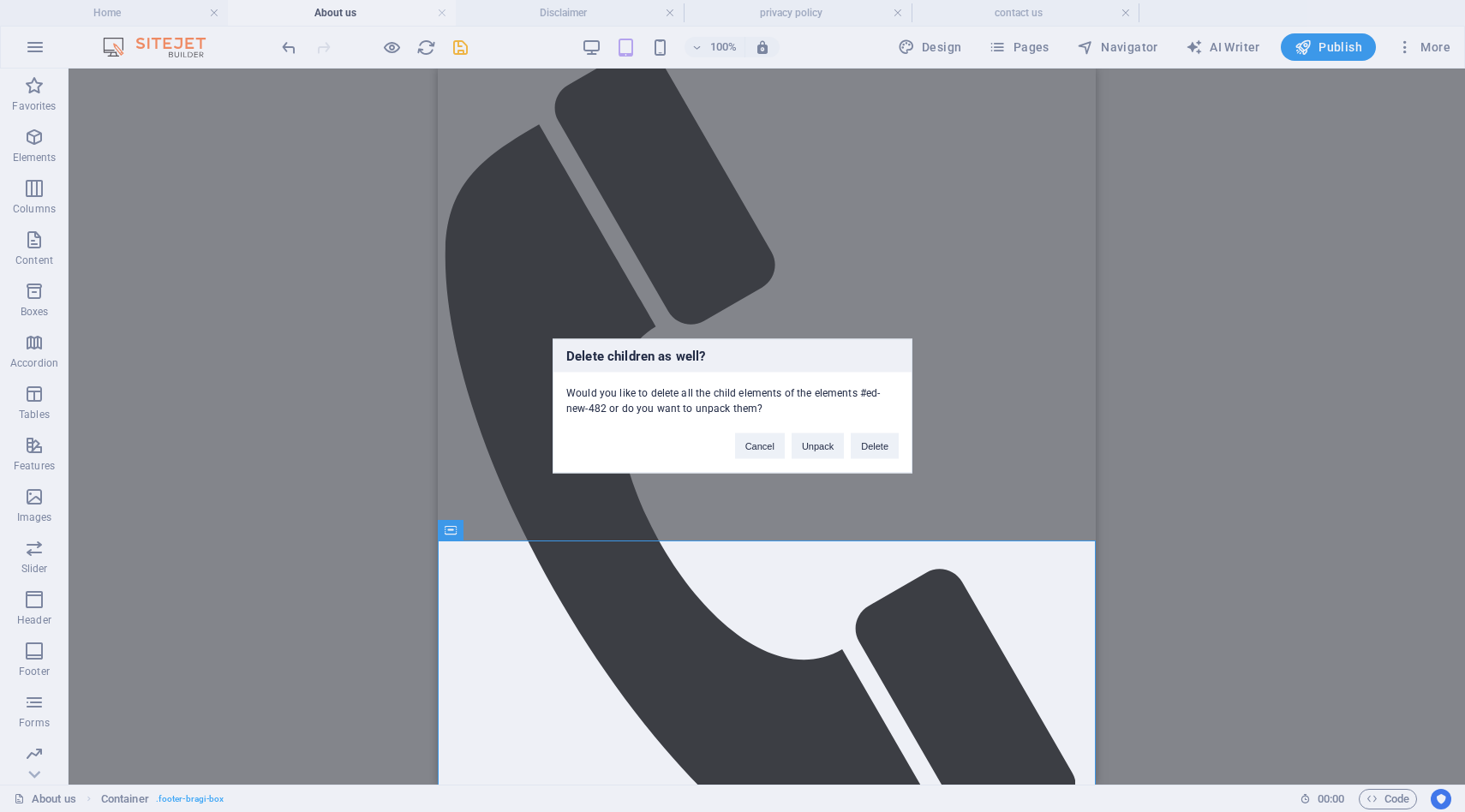 type 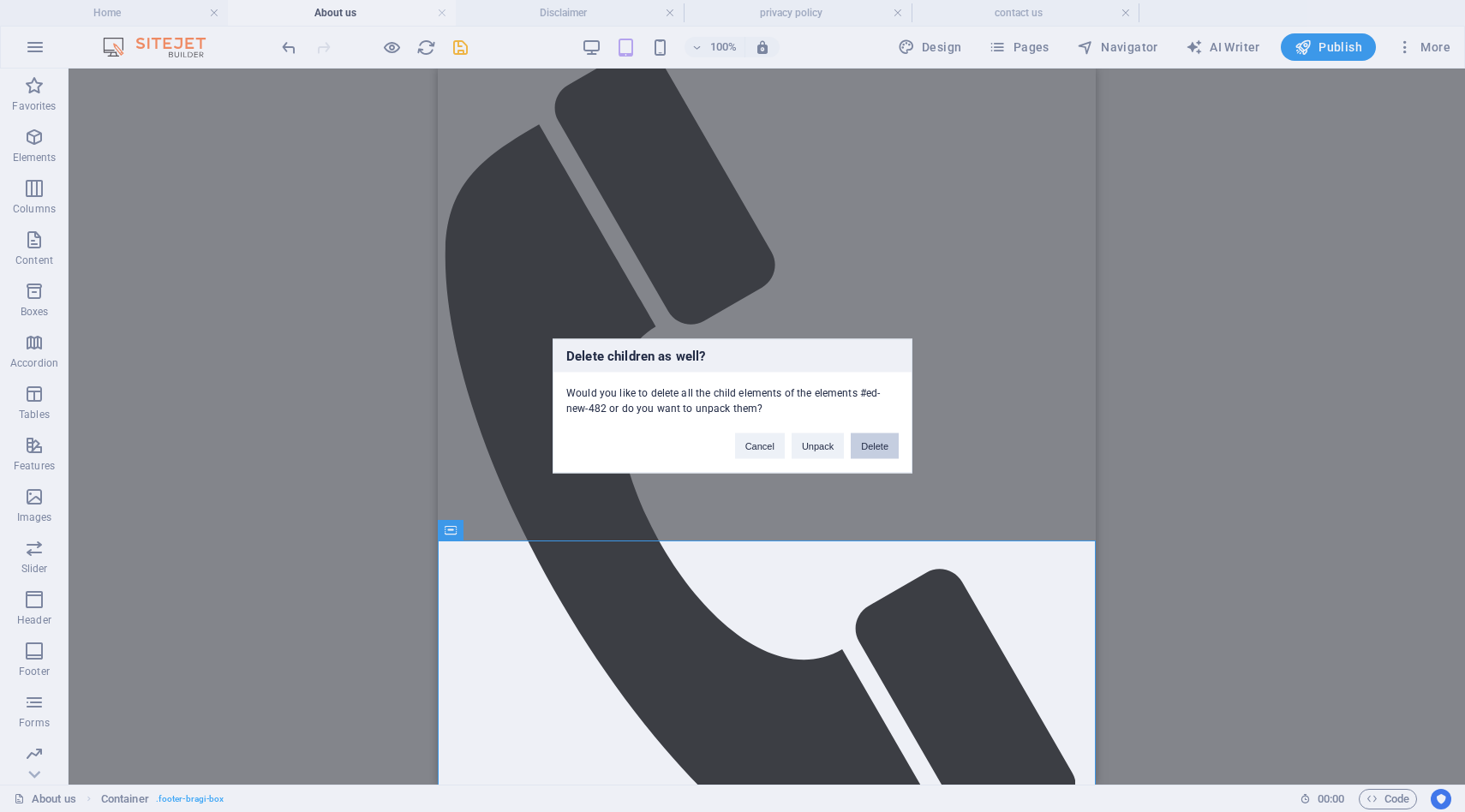 click on "Delete" at bounding box center [875, 446] 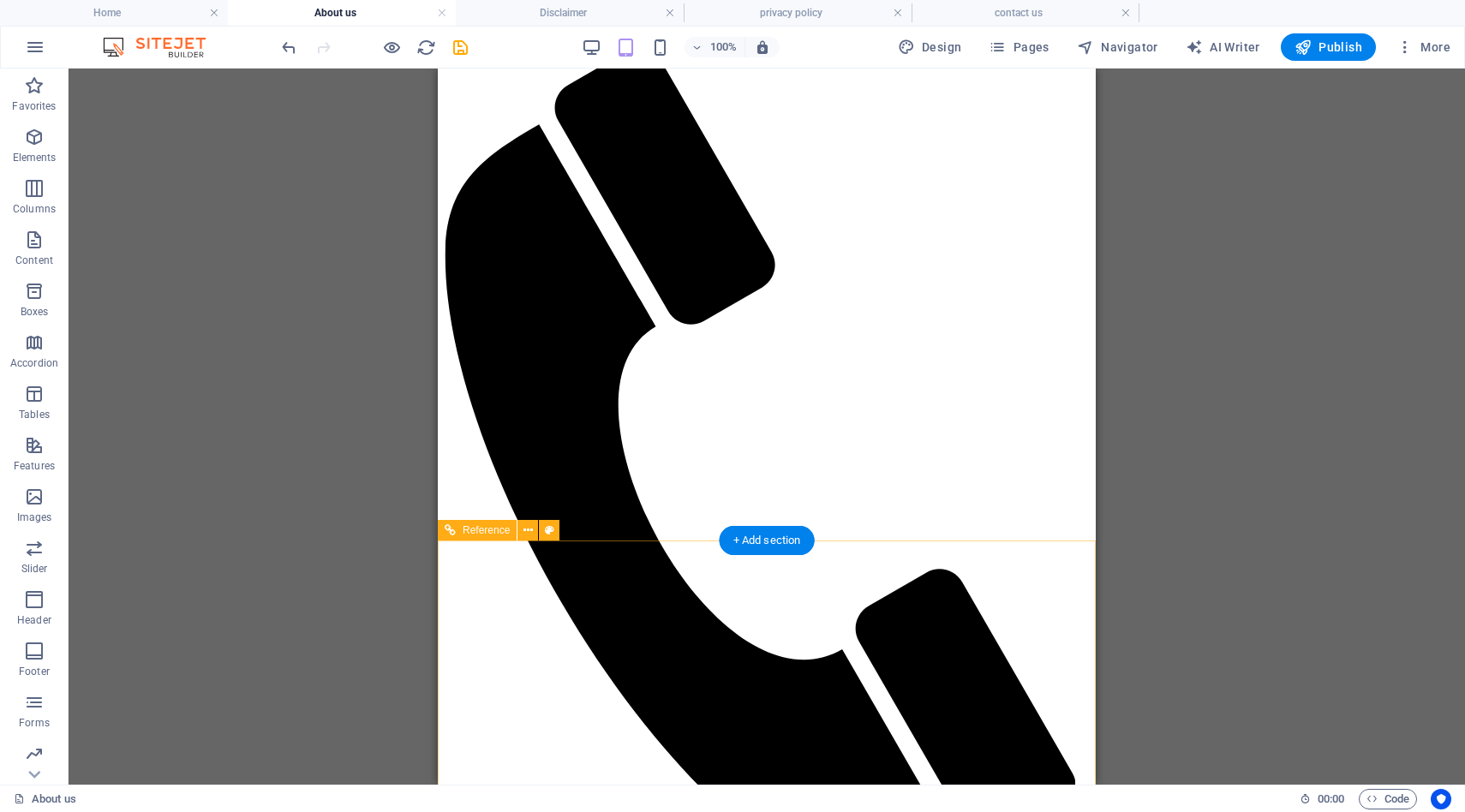 scroll, scrollTop: 306, scrollLeft: 0, axis: vertical 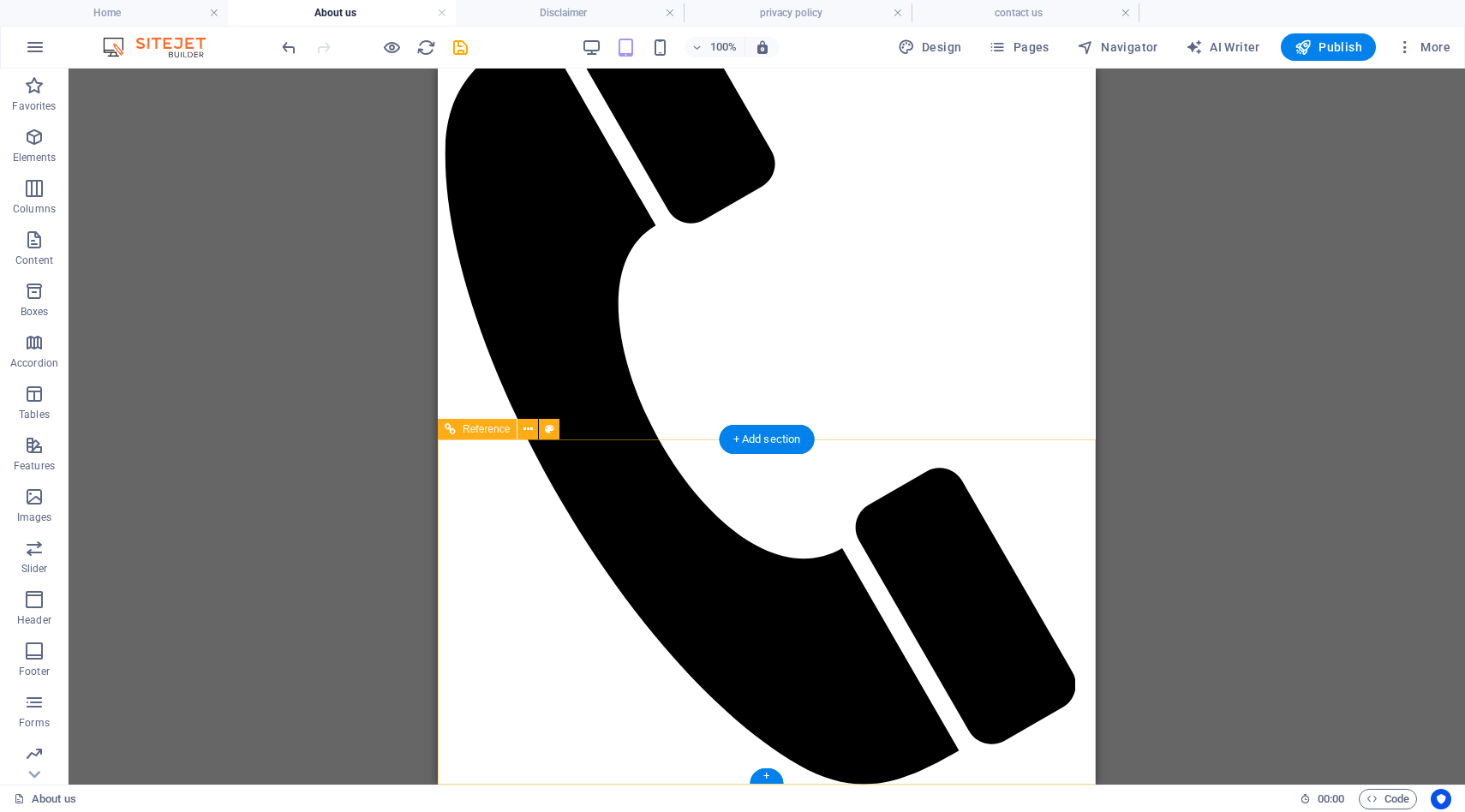 click on "Admin  : +65 8096 0619 / +65 8628 9690               ops:  +65 8628 9690" at bounding box center [767, 5511] 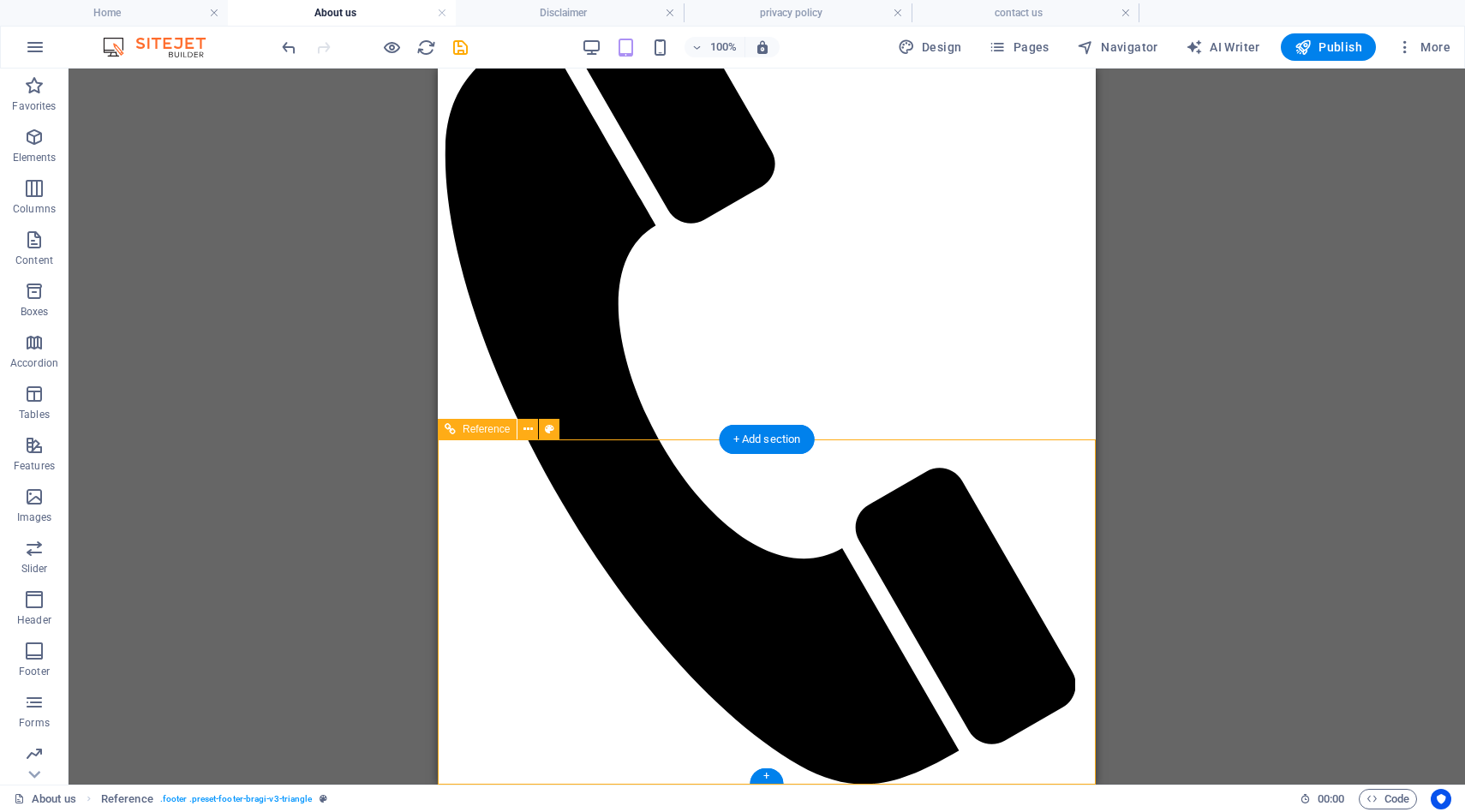 click on "Admin  : +65 8096 0619 / +65 8628 9690               ops:  +65 8628 9690" at bounding box center (767, 5511) 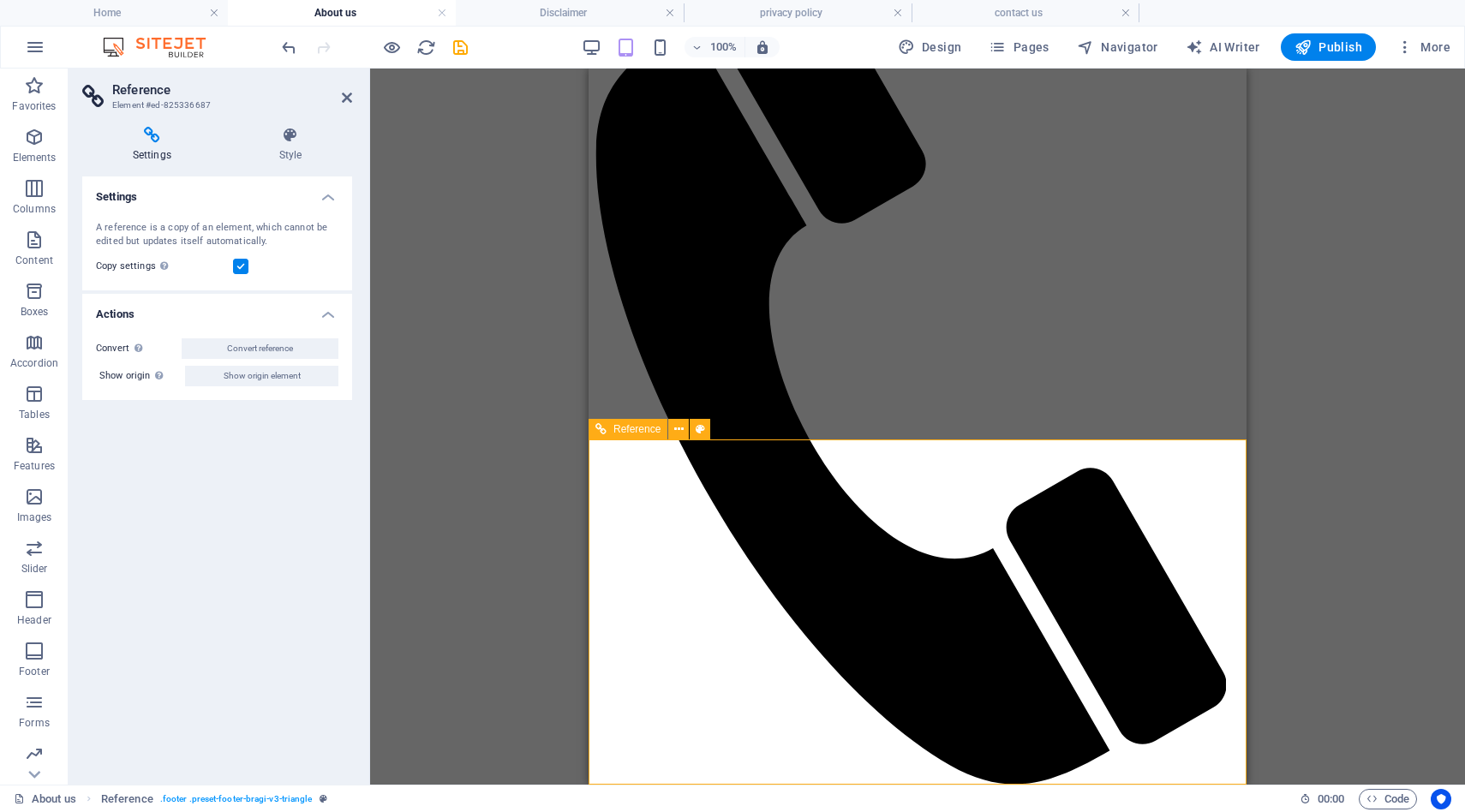 click on "Admin  : +65 8096 0619 / +65 8628 9690               ops:  +65 8628 9690" at bounding box center [918, 5511] 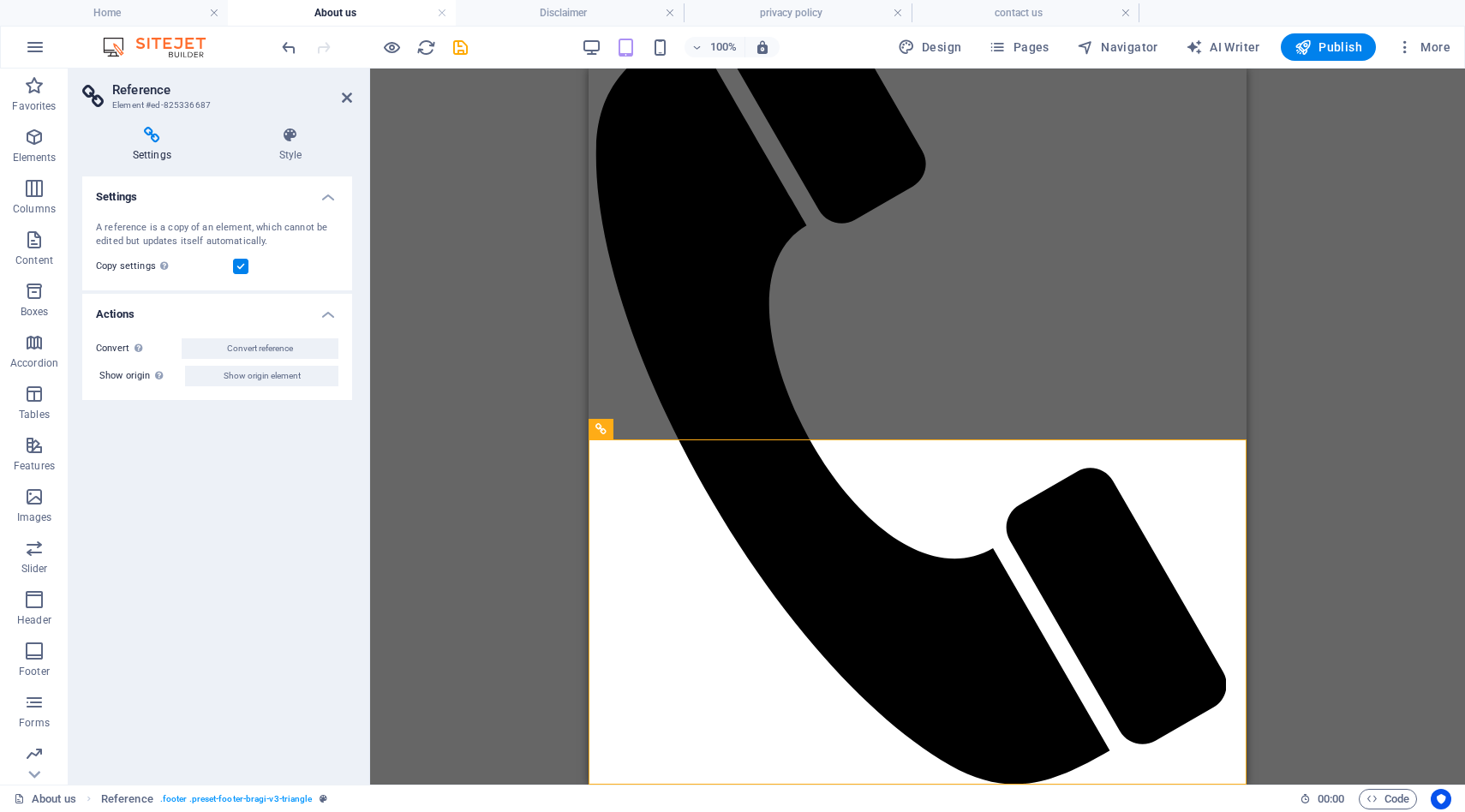 click on "Home" at bounding box center [114, 13] 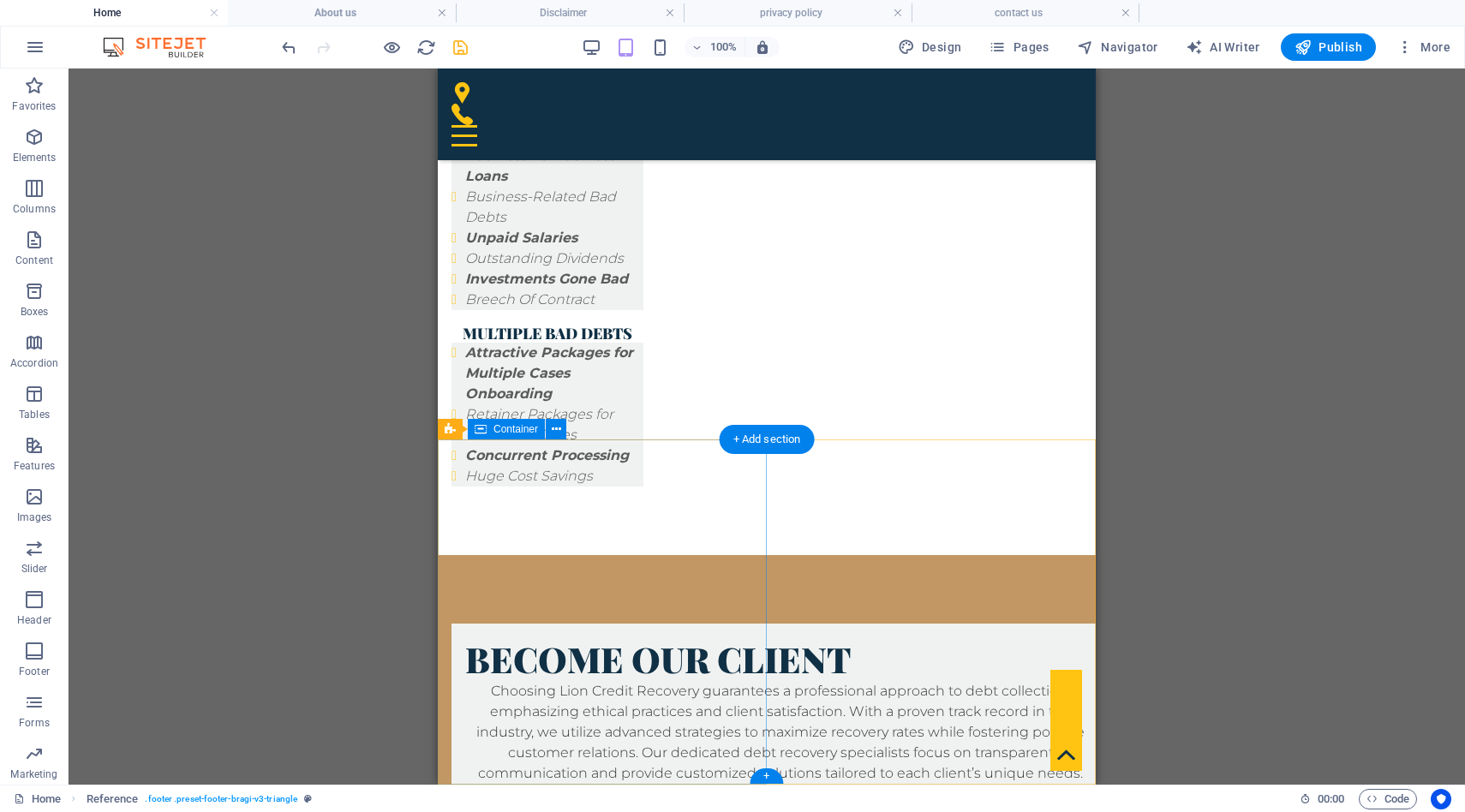 scroll, scrollTop: 1893, scrollLeft: 0, axis: vertical 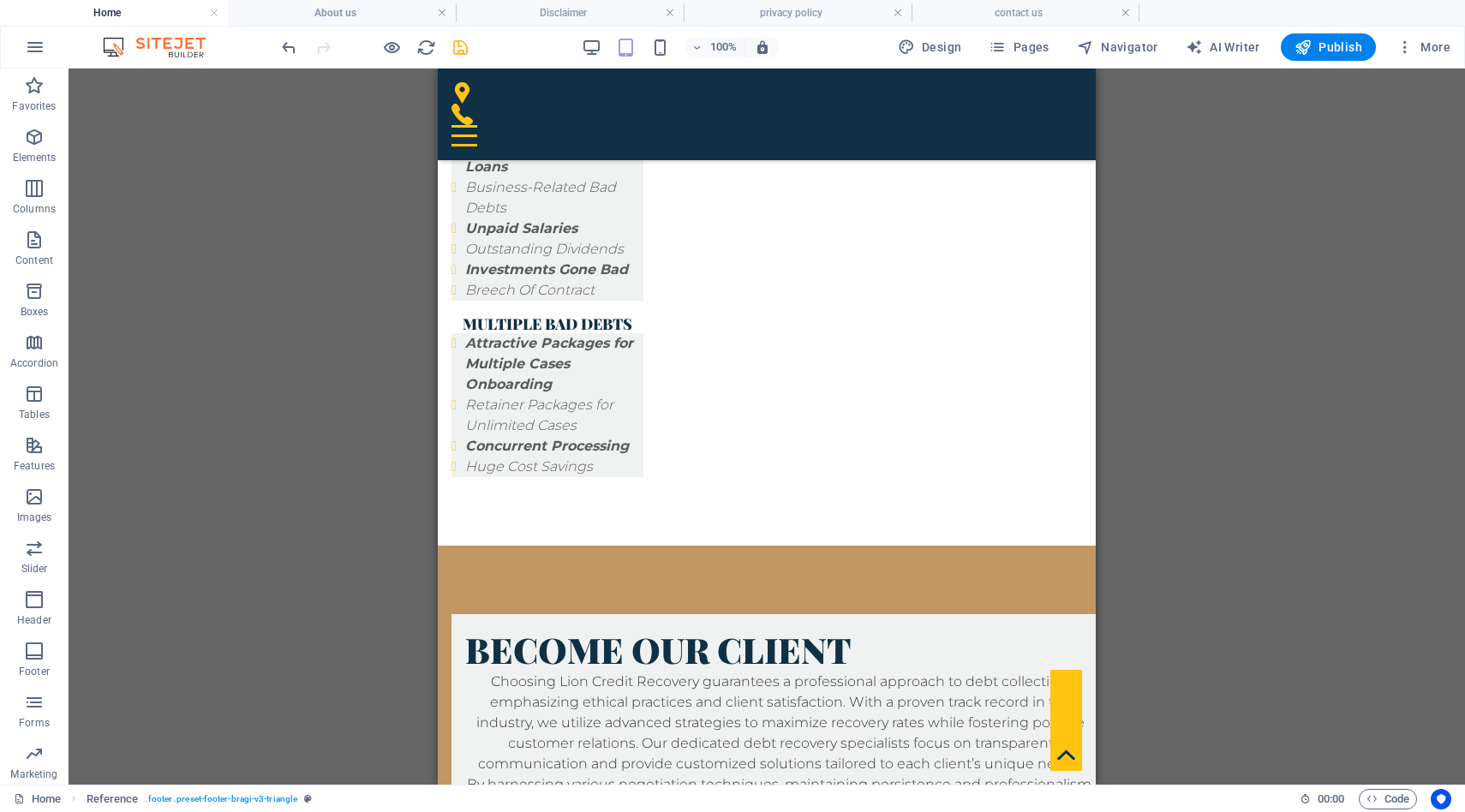 click on "H2   Image   Banner   Banner   Info Bar   Text   Container   Info Bar   Banner   Container   Container   Text   Container   Container   Text   H3   Container   Text   Menu Bar   Container   H4   3 columns   Container   Container   Text   Text image overlap   H2   Container   Text   Counter   Container   Footer Bragi   Container   Footer Bragi   H2   Text   Text   Text   Text   Container   Menu   Container   Icon   Text   Text   Menu Bar   Container   Container   HTML   Placeholder   Container   Text" at bounding box center (767, 427) 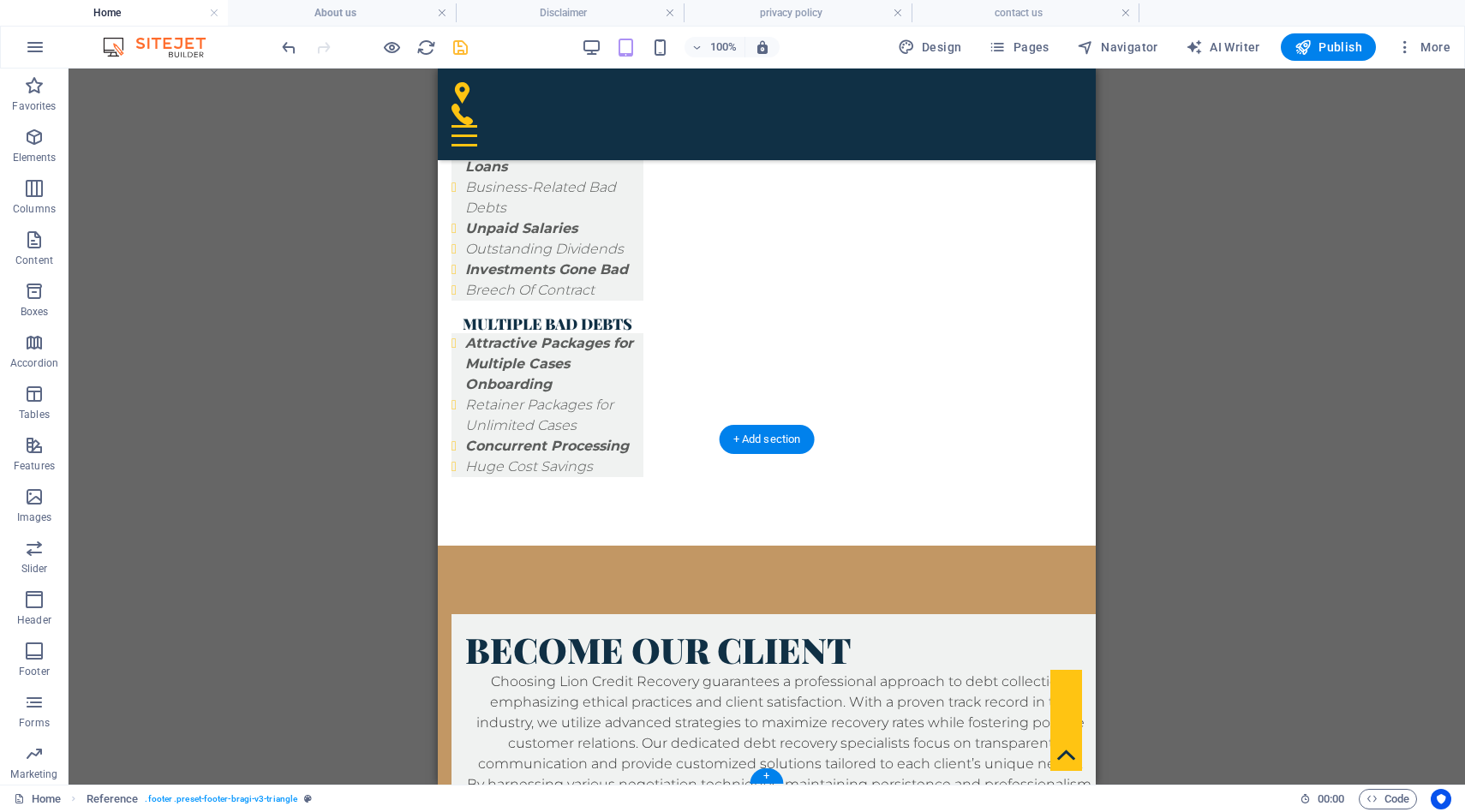 click at bounding box center [767, 2842] 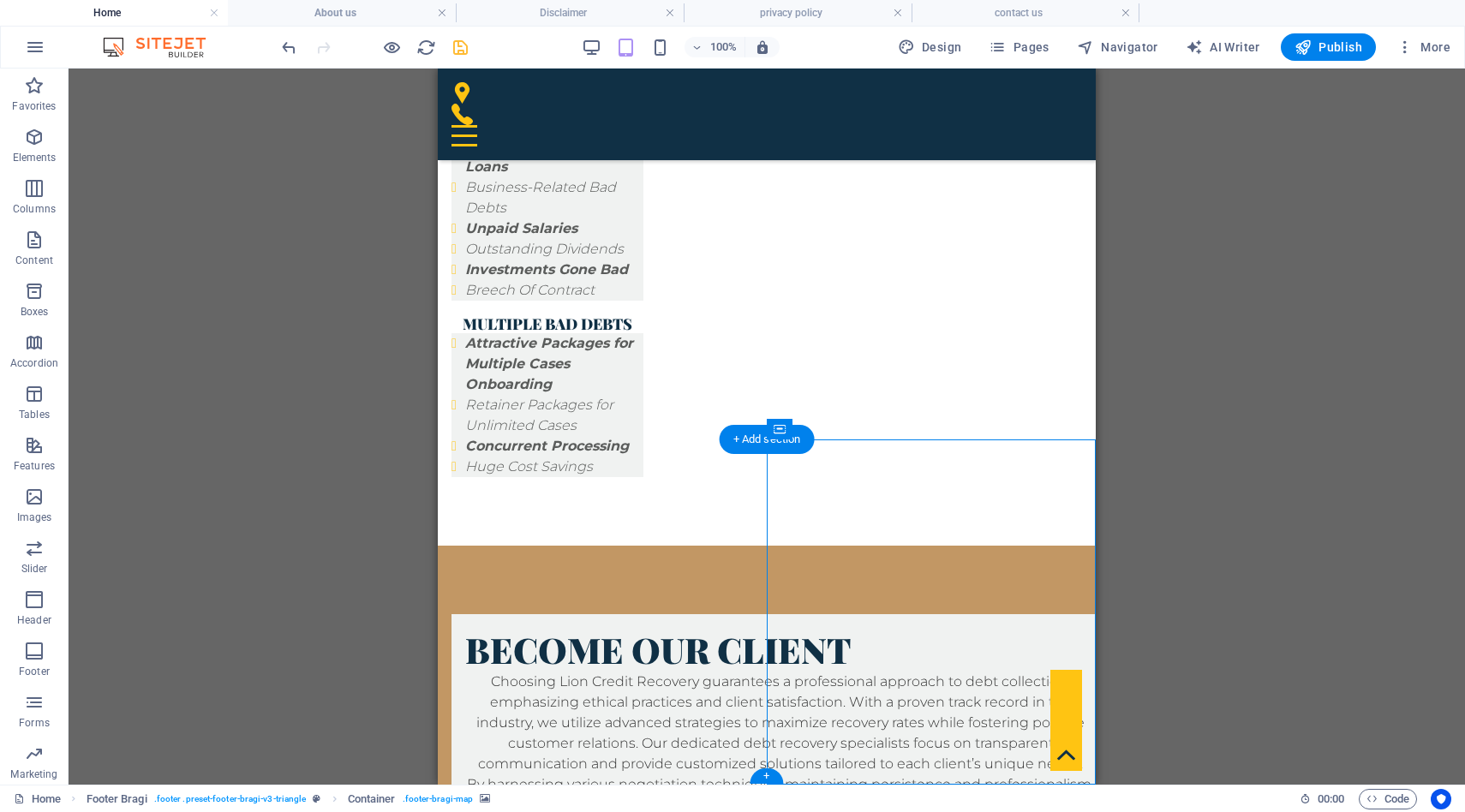drag, startPoint x: 831, startPoint y: 518, endPoint x: 924, endPoint y: 589, distance: 117.0043 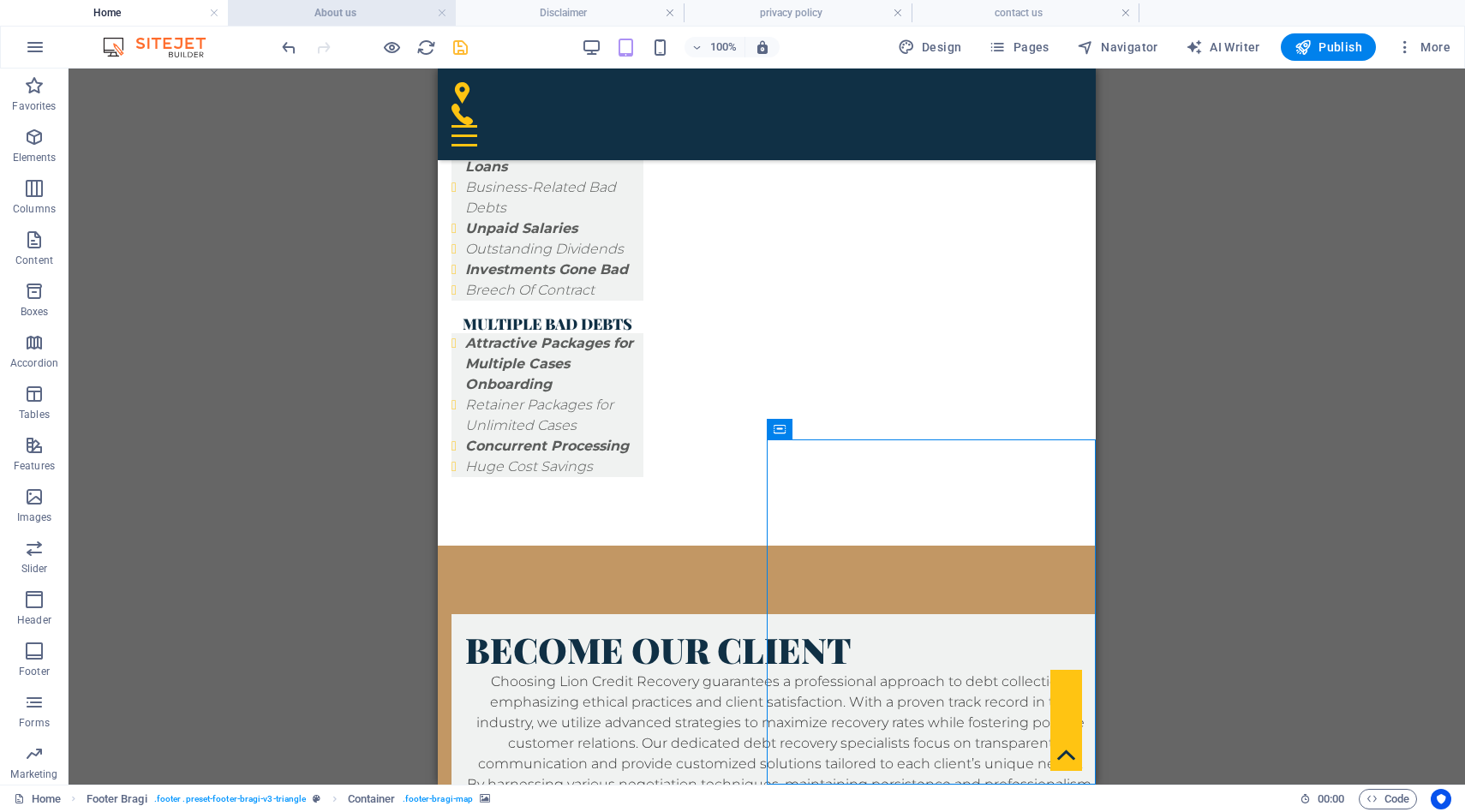click on "About us" at bounding box center [342, 13] 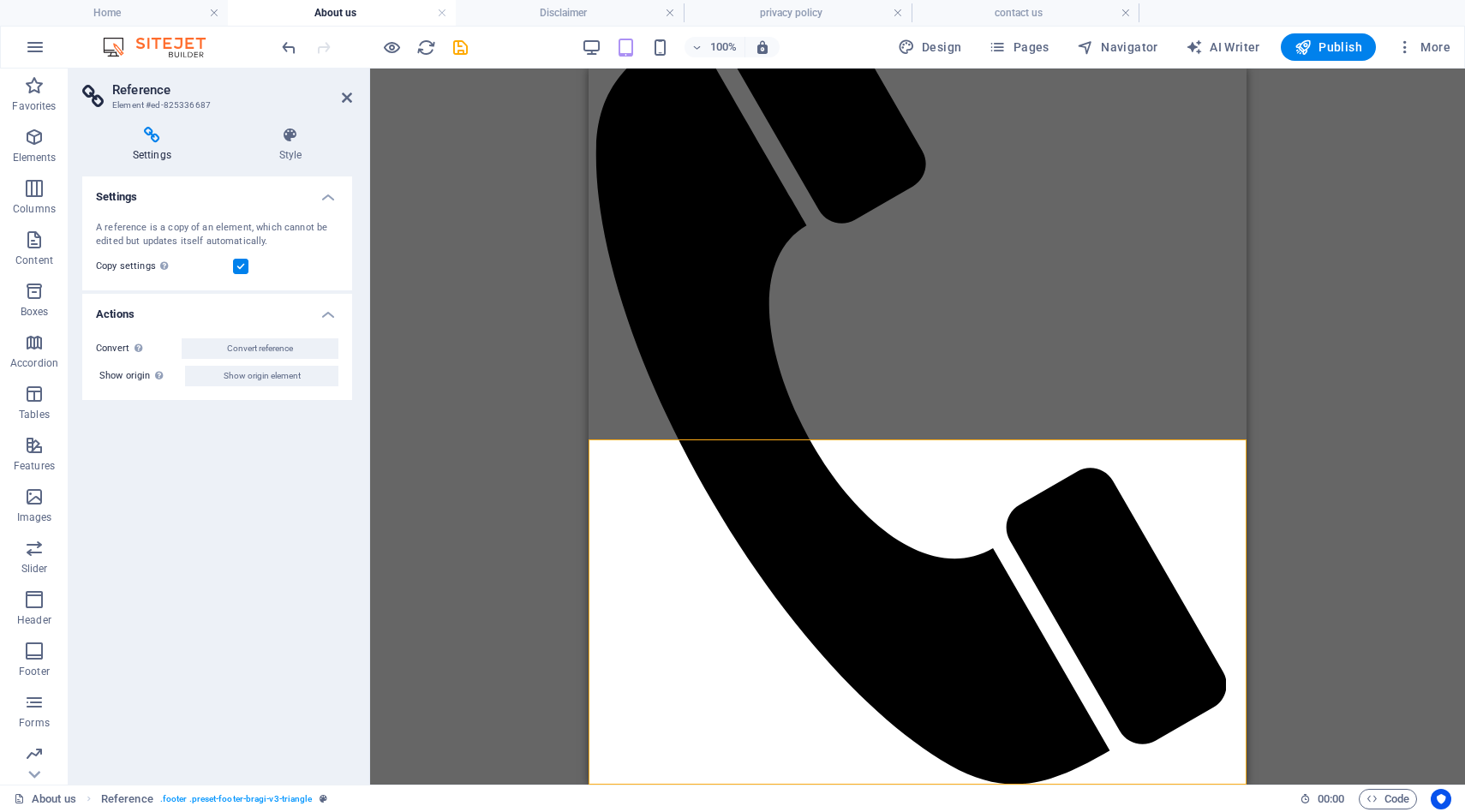 scroll, scrollTop: 0, scrollLeft: 0, axis: both 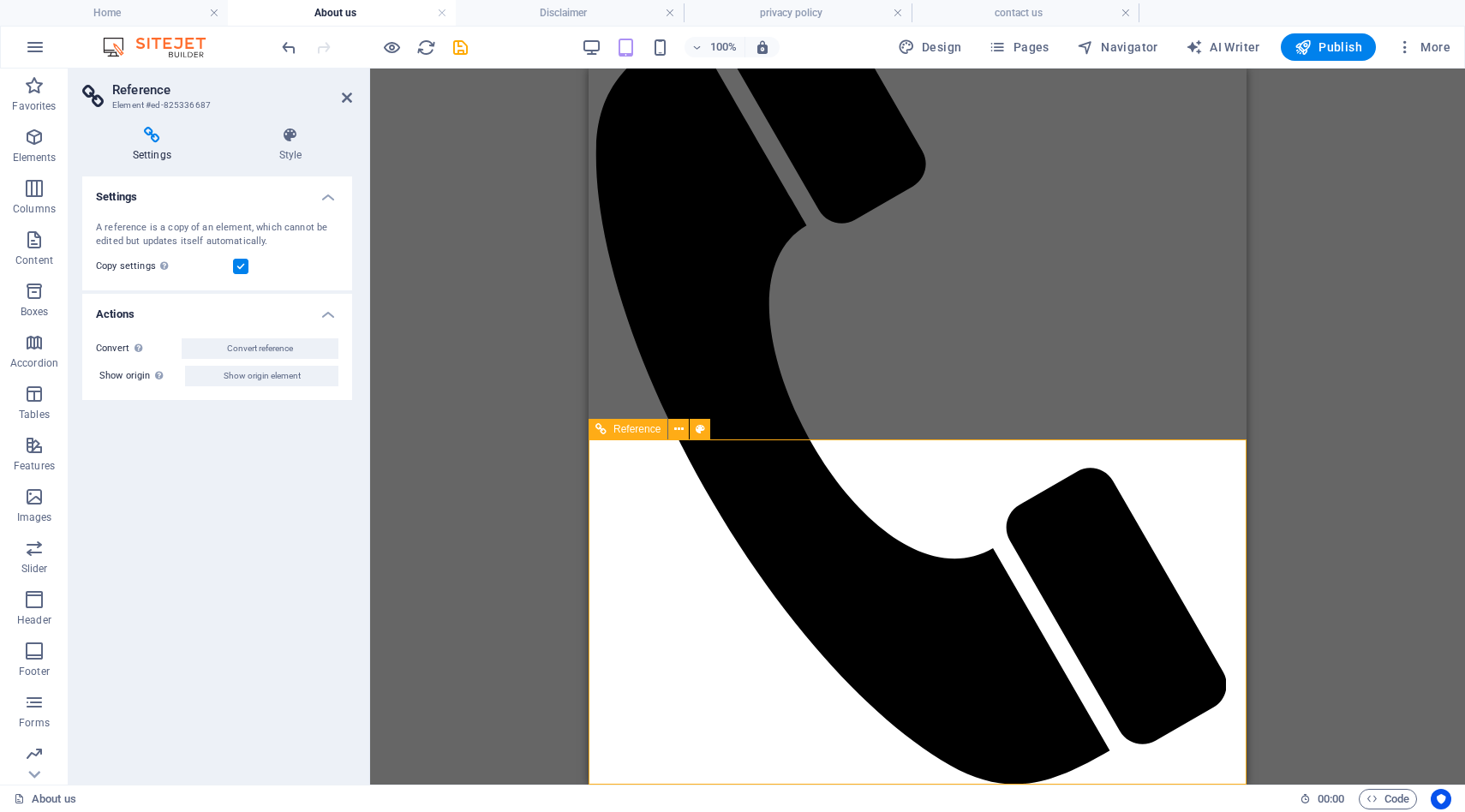 click on "keep in touch 60 Paya Lebar Rd, #07-54 Paya Lebar Square, S389366 Admin  : +65 8096 0619 / +65 8628 9690               ops:  +65 8628 9690 info@lioncreditrecovery.com service open 24/7 mon - sun © 2025 Lion Credit Recovery Pte. Ltd. All rights reserved." at bounding box center [918, 5830] 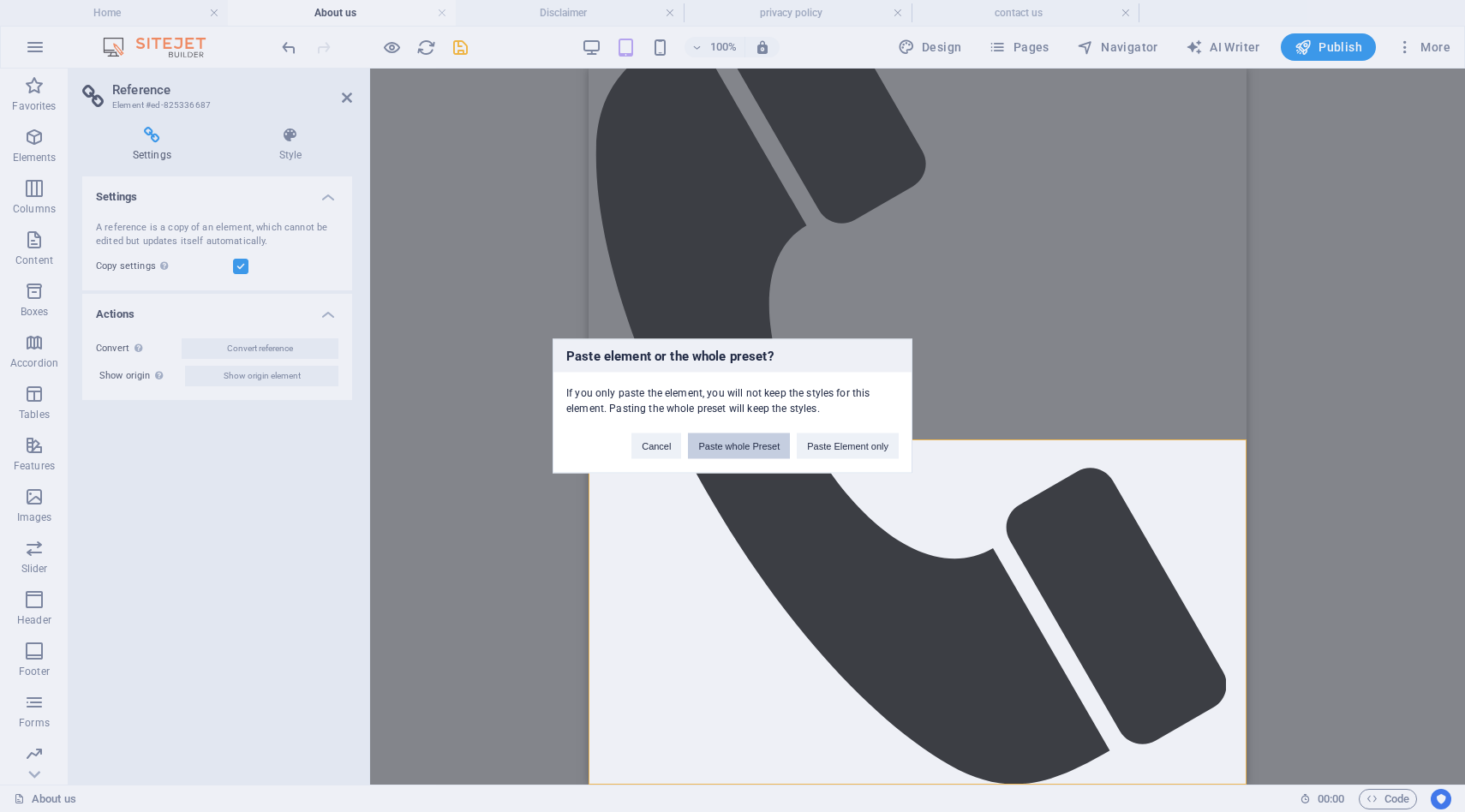 click on "Paste whole Preset" at bounding box center (738, 446) 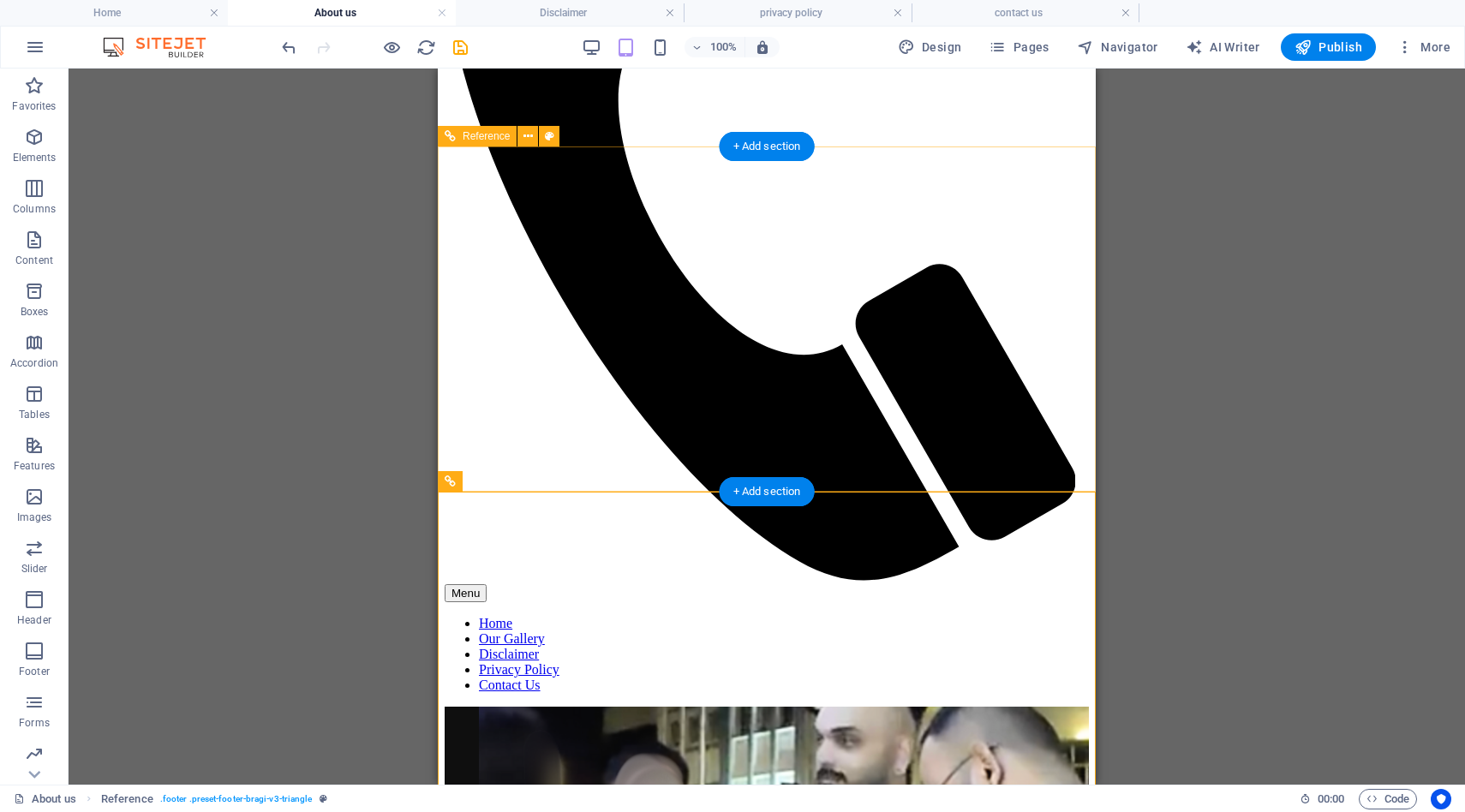 scroll, scrollTop: 423, scrollLeft: 0, axis: vertical 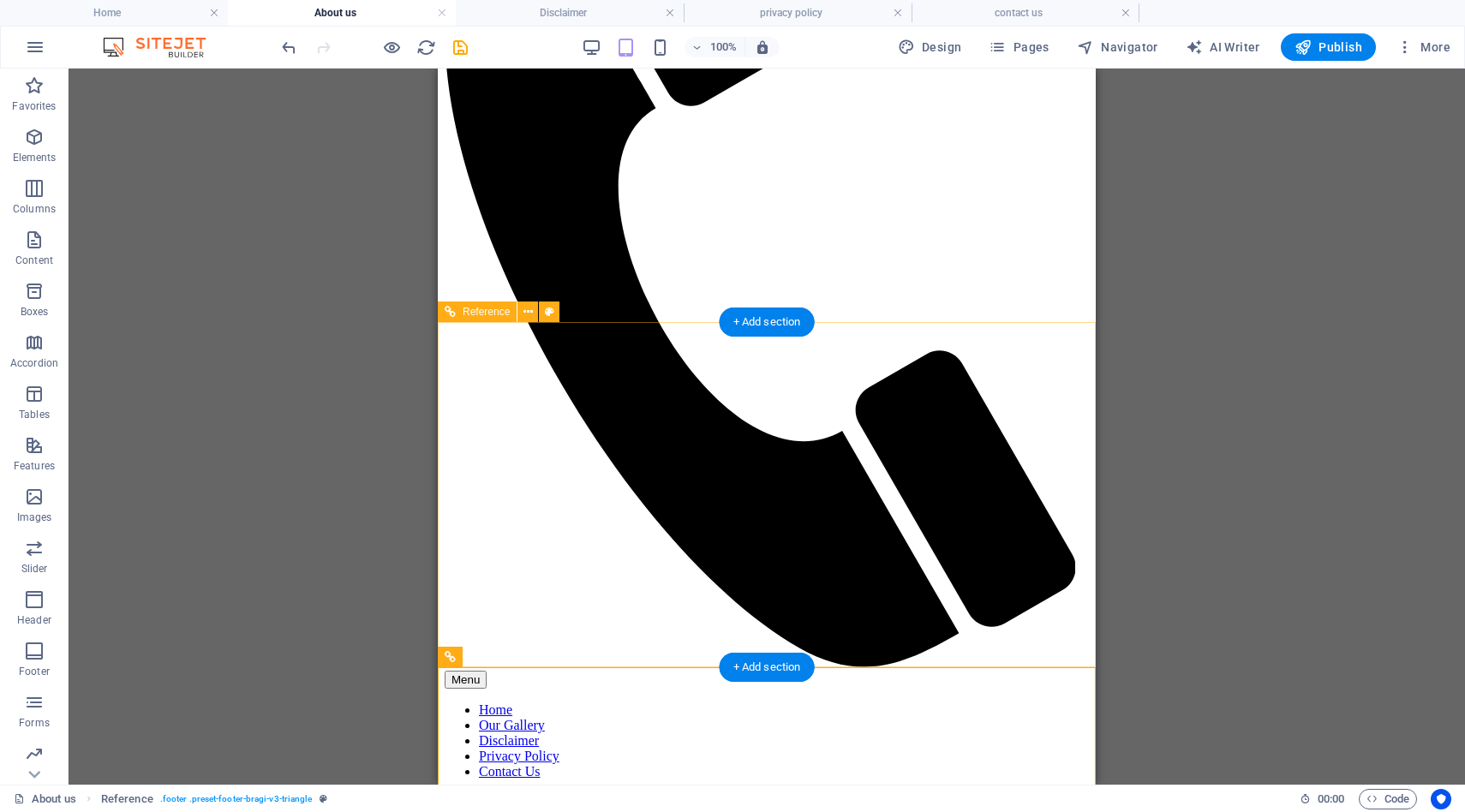 click on "keep in touch 60 Paya Lebar Rd, #07-54 Paya Lebar Square, S389366 Admin  : +65 8096 0619 / +65 8628 9690               ops:  +65 8628 9690 info@lioncreditrecovery.com service open 24/7 mon - sun © 2025 Lion Credit Recovery Pte. Ltd. All rights reserved." at bounding box center (767, 5712) 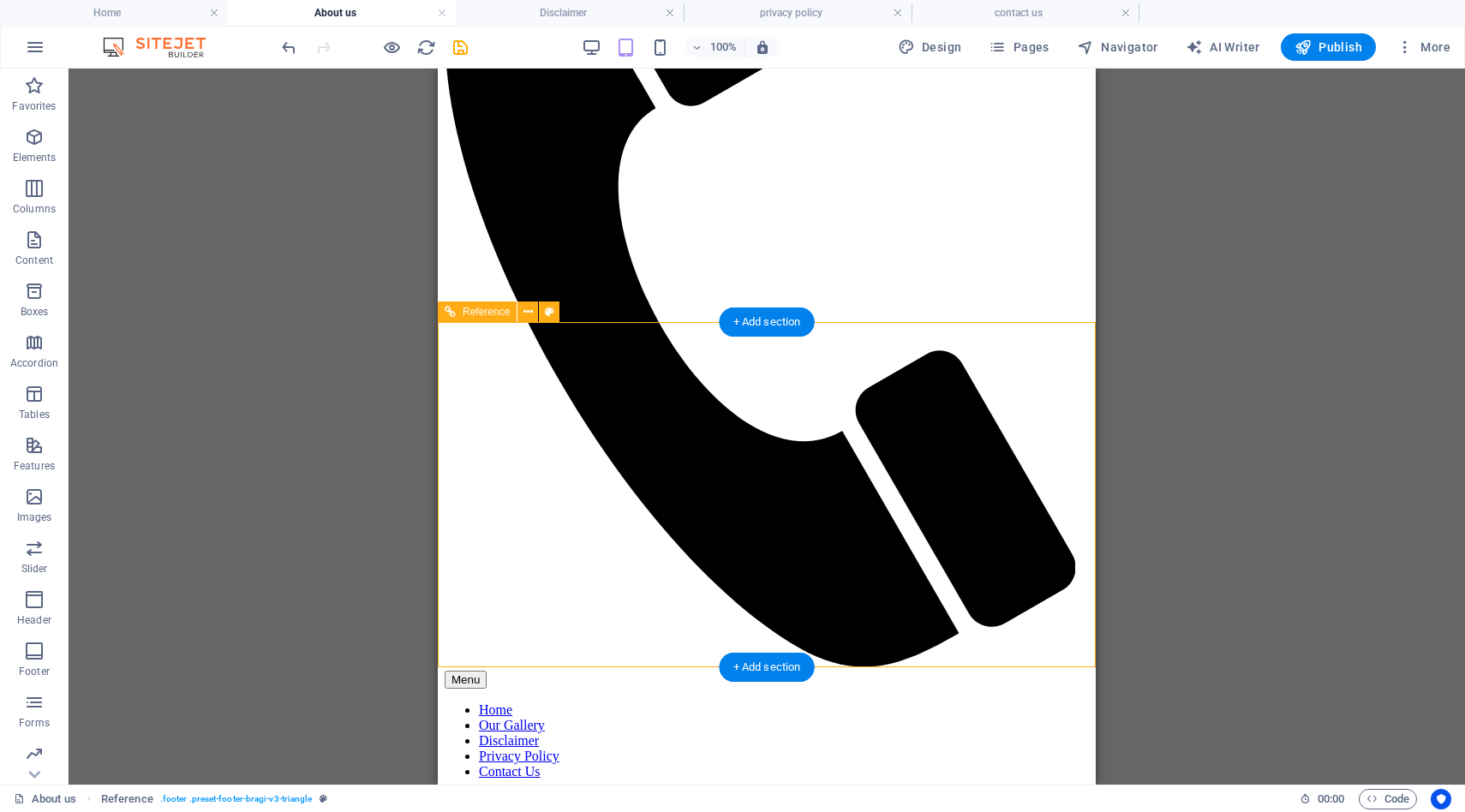 scroll, scrollTop: 306, scrollLeft: 0, axis: vertical 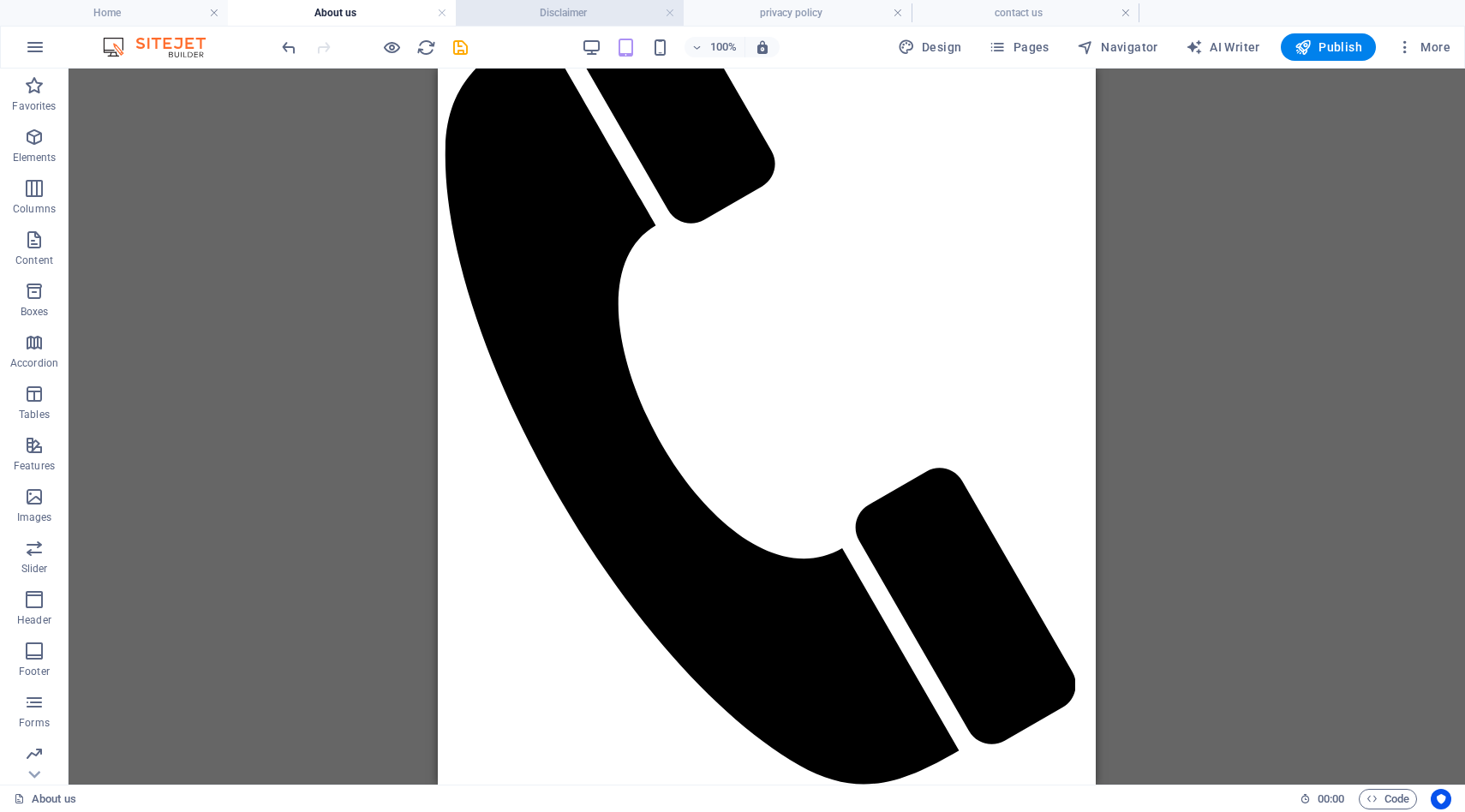 click on "Disclaimer" at bounding box center (570, 13) 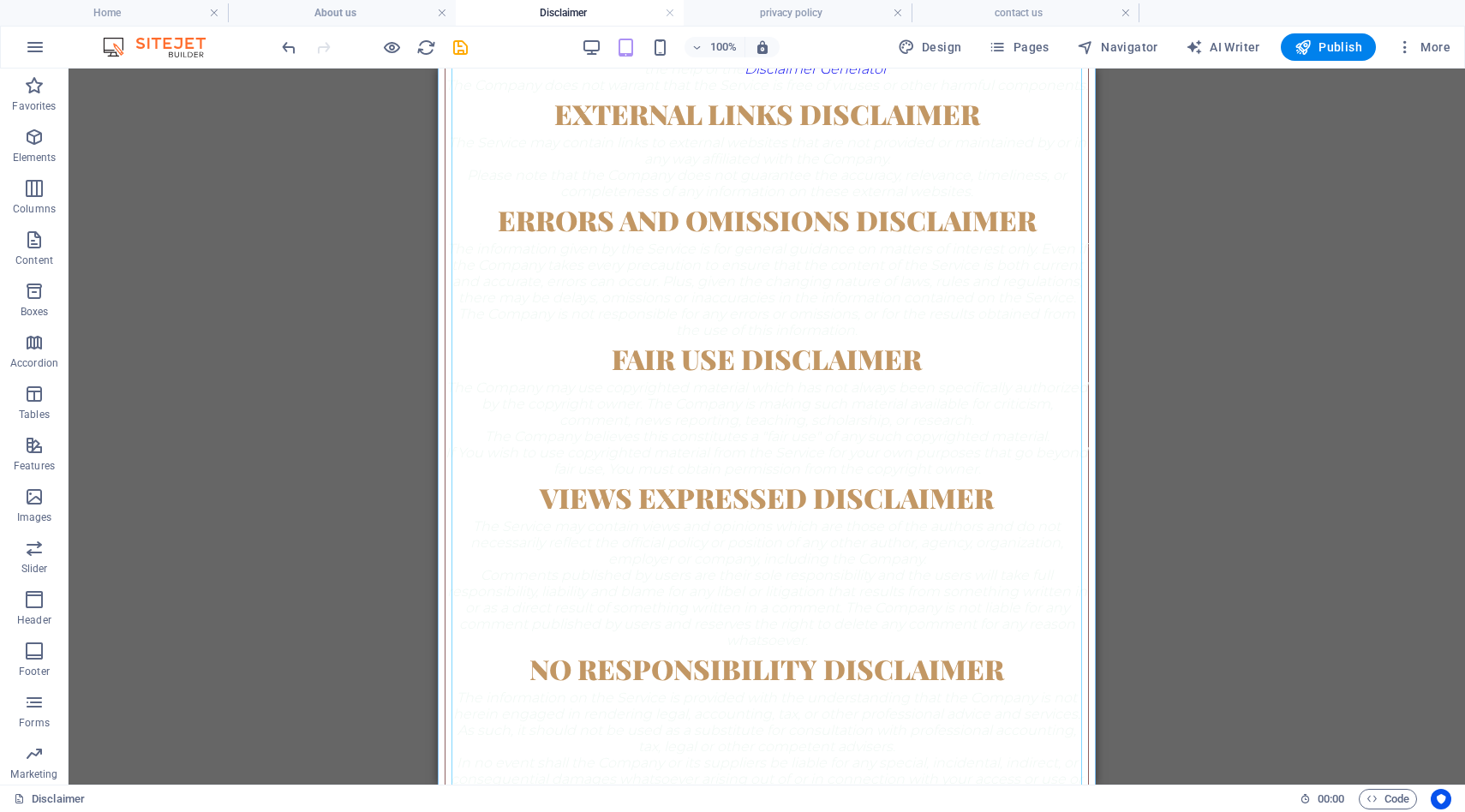 scroll, scrollTop: 2015, scrollLeft: 0, axis: vertical 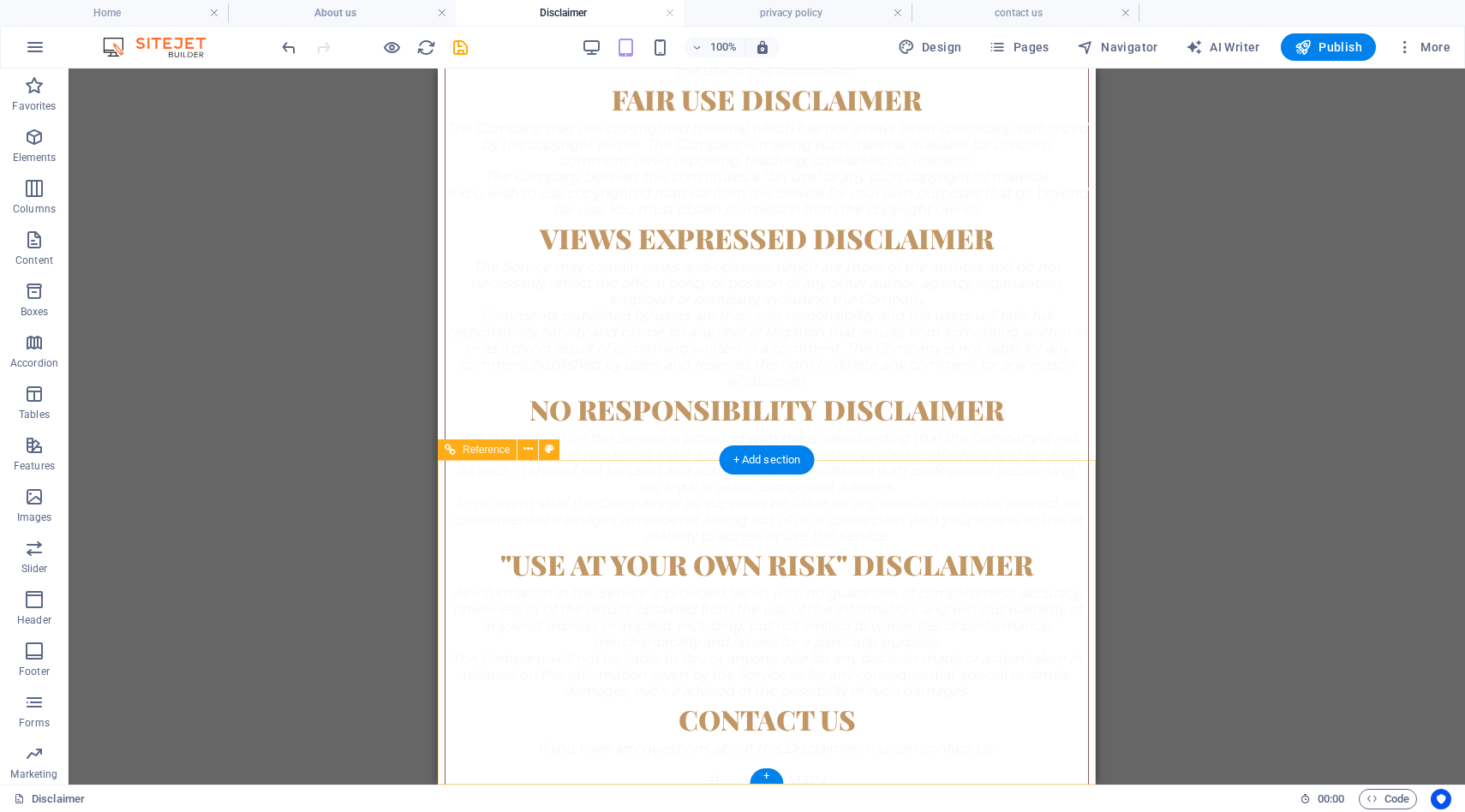 click on "keep in touch 60 Paya Lebar Rd, #07-54 Paya Lebar Square, S389366 +65 8096 0619 & +65 8628 9690 info@lioncreditrecovery.com service open 24/7 mon - sun © 2025 Lion Credit Recovery Pte. Ltd. All rights reserved." at bounding box center (767, 2818) 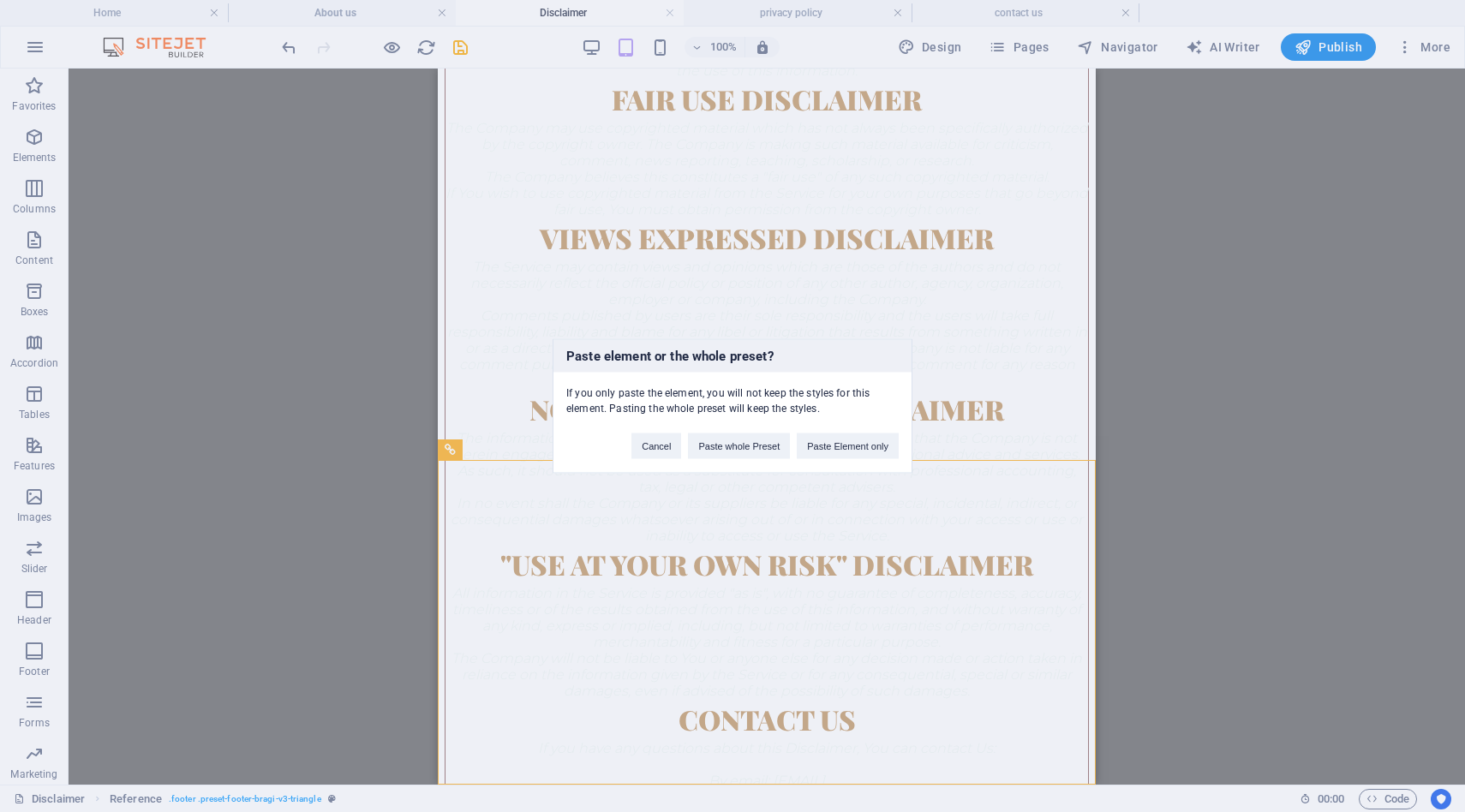 type 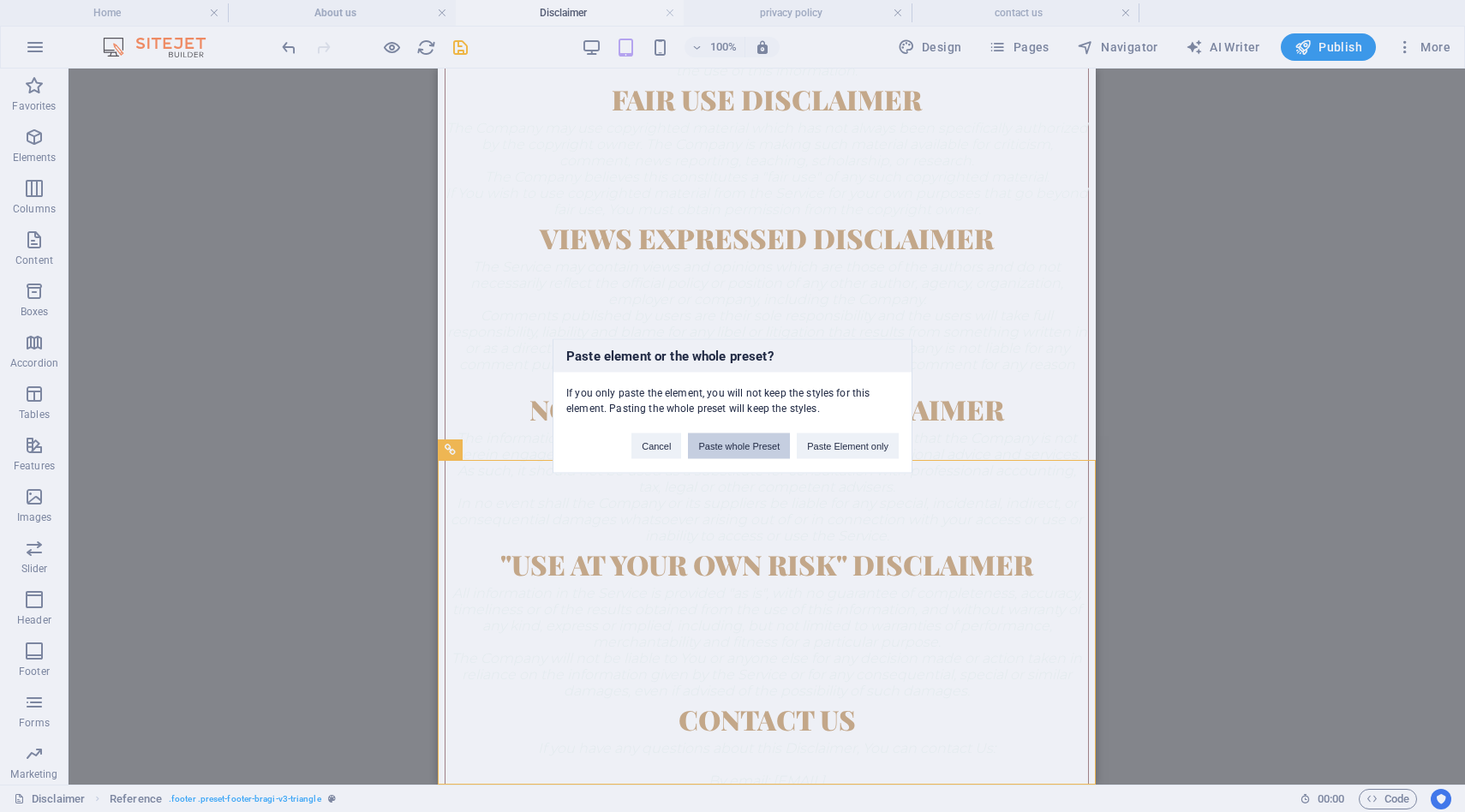click on "Paste whole Preset" at bounding box center [738, 446] 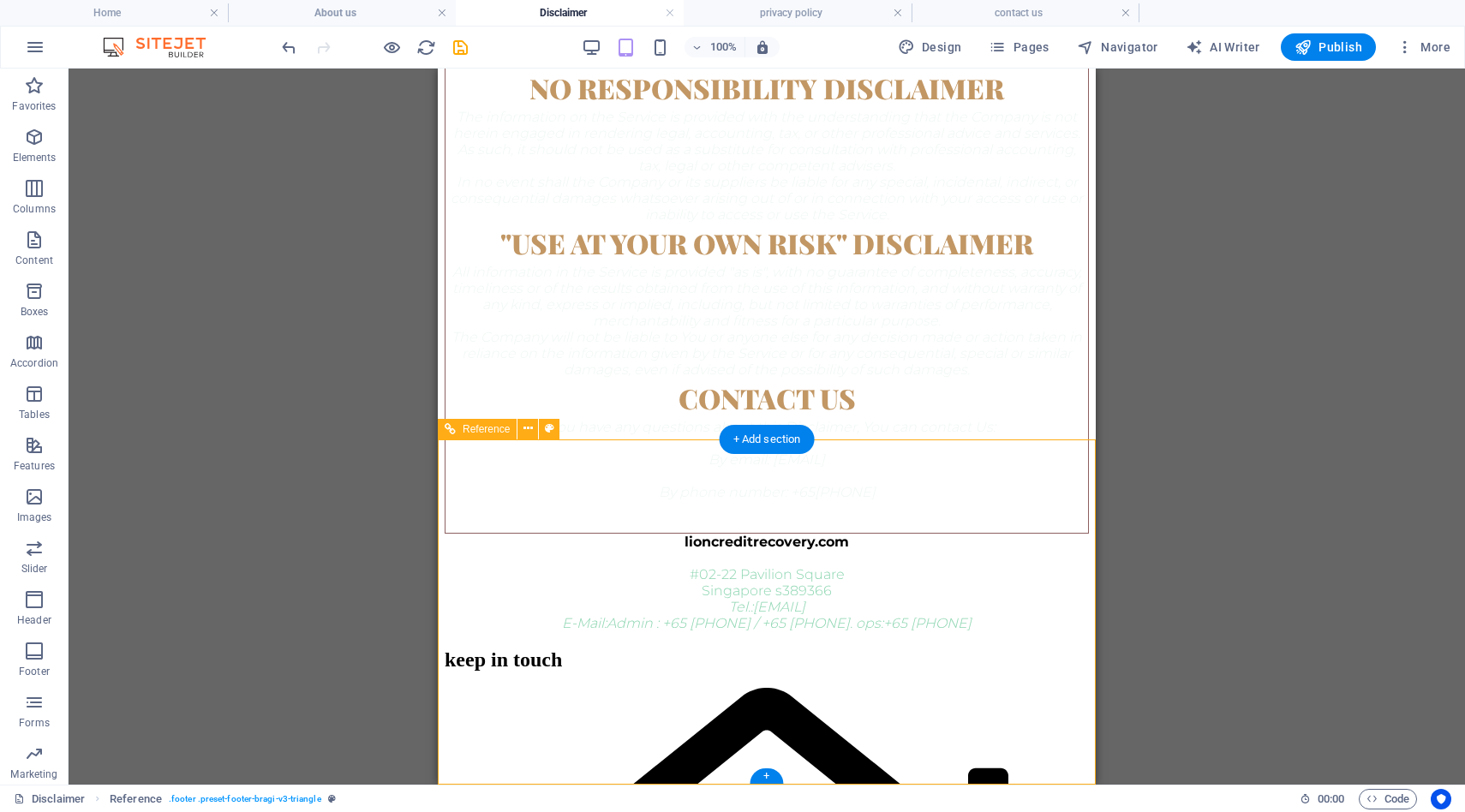 scroll, scrollTop: 2360, scrollLeft: 0, axis: vertical 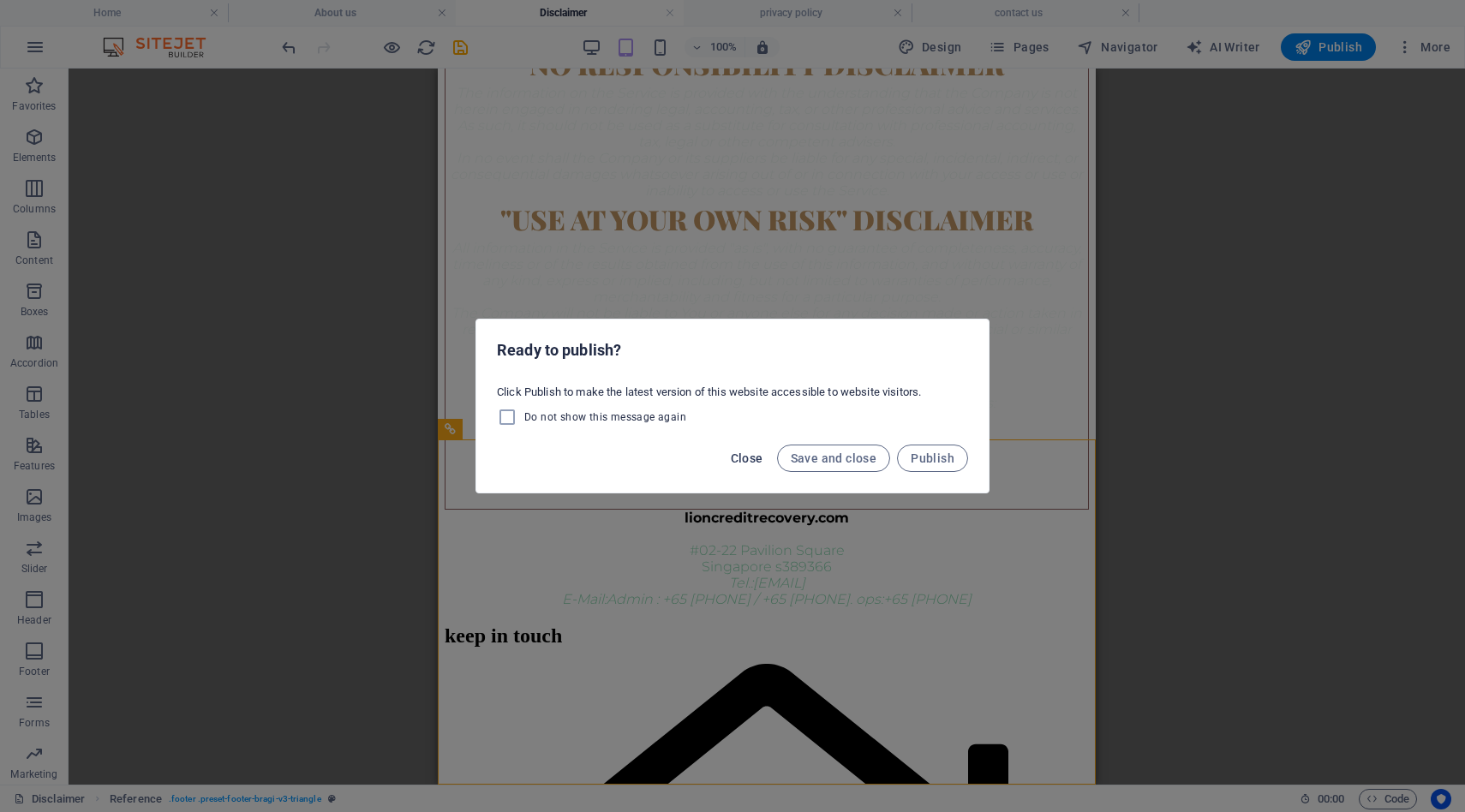 click on "Close" at bounding box center (747, 458) 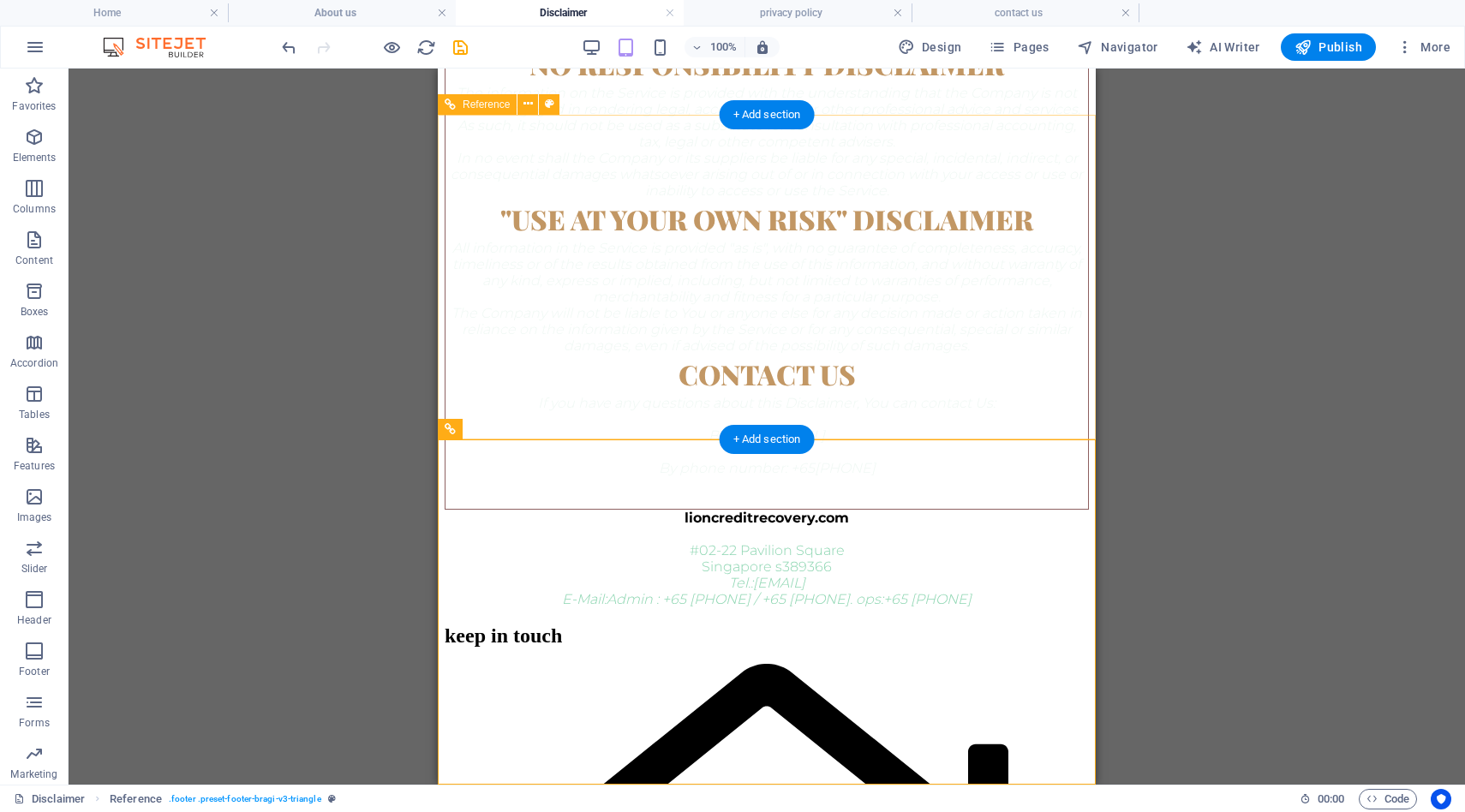 click on "keep in touch 60 Paya Lebar Rd, #07-54 Paya Lebar Square, S389366 +65 8096 0619 & +65 8628 9690 info@lioncreditrecovery.com service open 24/7 mon - sun © 2025 Lion Credit Recovery Pte. Ltd. All rights reserved." at bounding box center [767, 2473] 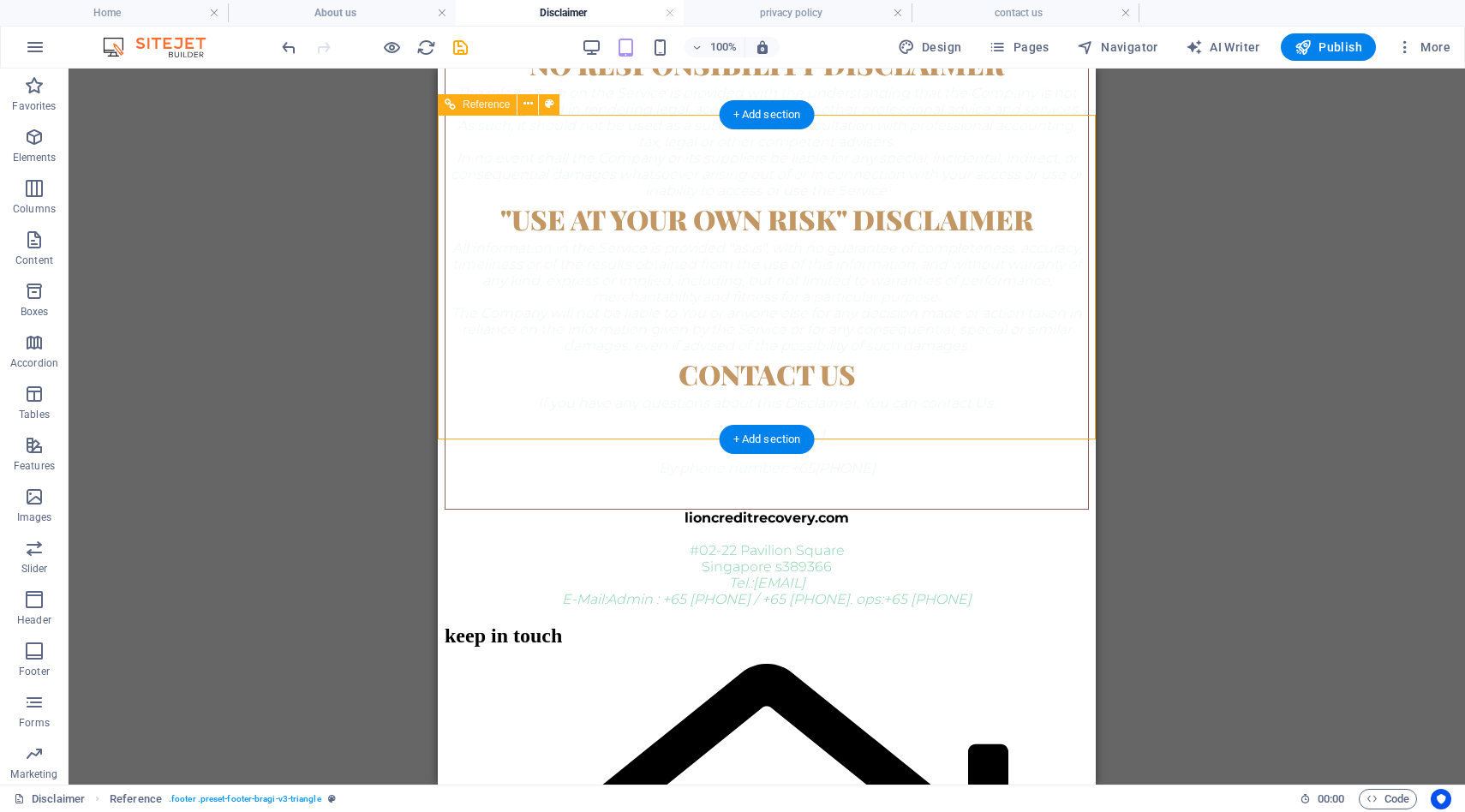 scroll, scrollTop: 2035, scrollLeft: 0, axis: vertical 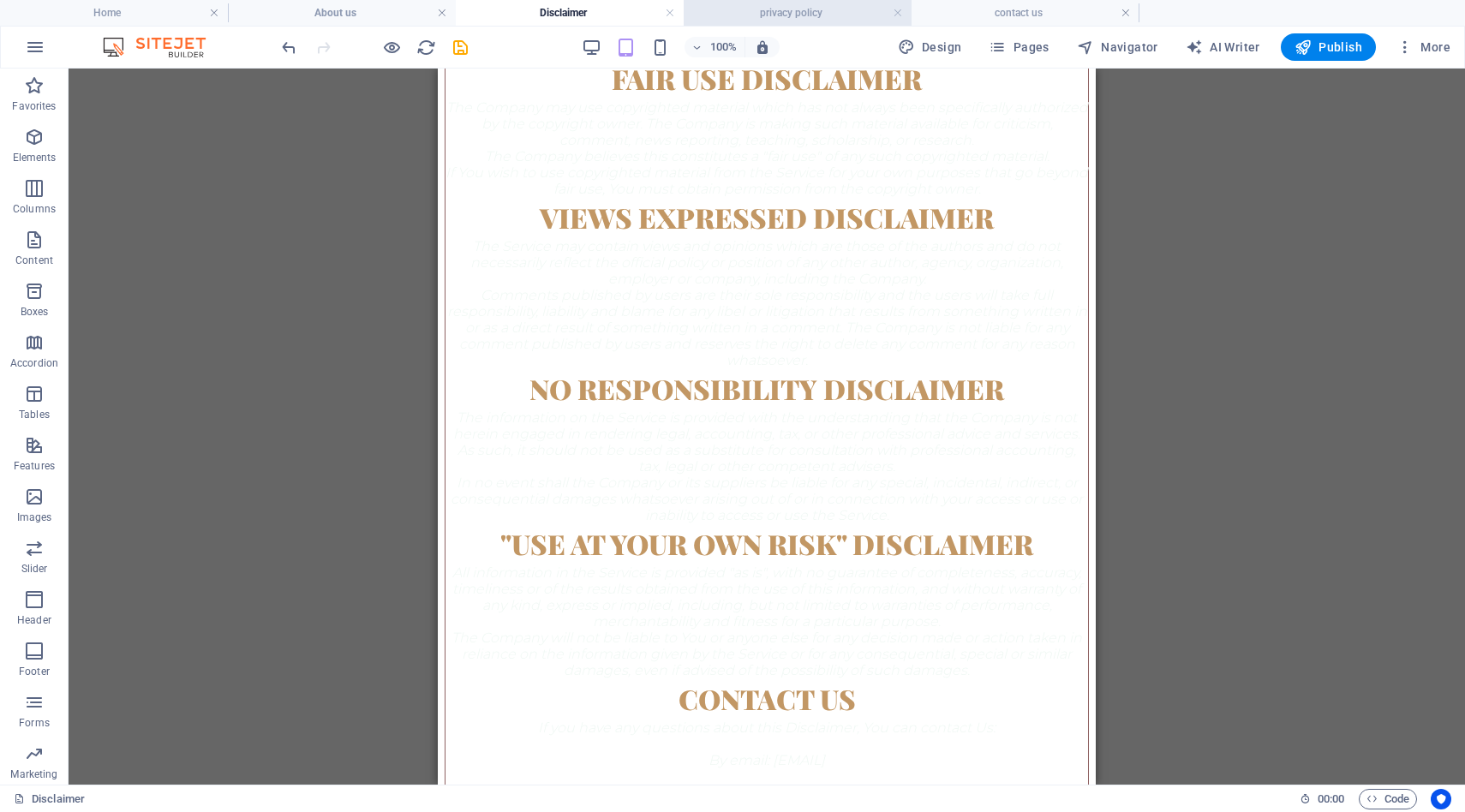 click on "privacy policy" at bounding box center (798, 13) 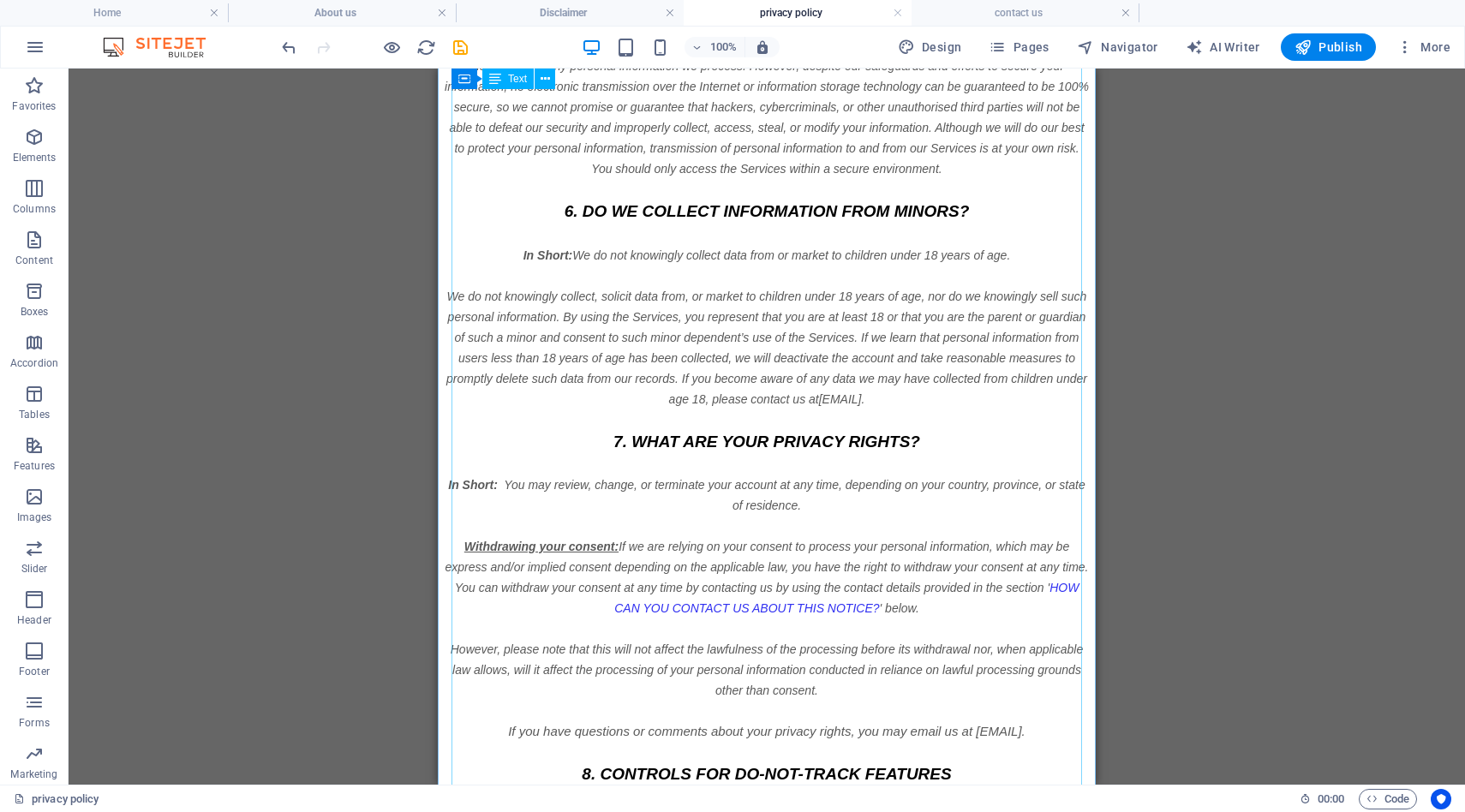 scroll, scrollTop: 5525, scrollLeft: 0, axis: vertical 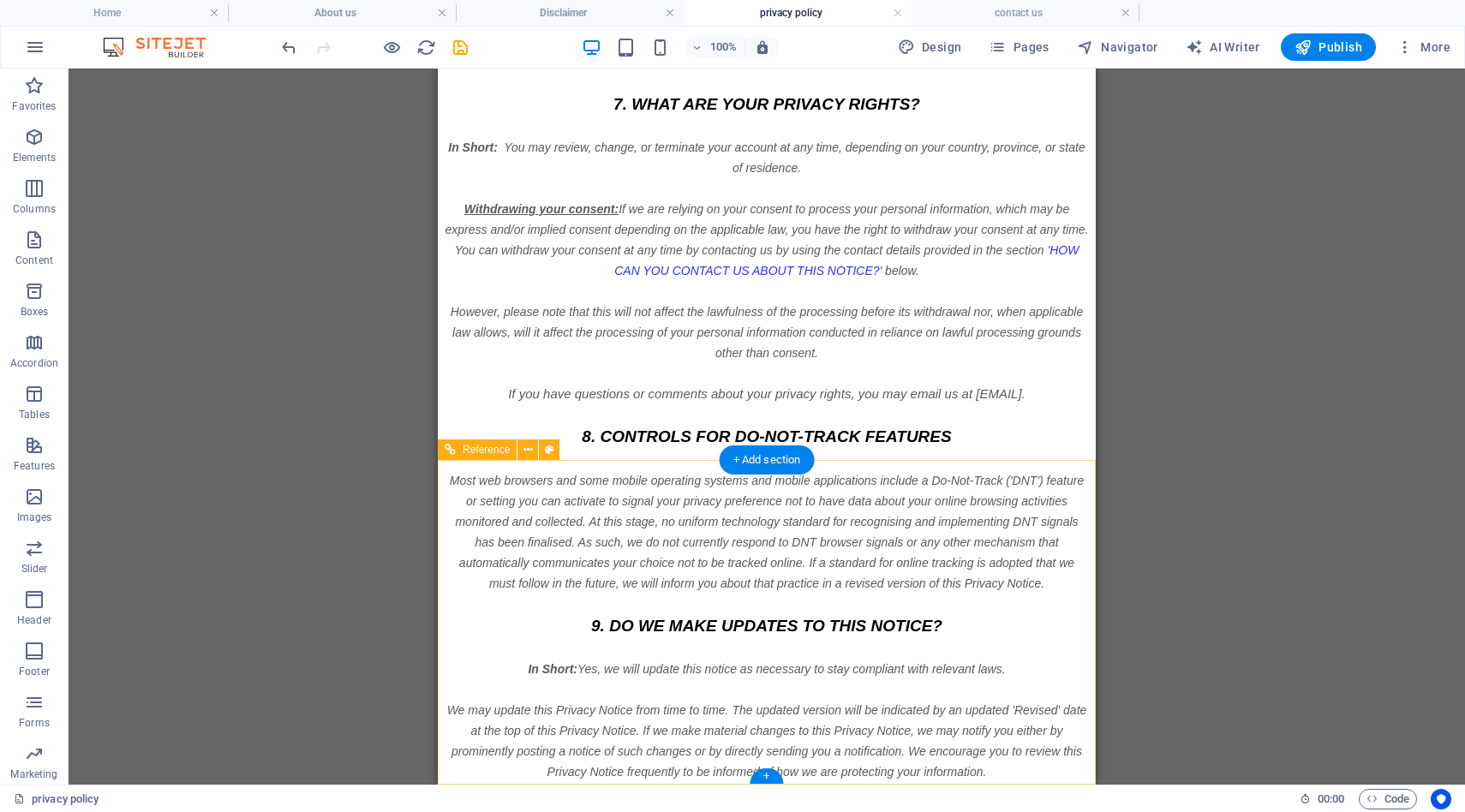 click on "keep in touch 60 Paya Lebar Rd, #07-54 Paya Lebar Square, S389366 +65 8096 0619 & +65 8628 9690 info@lioncreditrecovery.com service open 24/7 mon - sun © 2025 Lion Credit Recovery Pte. Ltd. All rights reserved." at bounding box center [767, 3030] 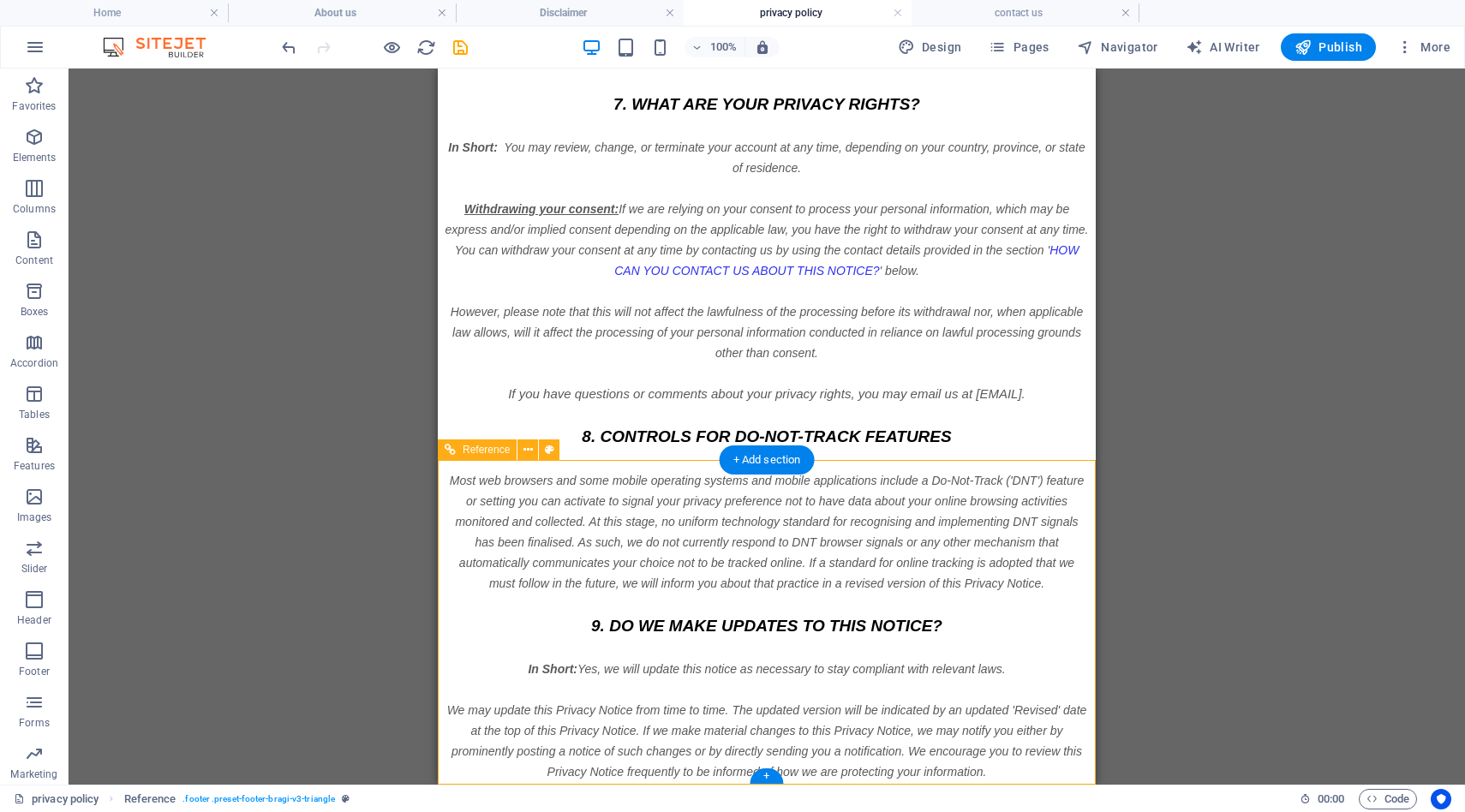 click on "keep in touch 60 Paya Lebar Rd, #07-54 Paya Lebar Square, S389366 +65 8096 0619 & +65 8628 9690 info@lioncreditrecovery.com service open 24/7 mon - sun © 2025 Lion Credit Recovery Pte. Ltd. All rights reserved." at bounding box center [767, 3030] 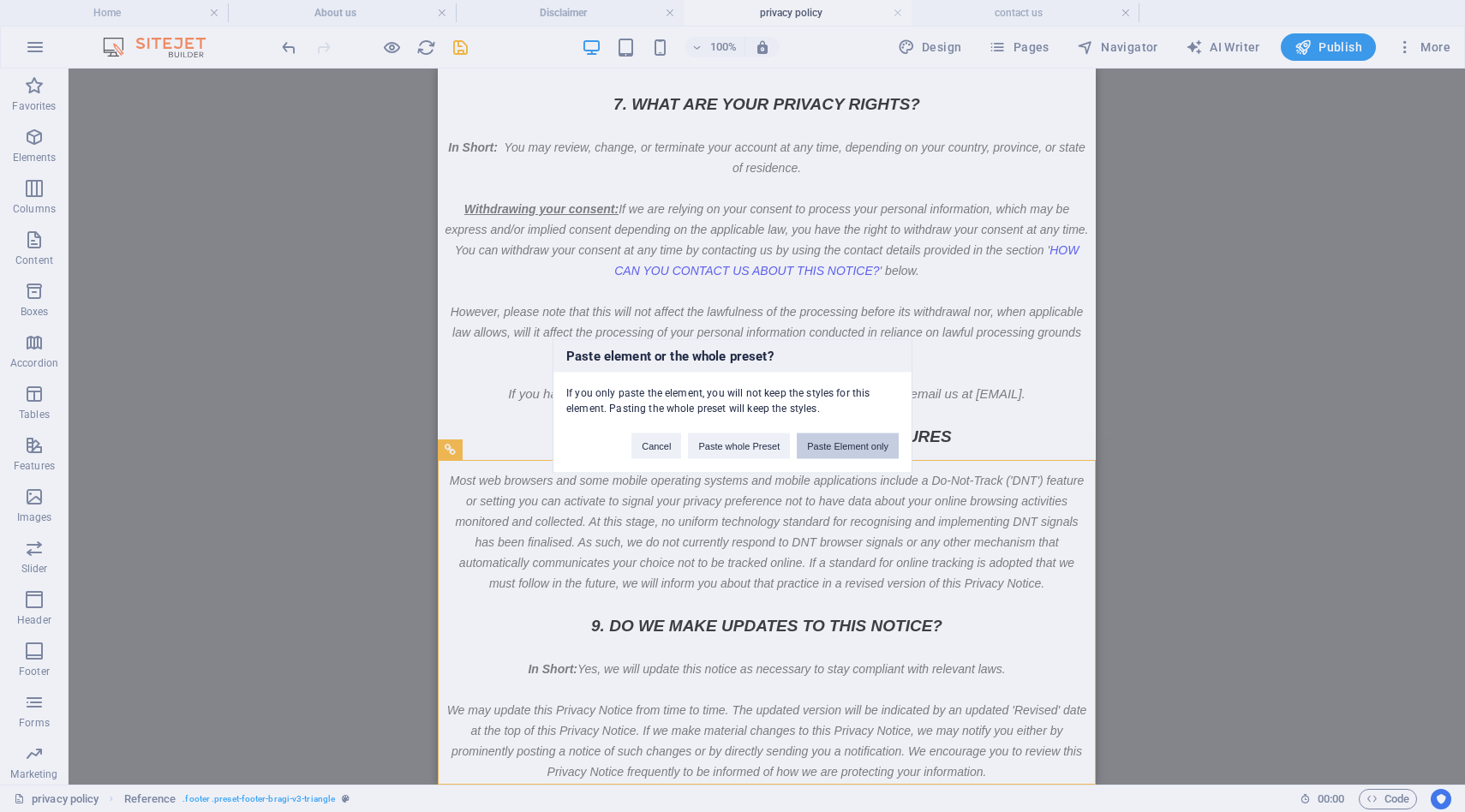 type 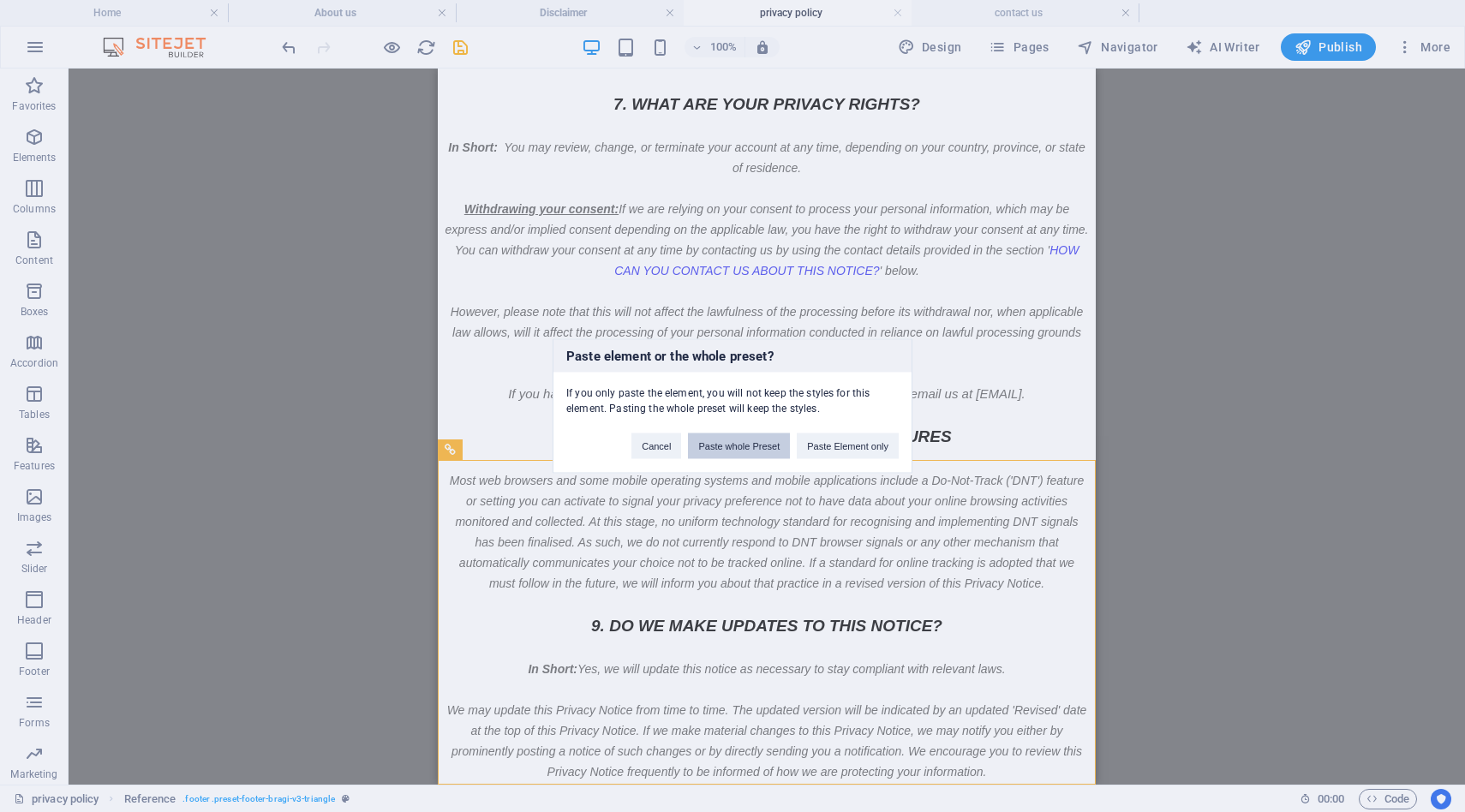 click on "Paste whole Preset" at bounding box center (738, 446) 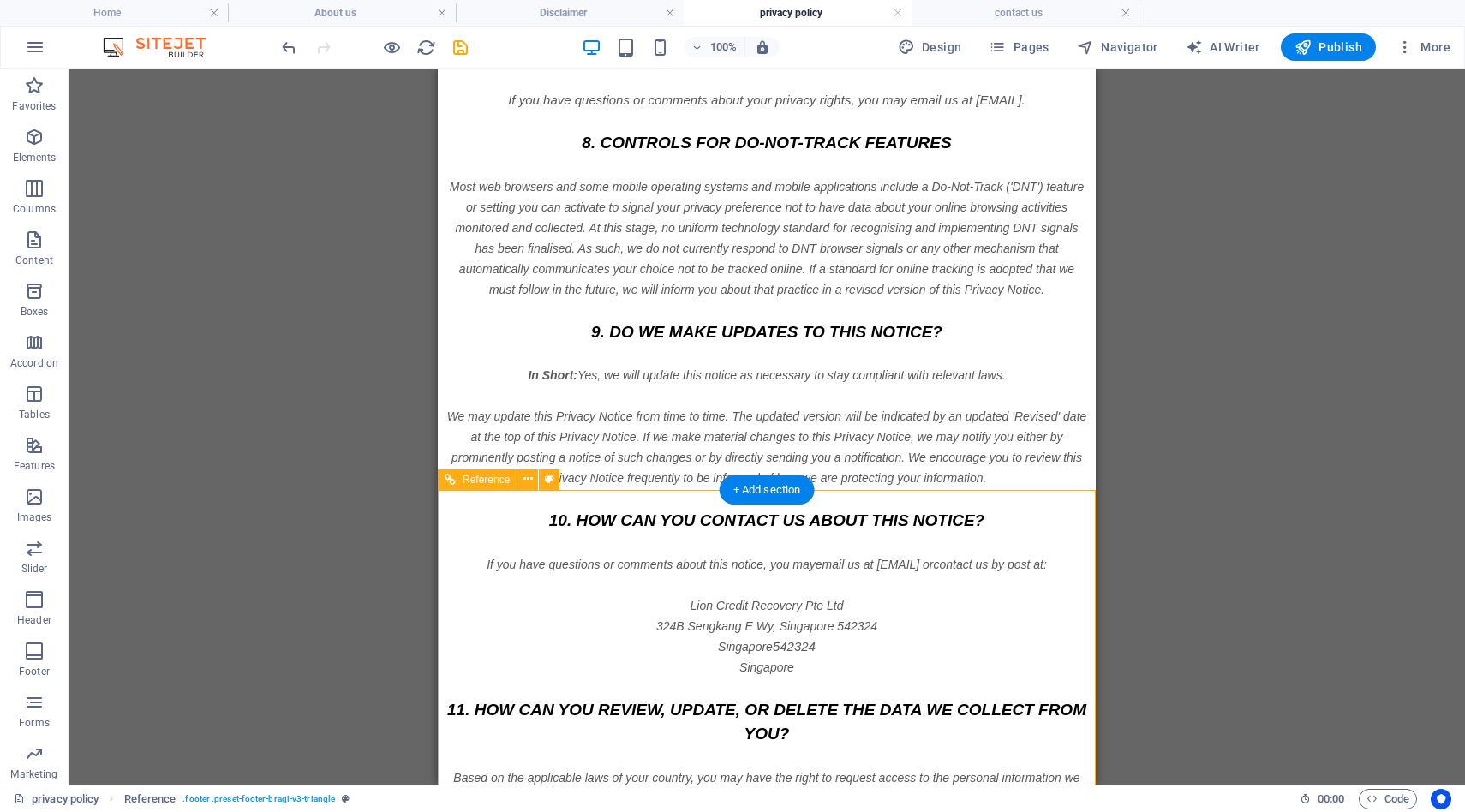 scroll, scrollTop: 5819, scrollLeft: 0, axis: vertical 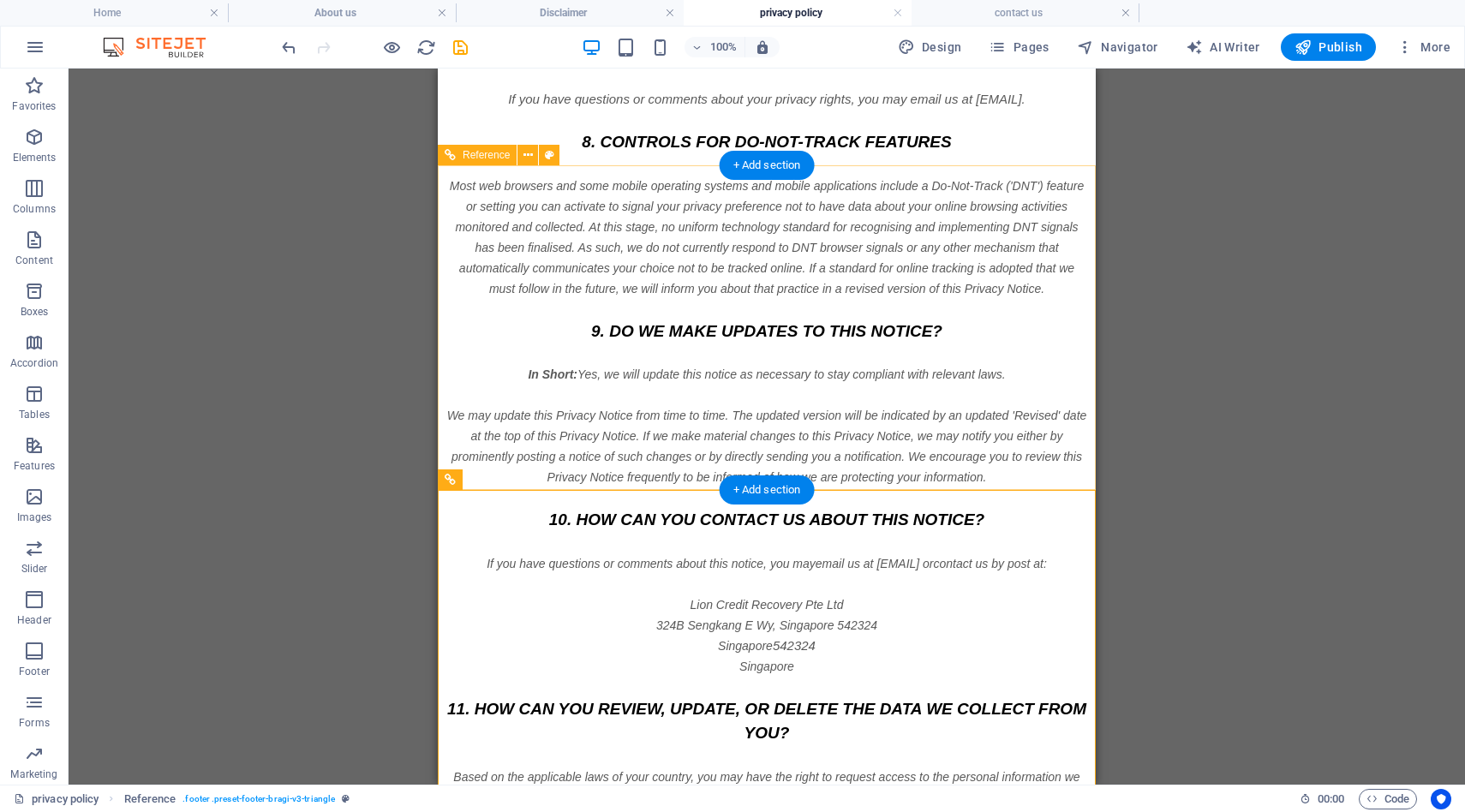 click on "keep in touch 60 Paya Lebar Rd, #07-54 Paya Lebar Square, S389366 +65 8096 0619 & +65 8628 9690 info@lioncreditrecovery.com service open 24/7 mon - sun © 2025 Lion Credit Recovery Pte. Ltd. All rights reserved." at bounding box center (767, 2735) 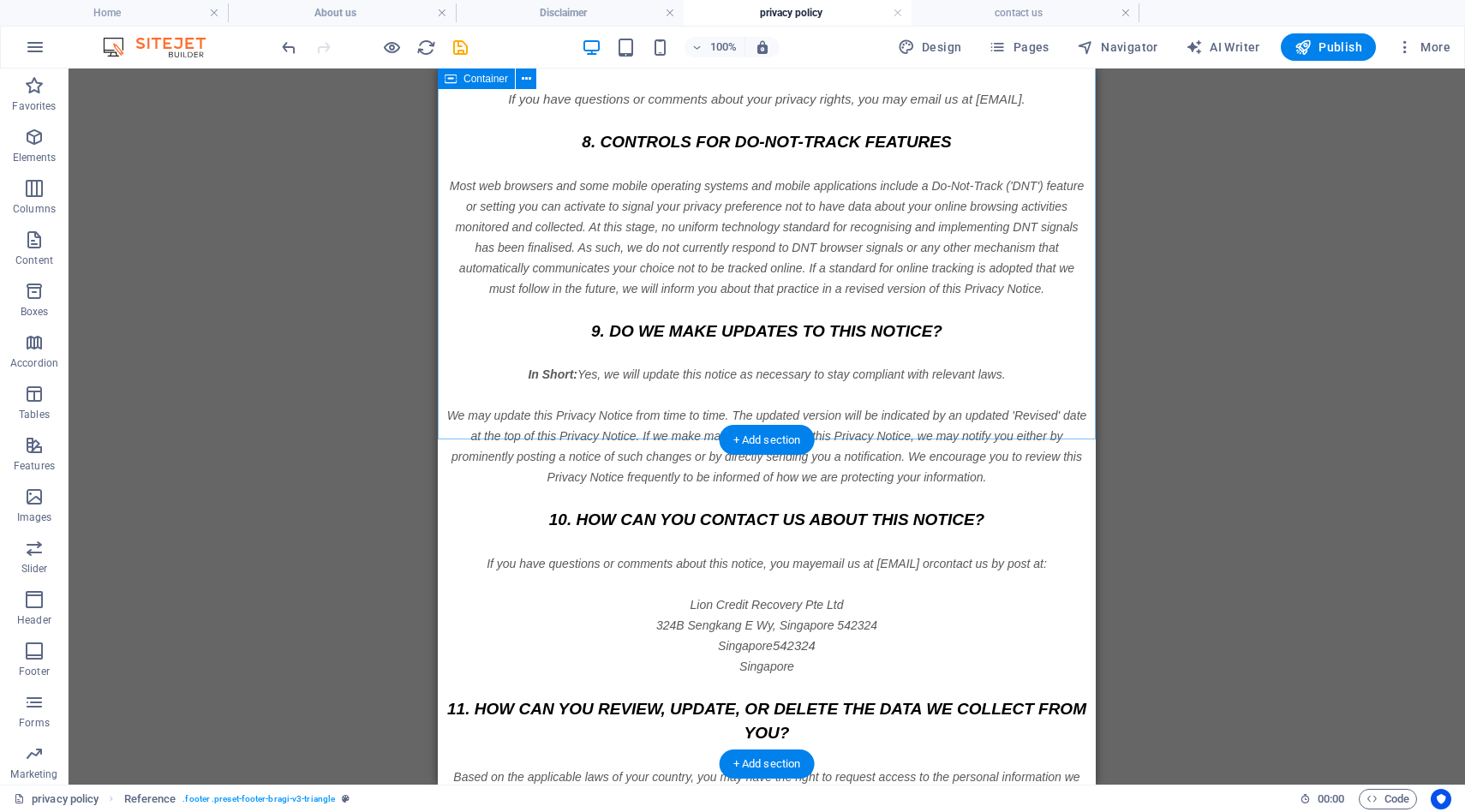 scroll, scrollTop: 5545, scrollLeft: 0, axis: vertical 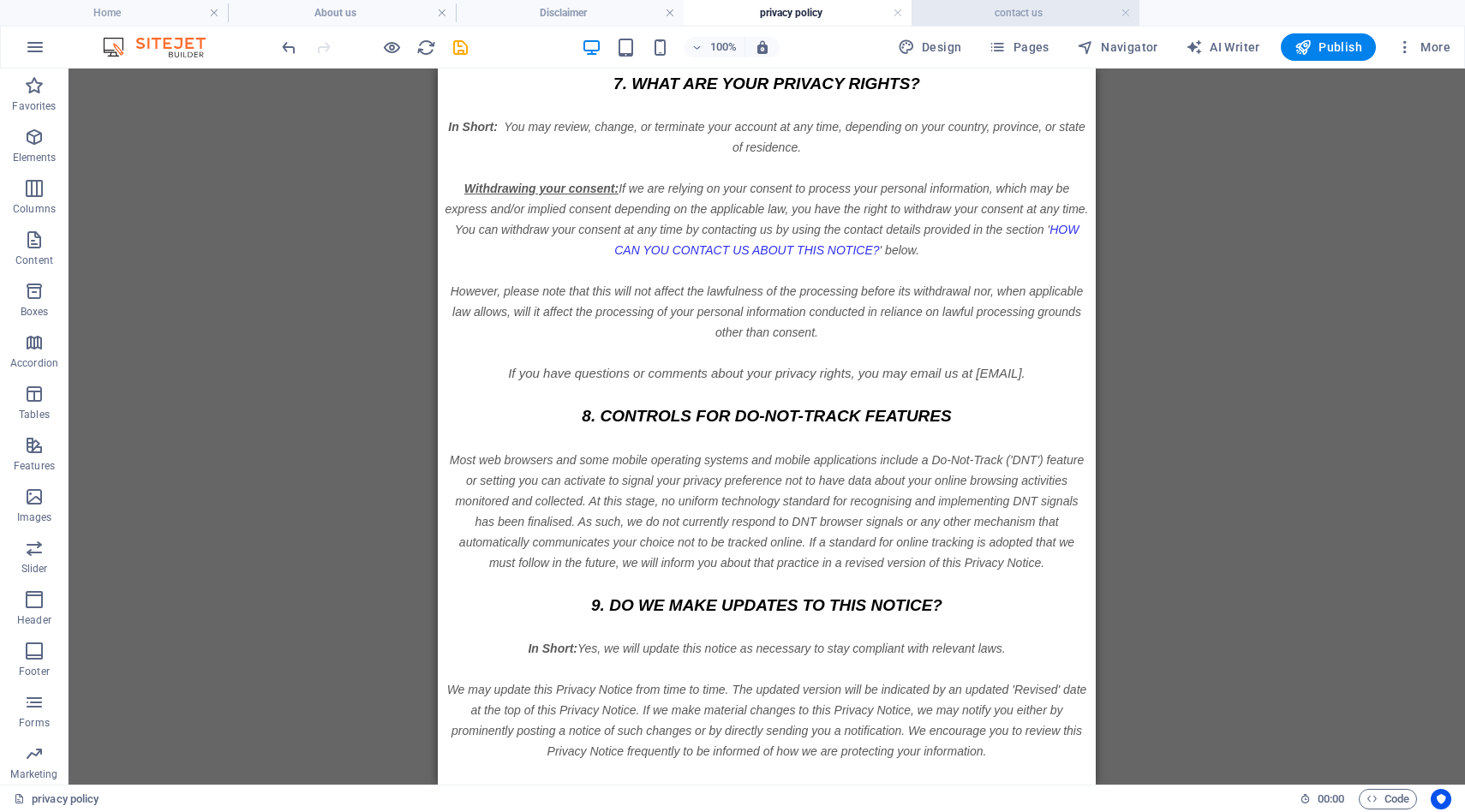 click on "contact us" at bounding box center (1026, 13) 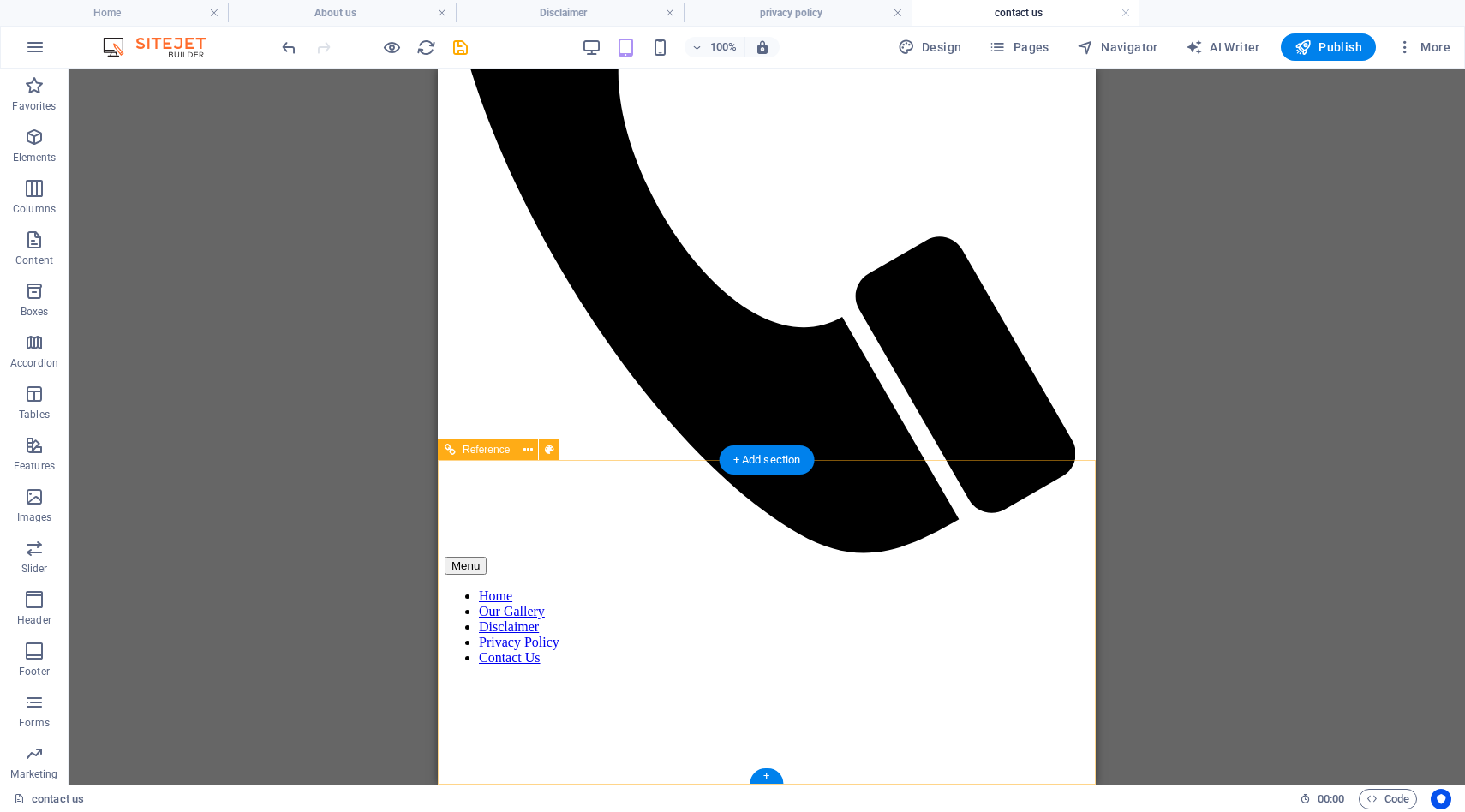 click on "keep in touch 60 Paya Lebar Rd, #07-54 Paya Lebar Square, S389366 +65 8096 0619 & +65 8628 9690 info@lioncreditrecovery.com service open 24/7 mon - sun © 2025 Lion Credit Recovery Pte. Ltd. All rights reserved." at bounding box center (767, 3173) 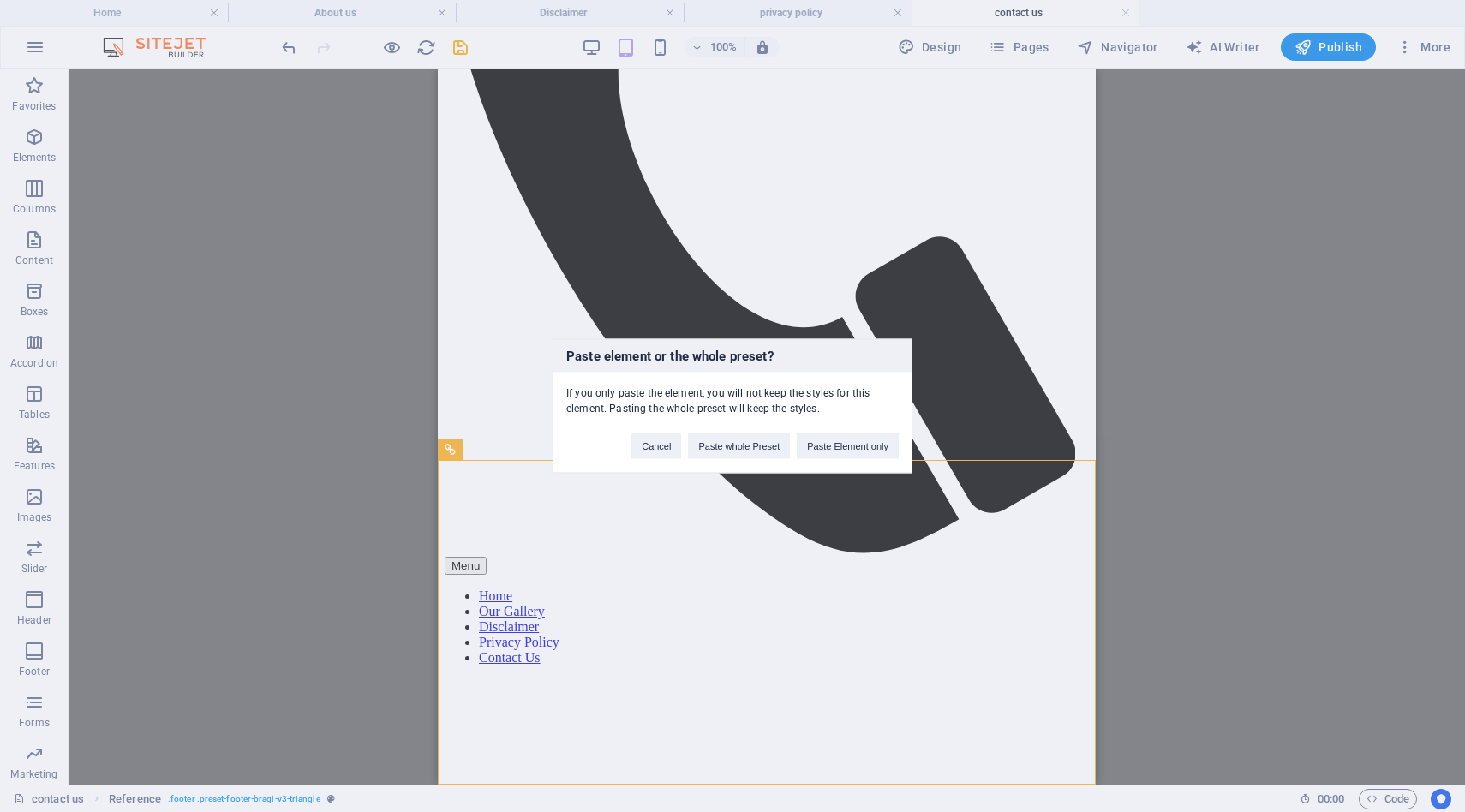type 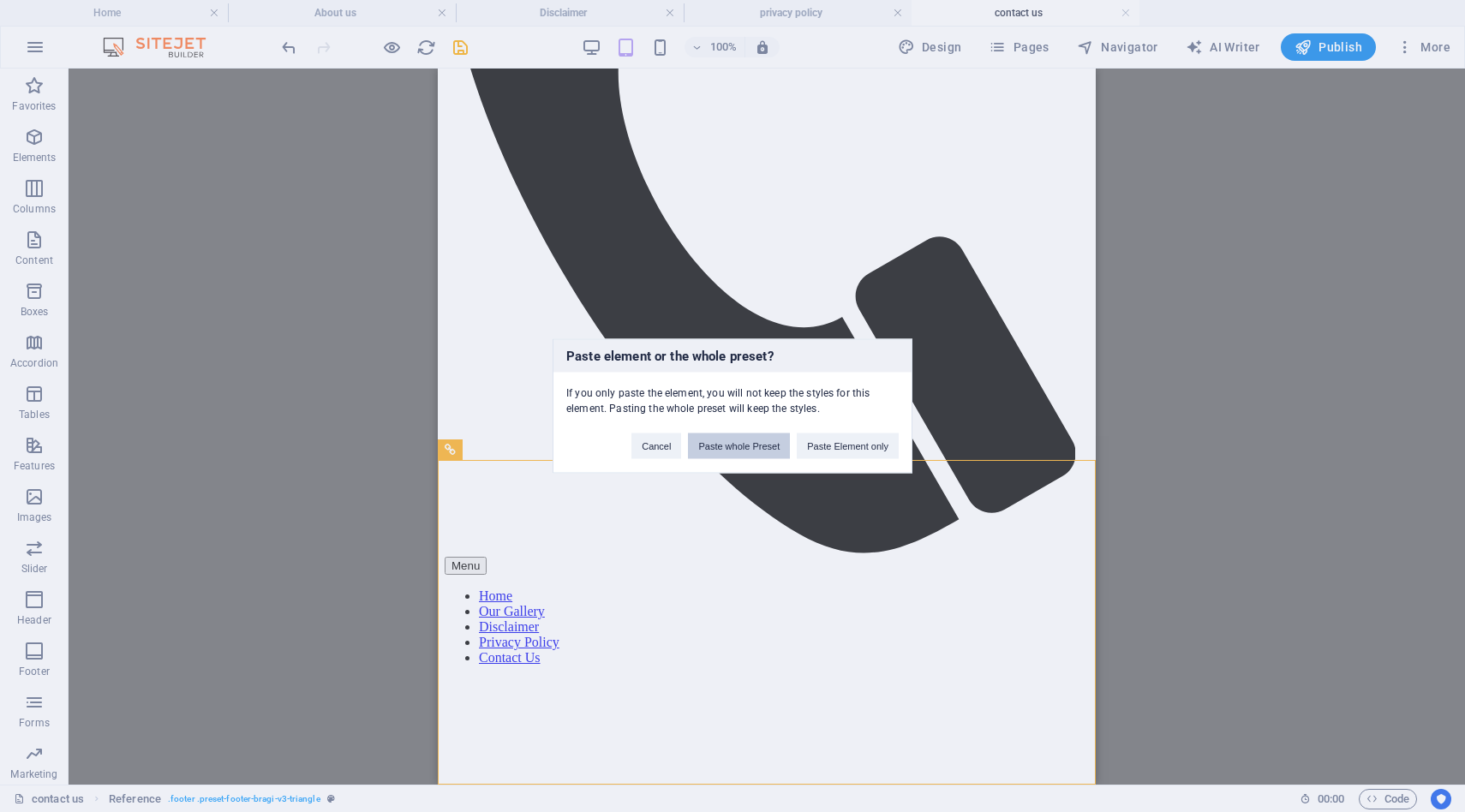 click on "Paste whole Preset" at bounding box center (738, 446) 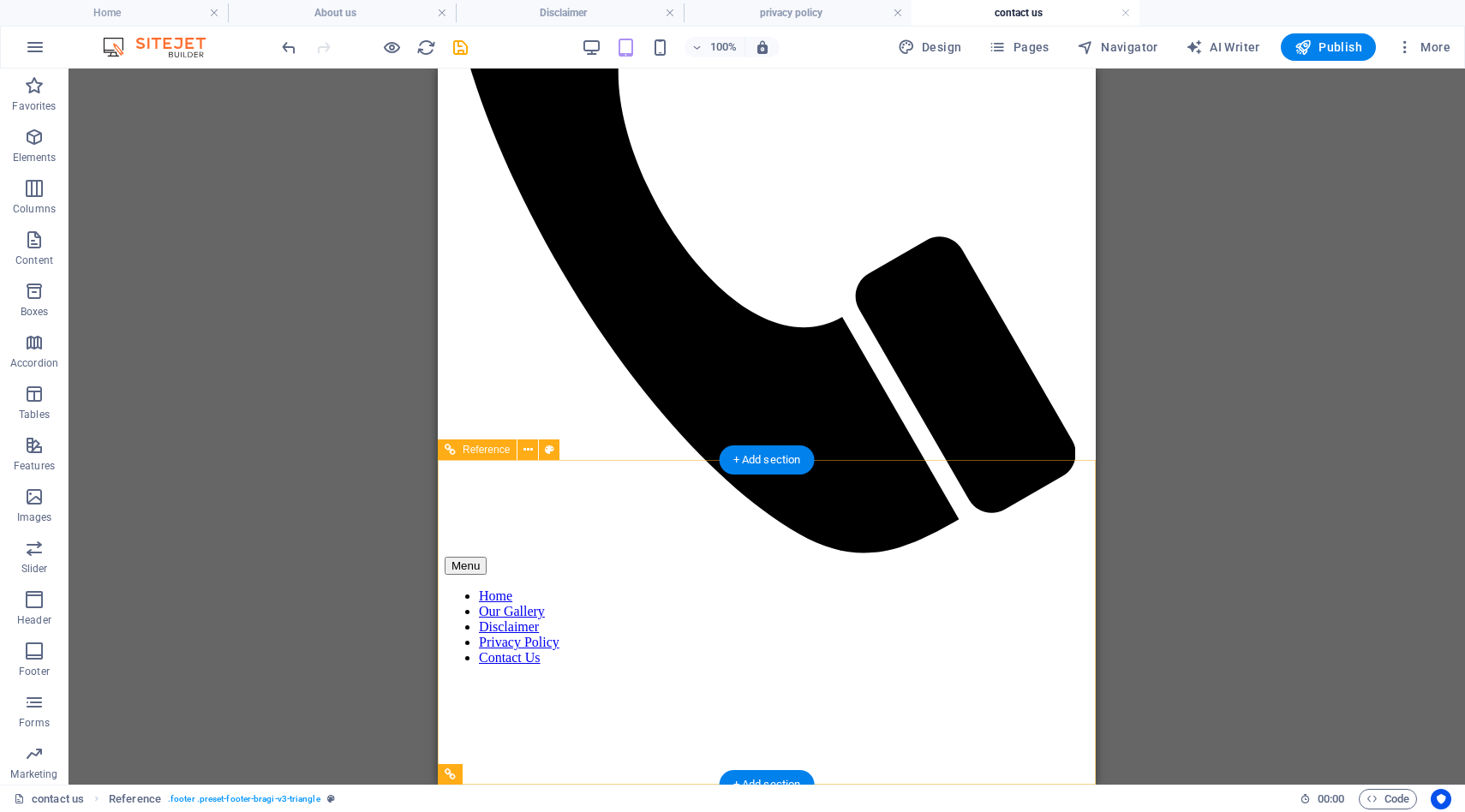 click on "keep in touch 60 Paya Lebar Rd, #07-54 Paya Lebar Square, S389366 +65 8096 0619 & +65 8628 9690 info@lioncreditrecovery.com service open 24/7 mon - sun © 2025 Lion Credit Recovery Pte. Ltd. All rights reserved." at bounding box center [767, 3173] 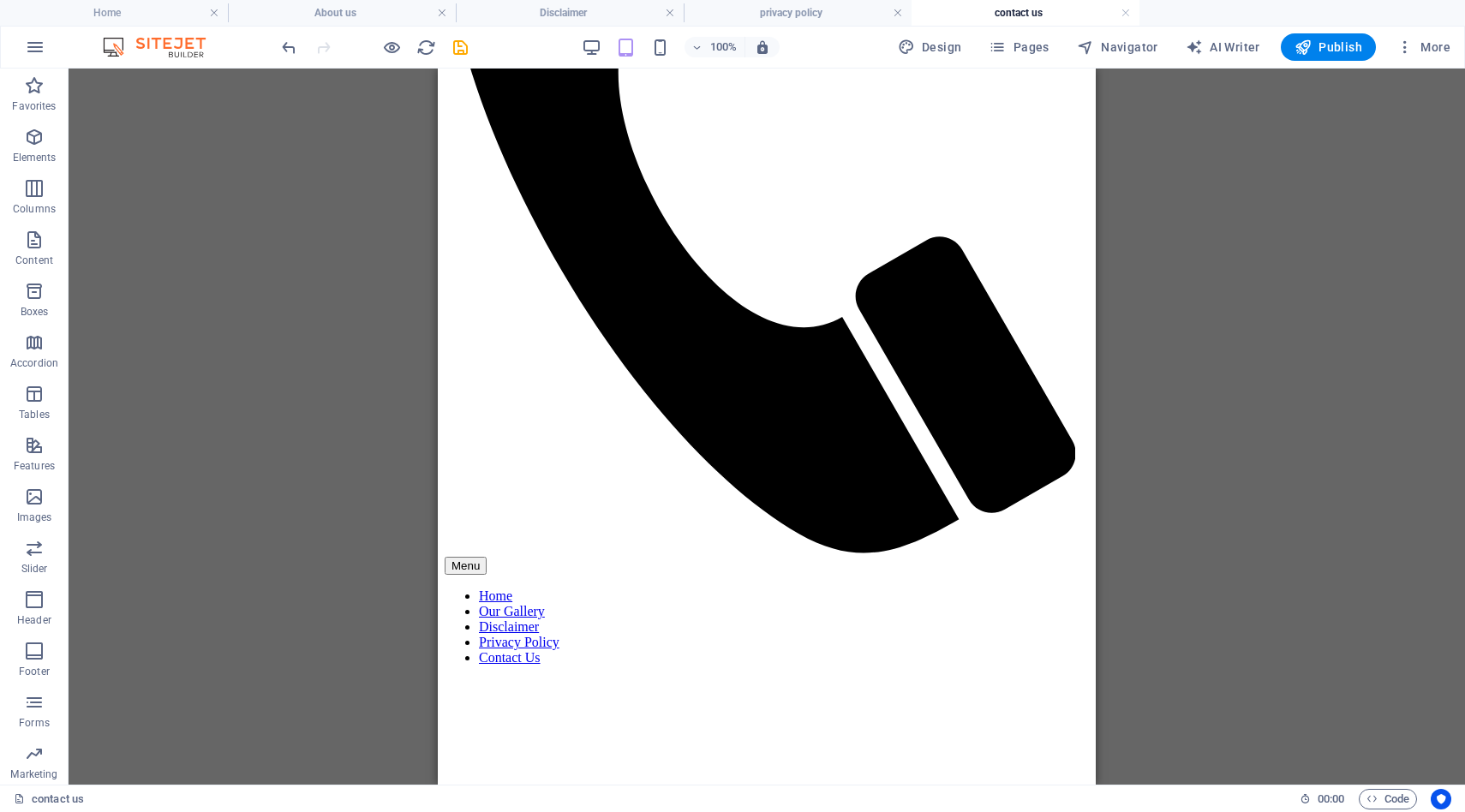 click on "Drag here to replace the existing content. Press “Ctrl” if you want to create a new element.
Map   Reference   Contact Form   Input   Form   Textarea   Checkbox   Form button   Reference   Reference" at bounding box center [767, 427] 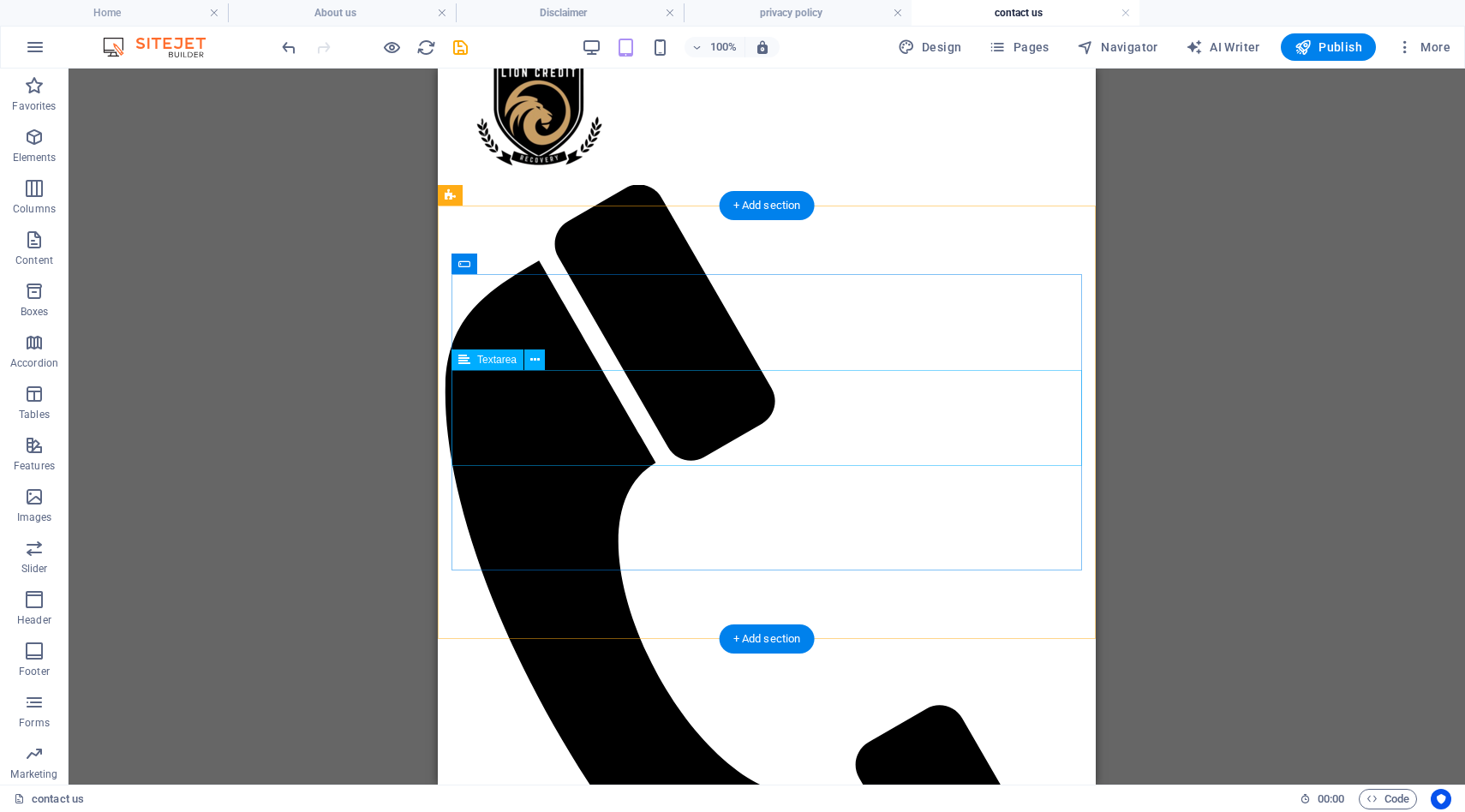 scroll, scrollTop: 0, scrollLeft: 0, axis: both 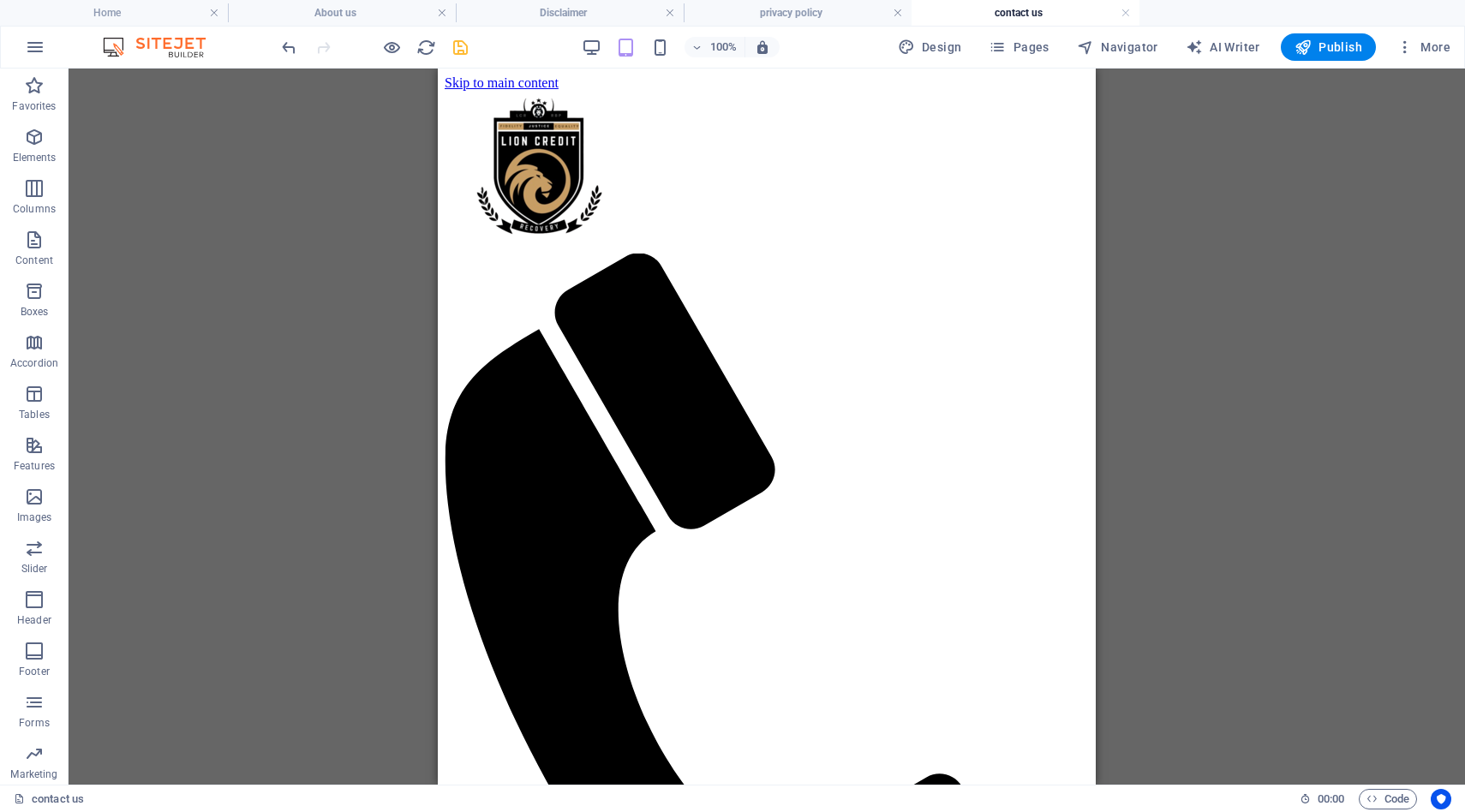 click at bounding box center [460, 47] 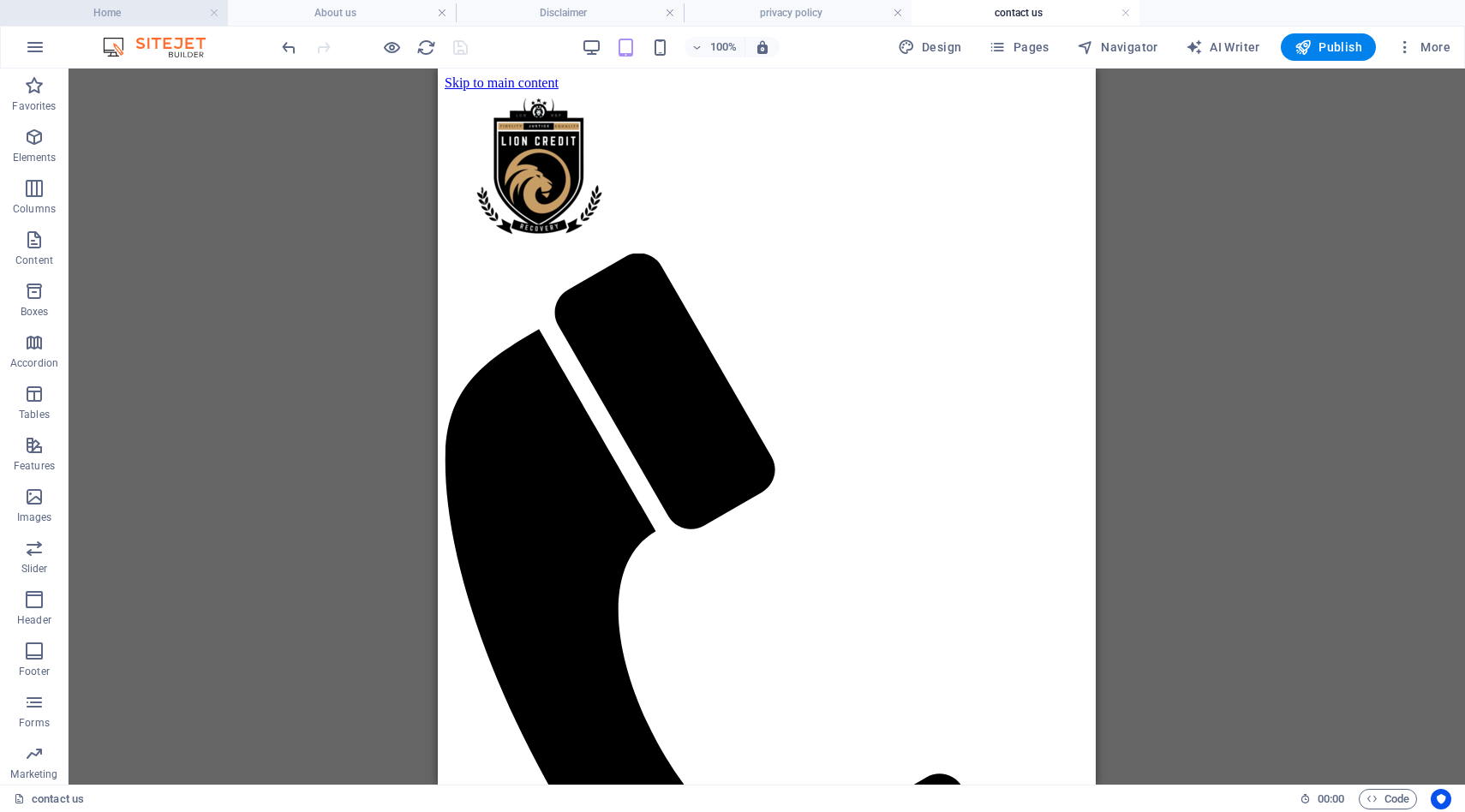 click on "Home" at bounding box center [114, 13] 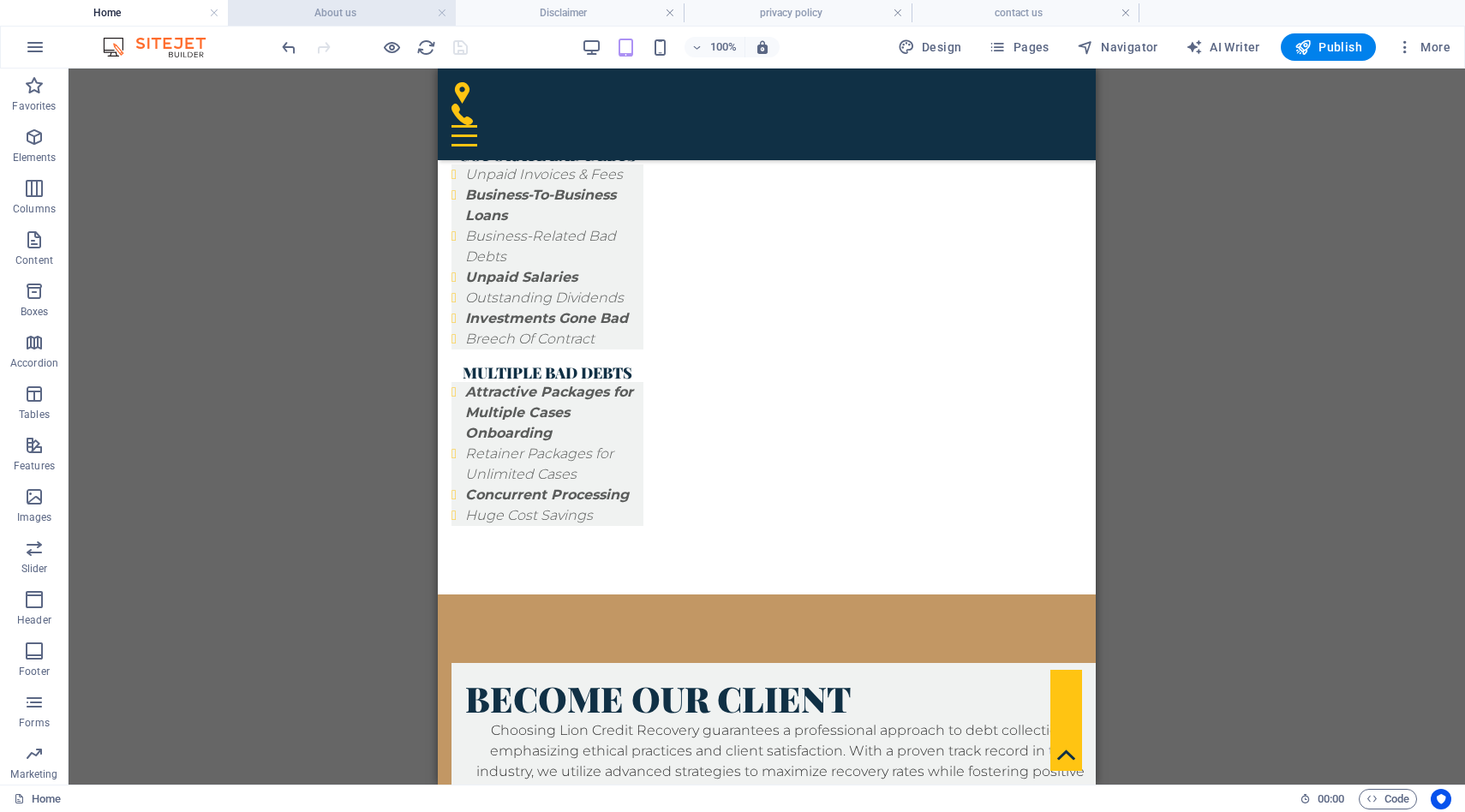 click on "About us" at bounding box center (342, 13) 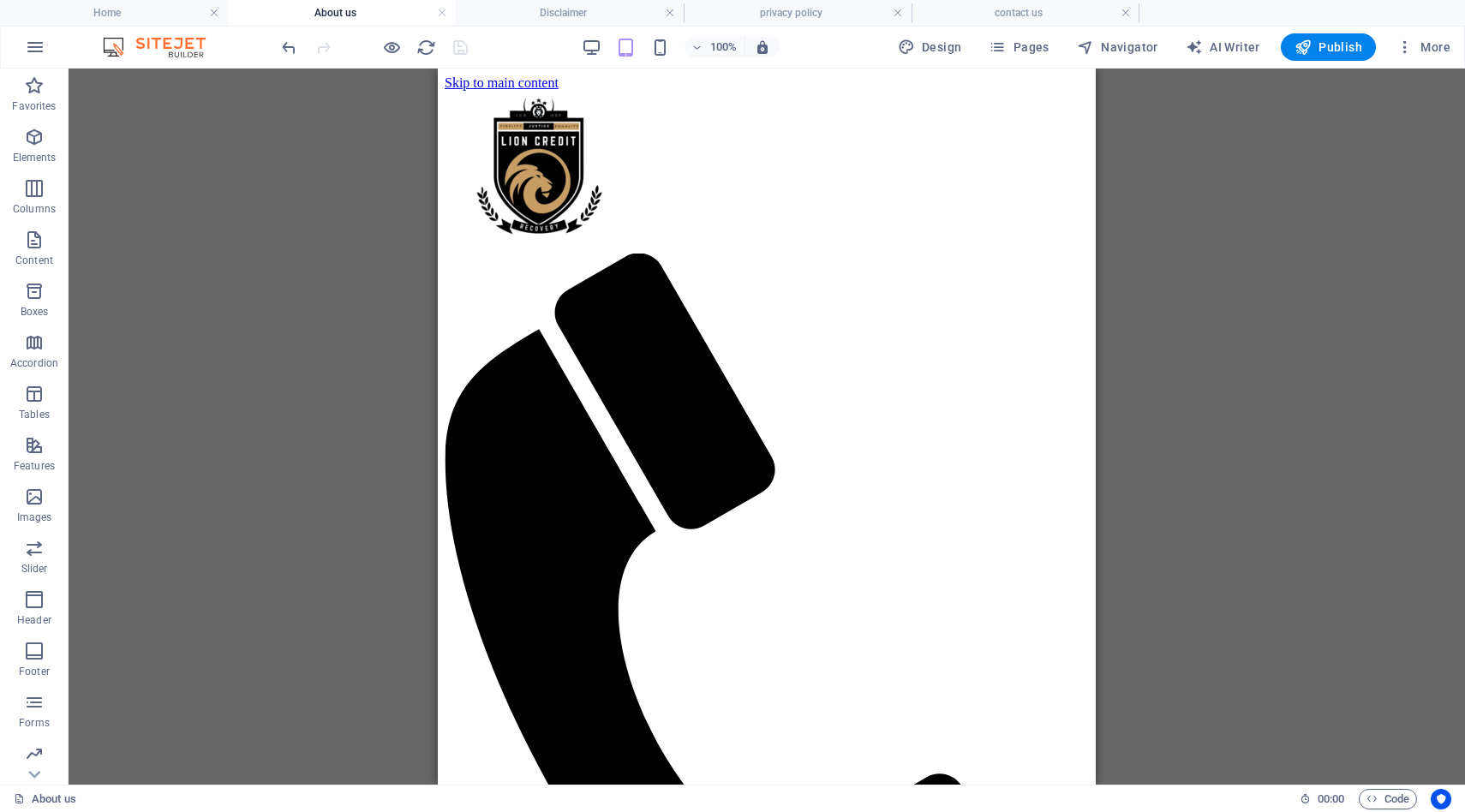 scroll, scrollTop: 306, scrollLeft: 0, axis: vertical 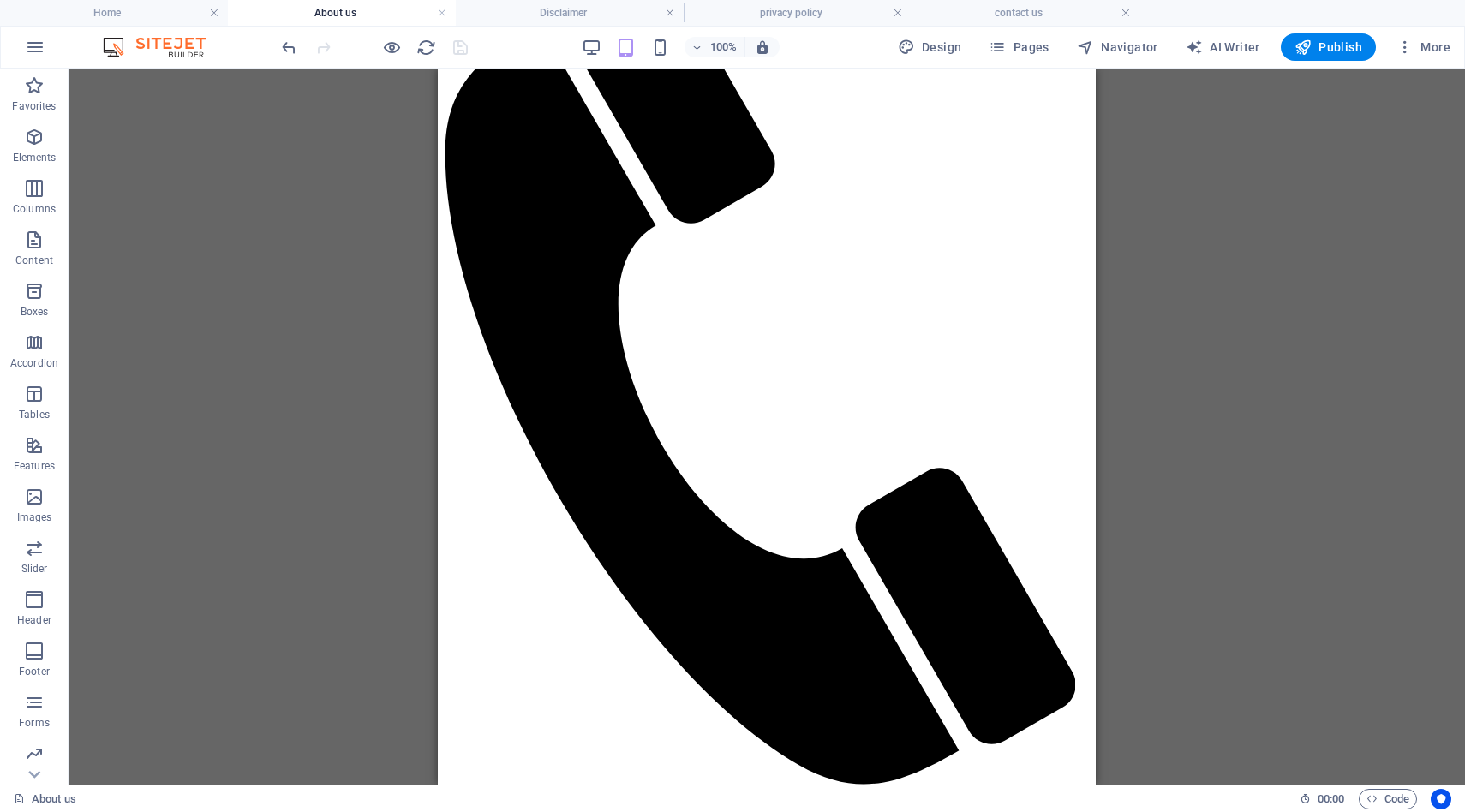 click on "Disclaimer" at bounding box center [570, 13] 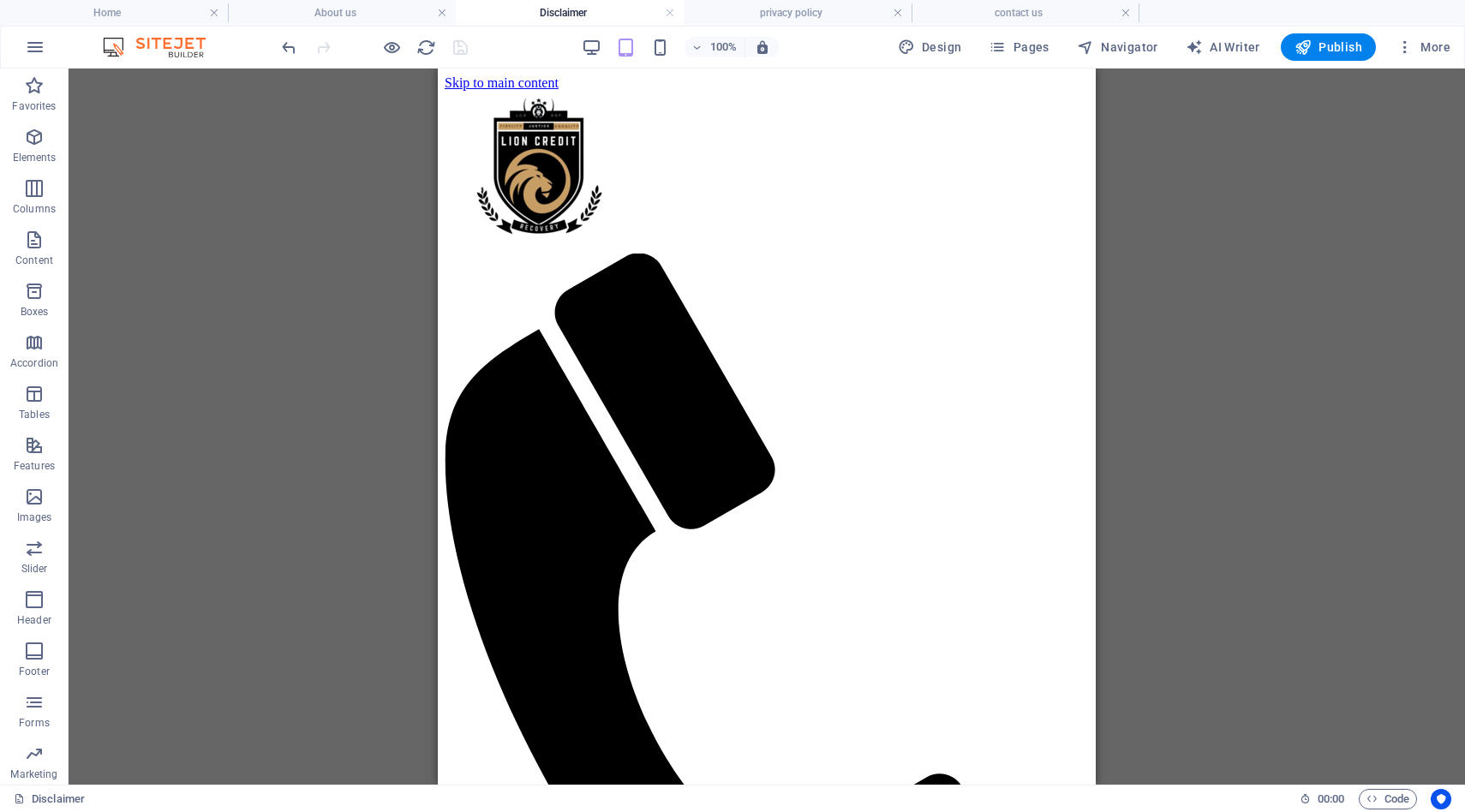 scroll, scrollTop: 2035, scrollLeft: 0, axis: vertical 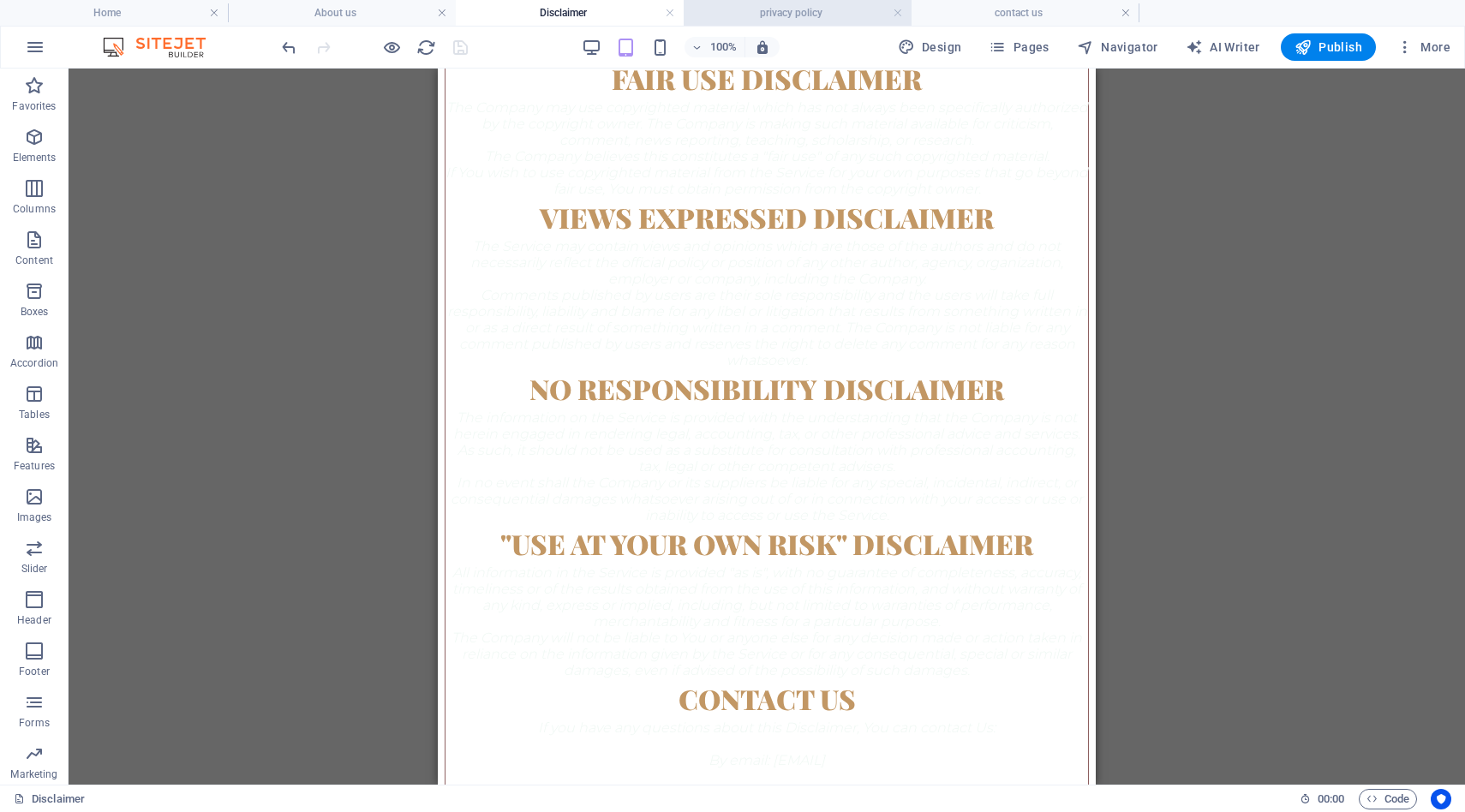 click on "privacy policy" at bounding box center (798, 13) 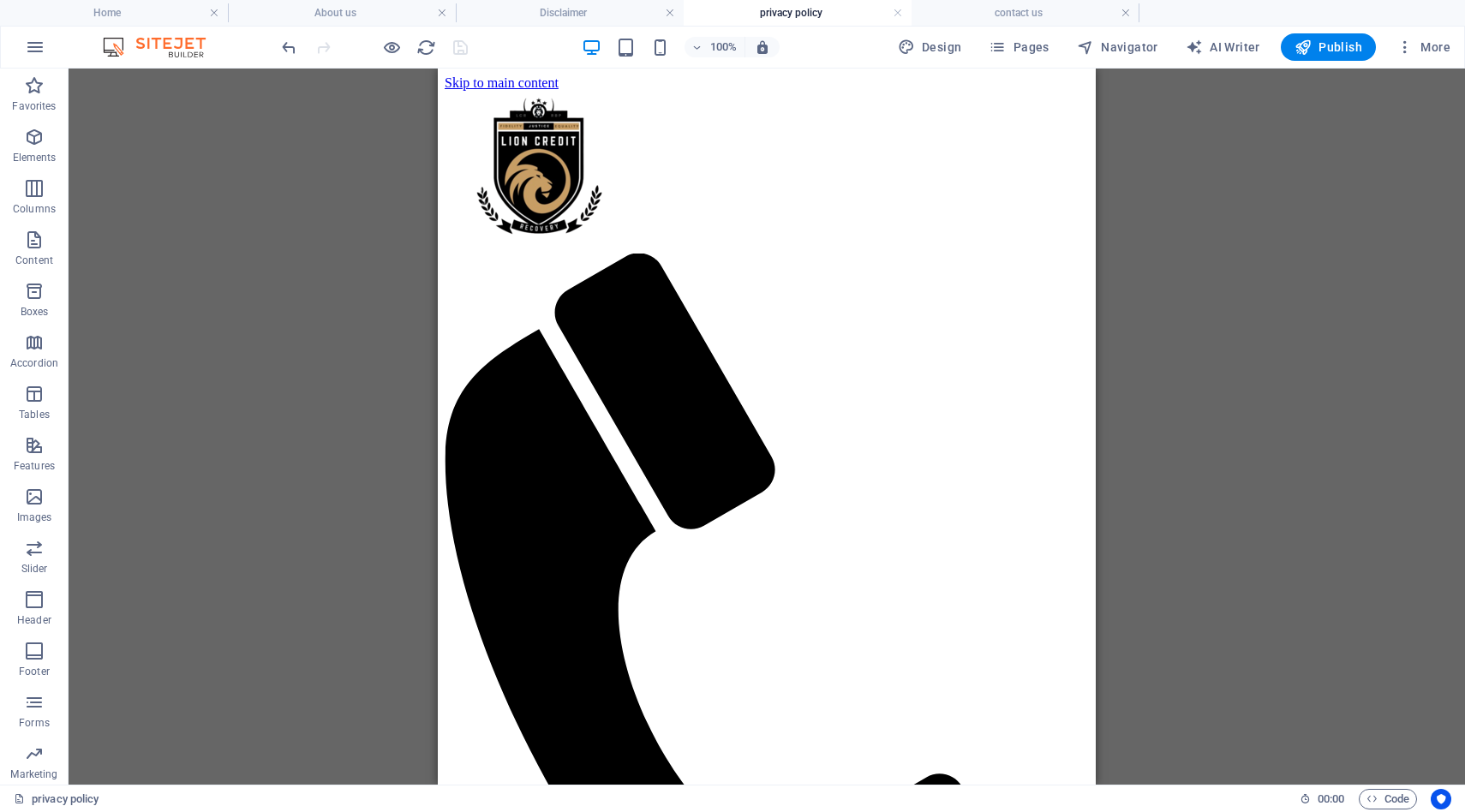 scroll, scrollTop: 5545, scrollLeft: 0, axis: vertical 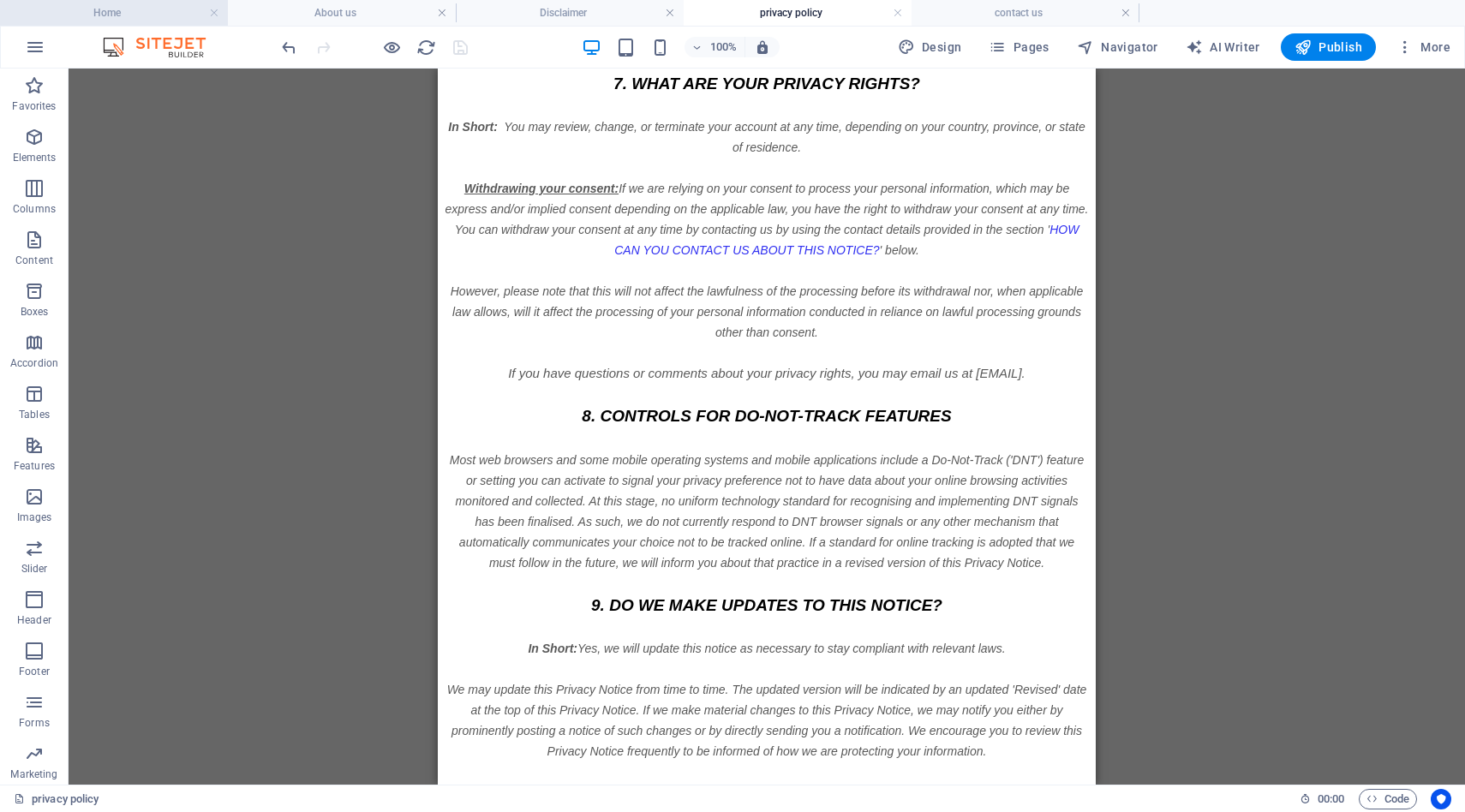 click on "Home" at bounding box center [114, 13] 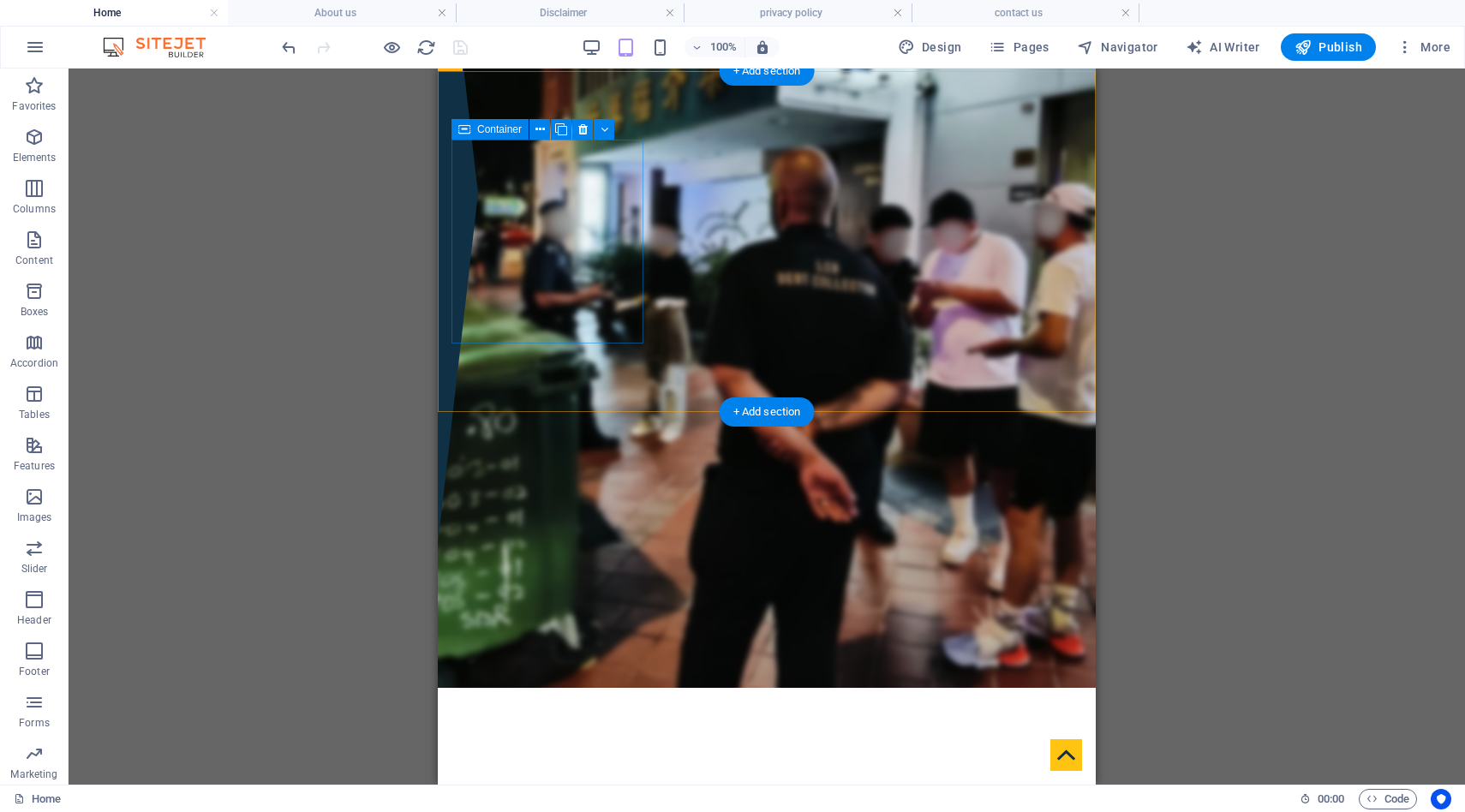 scroll, scrollTop: 0, scrollLeft: 0, axis: both 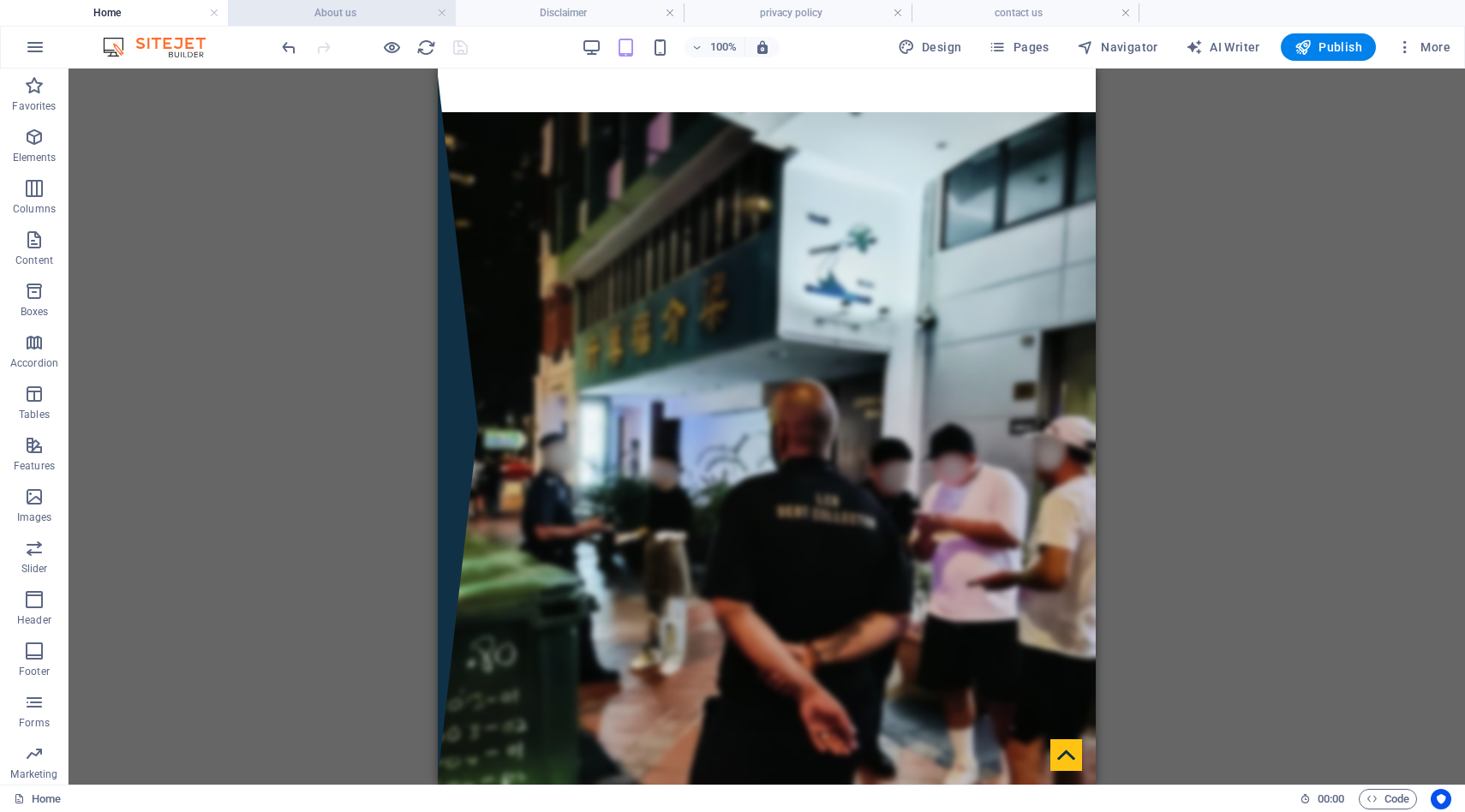 click on "About us" at bounding box center [342, 13] 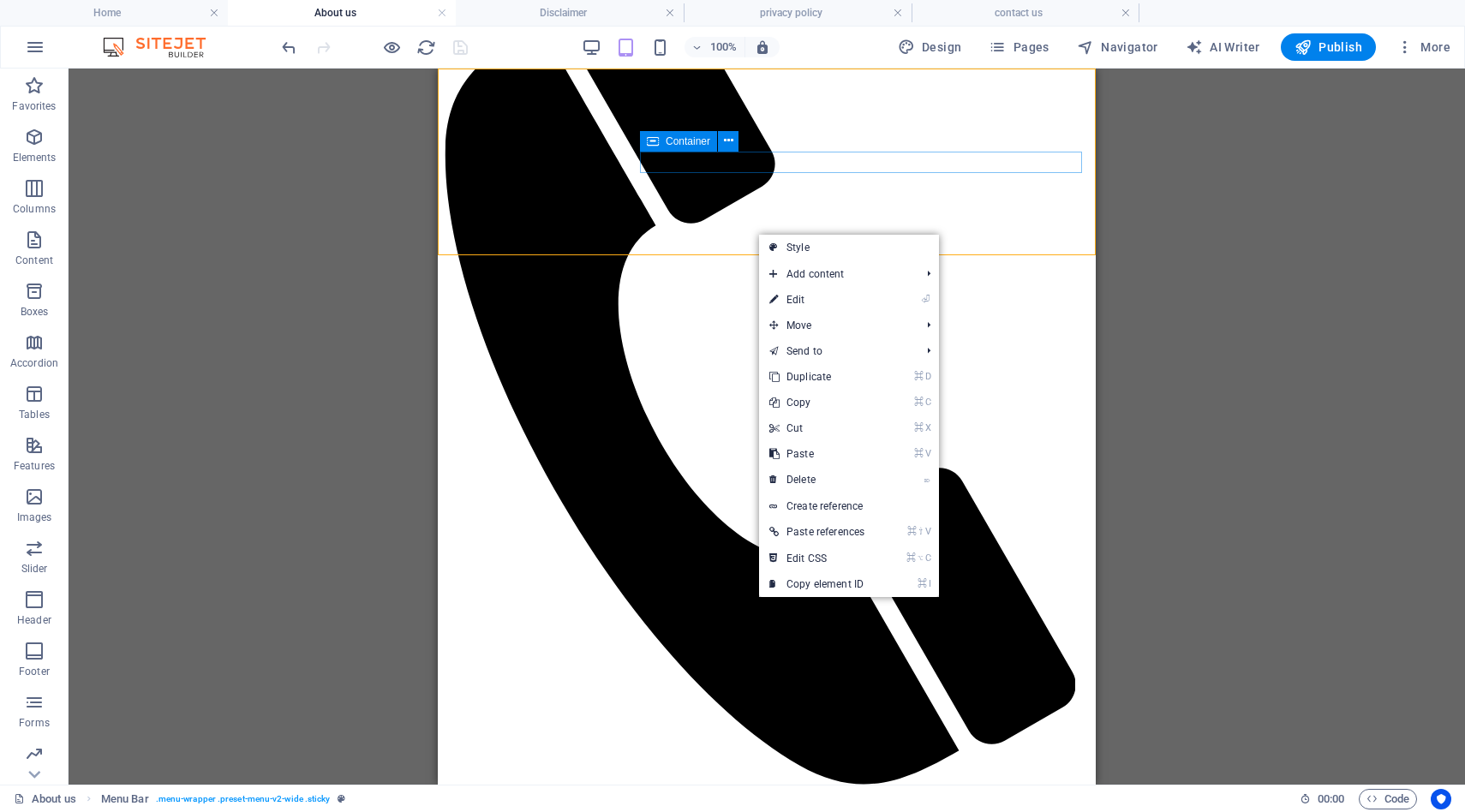 click on "Menu" at bounding box center (767, 377) 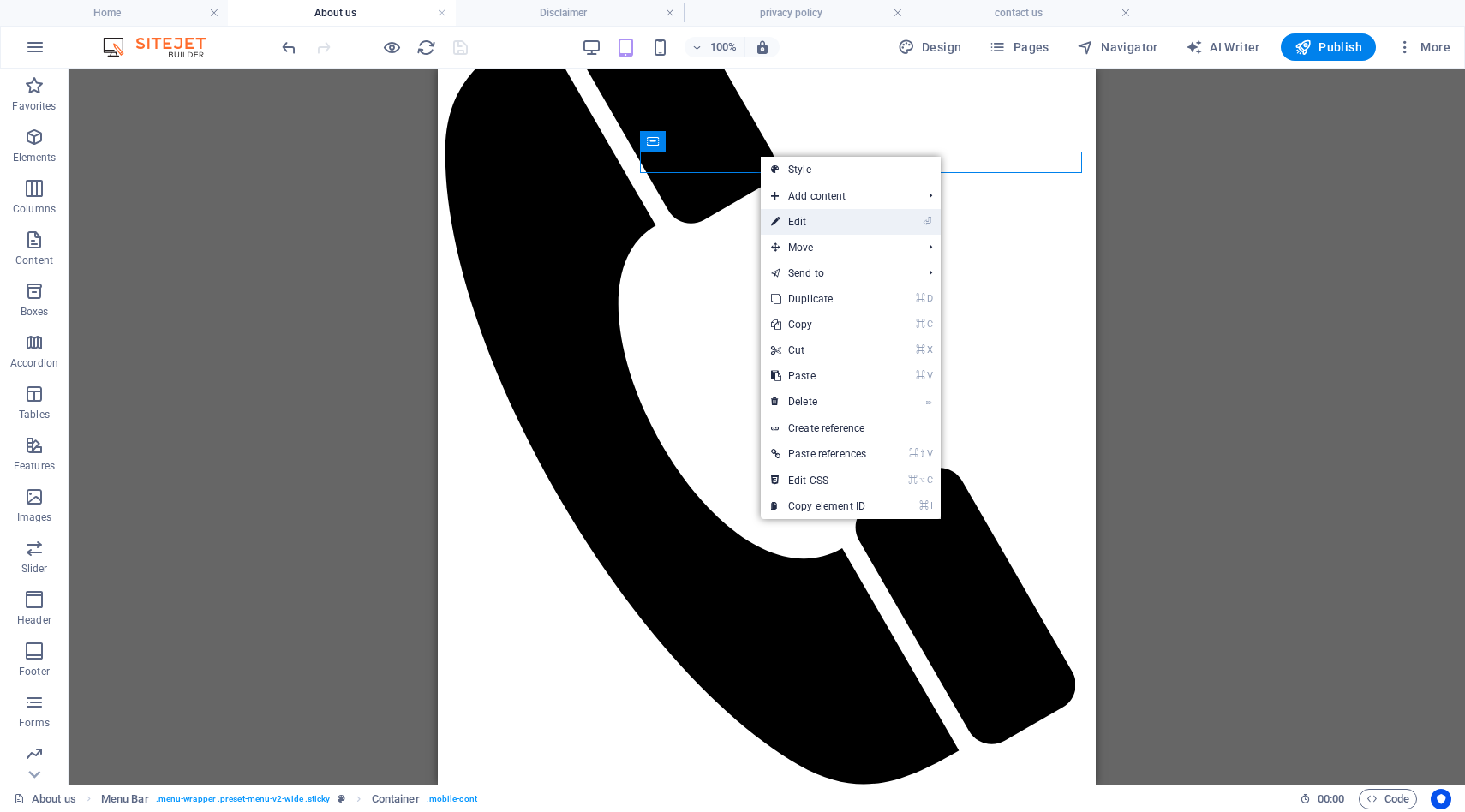 click on "⏎  Edit" at bounding box center [818, 222] 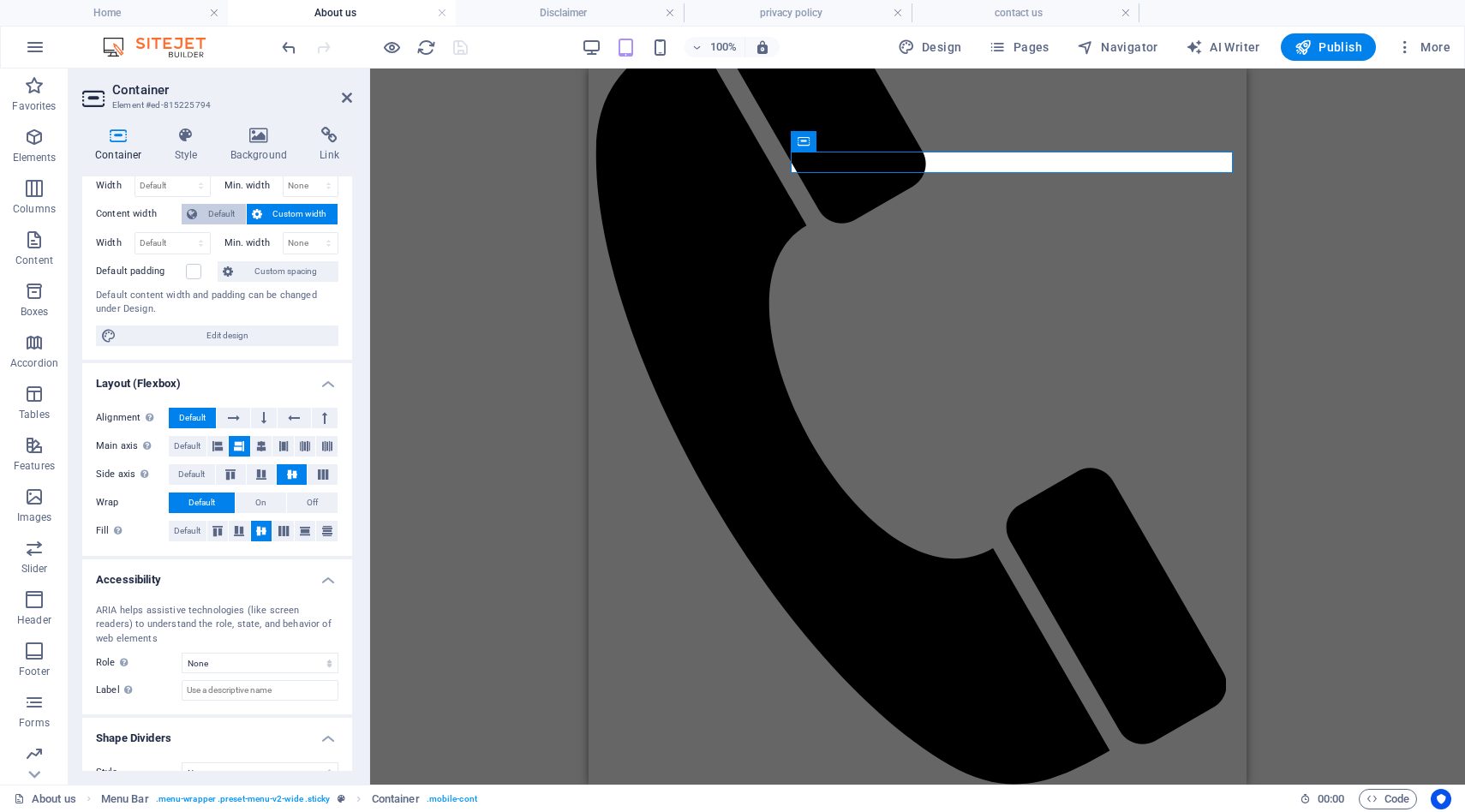 scroll, scrollTop: 74, scrollLeft: 0, axis: vertical 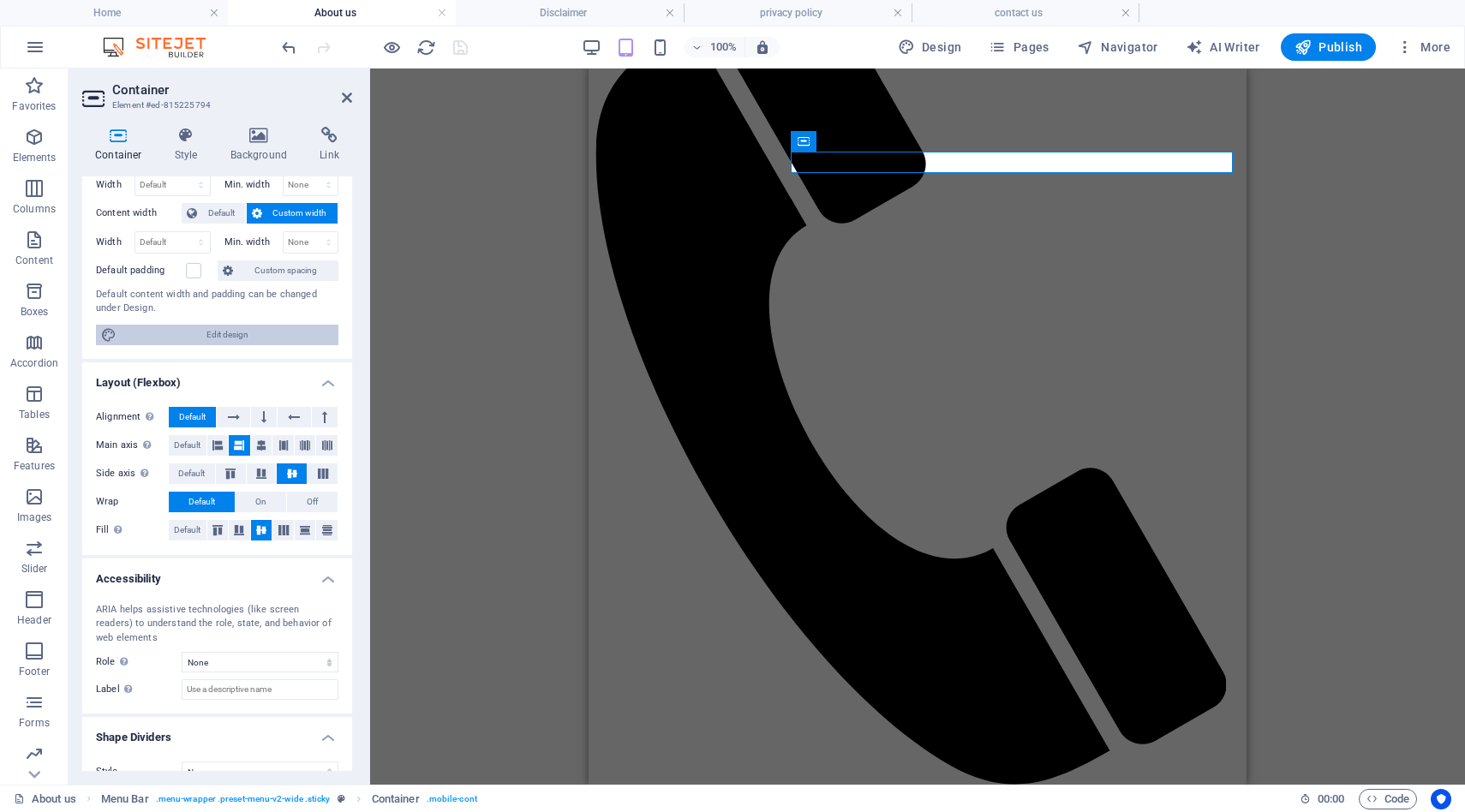 click on "Edit design" at bounding box center [227, 335] 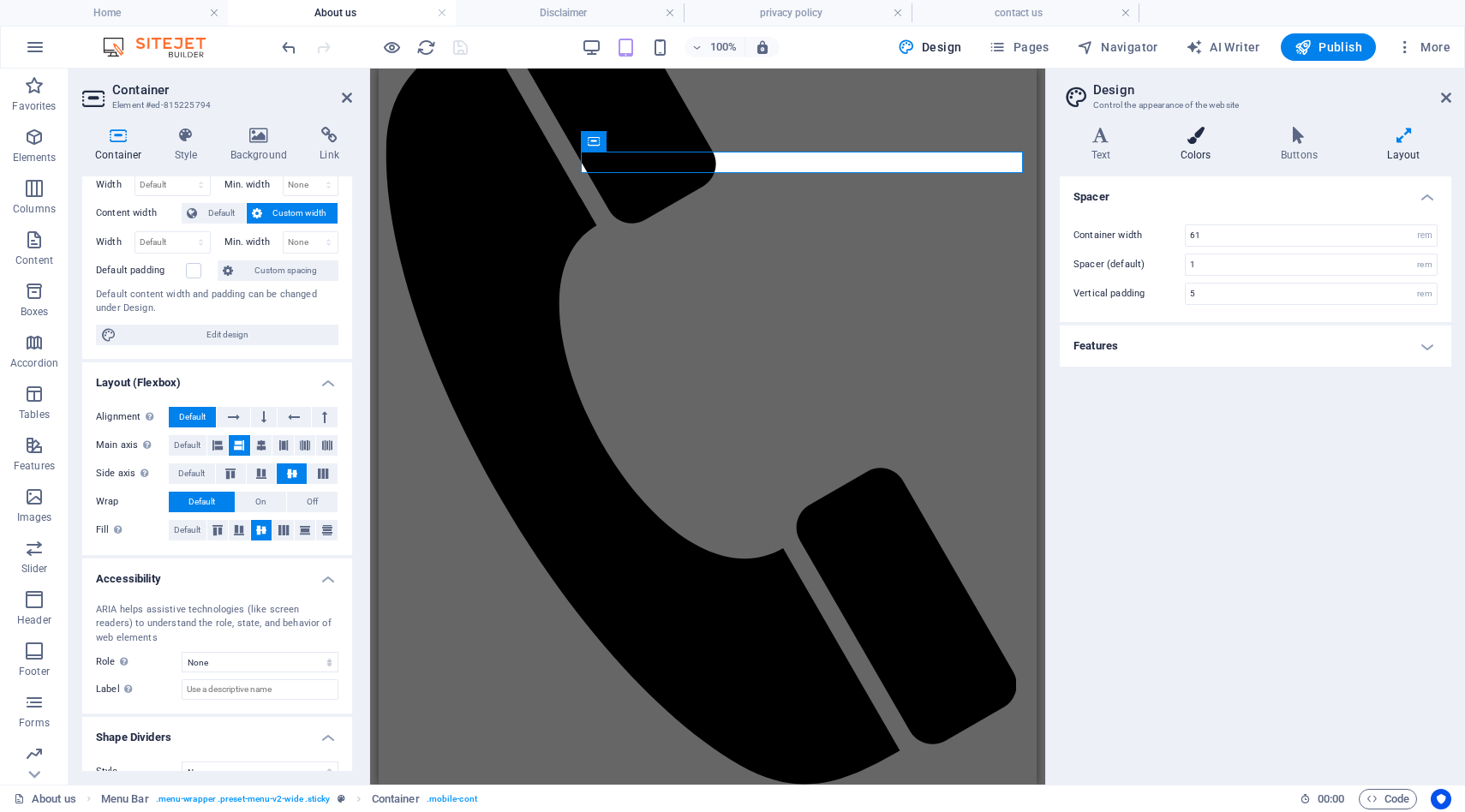 click on "Colors" at bounding box center [1199, 145] 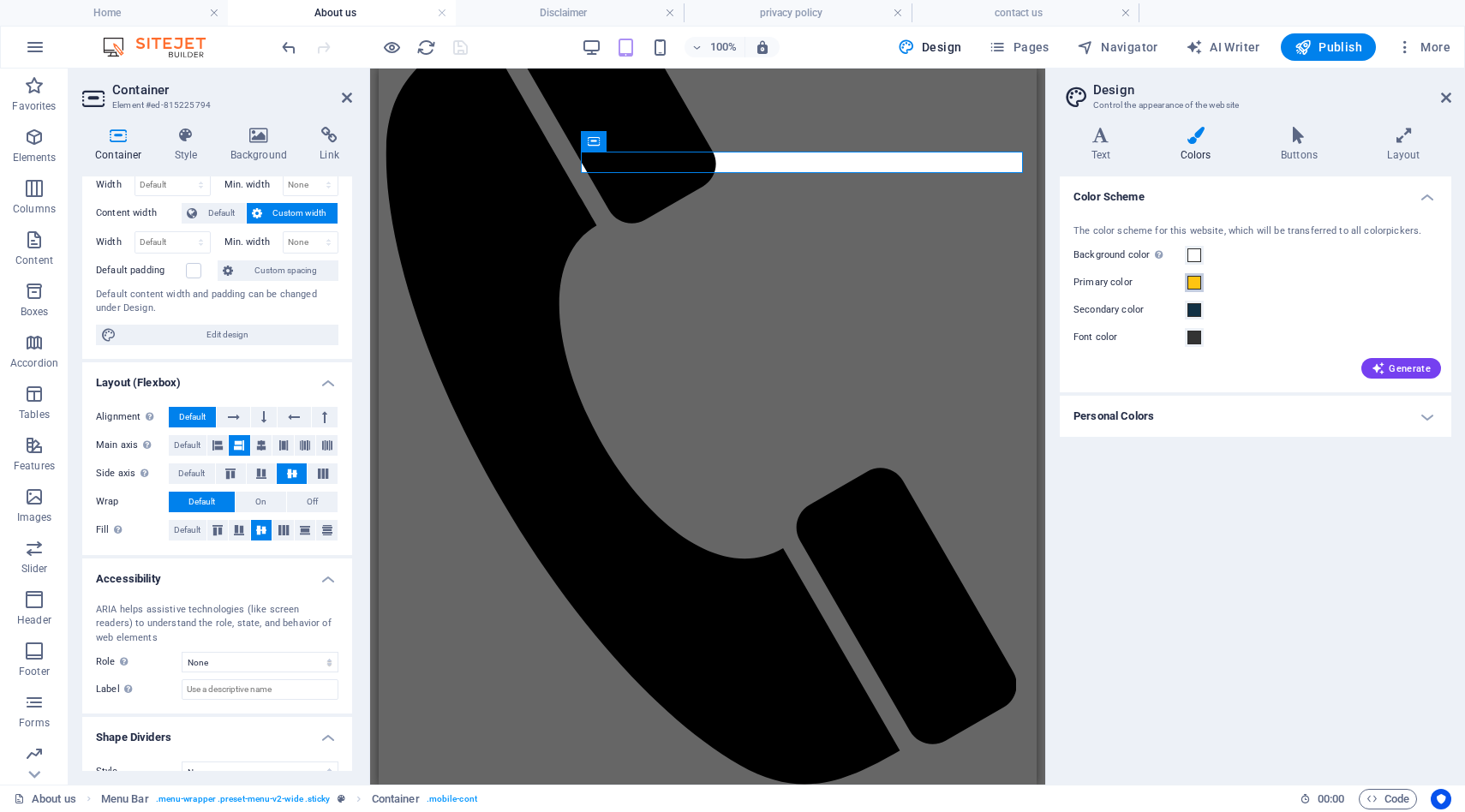 click at bounding box center [1194, 283] 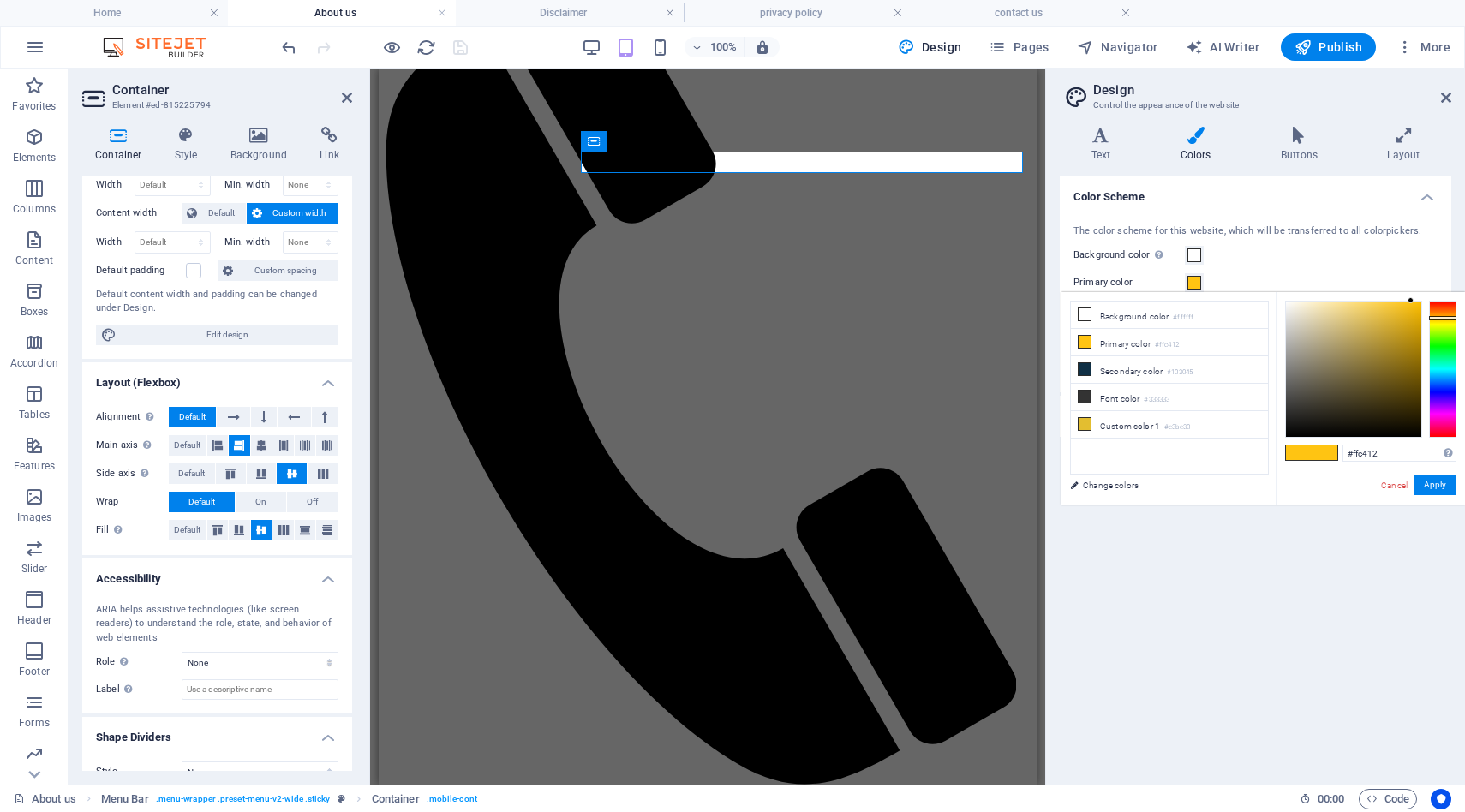 type on "#79756a" 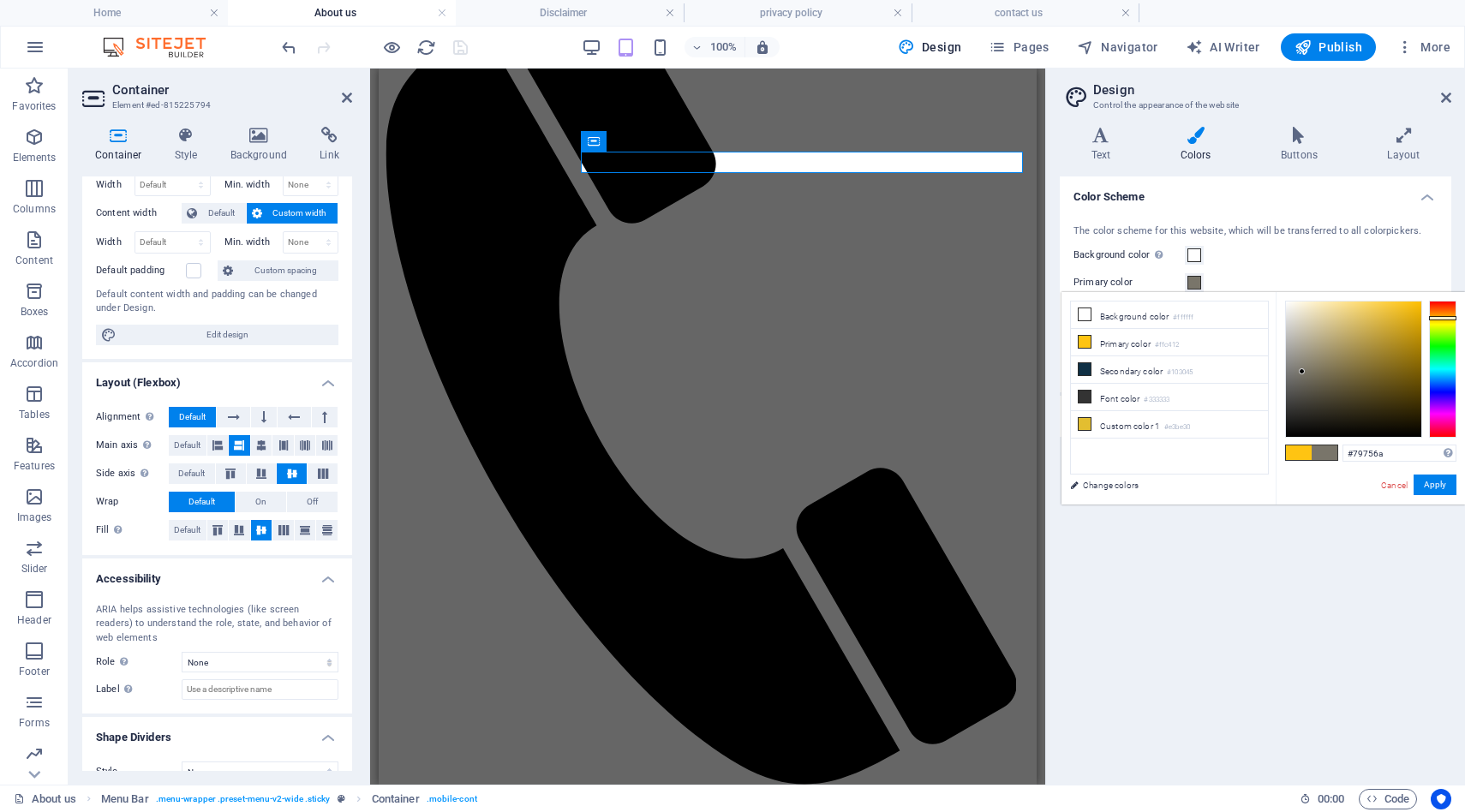 click at bounding box center (1354, 369) 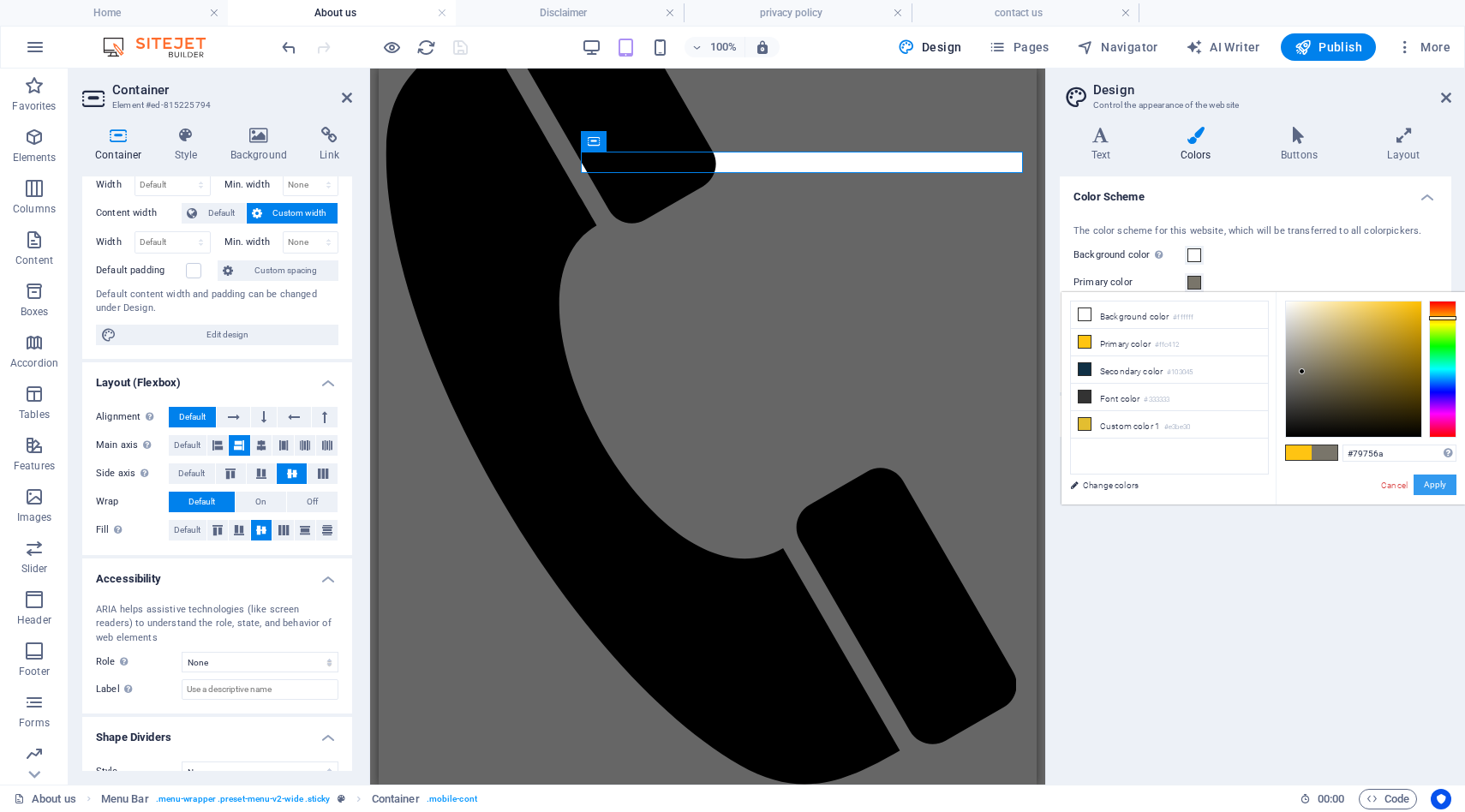 click on "Apply" at bounding box center (1435, 485) 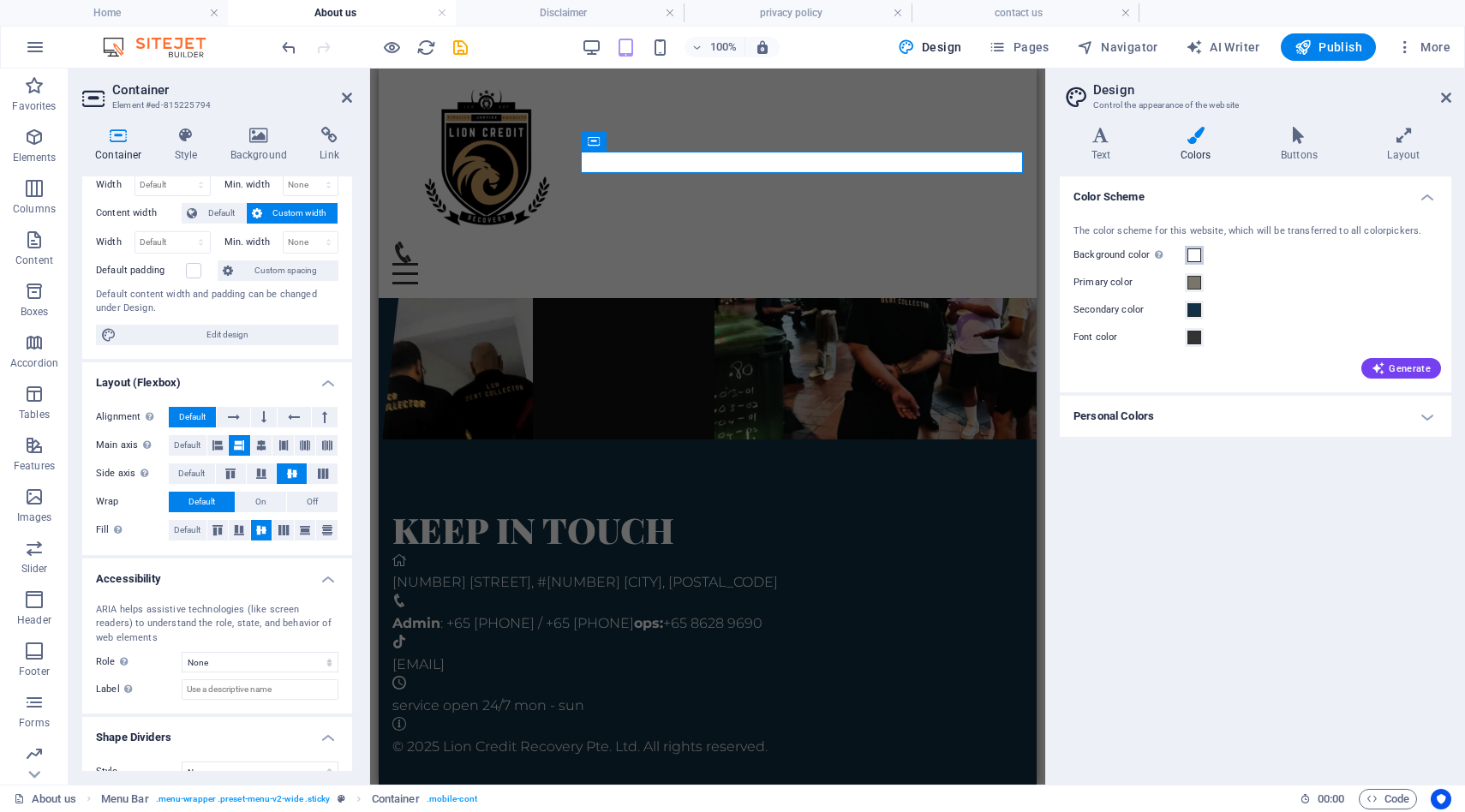 click at bounding box center [1194, 255] 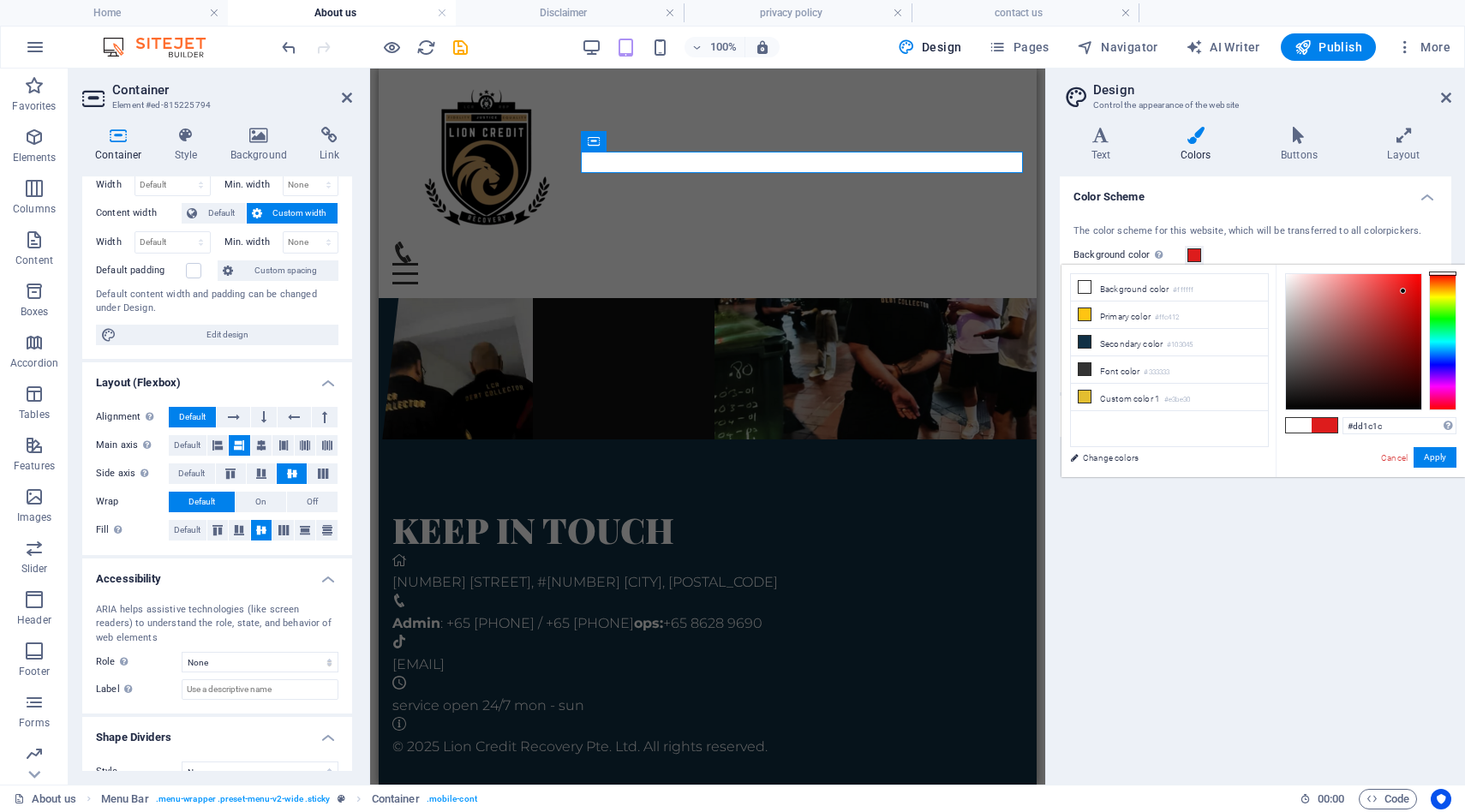 click at bounding box center [1354, 342] 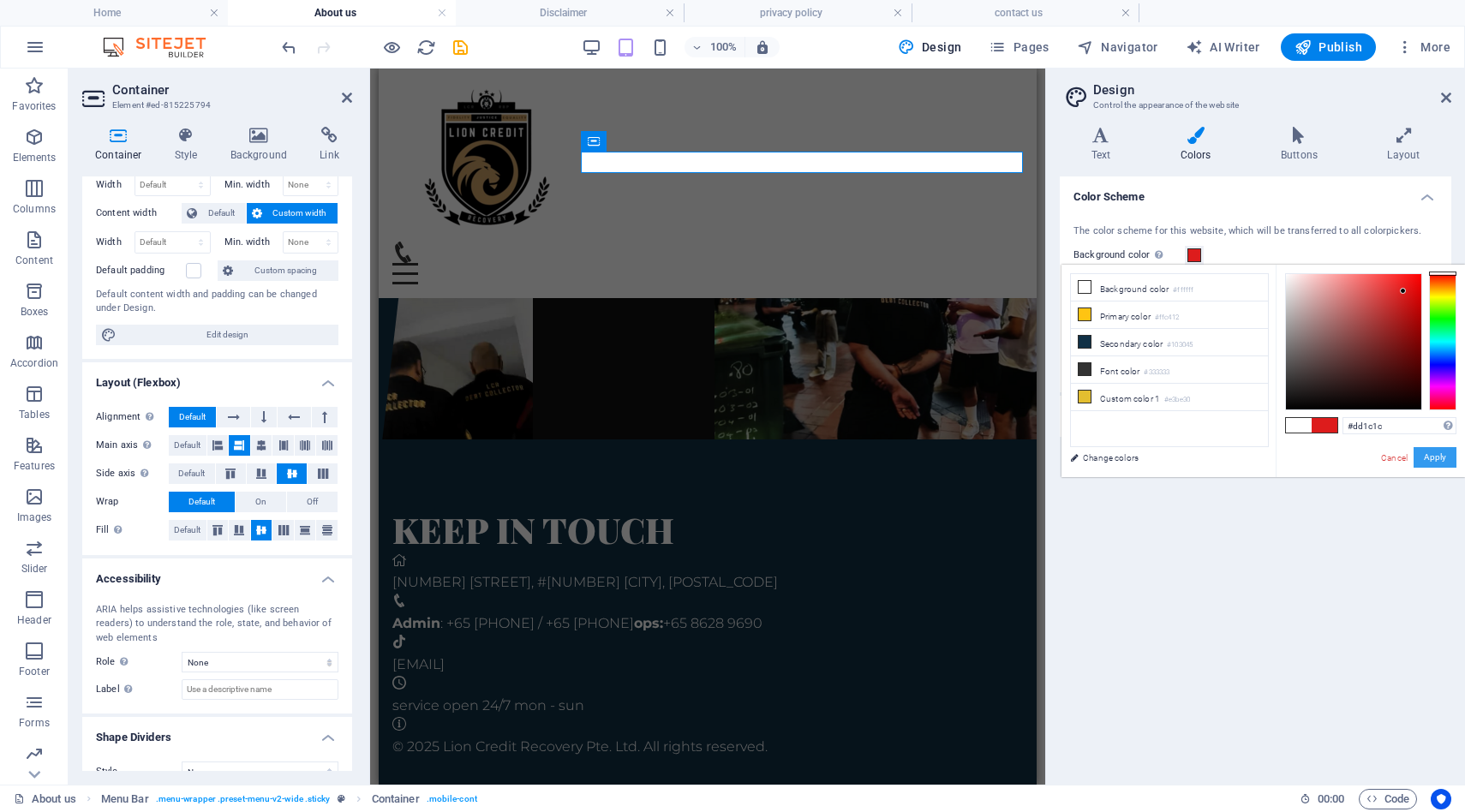 click on "Apply" at bounding box center (1435, 457) 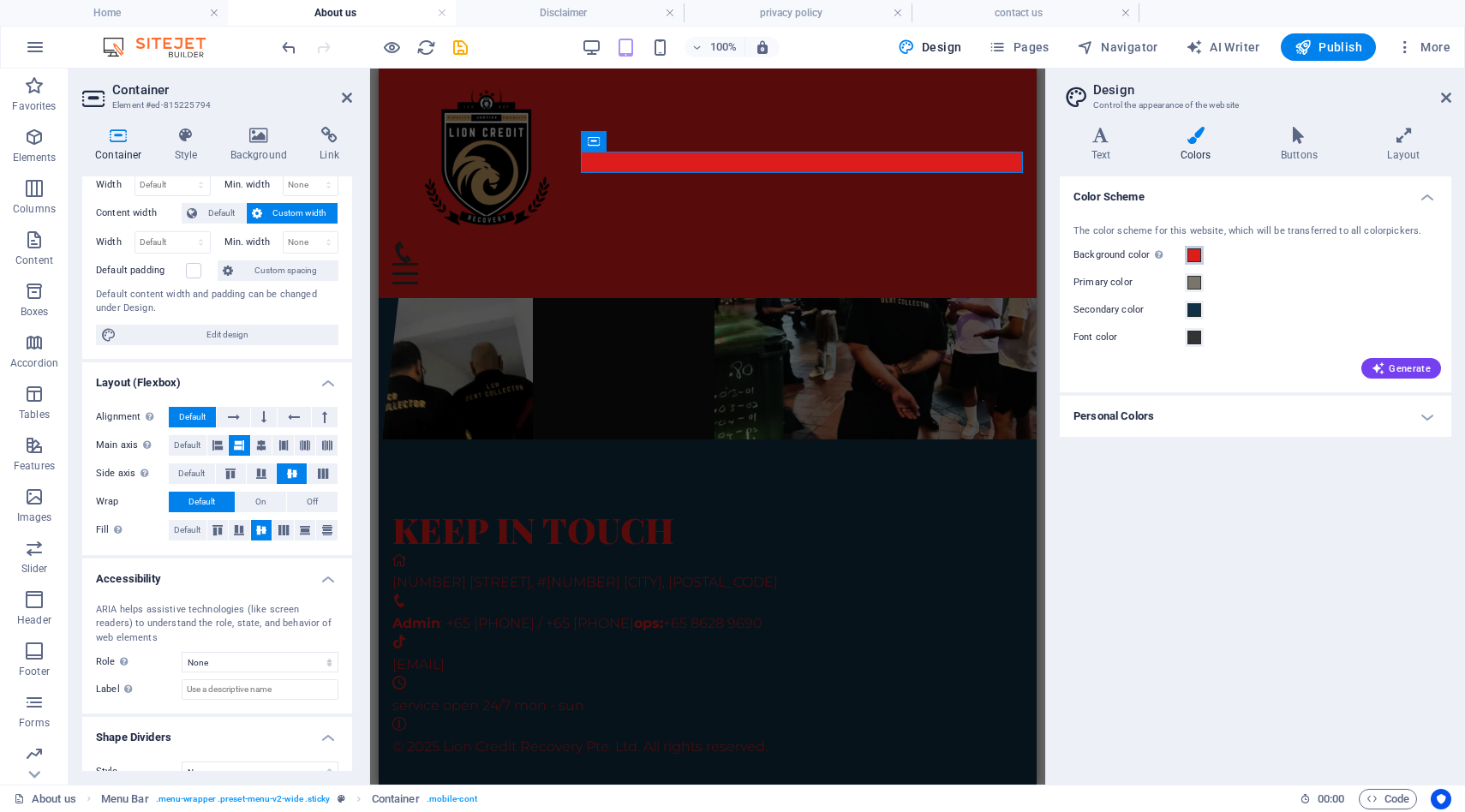 click at bounding box center (1194, 255) 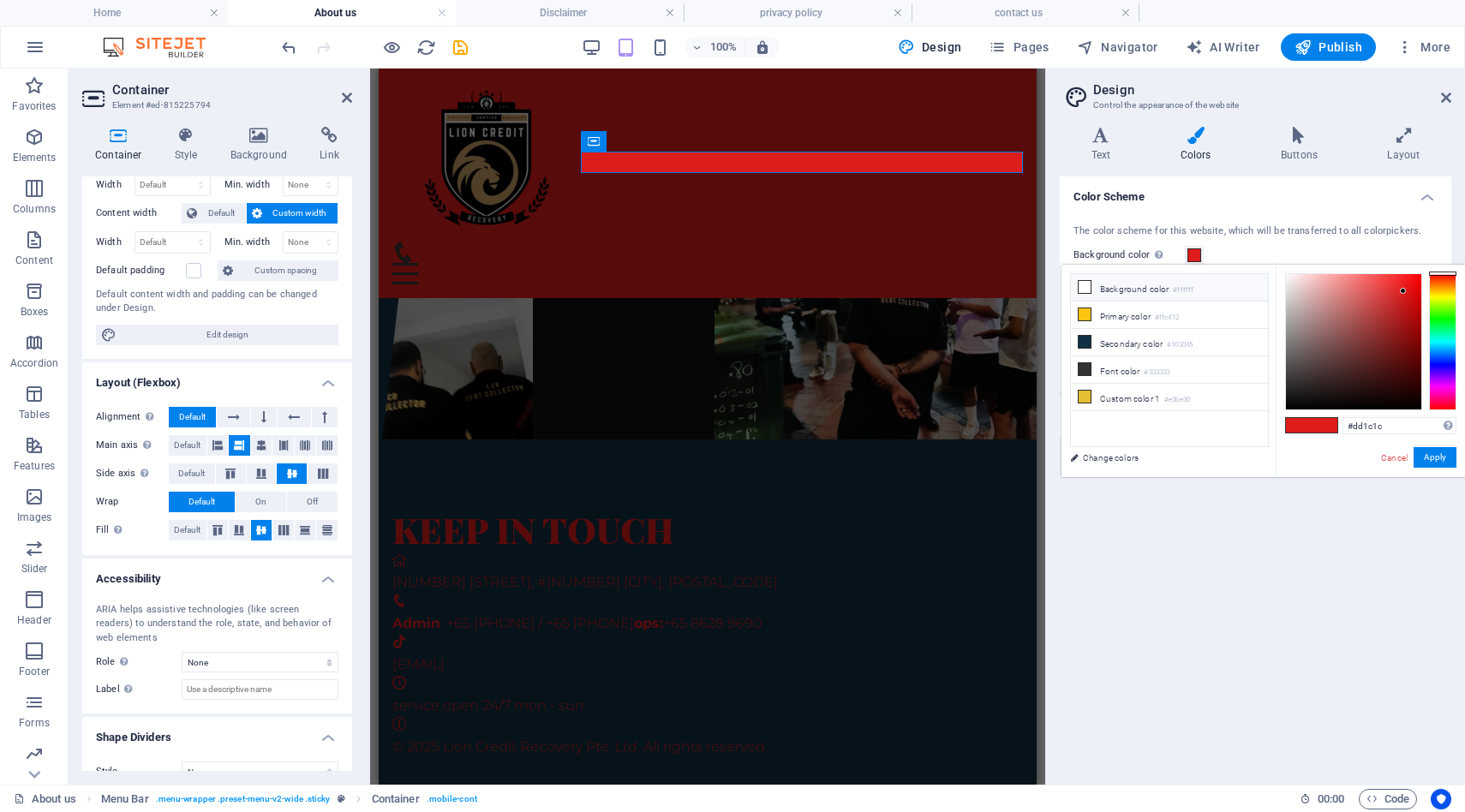 click at bounding box center [1085, 287] 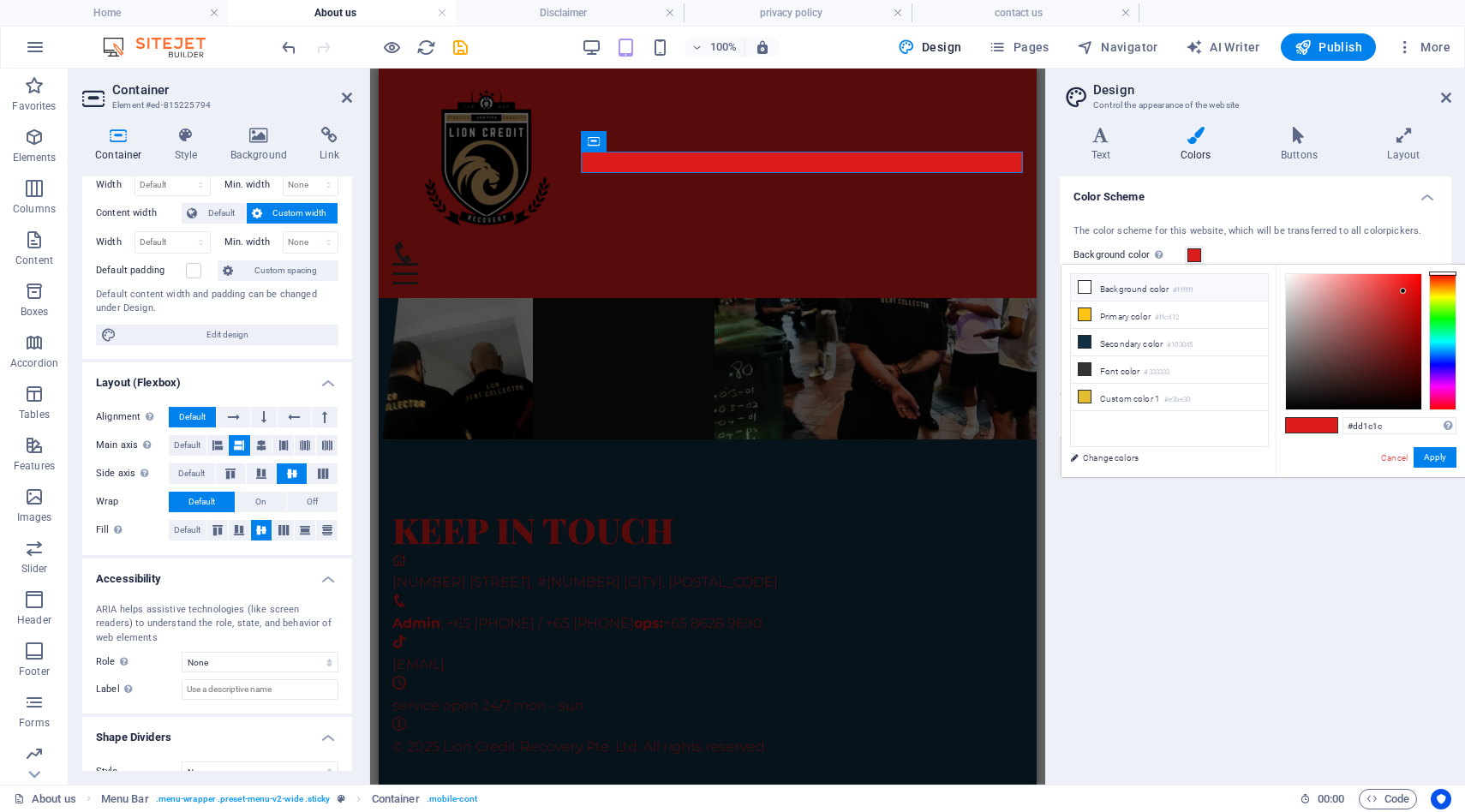 type on "#ffffff" 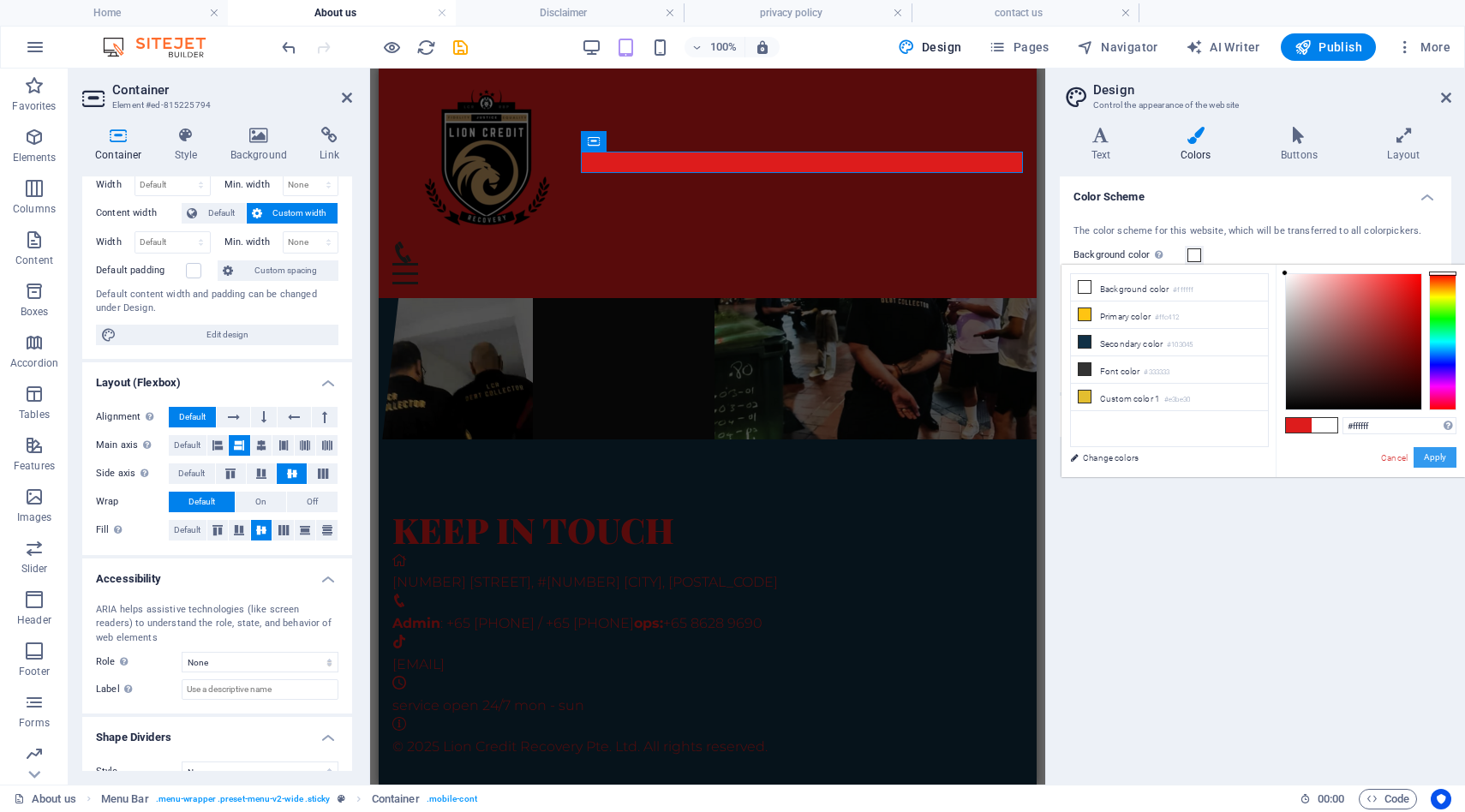 click on "Apply" at bounding box center [1435, 457] 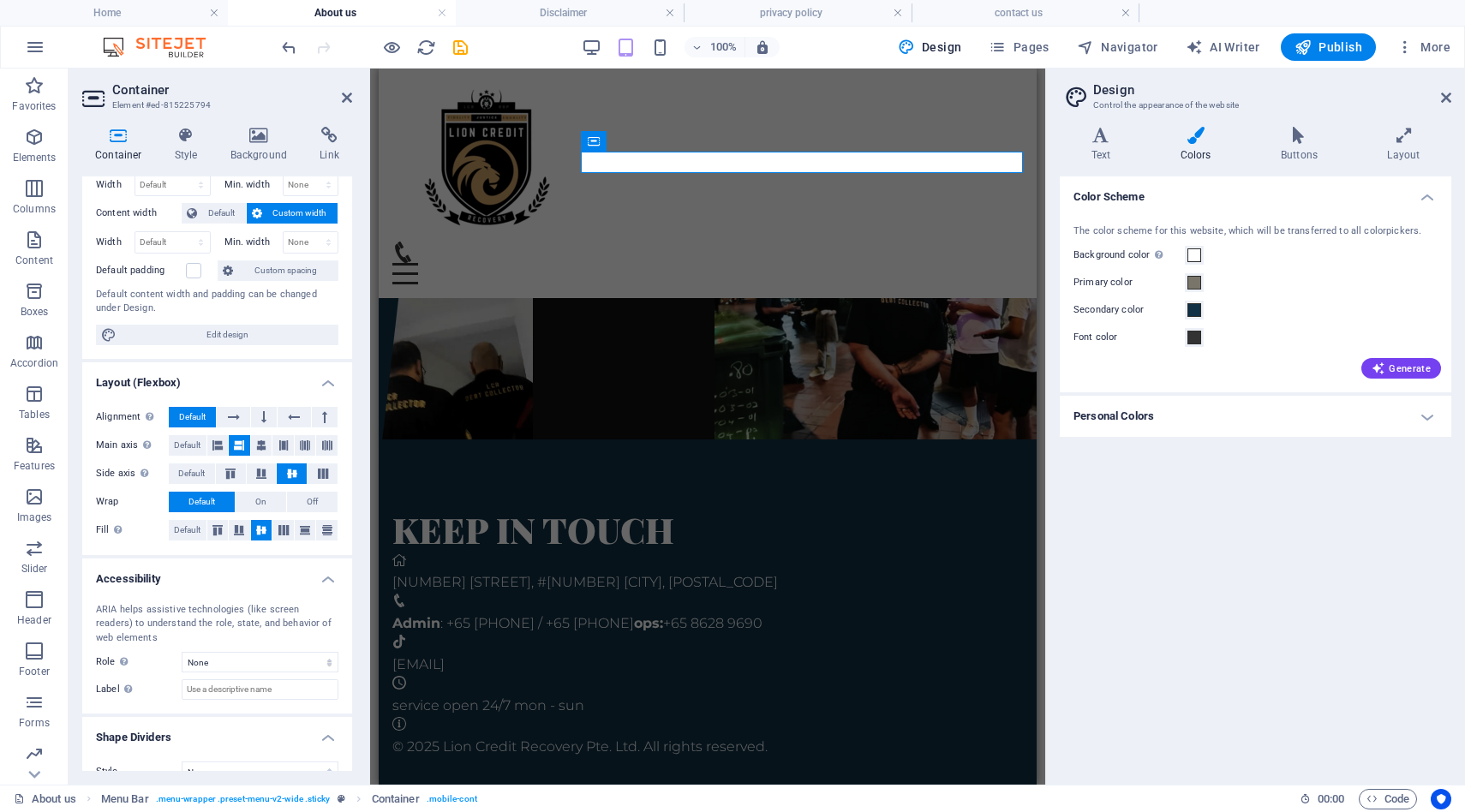 click on "Color Scheme The color scheme for this website, which will be transferred to all colorpickers. Background color Only visible if it is not covered by other backgrounds. Primary color Secondary color Font color Generate Personal Colors Custom color 1 Custom color 2 Custom color 3 Custom color 4 Custom color 5" at bounding box center (1255, 474) 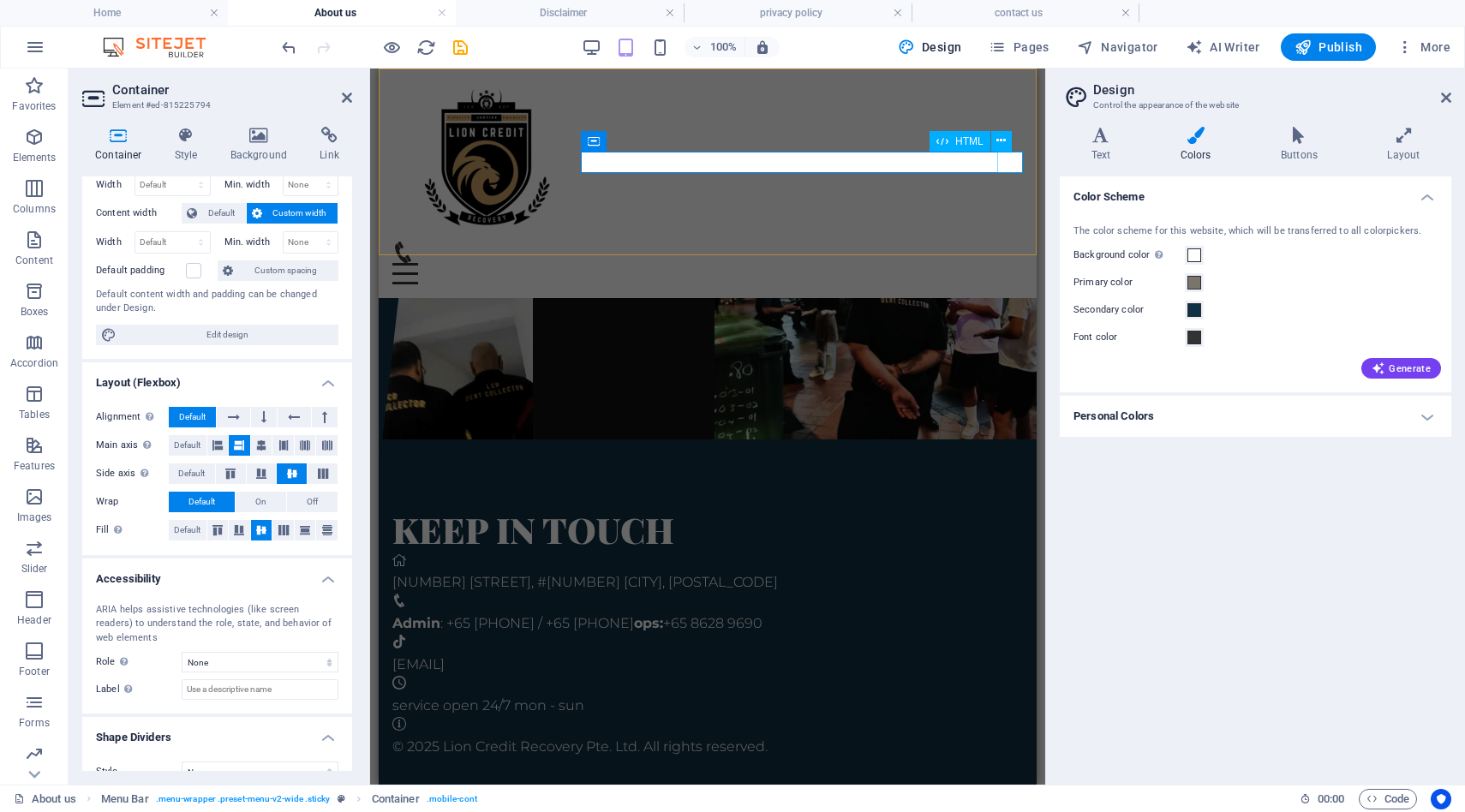 click on "Menu" at bounding box center (708, 273) 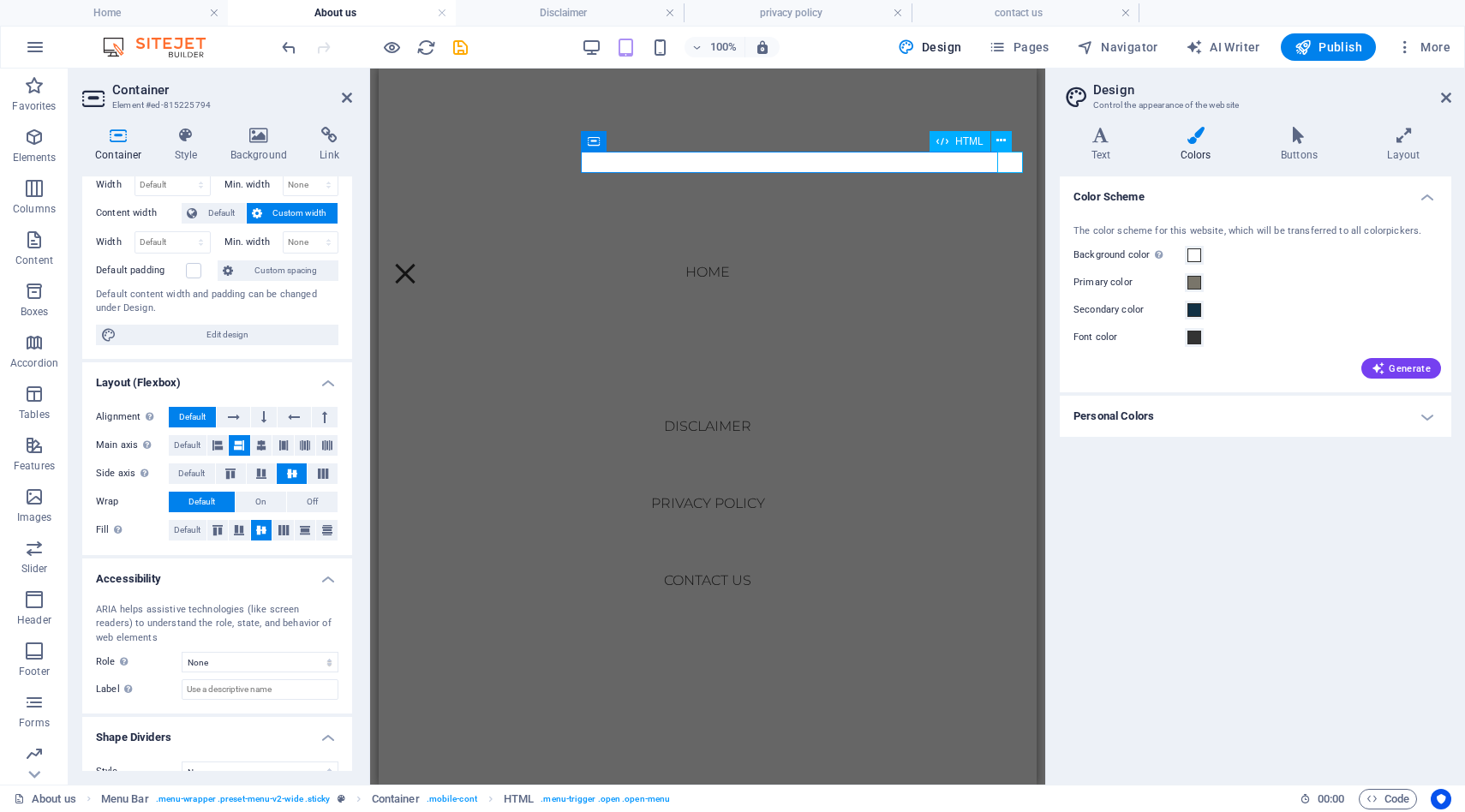 click on "Menu" at bounding box center [405, 273] 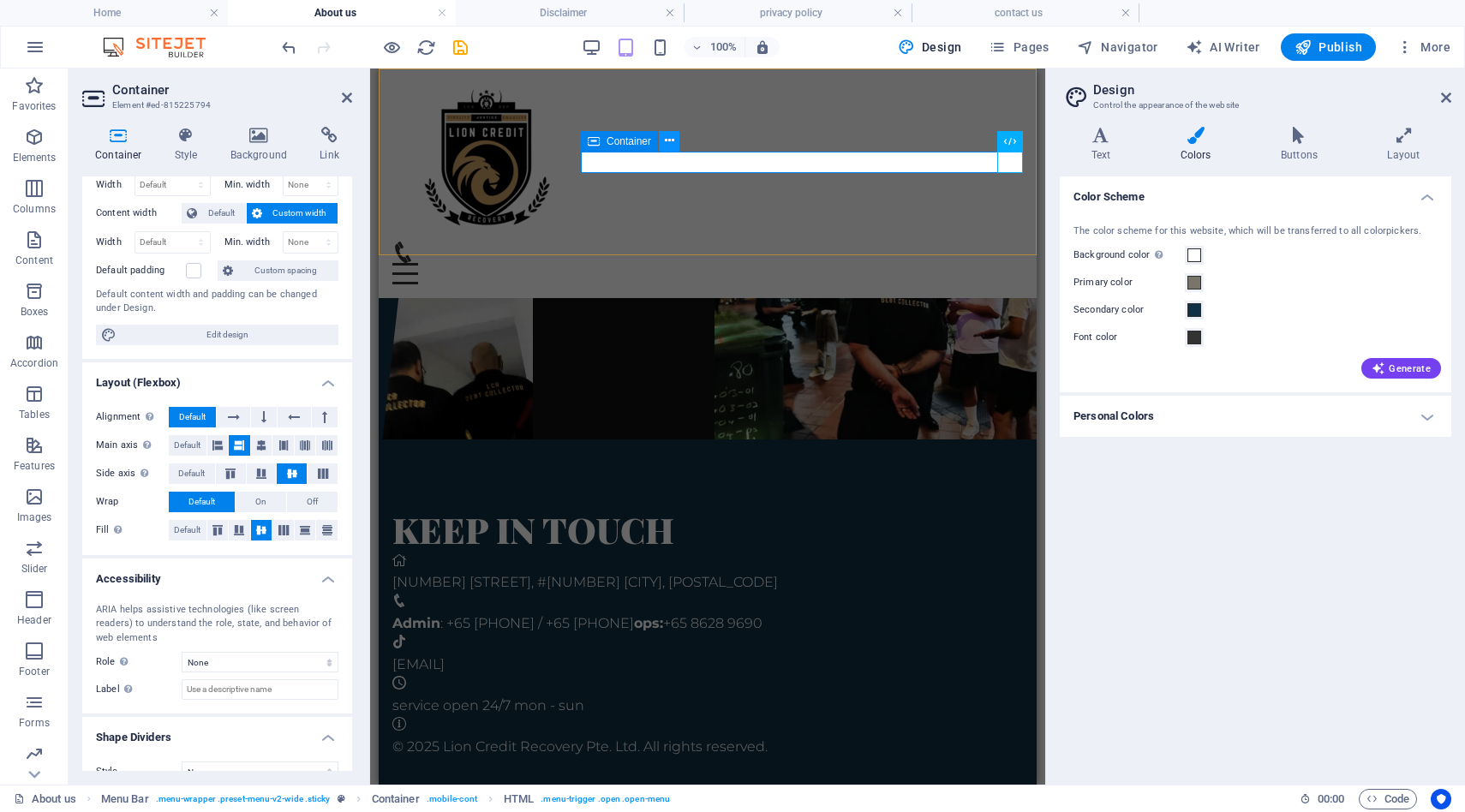 click at bounding box center (669, 140) 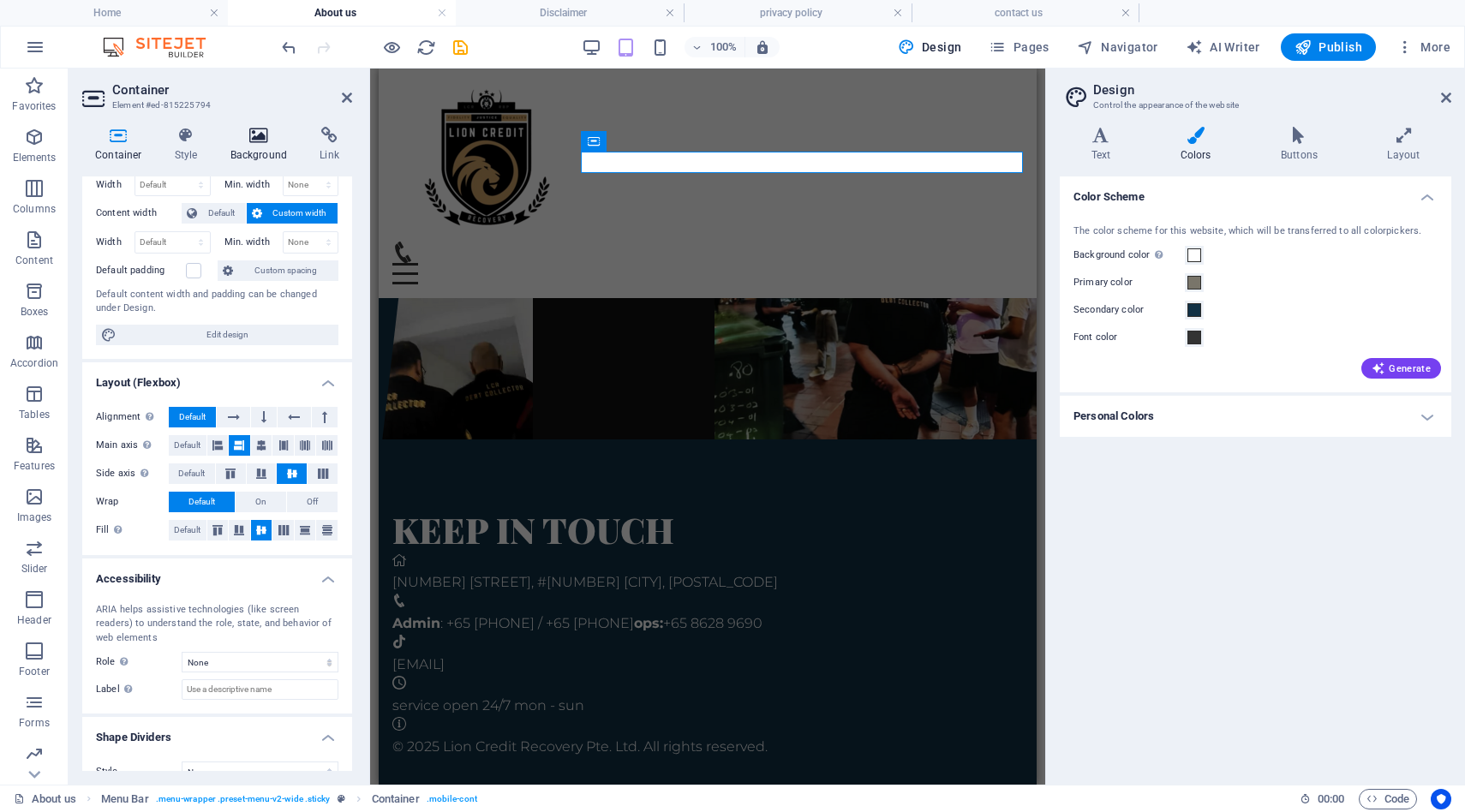 click at bounding box center [259, 135] 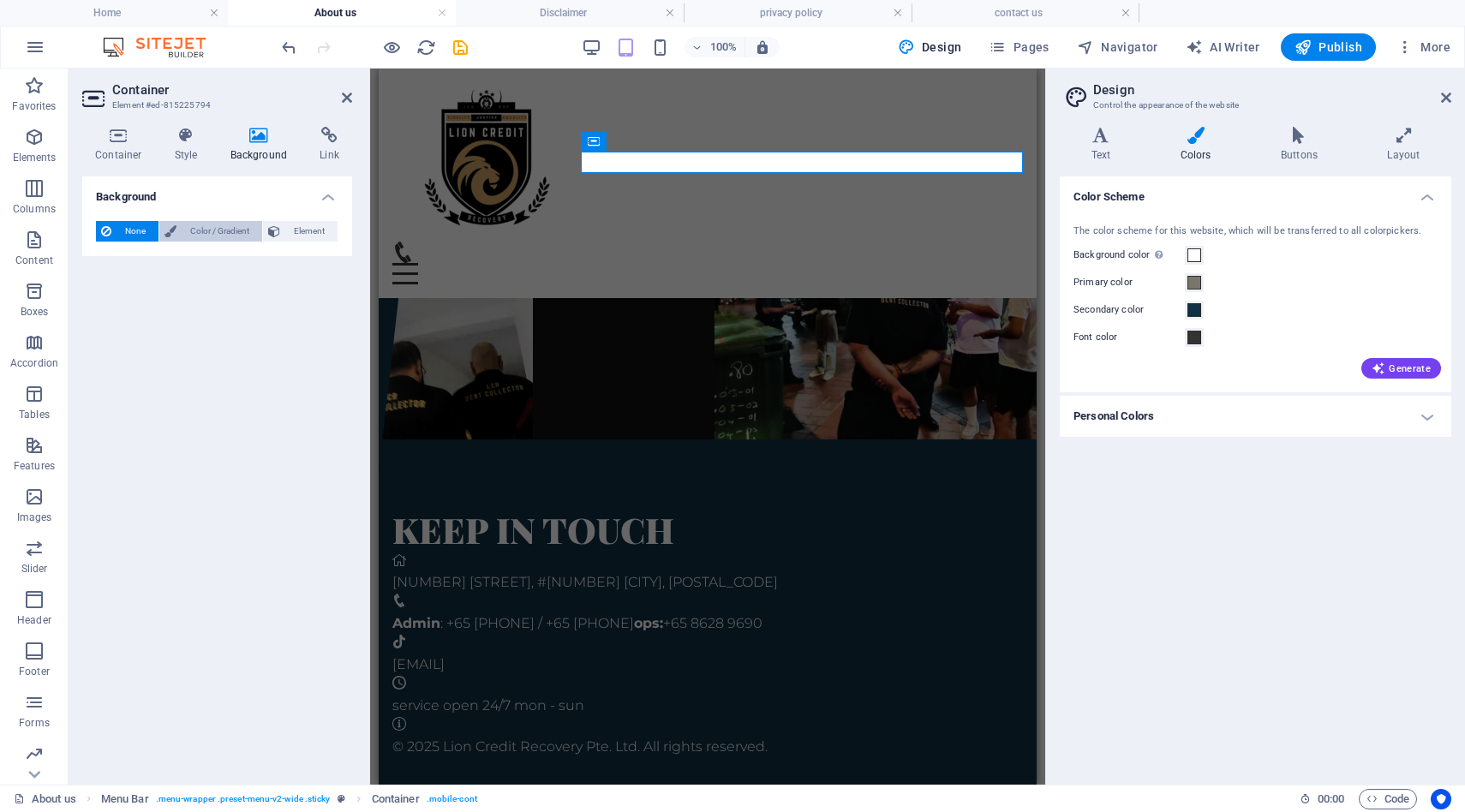 click on "Color / Gradient" at bounding box center [219, 231] 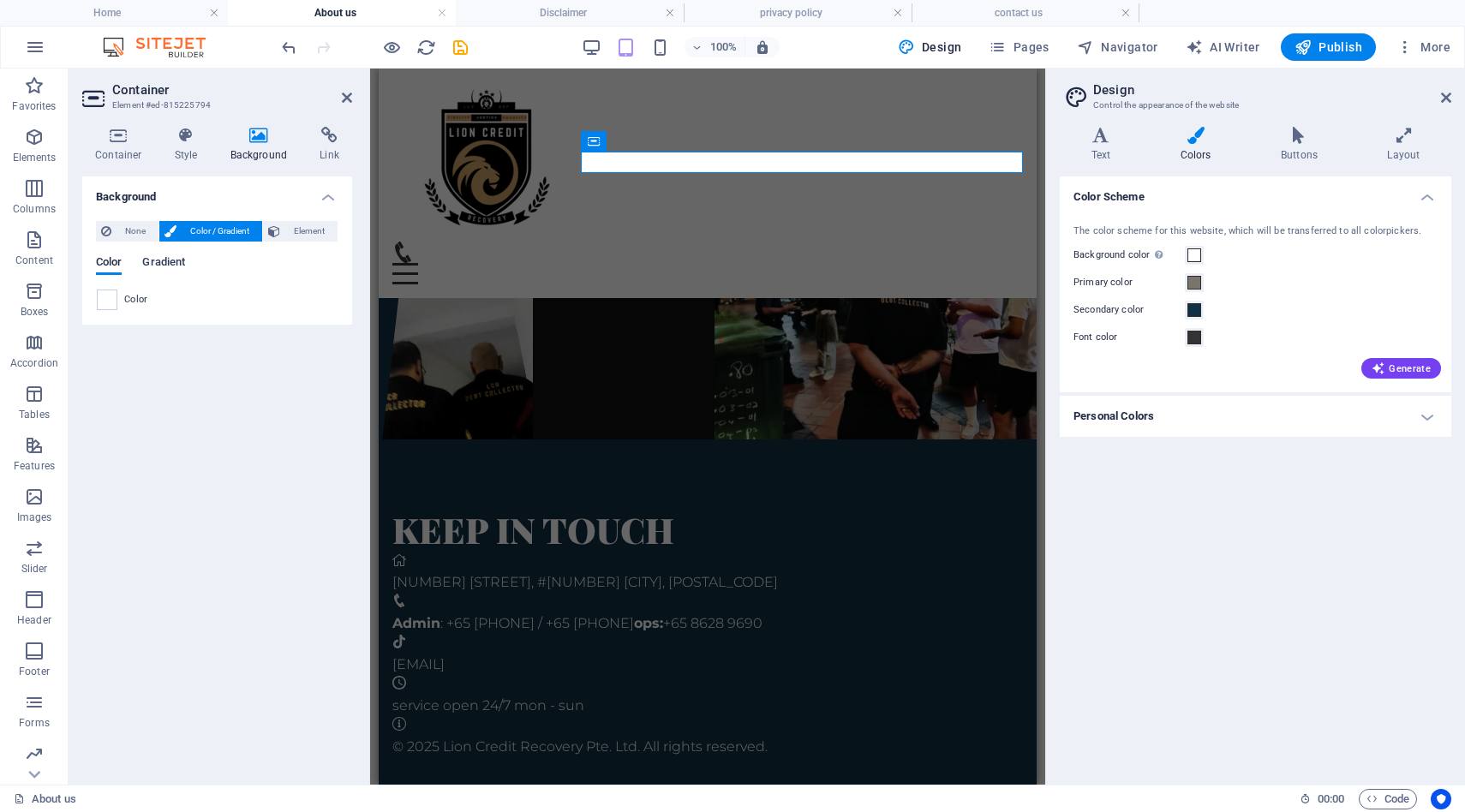 click on "Gradient" at bounding box center [164, 264] 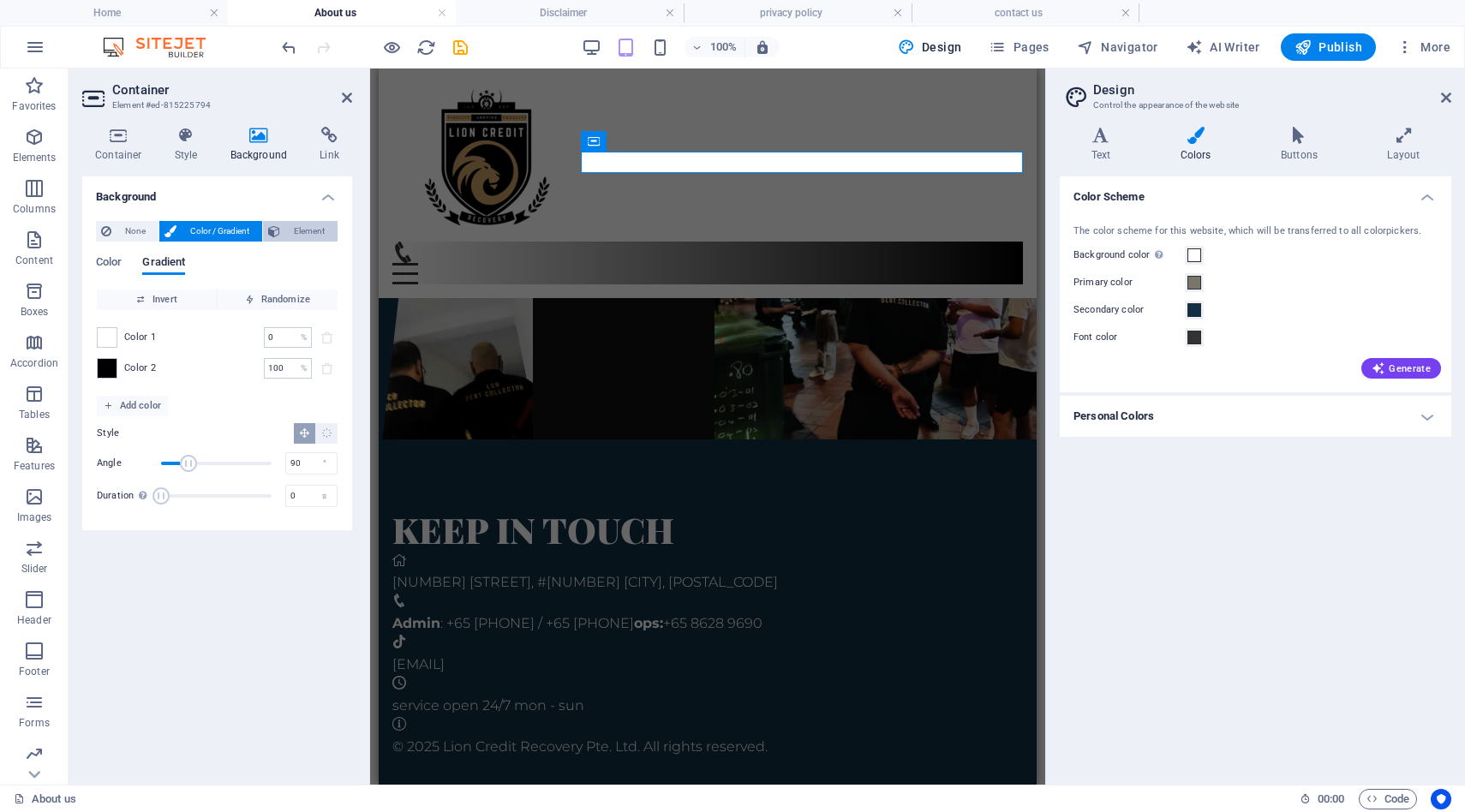 click at bounding box center [274, 231] 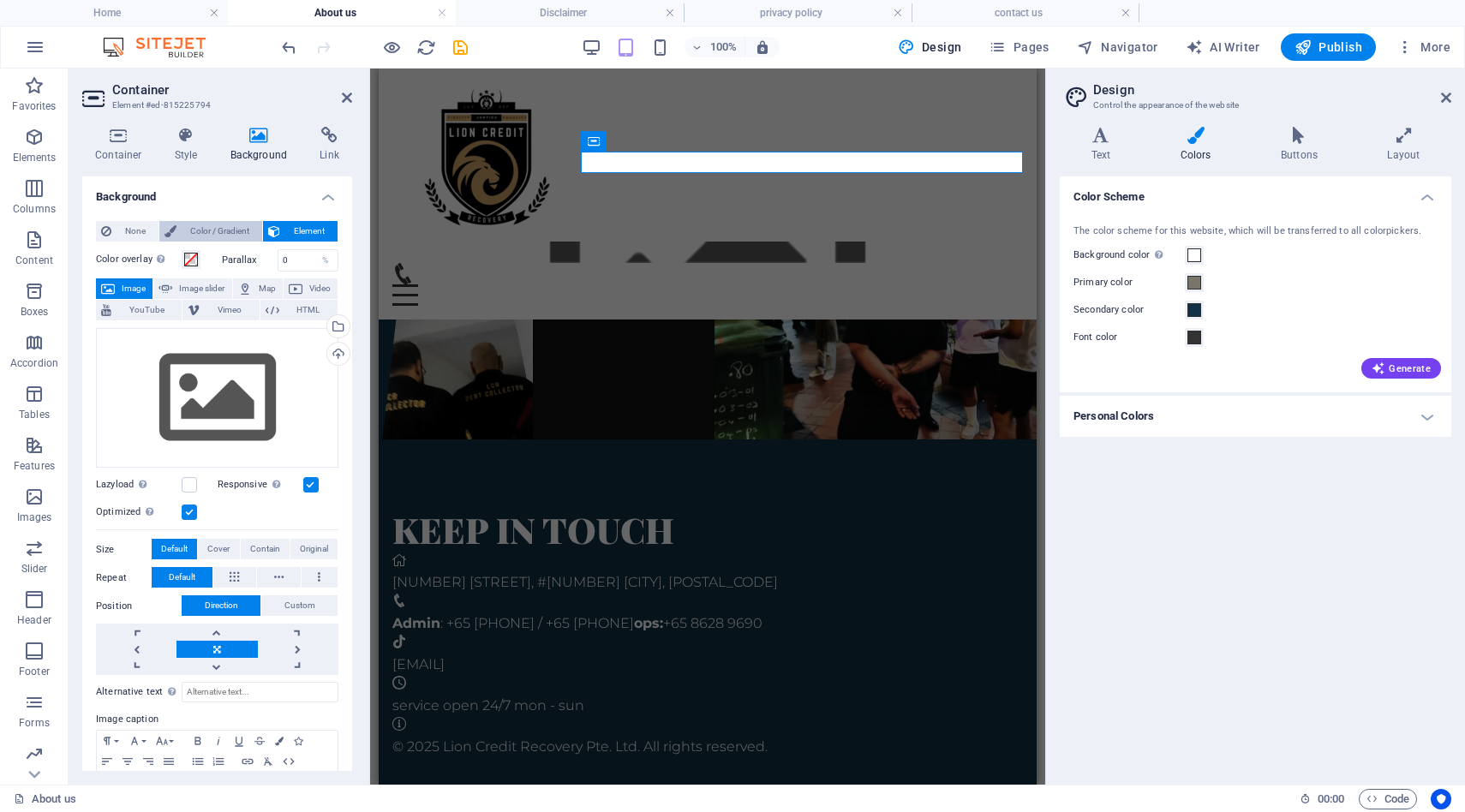 click on "Color / Gradient" at bounding box center [219, 231] 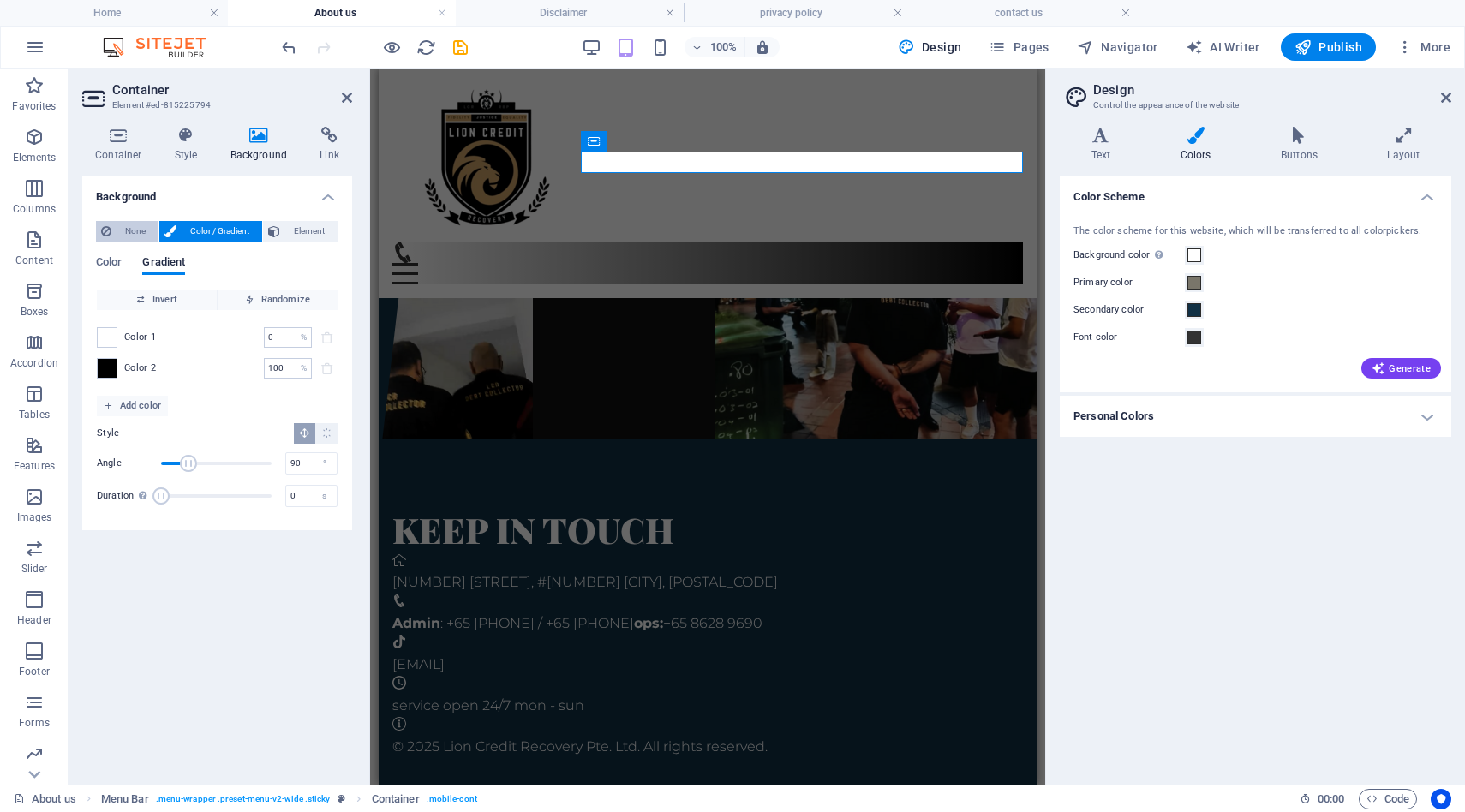 click on "None" at bounding box center (135, 231) 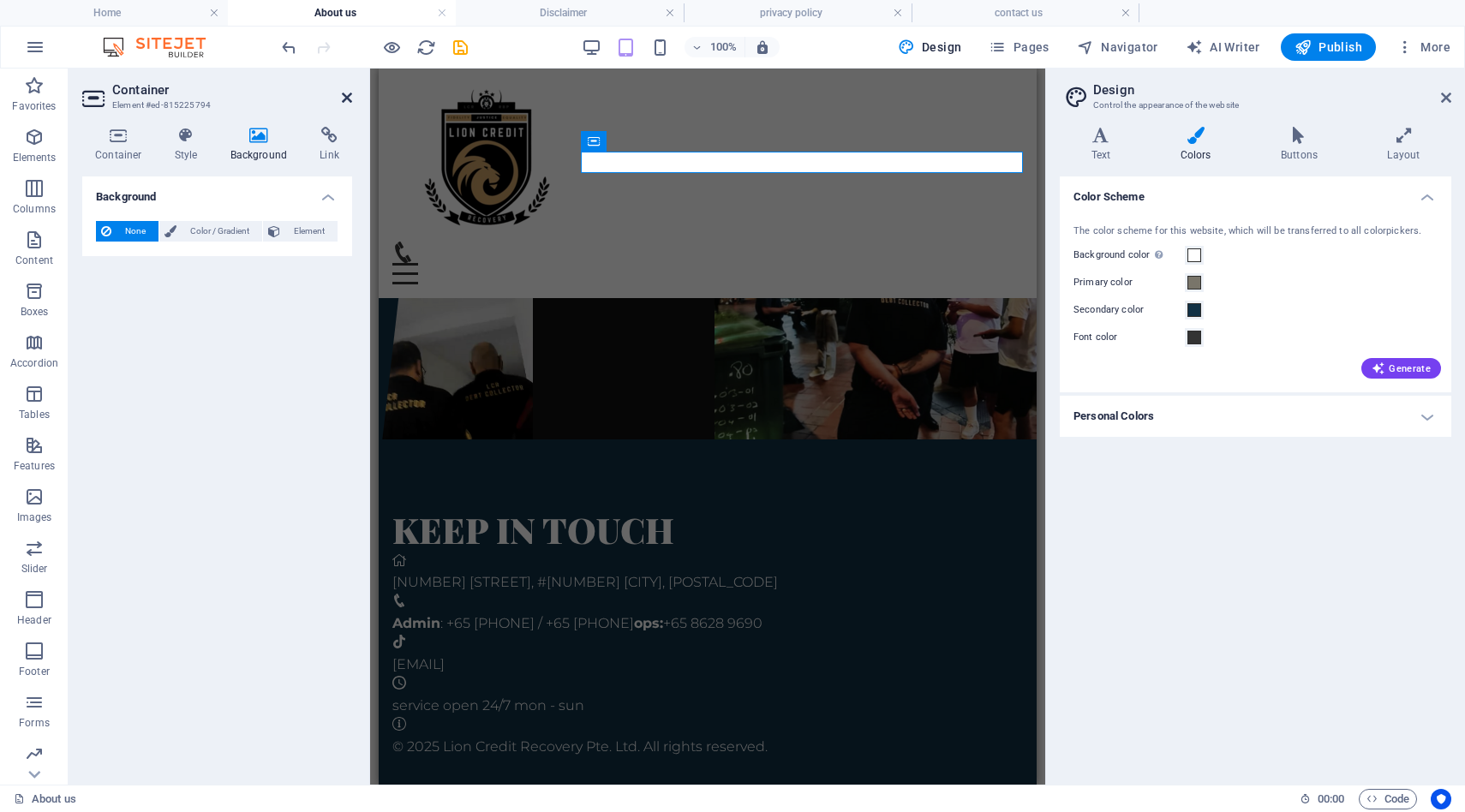 click at bounding box center (347, 98) 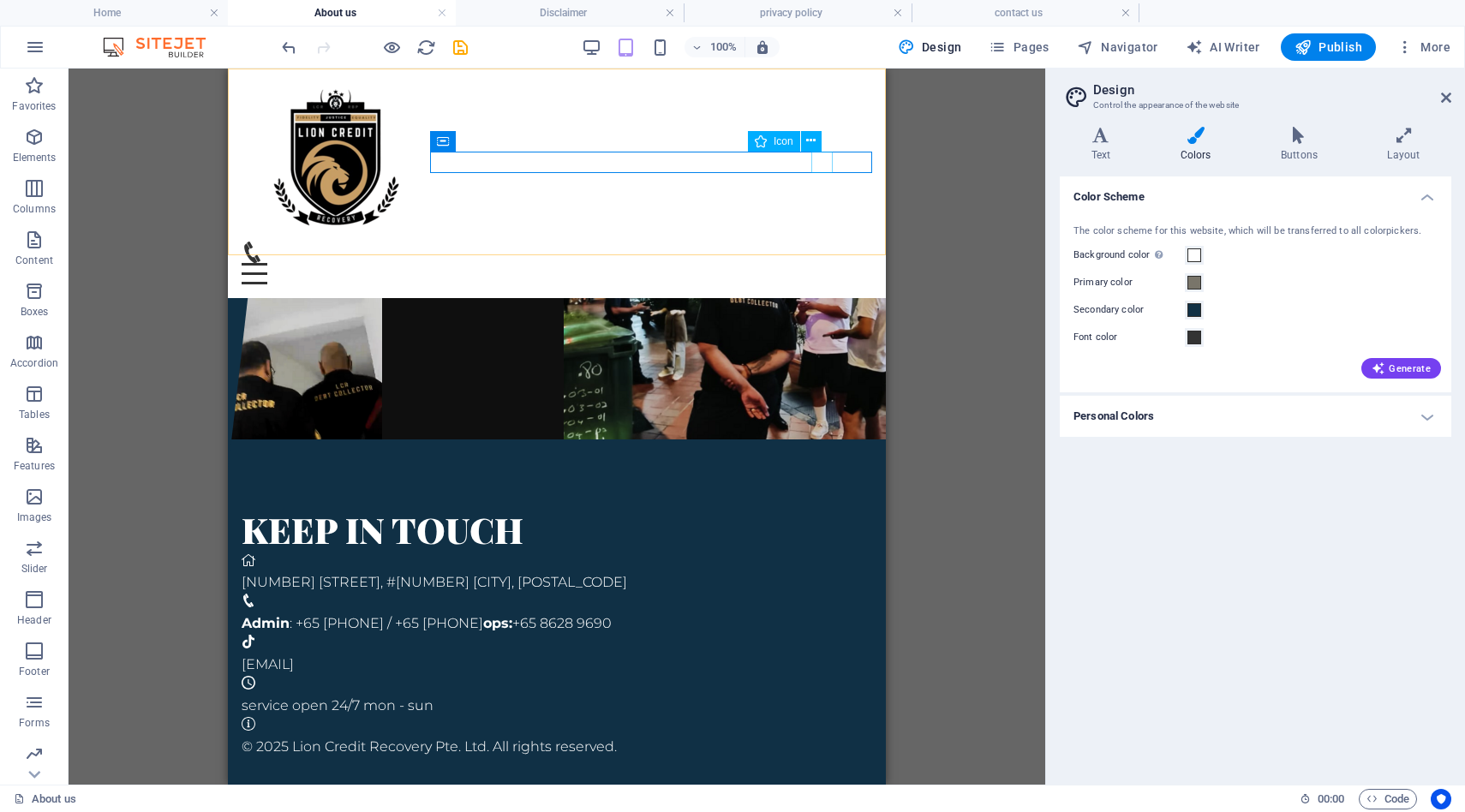 click at bounding box center [550, 252] 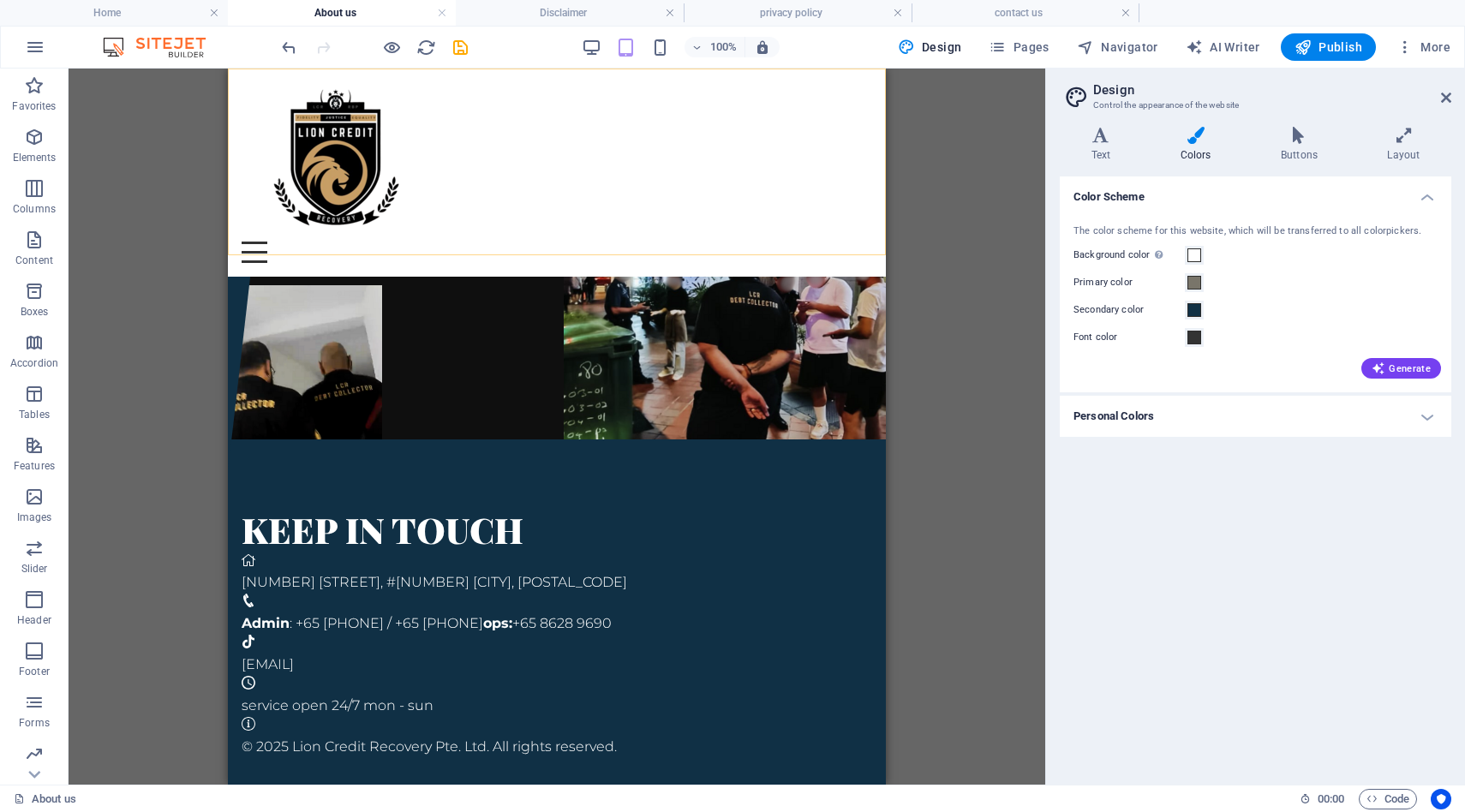 click on "Menu" at bounding box center (557, 252) 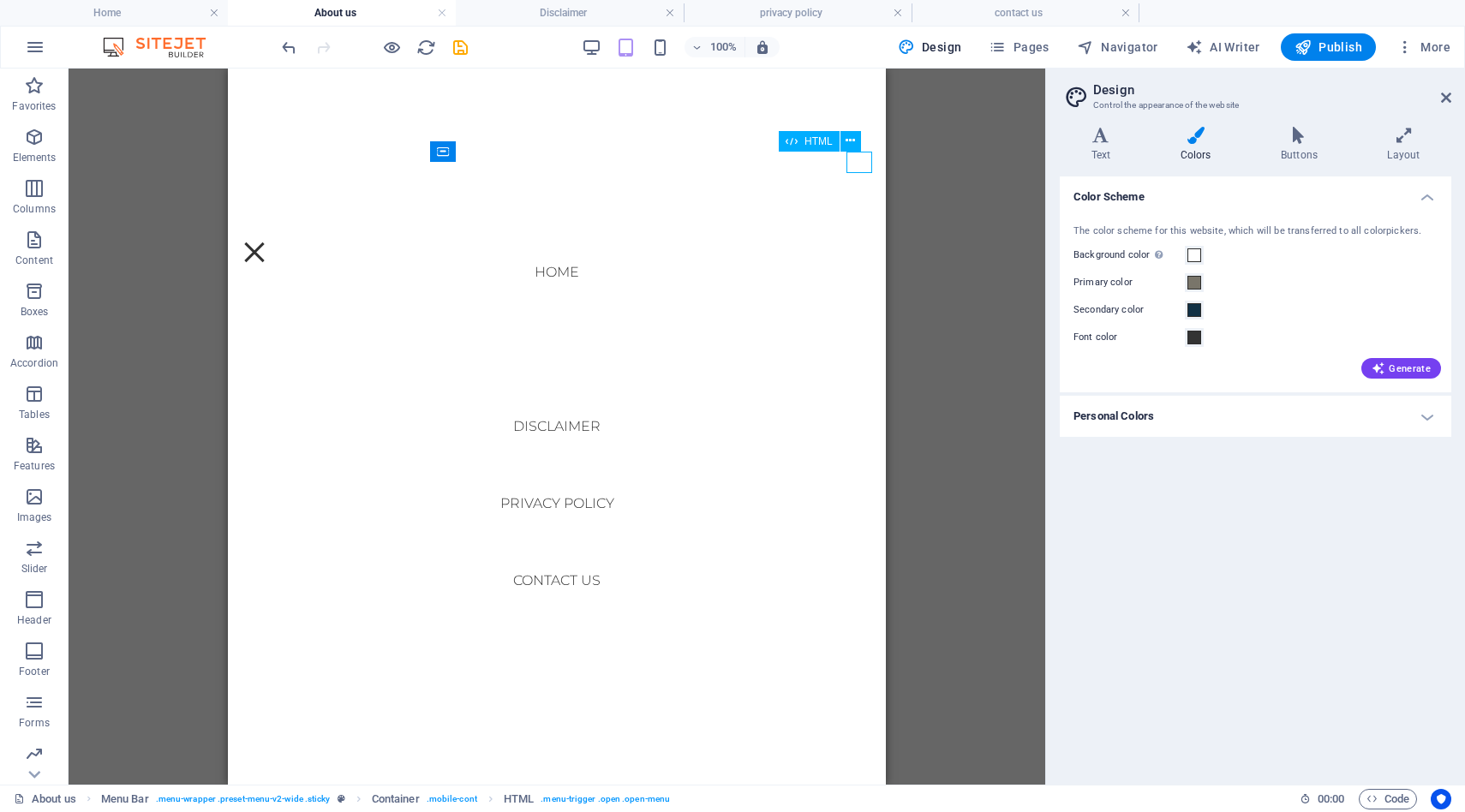 click on "Menu" at bounding box center (254, 252) 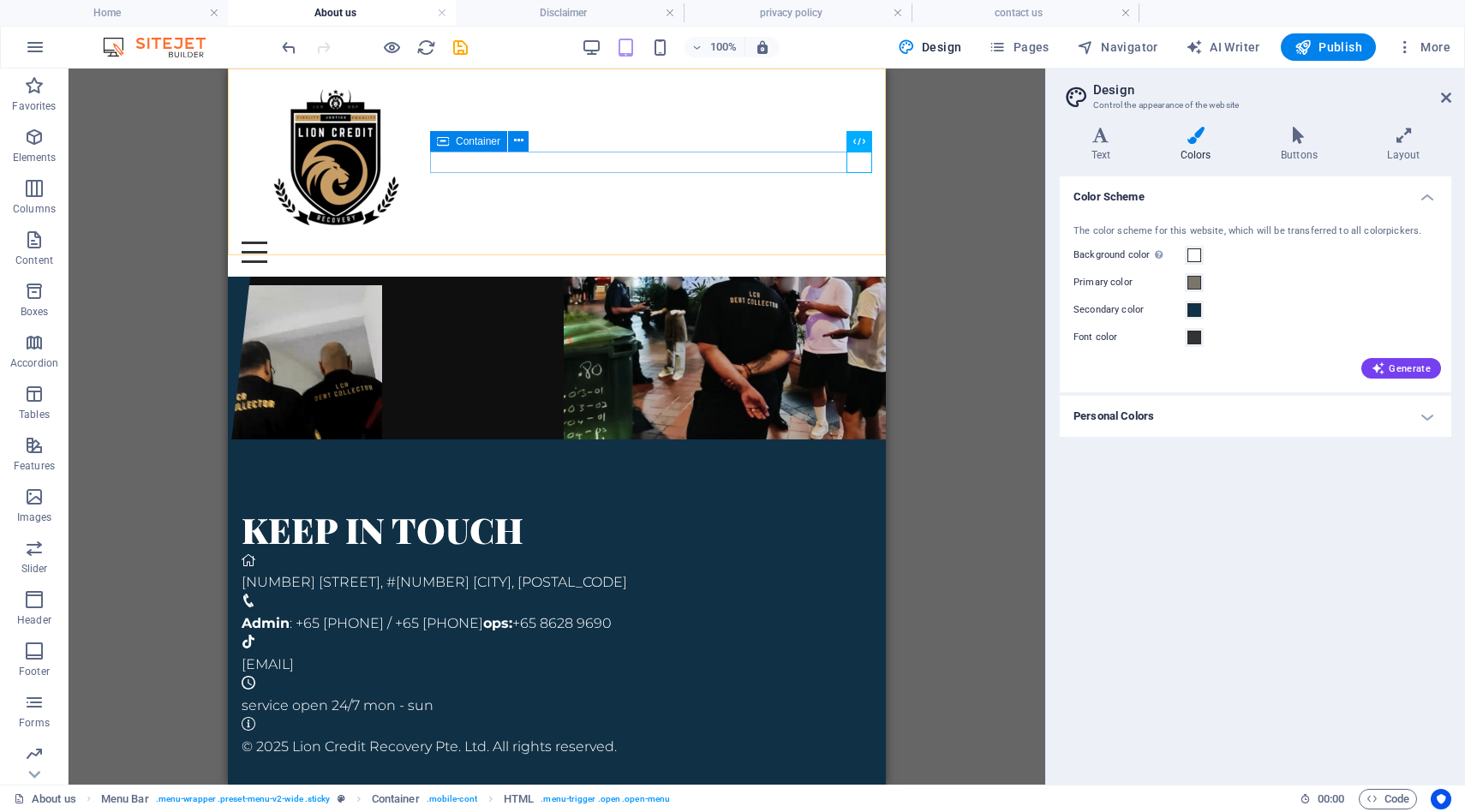 click on "Menu" at bounding box center (557, 252) 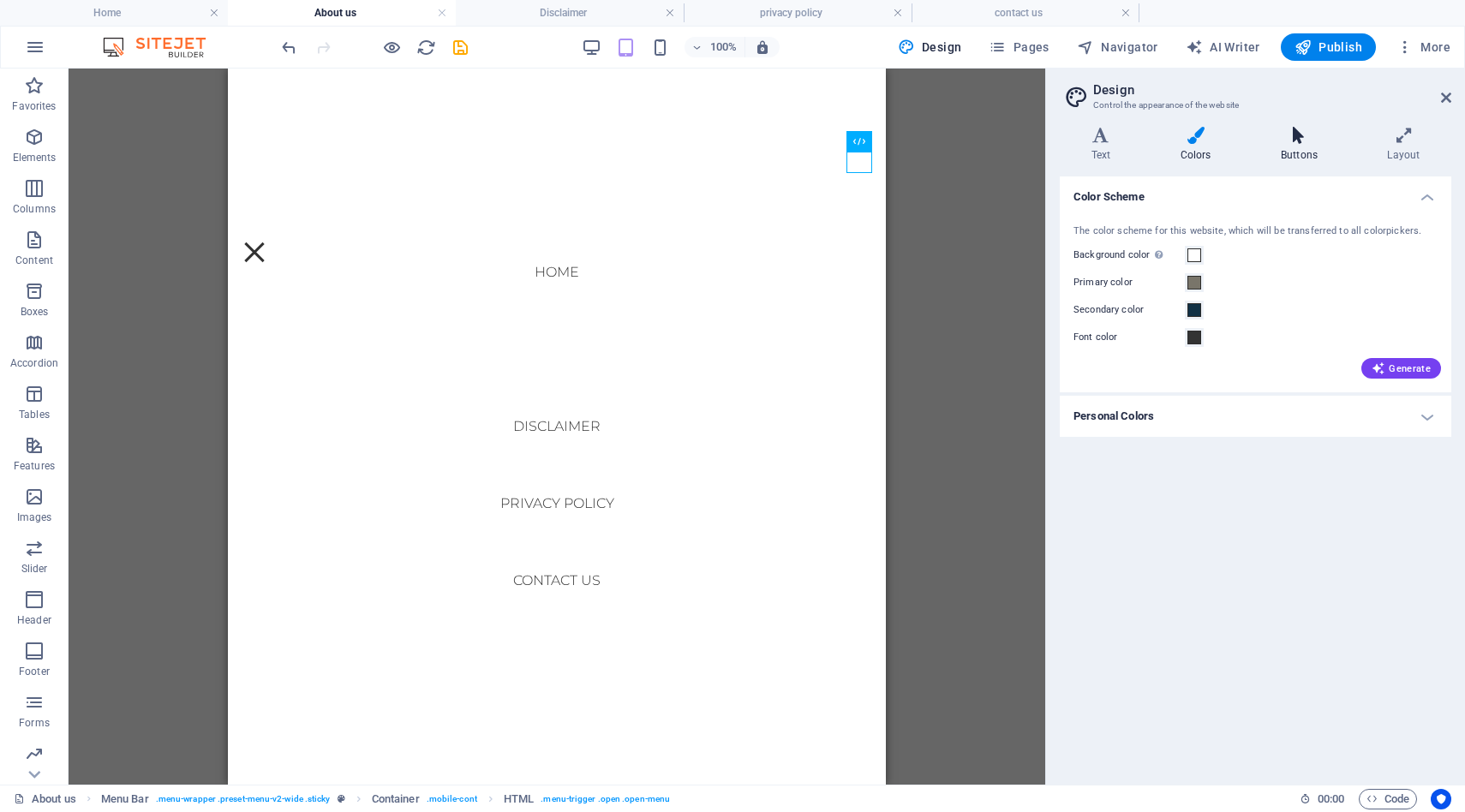 click at bounding box center [1299, 135] 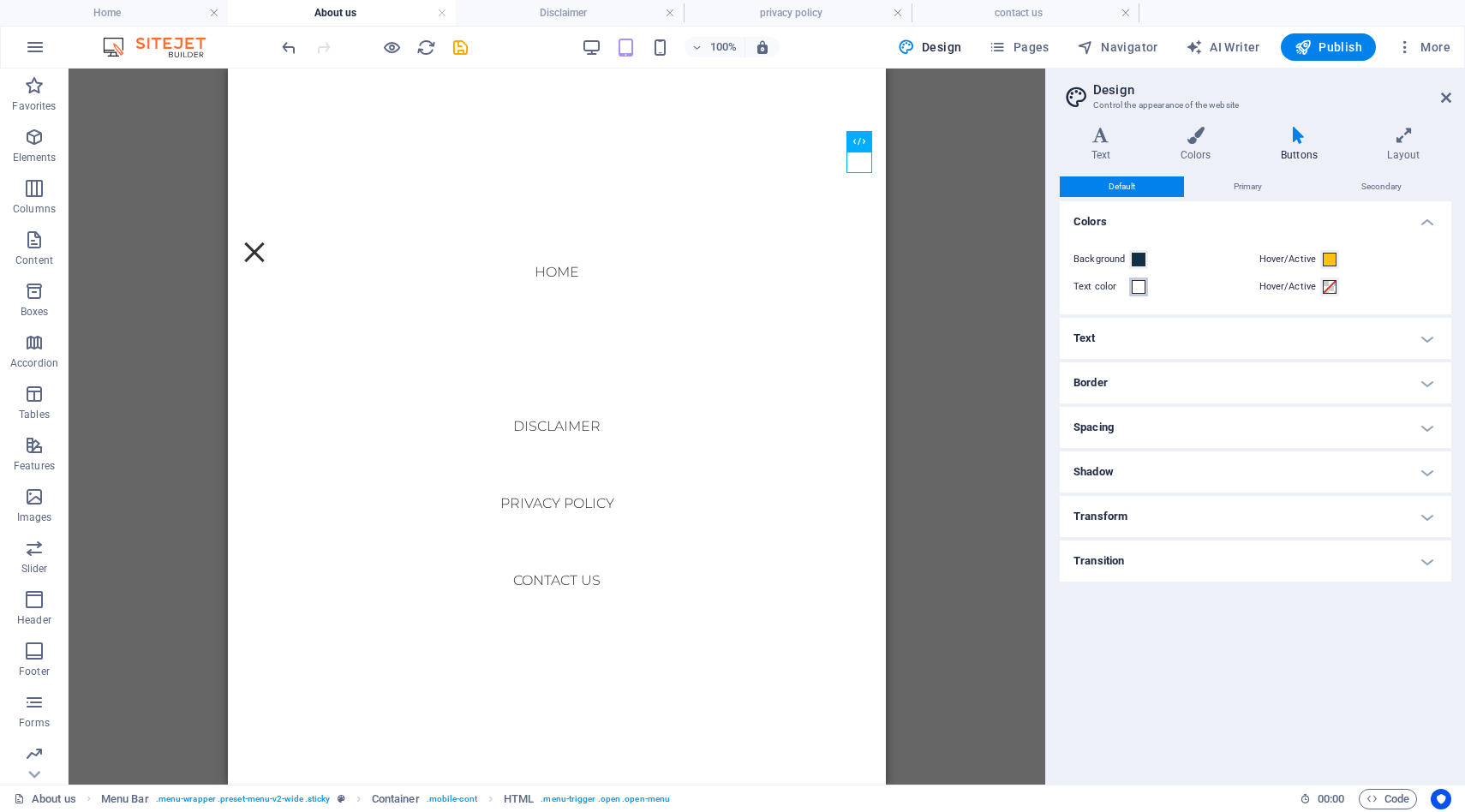 click at bounding box center [1139, 287] 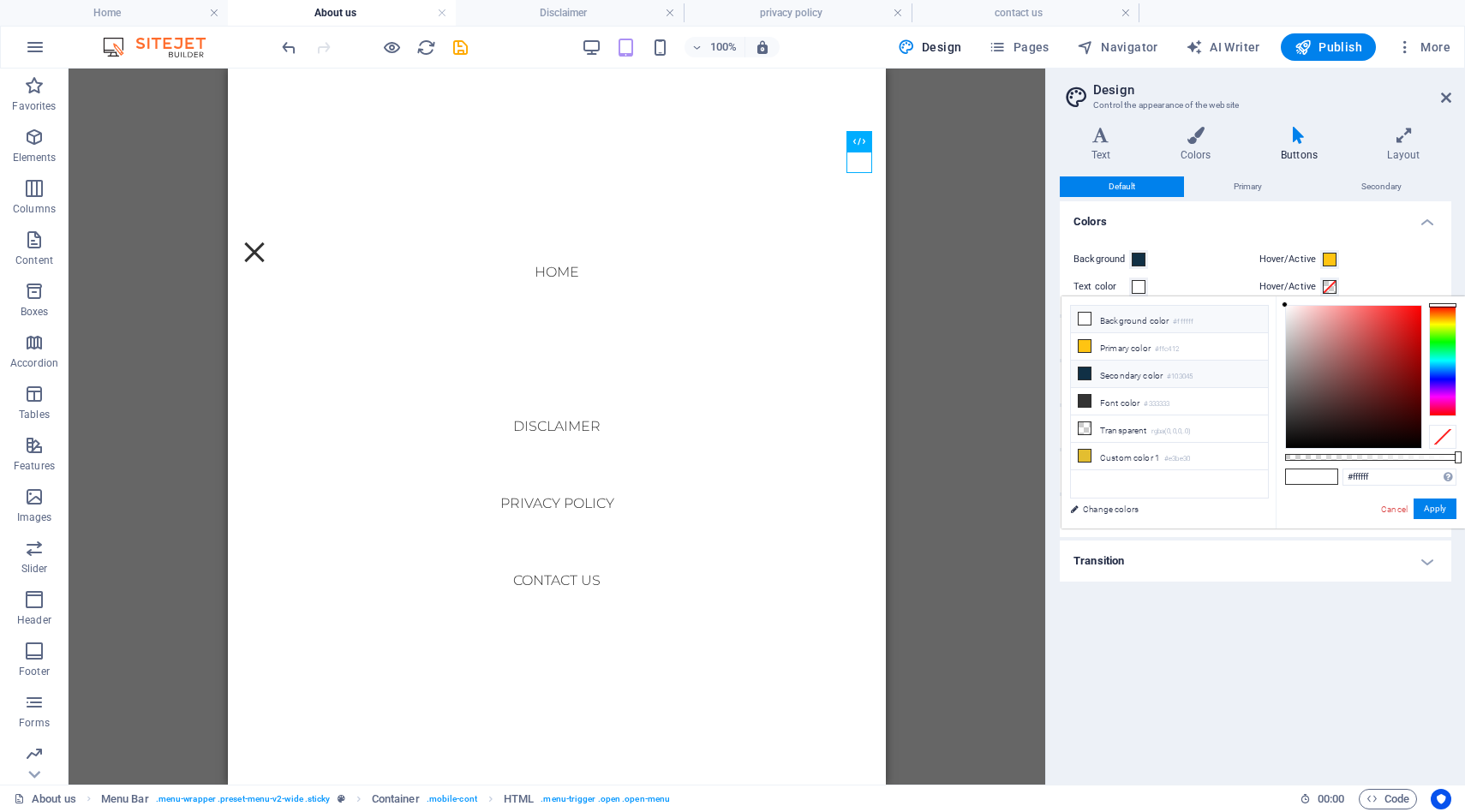 click at bounding box center [1085, 373] 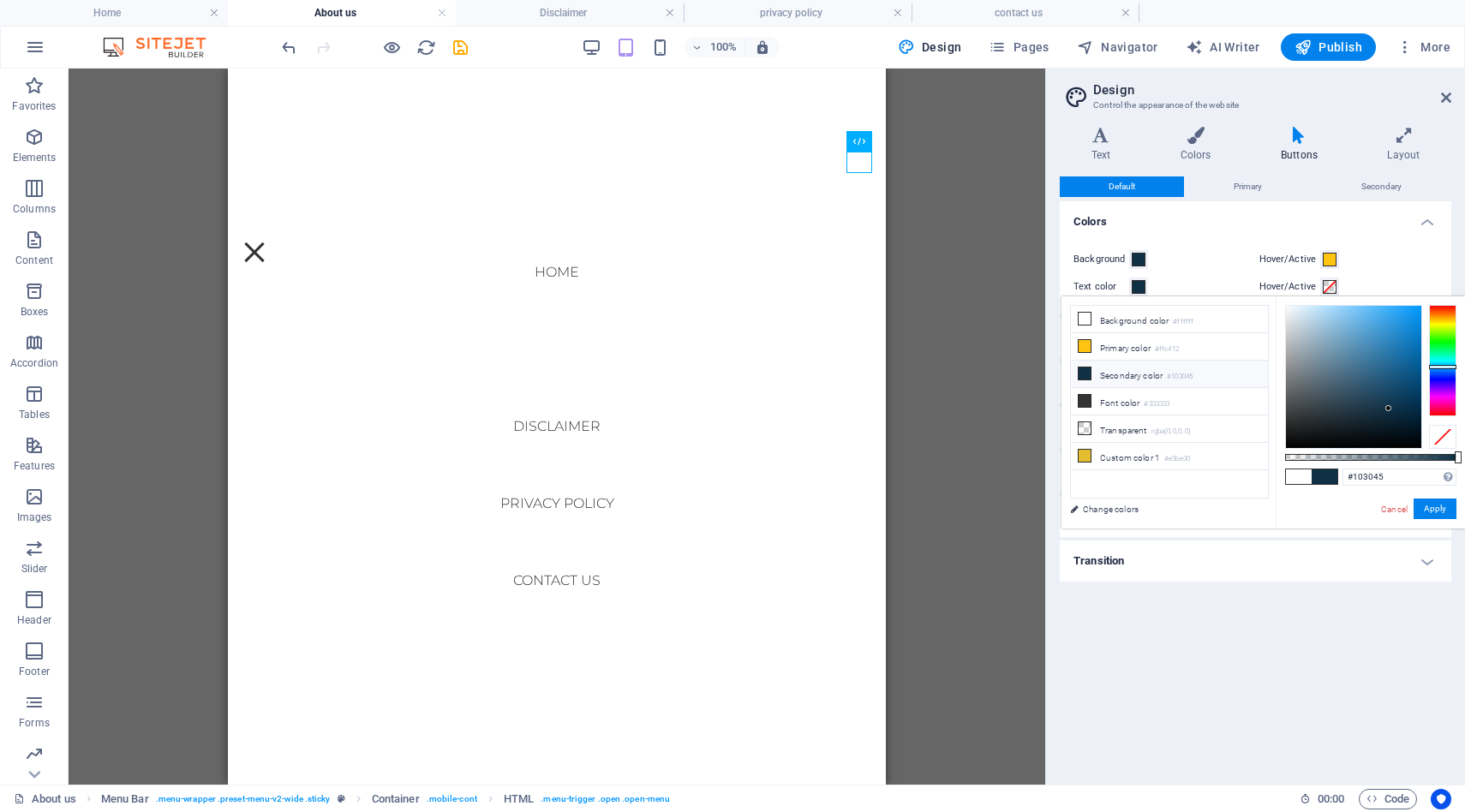 type on "#1072b3" 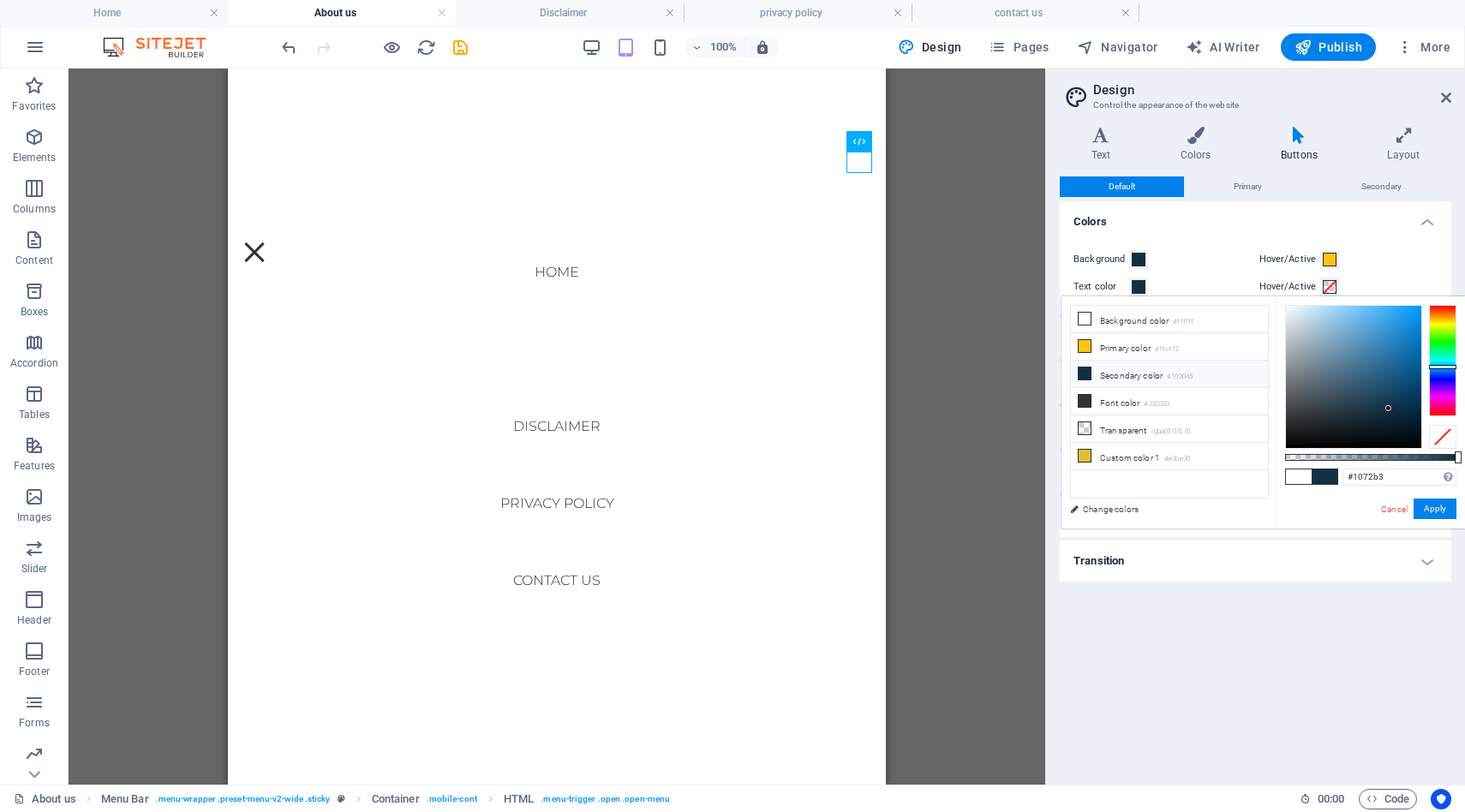 click at bounding box center (1354, 377) 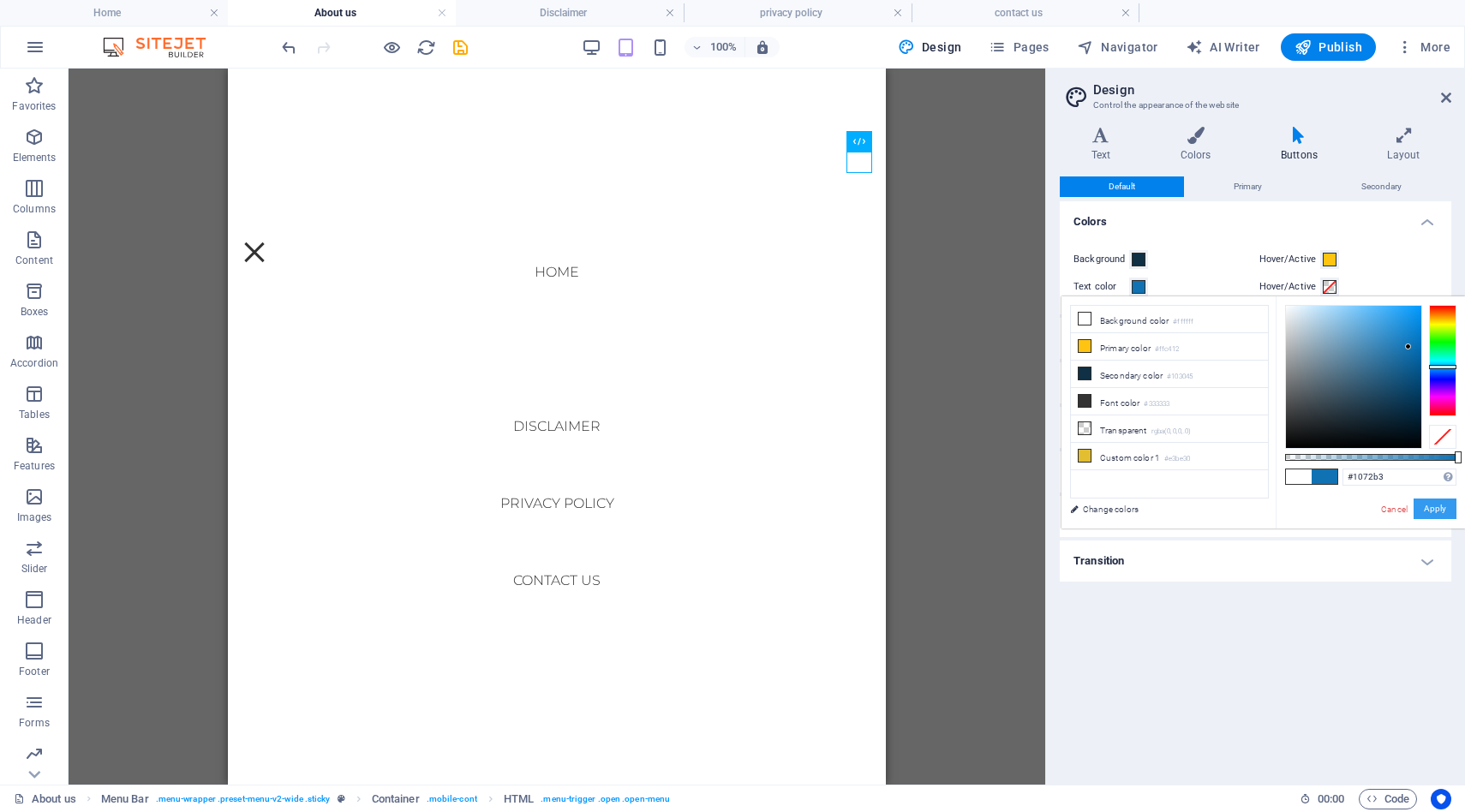 click on "Apply" at bounding box center [1435, 509] 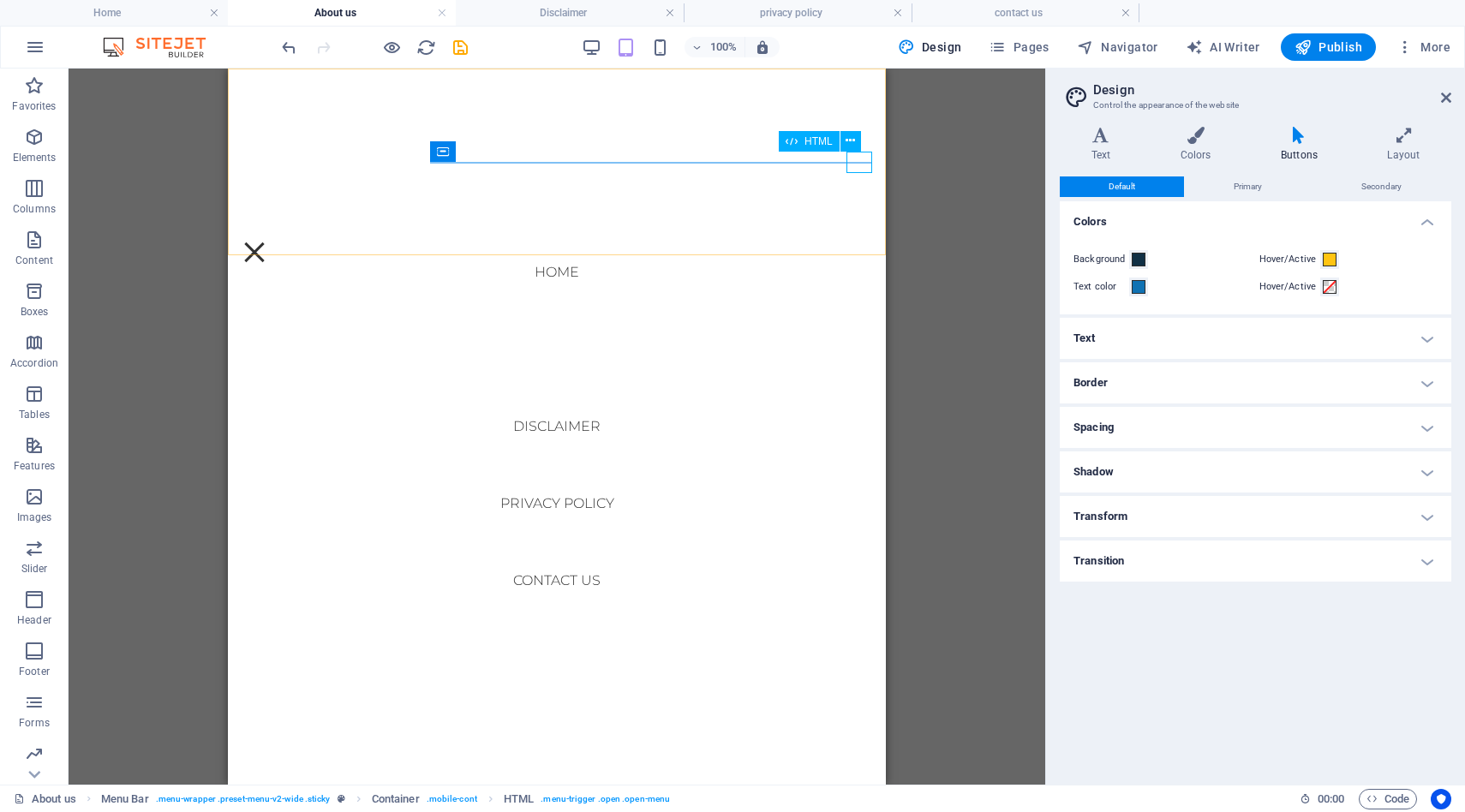 click on "Menu" at bounding box center [254, 252] 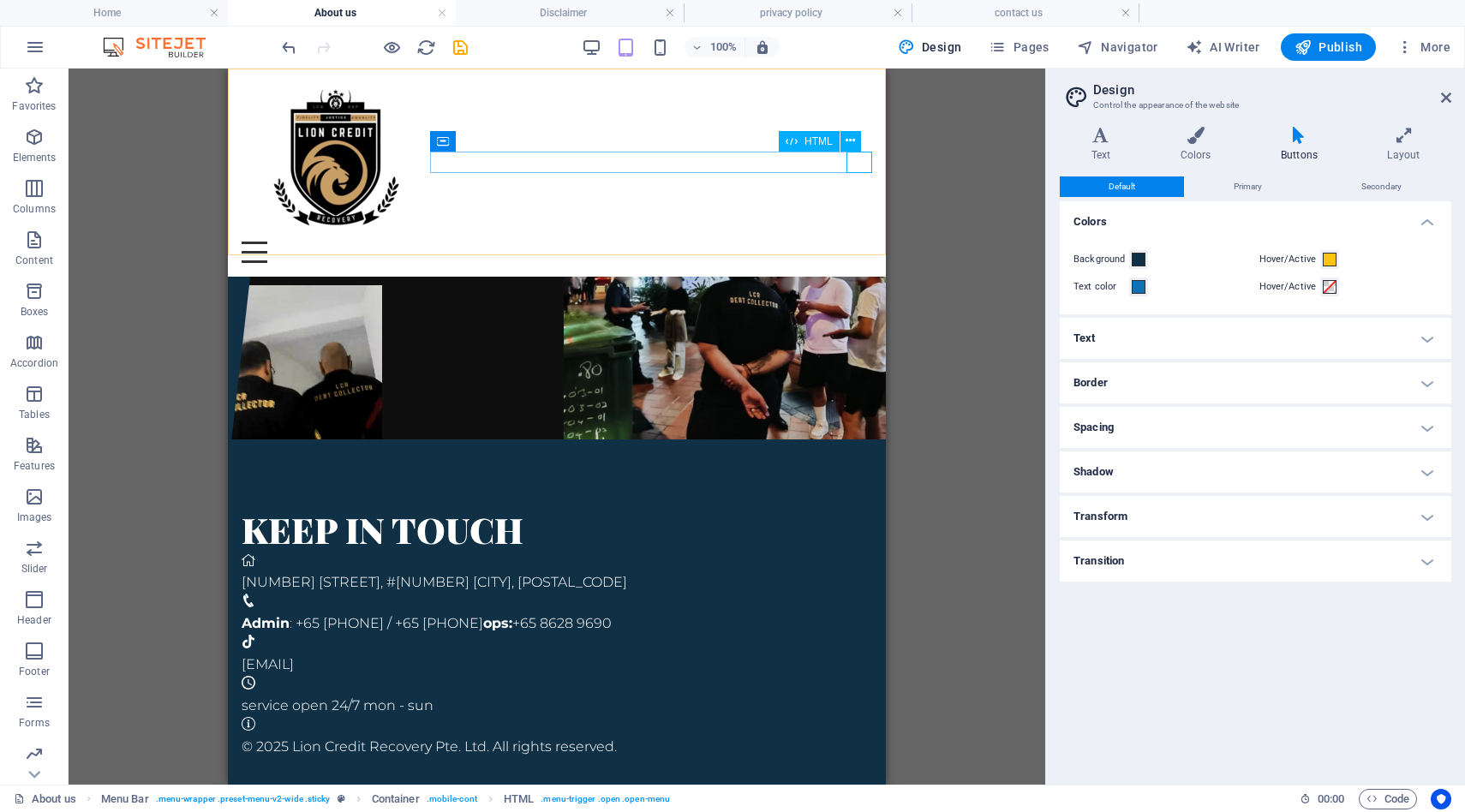 click on "Menu" at bounding box center (557, 252) 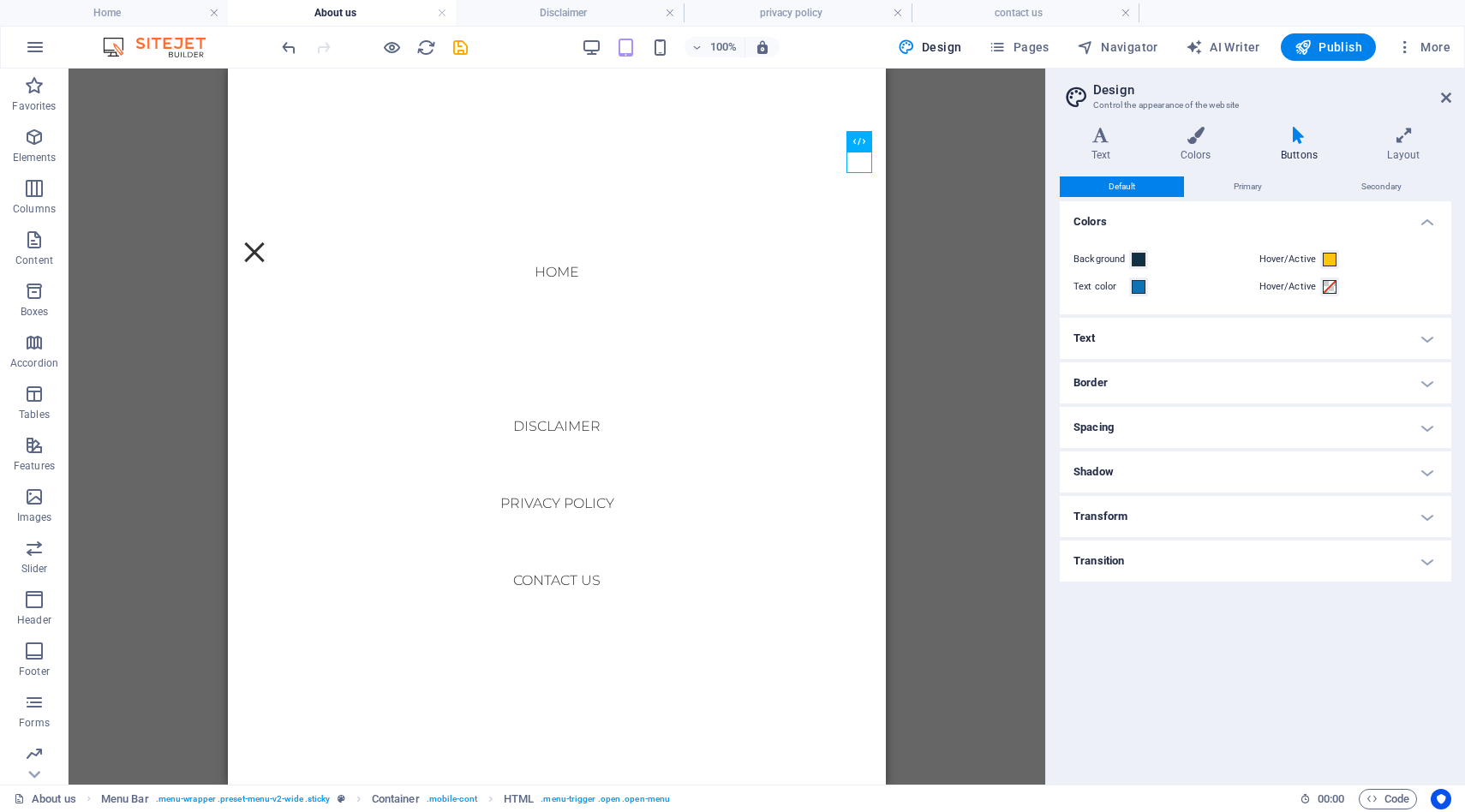 click on "Text" at bounding box center (1255, 338) 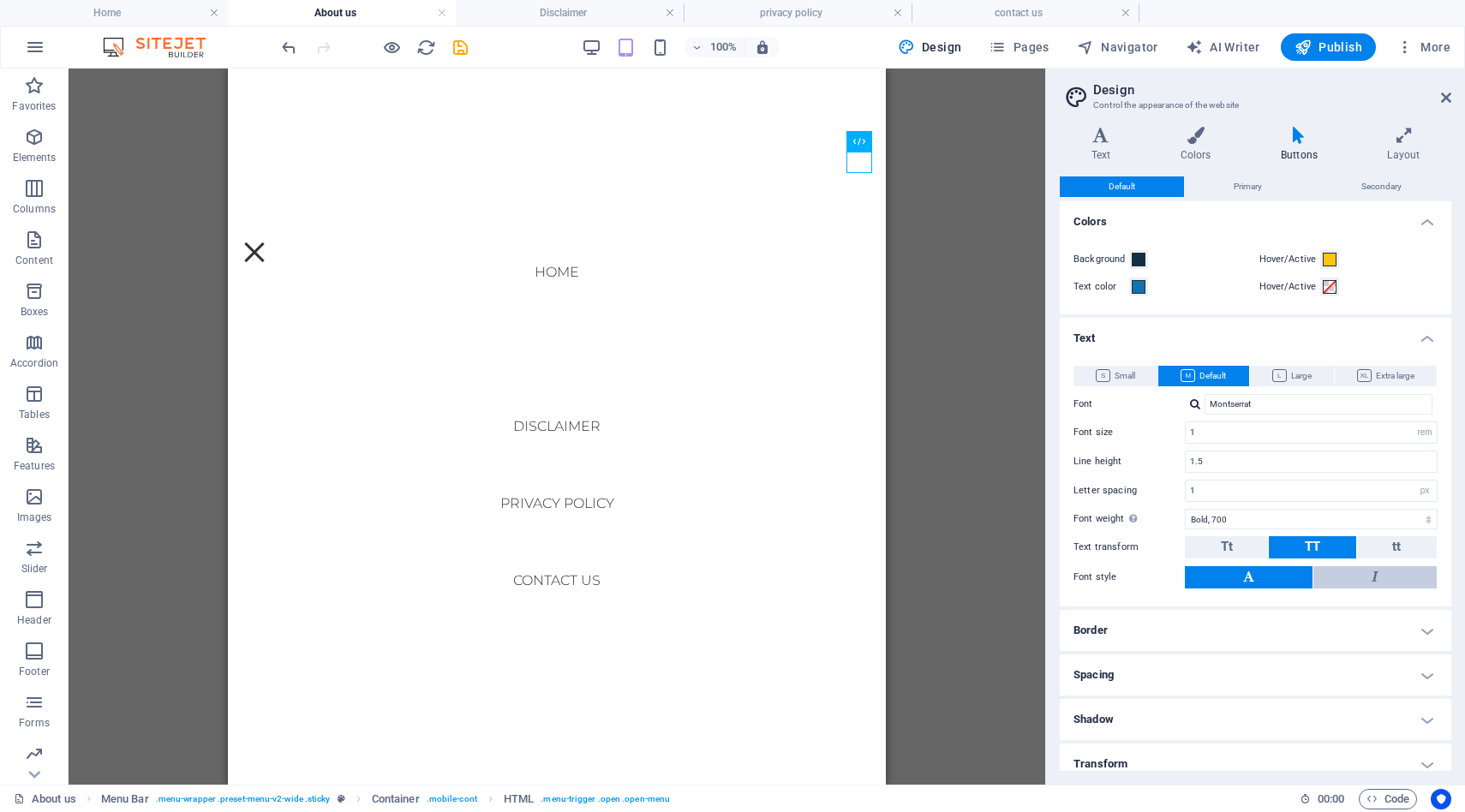 click at bounding box center [1375, 577] 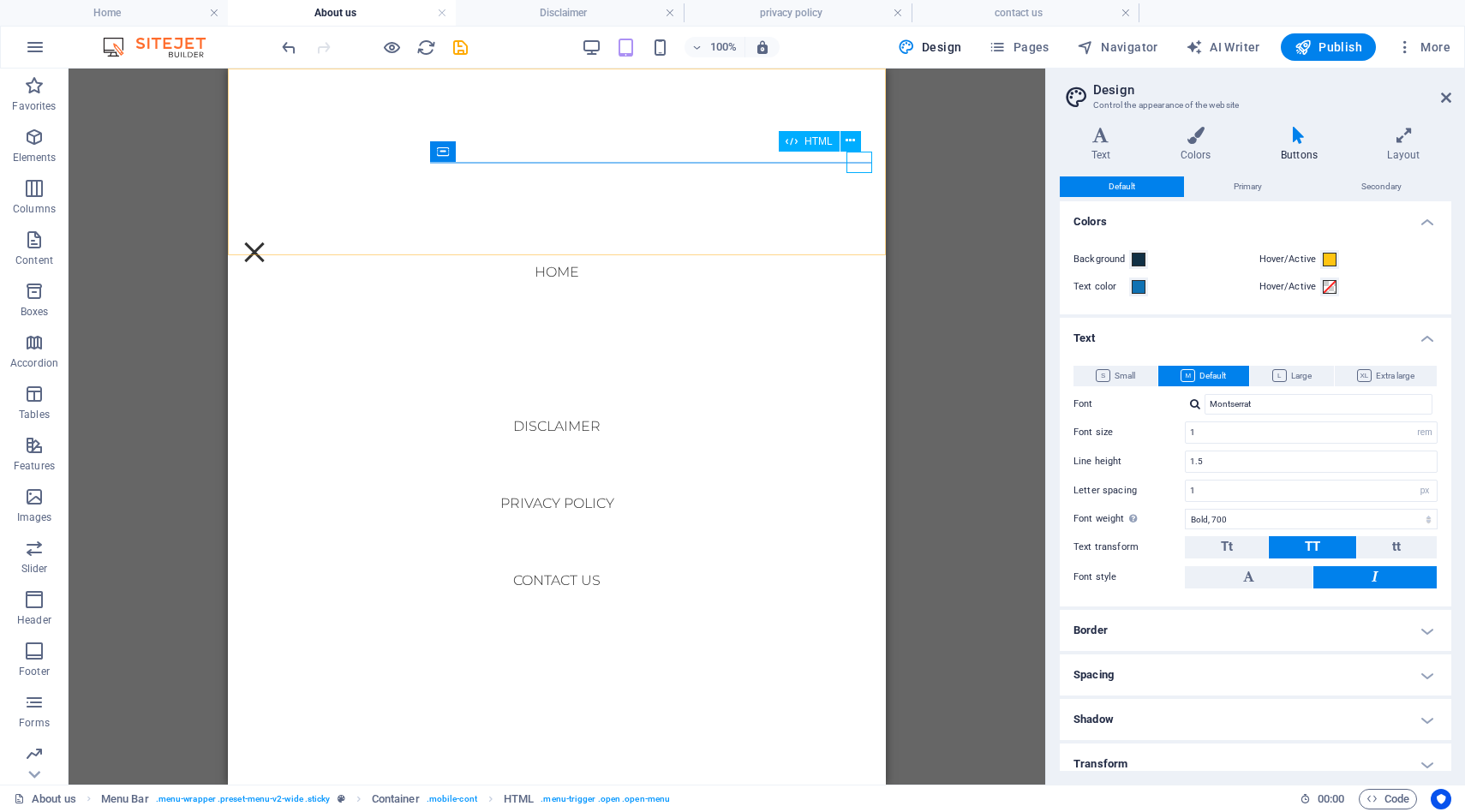 click on "Menu" at bounding box center (254, 252) 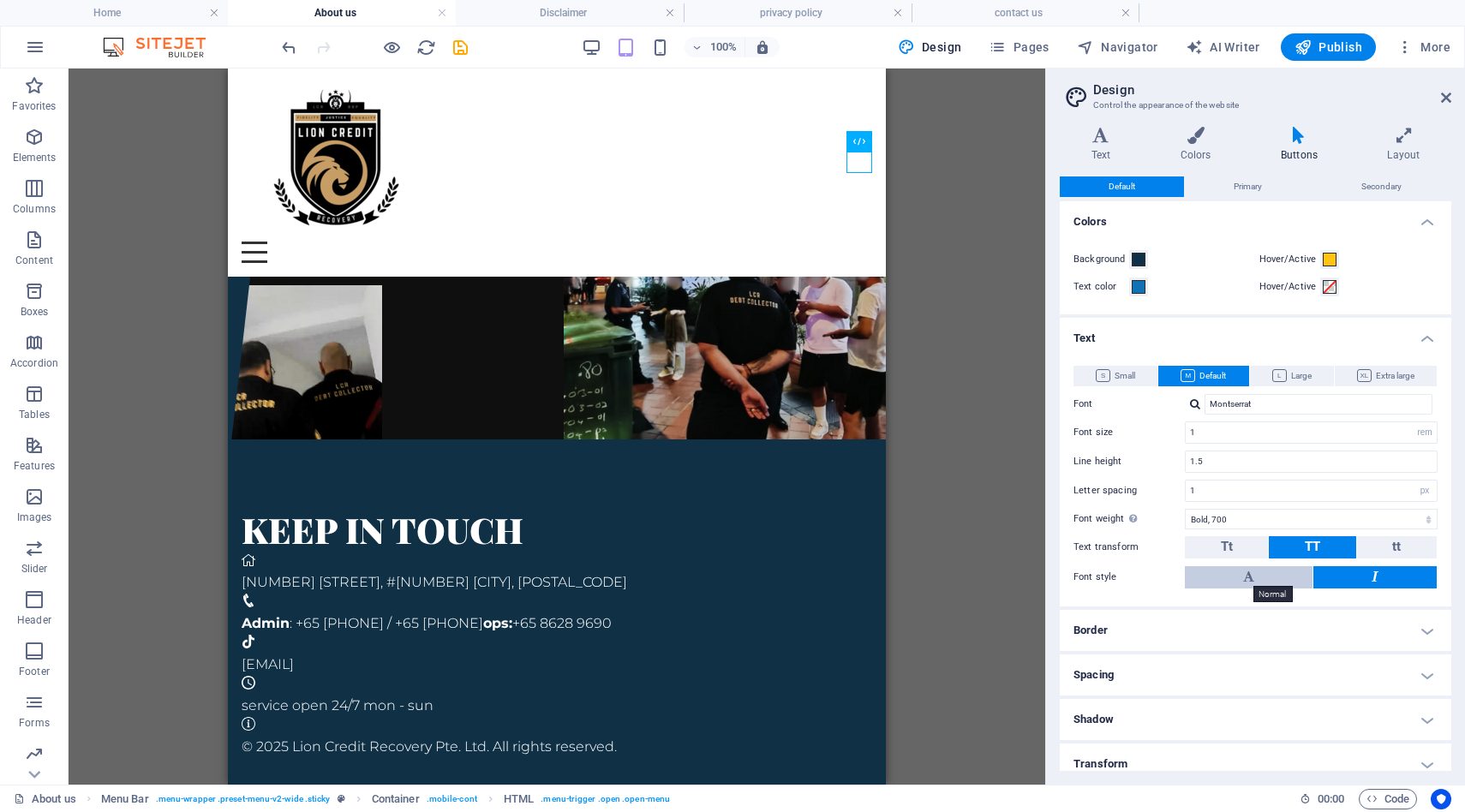 click at bounding box center (1248, 576) 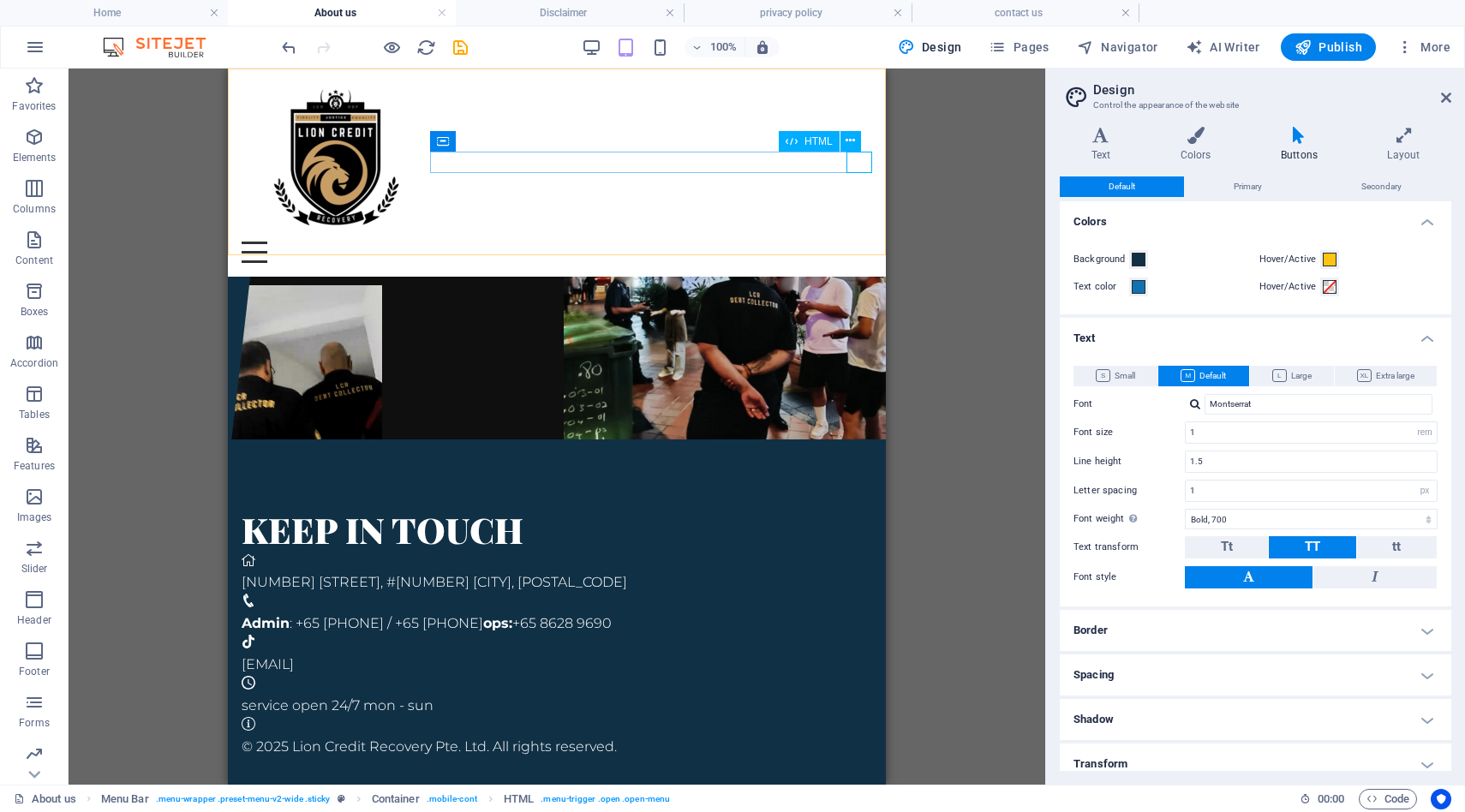 click on "Menu" at bounding box center [557, 252] 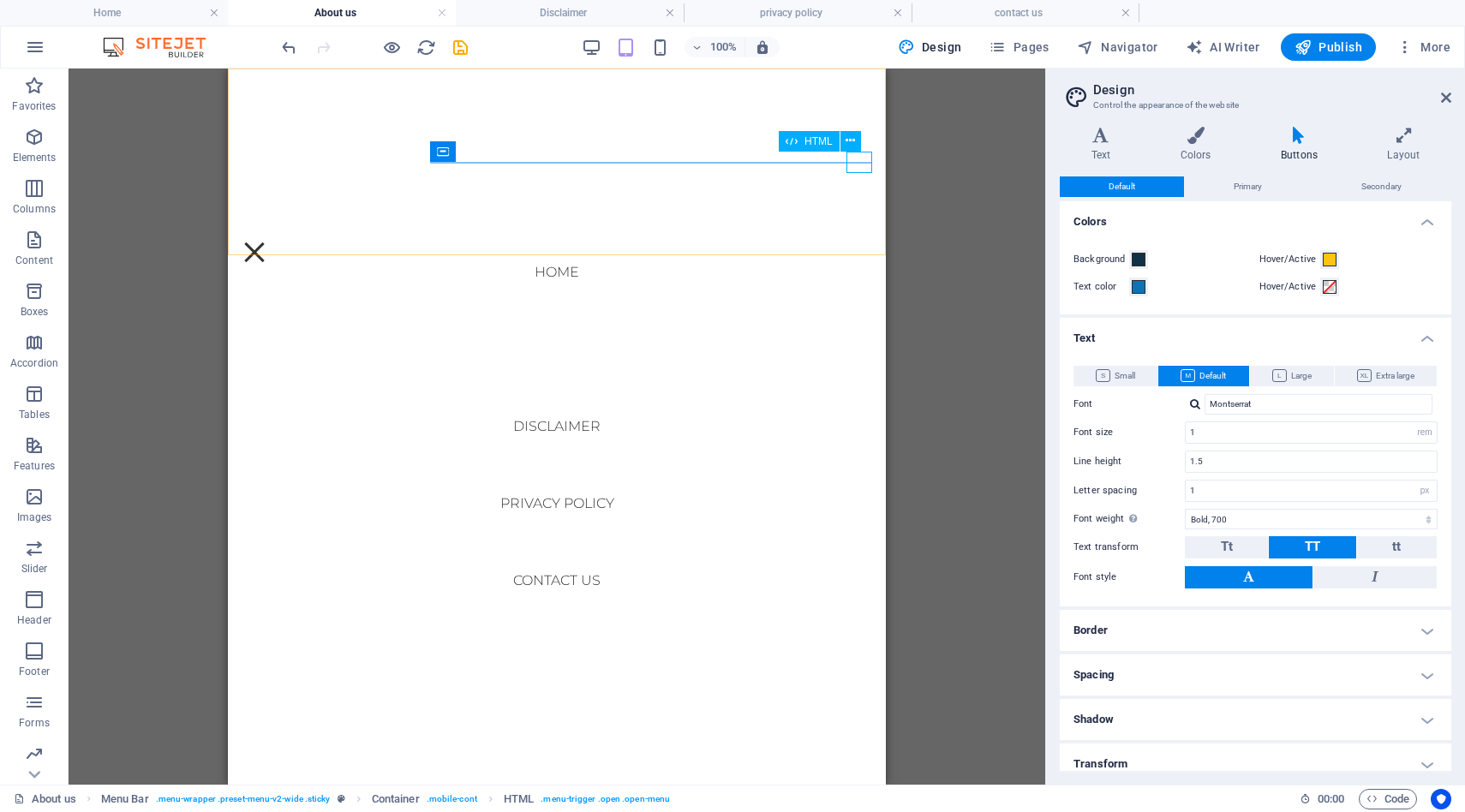 click on "Menu" at bounding box center [254, 252] 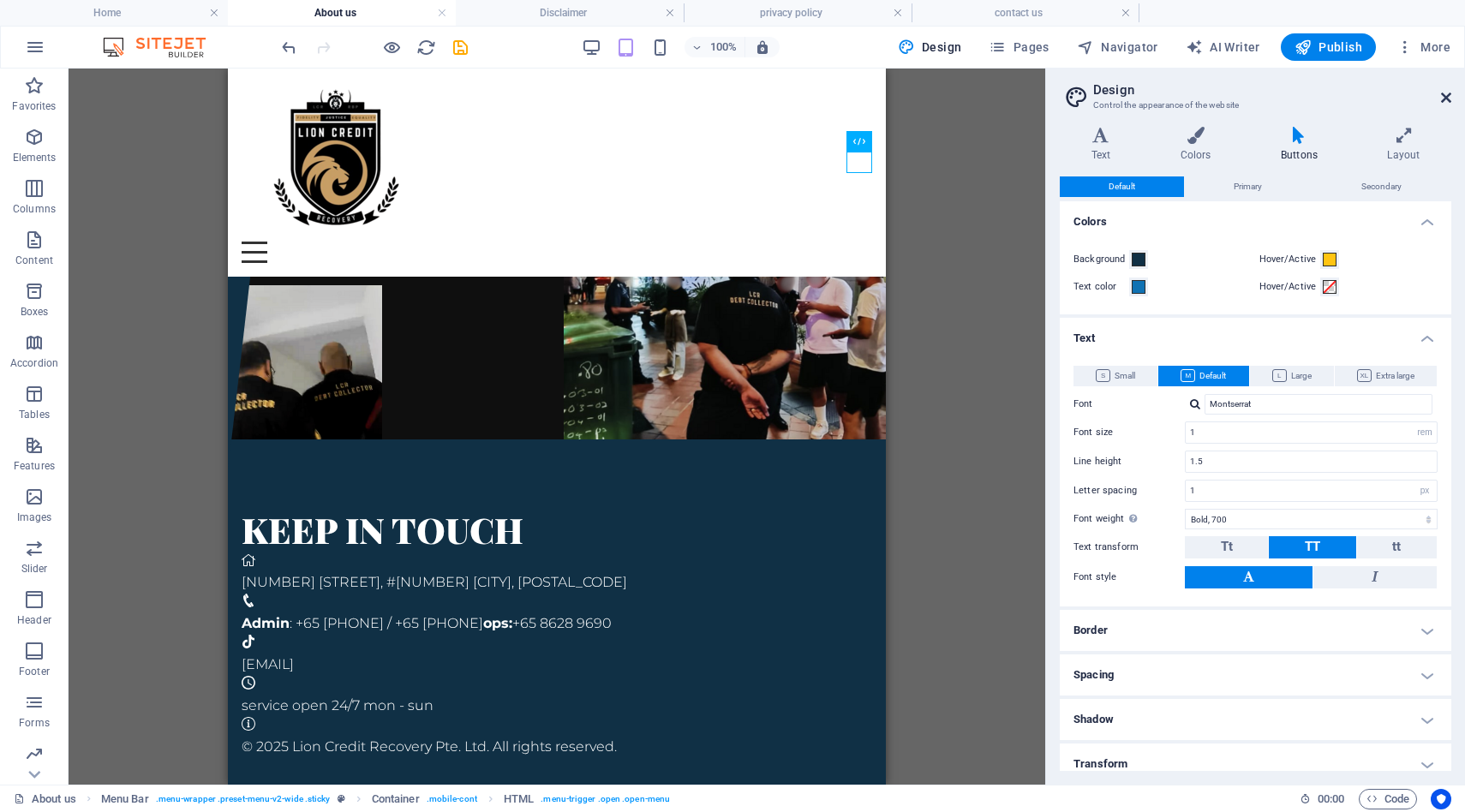 click at bounding box center (1446, 98) 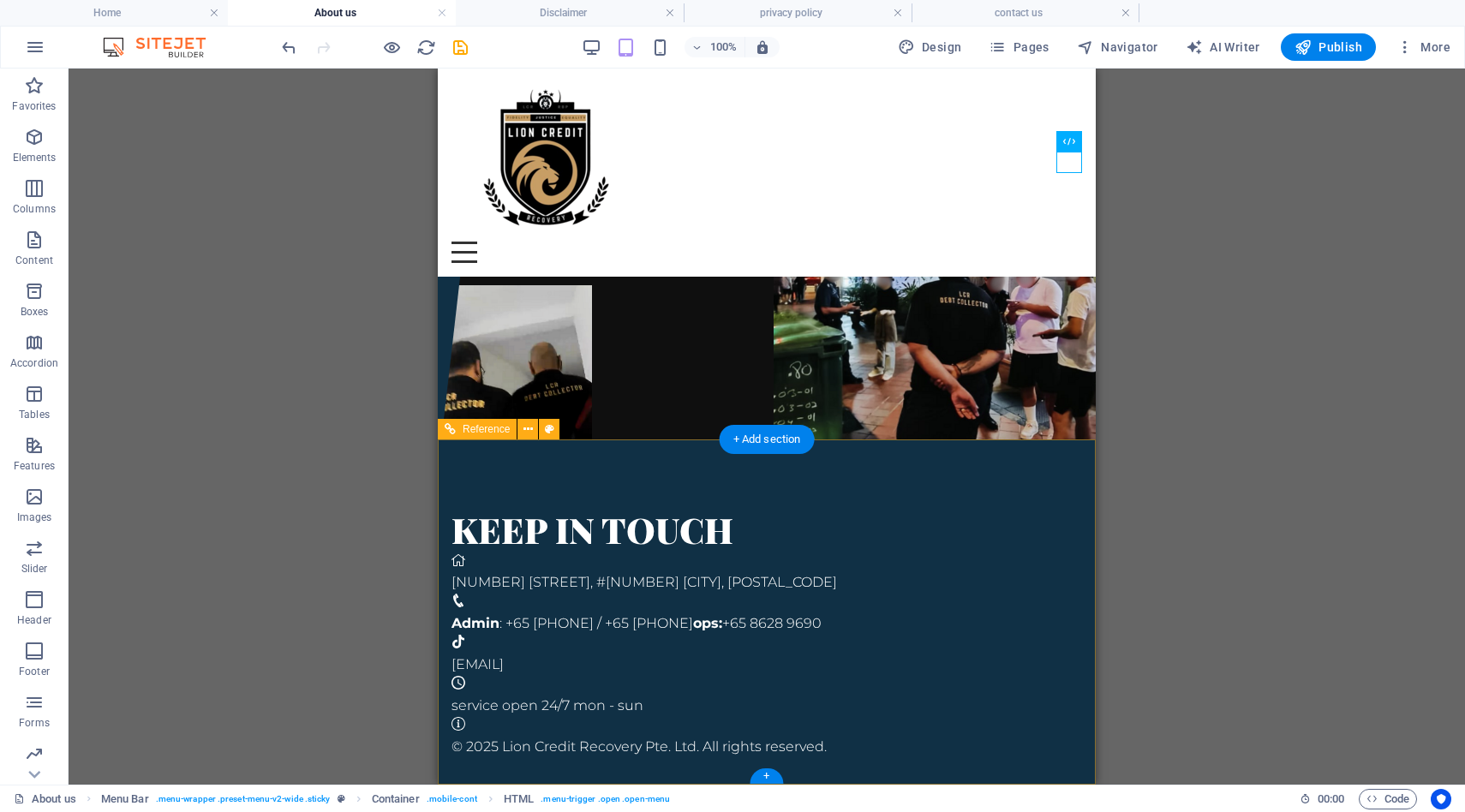 scroll, scrollTop: 0, scrollLeft: 0, axis: both 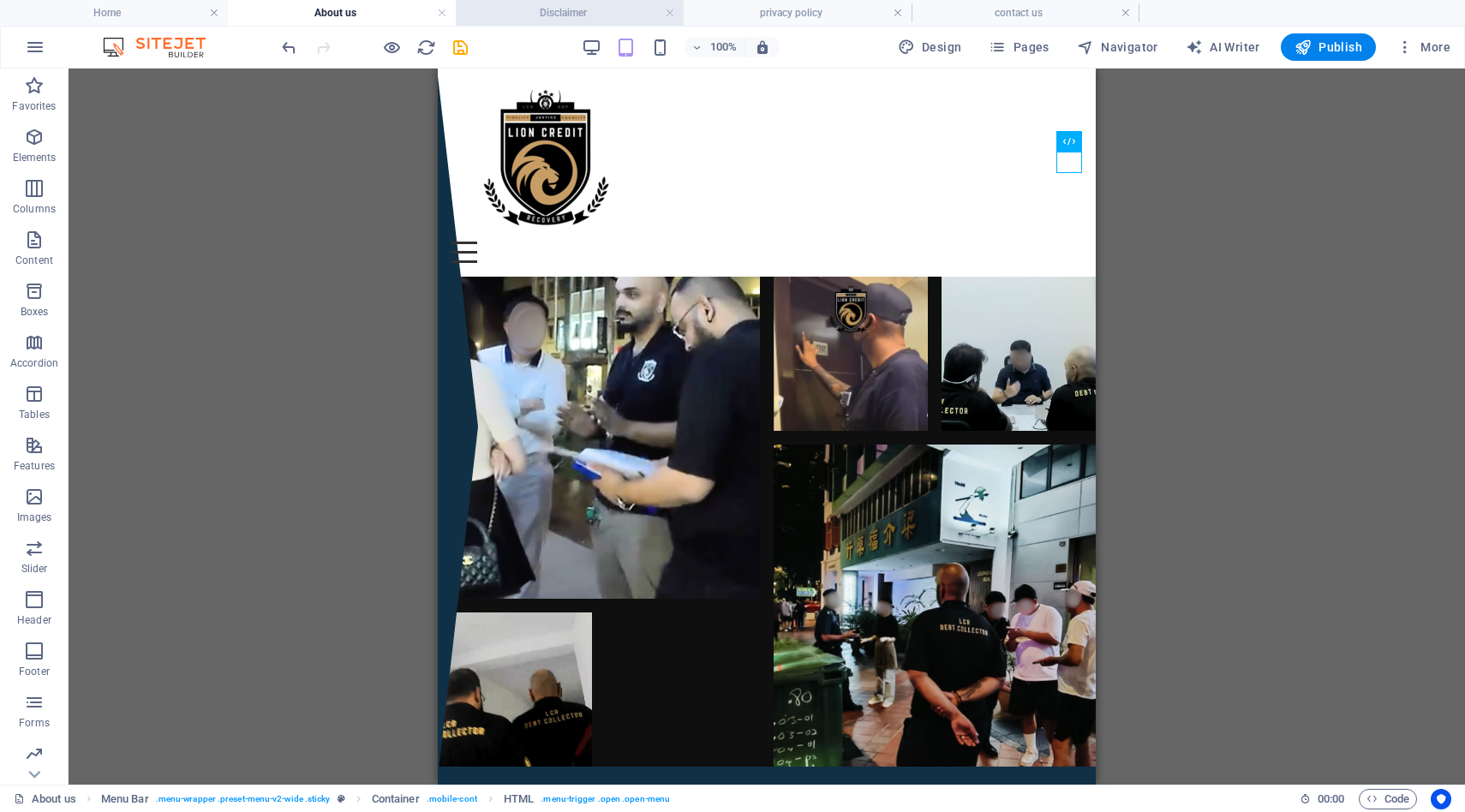 click on "Disclaimer" at bounding box center [570, 13] 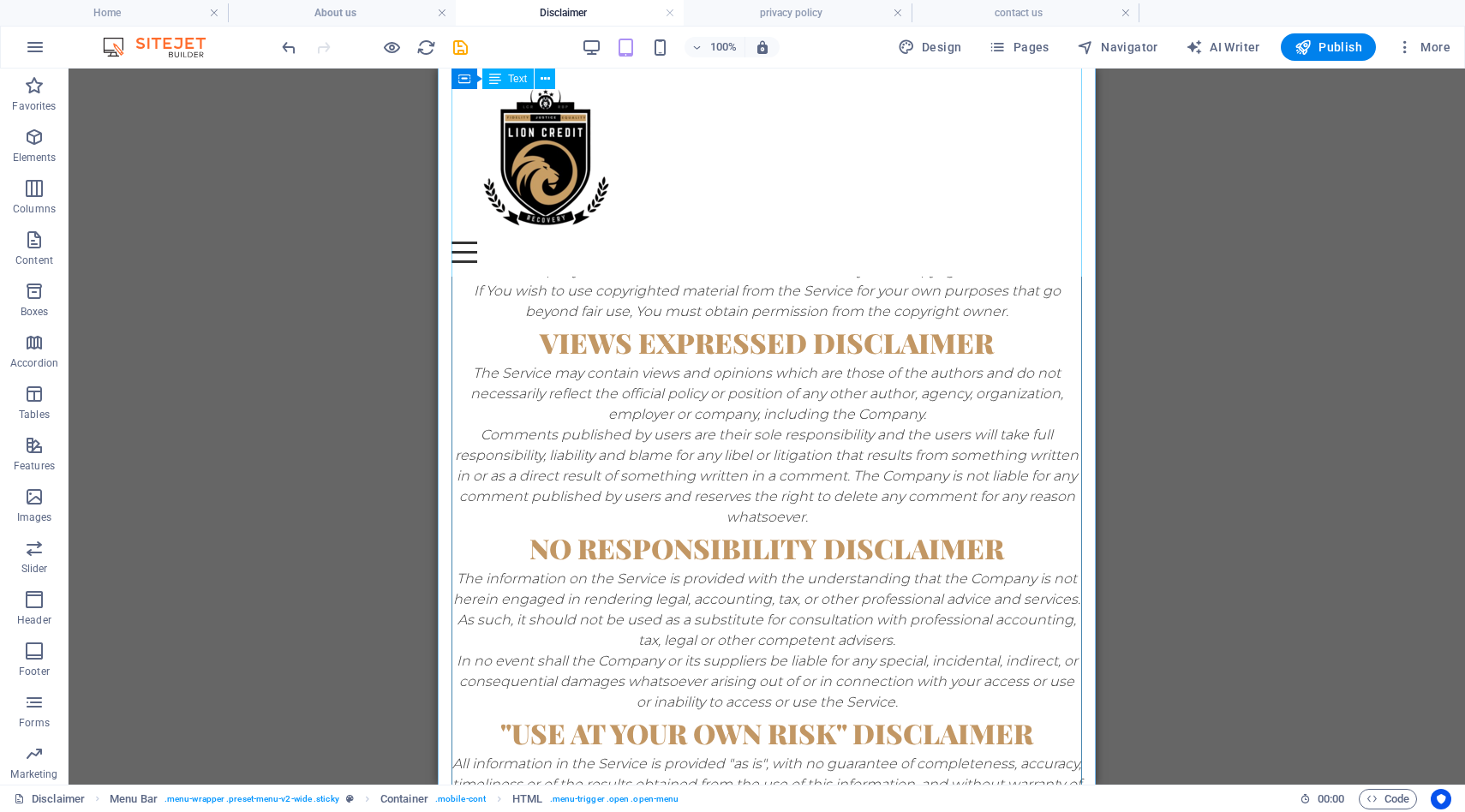 scroll, scrollTop: 0, scrollLeft: 0, axis: both 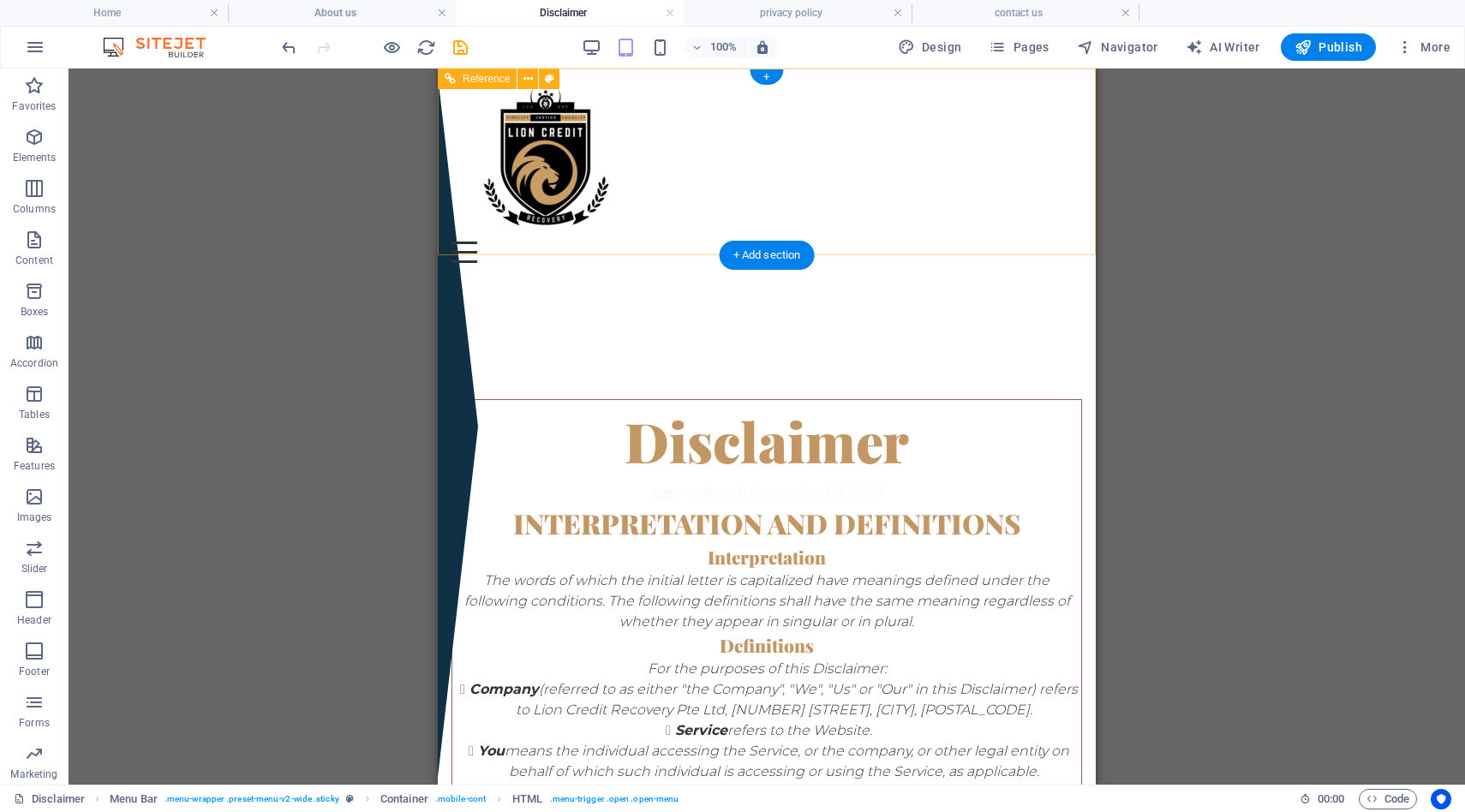 click on "Menu" at bounding box center [767, 252] 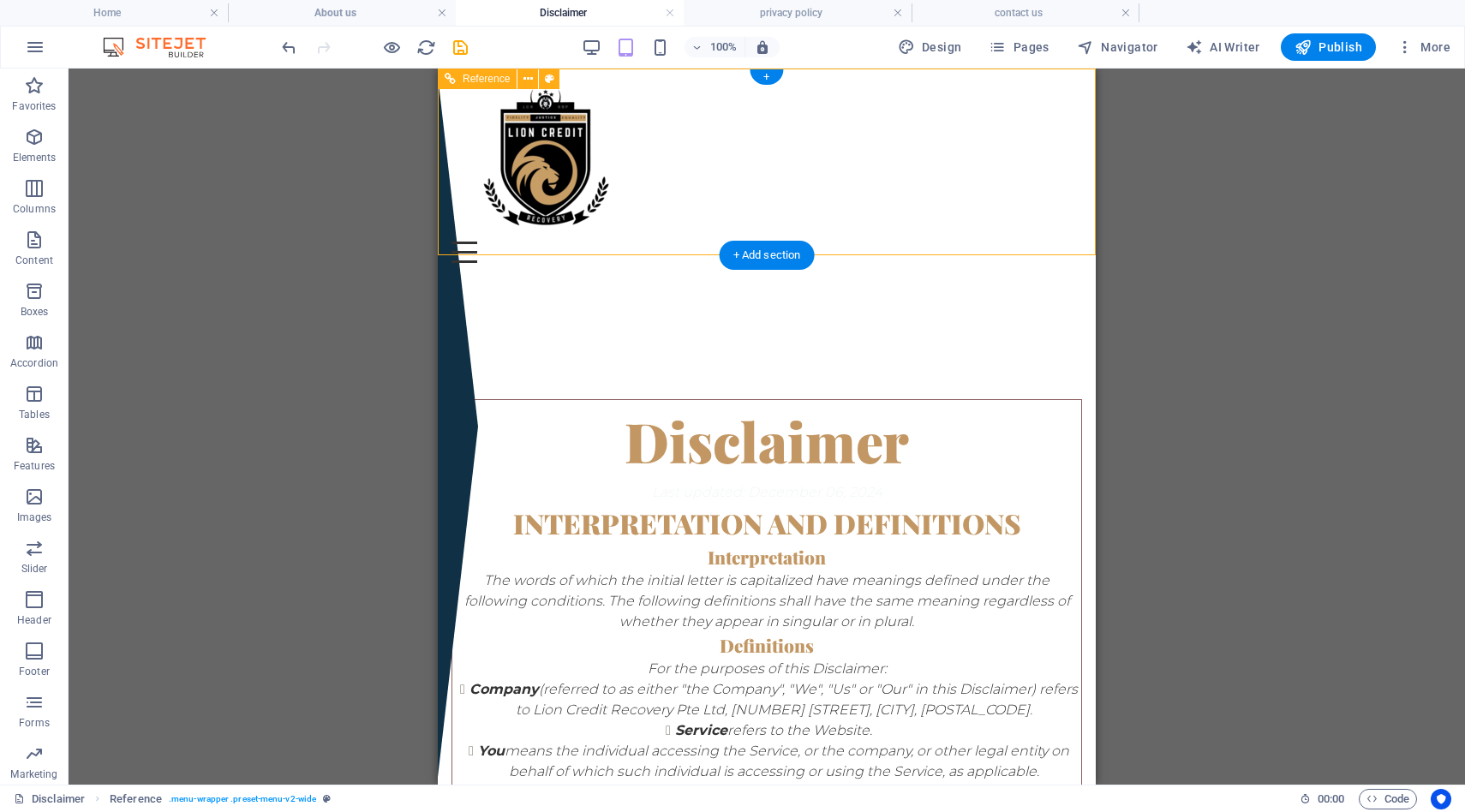 click on "Menu" at bounding box center (767, 252) 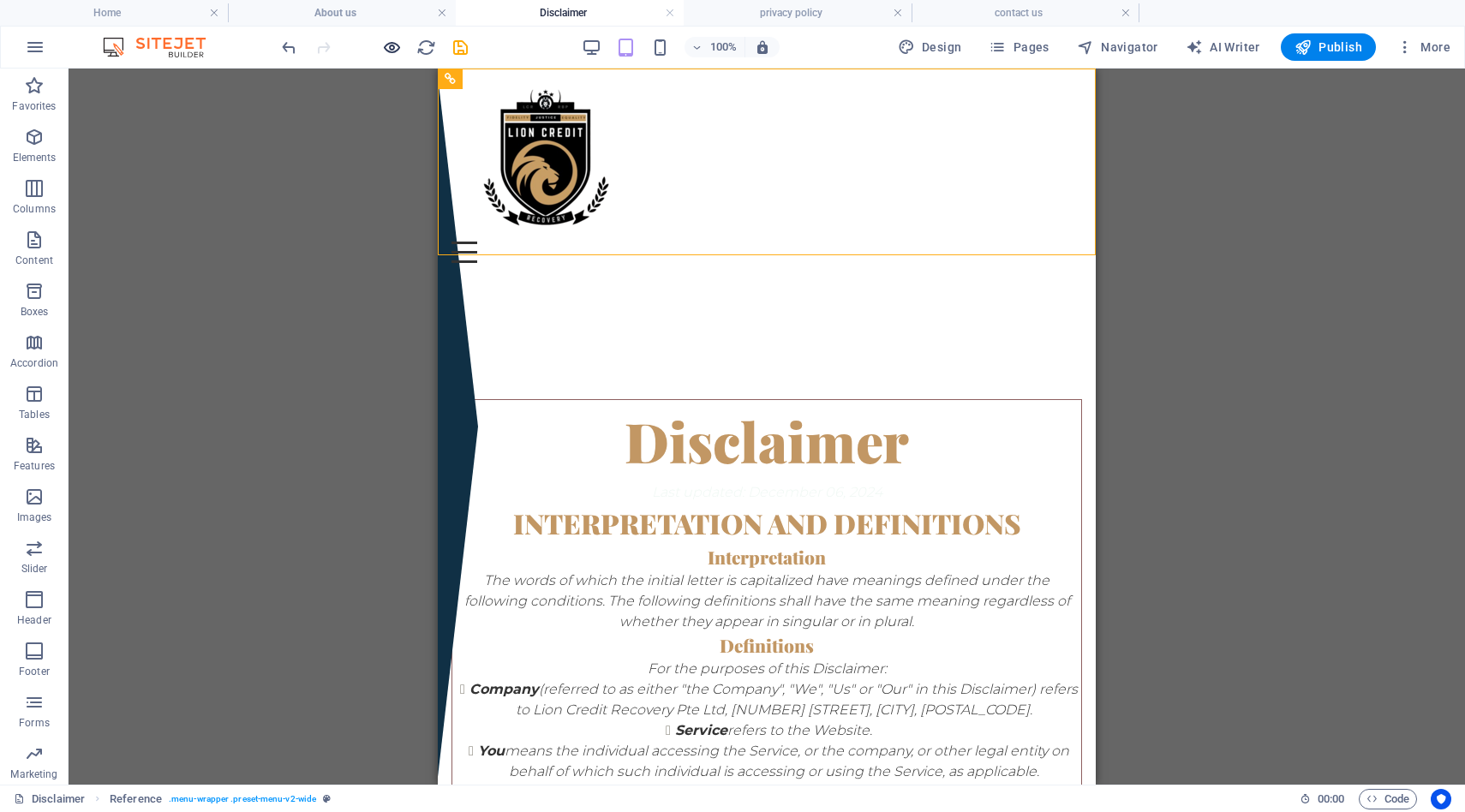 click at bounding box center [392, 47] 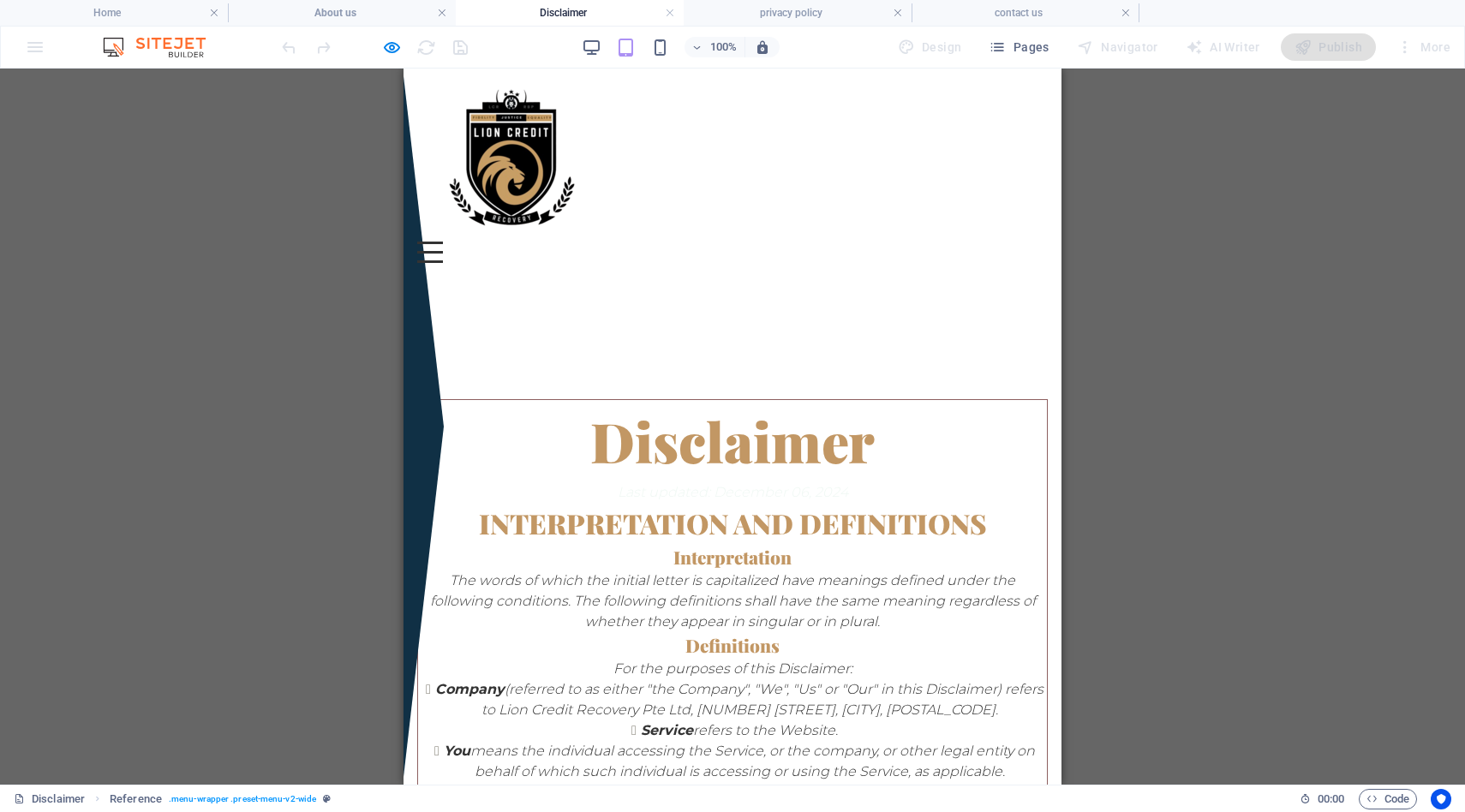 click on "Menu" at bounding box center [430, 252] 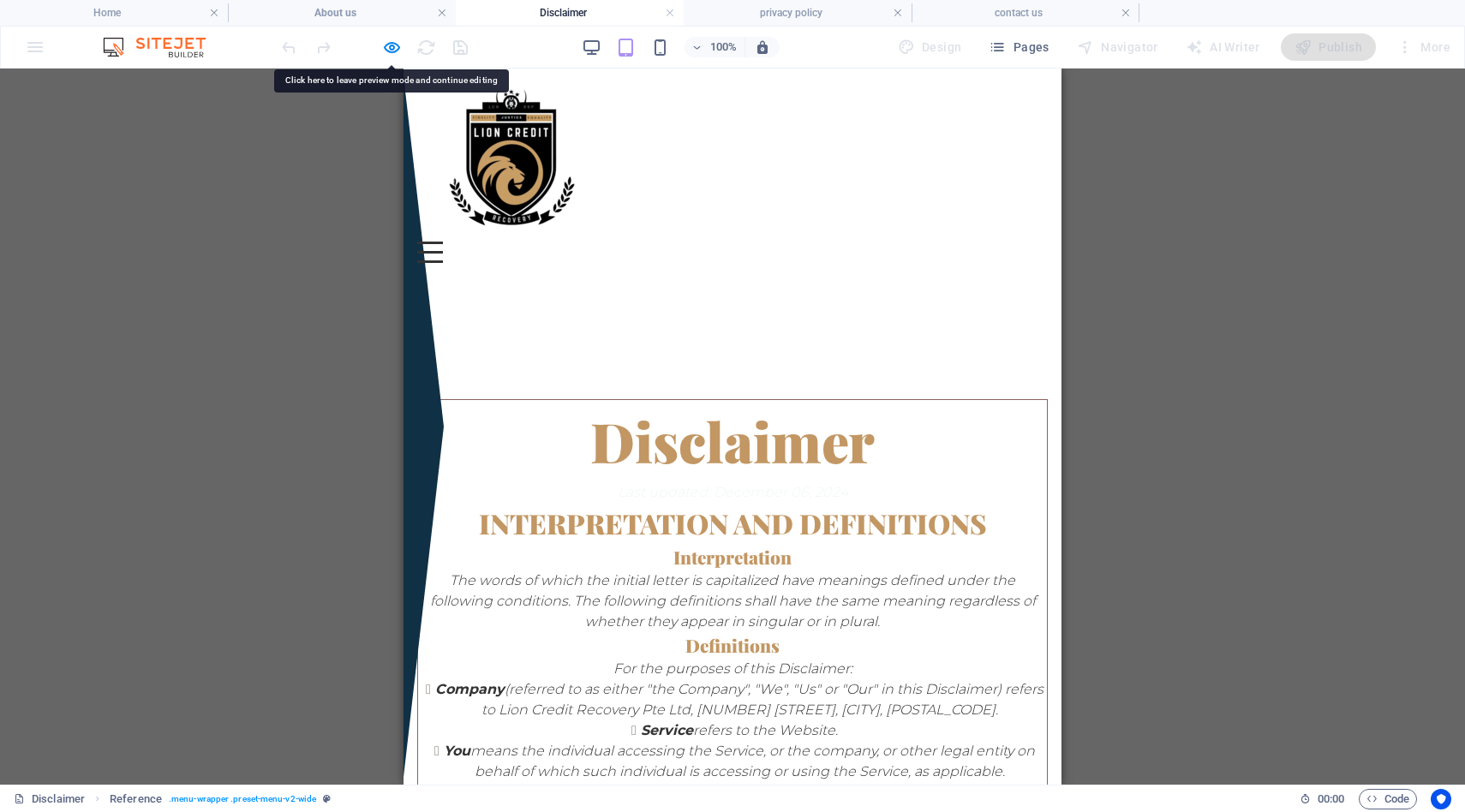 click on "Menu" at bounding box center [430, 252] 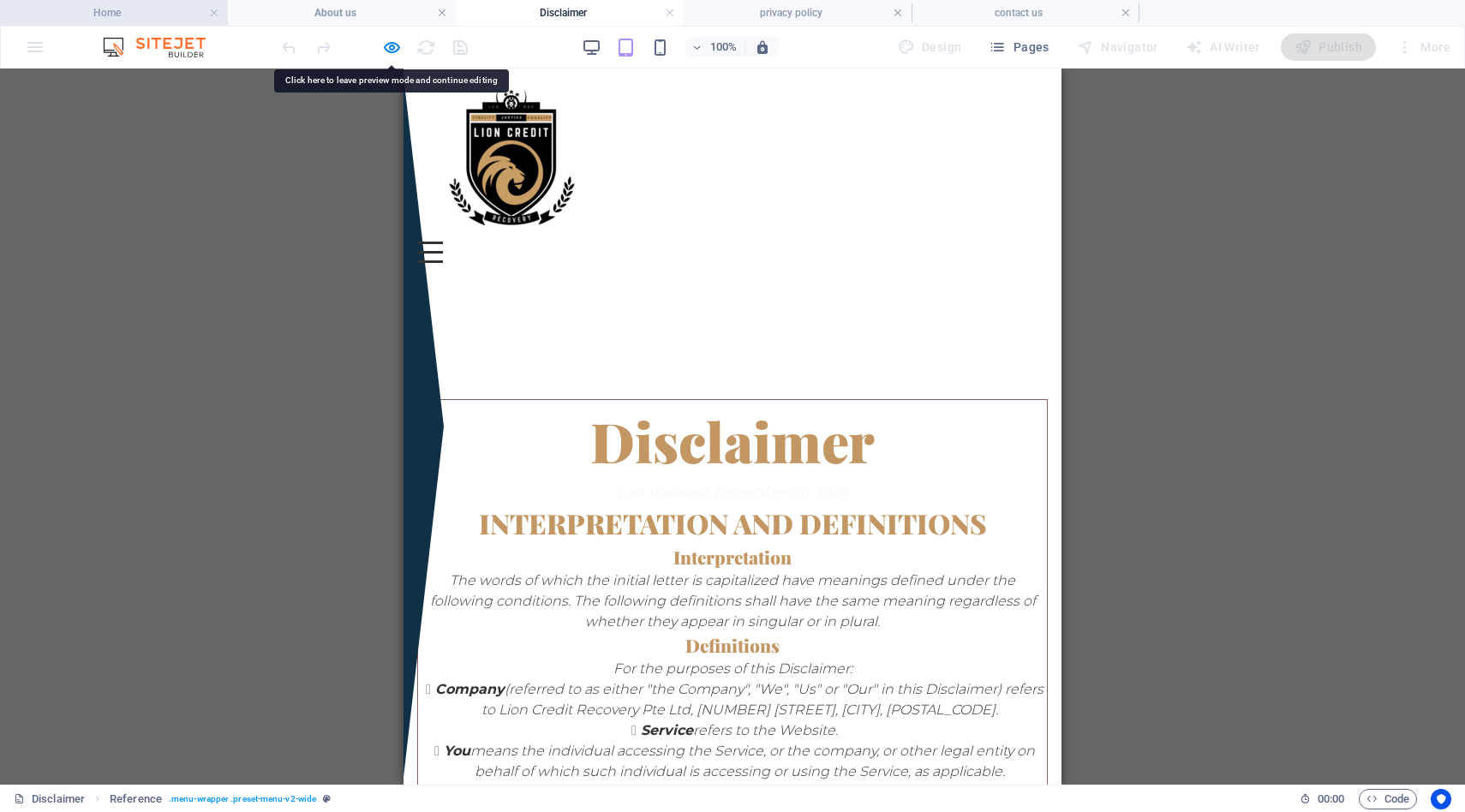 click on "Home" at bounding box center (114, 13) 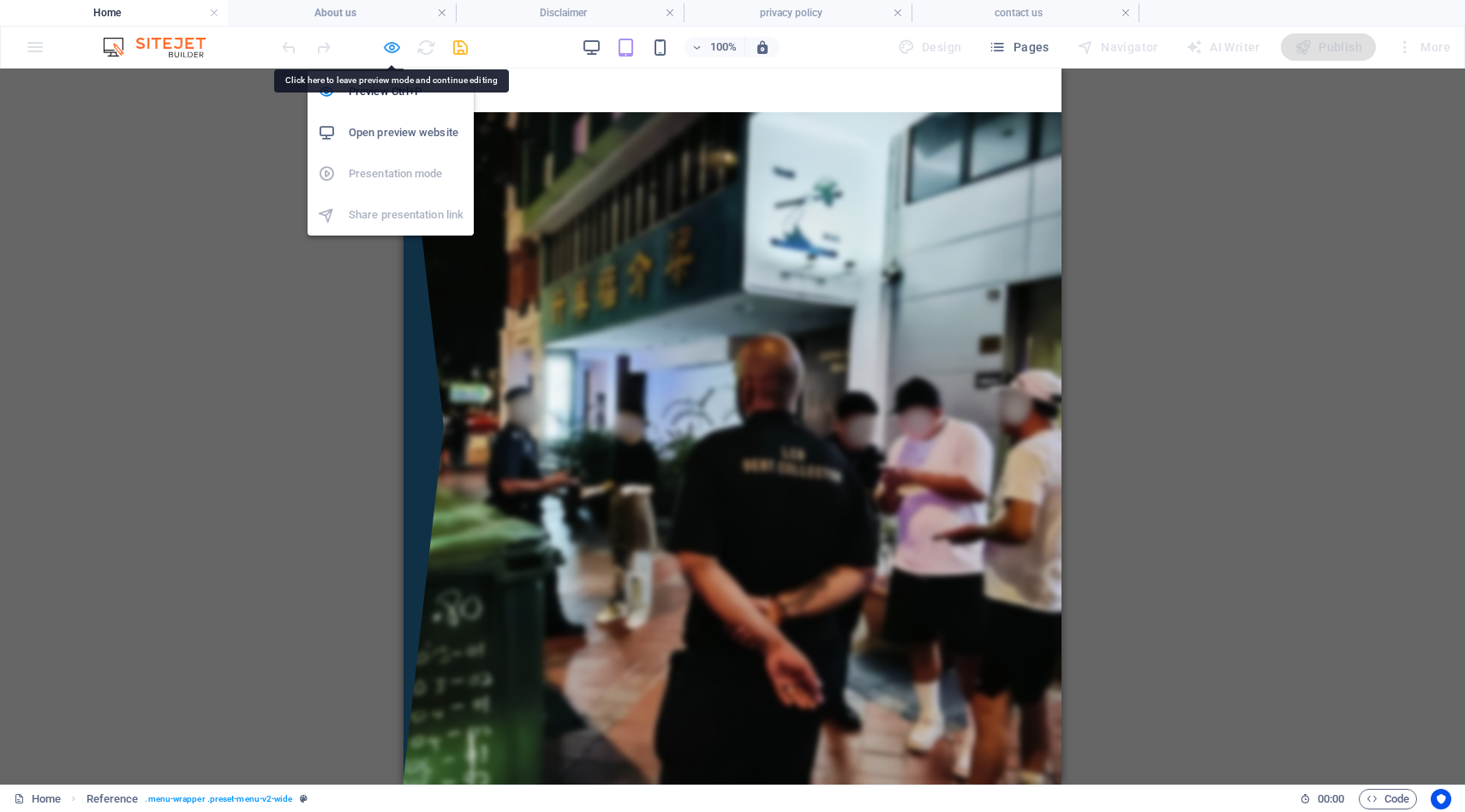 click at bounding box center (392, 47) 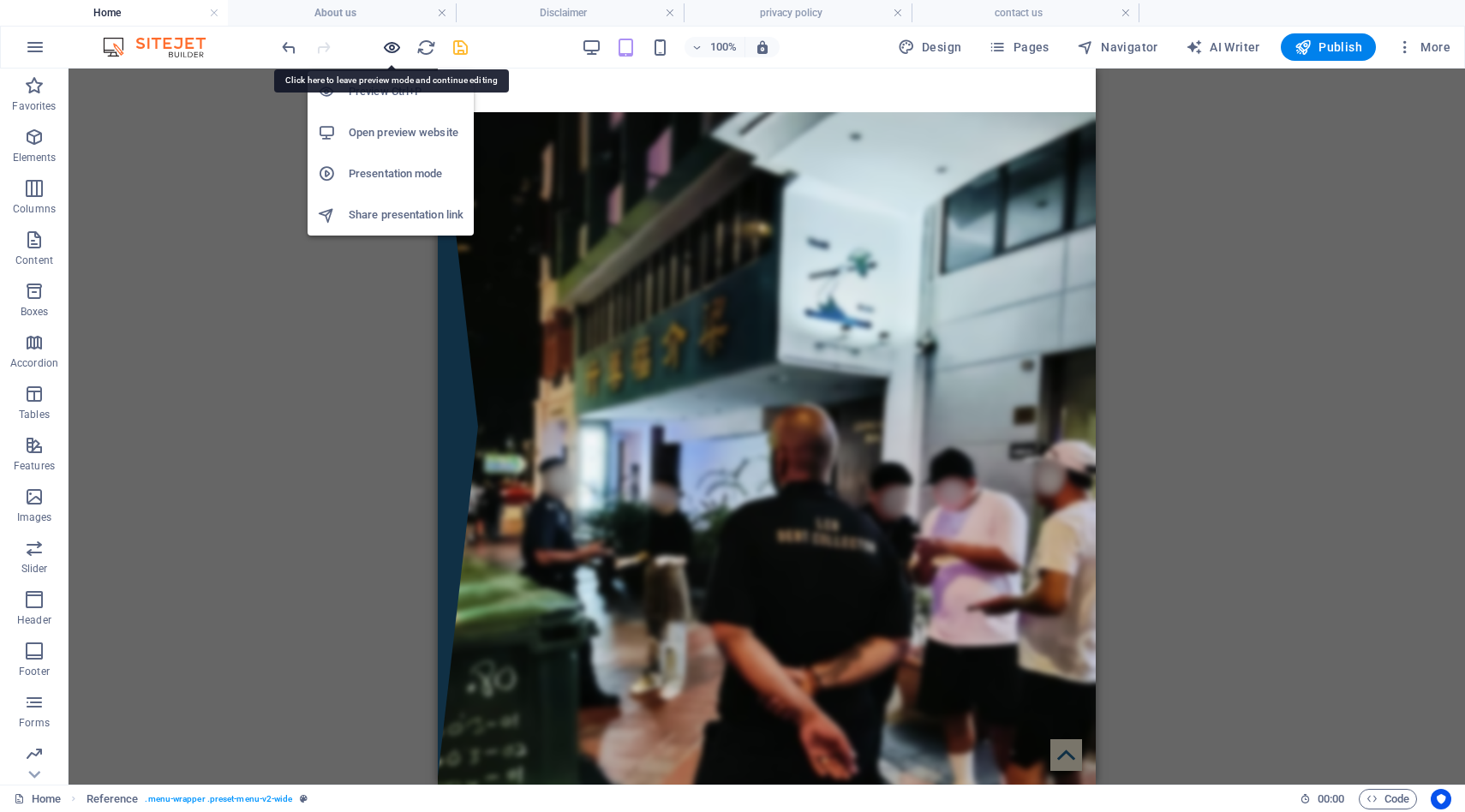 click at bounding box center [392, 47] 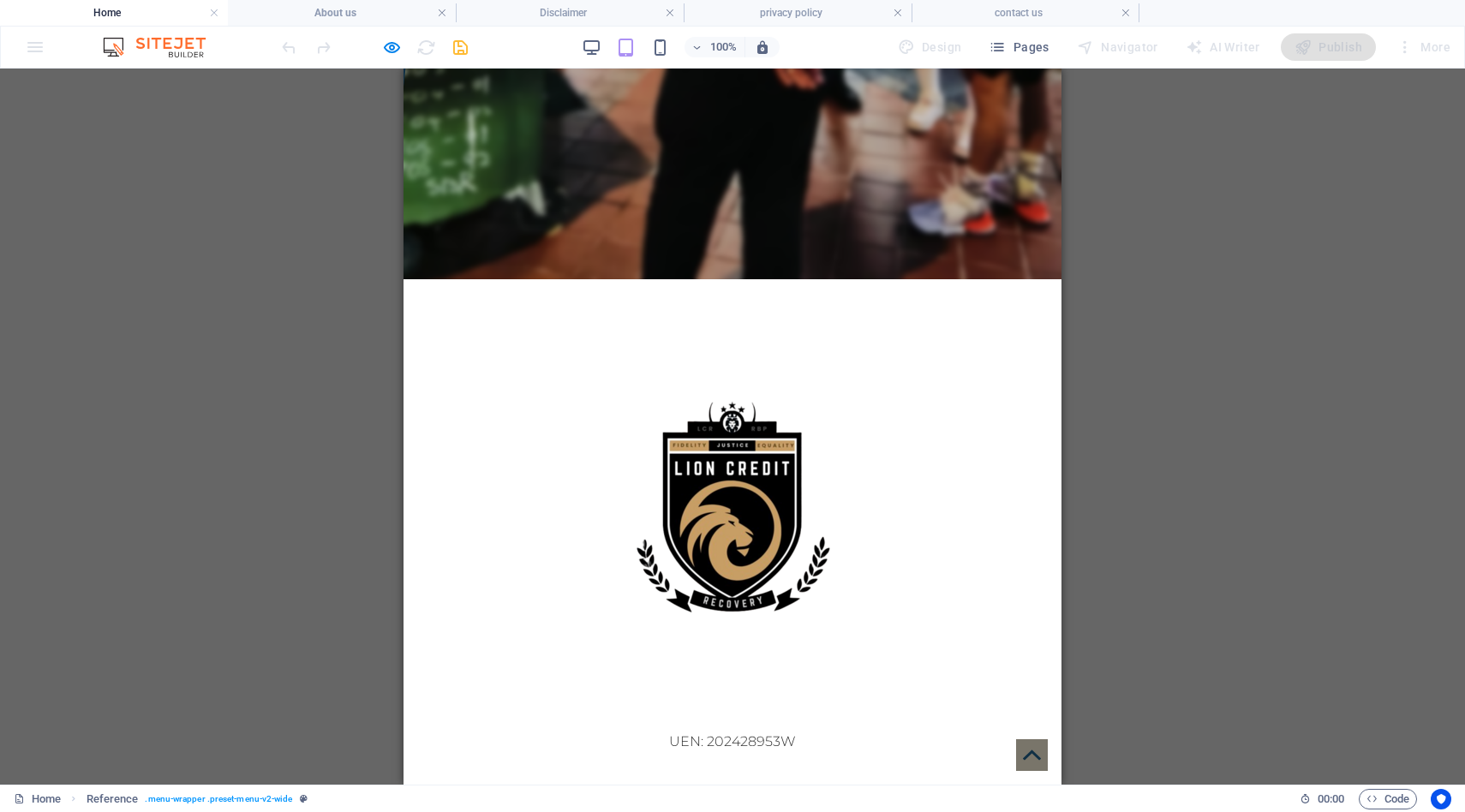 scroll, scrollTop: 584, scrollLeft: 0, axis: vertical 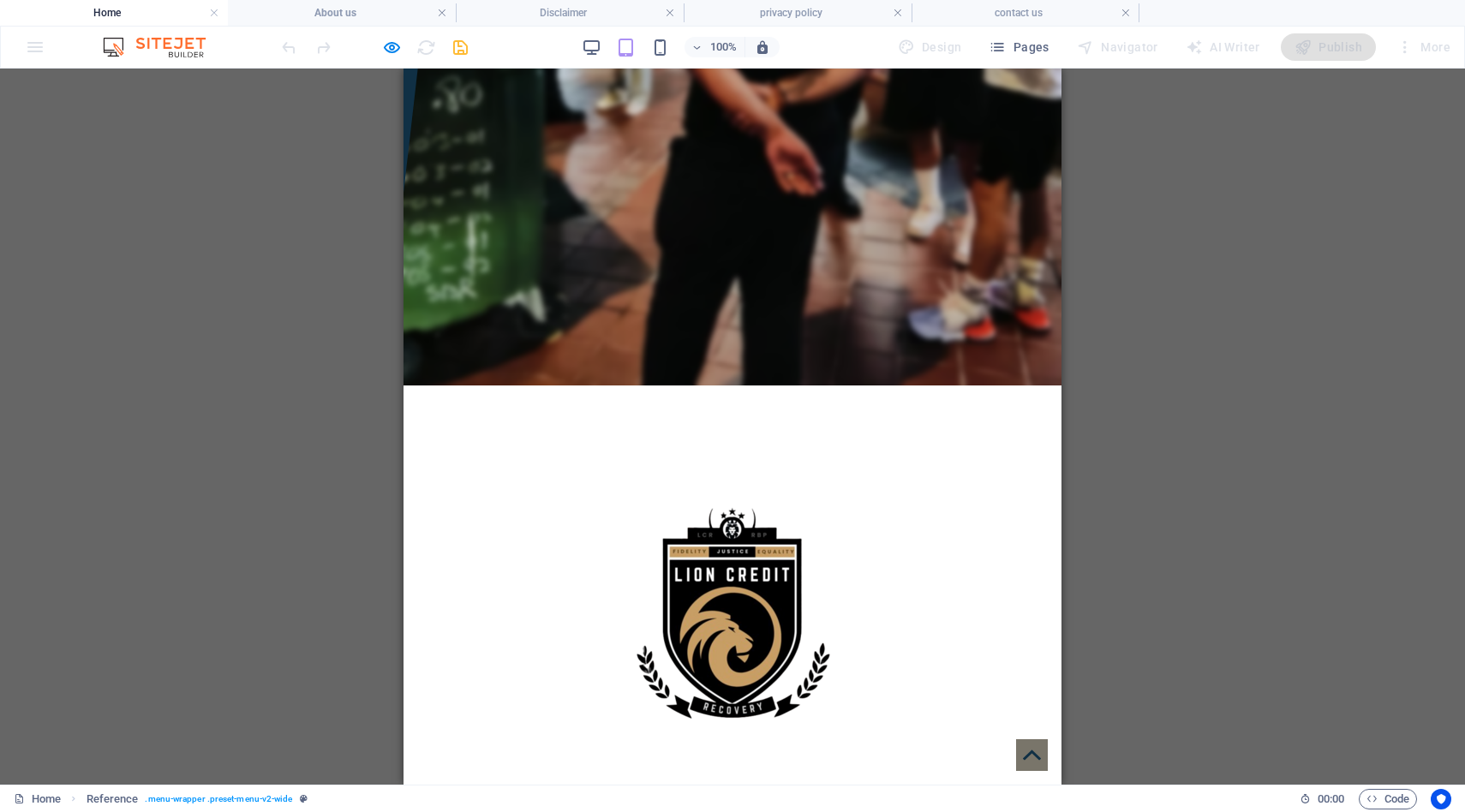 click at bounding box center [430, 1297] 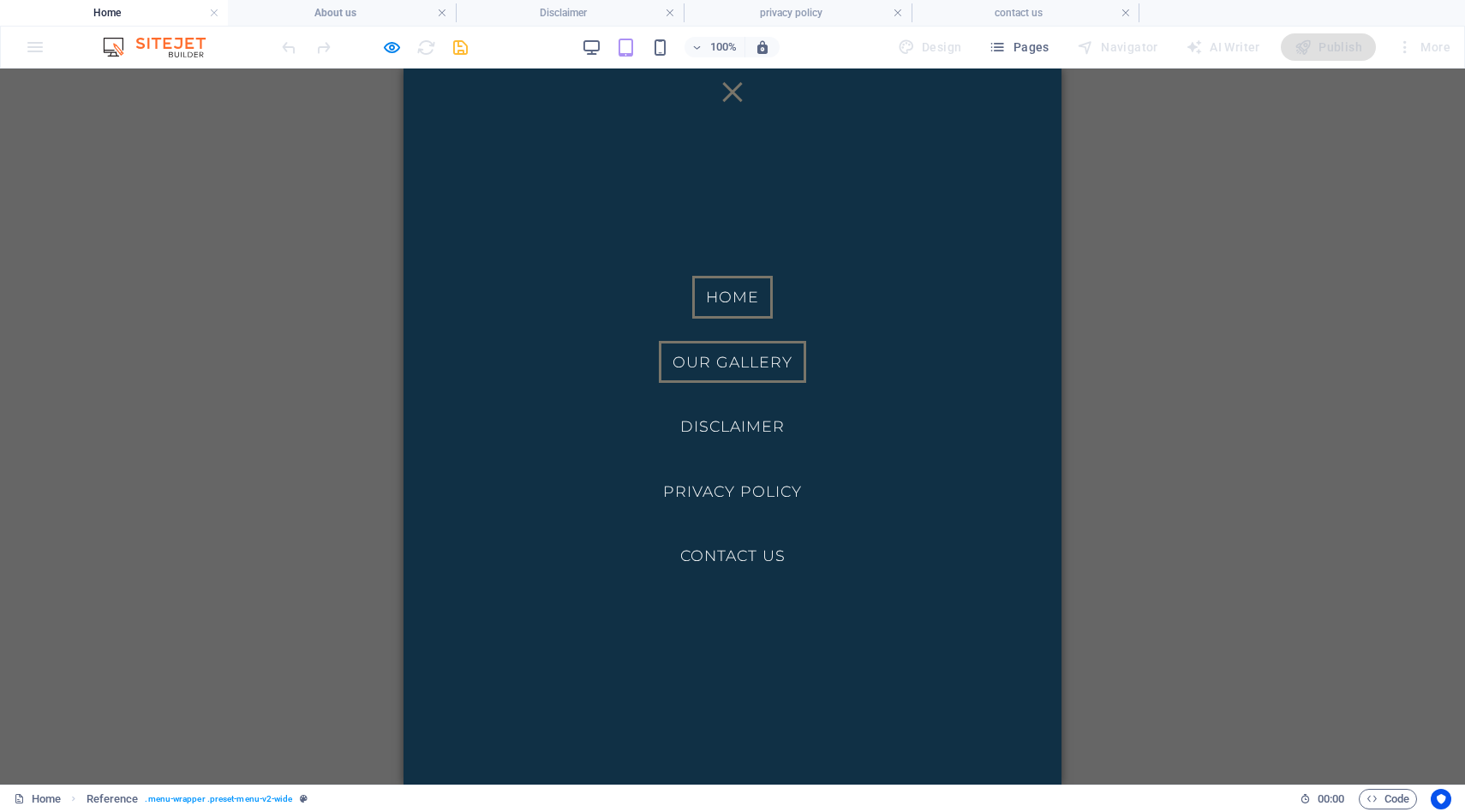 click on "Our Gallery" at bounding box center (732, 362) 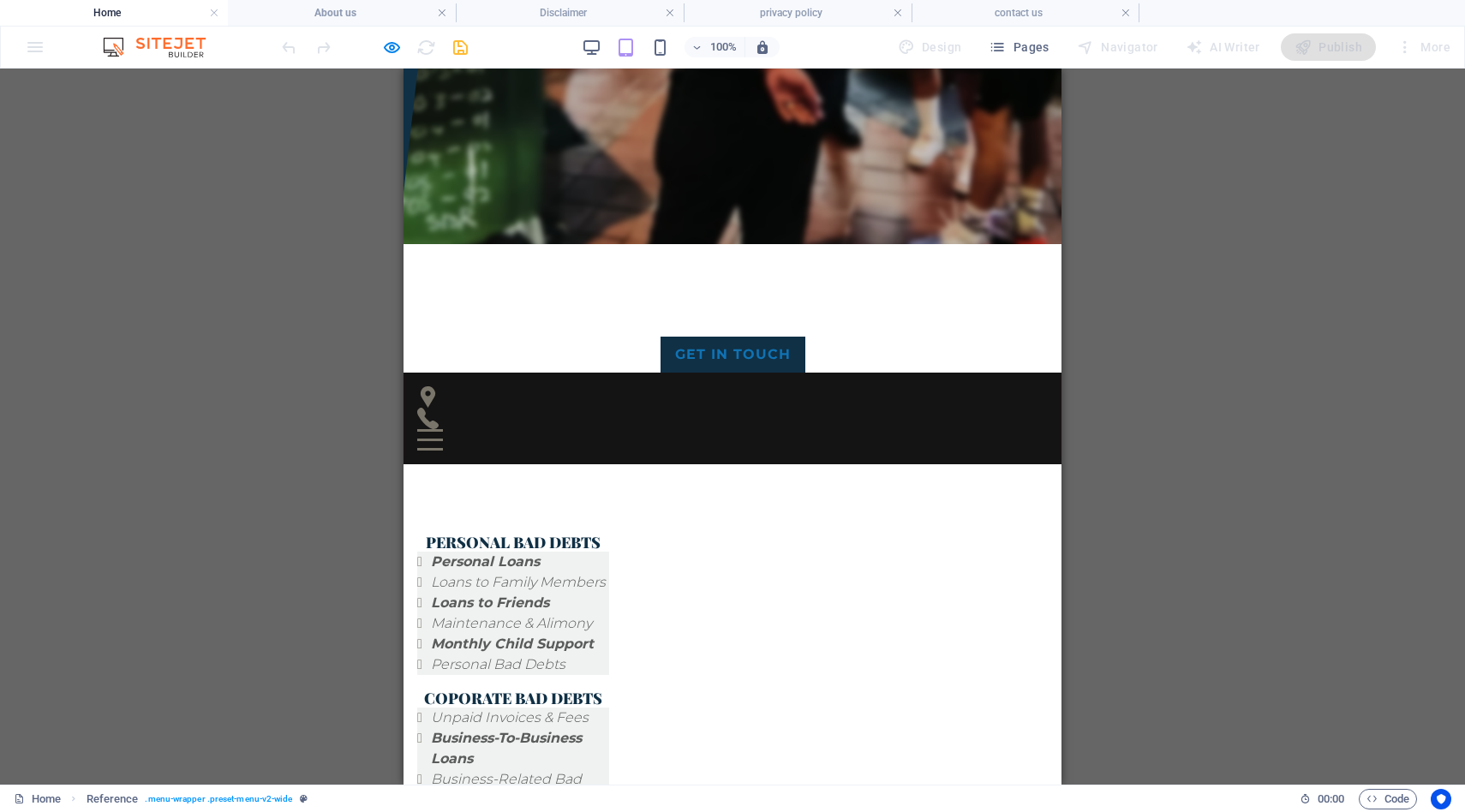 scroll, scrollTop: 0, scrollLeft: 0, axis: both 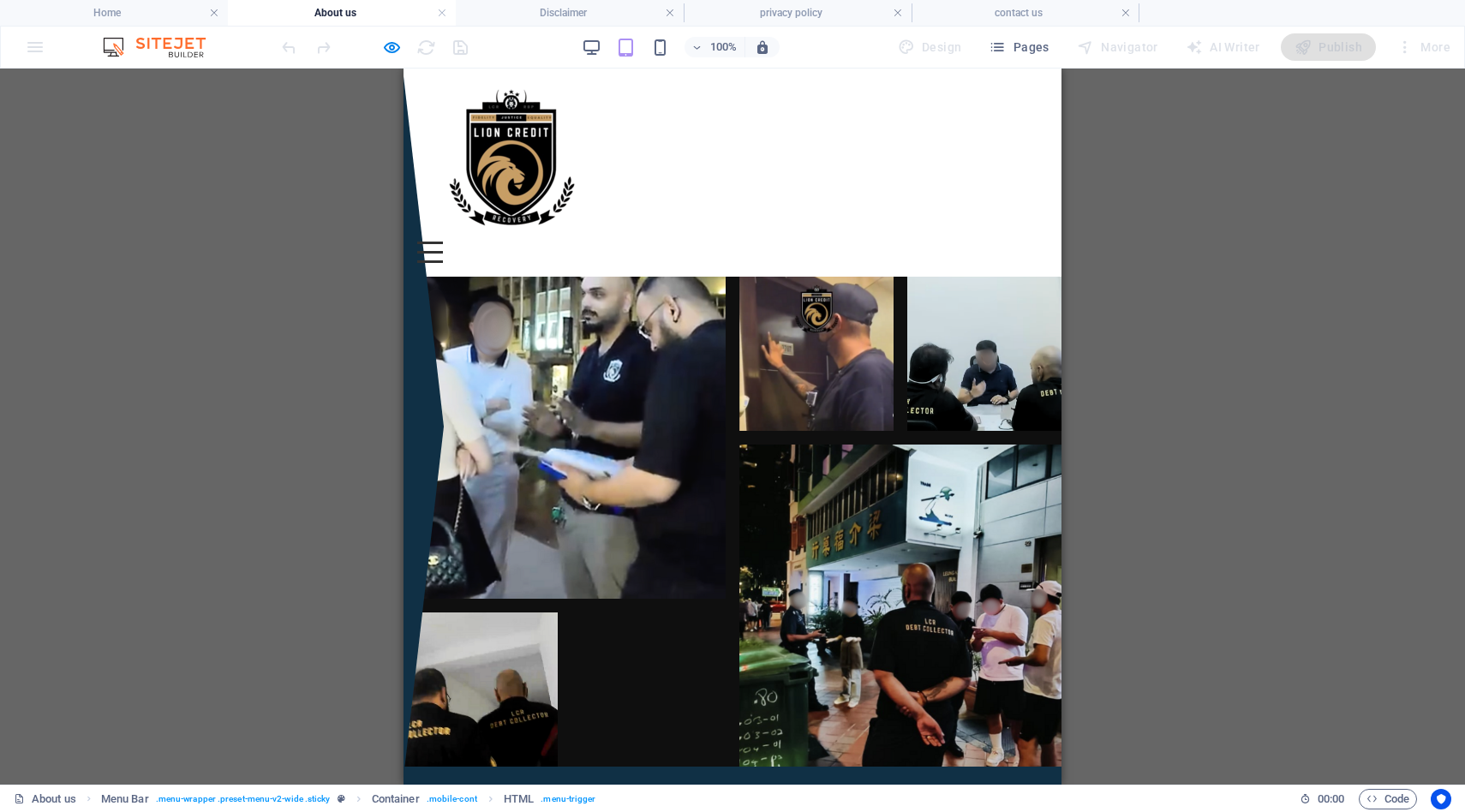 click on "Menu" at bounding box center (430, 252) 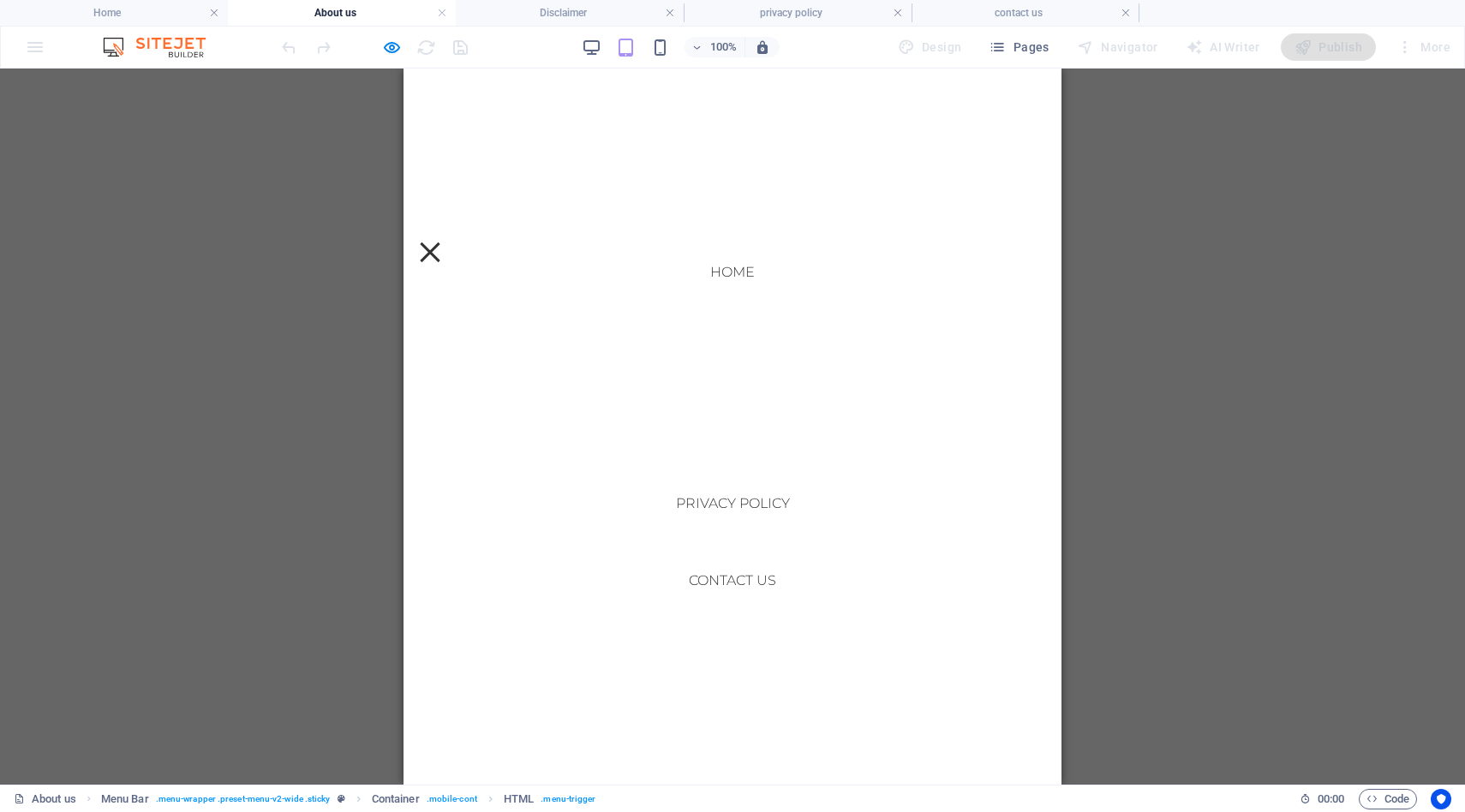 click on "Disclaimer" at bounding box center (732, 427) 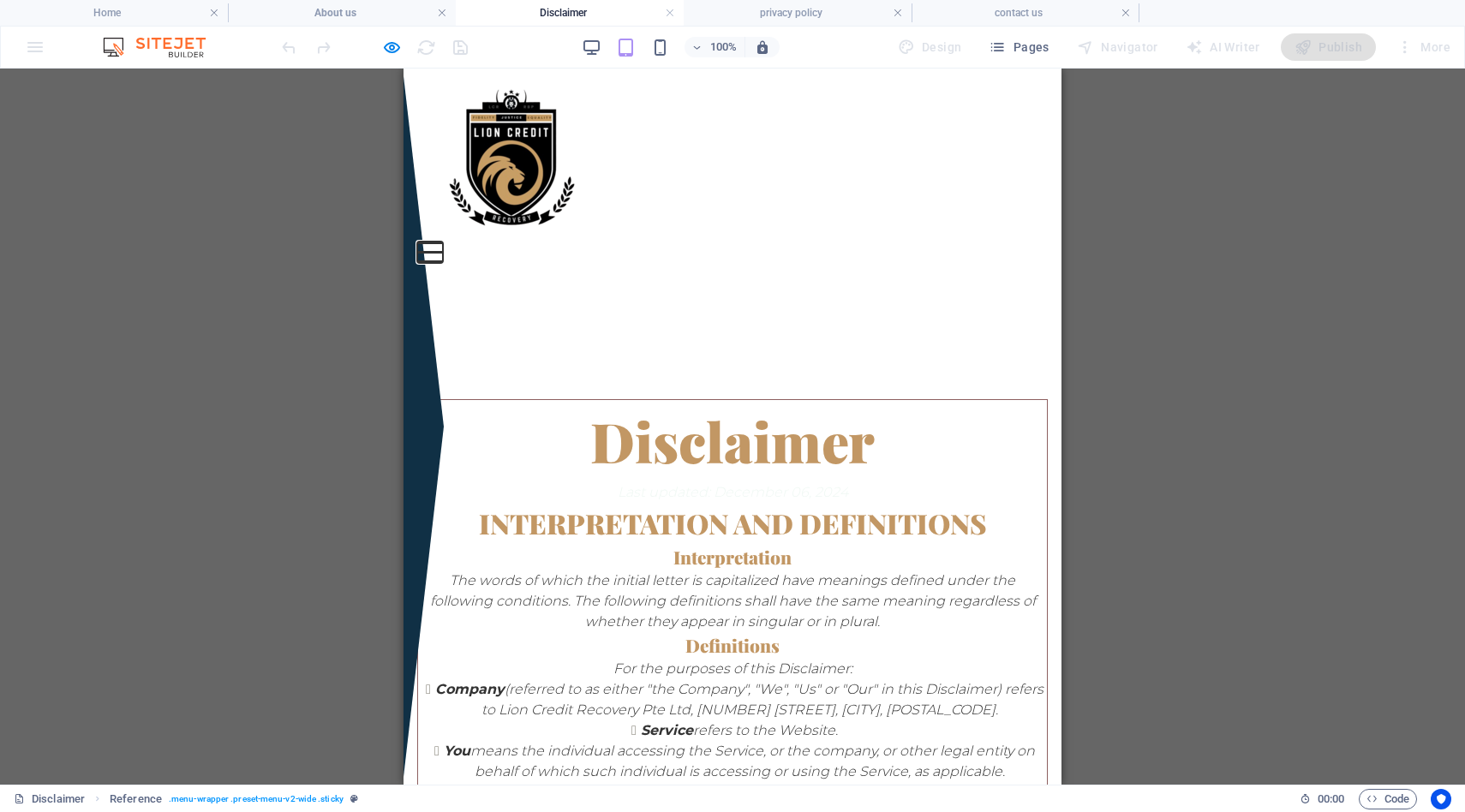 click on "Menu" at bounding box center (430, 242) 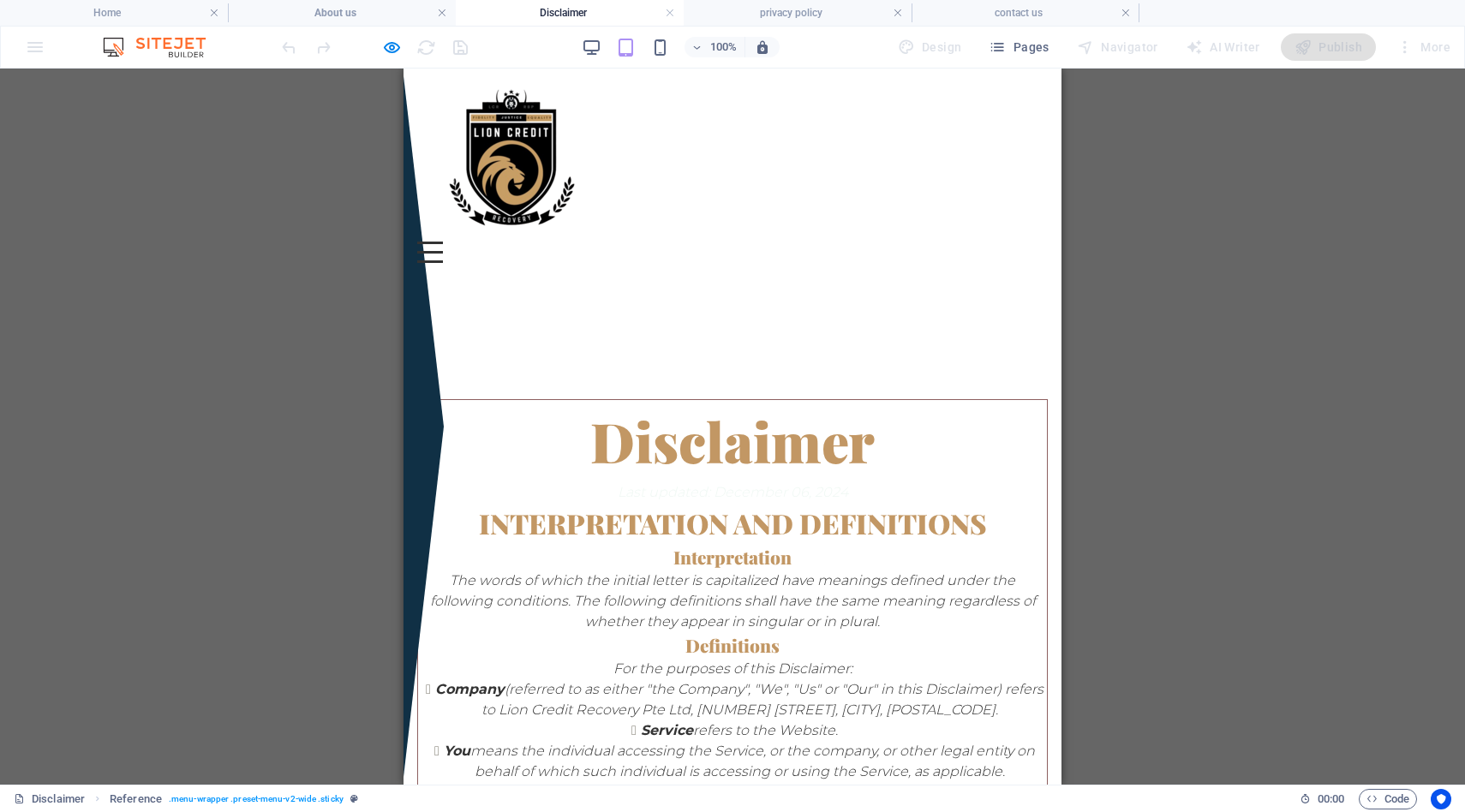 click on "Menu" at bounding box center (430, 252) 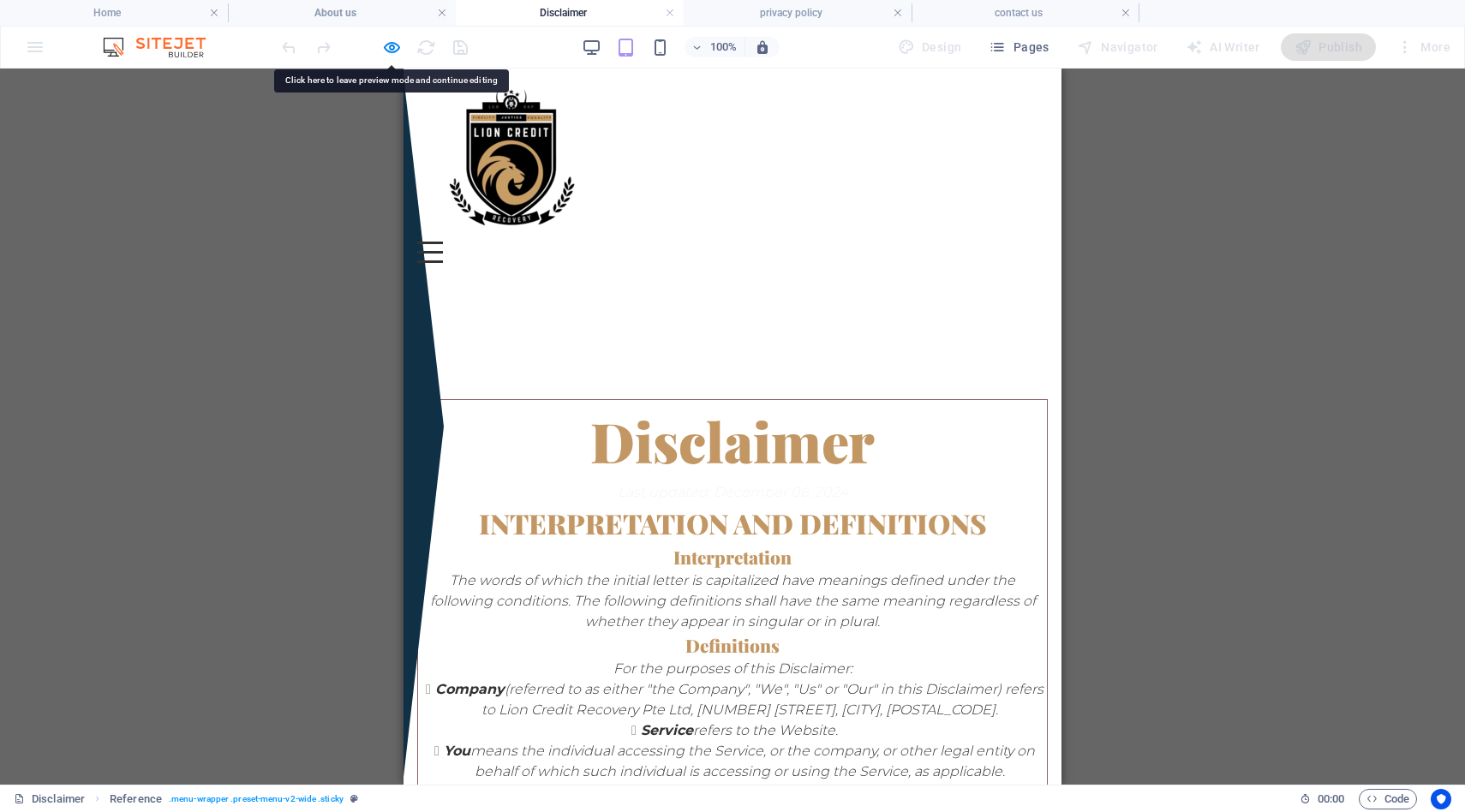 click on "Menu" at bounding box center (430, 252) 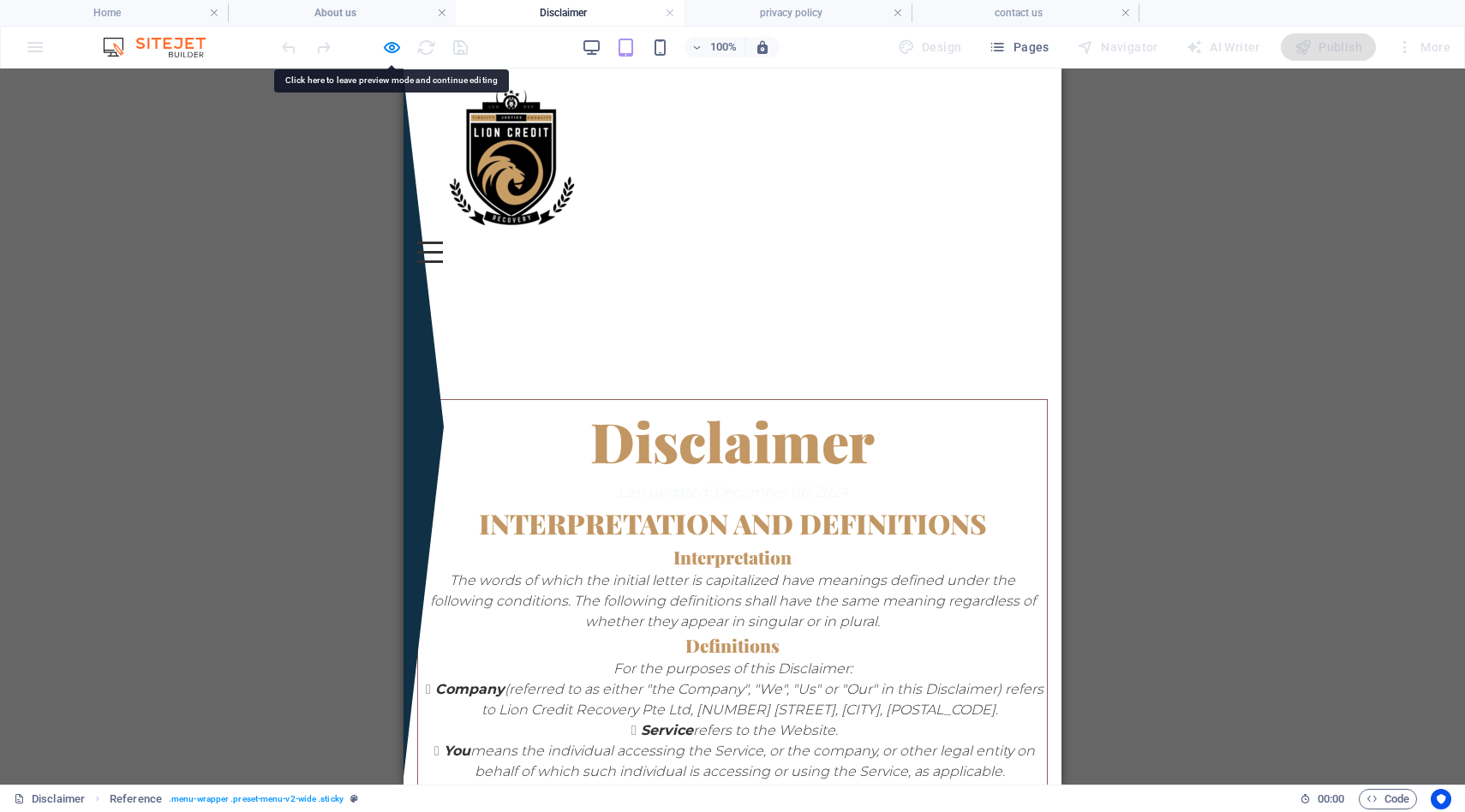 click on "Menu" at bounding box center (430, 252) 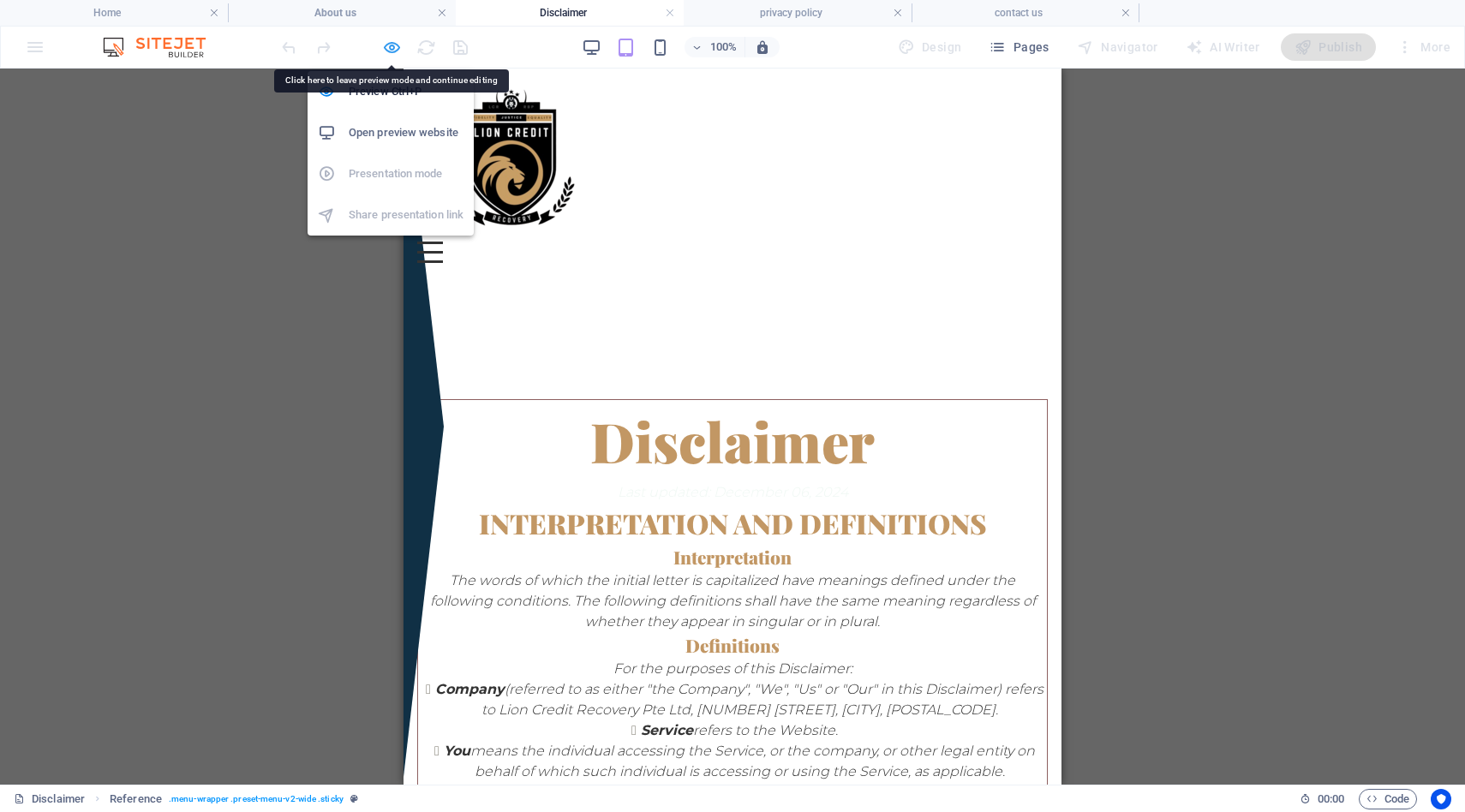 click at bounding box center [392, 47] 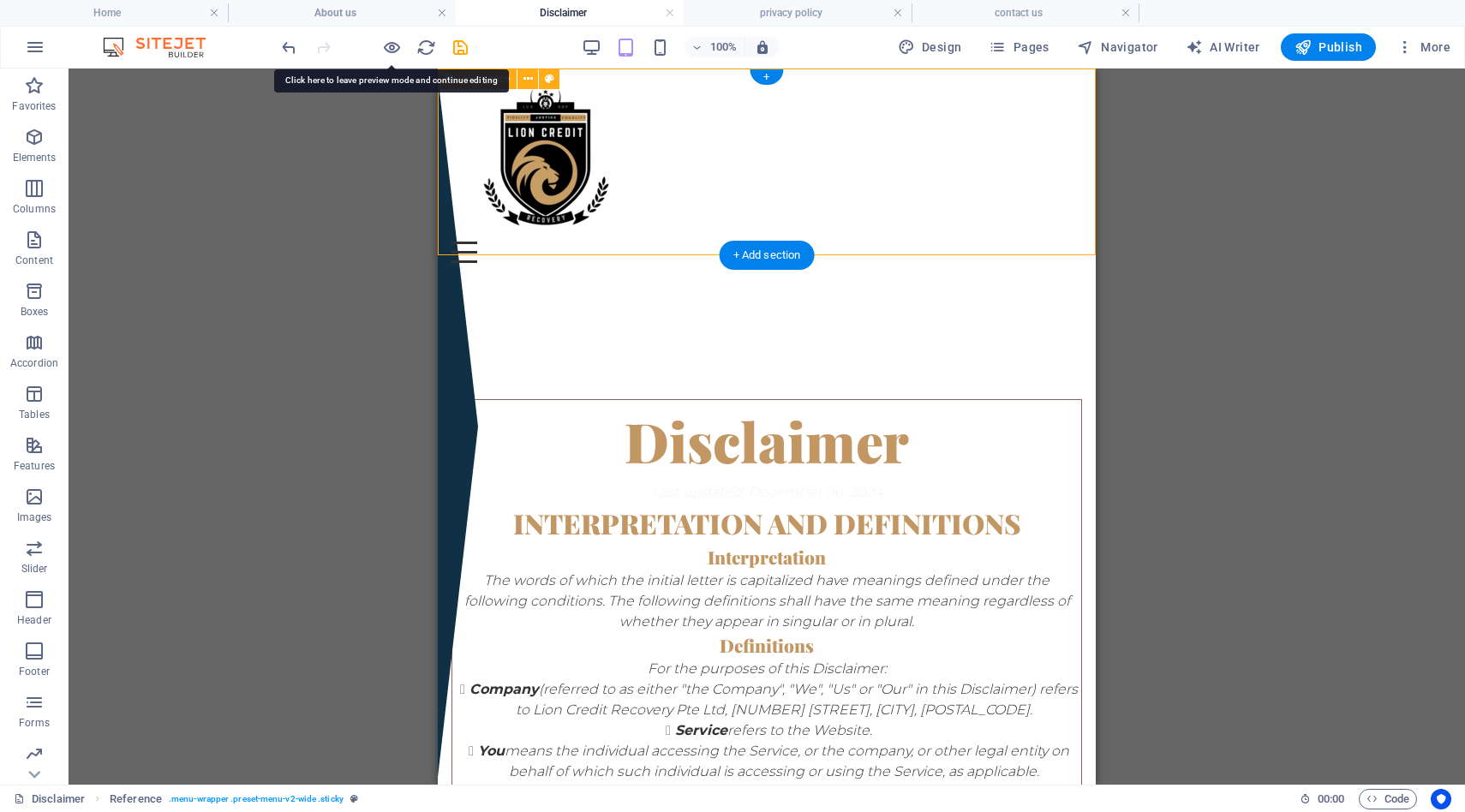 click on "Menu" at bounding box center [767, 252] 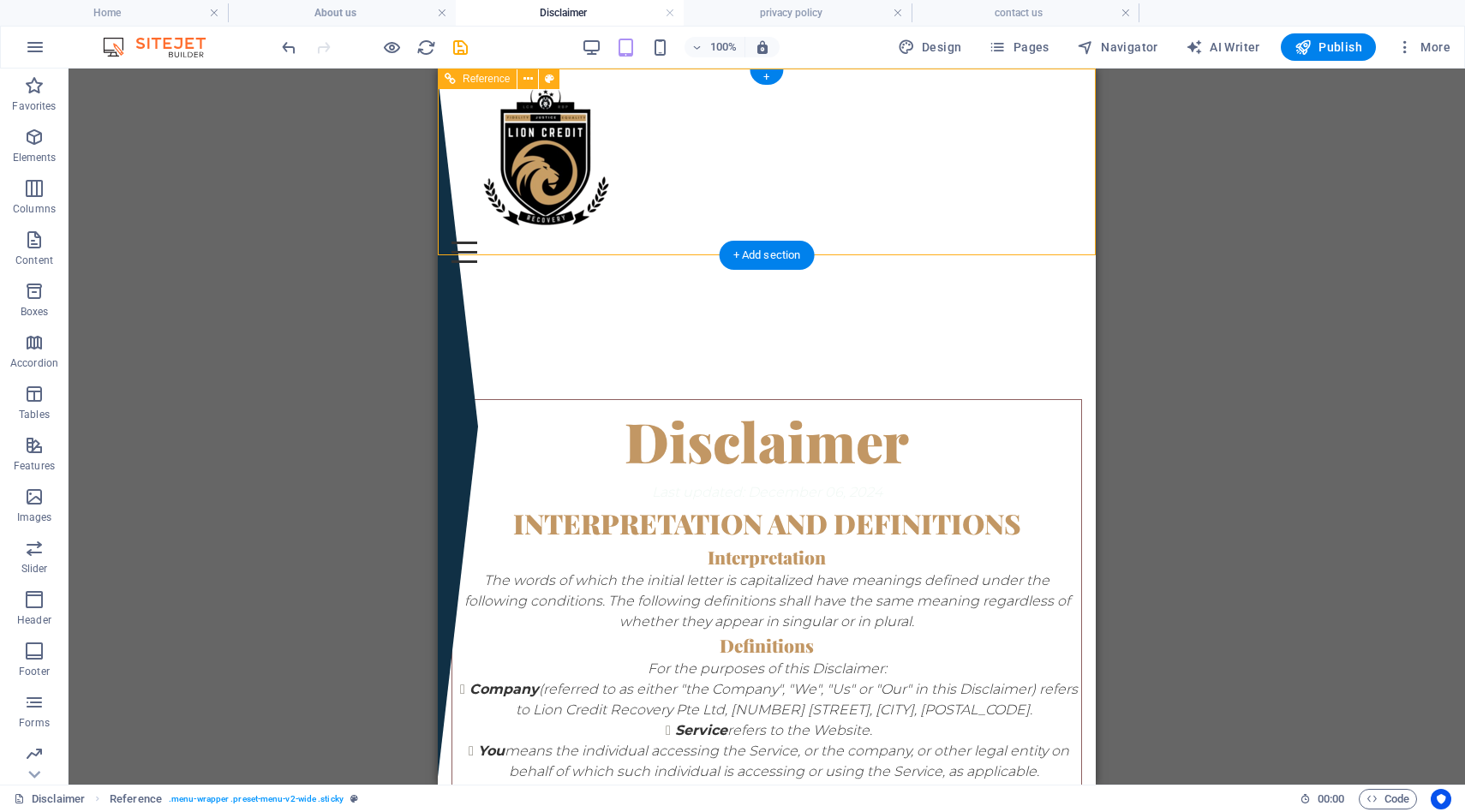 click on "Menu" at bounding box center [767, 252] 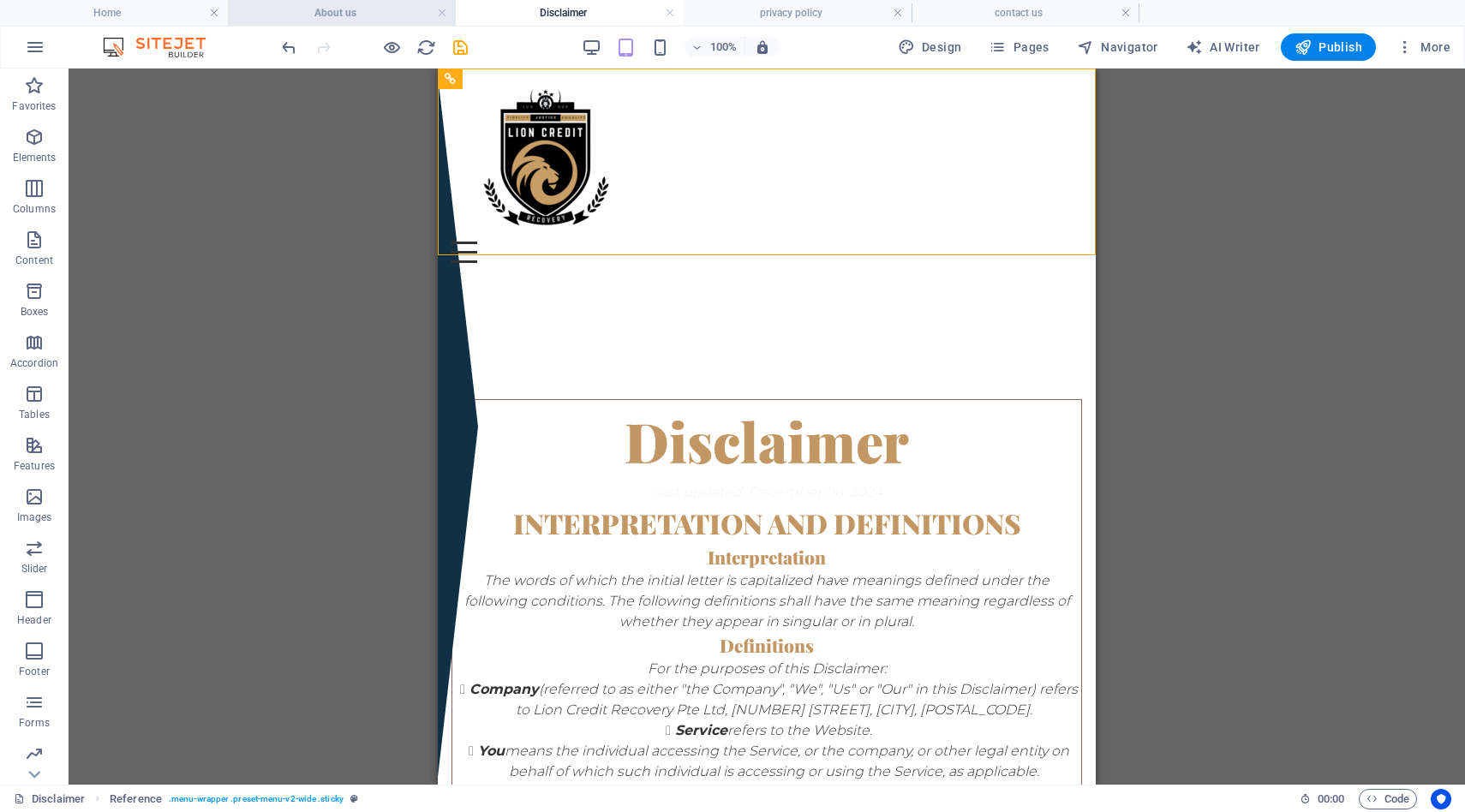 click on "About us" at bounding box center [342, 13] 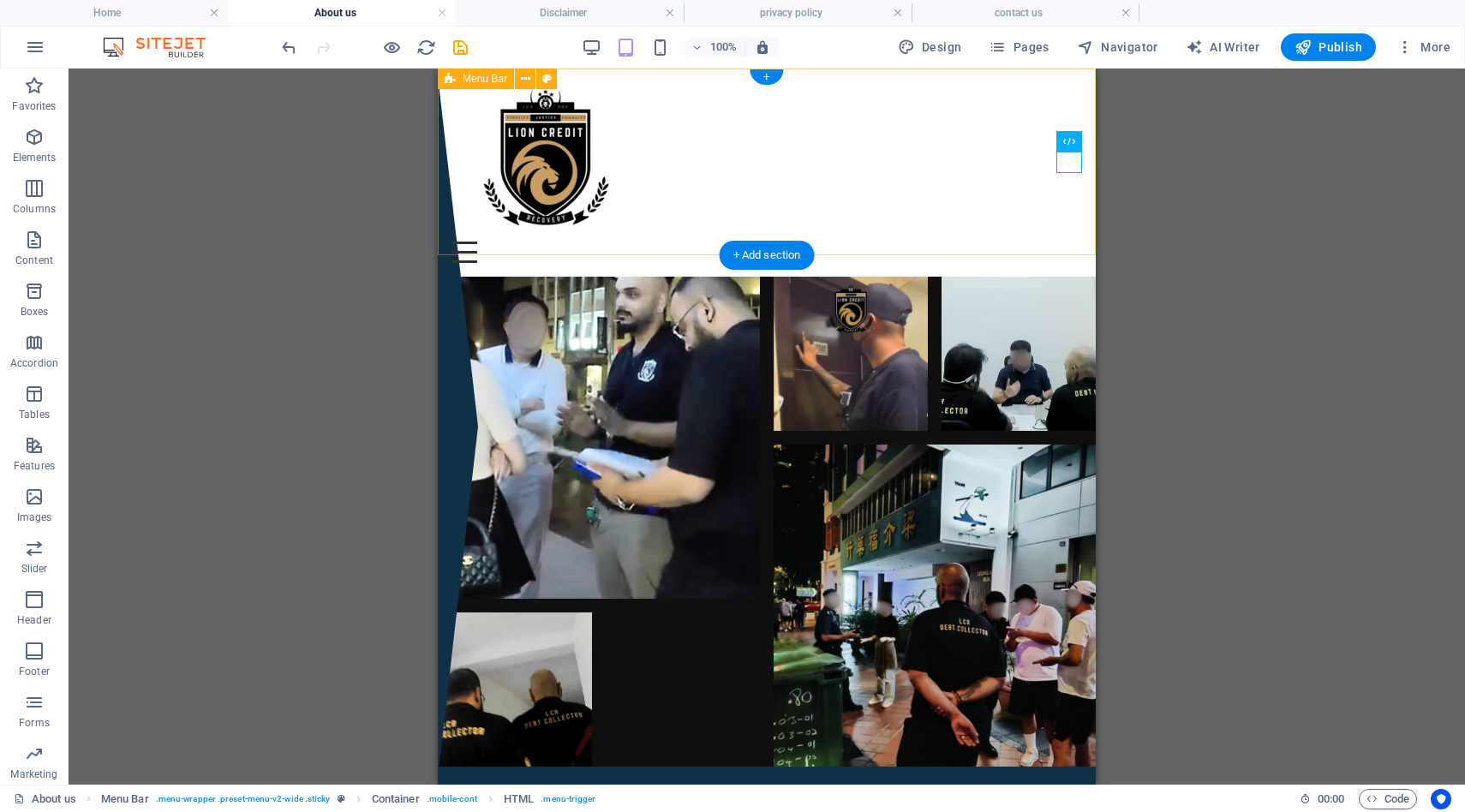 click on "Menu Home Our Gallery Disclaimer Privacy Policy Contact Us" at bounding box center [767, 172] 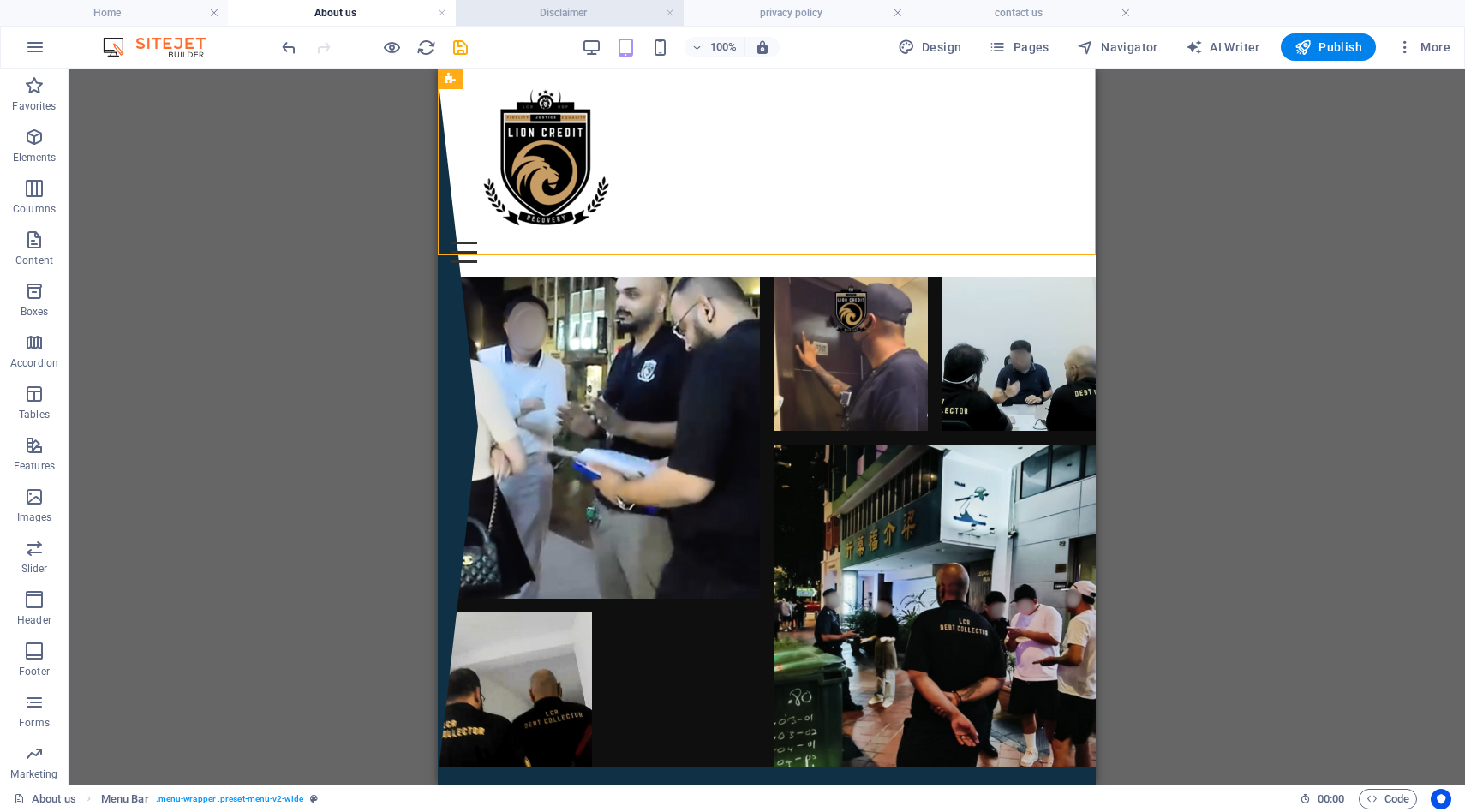 click on "Disclaimer" at bounding box center (570, 13) 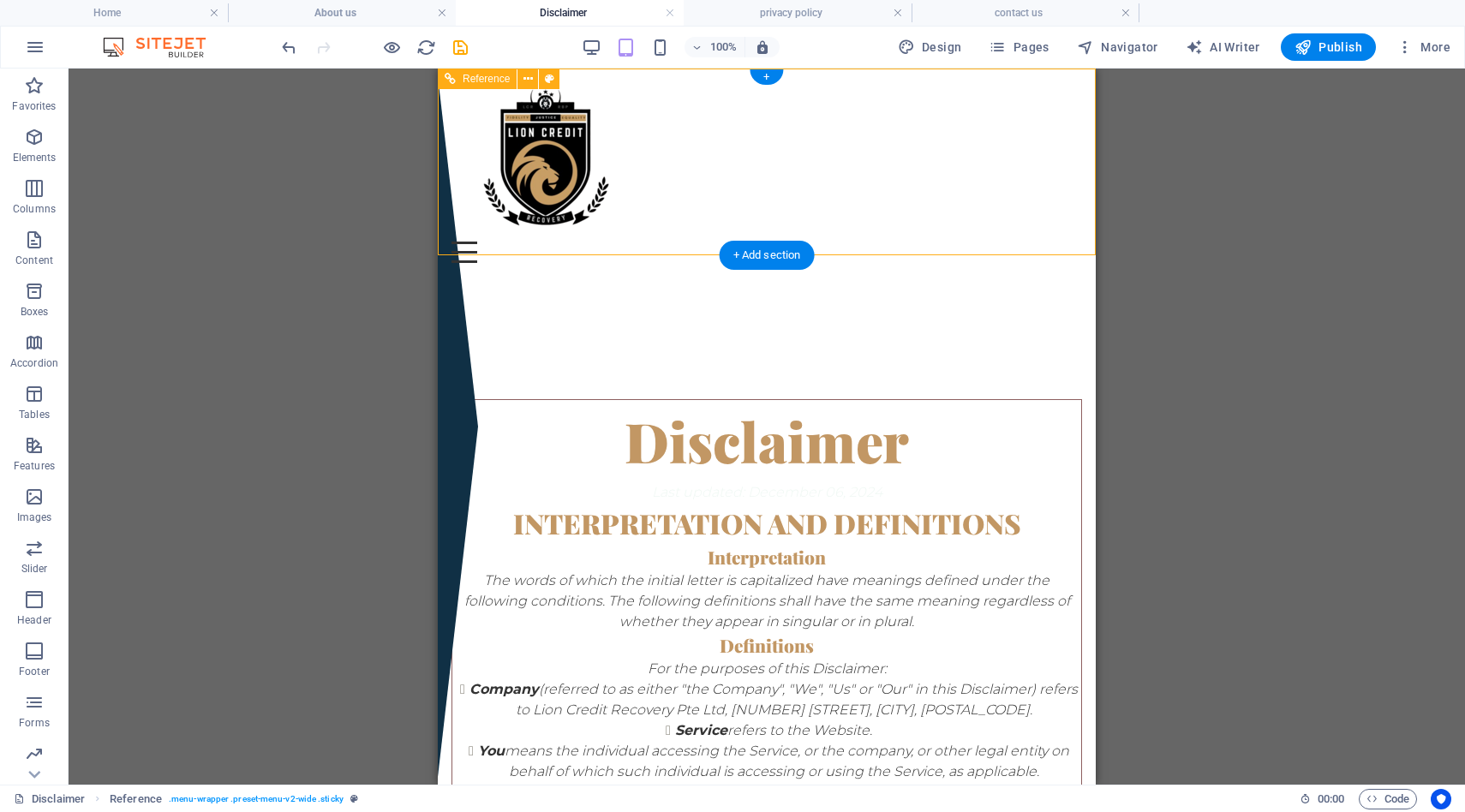 click at bounding box center [767, 162] 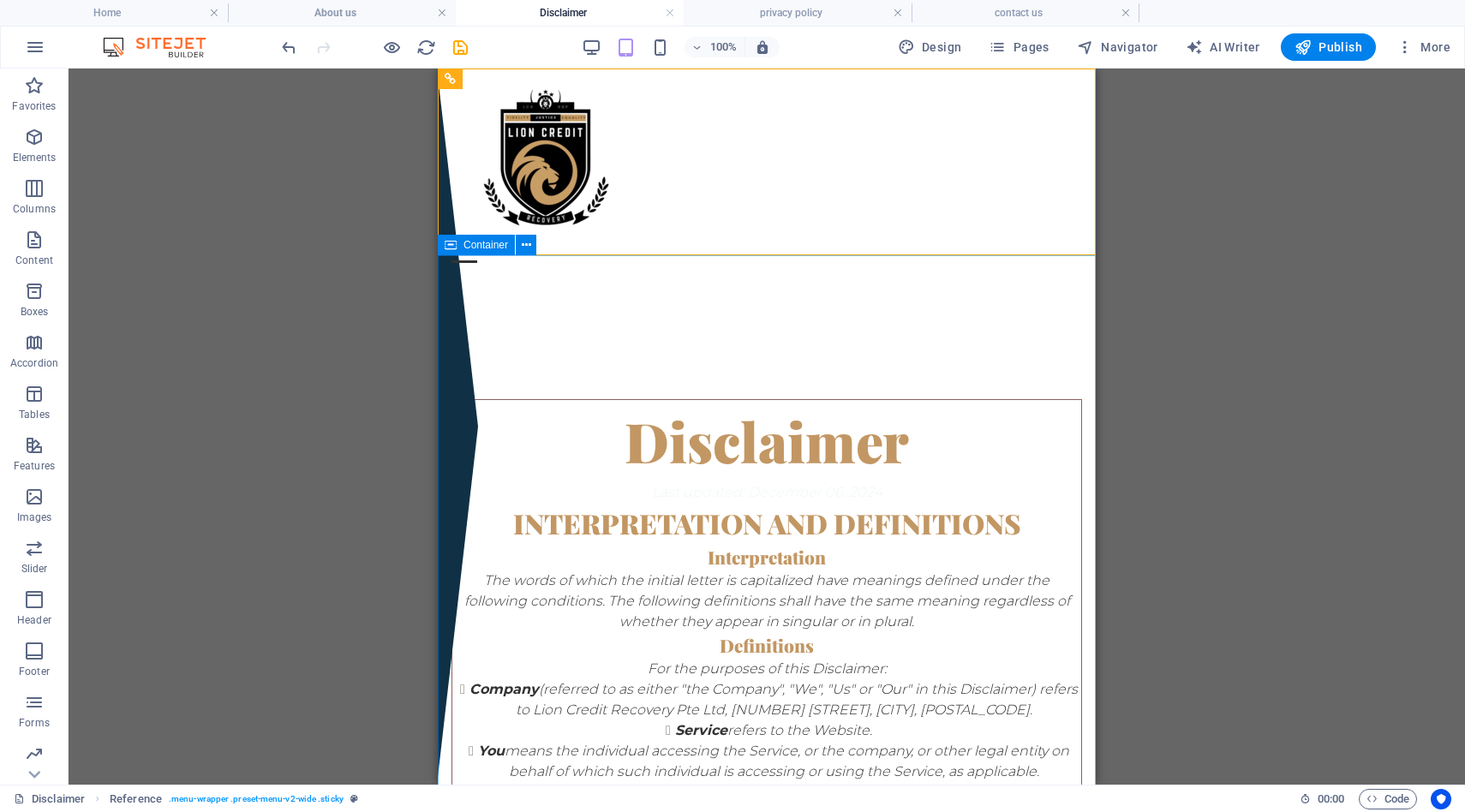click on "Container" at bounding box center [493, 245] 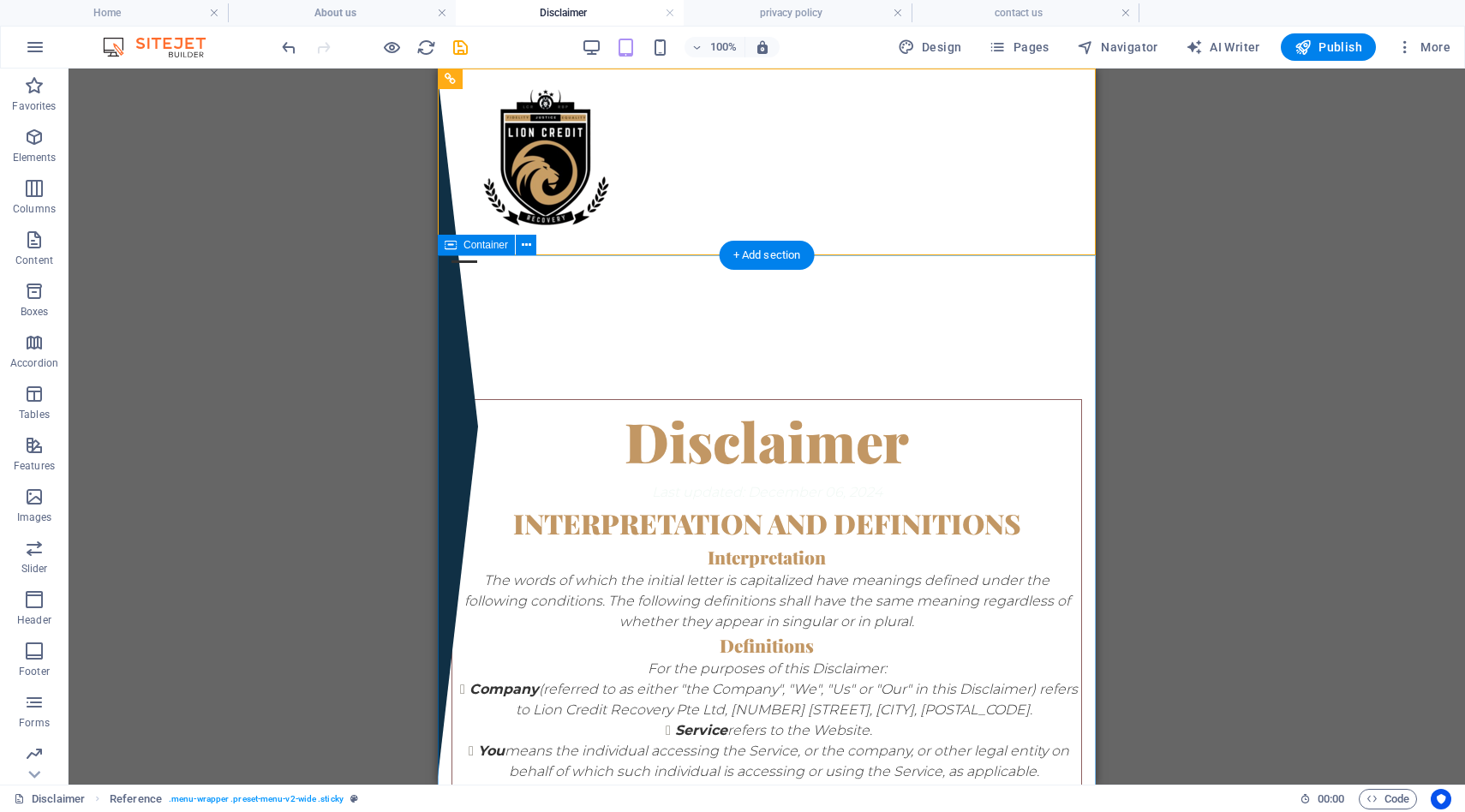 click on "Disclaimer Last updated: December 06, 2024 Interpretation and Definitions Interpretation The words of which the initial letter is capitalized have meanings defined under the following conditions. The following definitions shall have the same meaning regardless of whether they appear in singular or in plural. Definitions For the purposes of this Disclaimer: Company  (referred to as either "the Company", "We", "Us" or "Our" in this Disclaimer) refers to Lion Credit Recovery Pte Ltd, 324B Sengkang E Wy, Singapore 542324. Service  refers to the Website. You  means the individual accessing the Service, or the company, or other legal entity on behalf of which such individual is accessing or using the Service, as applicable. Website  refers to Welcome To Lion Credit Recovery, accessible from  http://www.lioncreditrecovery.com Disclaimer The information contained on the Service is for general information purposes only. The Company assumes no responsibility for errors or omissions in the contents of the Service." at bounding box center [767, 1396] 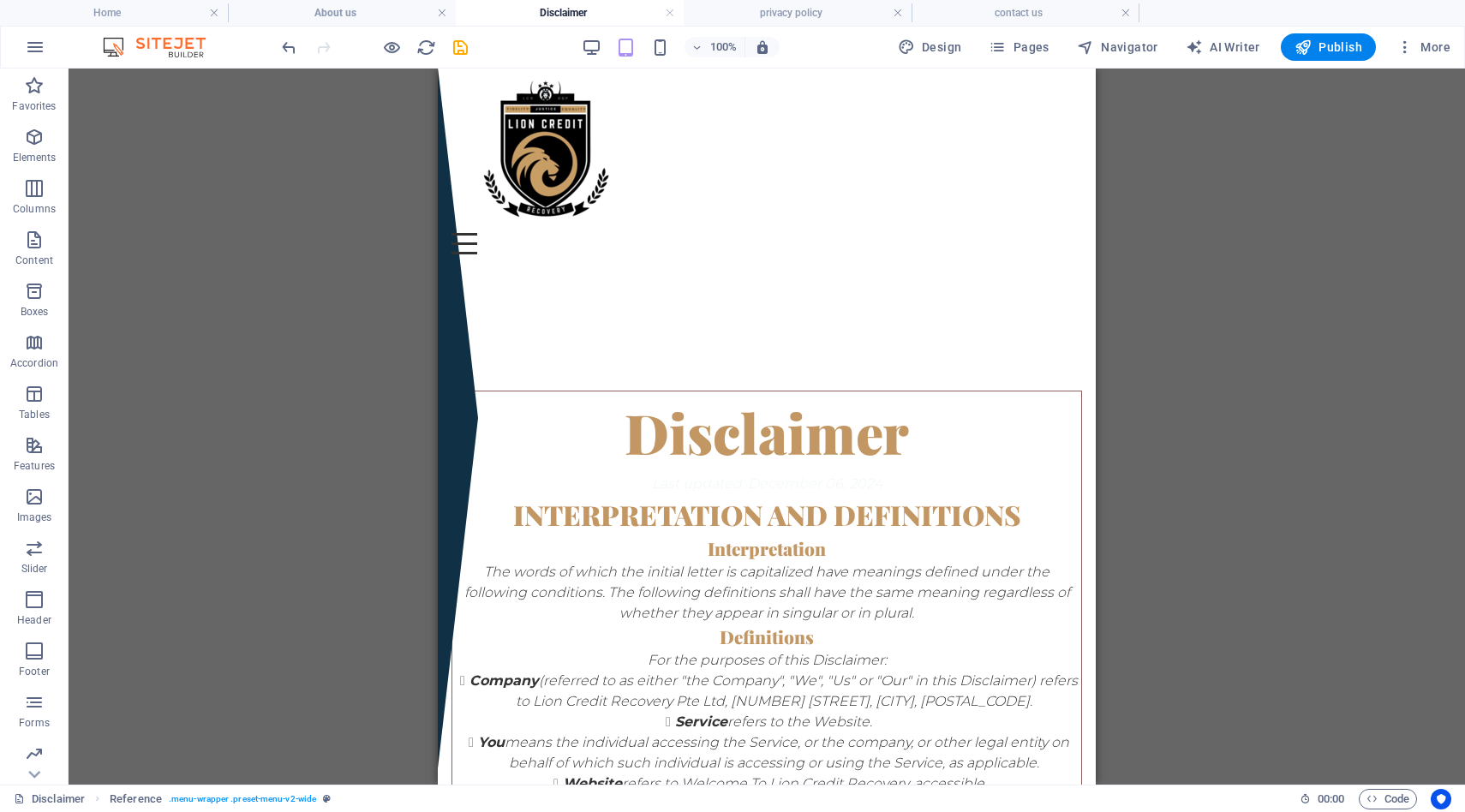 scroll, scrollTop: 0, scrollLeft: 0, axis: both 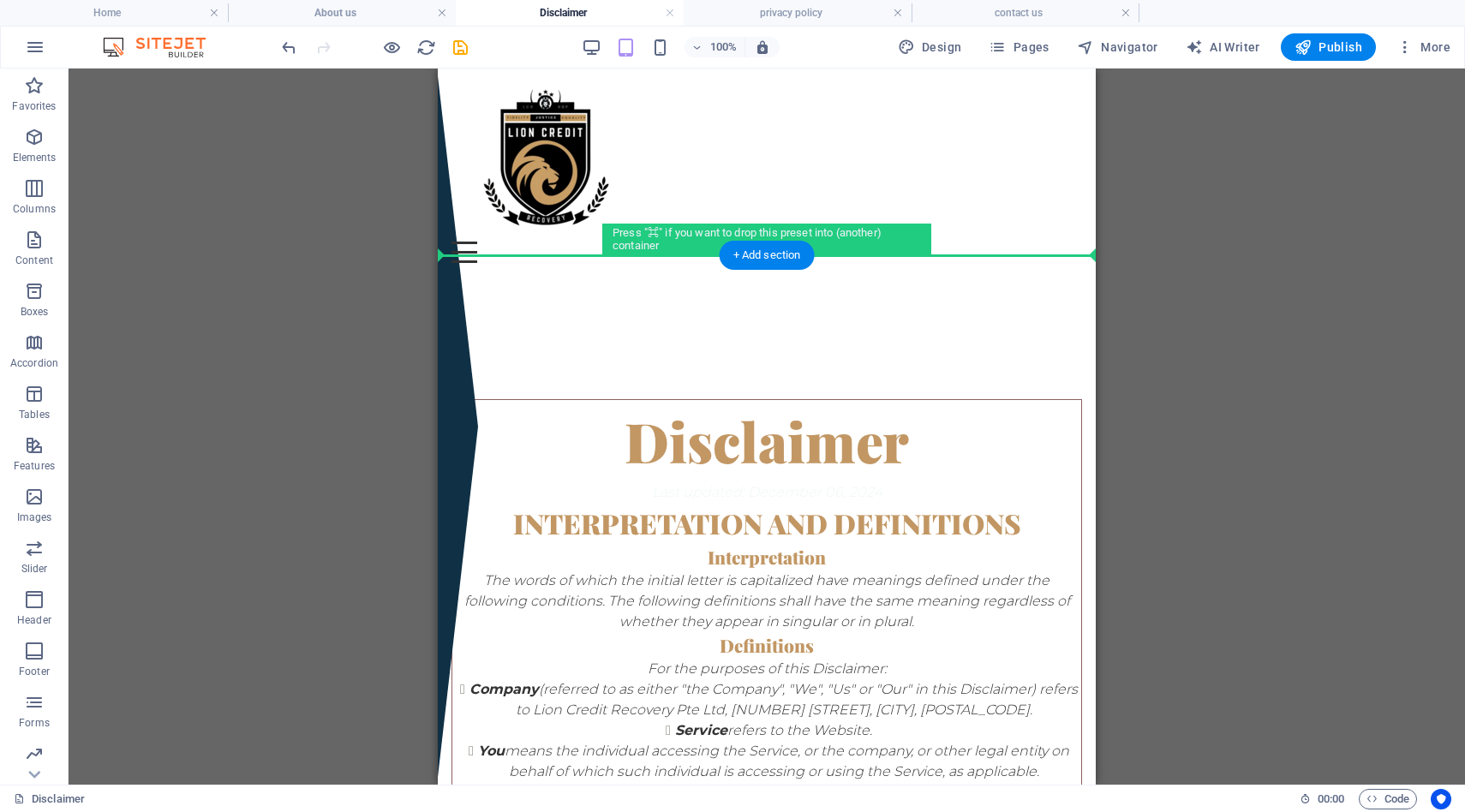 drag, startPoint x: 643, startPoint y: 455, endPoint x: 601, endPoint y: 258, distance: 201.42741 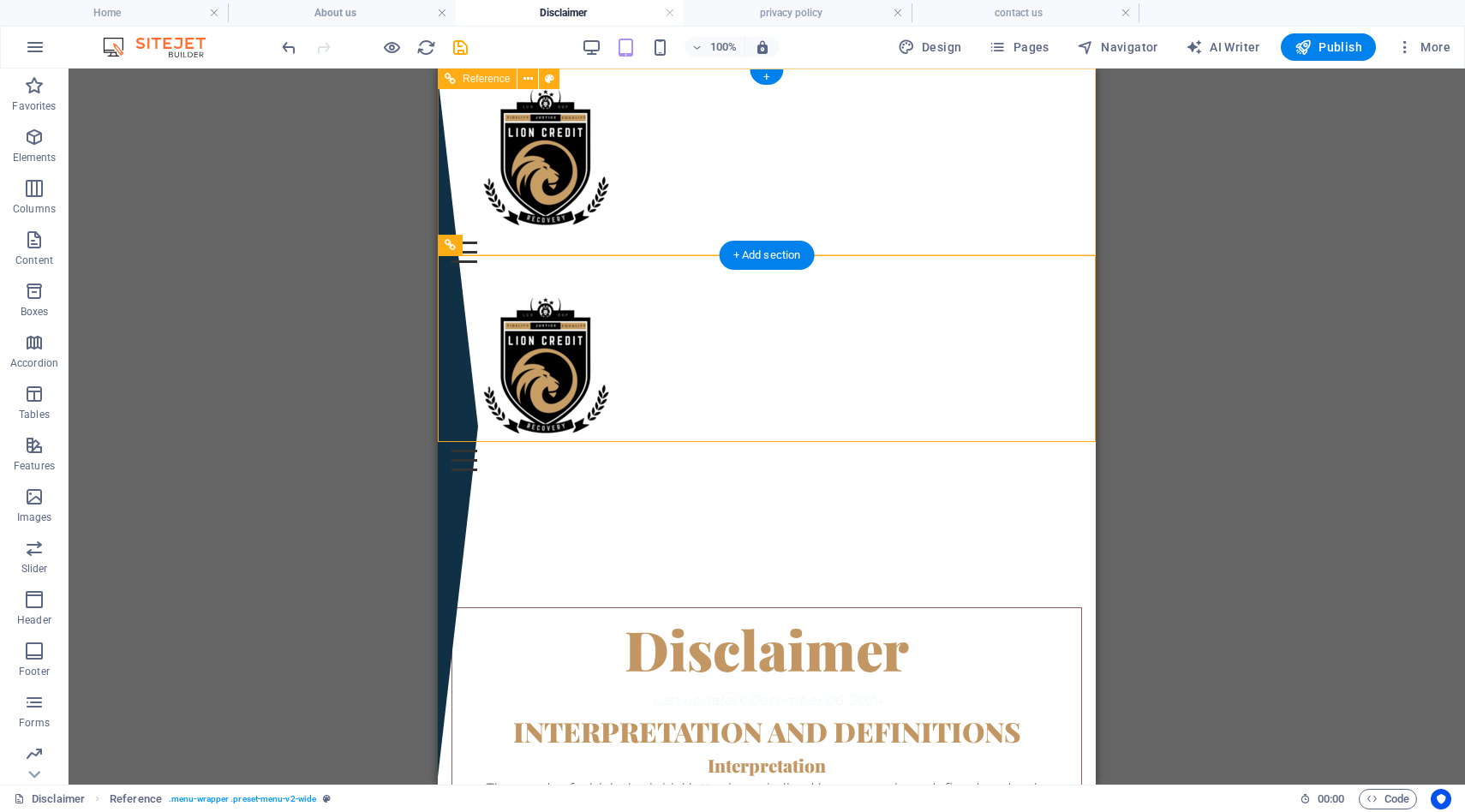 click at bounding box center [767, 162] 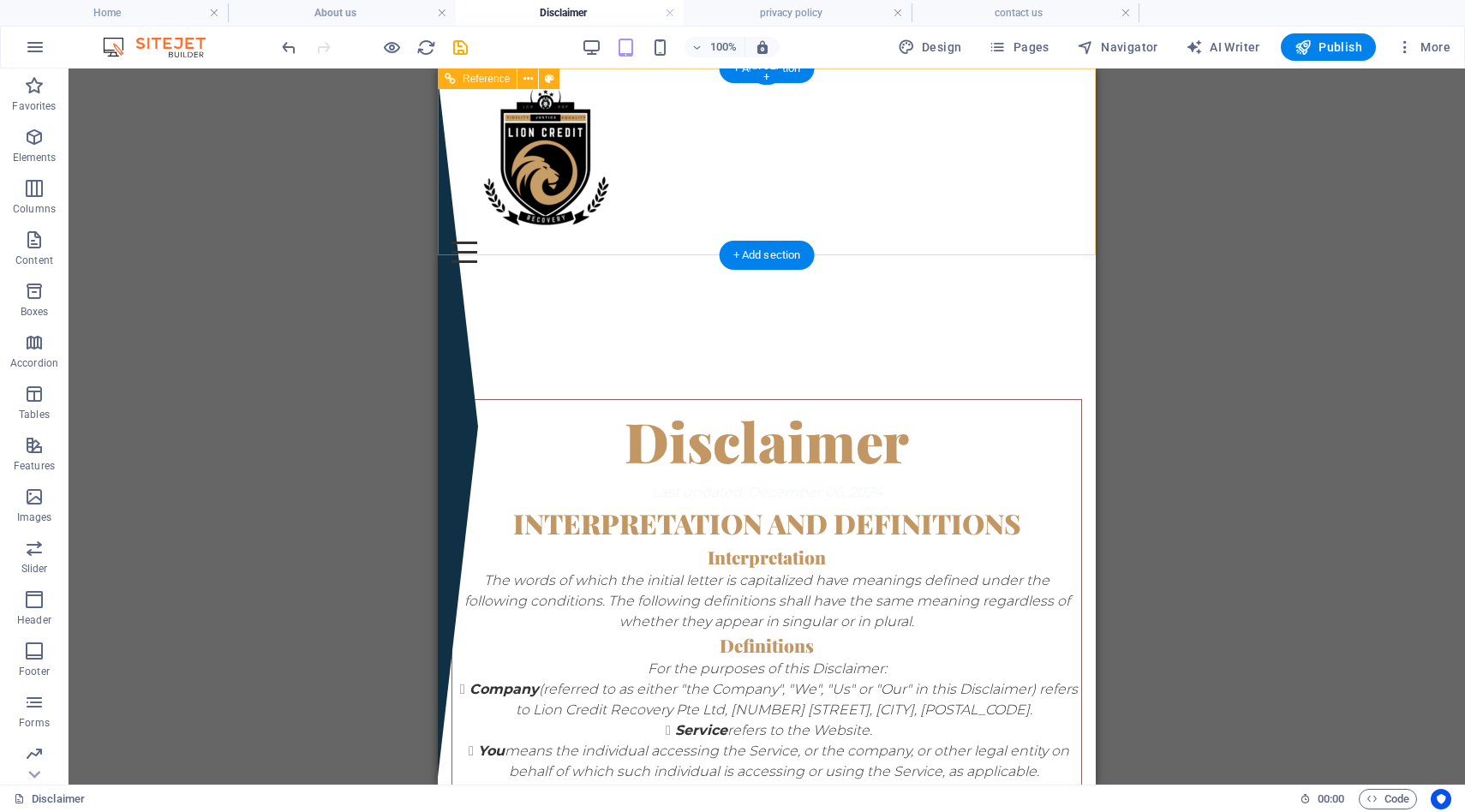 click on "Menu" at bounding box center (767, 252) 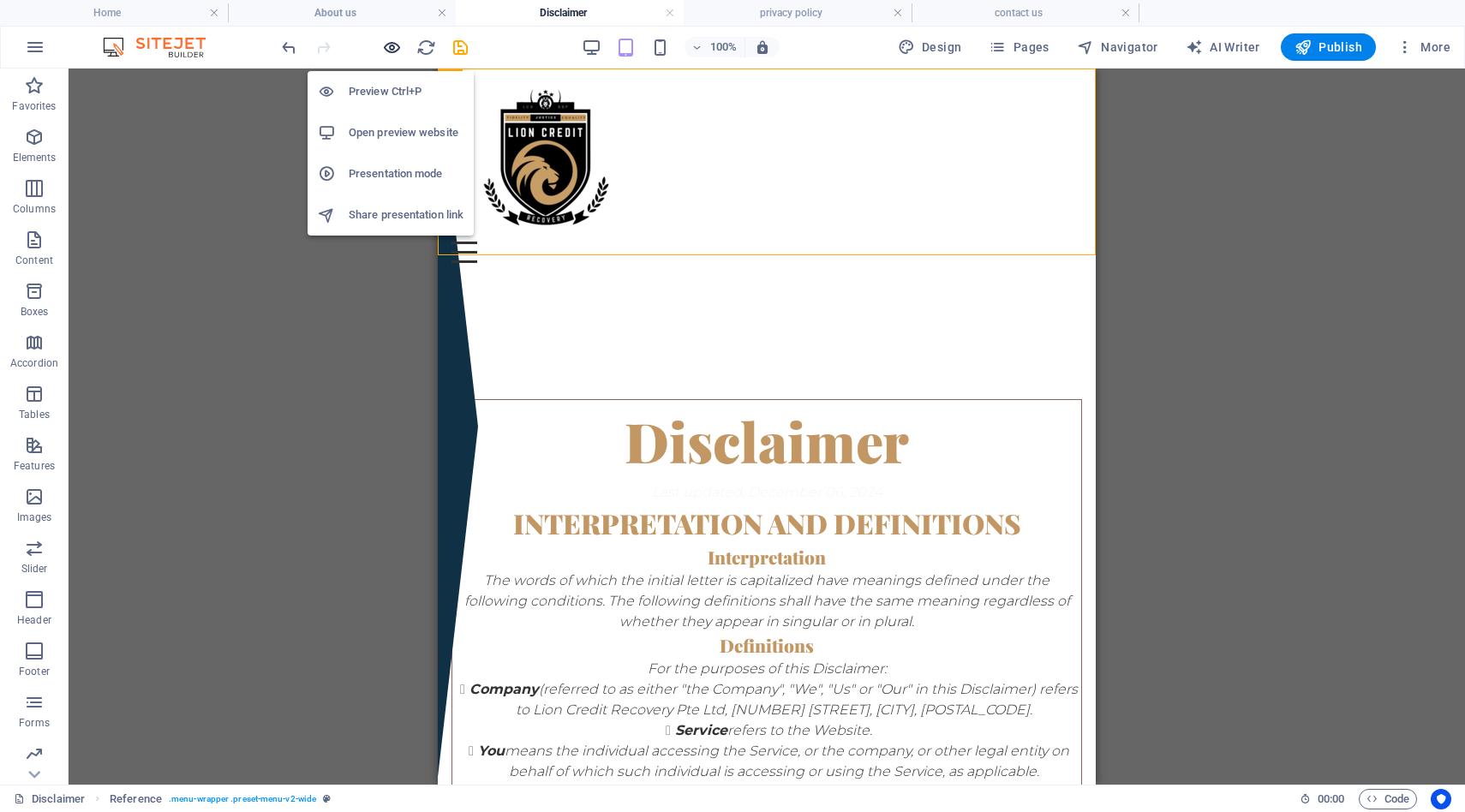 click at bounding box center (392, 47) 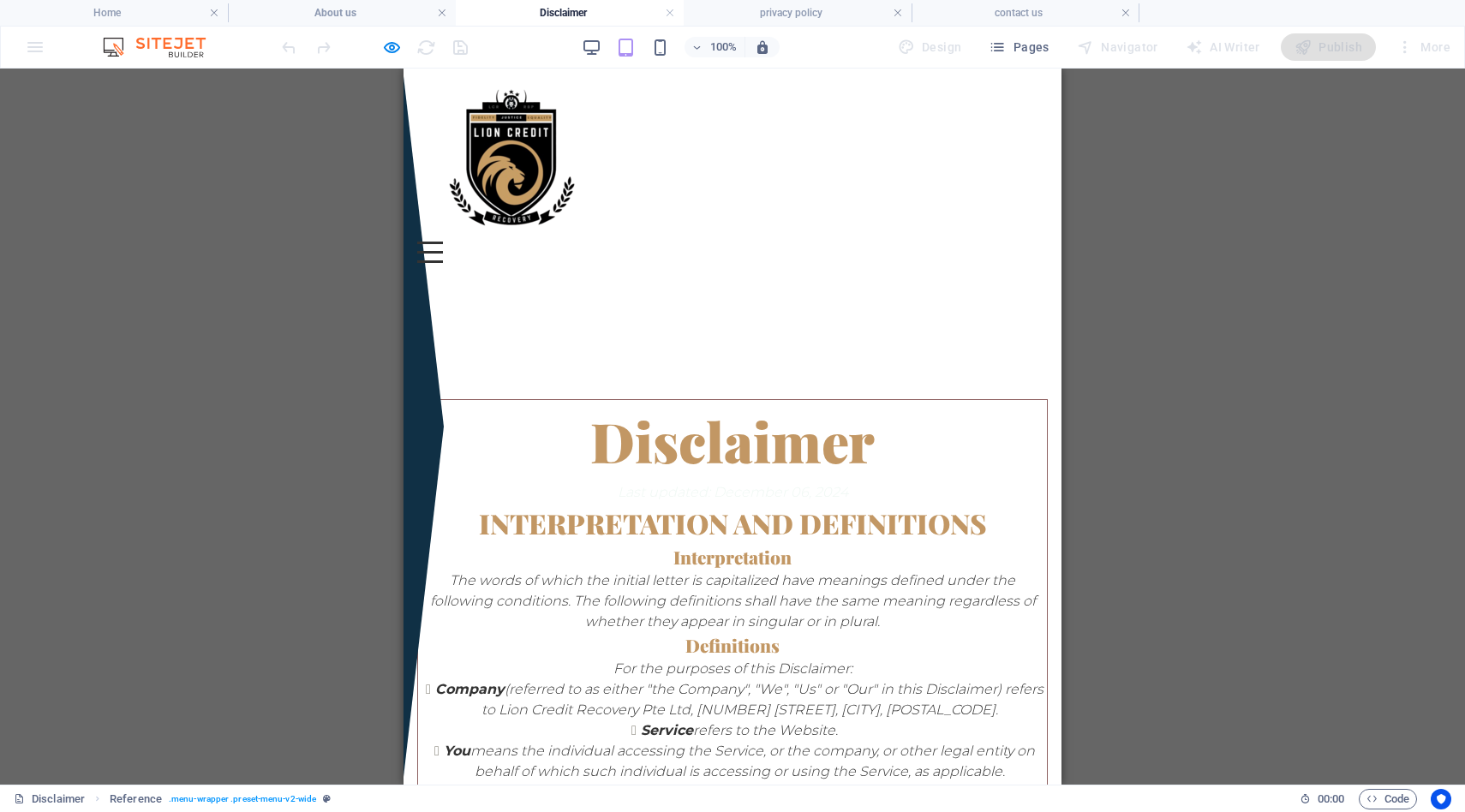 click on "Menu Home Our Gallery Disclaimer Privacy Policy Contact Us" at bounding box center [732, 172] 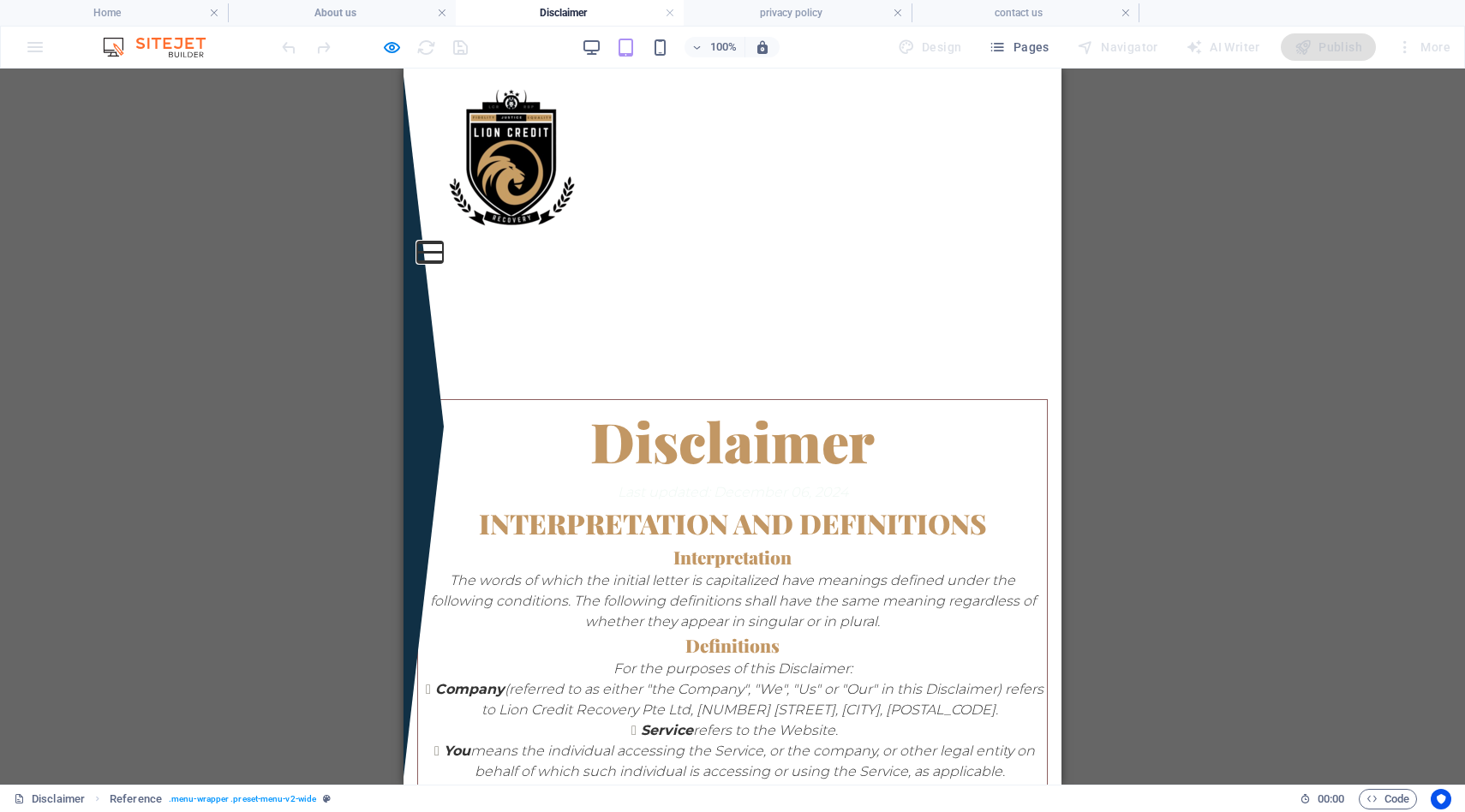 click on "Menu" at bounding box center [430, 242] 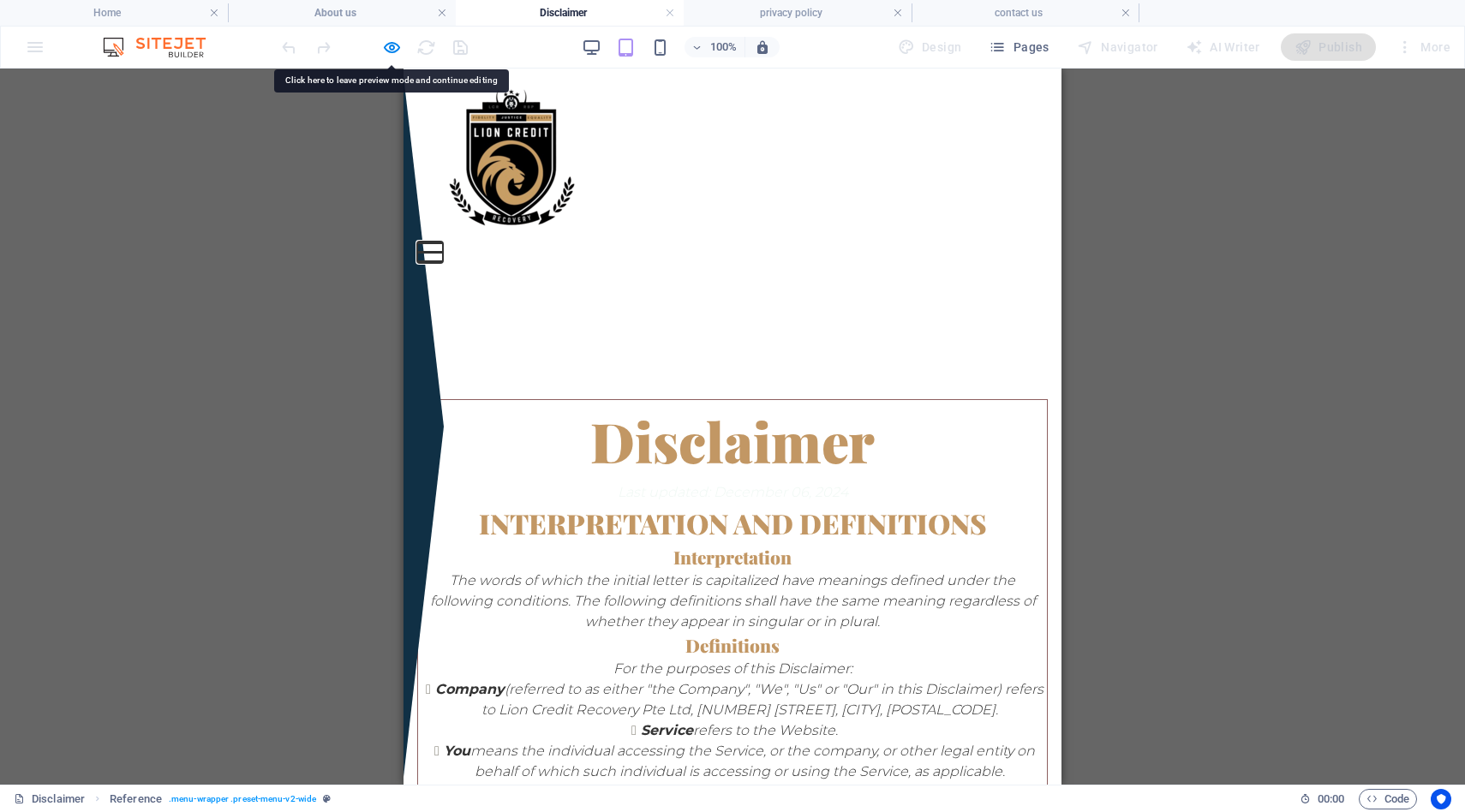 click on "Menu" at bounding box center [430, 242] 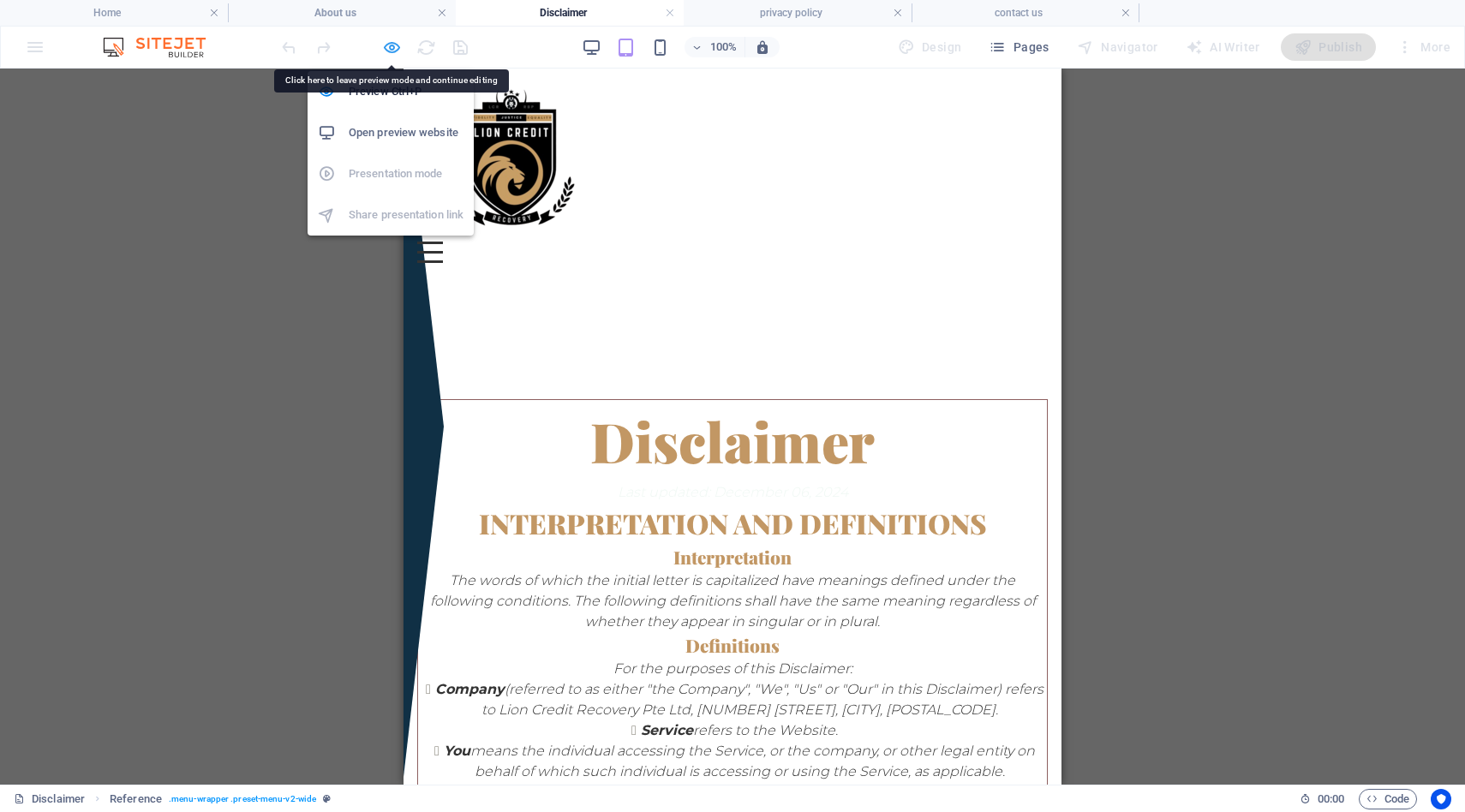 click at bounding box center [392, 47] 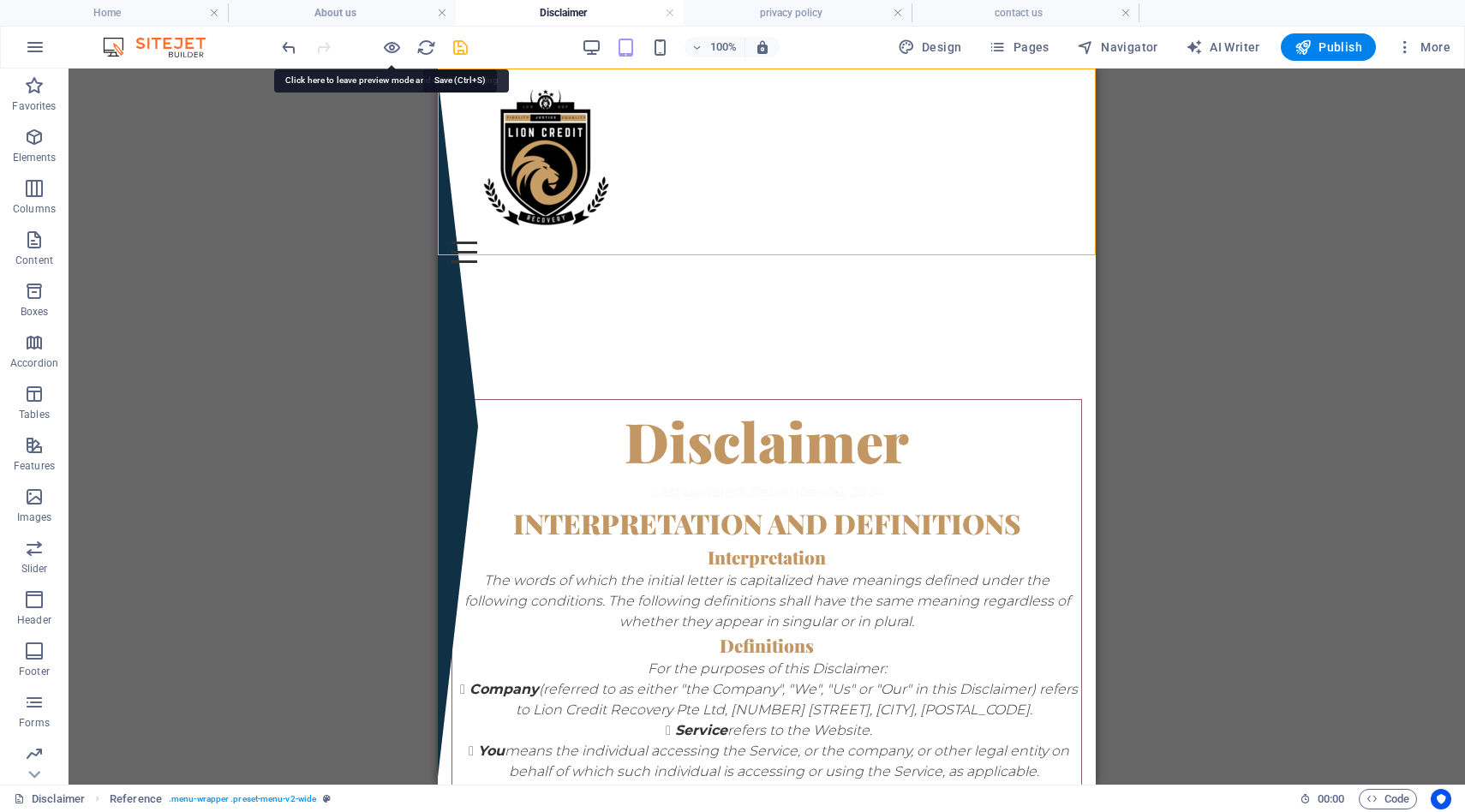 click at bounding box center [460, 47] 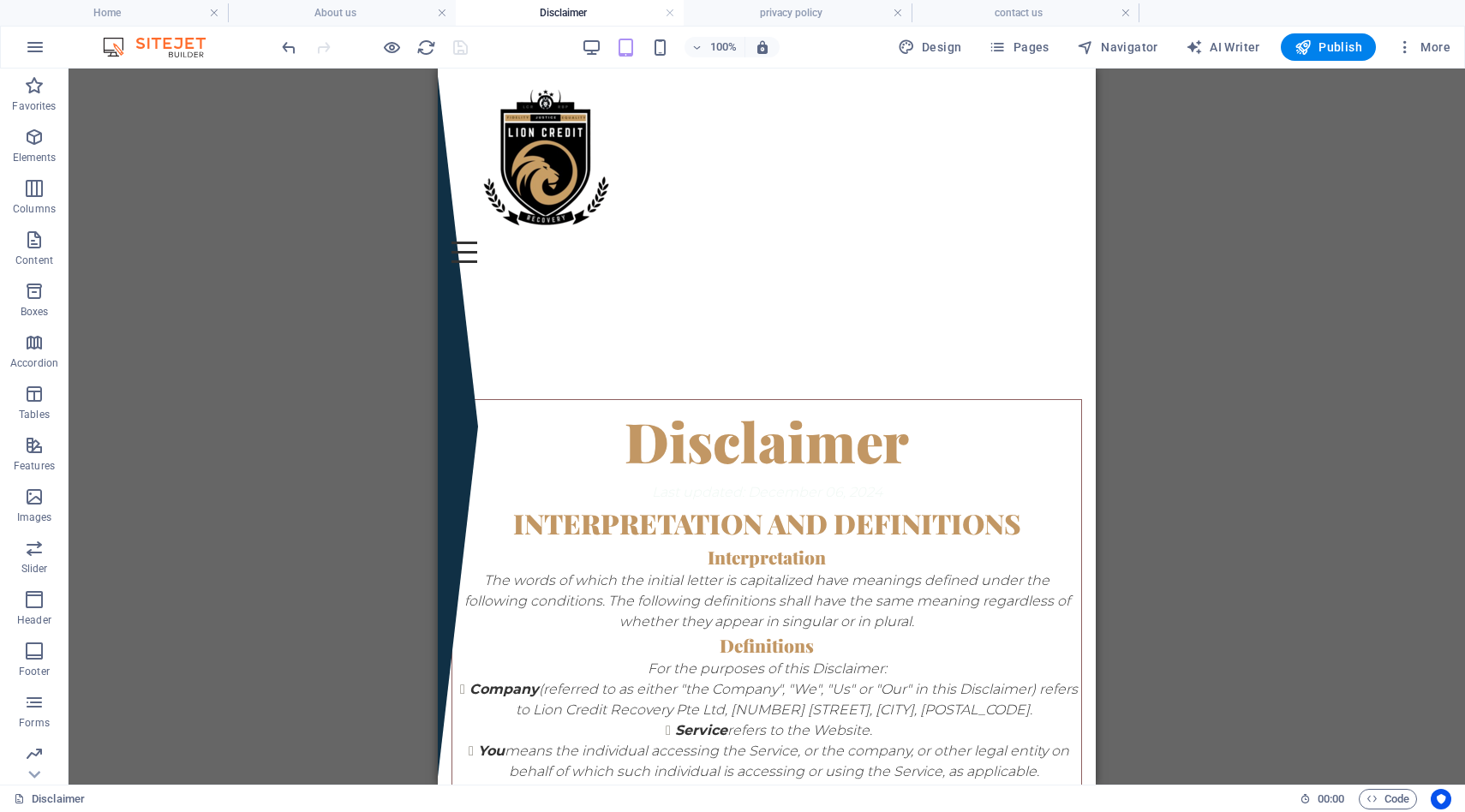 click on "About us" at bounding box center [342, 13] 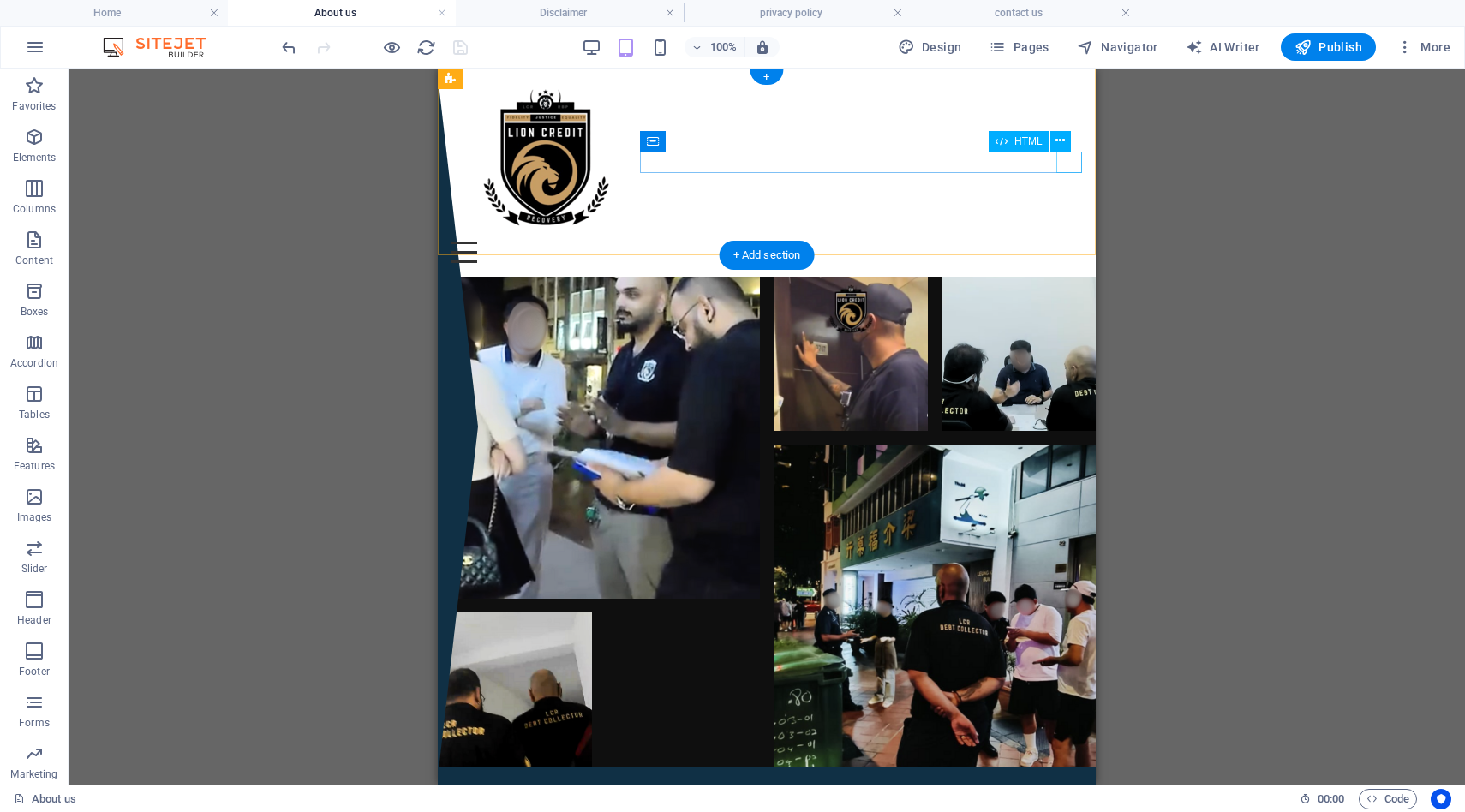 click on "Menu" at bounding box center (767, 252) 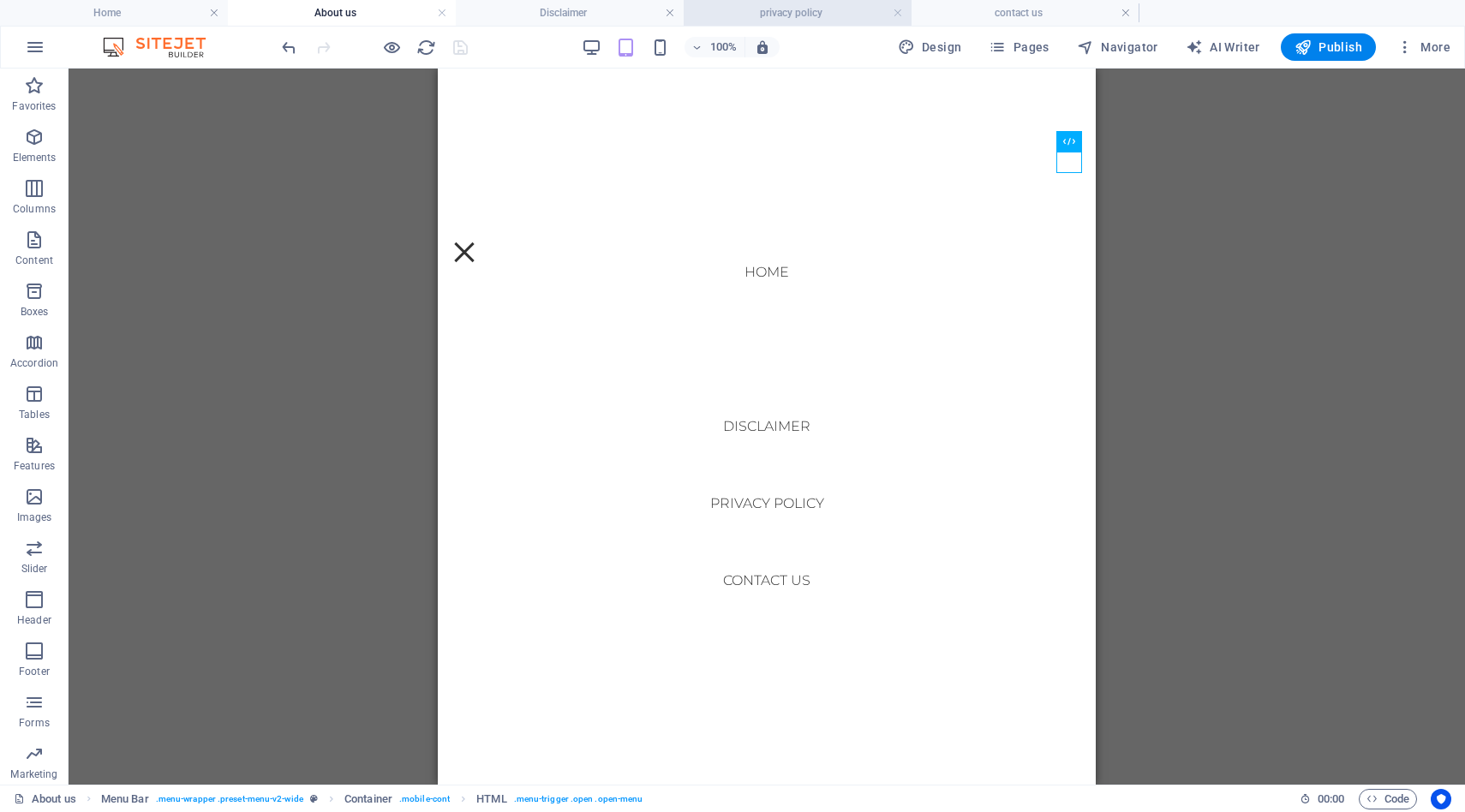 click on "privacy policy" at bounding box center (798, 13) 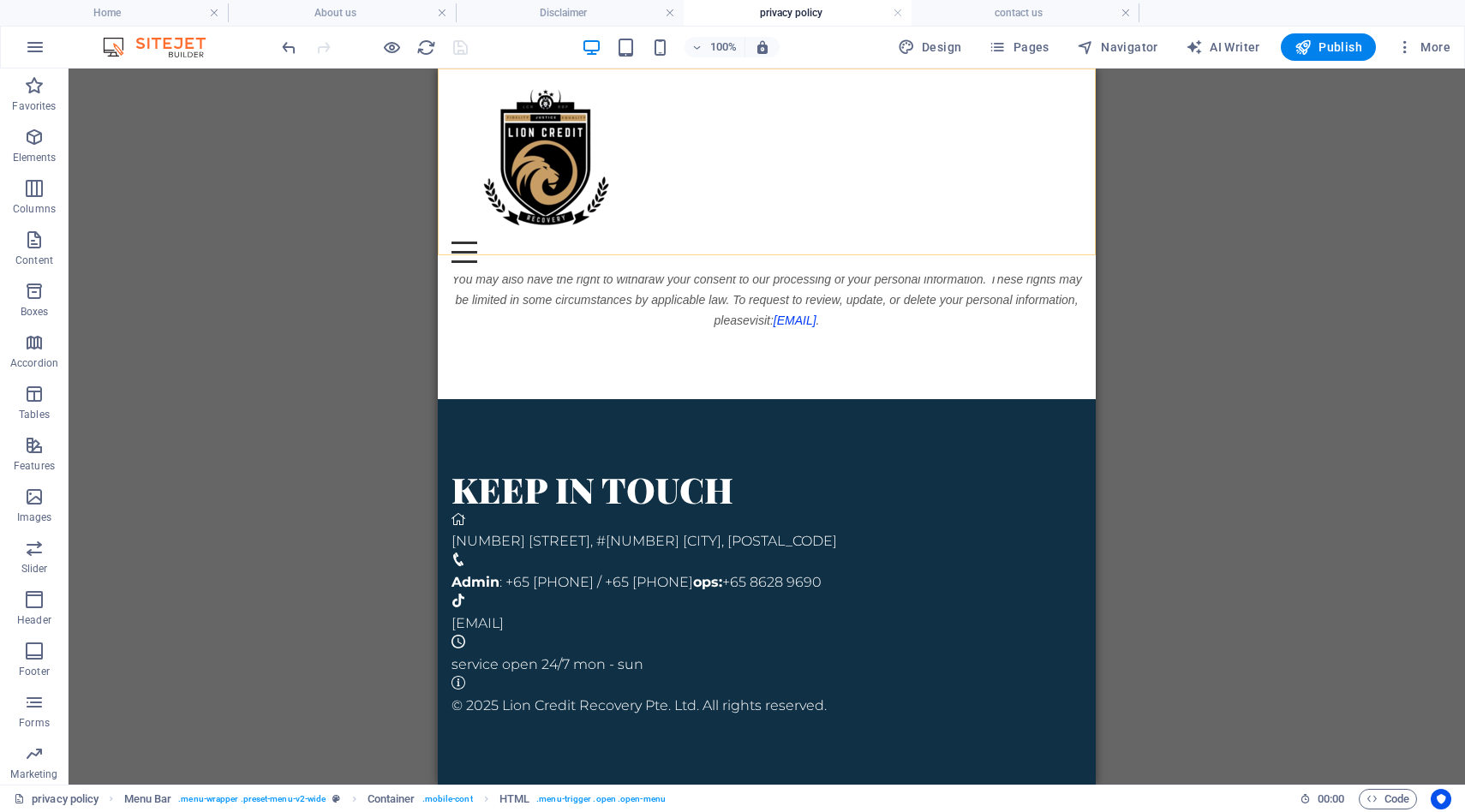 click on "Menu Home Our Gallery Disclaimer Privacy Policy Contact Us" at bounding box center [767, 172] 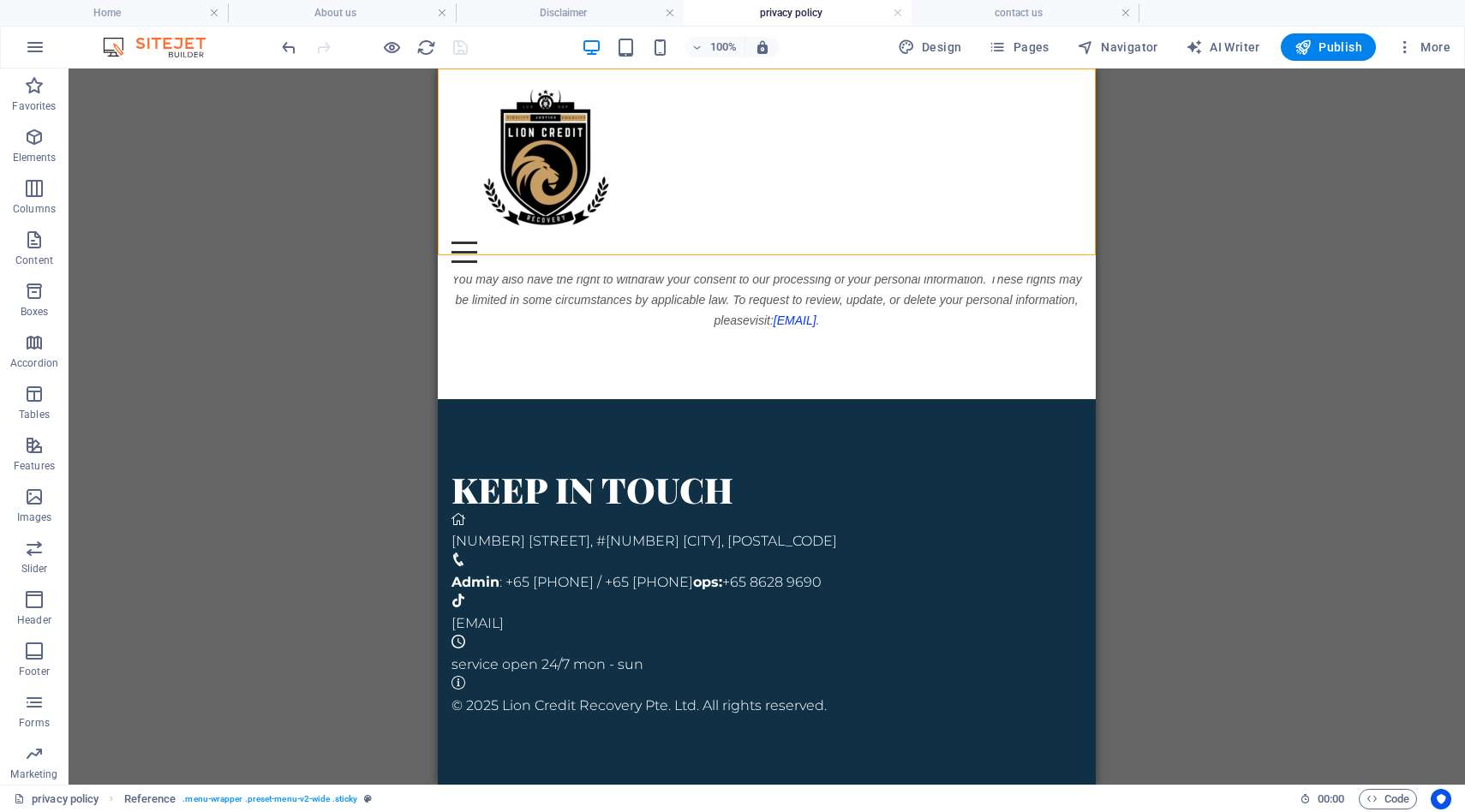 click on "Menu" at bounding box center [767, 252] 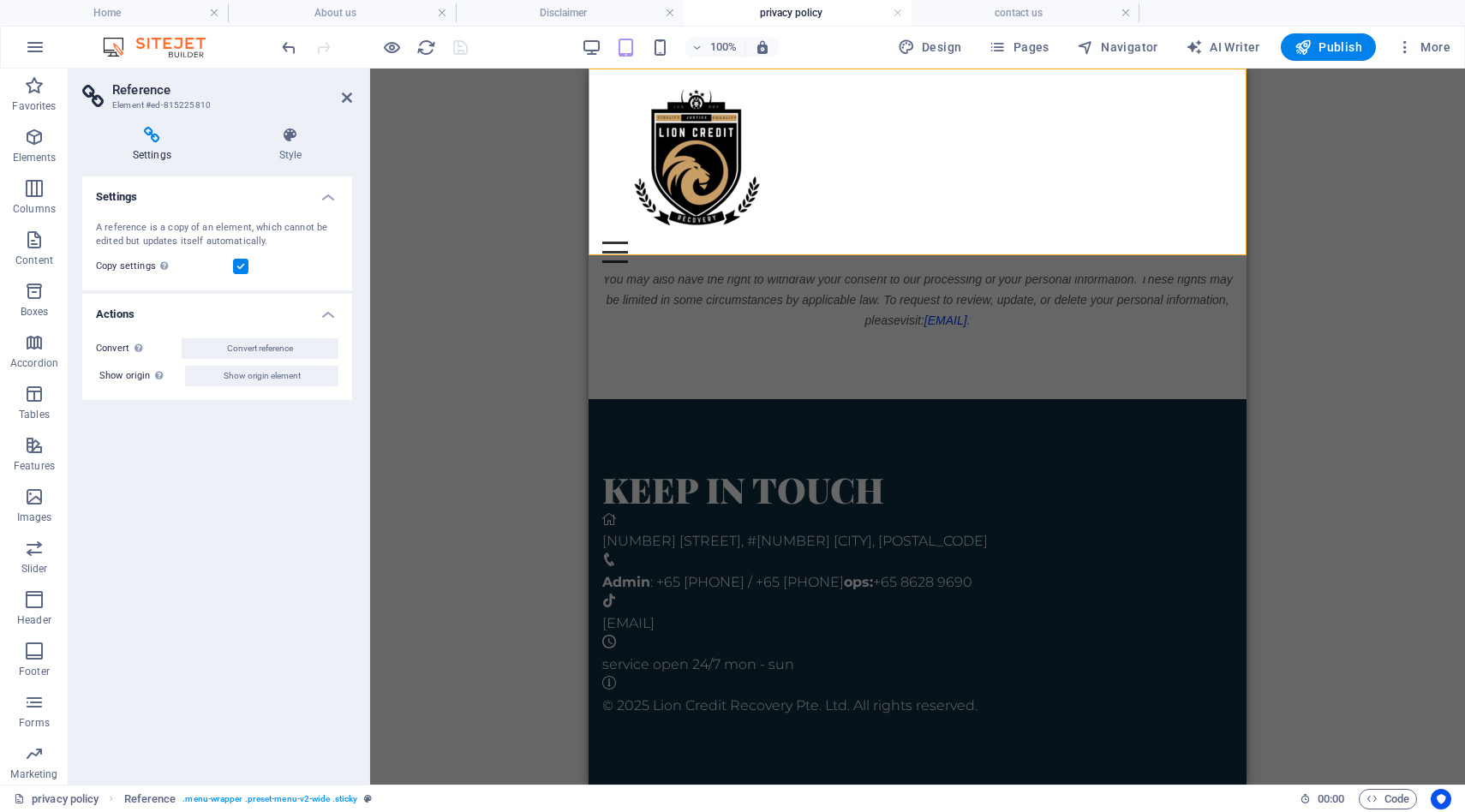 click on "Menu" at bounding box center [918, 252] 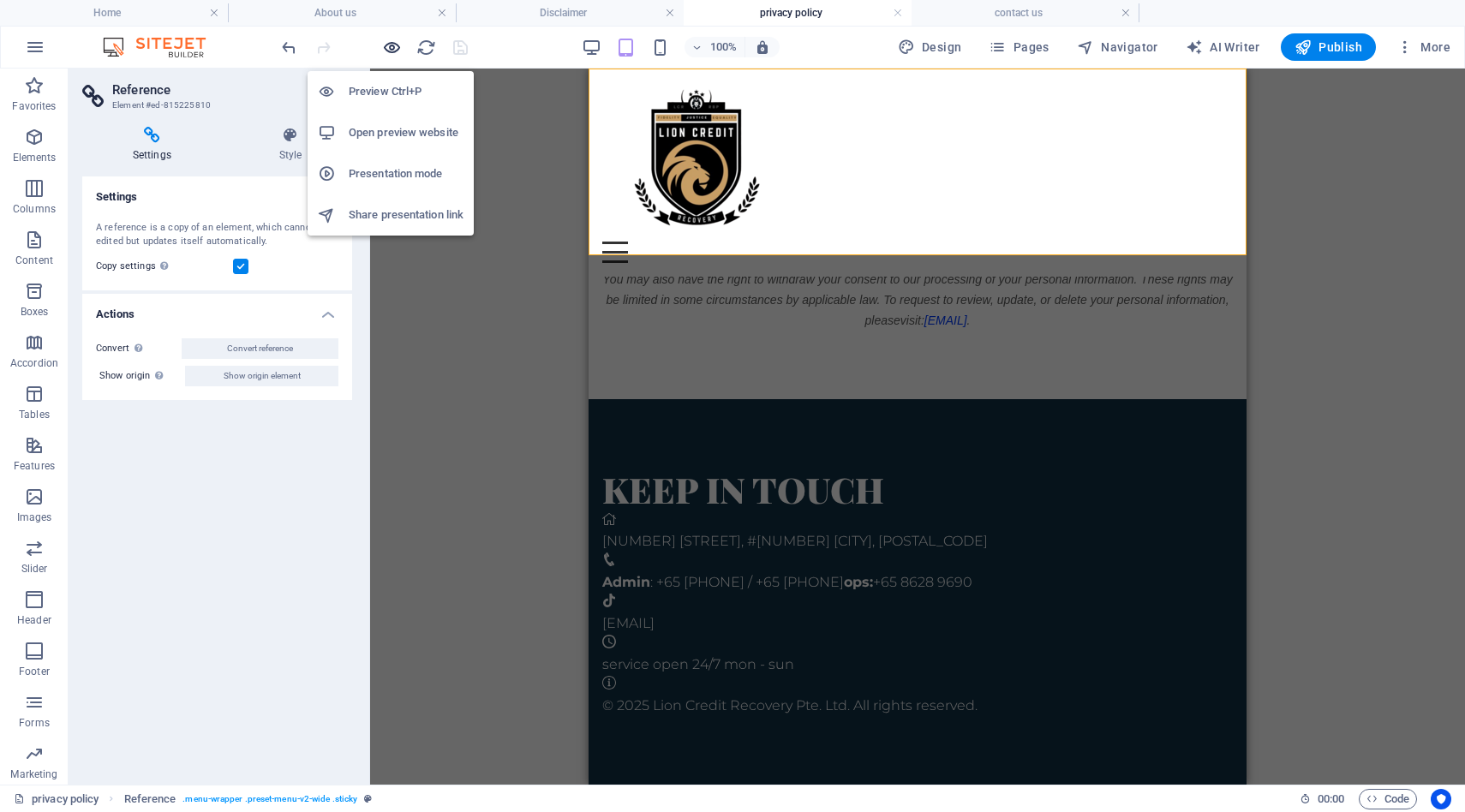 click at bounding box center [392, 47] 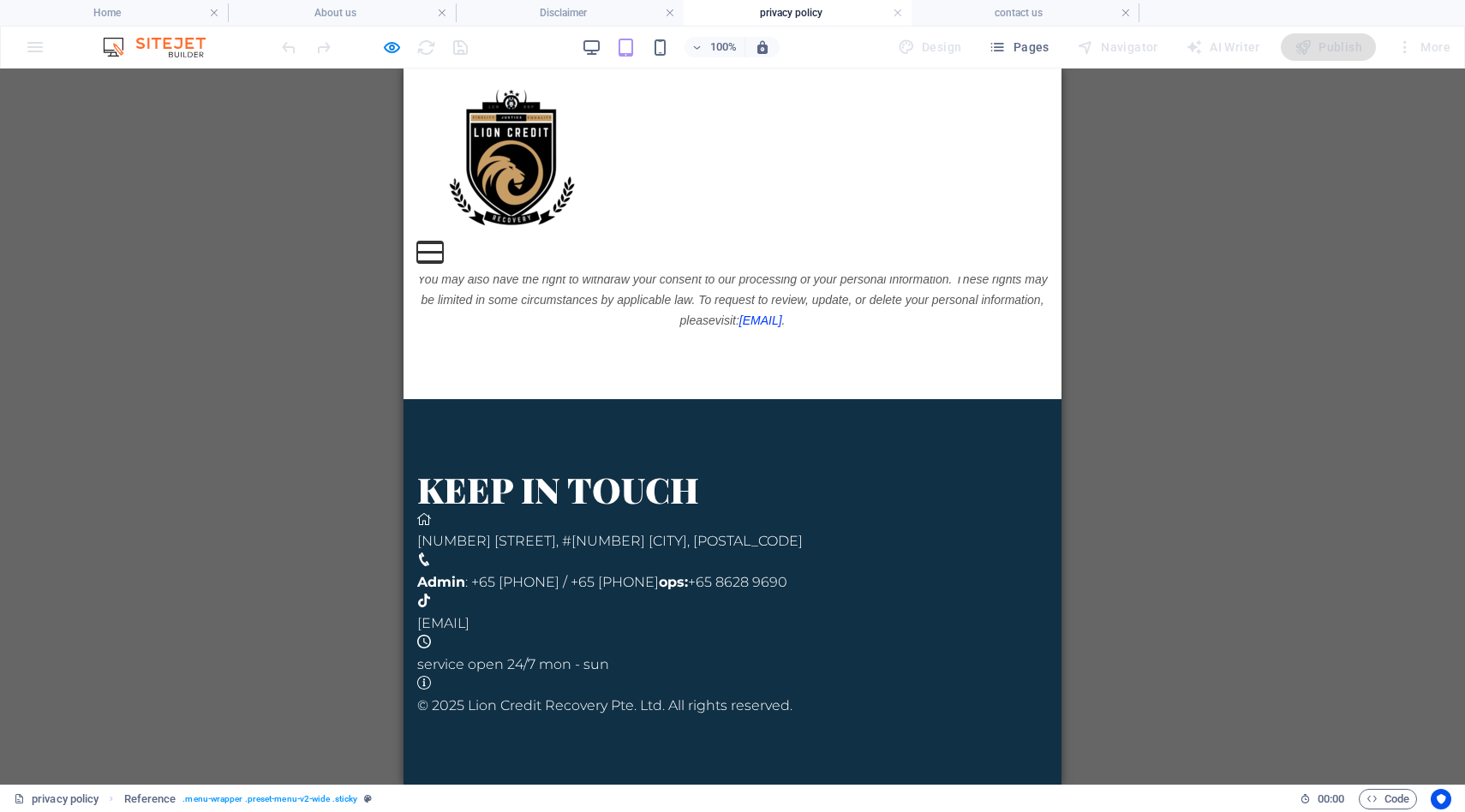 click on "Menu" at bounding box center (430, 242) 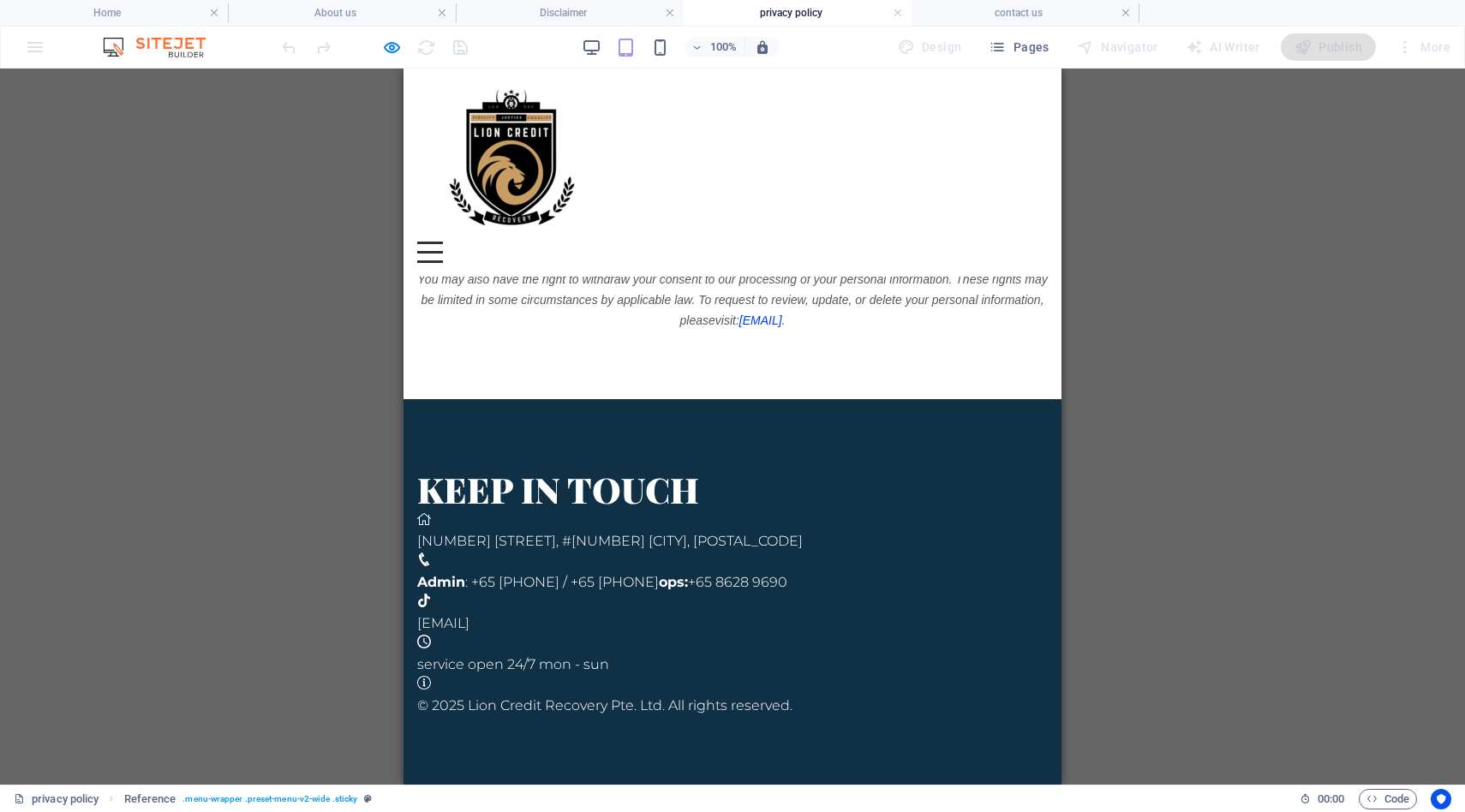 click on "Menu" at bounding box center [430, 252] 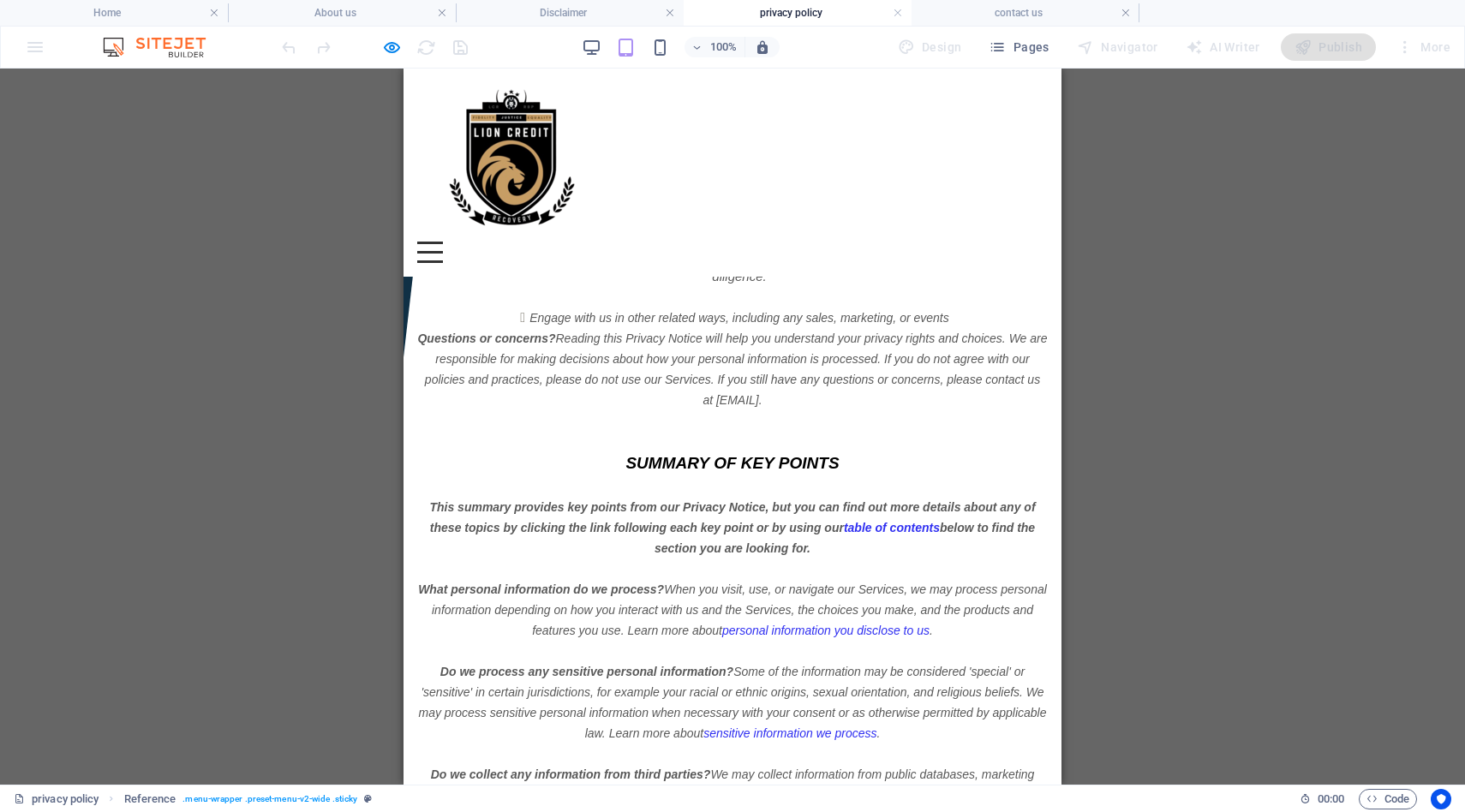 scroll, scrollTop: 474, scrollLeft: 0, axis: vertical 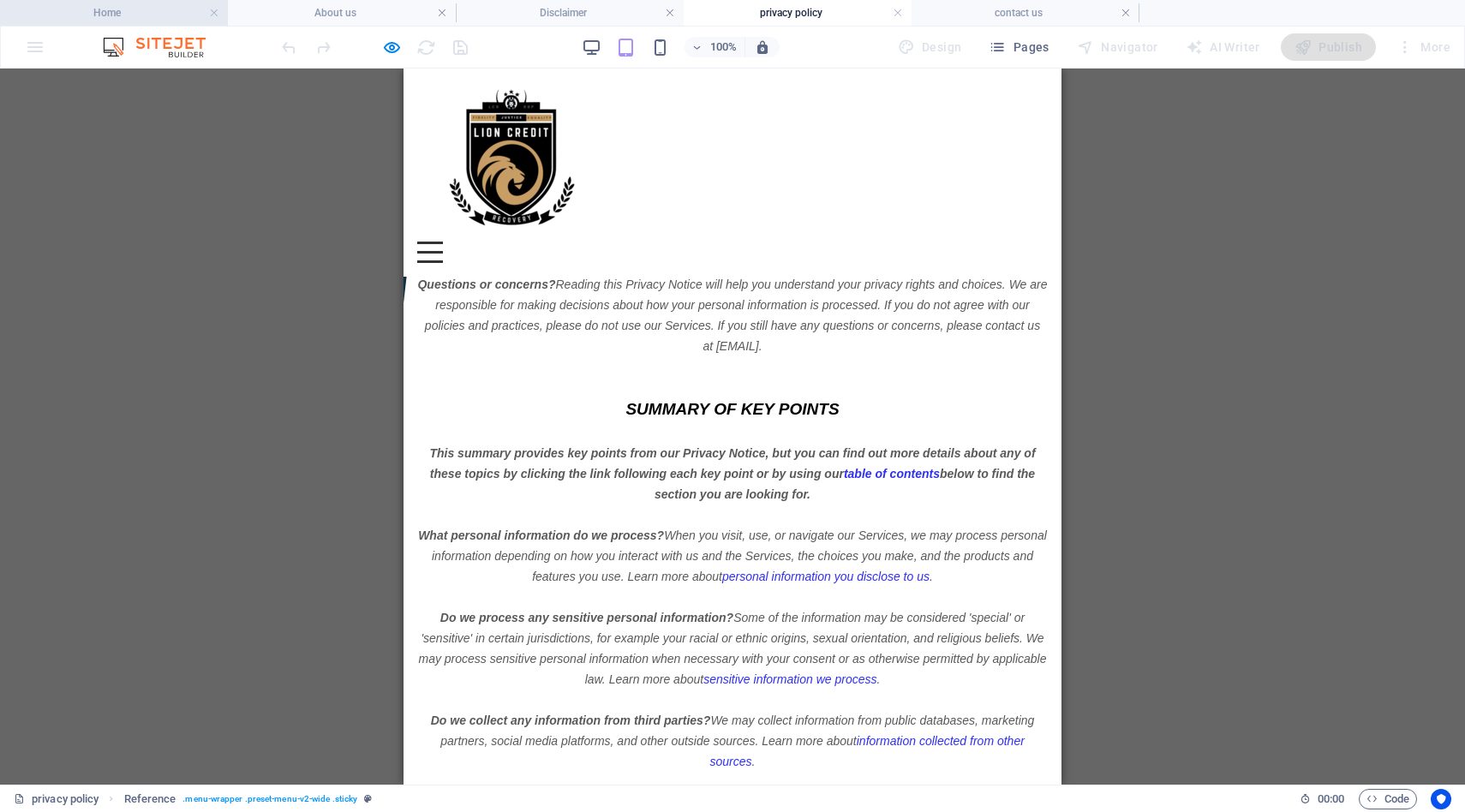 click on "Home" at bounding box center (114, 13) 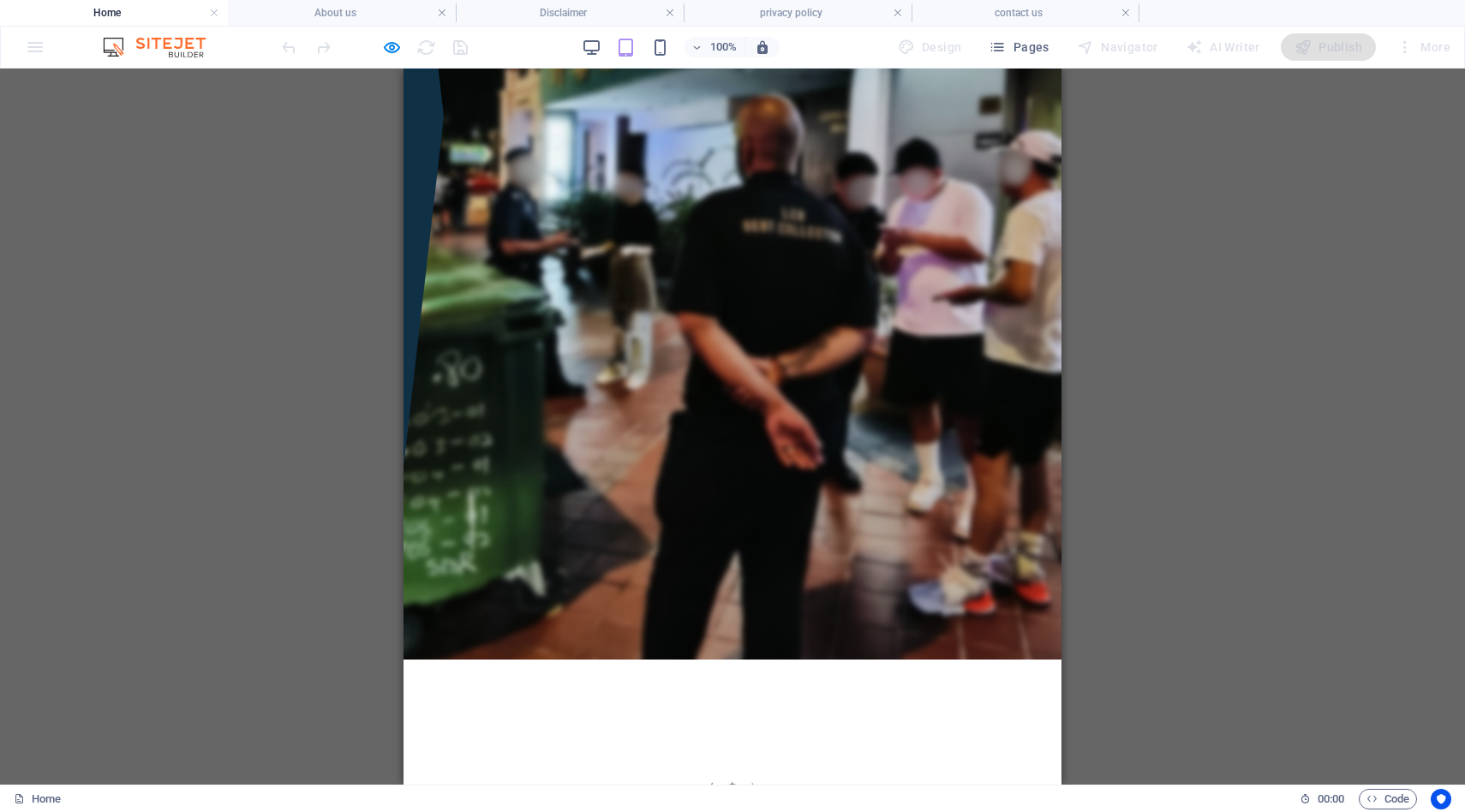 scroll, scrollTop: 0, scrollLeft: 0, axis: both 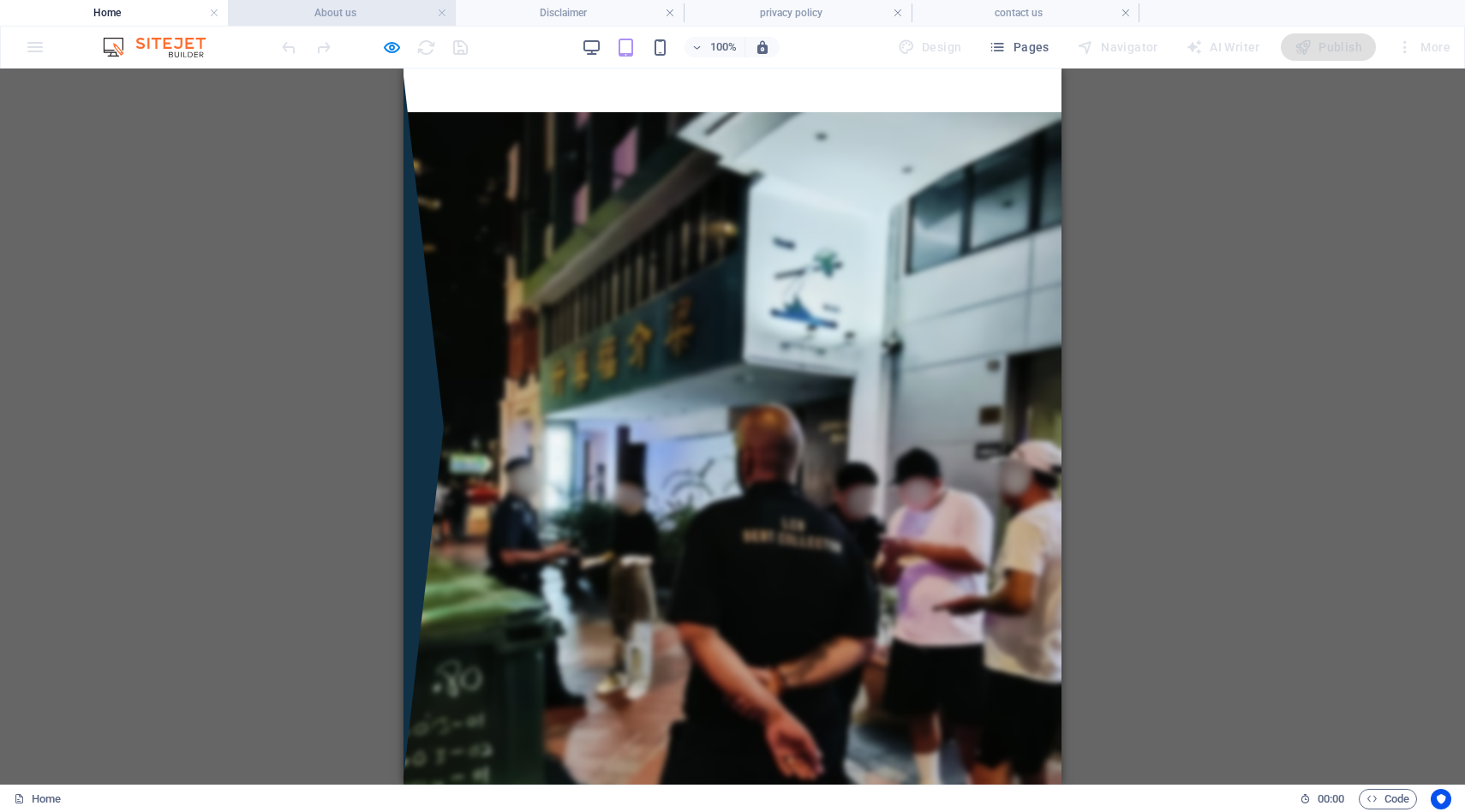 click on "About us" at bounding box center (342, 13) 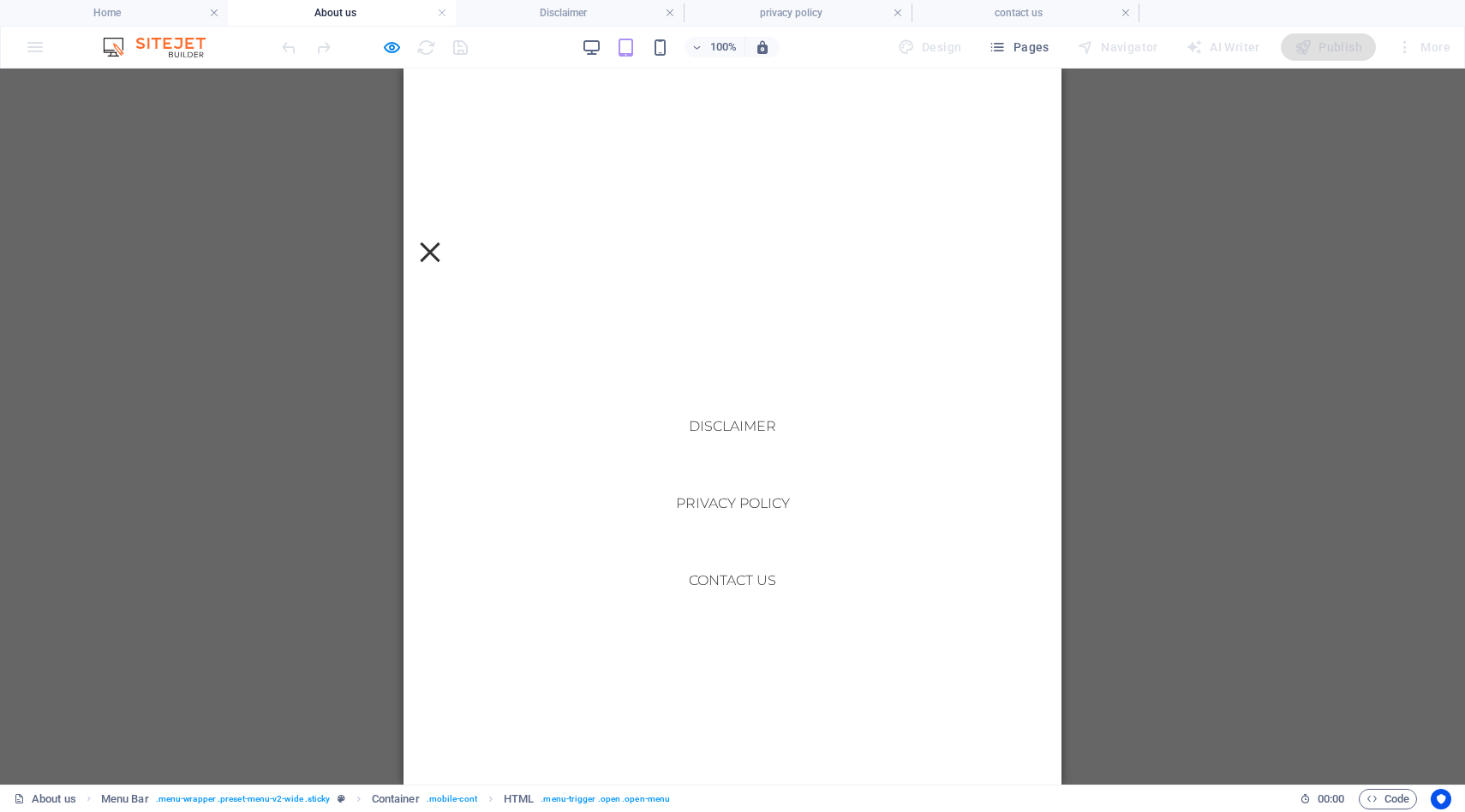 click on "Home" at bounding box center [732, 272] 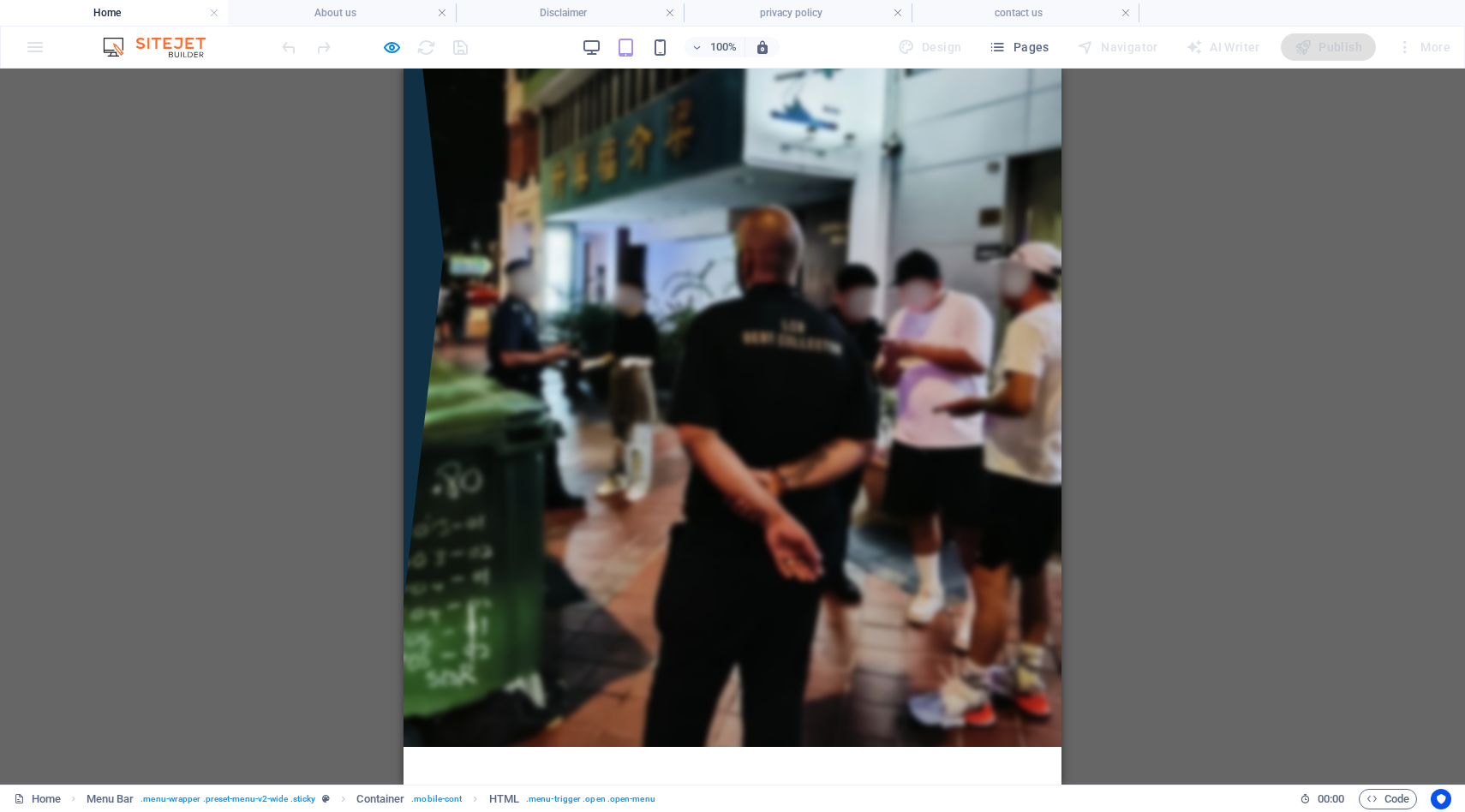 scroll, scrollTop: 0, scrollLeft: 0, axis: both 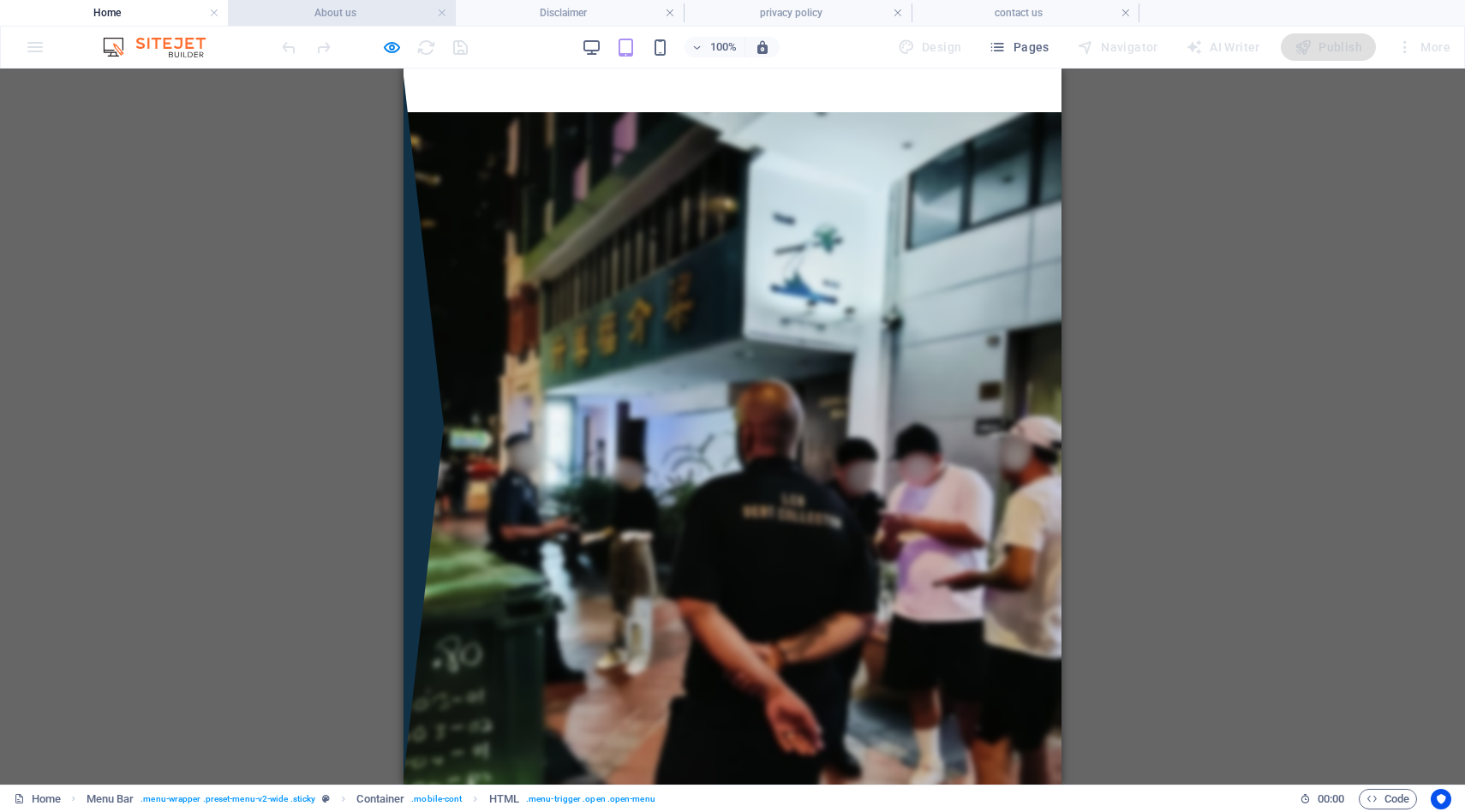 click on "About us" at bounding box center (342, 13) 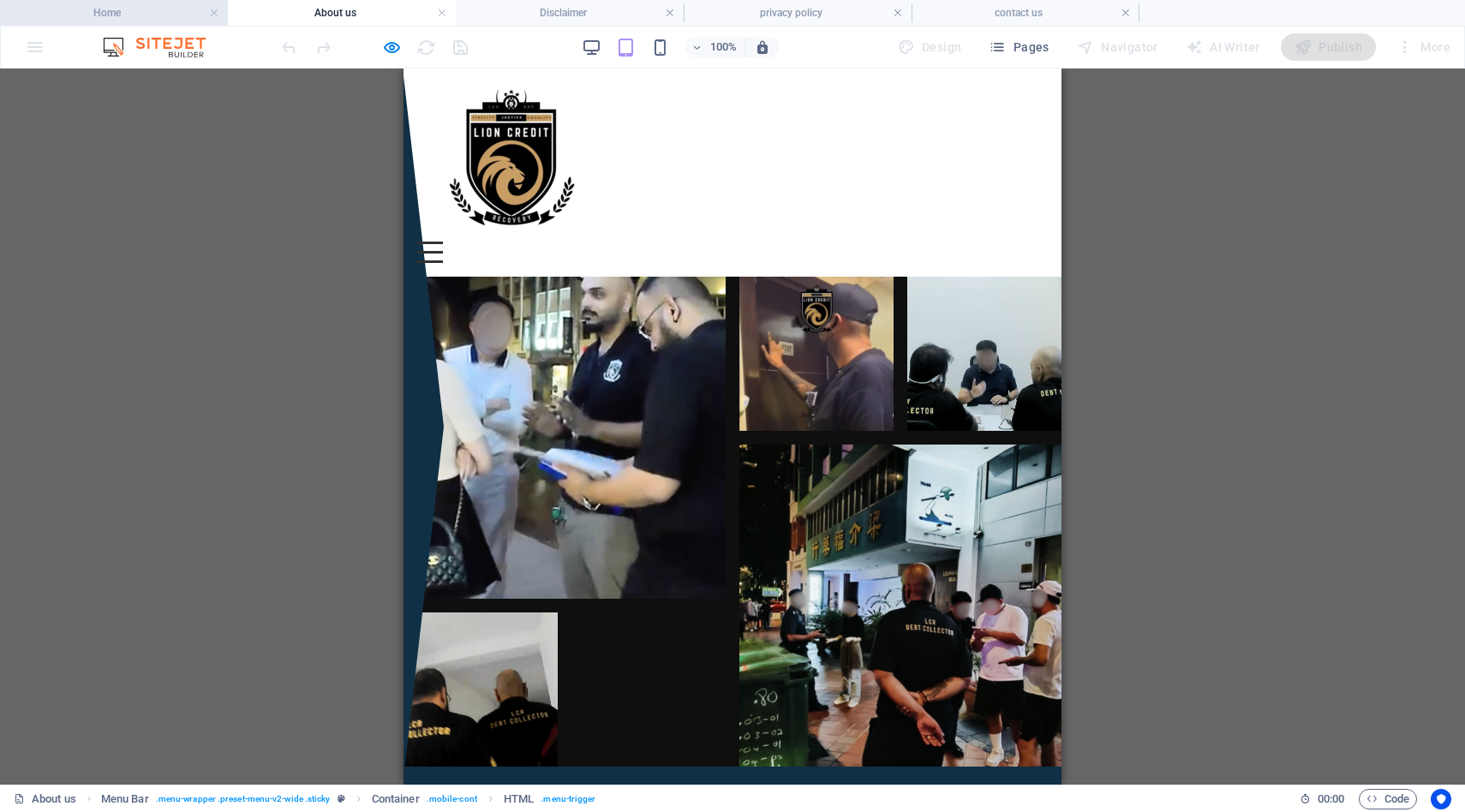 click on "Home" at bounding box center (114, 13) 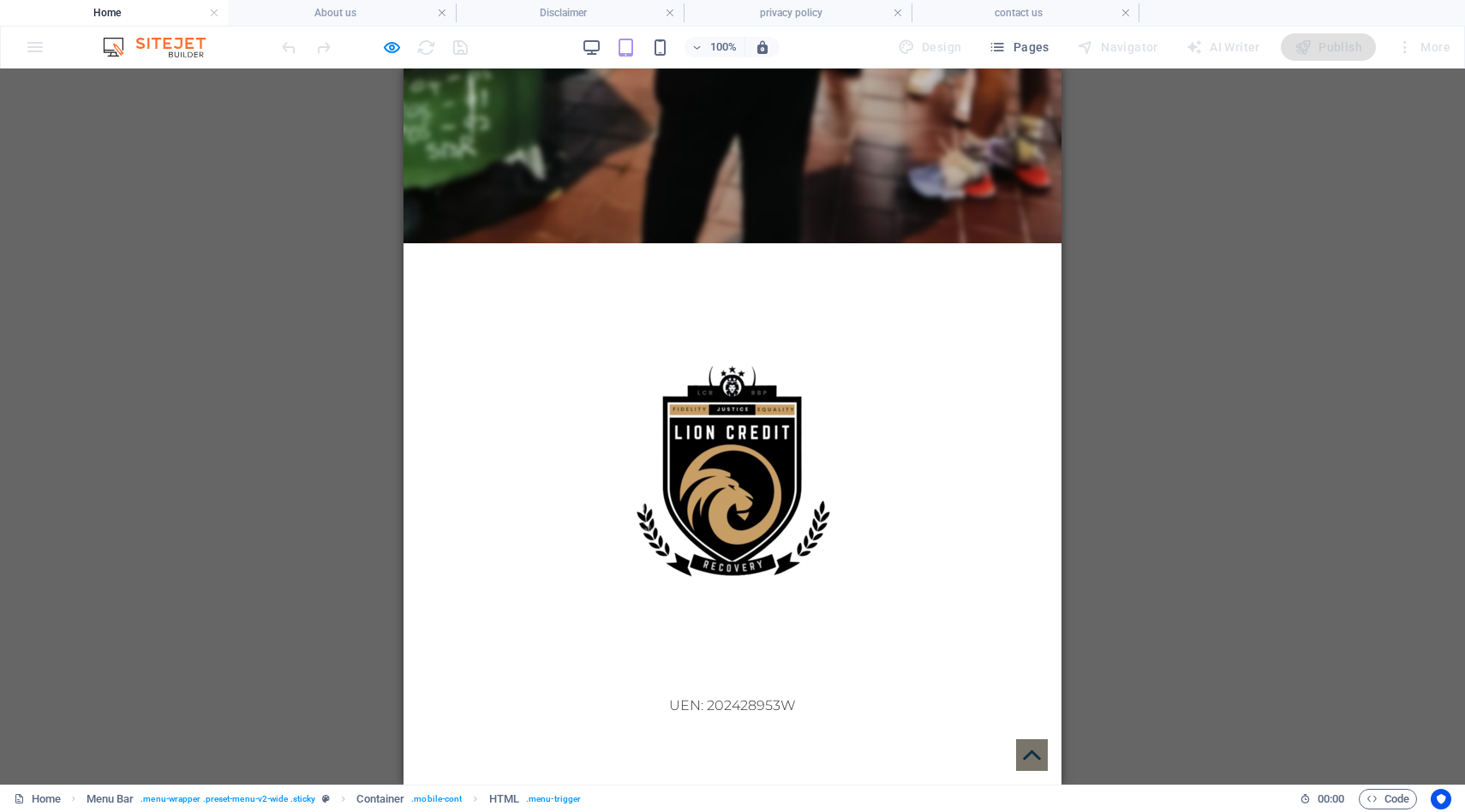scroll, scrollTop: 772, scrollLeft: 0, axis: vertical 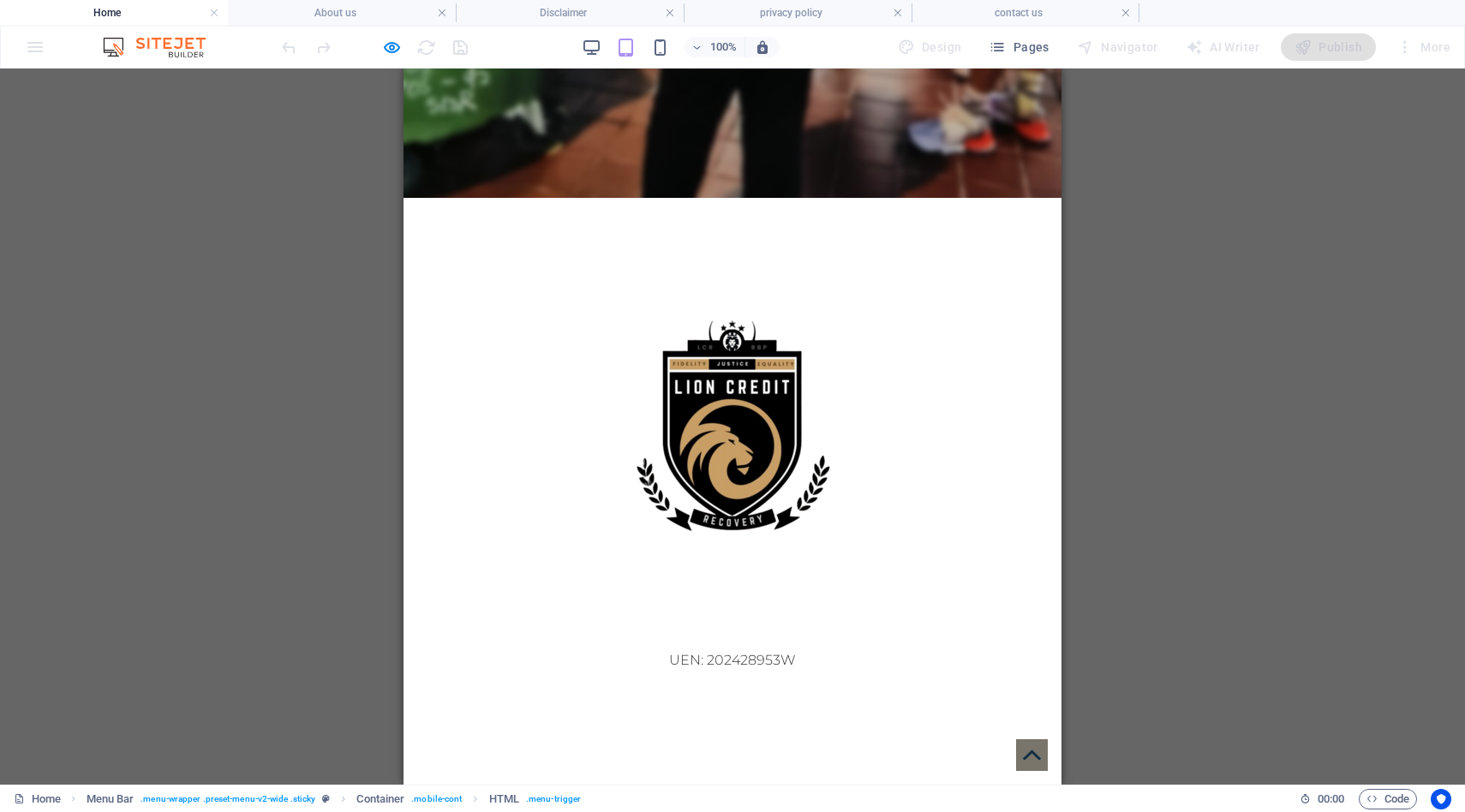click at bounding box center [430, 1109] 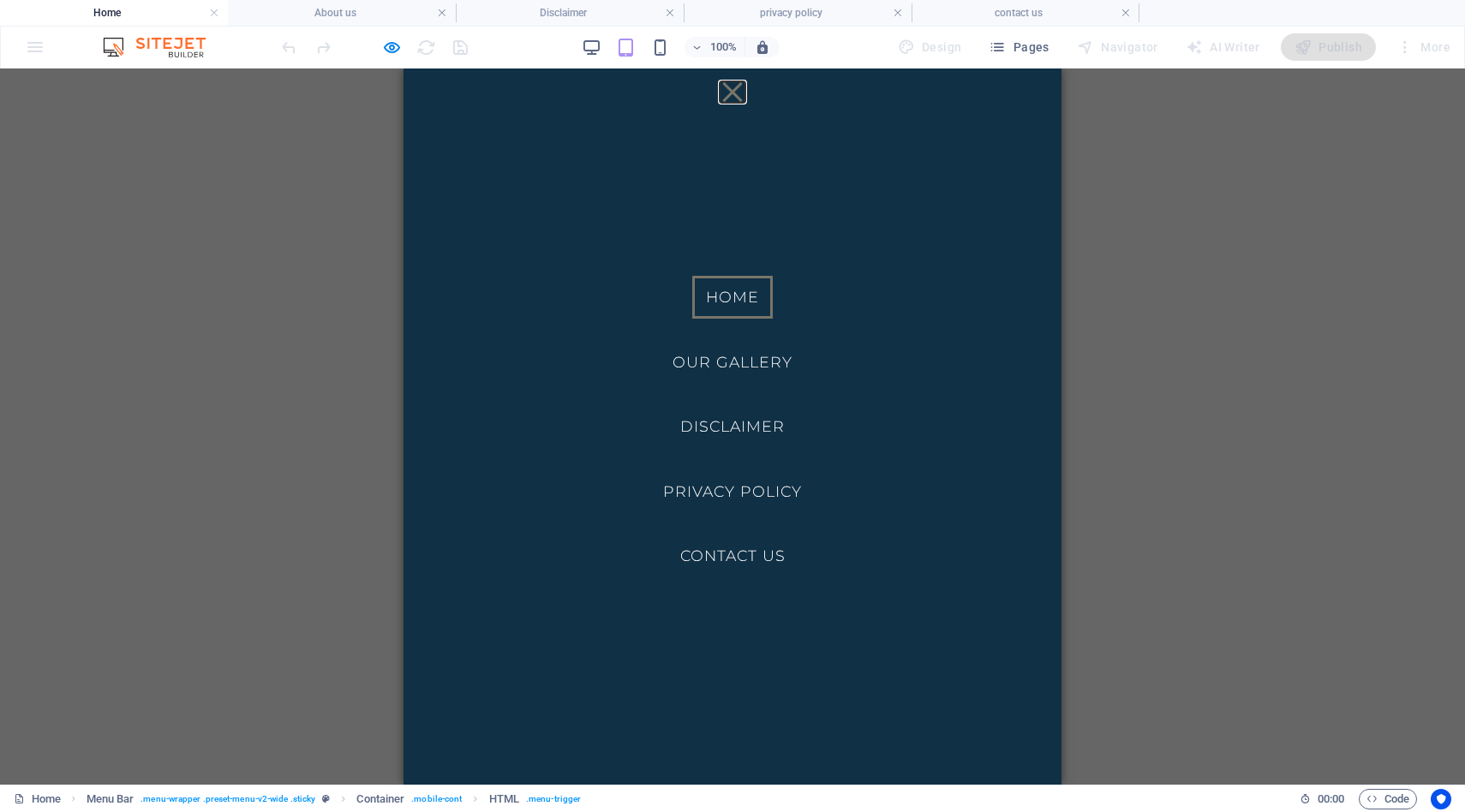 click at bounding box center (732, 92) 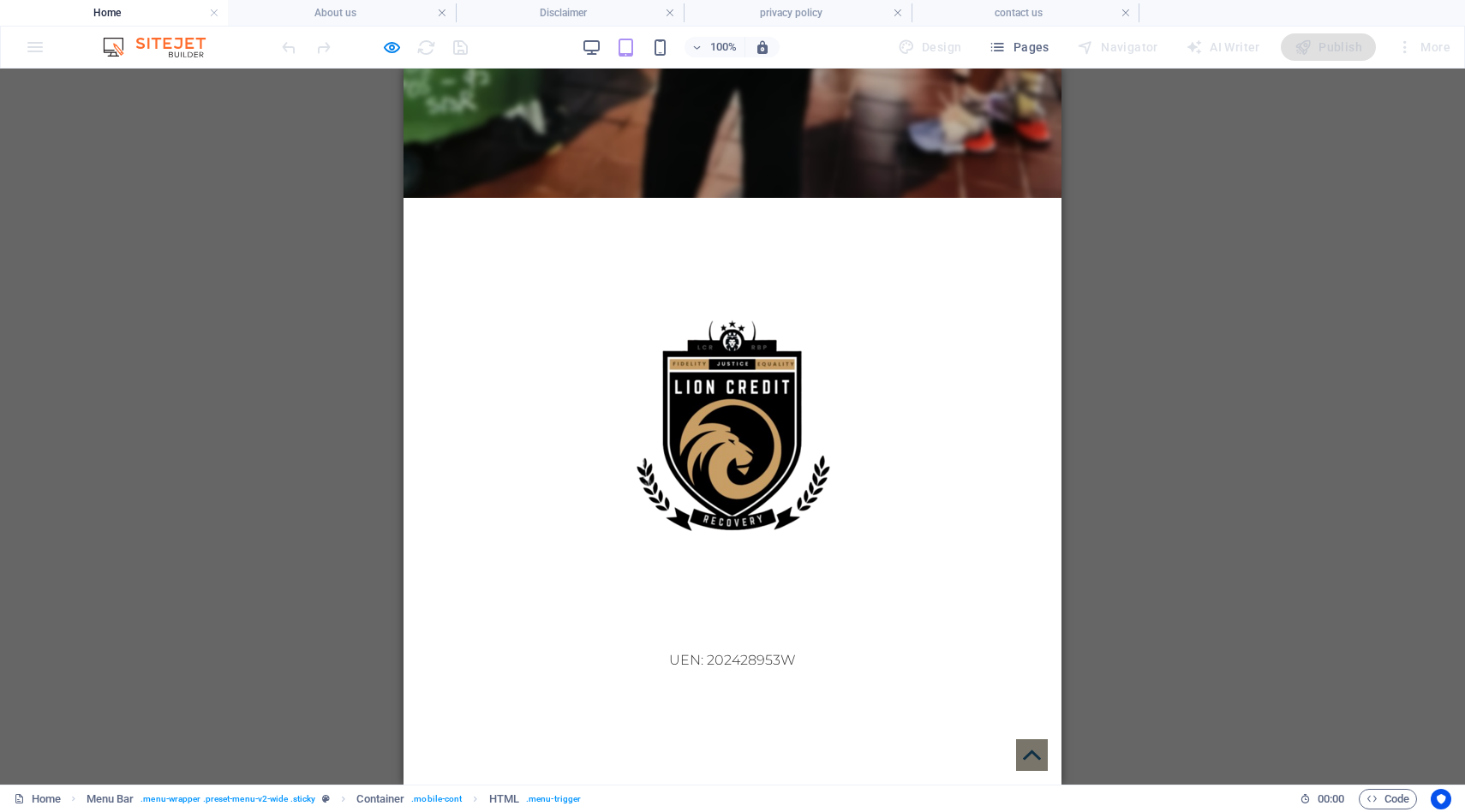 click at bounding box center [430, 1109] 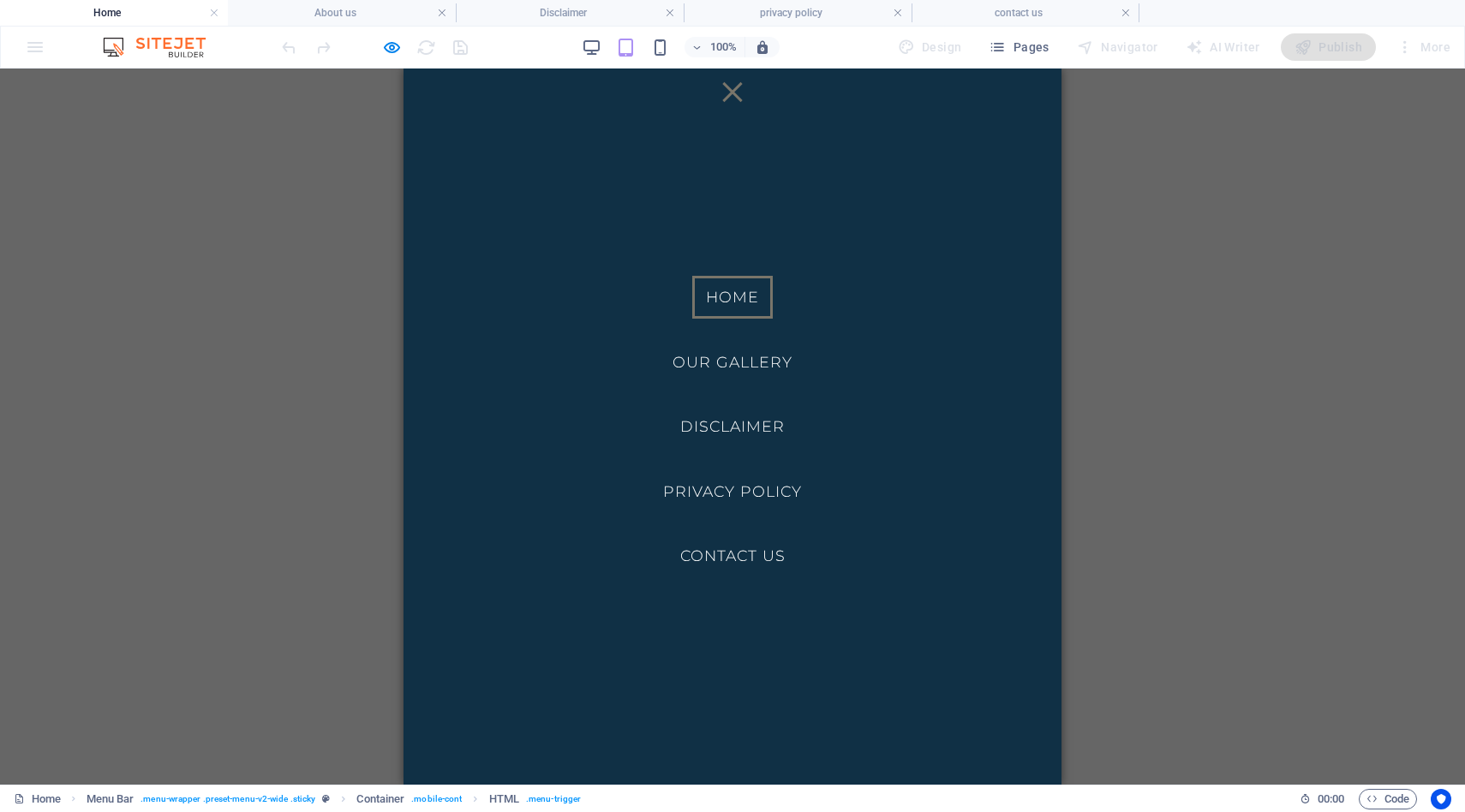 click at bounding box center [732, 92] 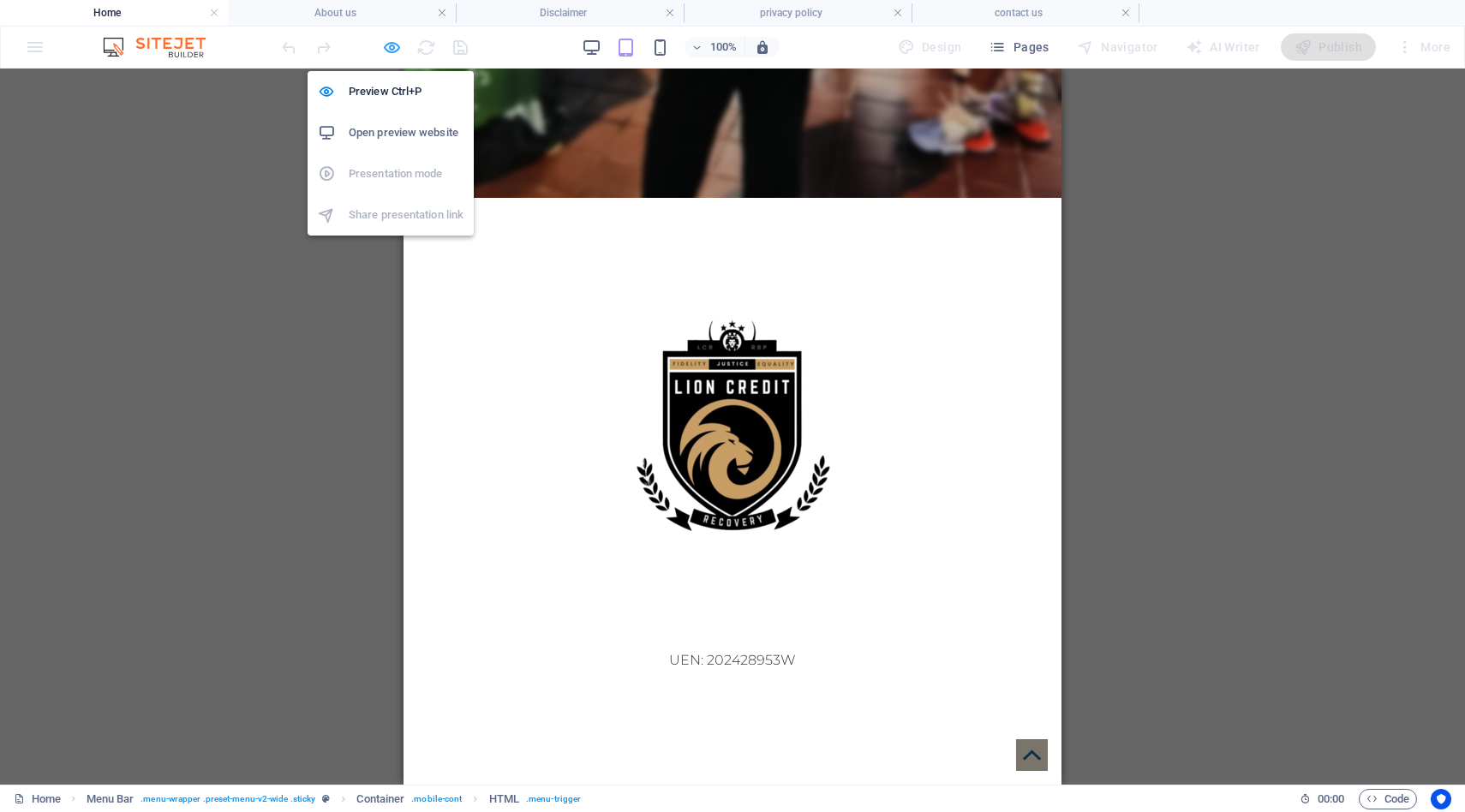 click at bounding box center [392, 47] 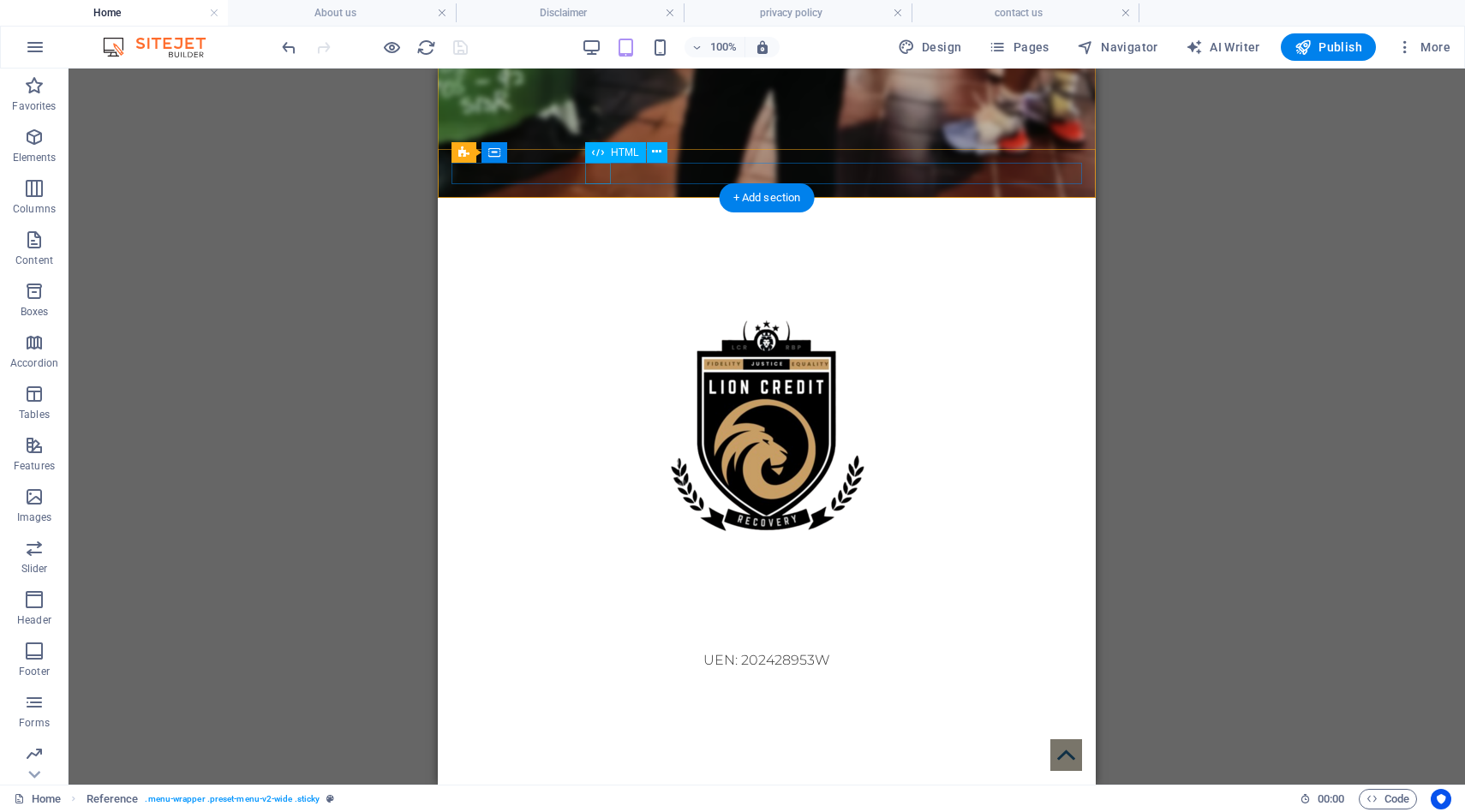 click at bounding box center [767, 1109] 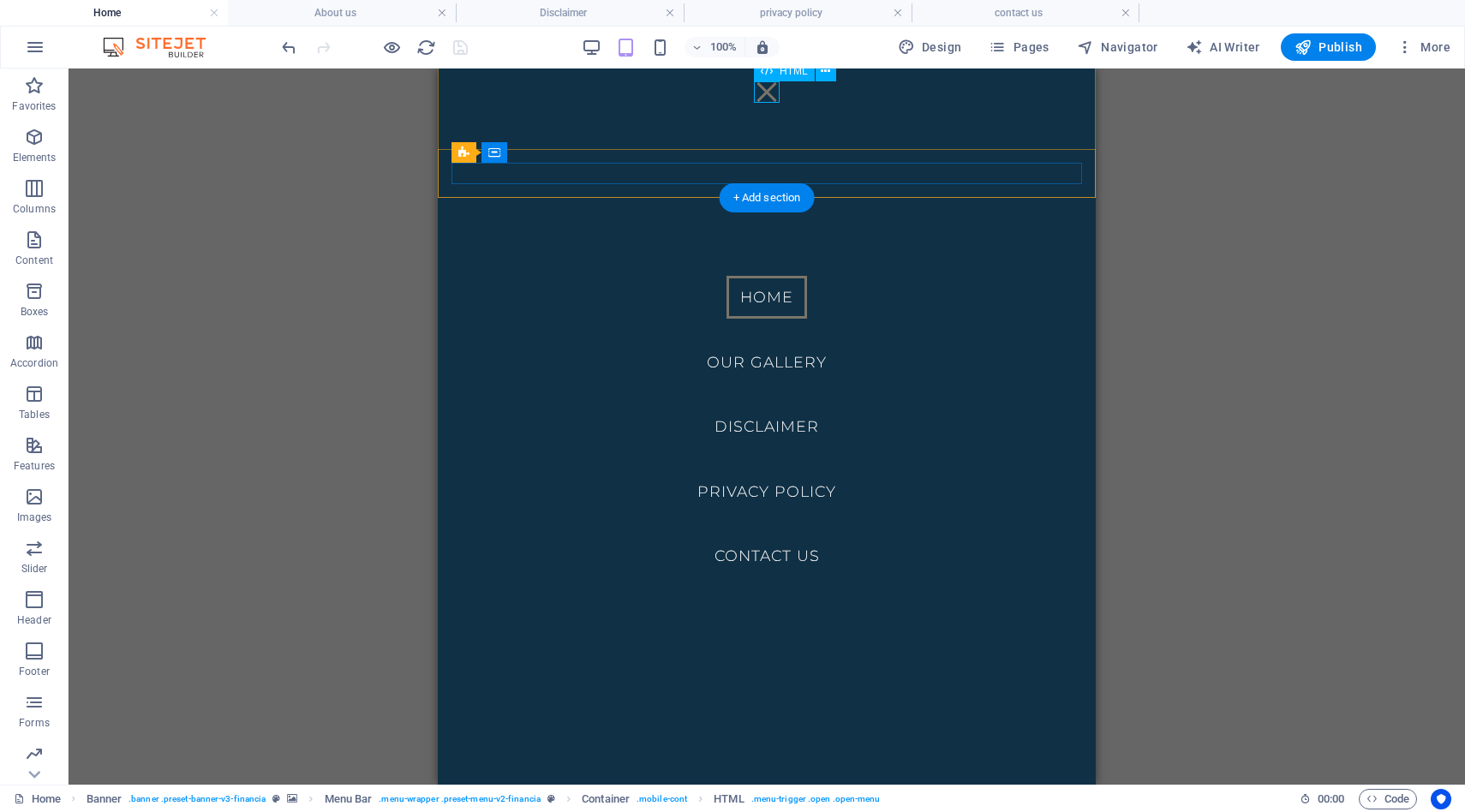click at bounding box center [767, 92] 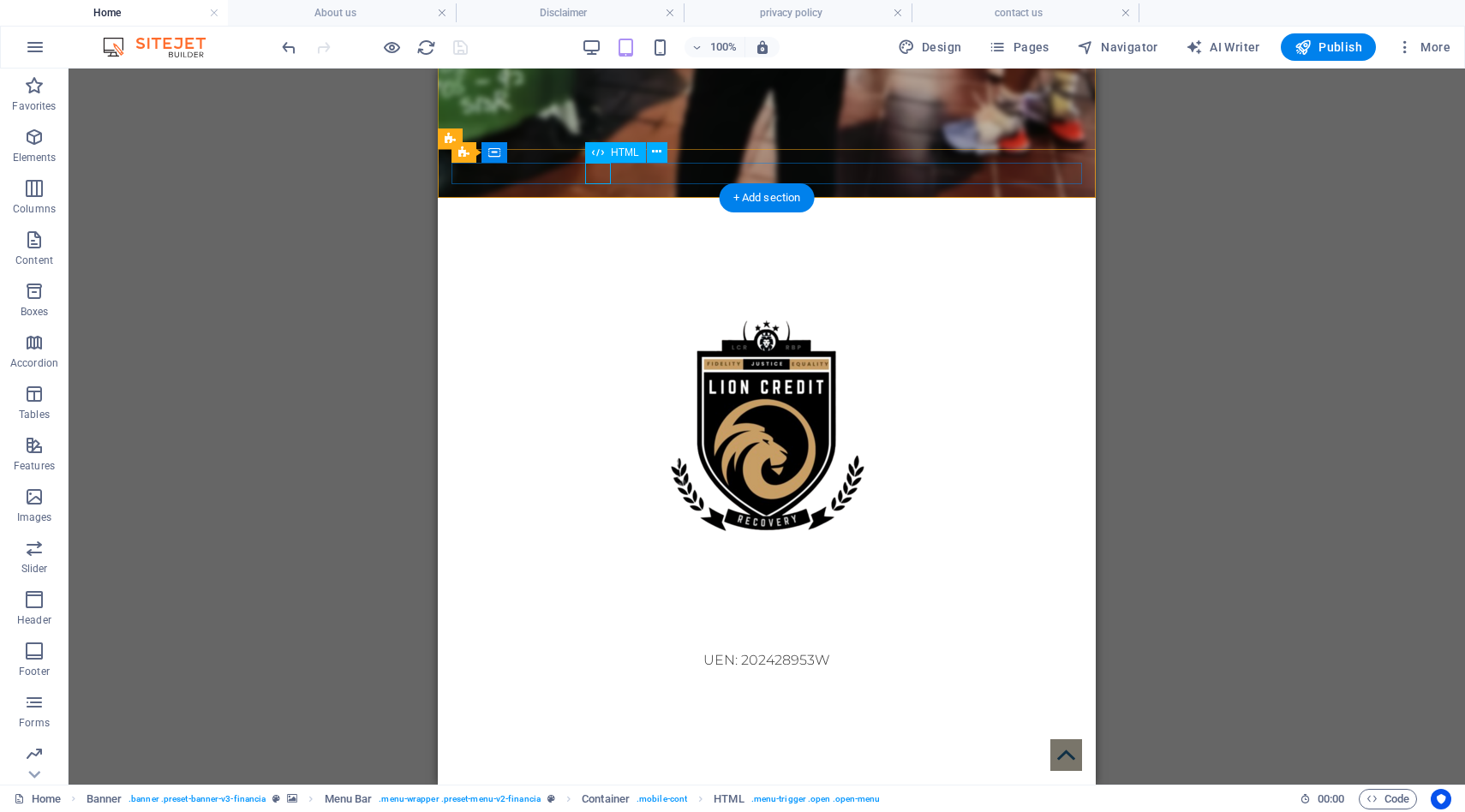 click at bounding box center (767, 1109) 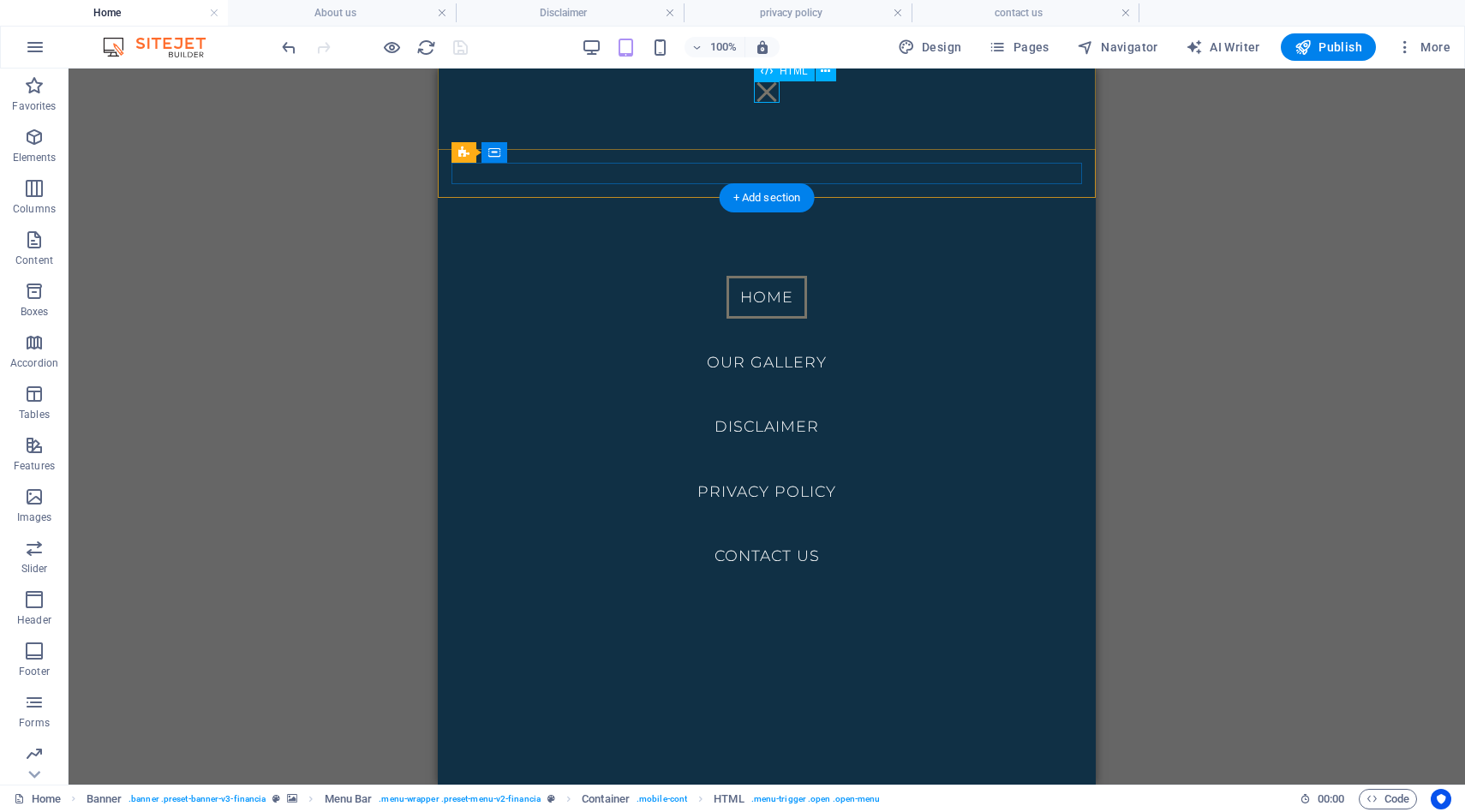 click at bounding box center (767, 92) 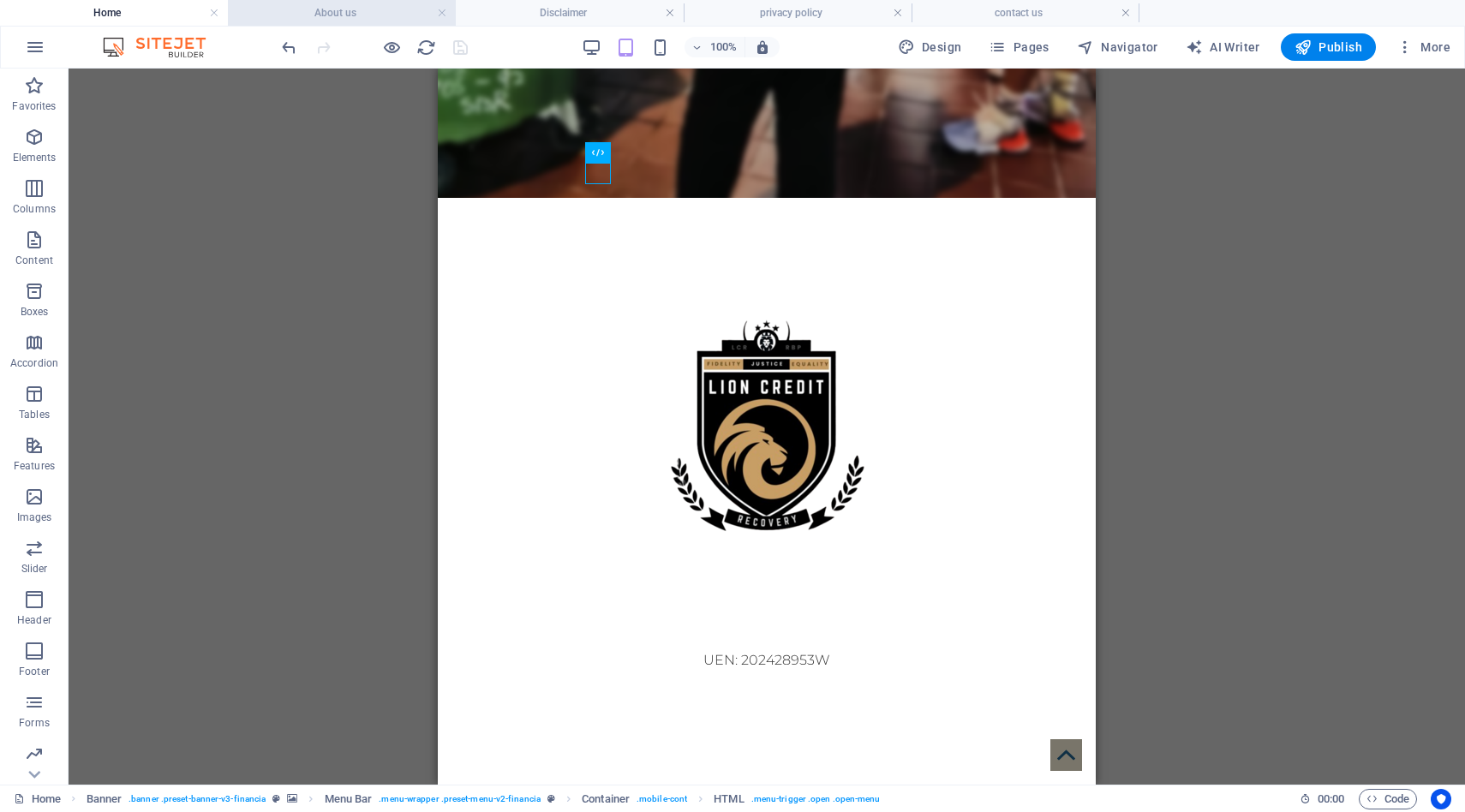 click on "About us" at bounding box center [342, 13] 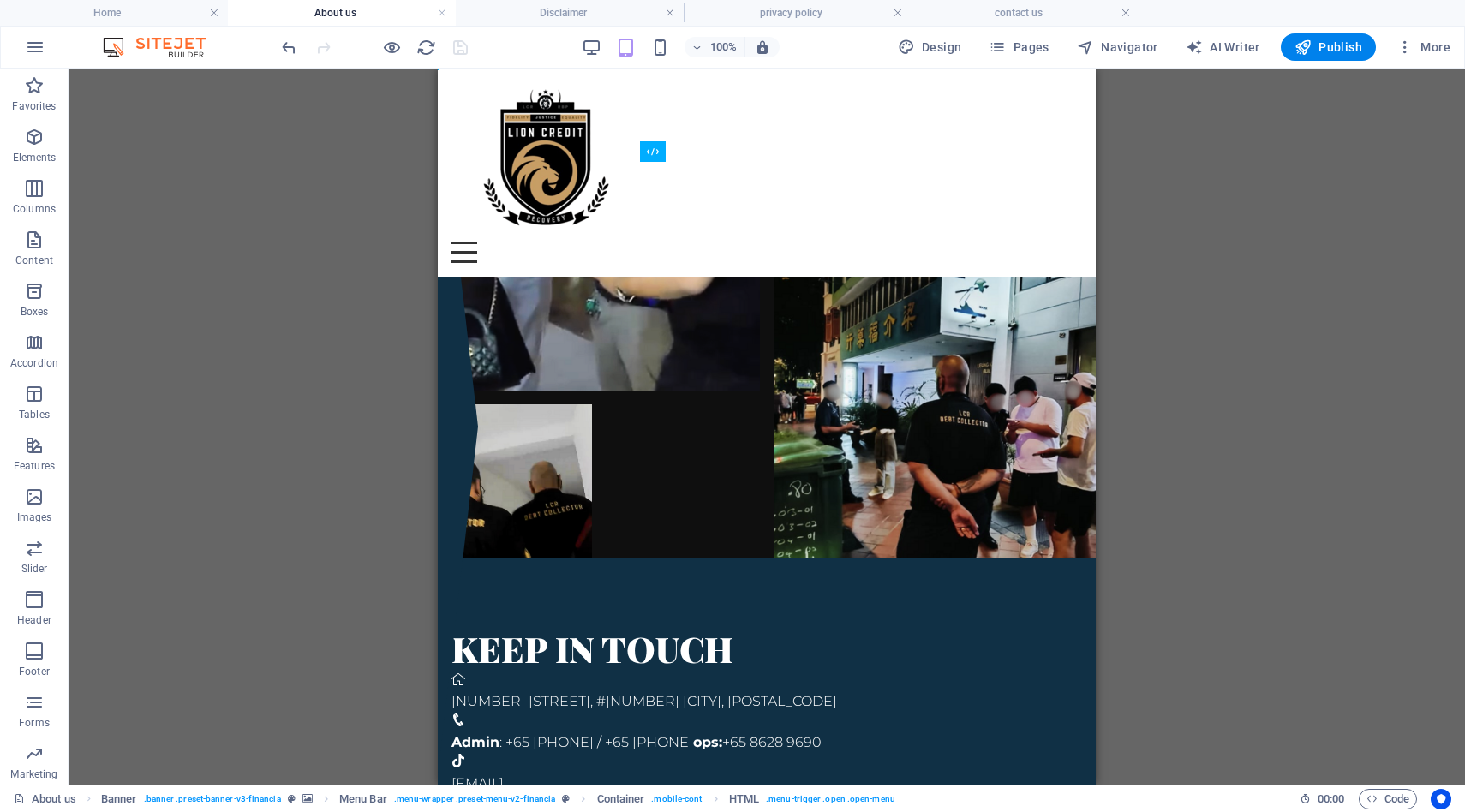 scroll, scrollTop: 0, scrollLeft: 0, axis: both 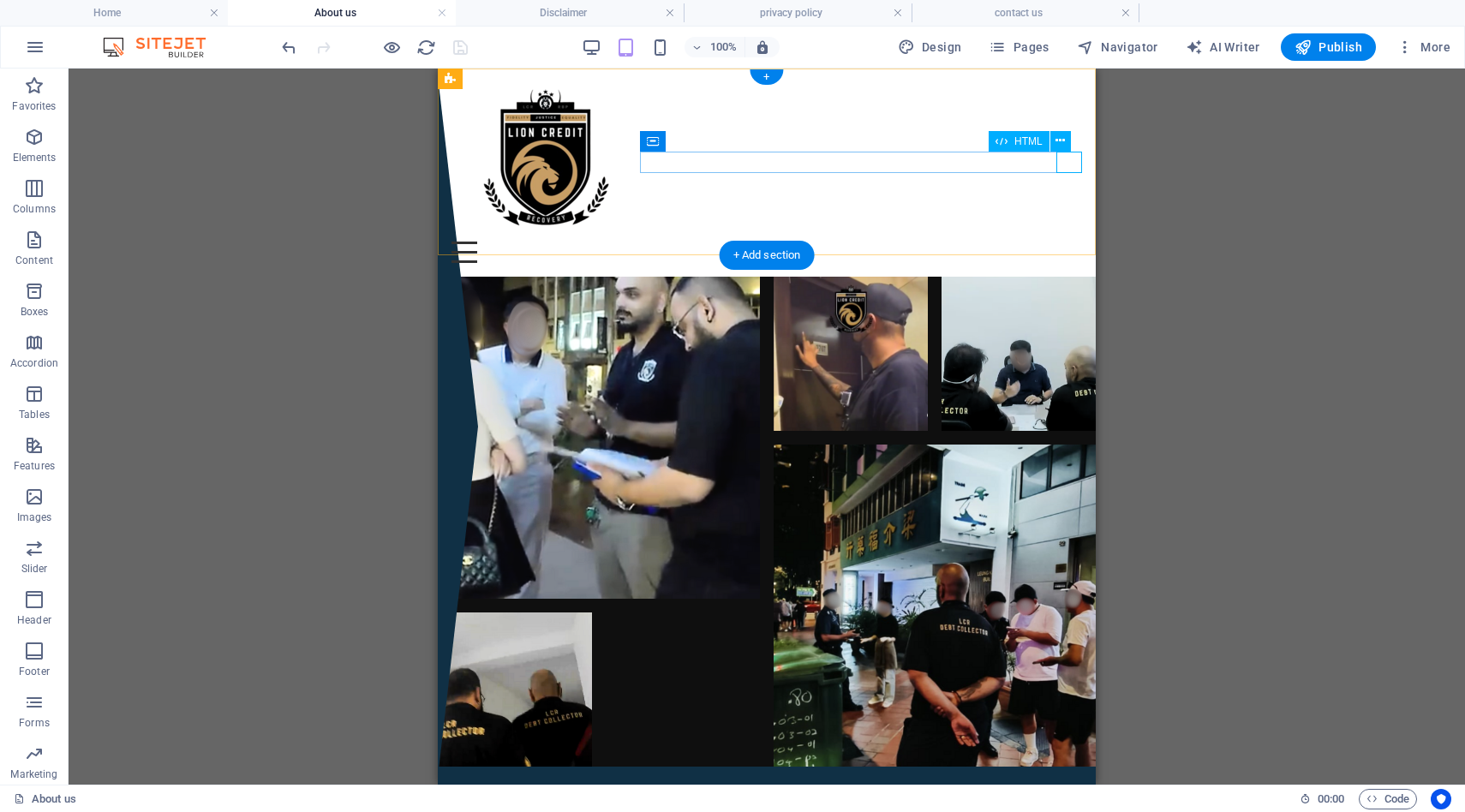 click on "Menu" at bounding box center [767, 252] 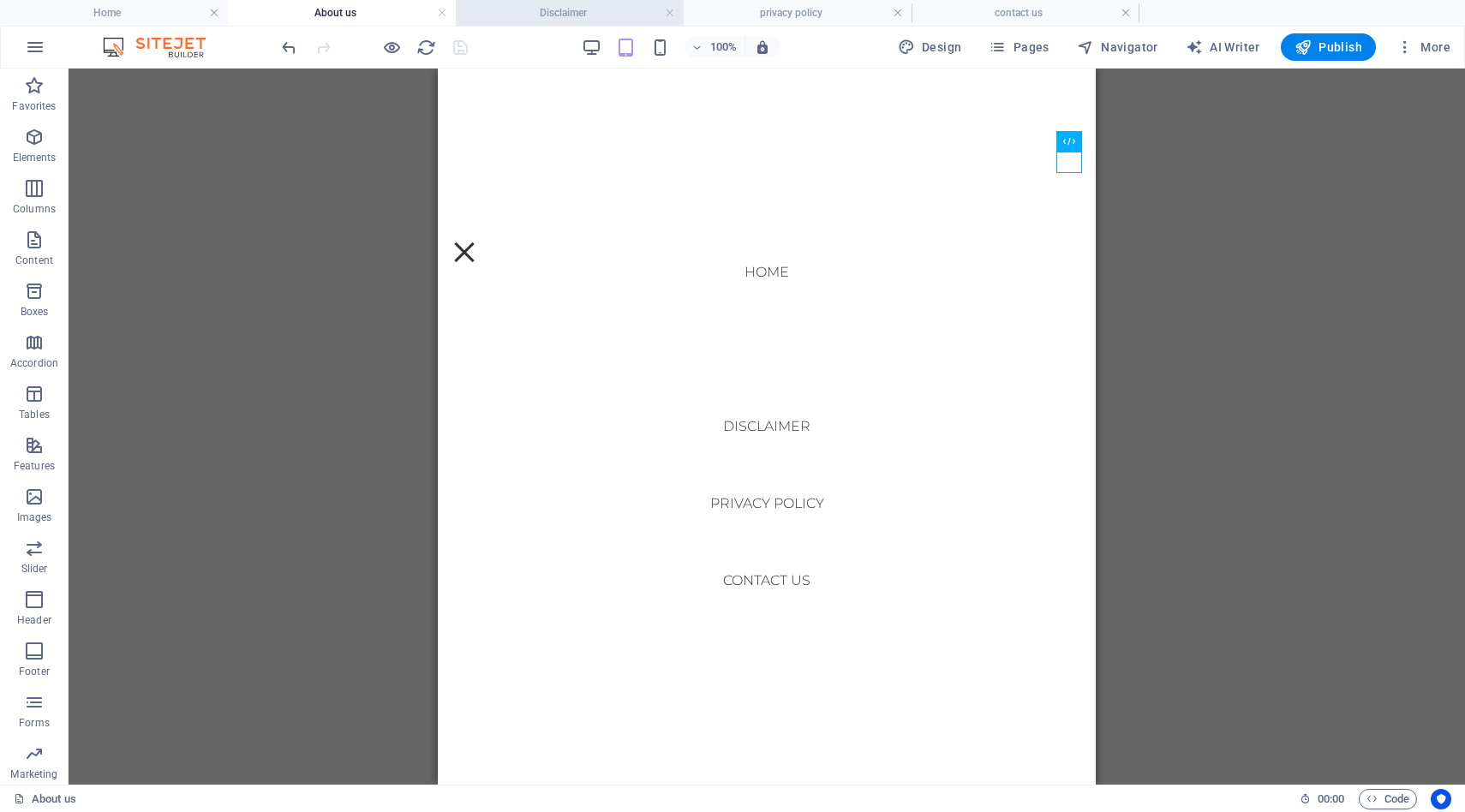 click on "Disclaimer" at bounding box center [570, 13] 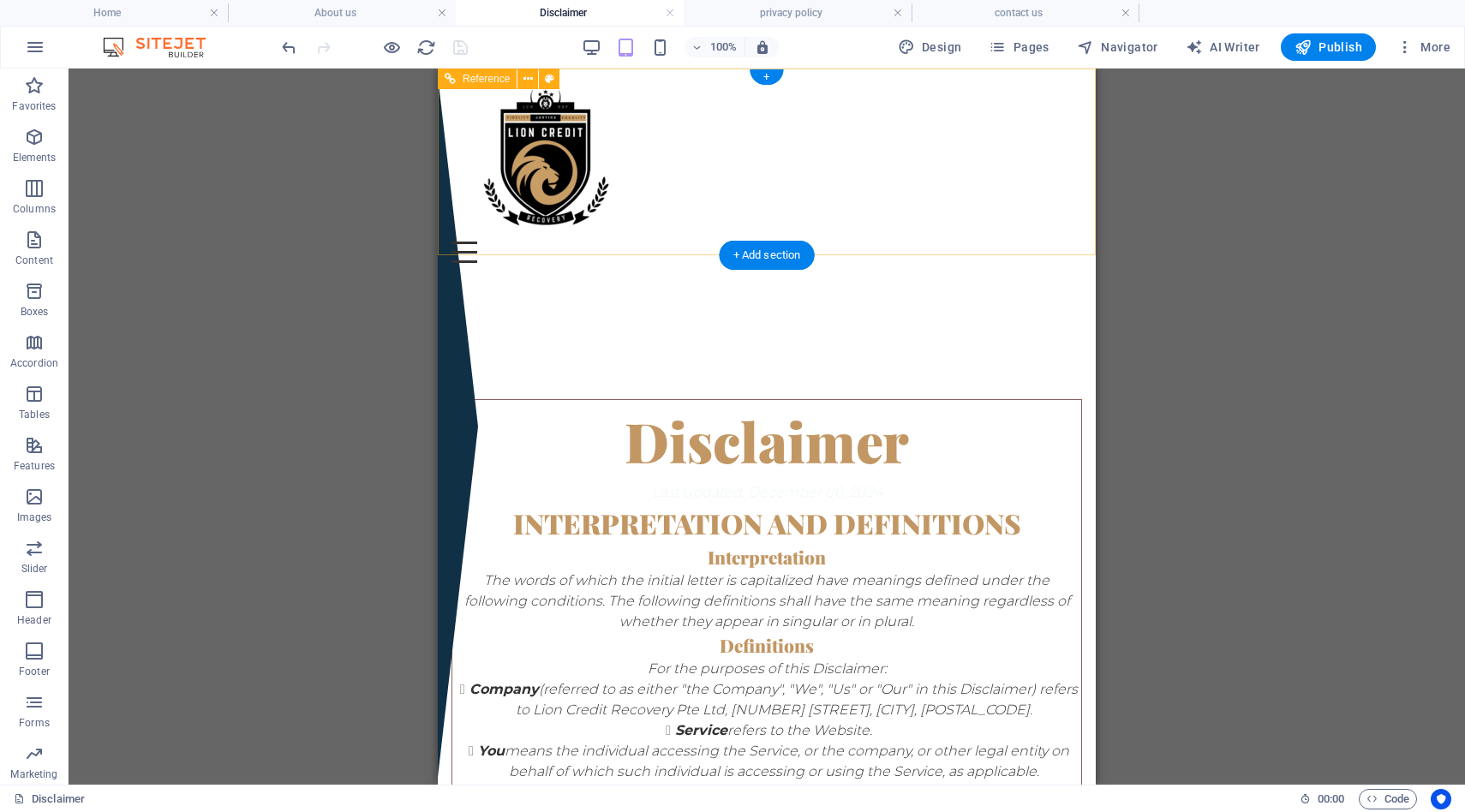 click on "Menu" at bounding box center (767, 252) 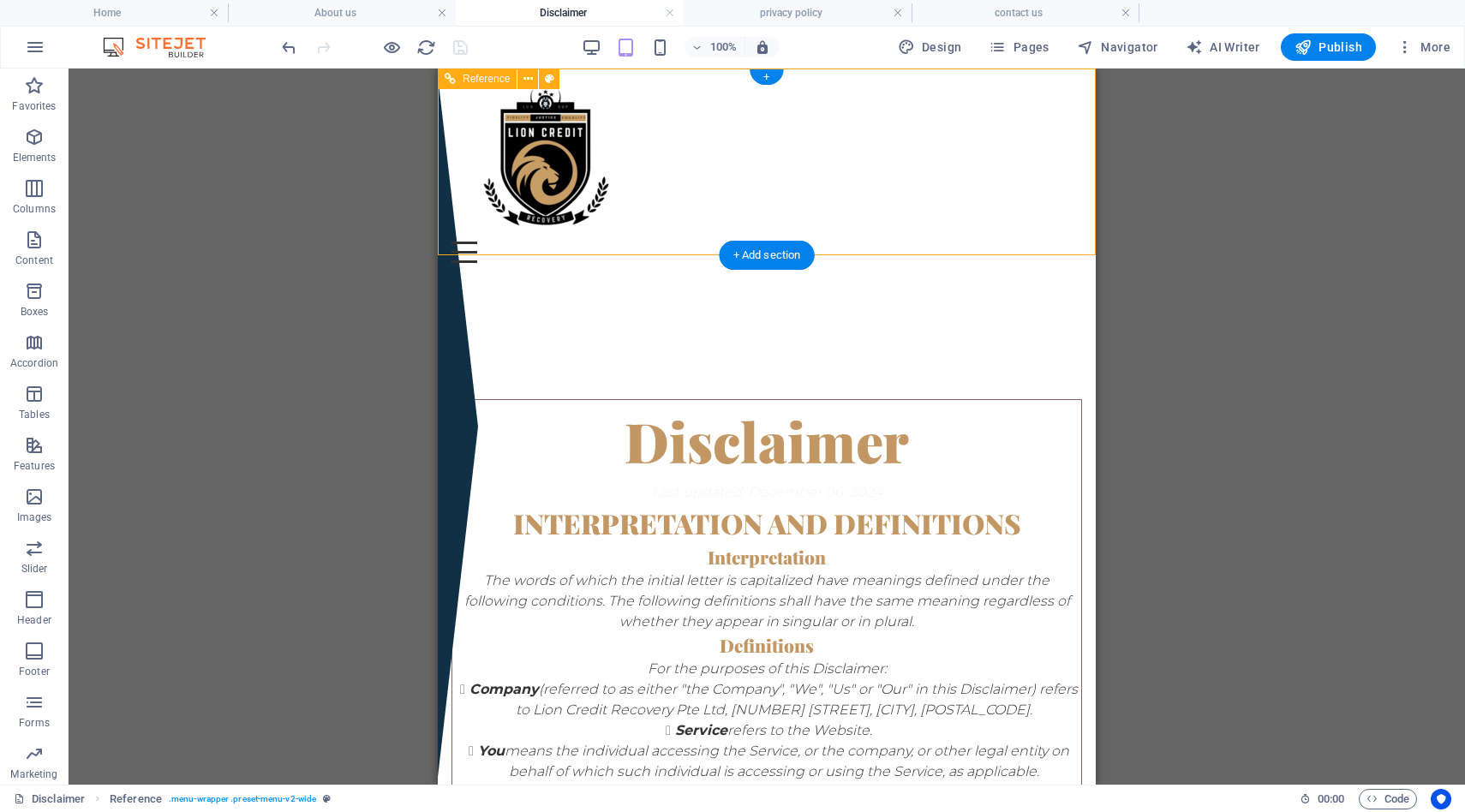 click on "Menu" at bounding box center (767, 252) 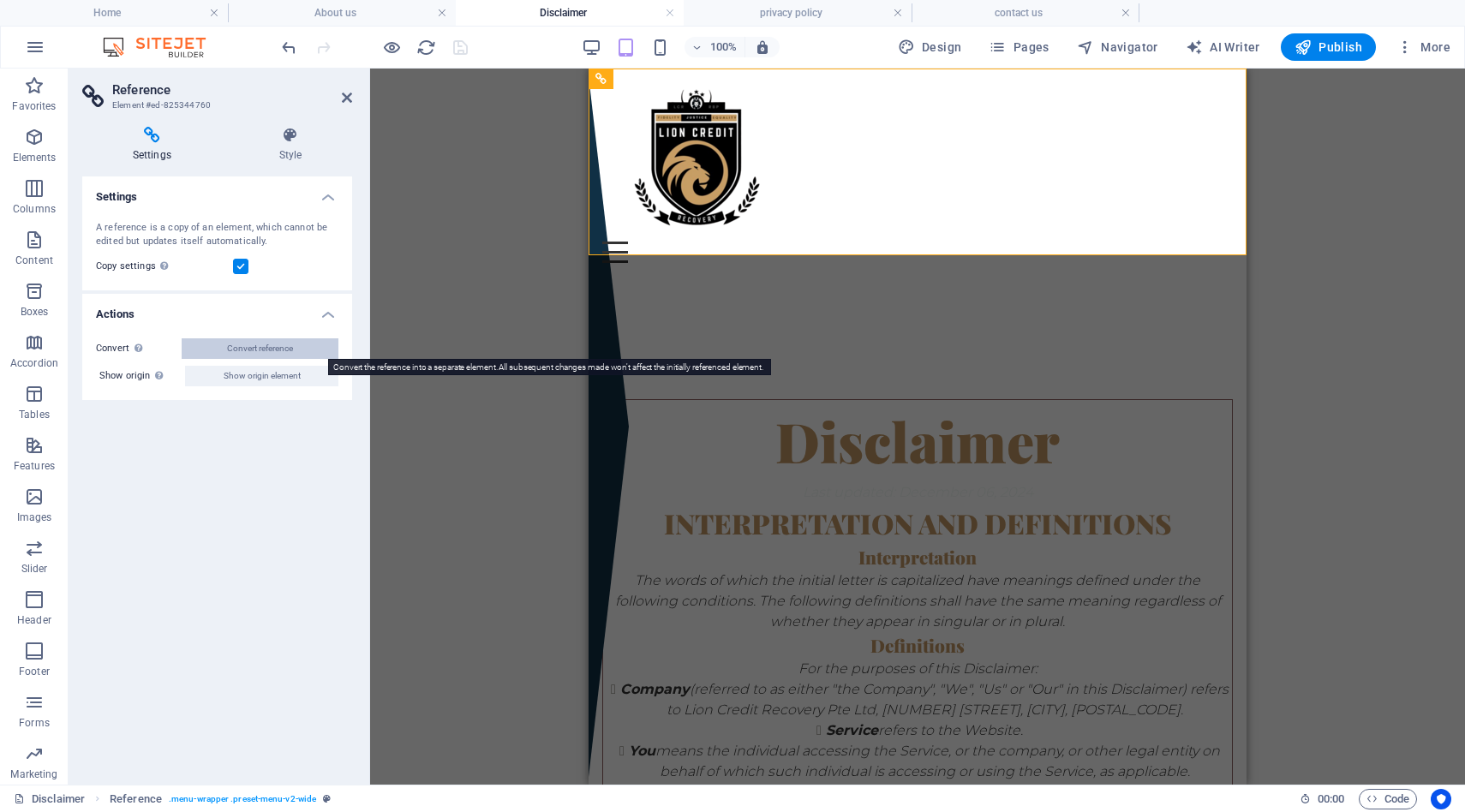 click on "Convert reference" at bounding box center (260, 349) 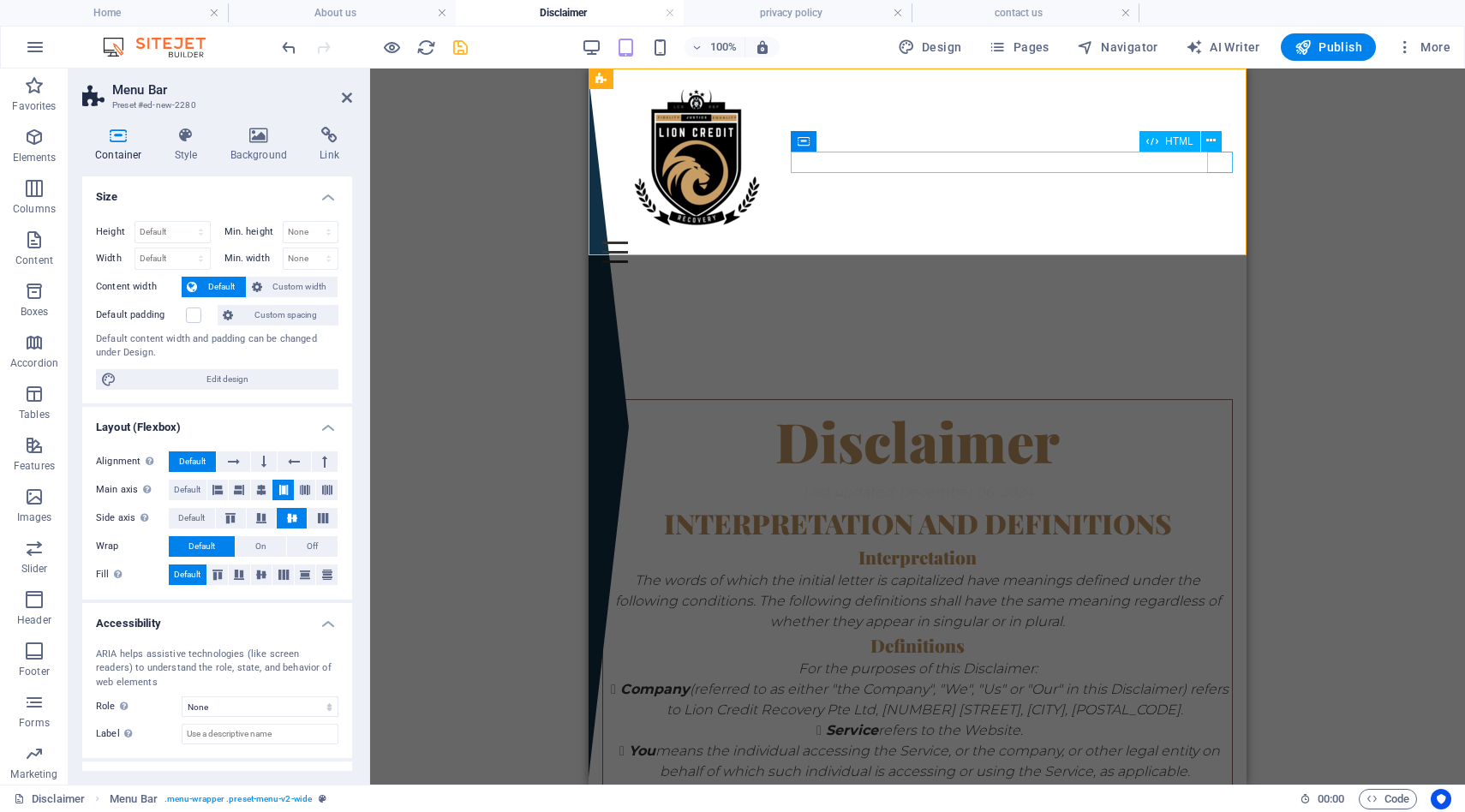 click on "Menu" at bounding box center [918, 252] 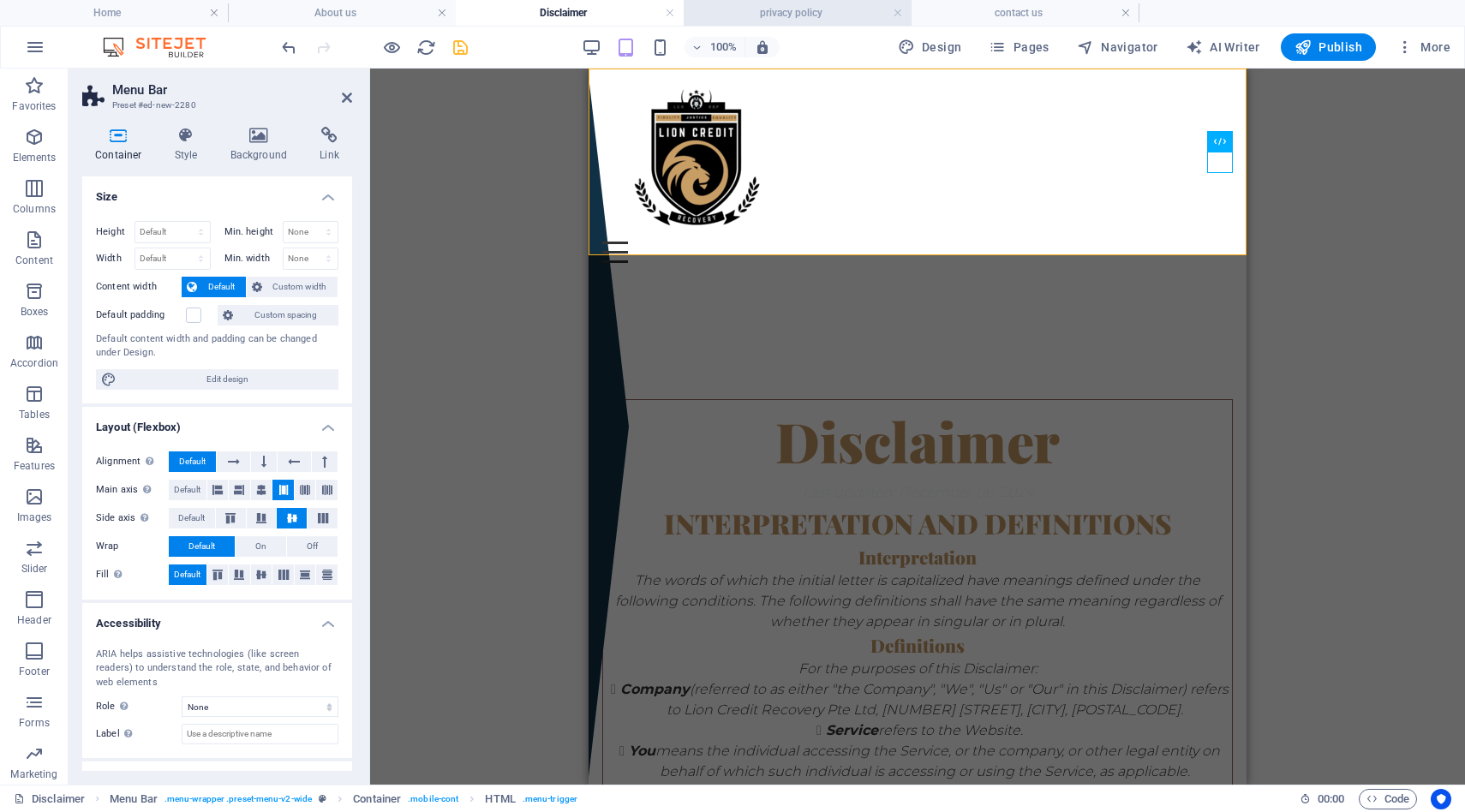 click on "privacy policy" at bounding box center (798, 13) 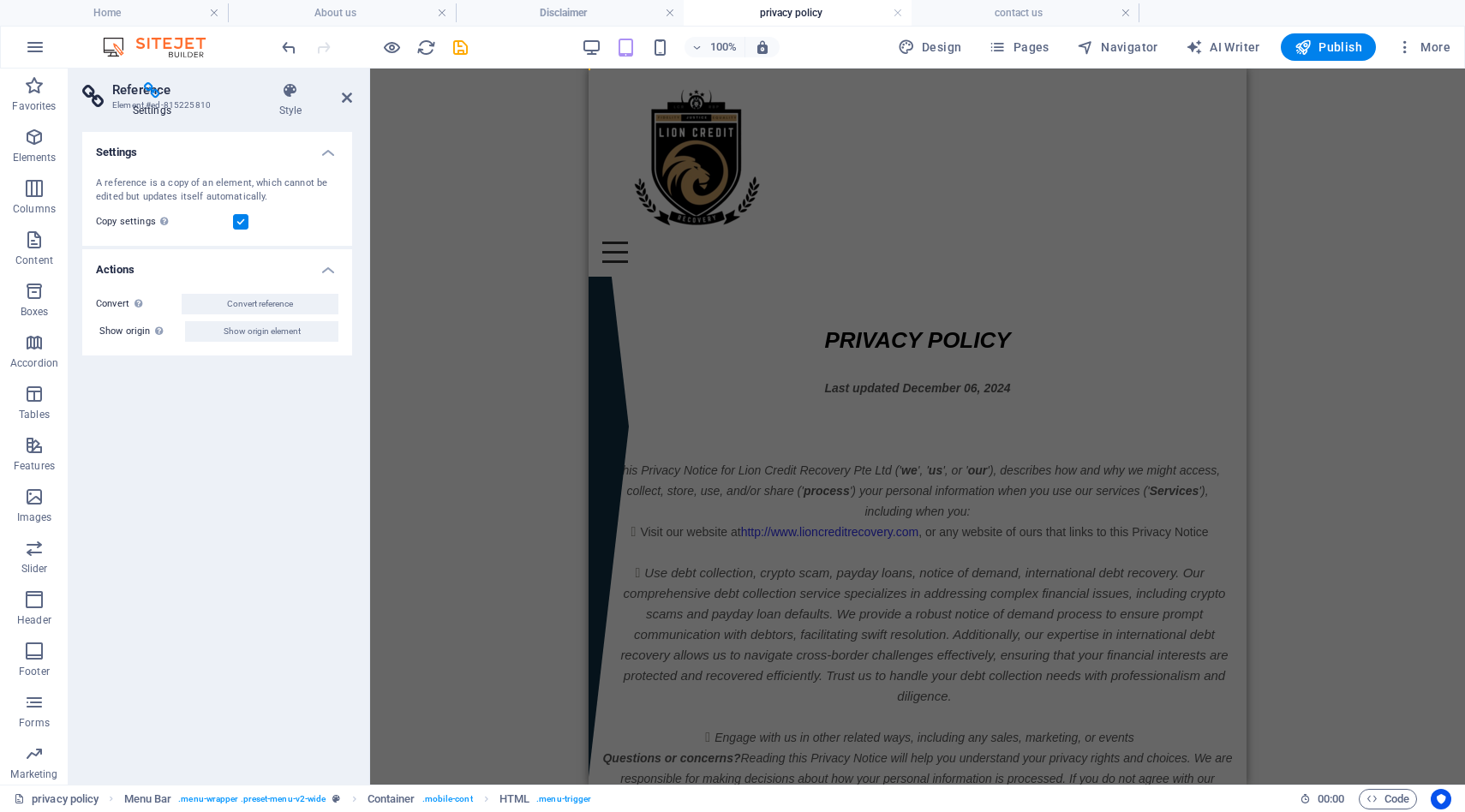 scroll, scrollTop: 474, scrollLeft: 0, axis: vertical 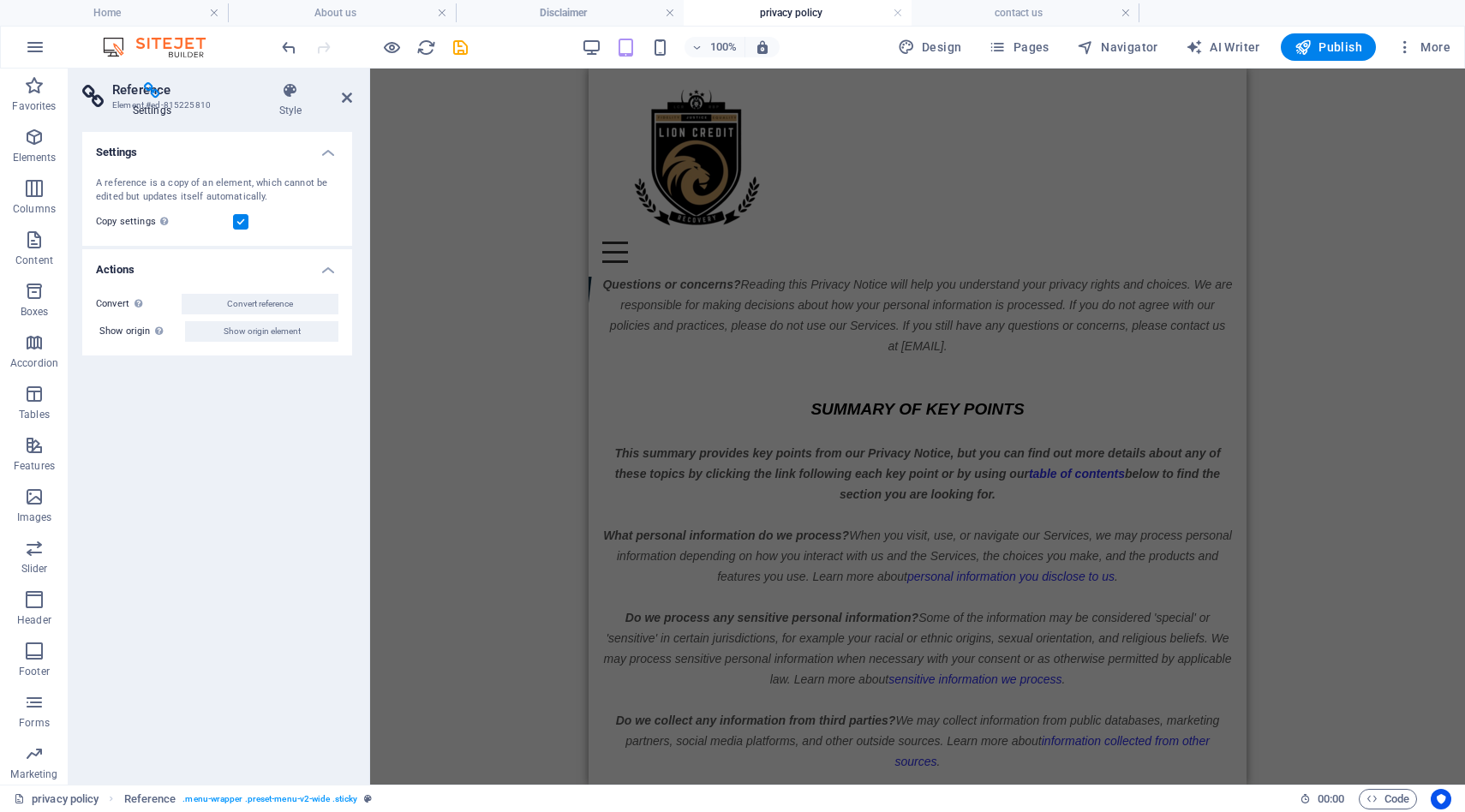 click on "Menu" at bounding box center [918, 252] 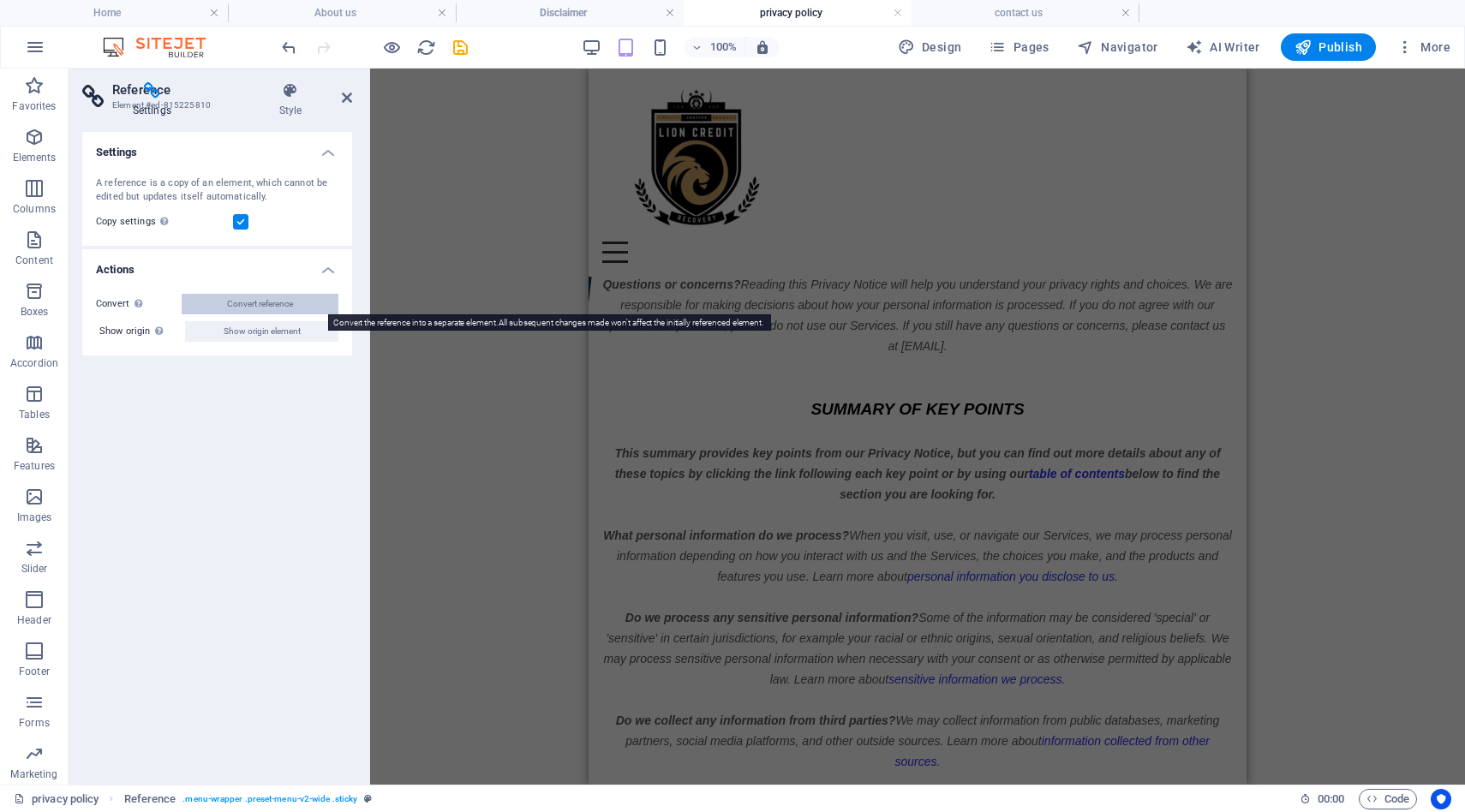 click on "Convert reference" at bounding box center [260, 304] 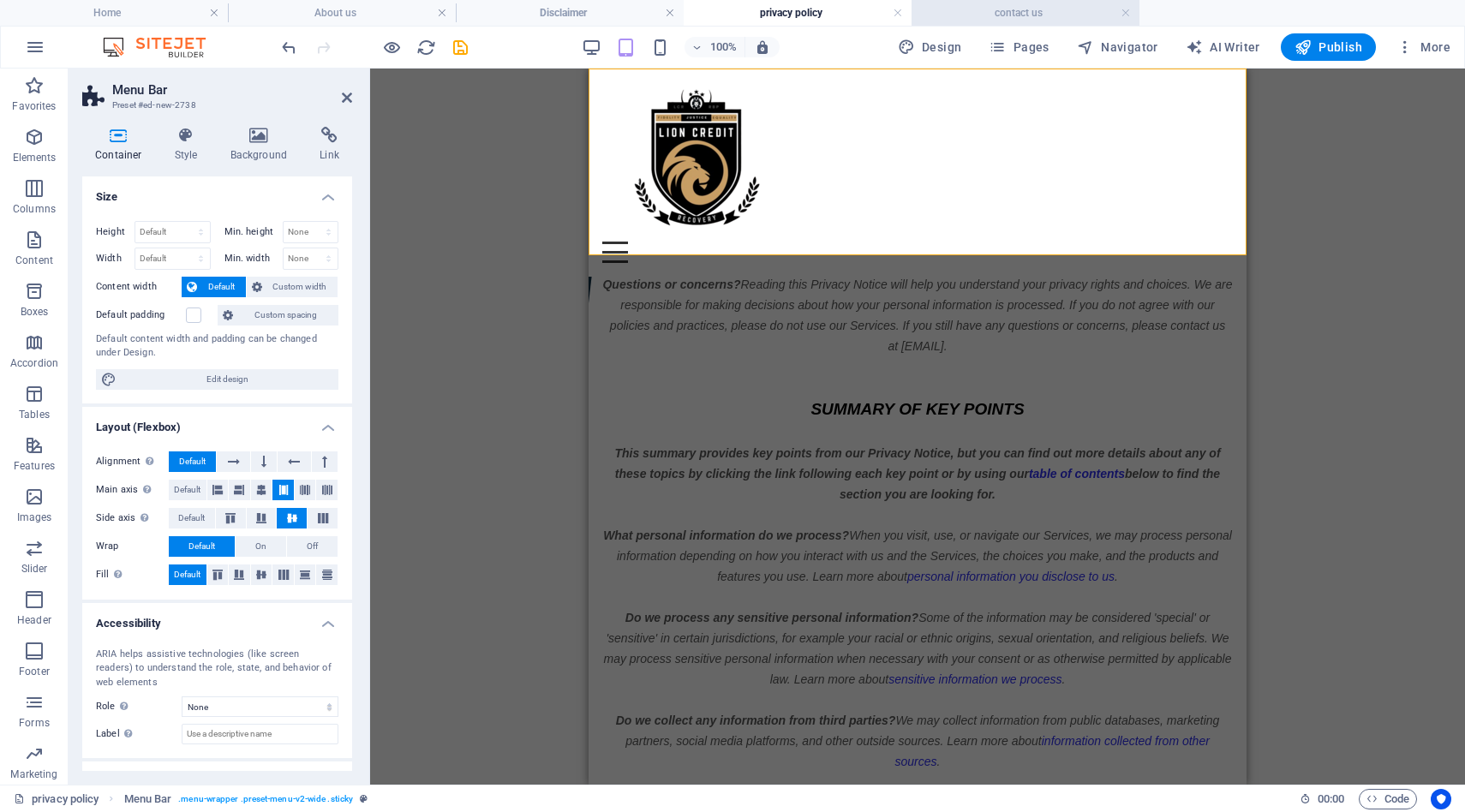 click on "contact us" at bounding box center [1026, 13] 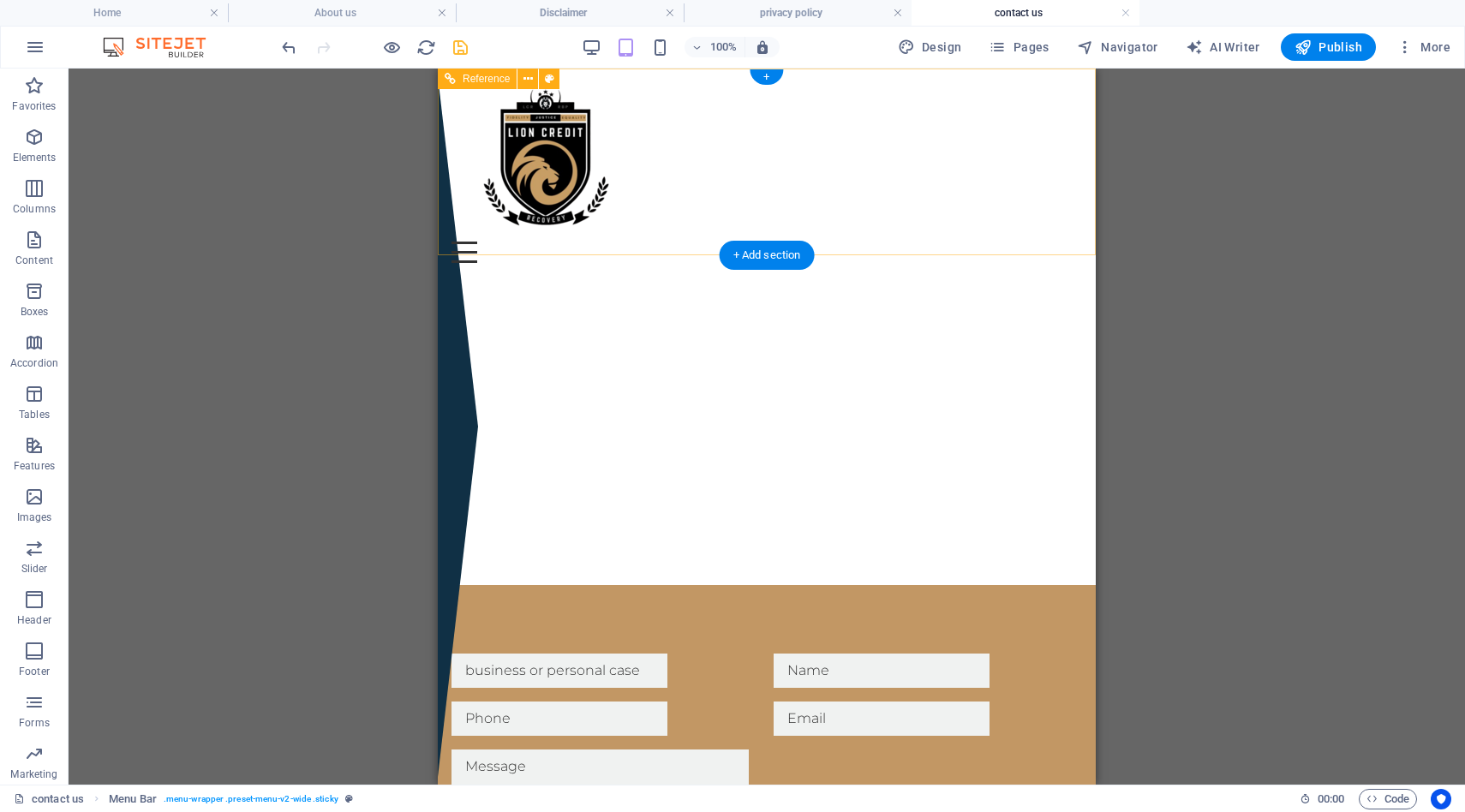 click on "Menu" at bounding box center (767, 252) 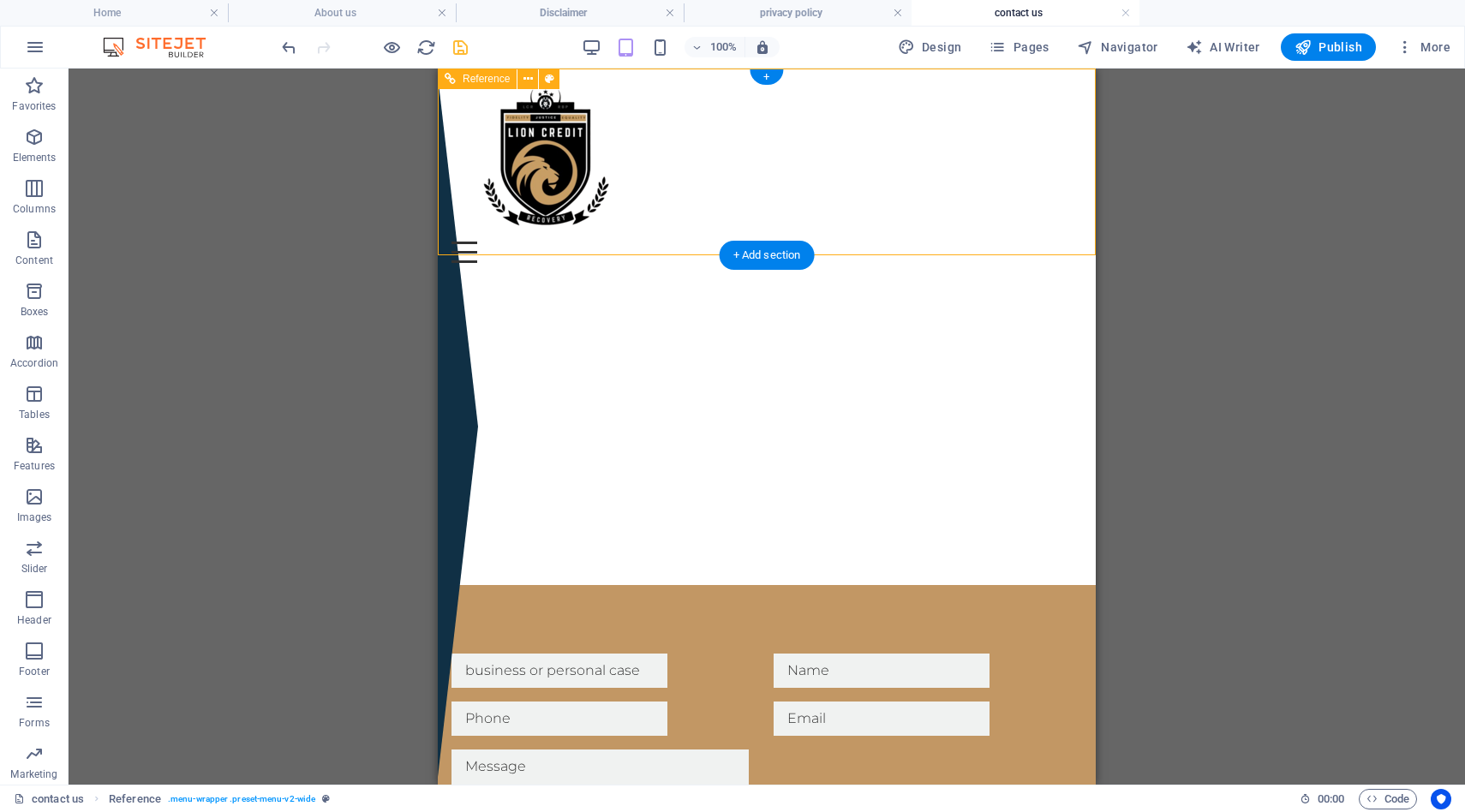click on "Menu" at bounding box center [767, 252] 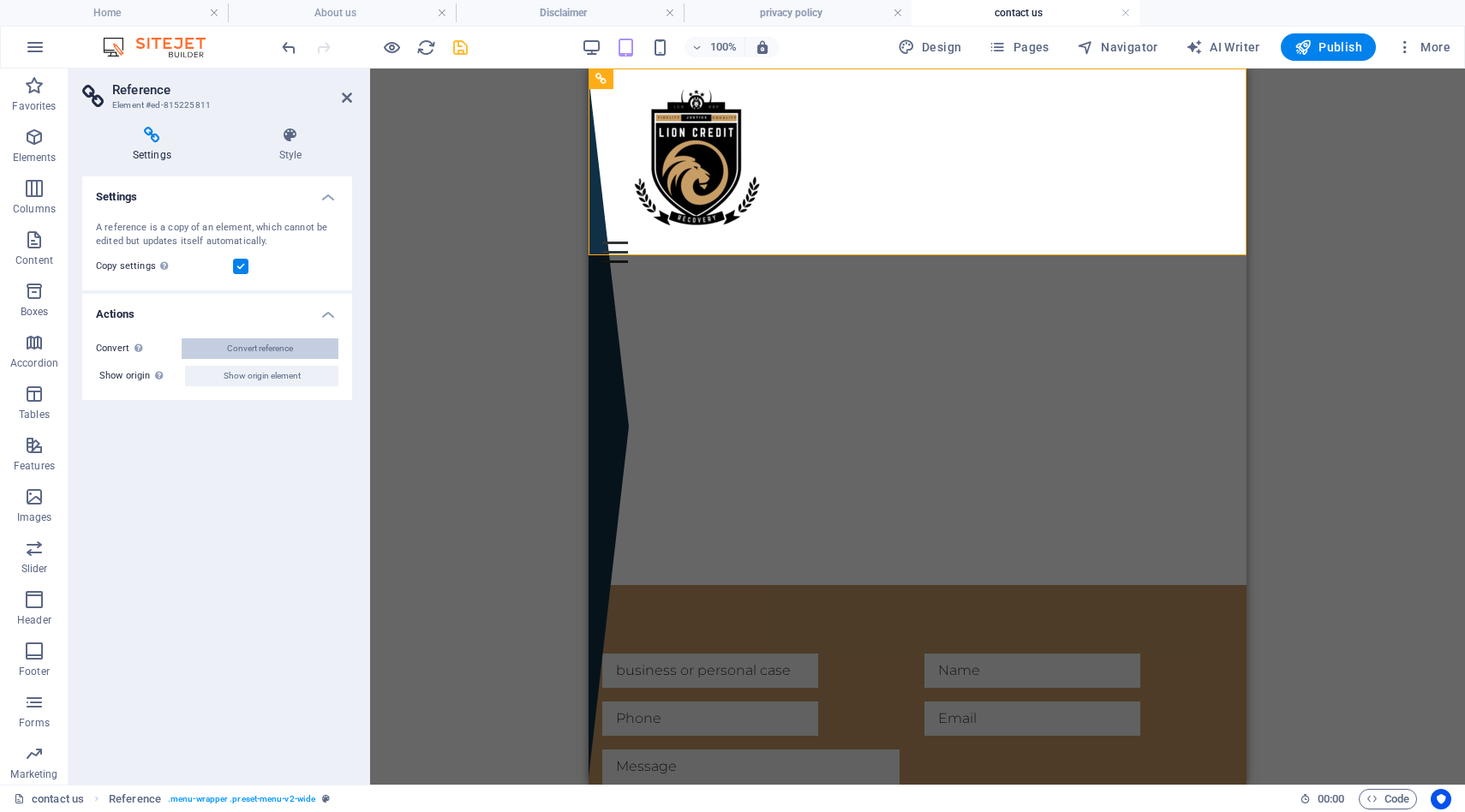 click on "Convert reference" at bounding box center (260, 349) 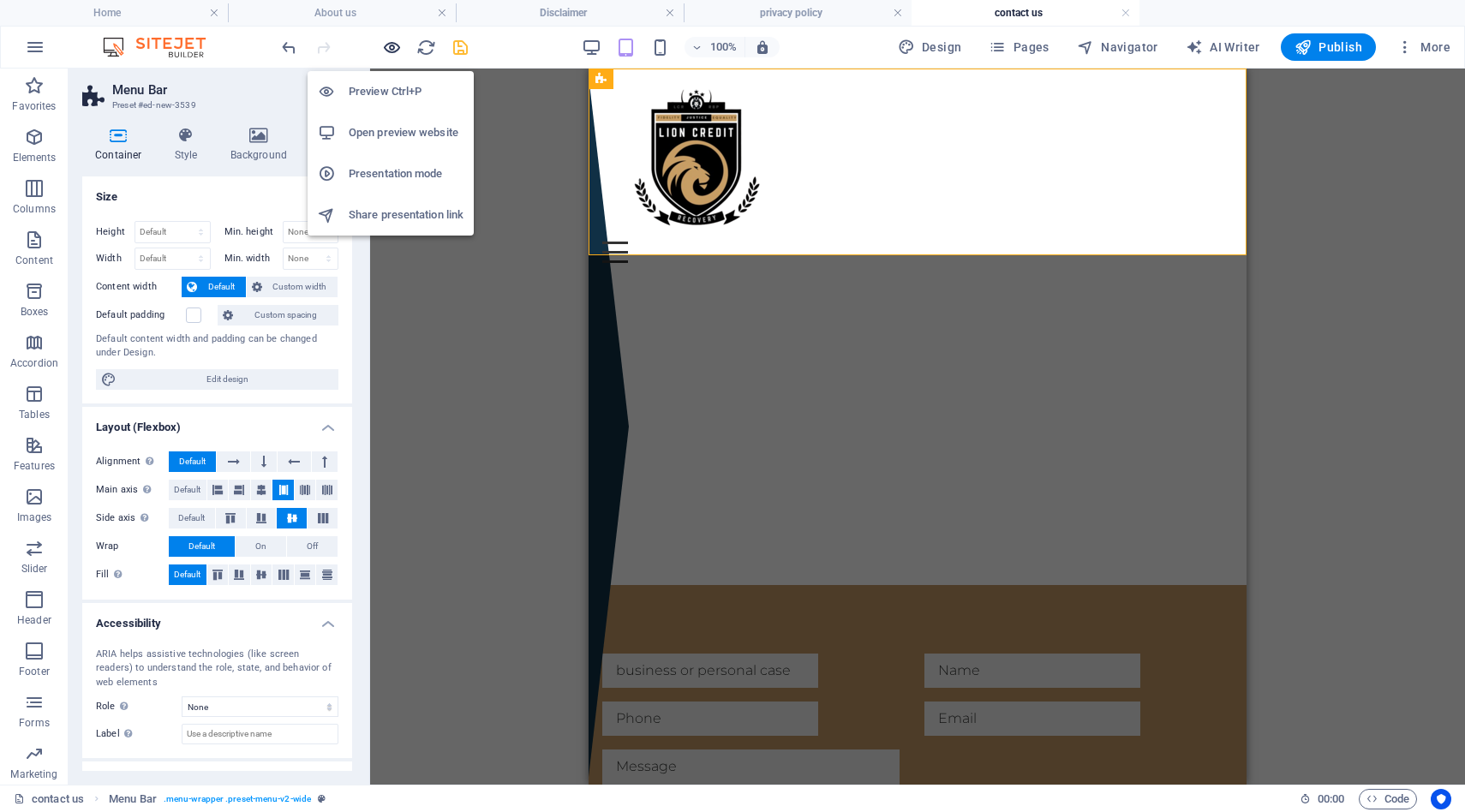 click at bounding box center [392, 47] 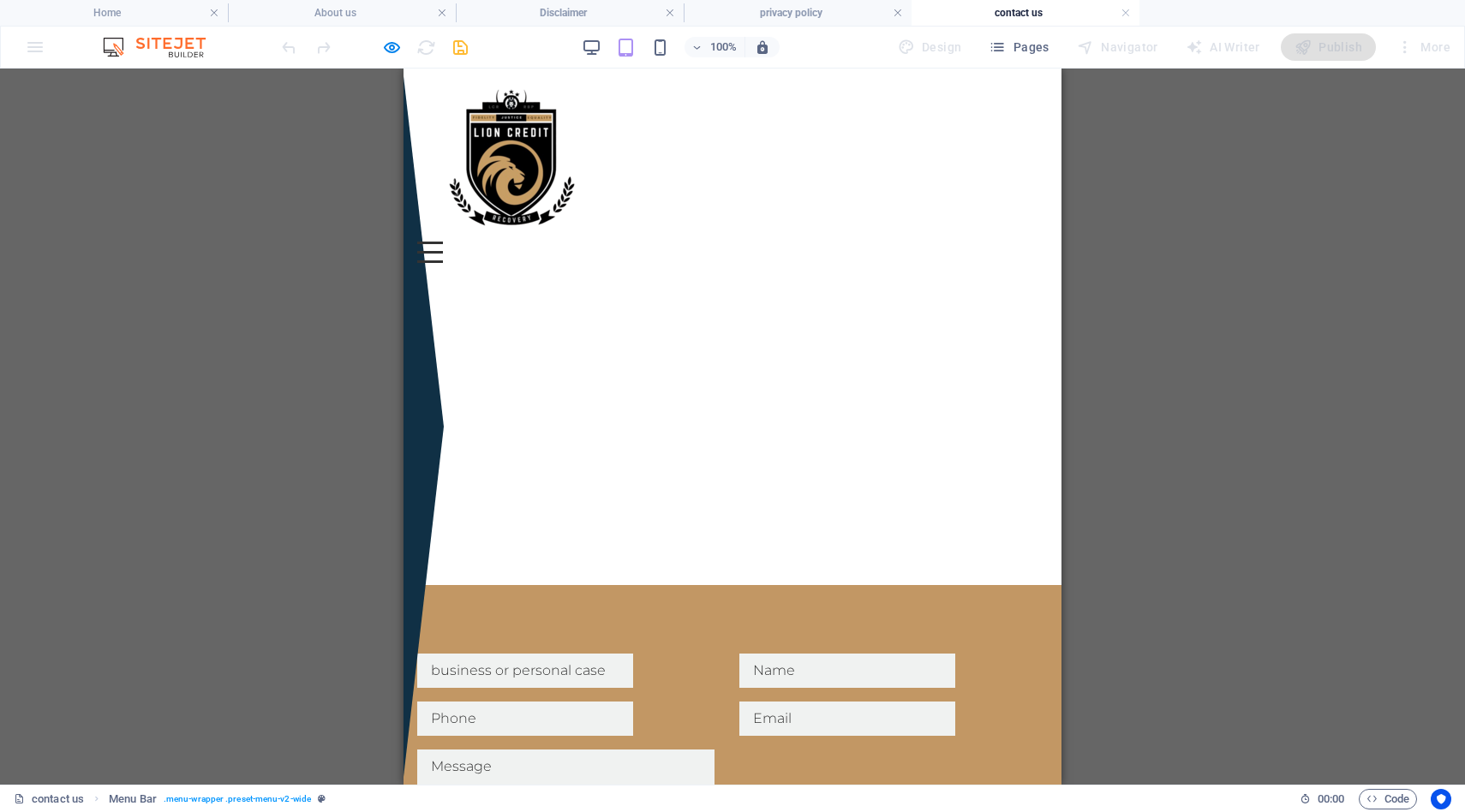 click on "Menu Home Our Gallery Disclaimer Privacy Policy Contact Us" at bounding box center [732, 172] 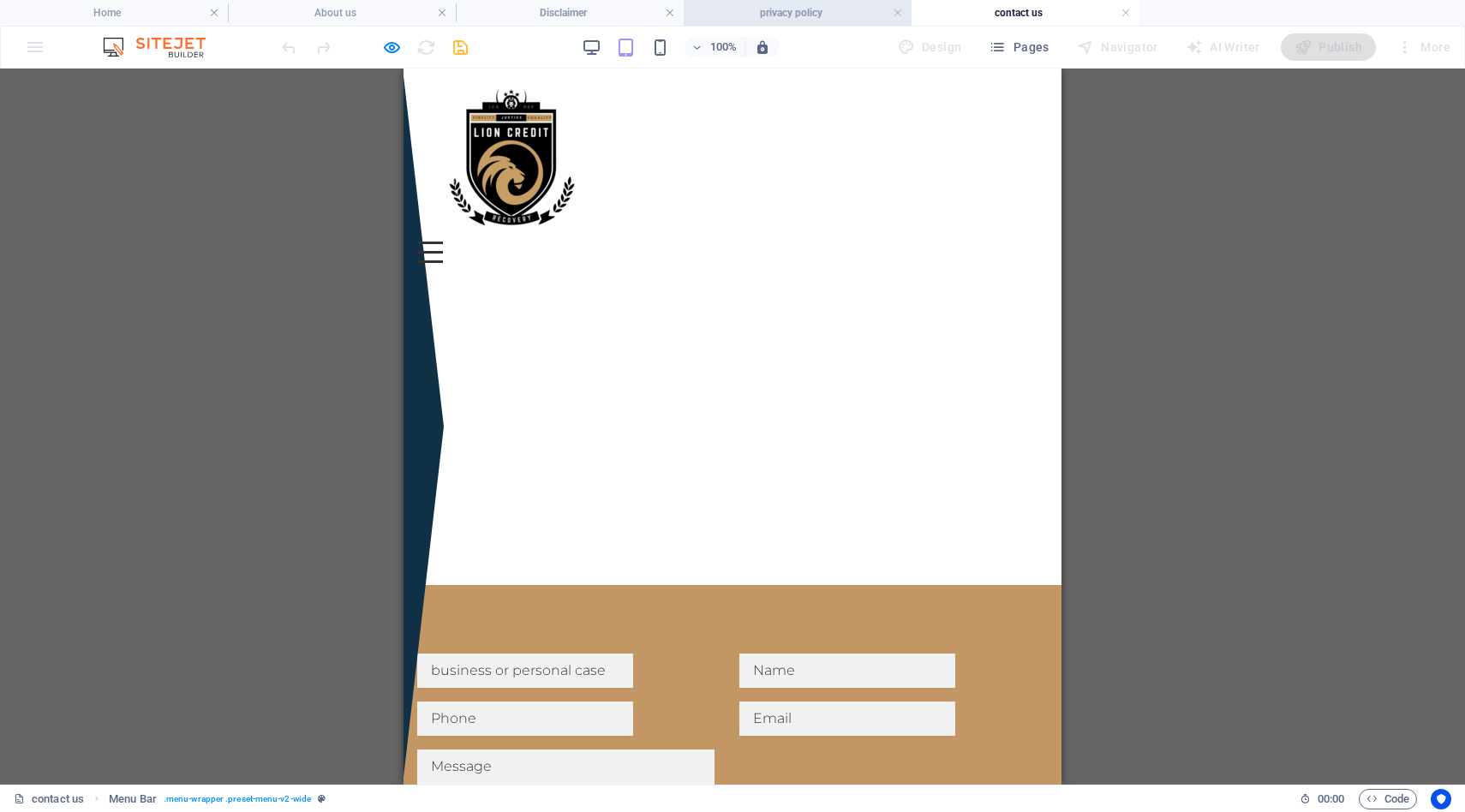 click on "privacy policy" at bounding box center [798, 13] 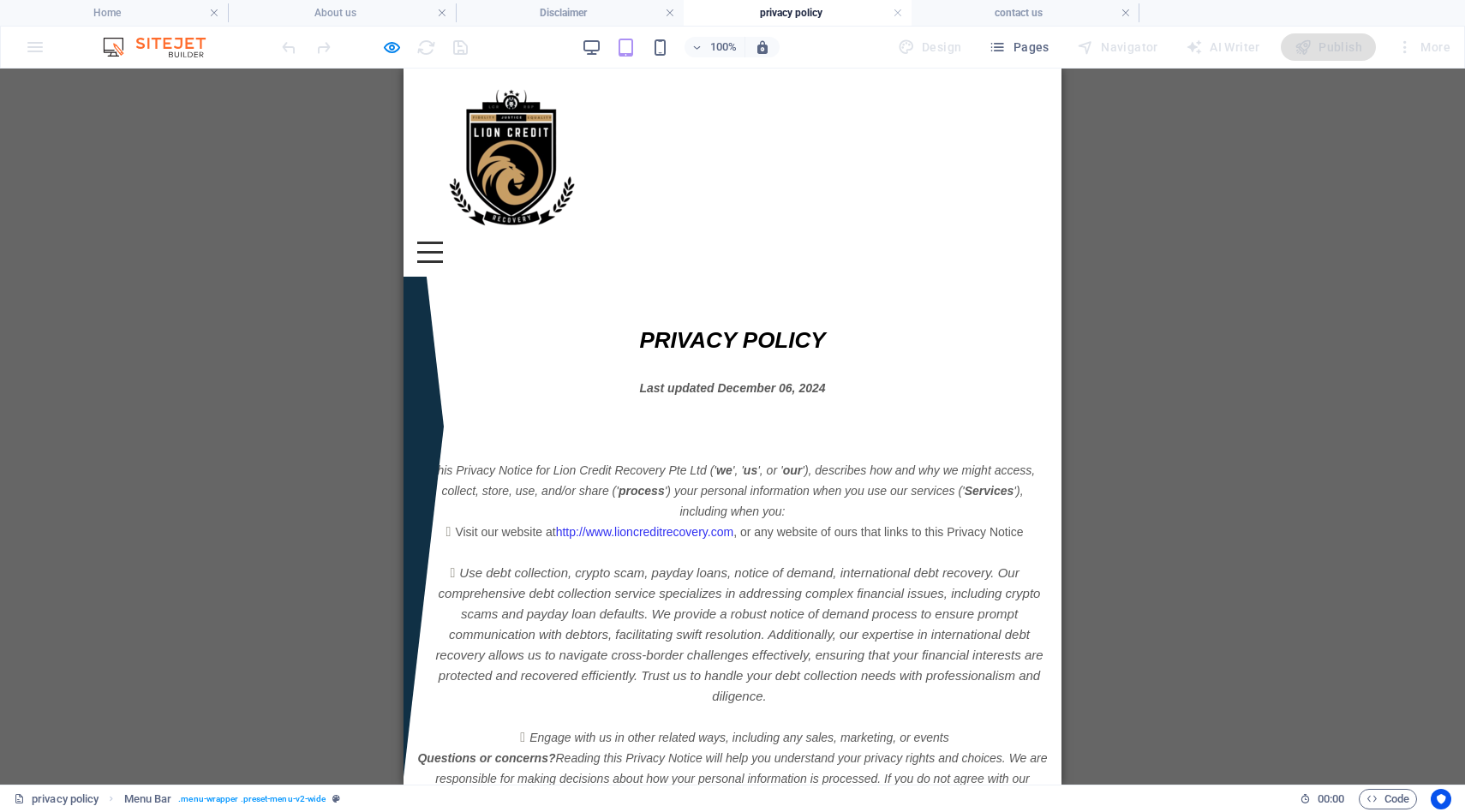 scroll, scrollTop: 474, scrollLeft: 0, axis: vertical 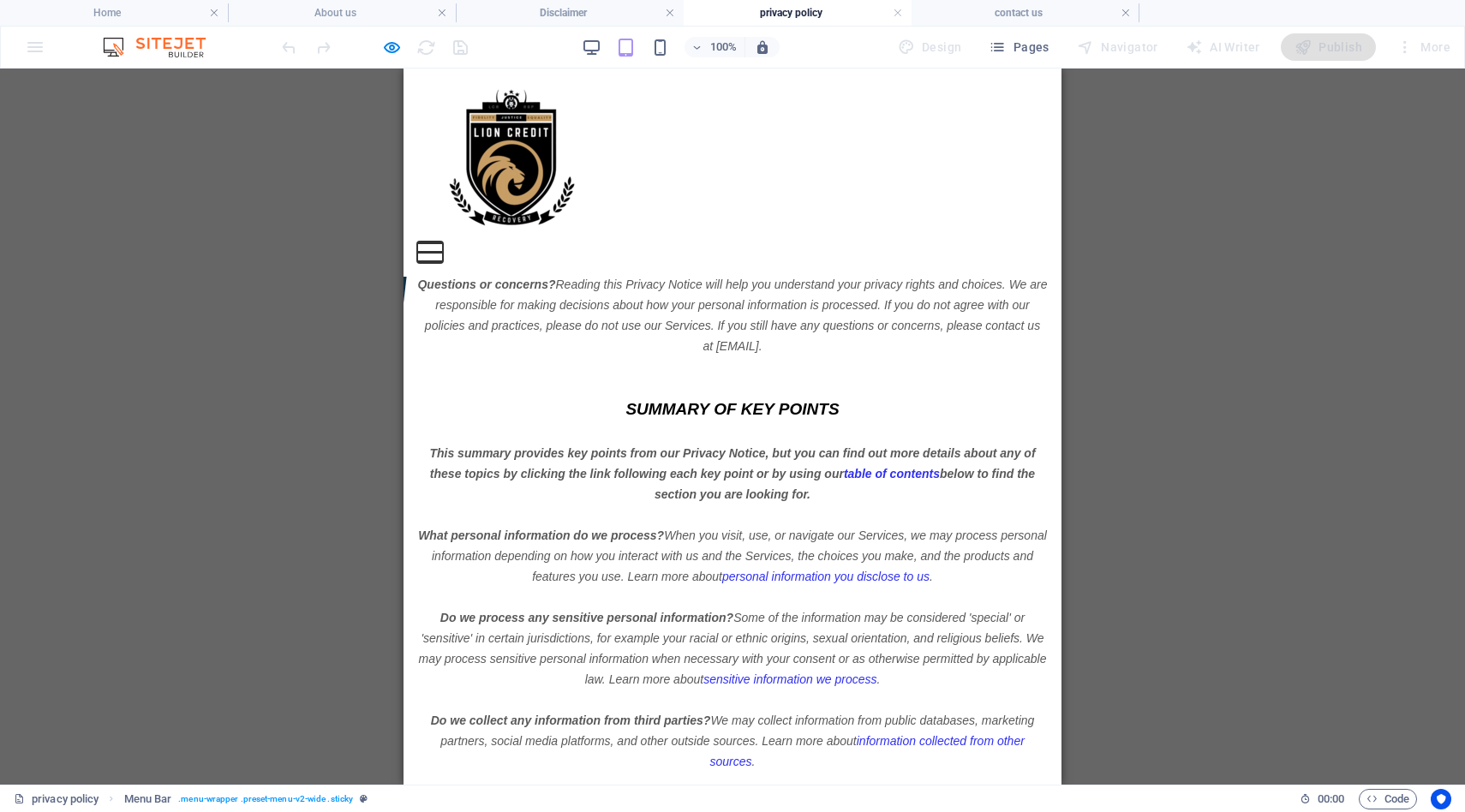 click on "Menu" at bounding box center (430, 242) 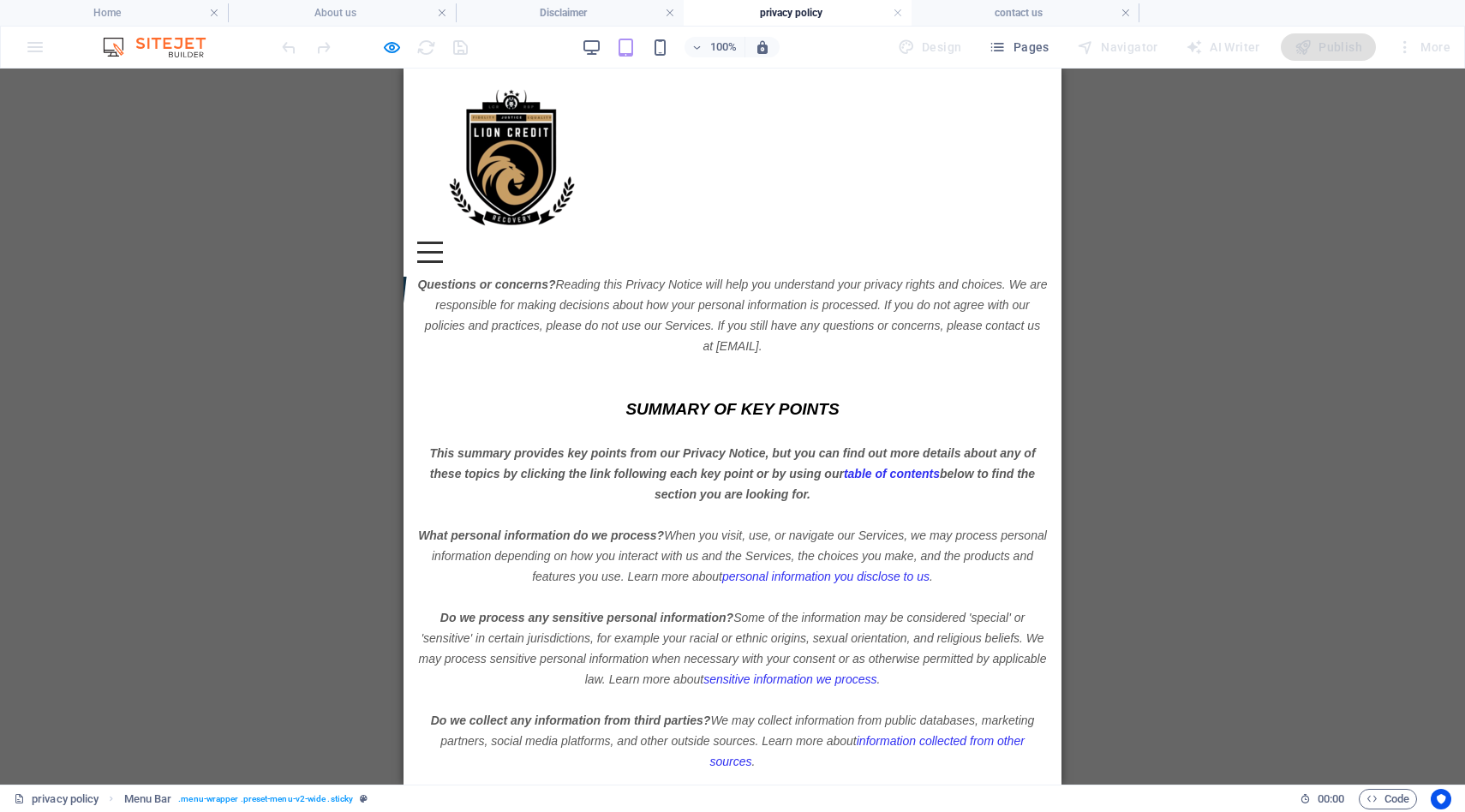 click on "Menu" at bounding box center (430, 252) 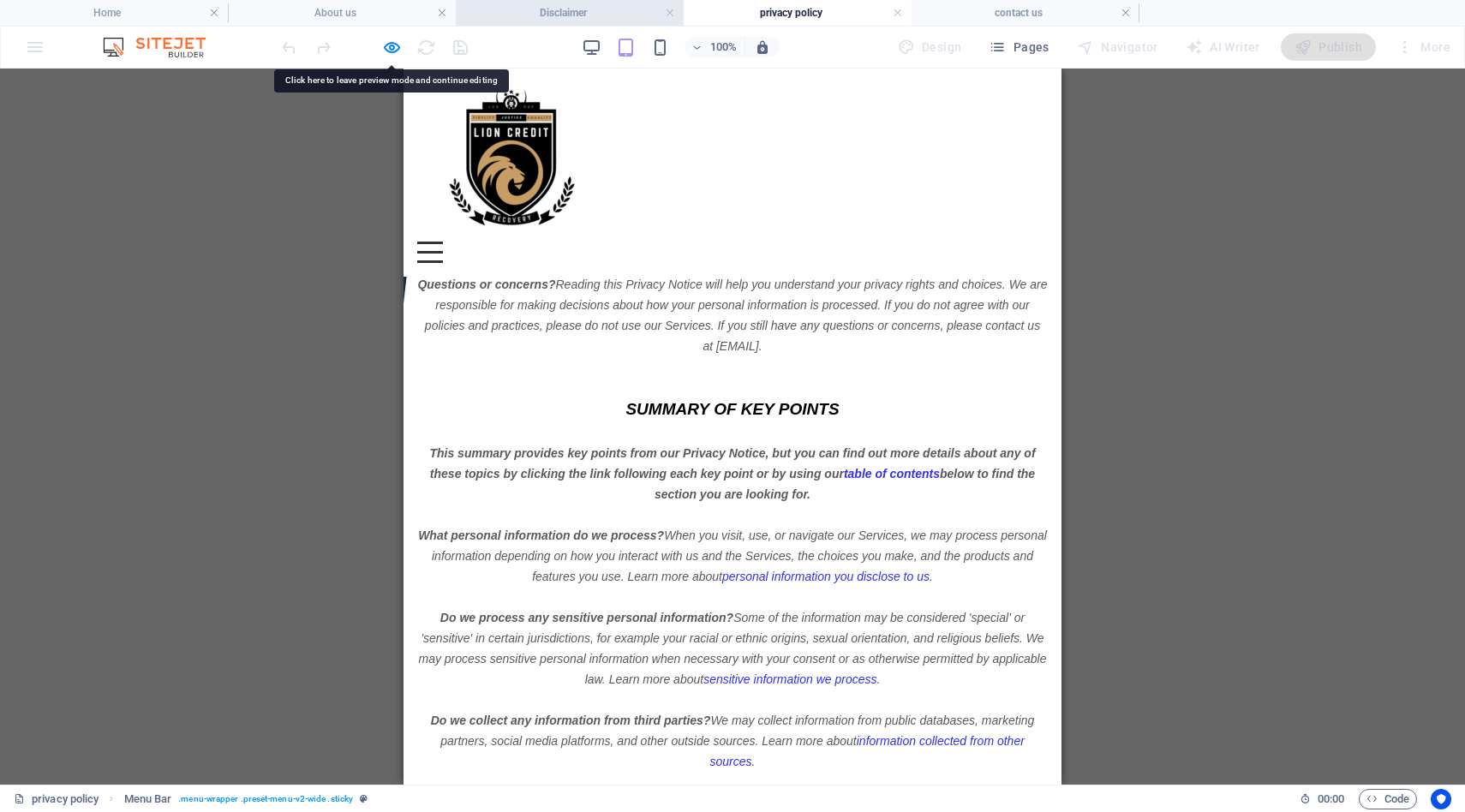 click on "Disclaimer" at bounding box center [570, 13] 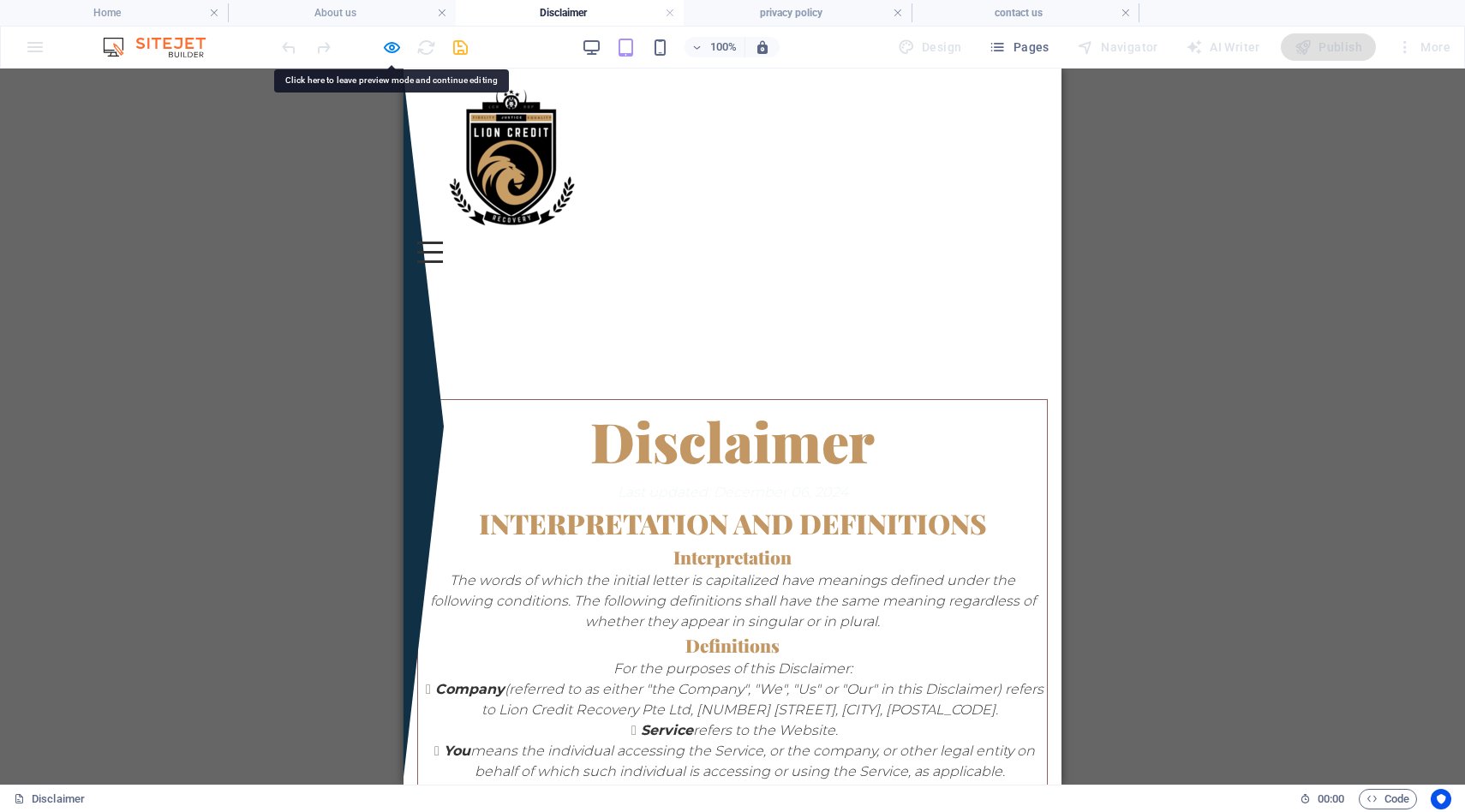 click on "Menu" at bounding box center [430, 252] 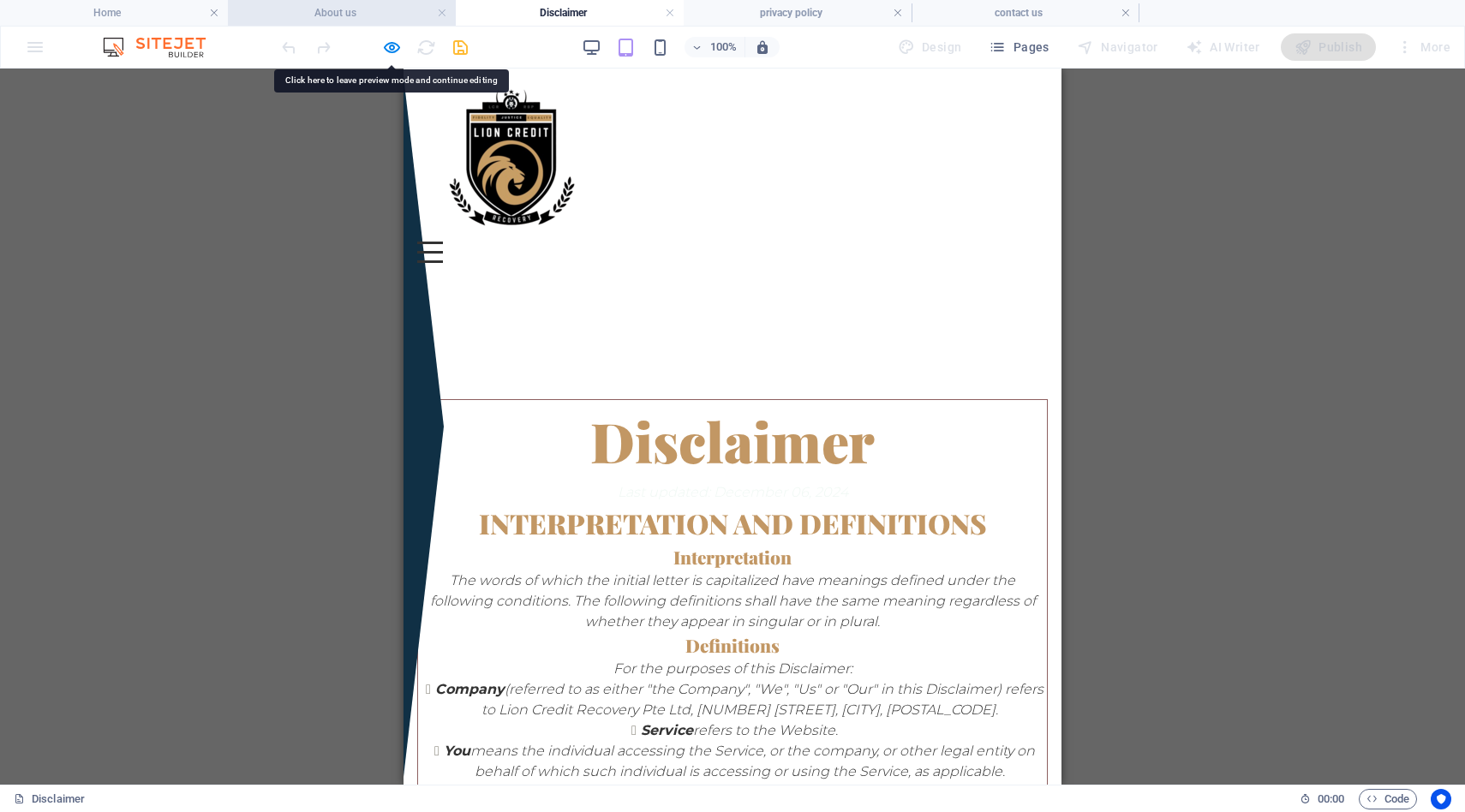 click on "About us" at bounding box center (342, 13) 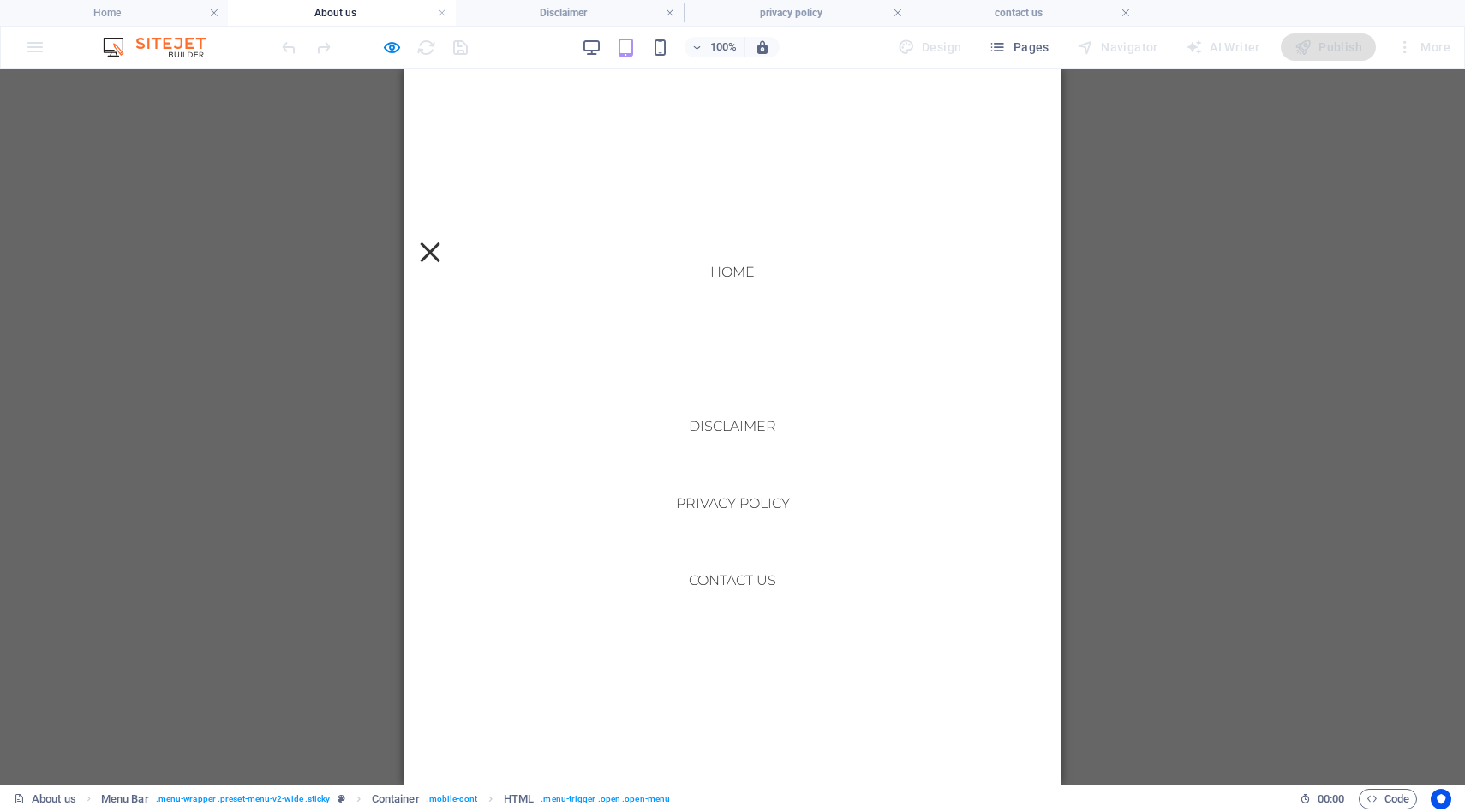 click on "Home Our Gallery Disclaimer Privacy Policy Contact Us" at bounding box center (732, 427) 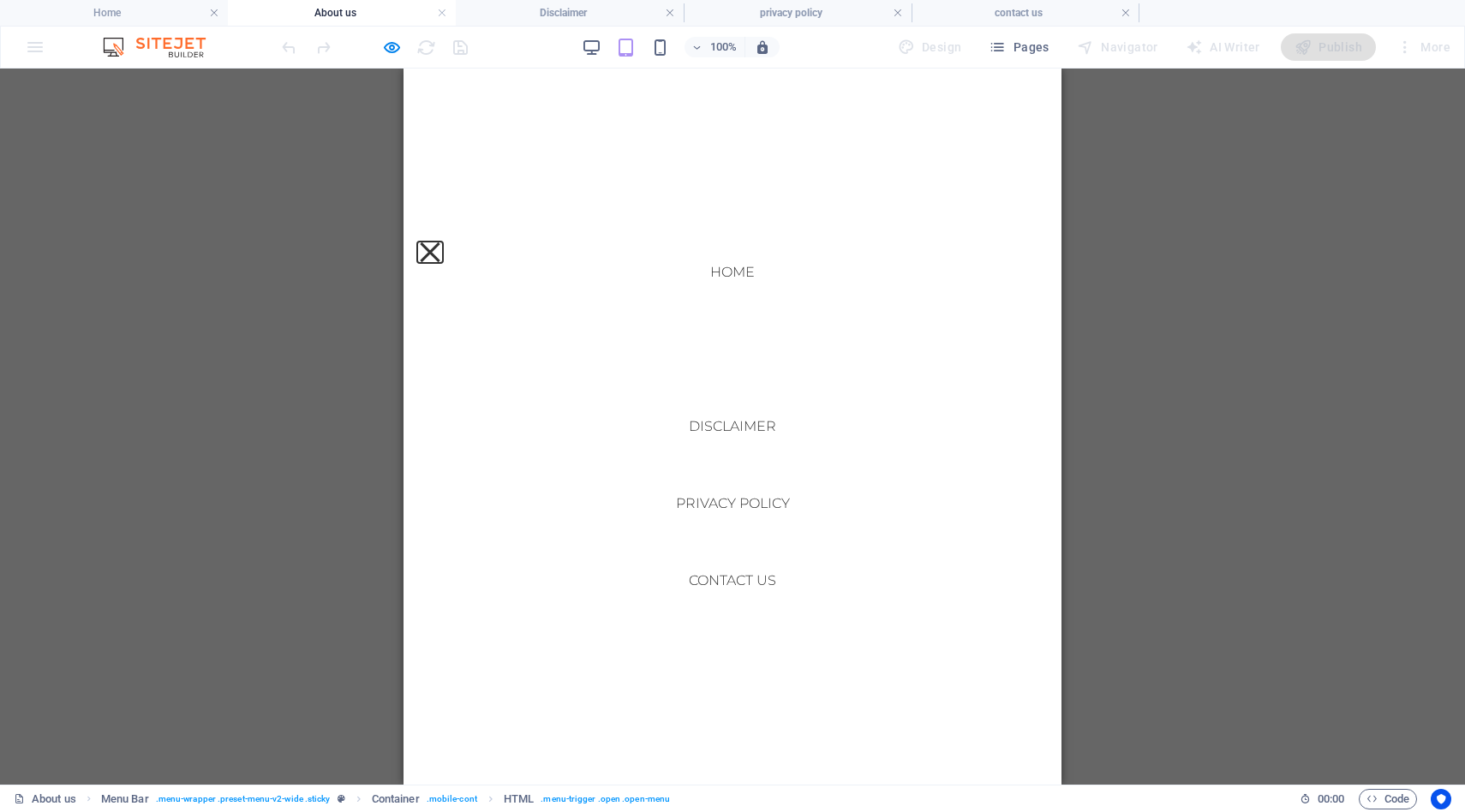 click on "Menu" at bounding box center (429, 252) 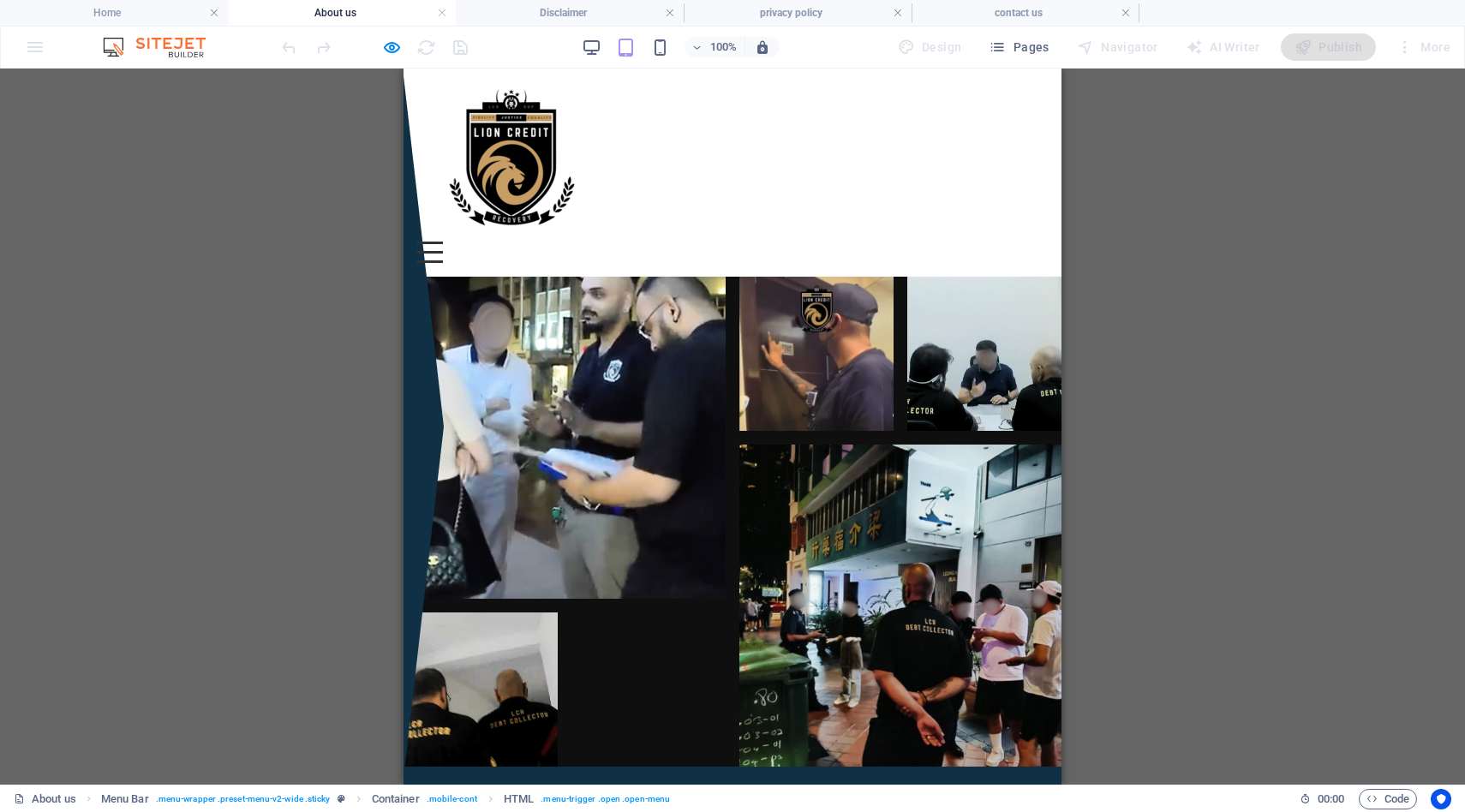 click on "Menu" at bounding box center (430, 252) 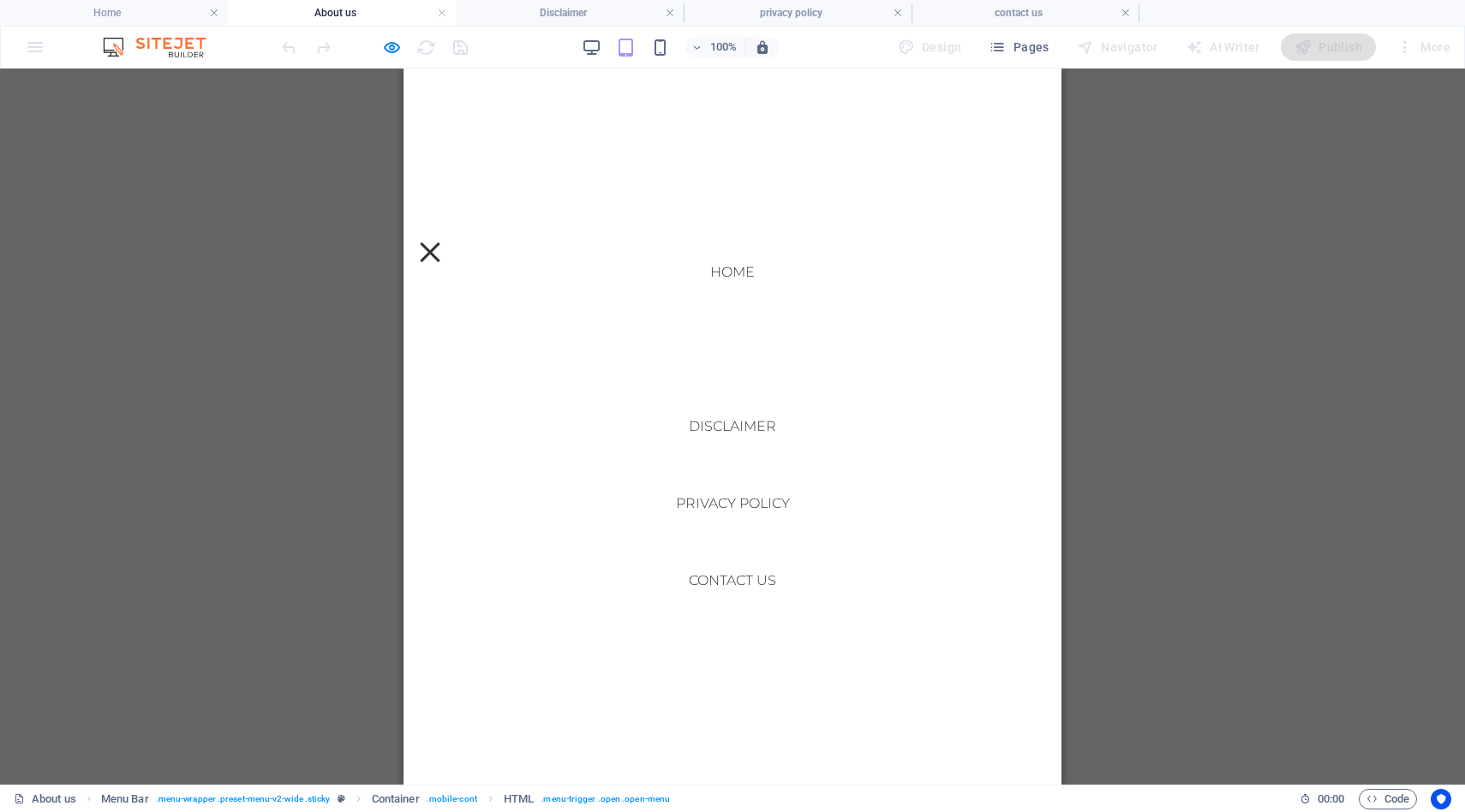 click on "Our Gallery" at bounding box center (732, 349) 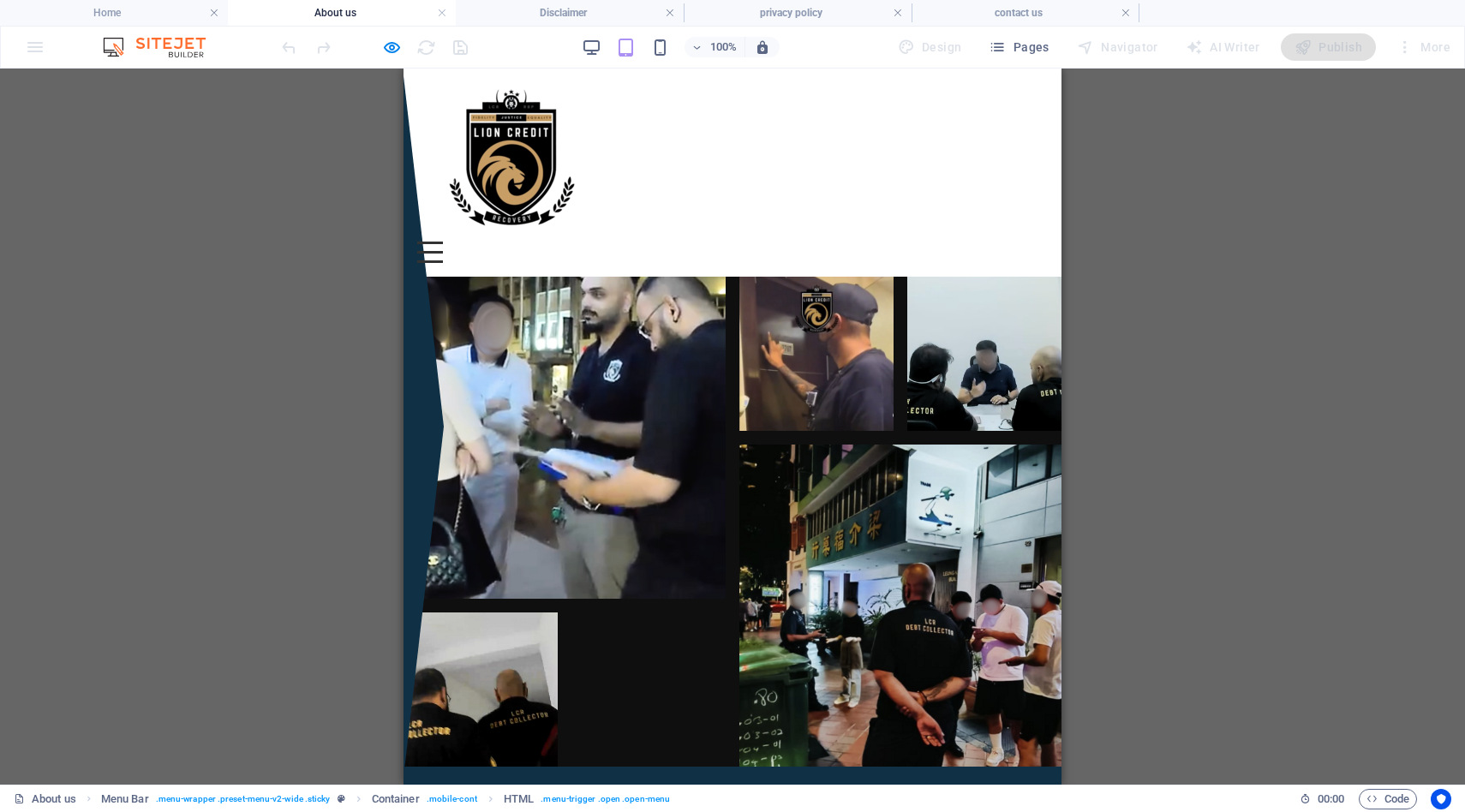 click on "Menu" at bounding box center [430, 252] 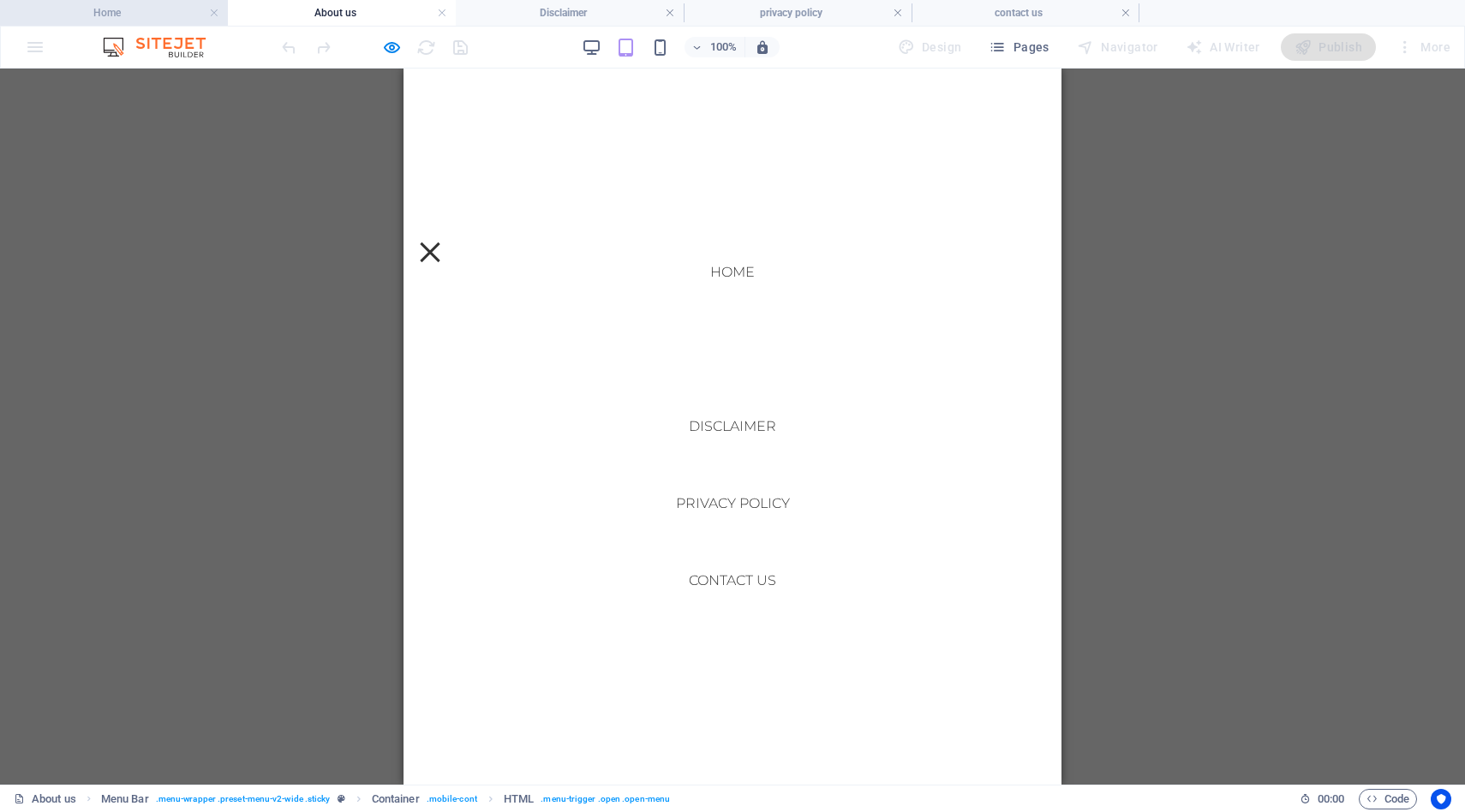 click on "Home" at bounding box center [114, 13] 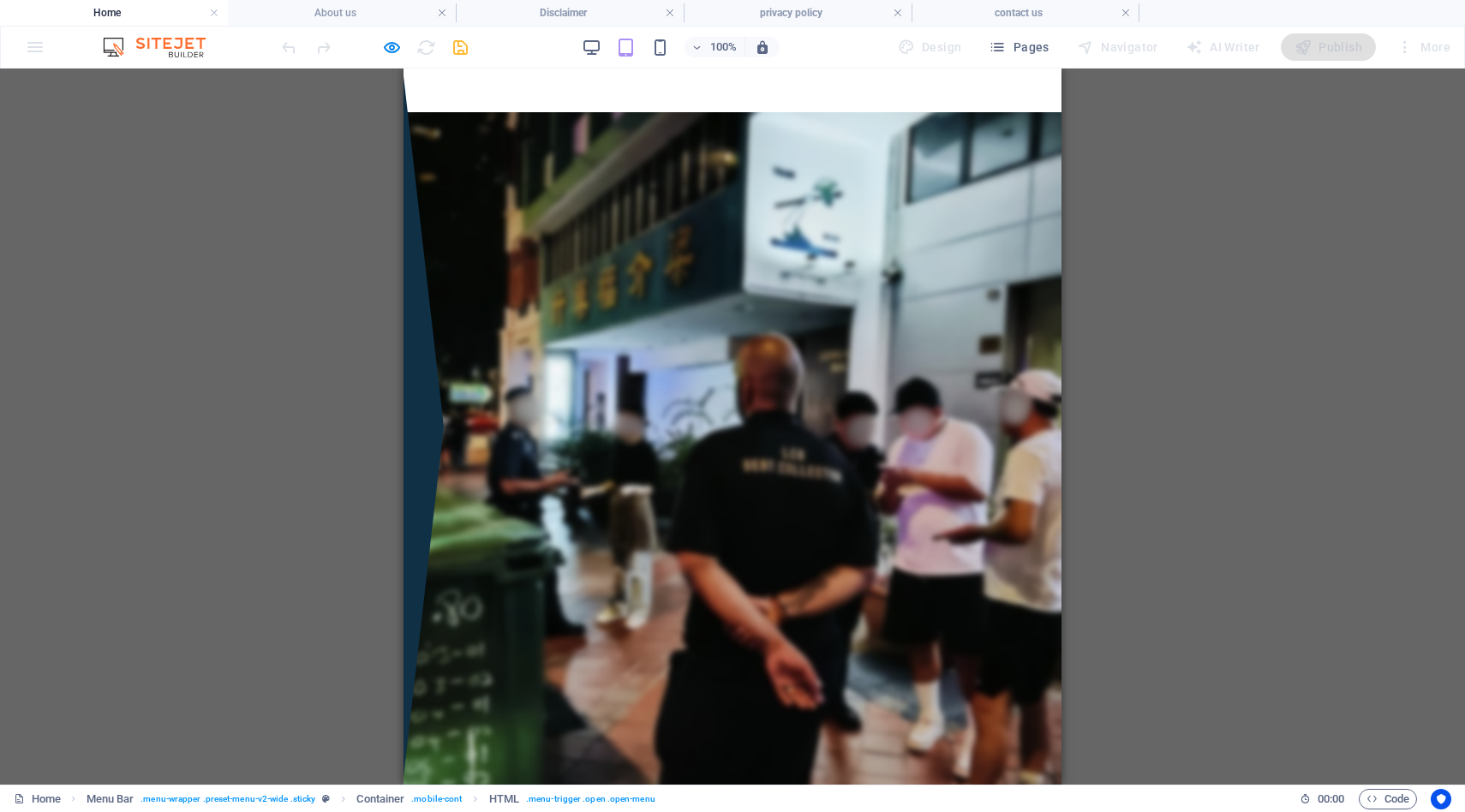 scroll, scrollTop: 772, scrollLeft: 0, axis: vertical 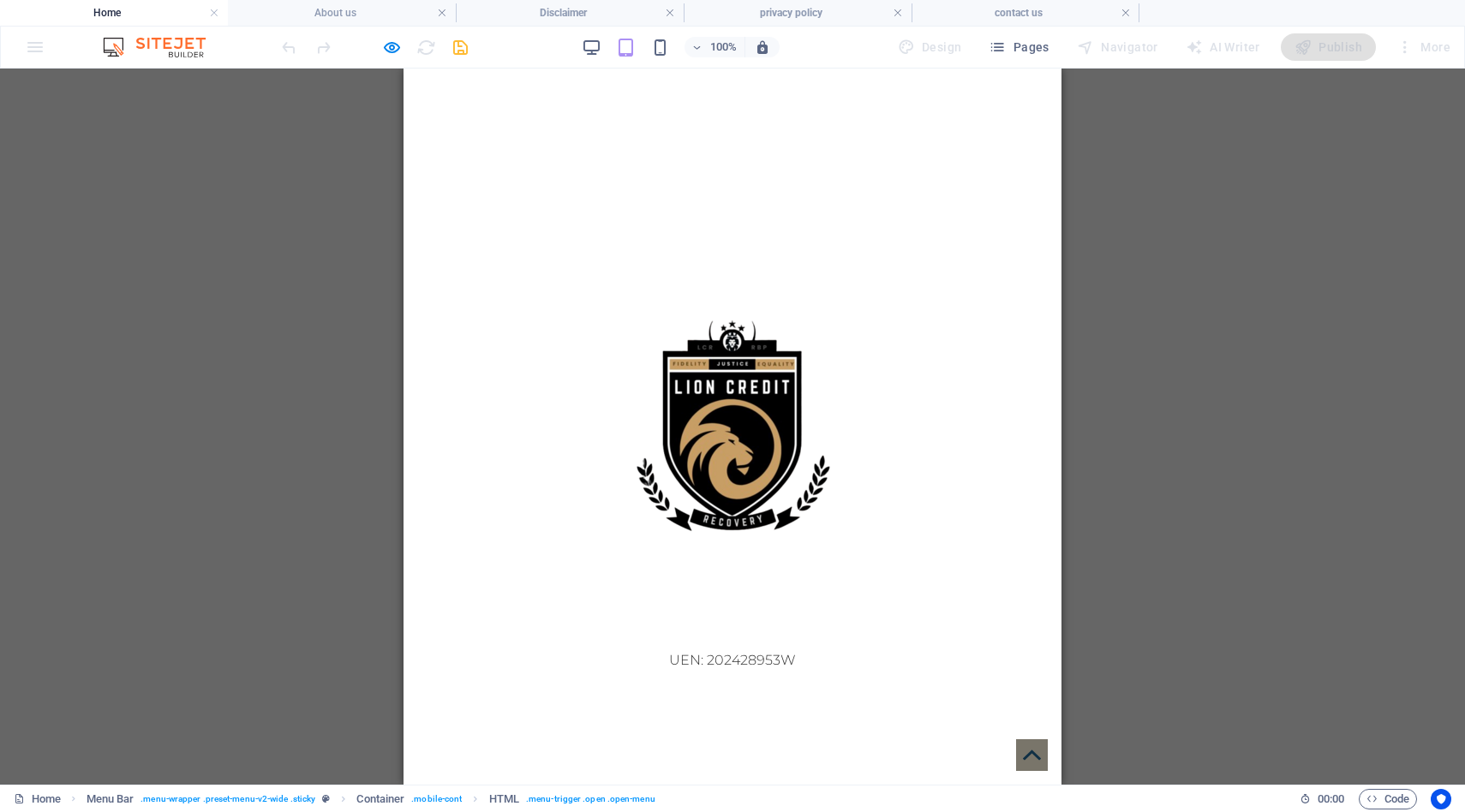 click at bounding box center [430, 1109] 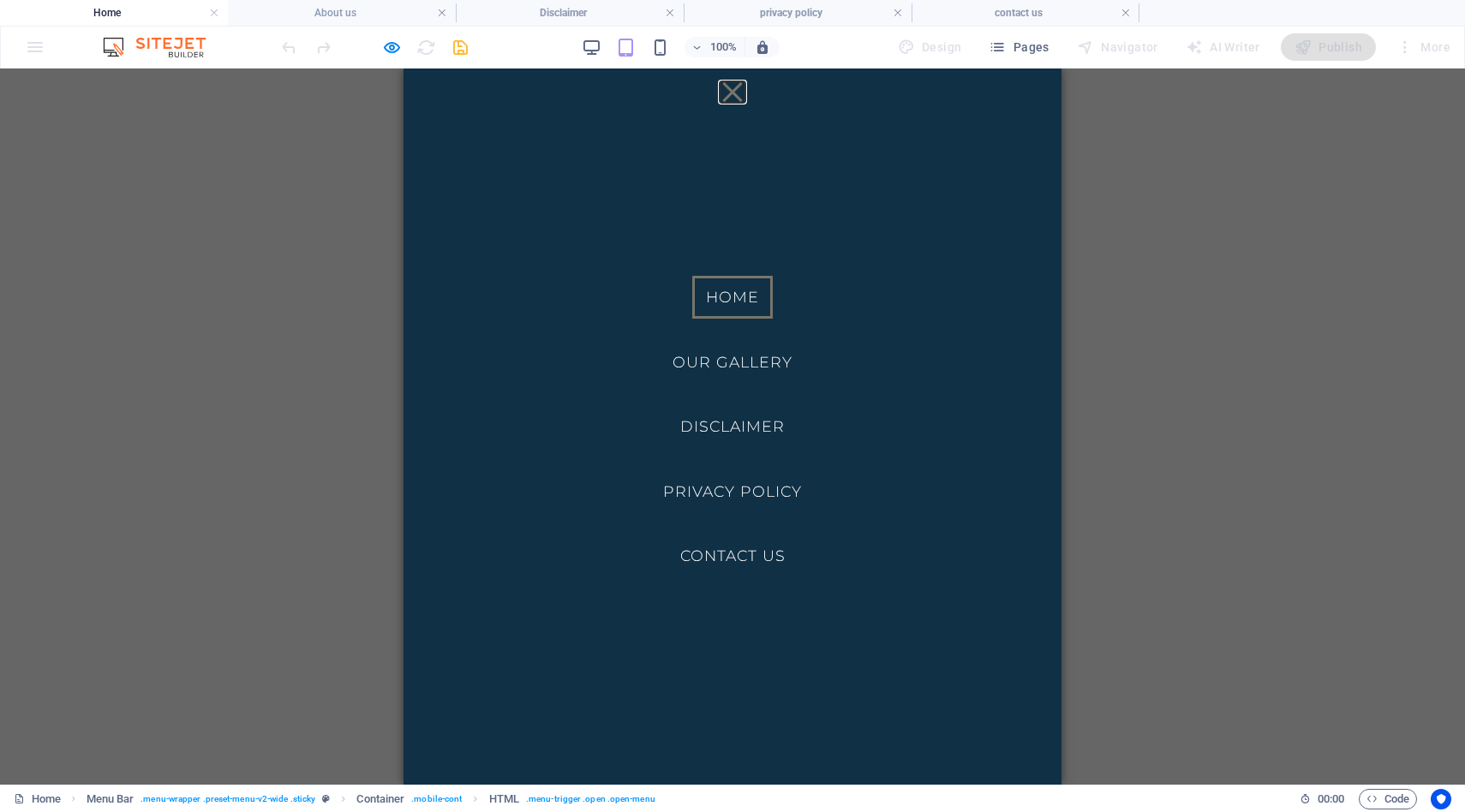 click at bounding box center [732, 92] 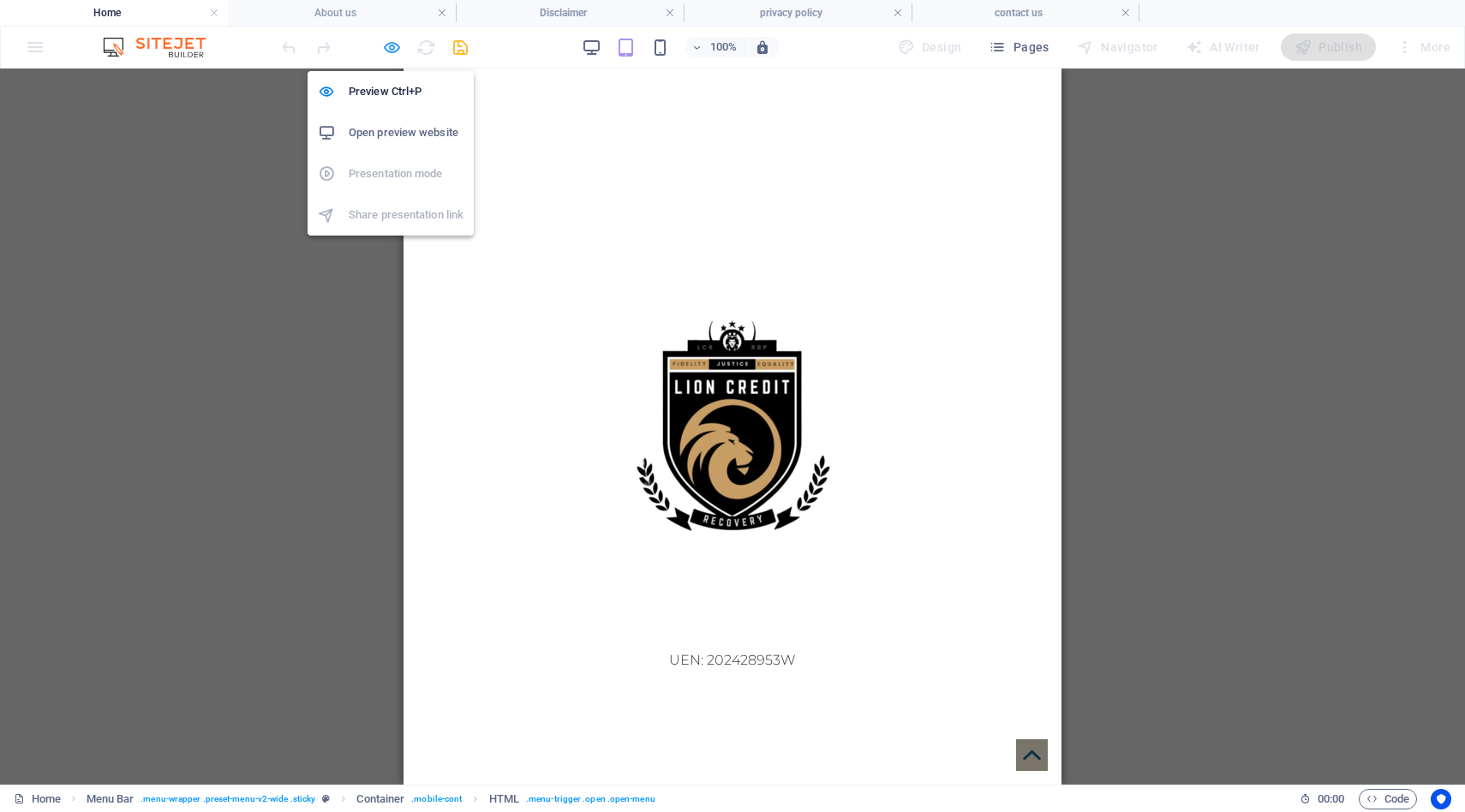 click at bounding box center (392, 47) 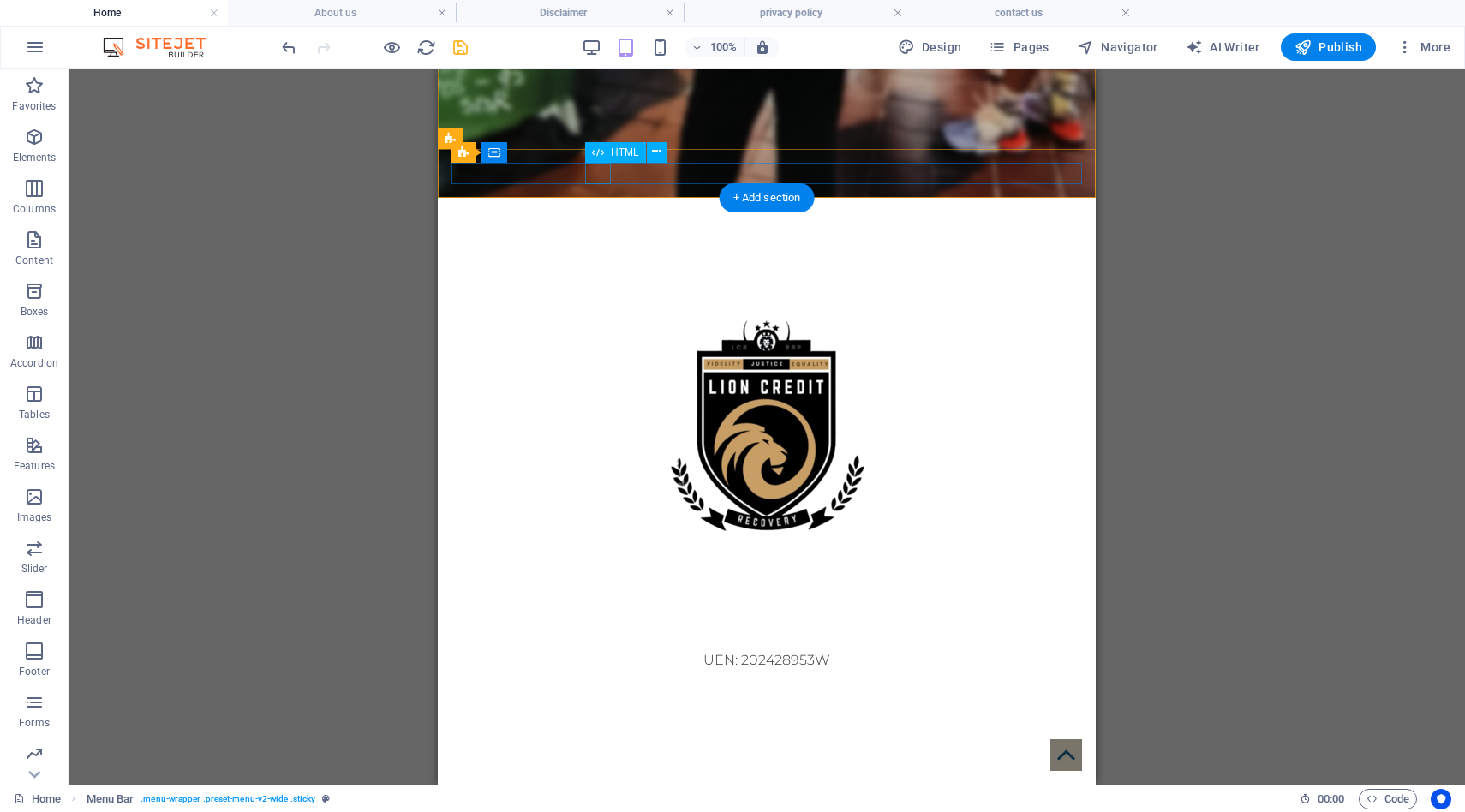 click at bounding box center (767, 1109) 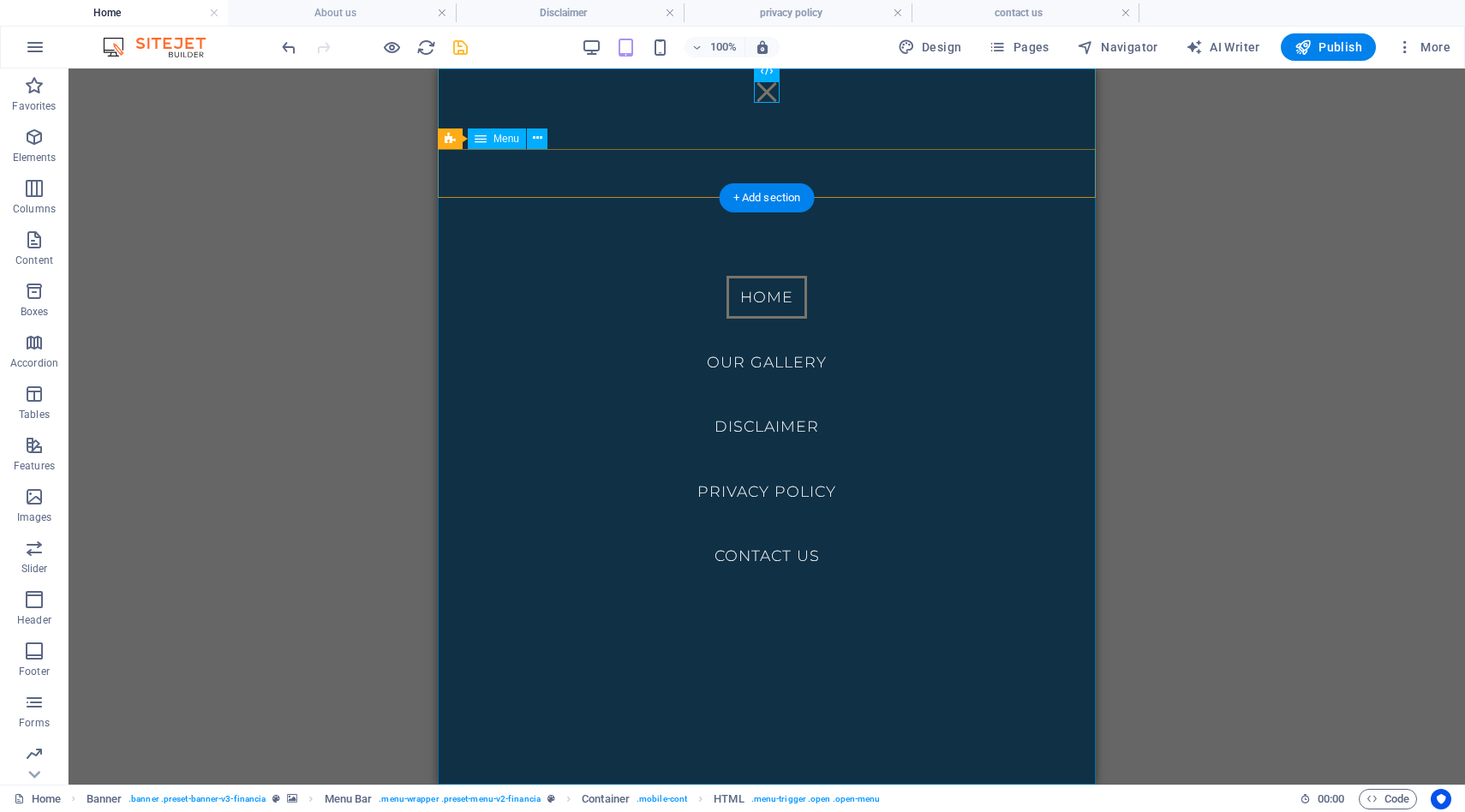 click on "Home Our Gallery Disclaimer Privacy Policy  Contact us" at bounding box center (767, 427) 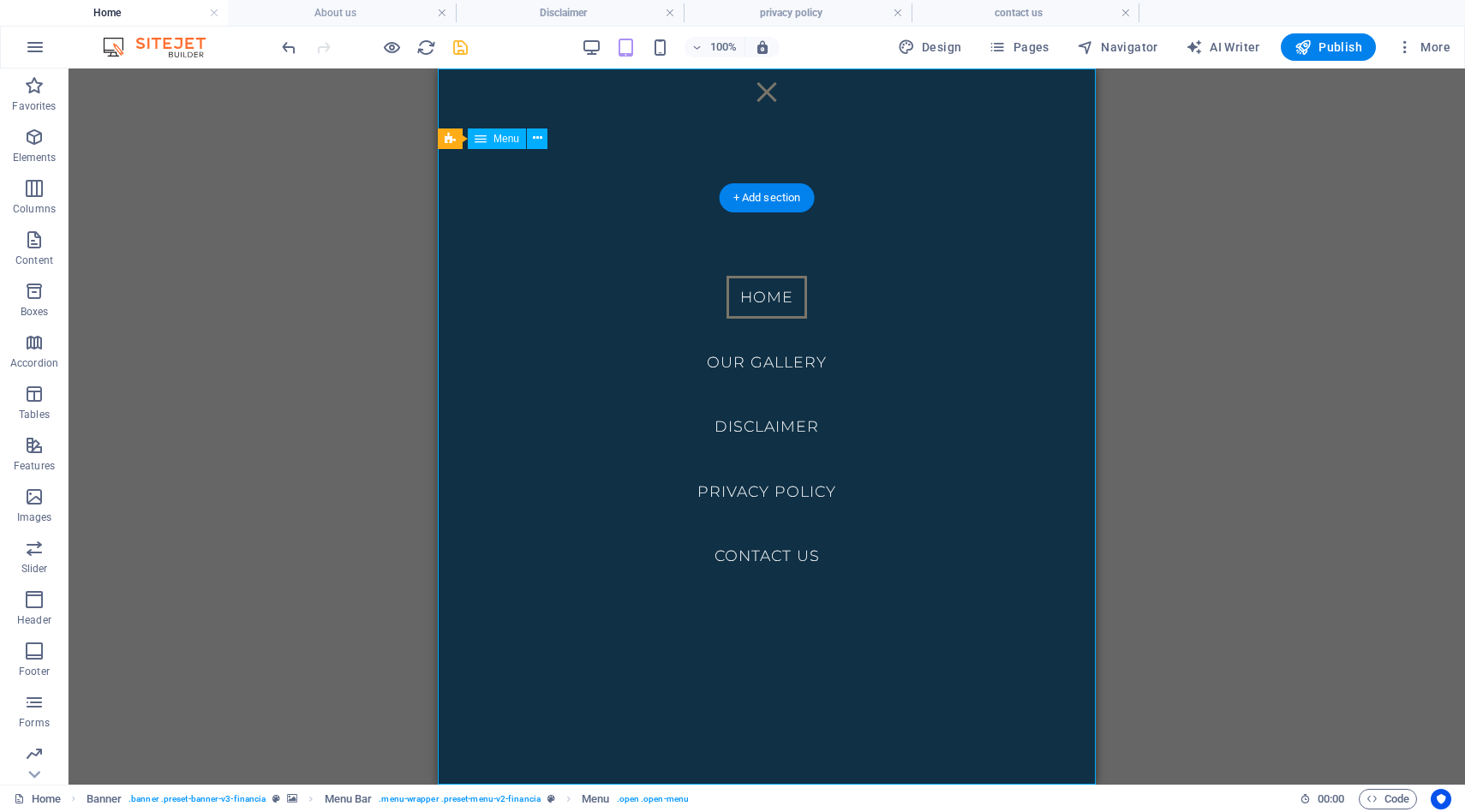 click on "Home Our Gallery Disclaimer Privacy Policy  Contact us" at bounding box center (767, 427) 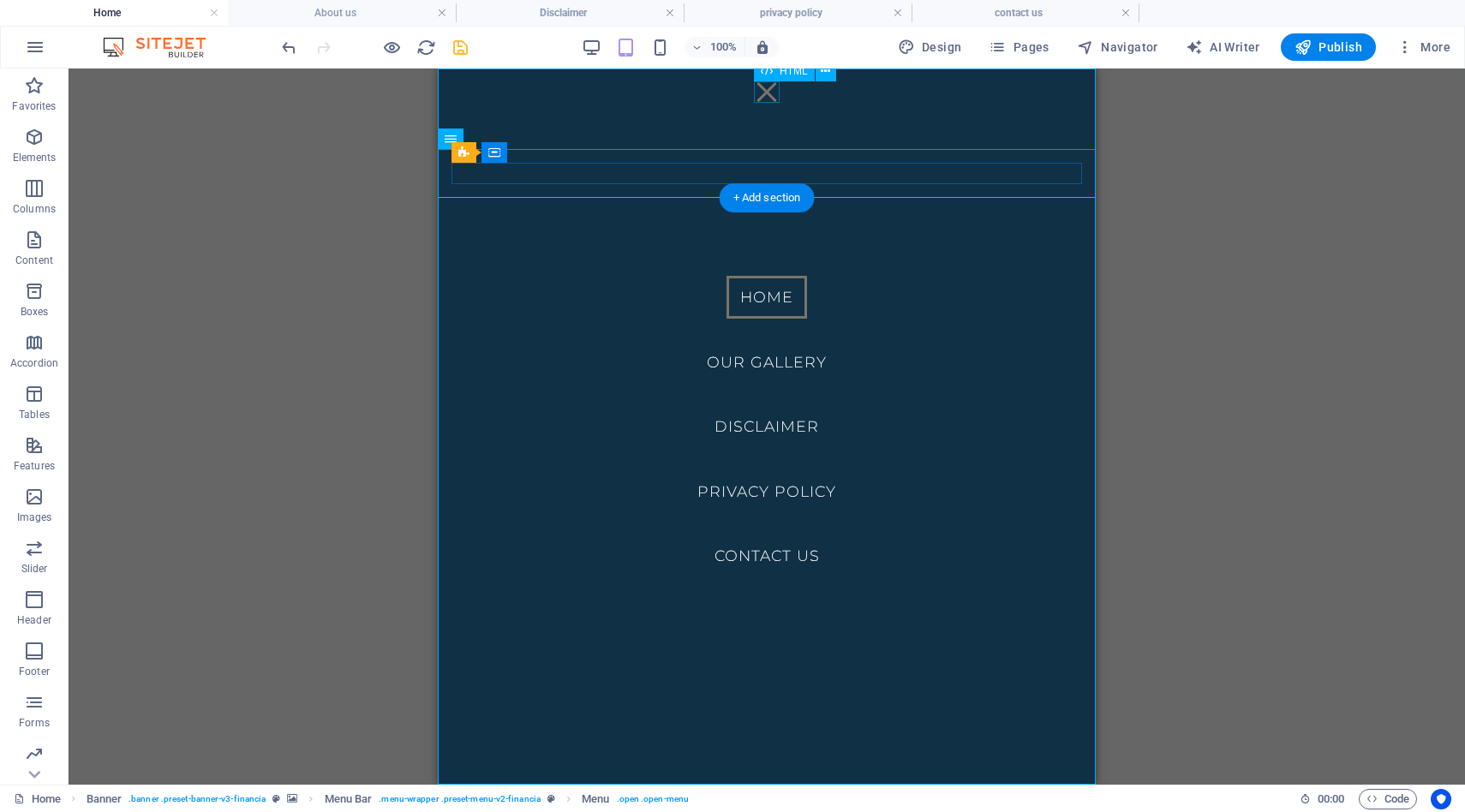 click at bounding box center [767, 92] 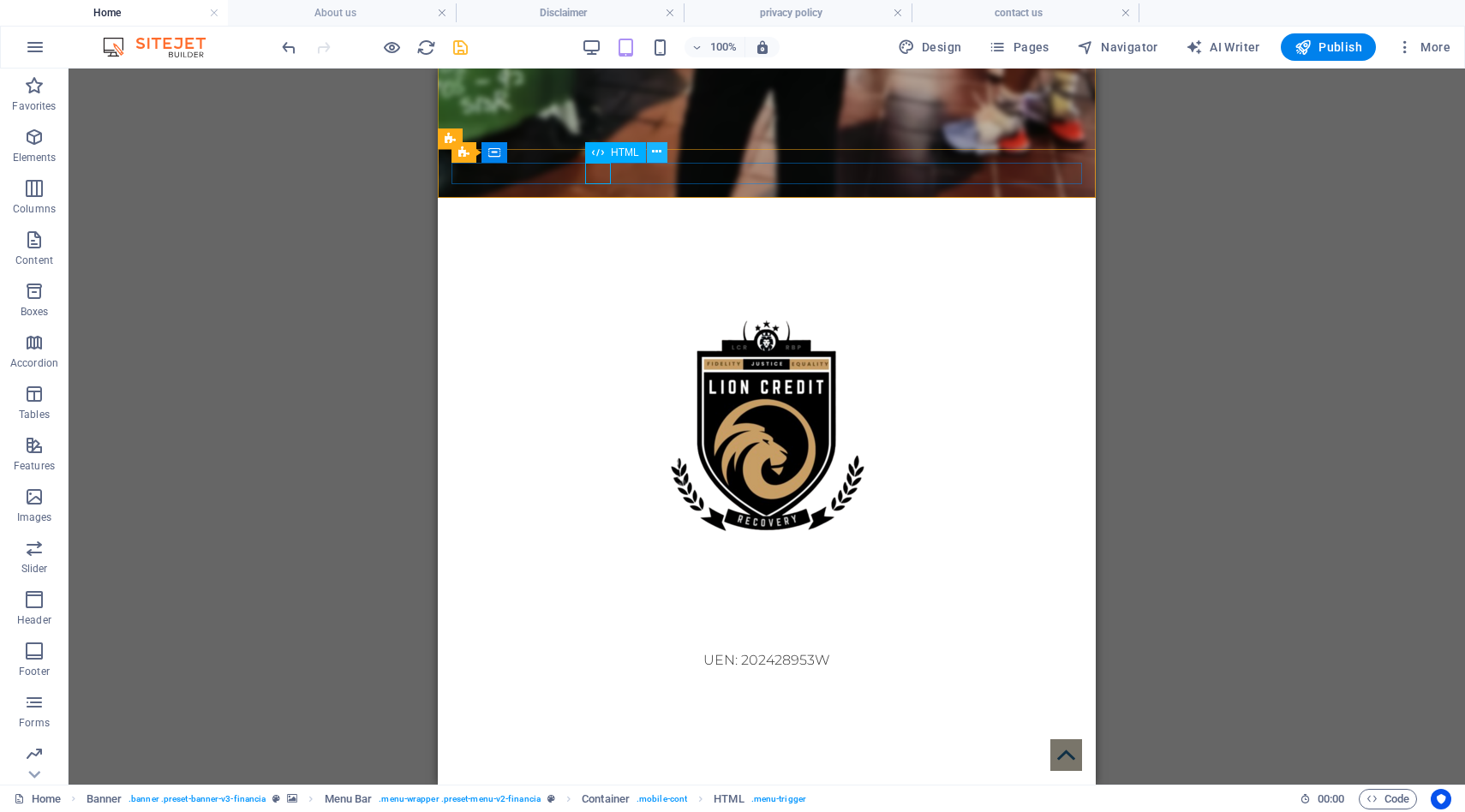 click at bounding box center [656, 152] 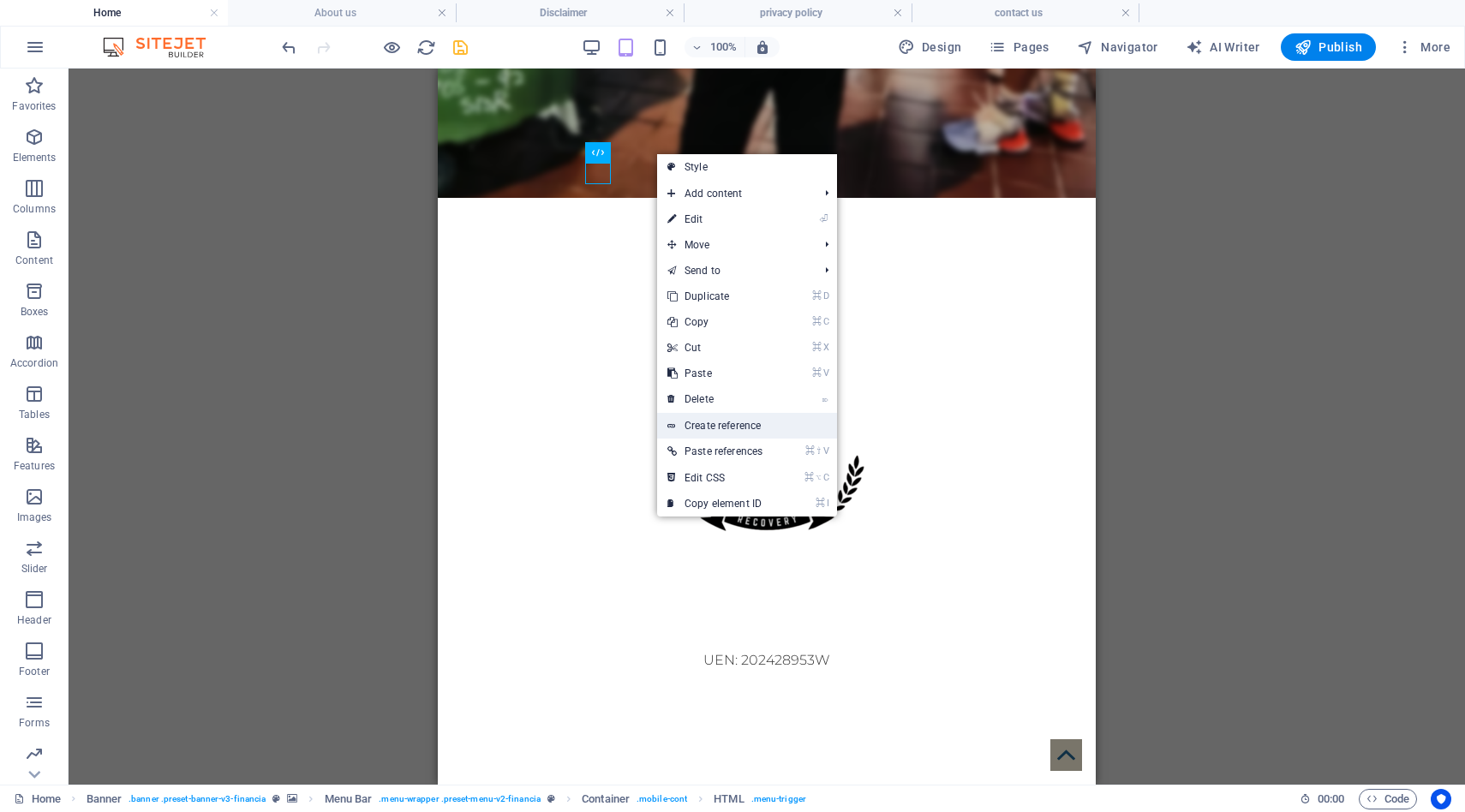 click on "Create reference" at bounding box center (747, 426) 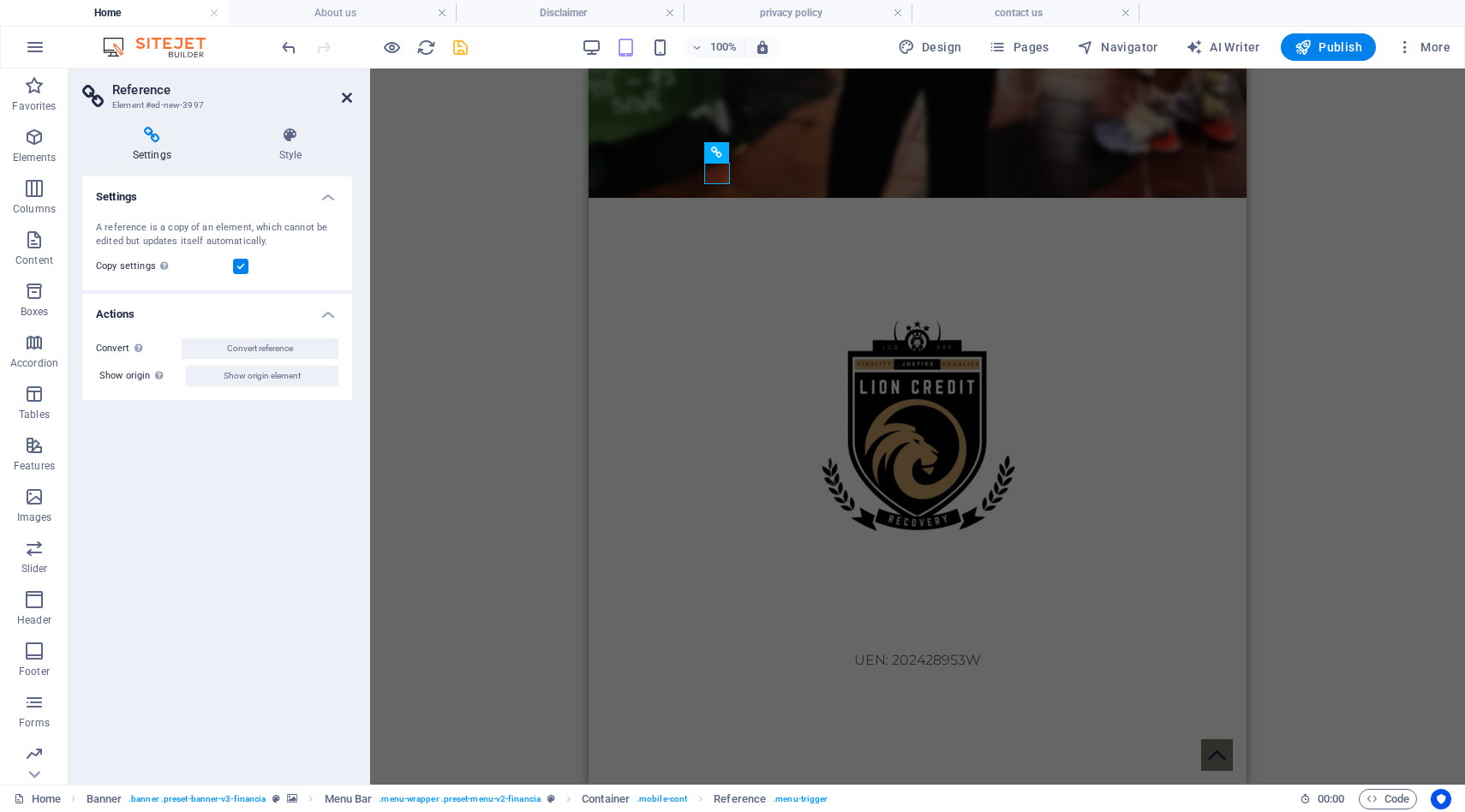 click at bounding box center (347, 98) 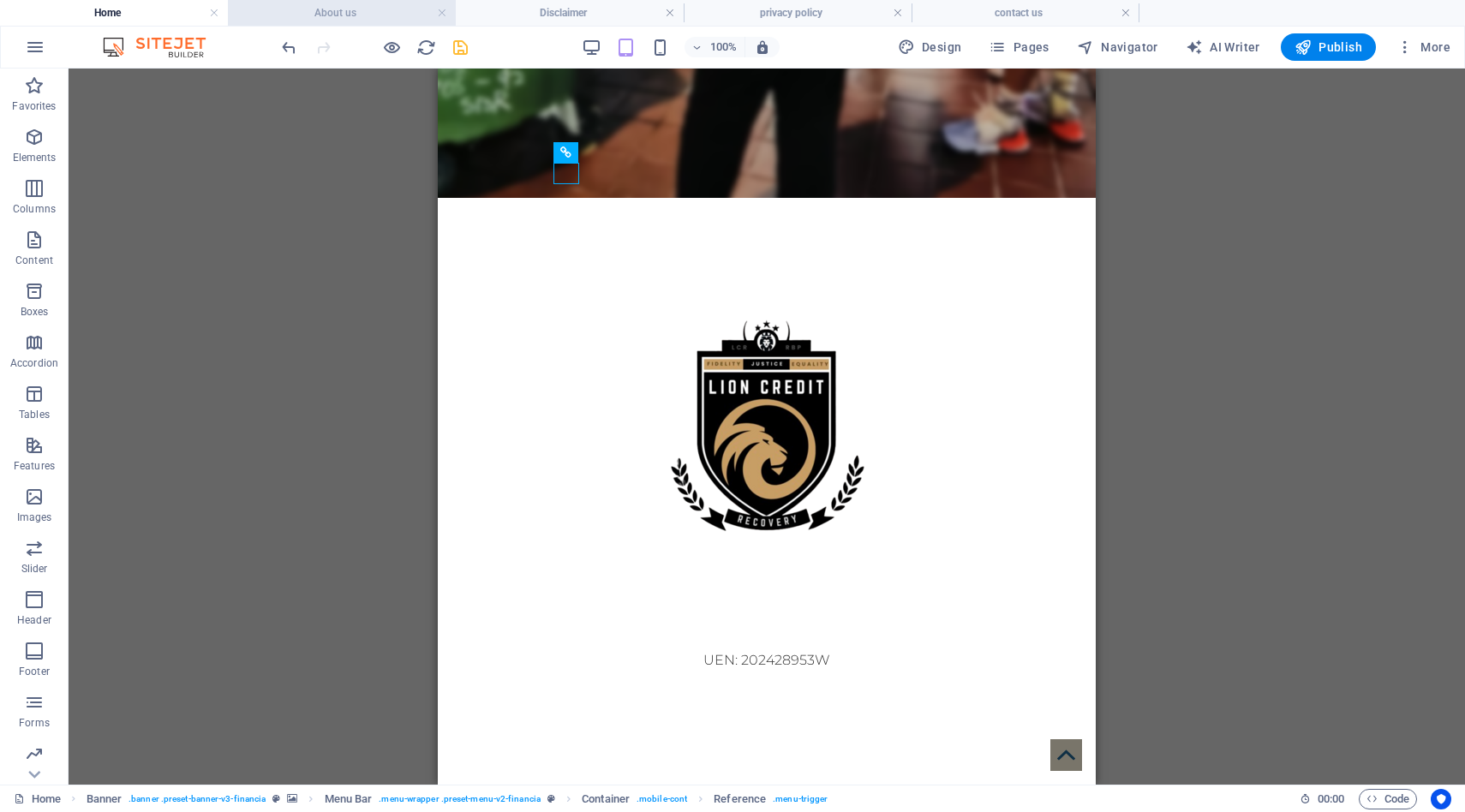 click on "About us" at bounding box center [342, 13] 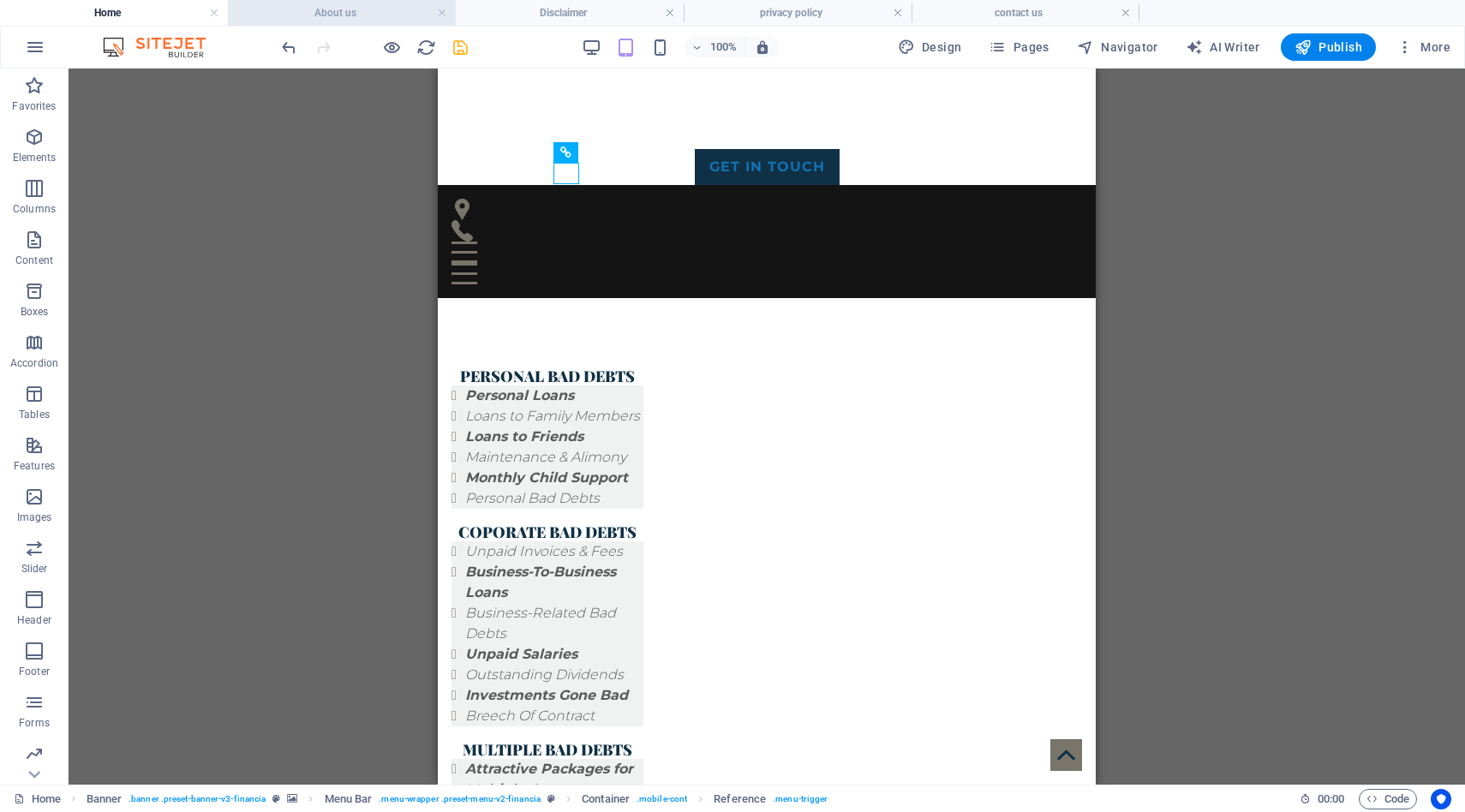 scroll, scrollTop: 0, scrollLeft: 0, axis: both 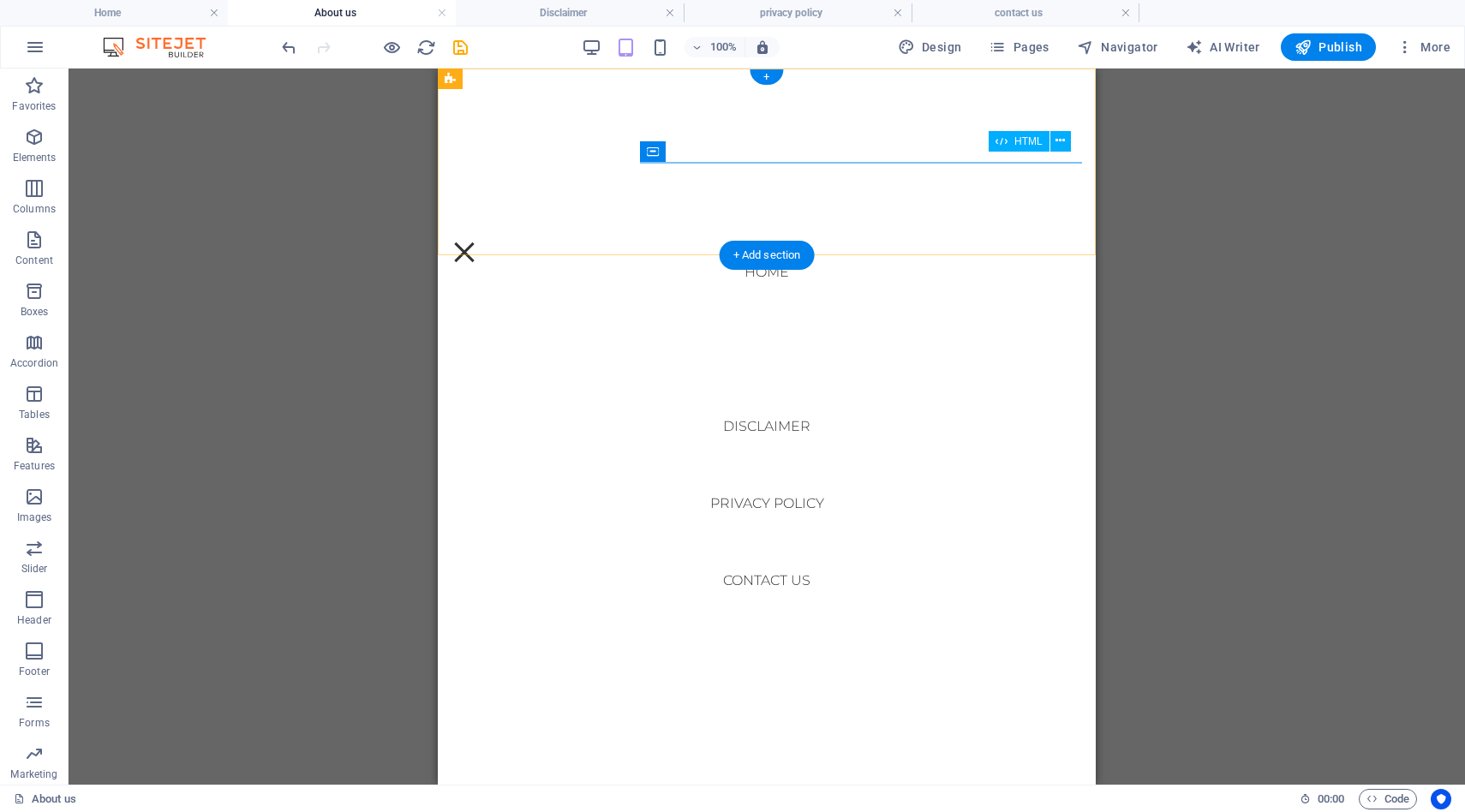 click on "Menu" at bounding box center (464, 252) 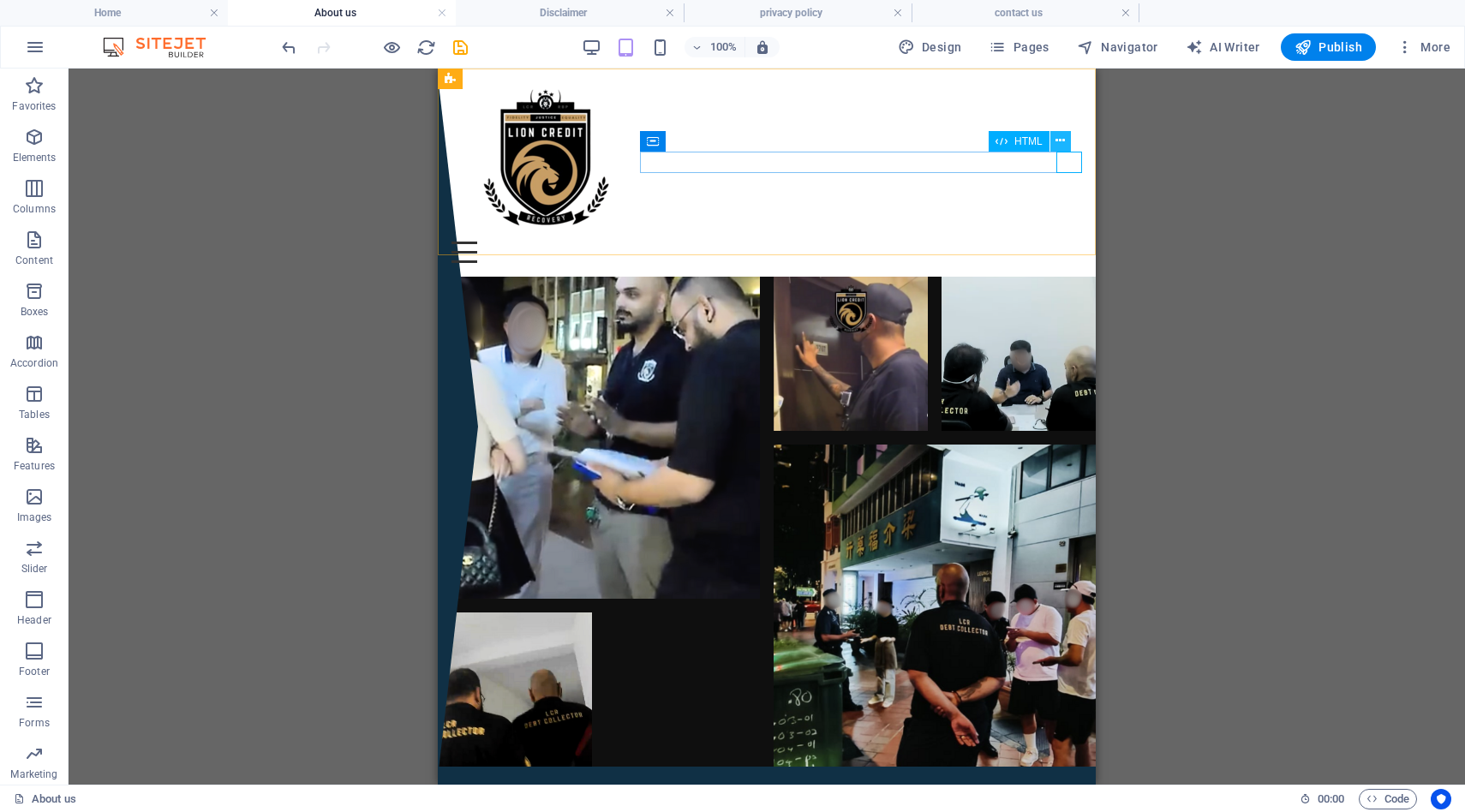 click at bounding box center [1060, 140] 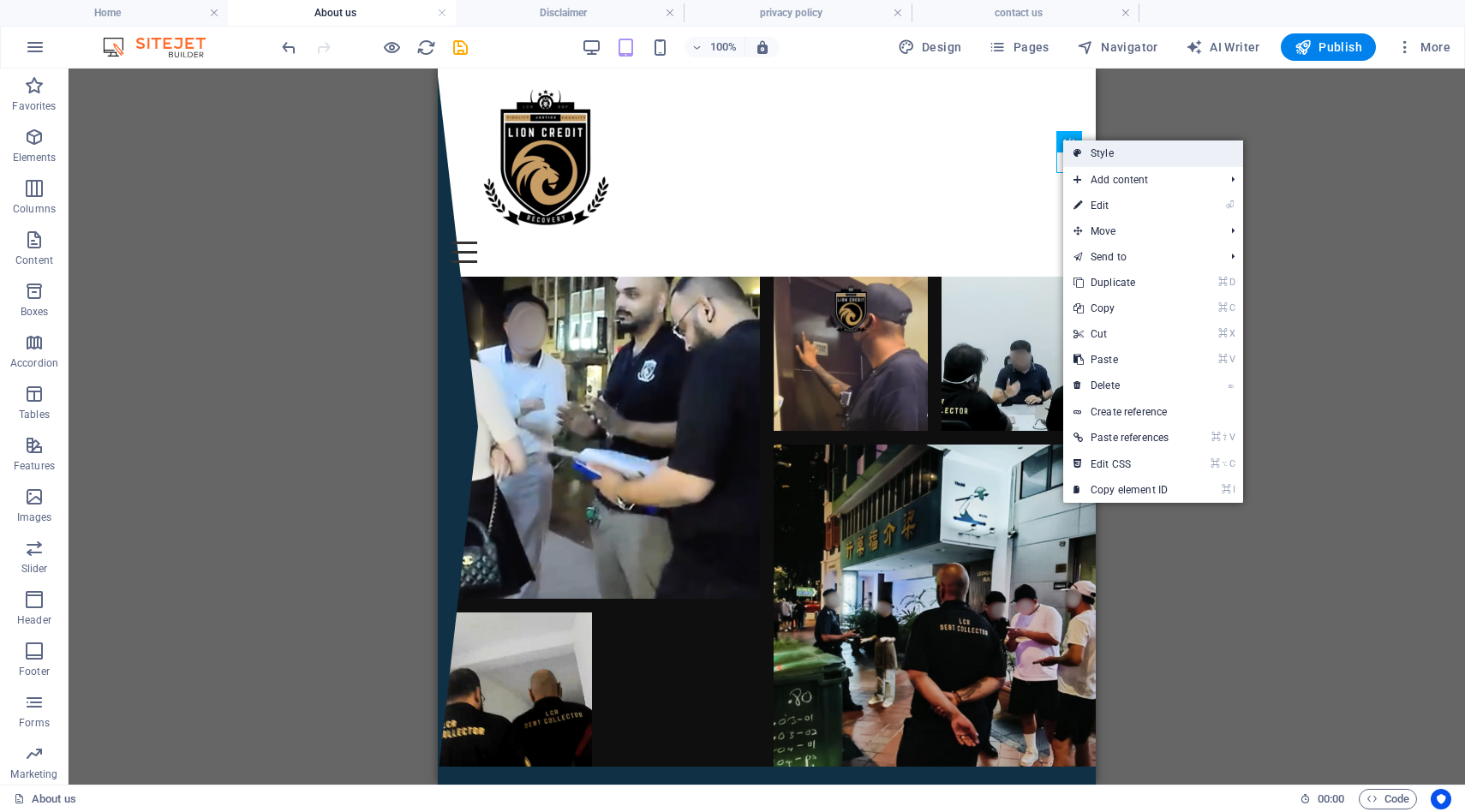 click on "Style" at bounding box center [1153, 153] 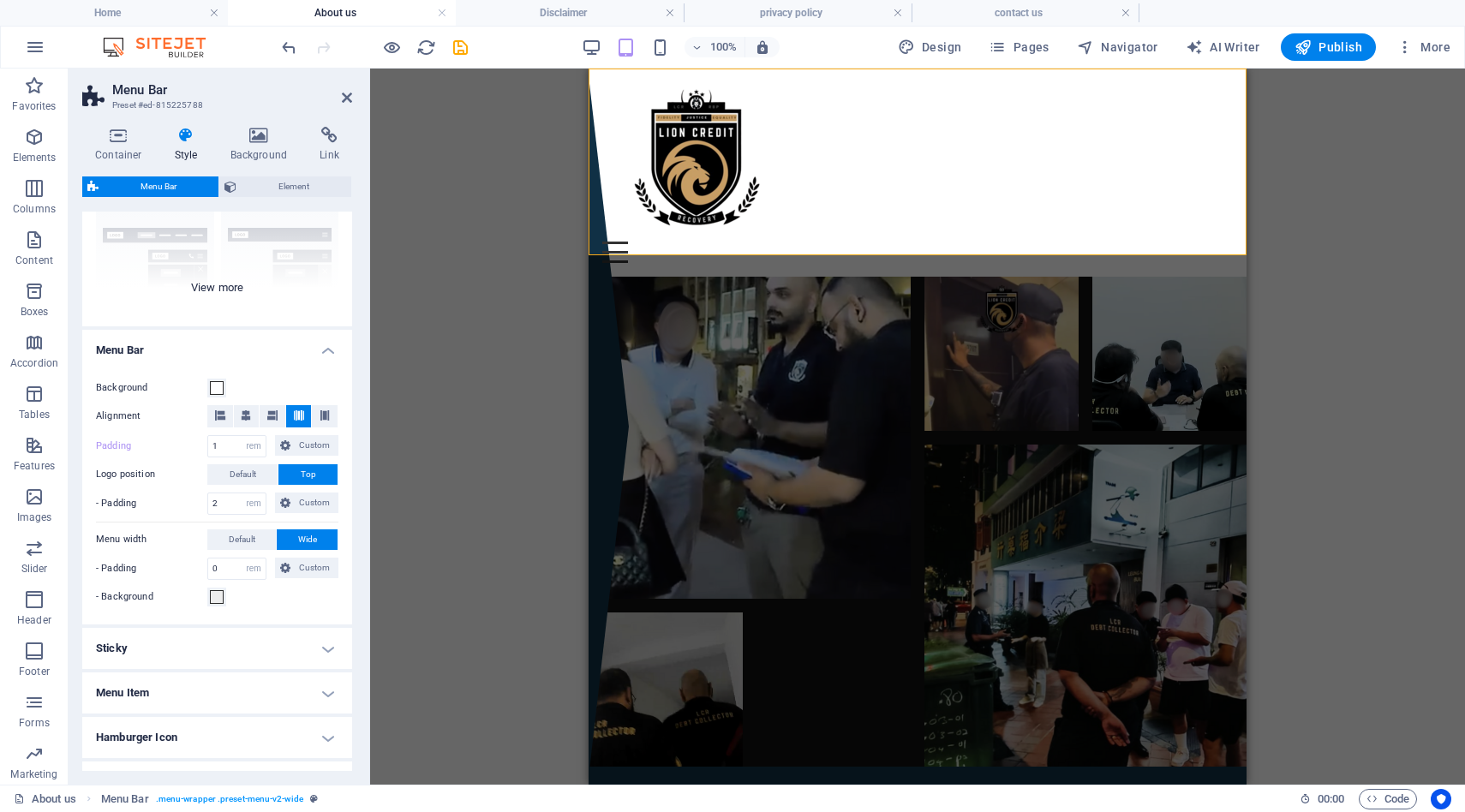 scroll, scrollTop: 186, scrollLeft: 0, axis: vertical 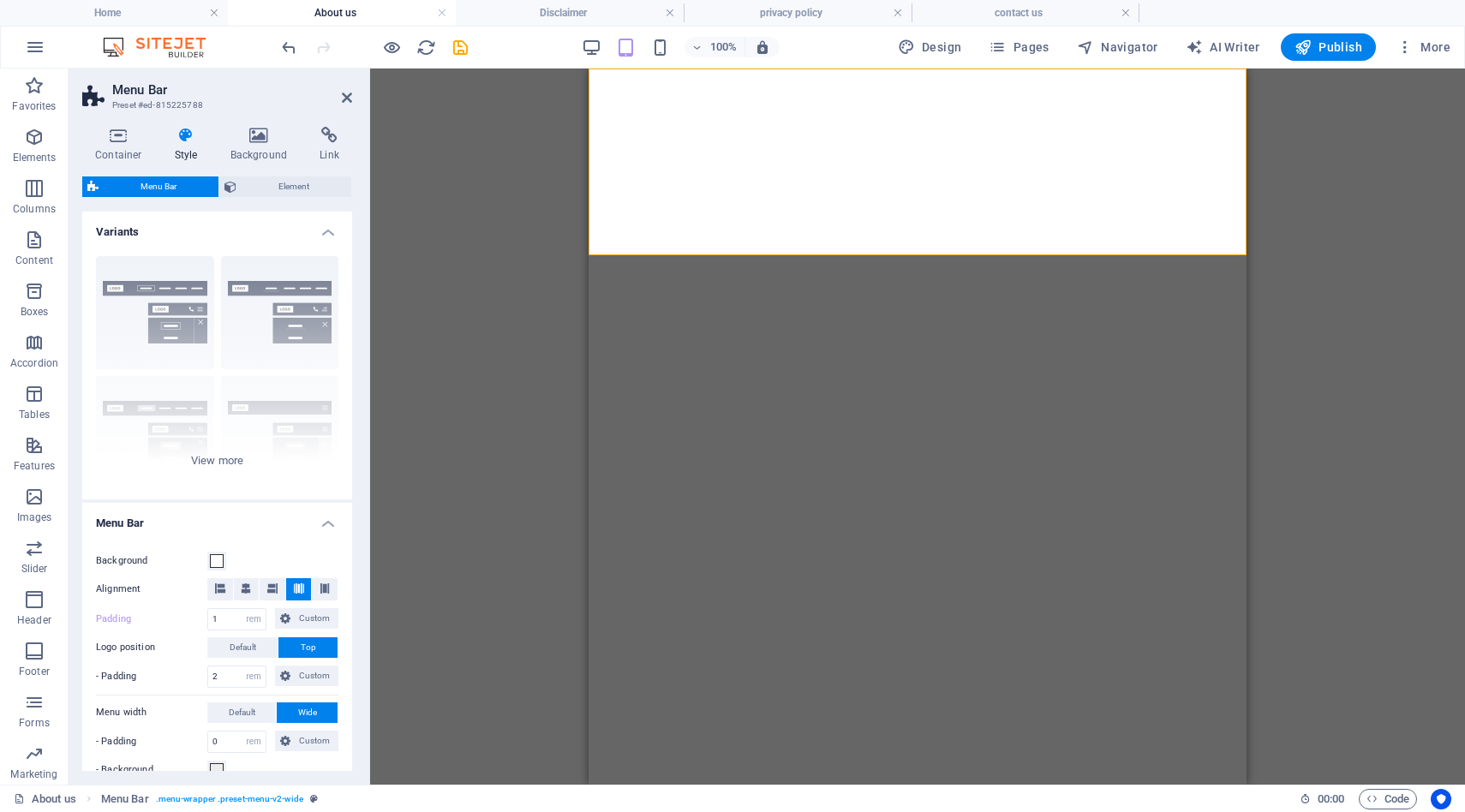 select on "rem" 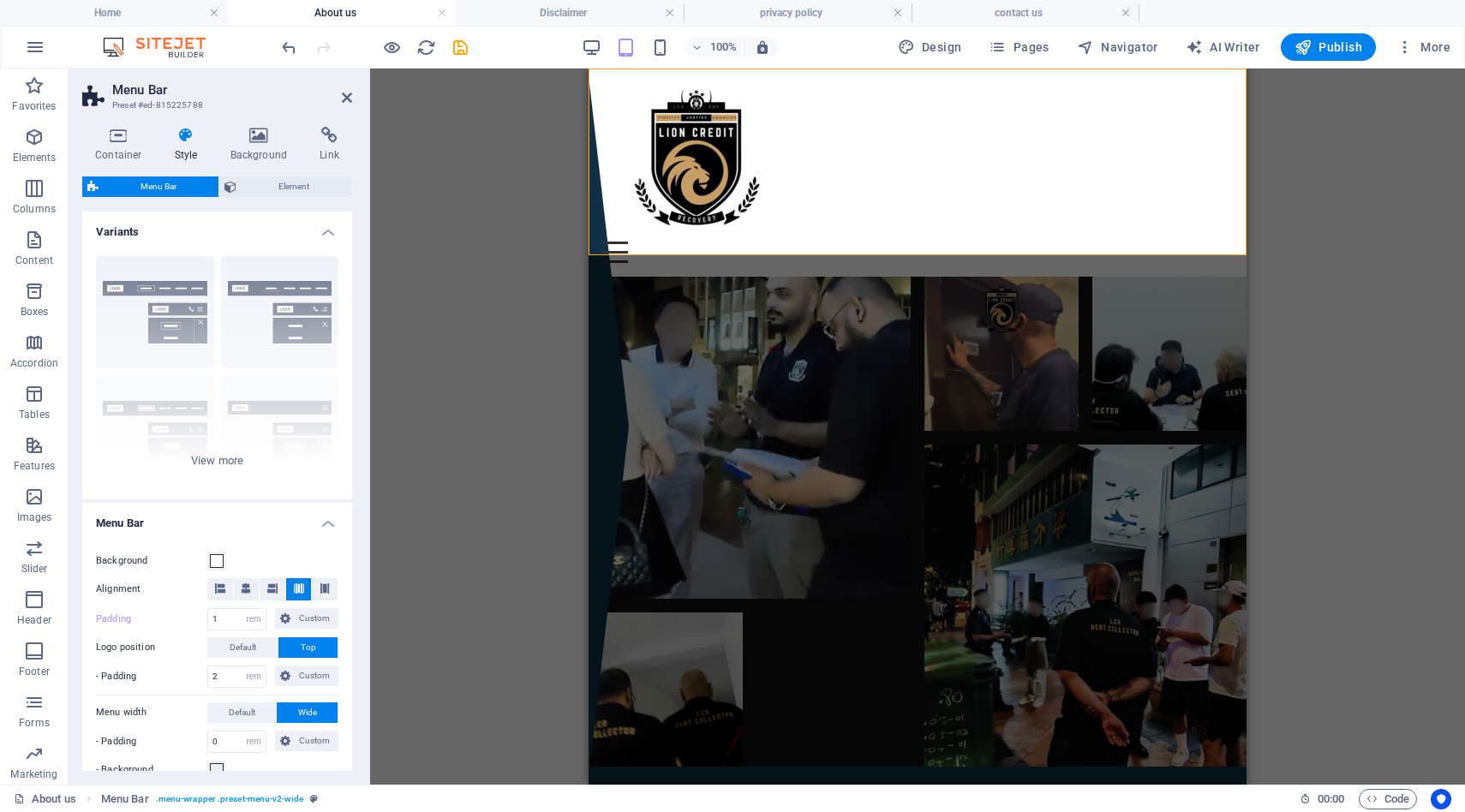 scroll, scrollTop: 186, scrollLeft: 0, axis: vertical 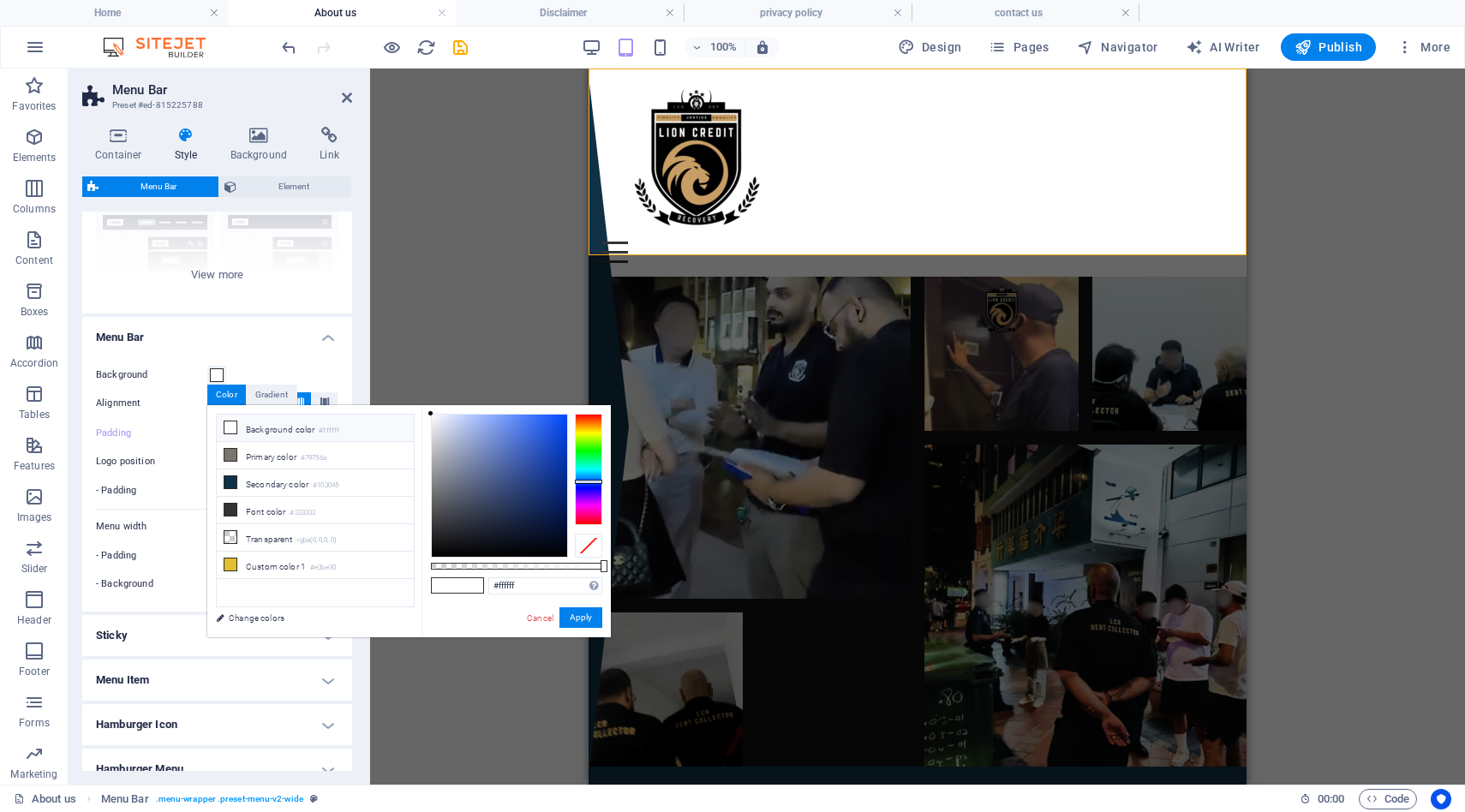 click at bounding box center [589, 469] 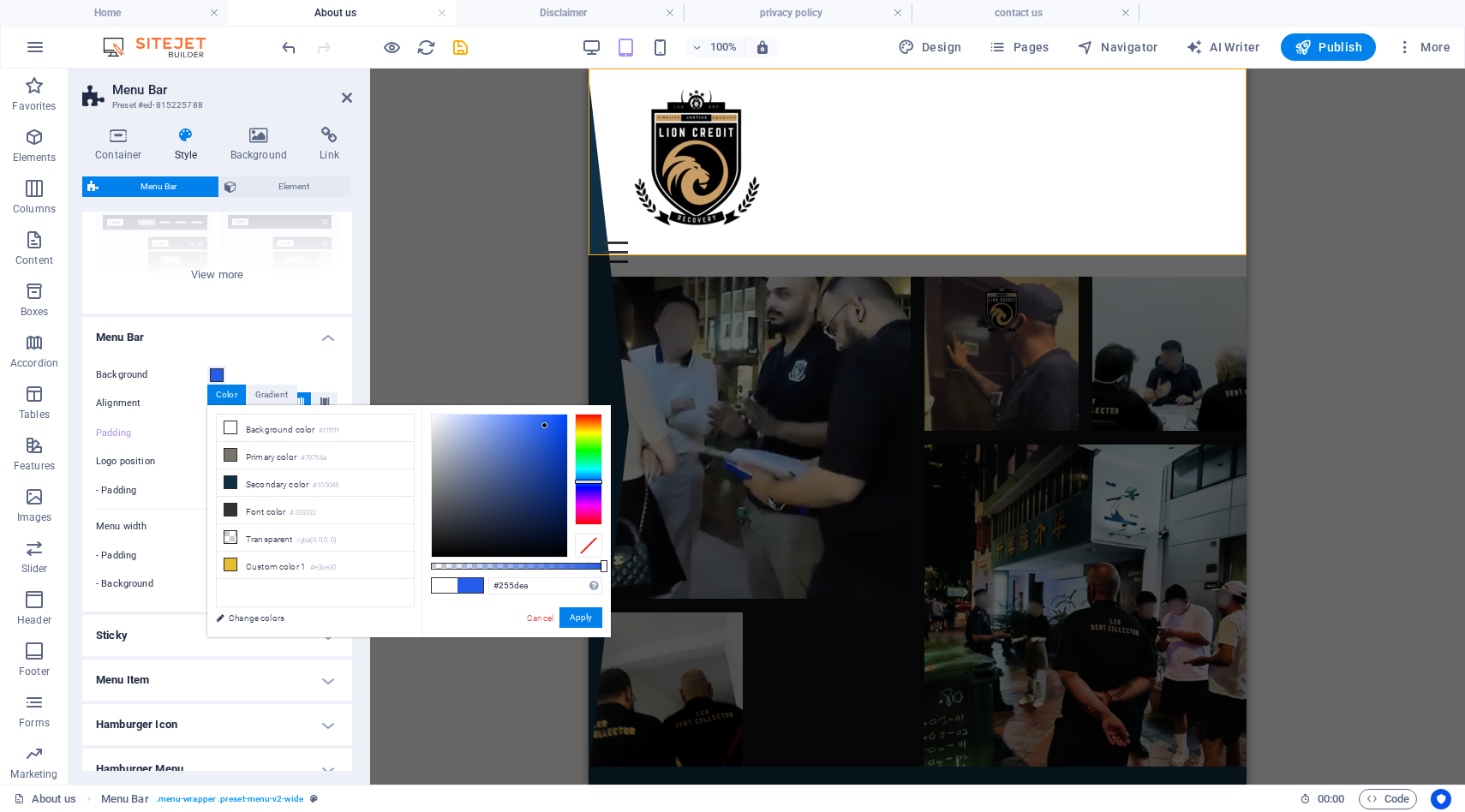 drag, startPoint x: 547, startPoint y: 439, endPoint x: 545, endPoint y: 425, distance: 14.142136 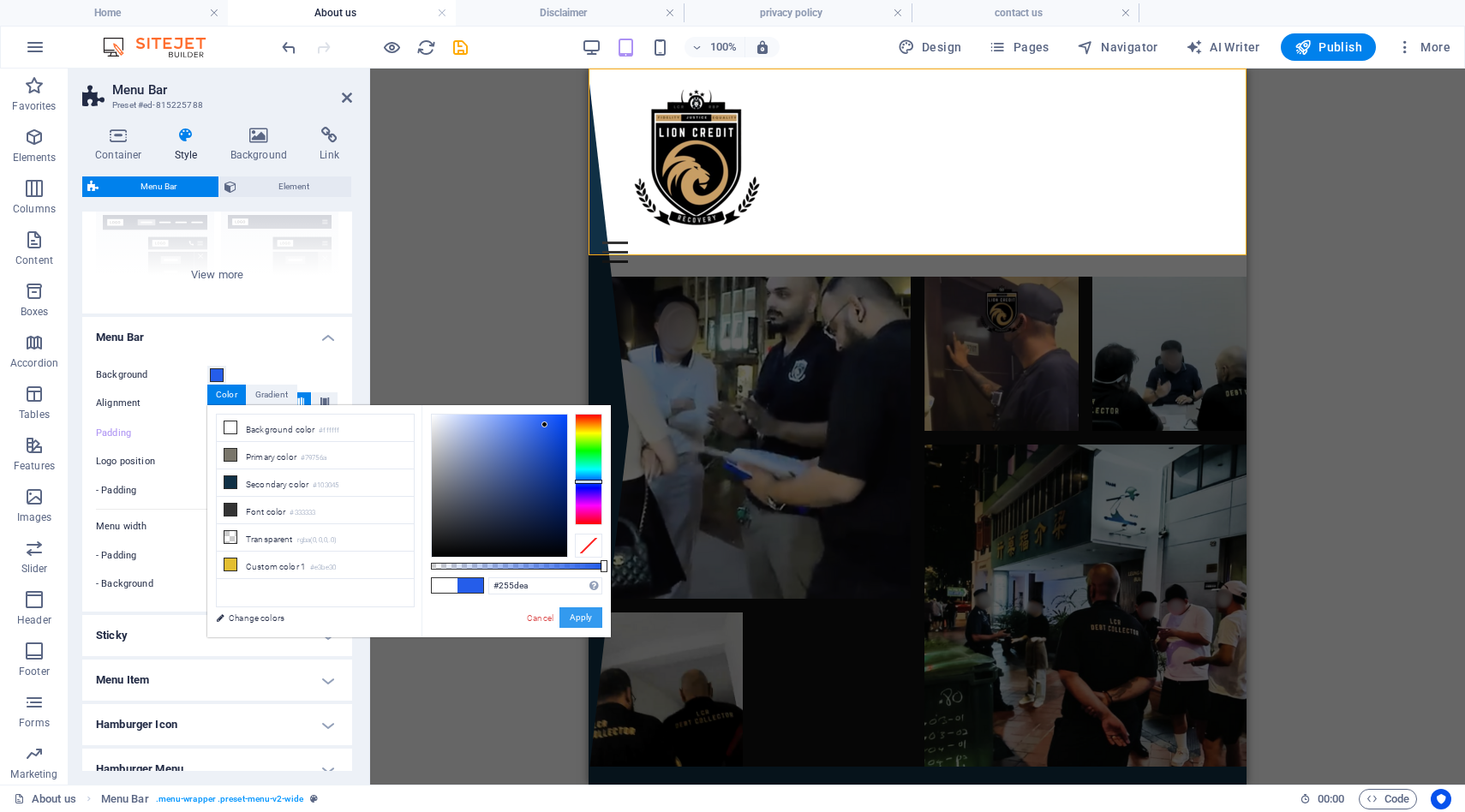 click on "Apply" at bounding box center (581, 618) 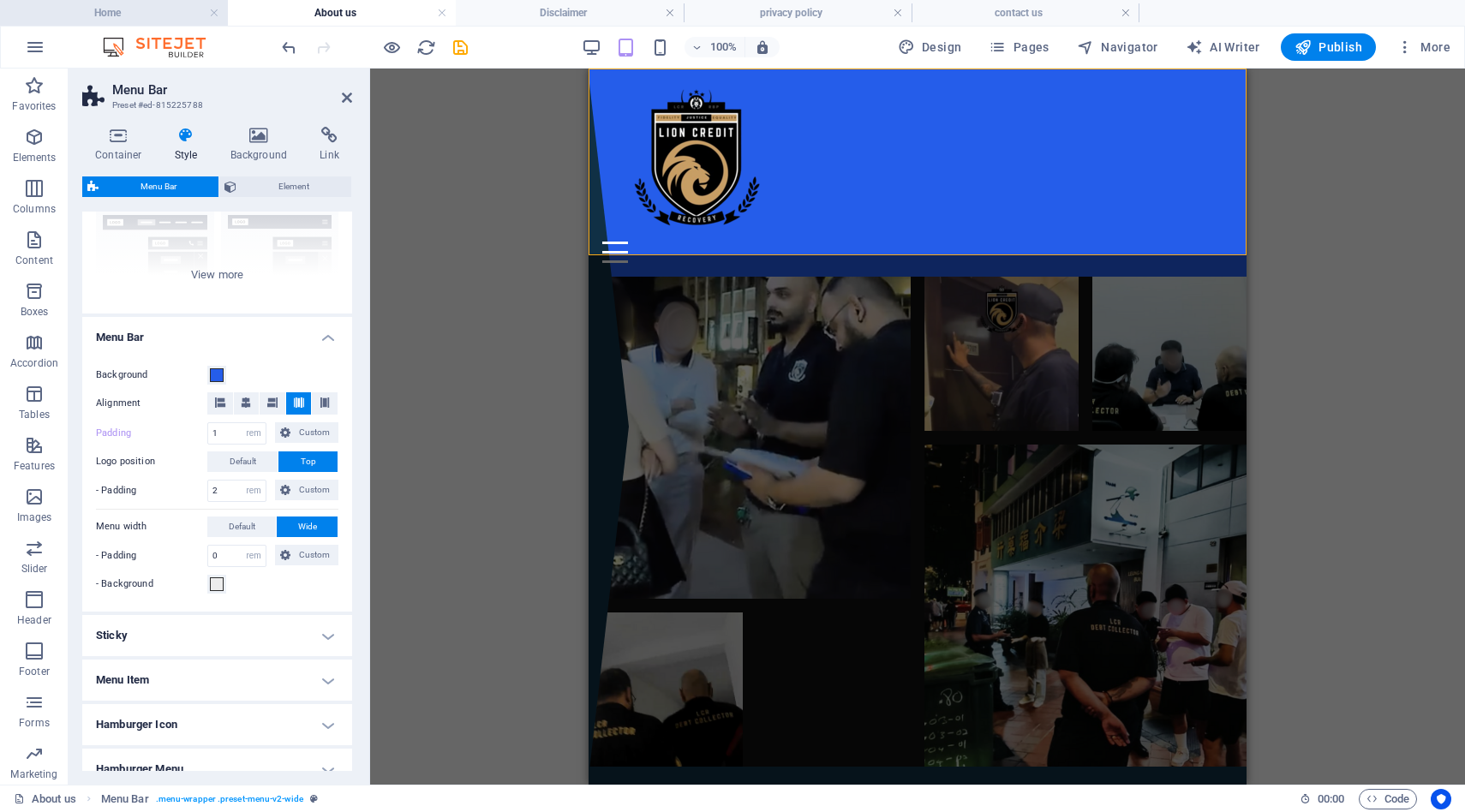 click on "Home" at bounding box center (114, 13) 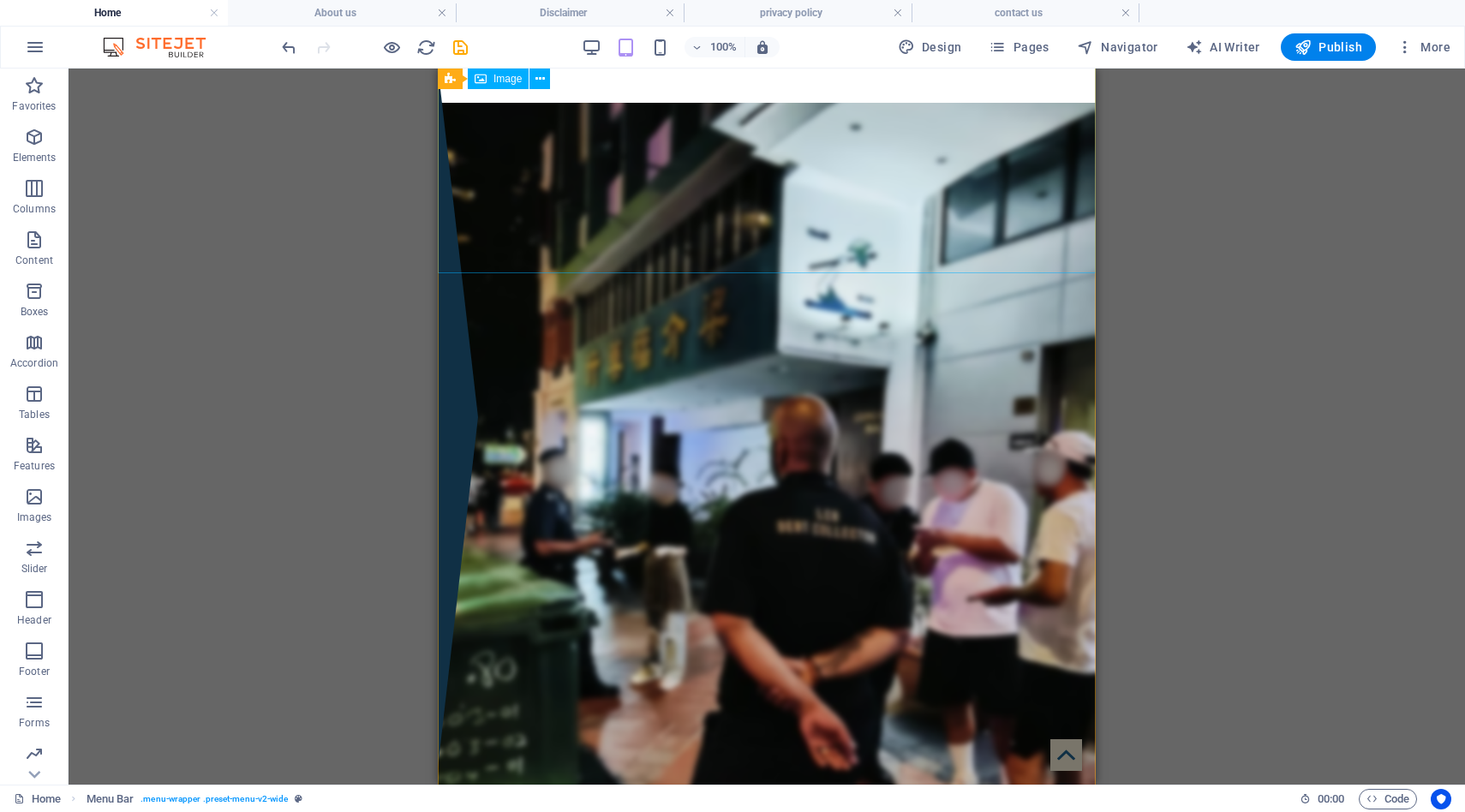 scroll, scrollTop: 0, scrollLeft: 0, axis: both 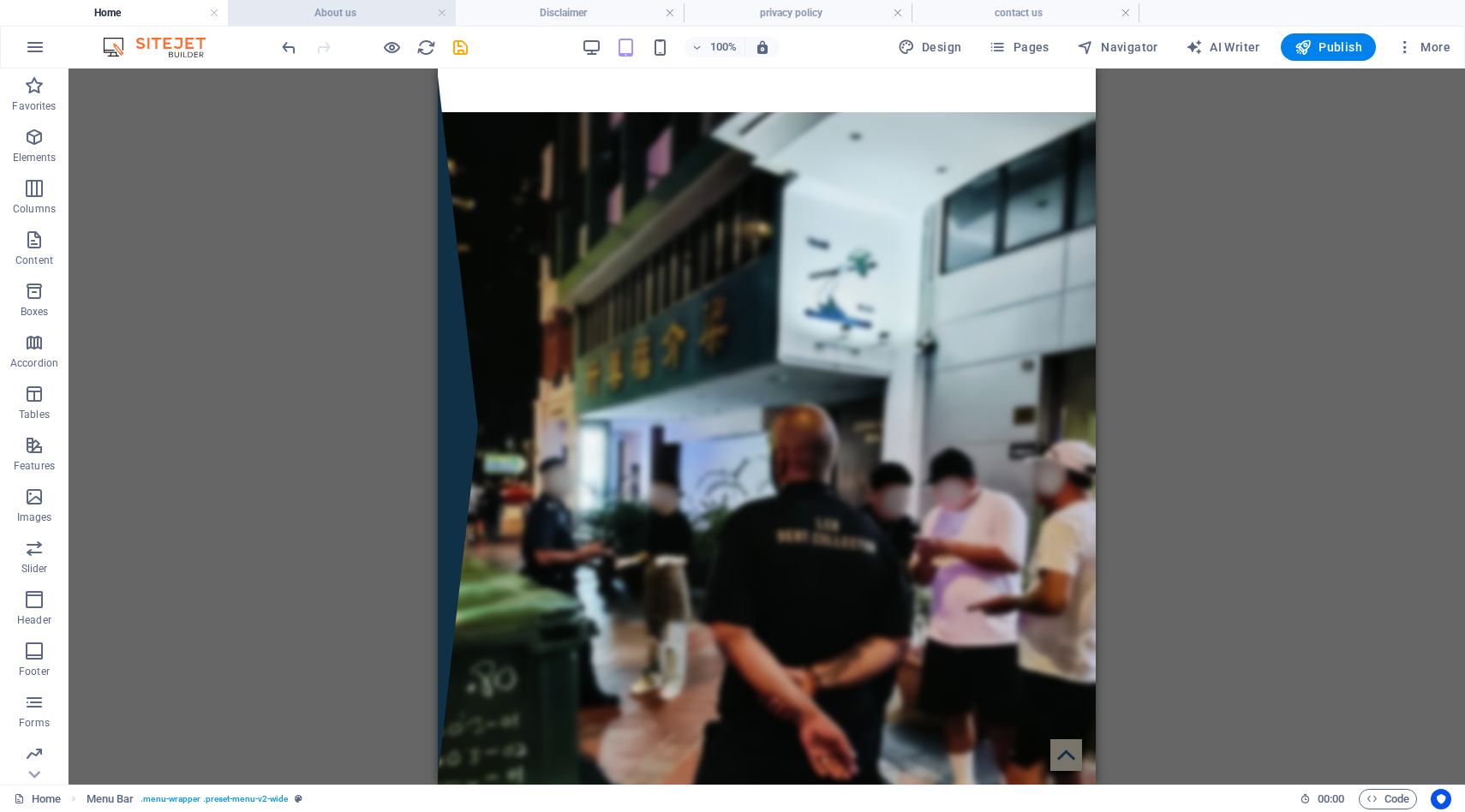 click on "About us" at bounding box center (342, 13) 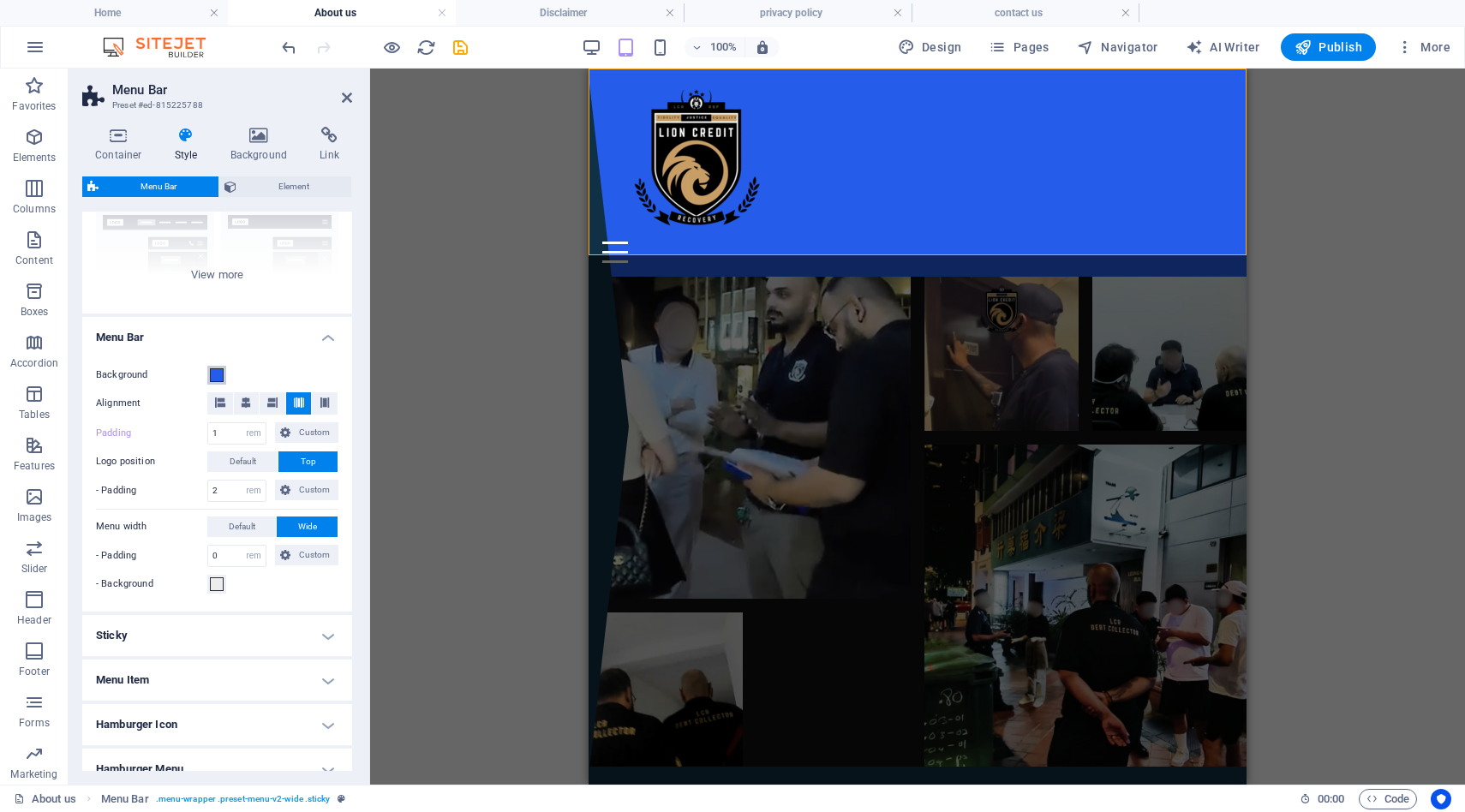 click on "Background" at bounding box center (217, 375) 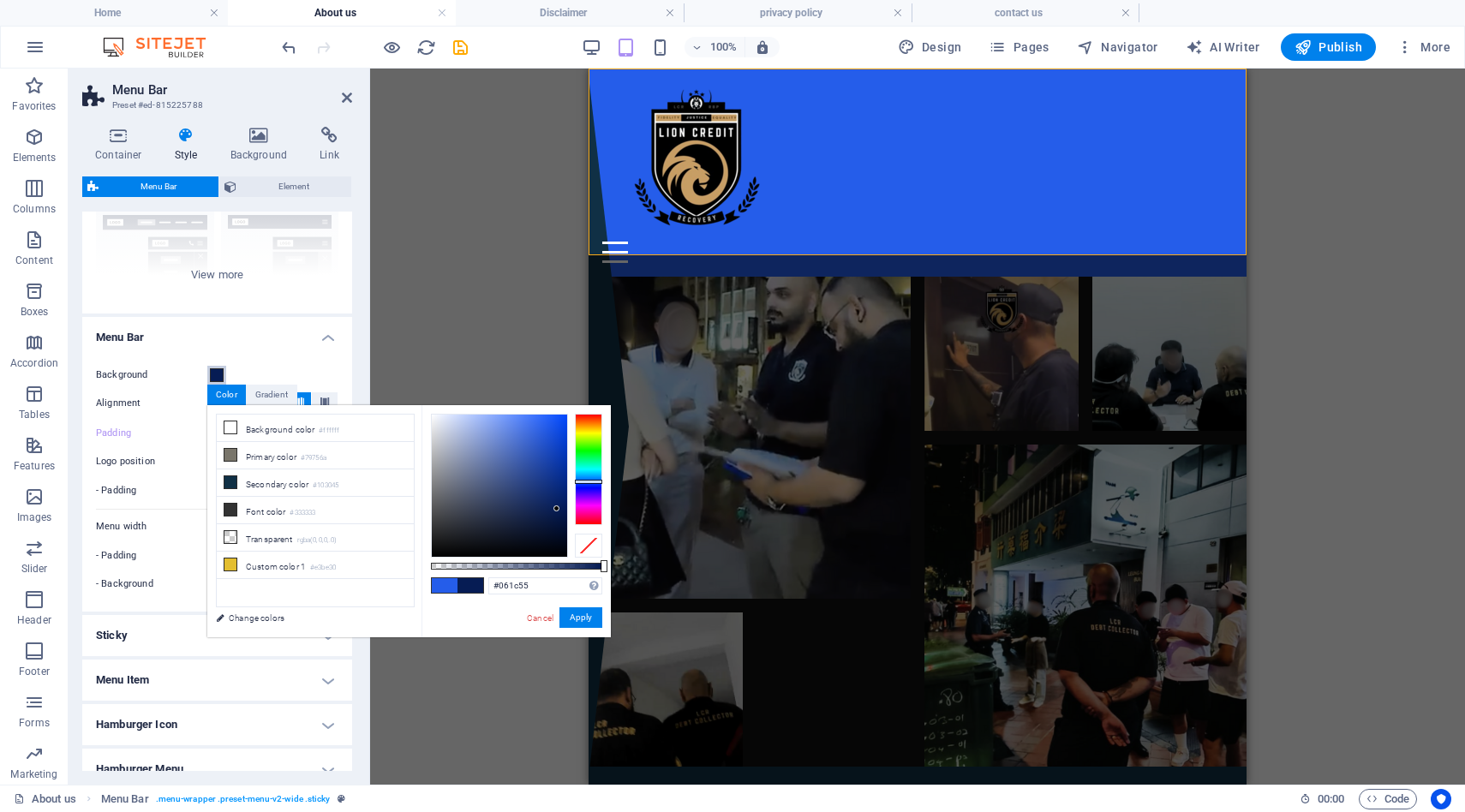 drag, startPoint x: 541, startPoint y: 423, endPoint x: 557, endPoint y: 508, distance: 86.49277 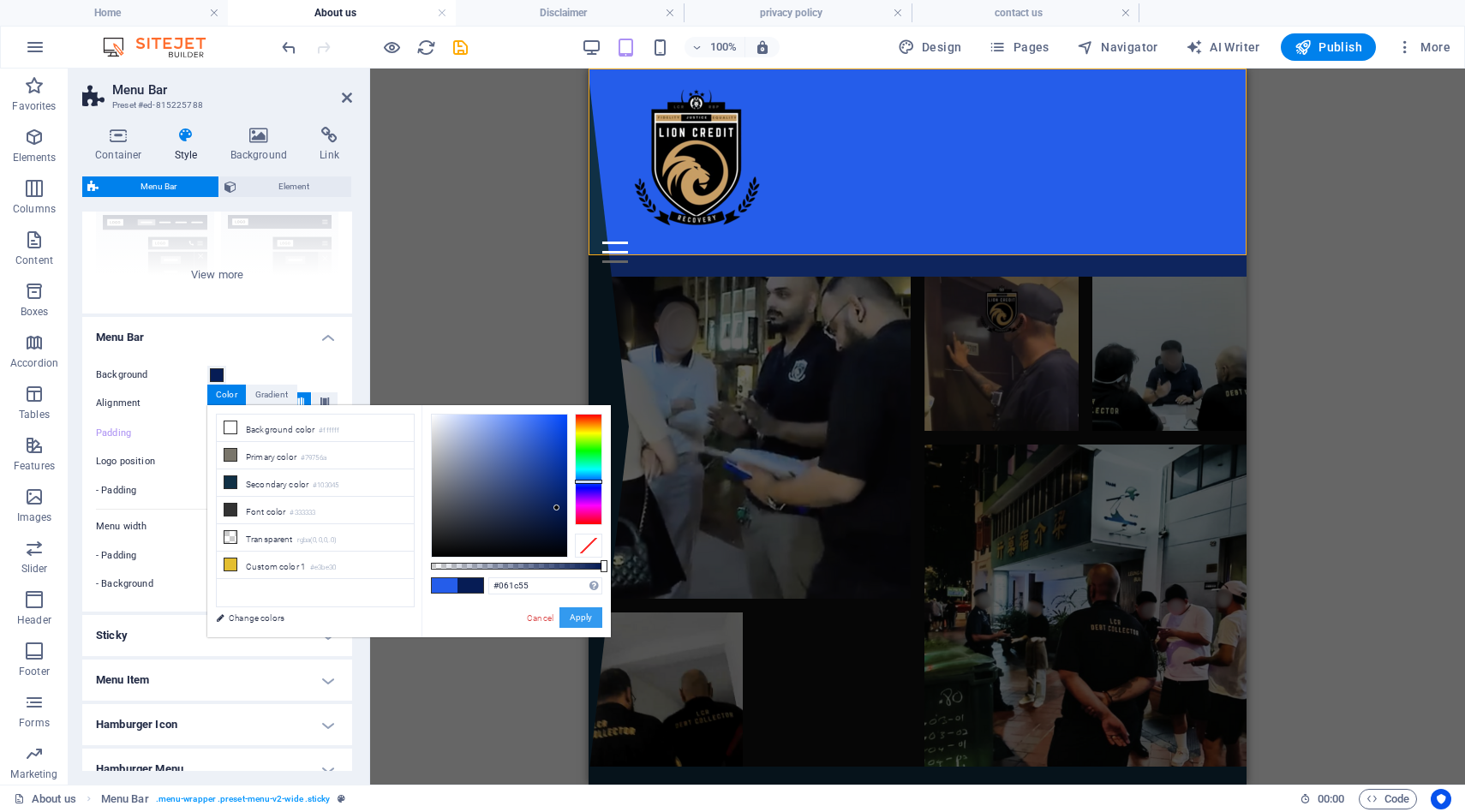 click on "Apply" at bounding box center [581, 618] 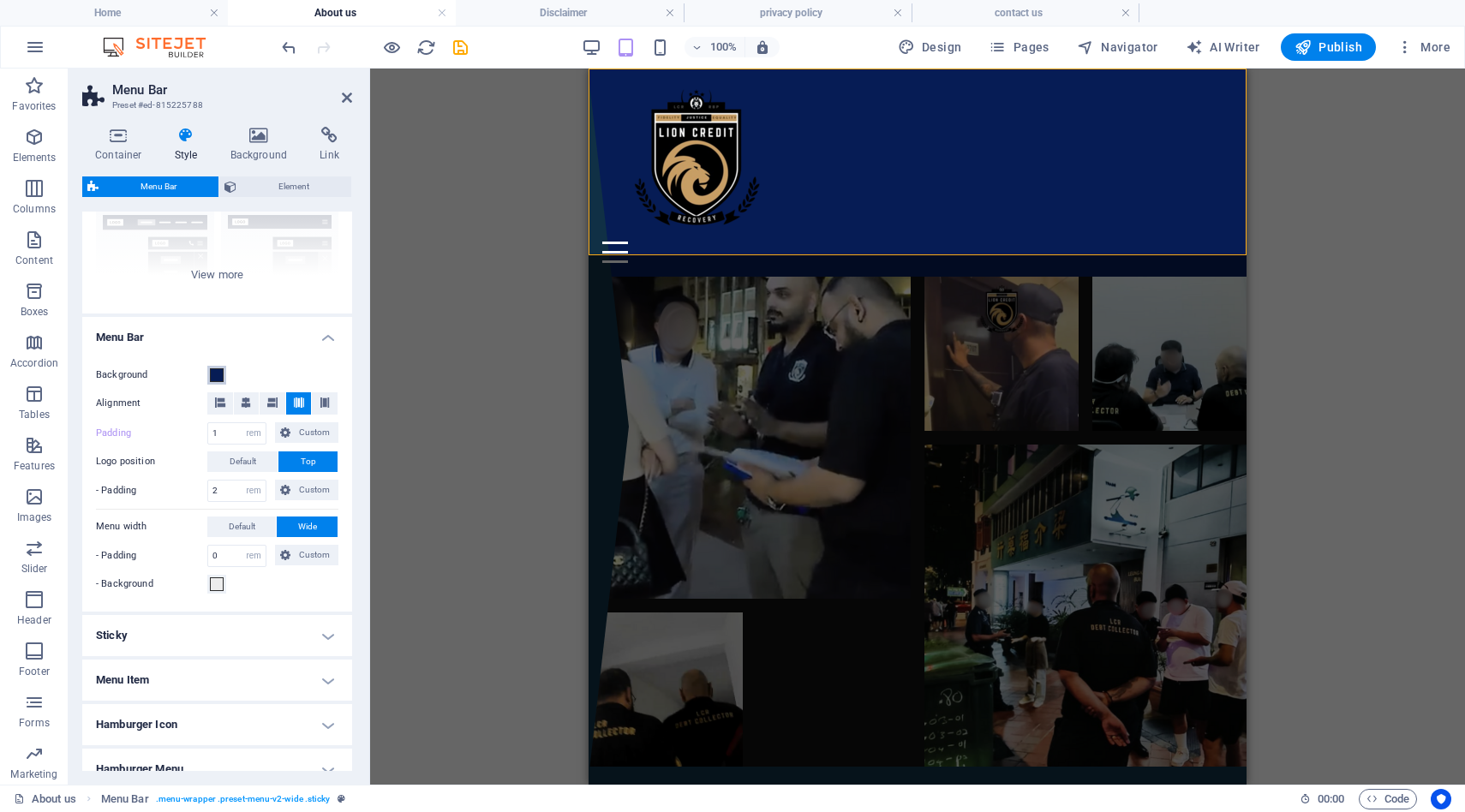 click at bounding box center [217, 375] 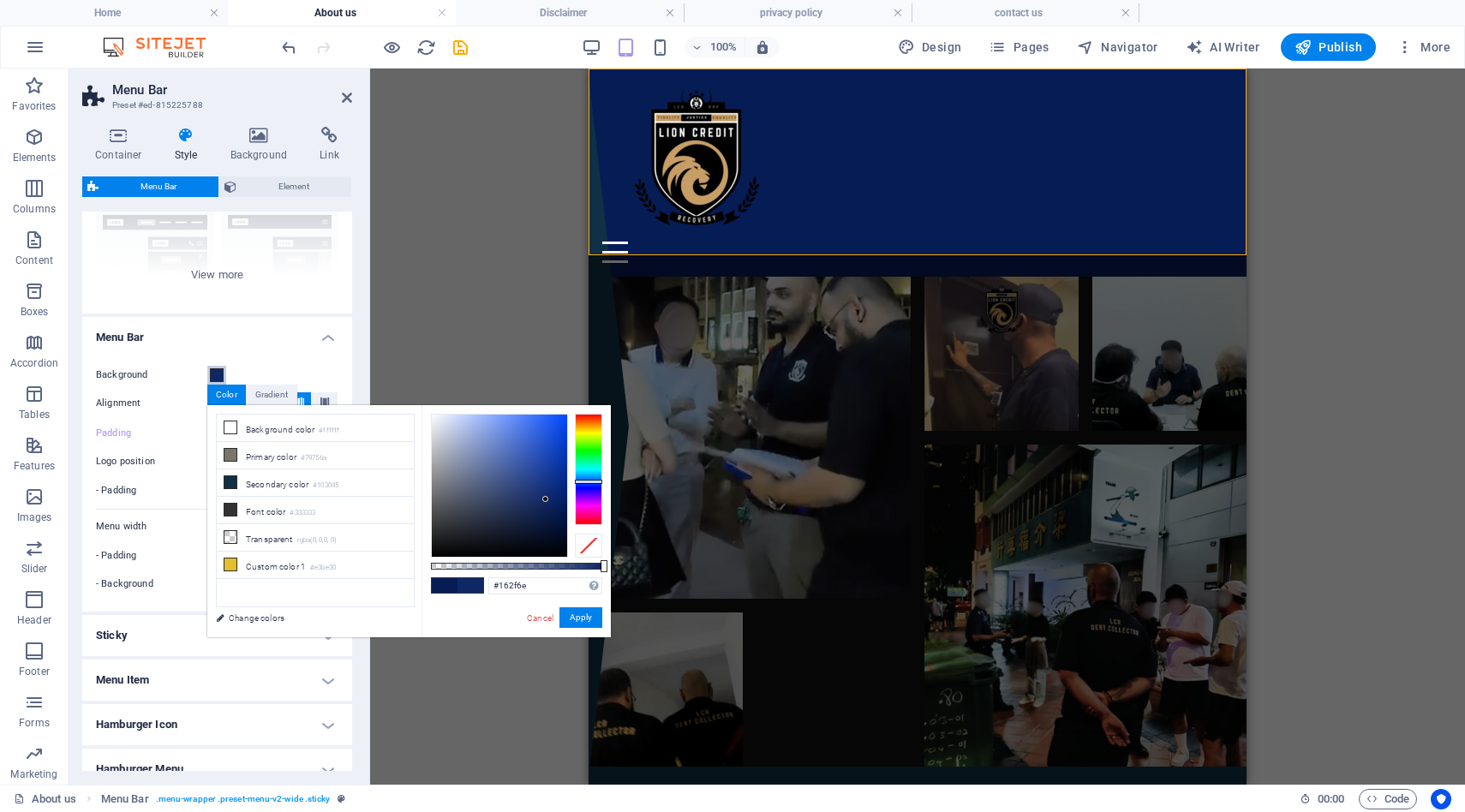 type on "#162f70" 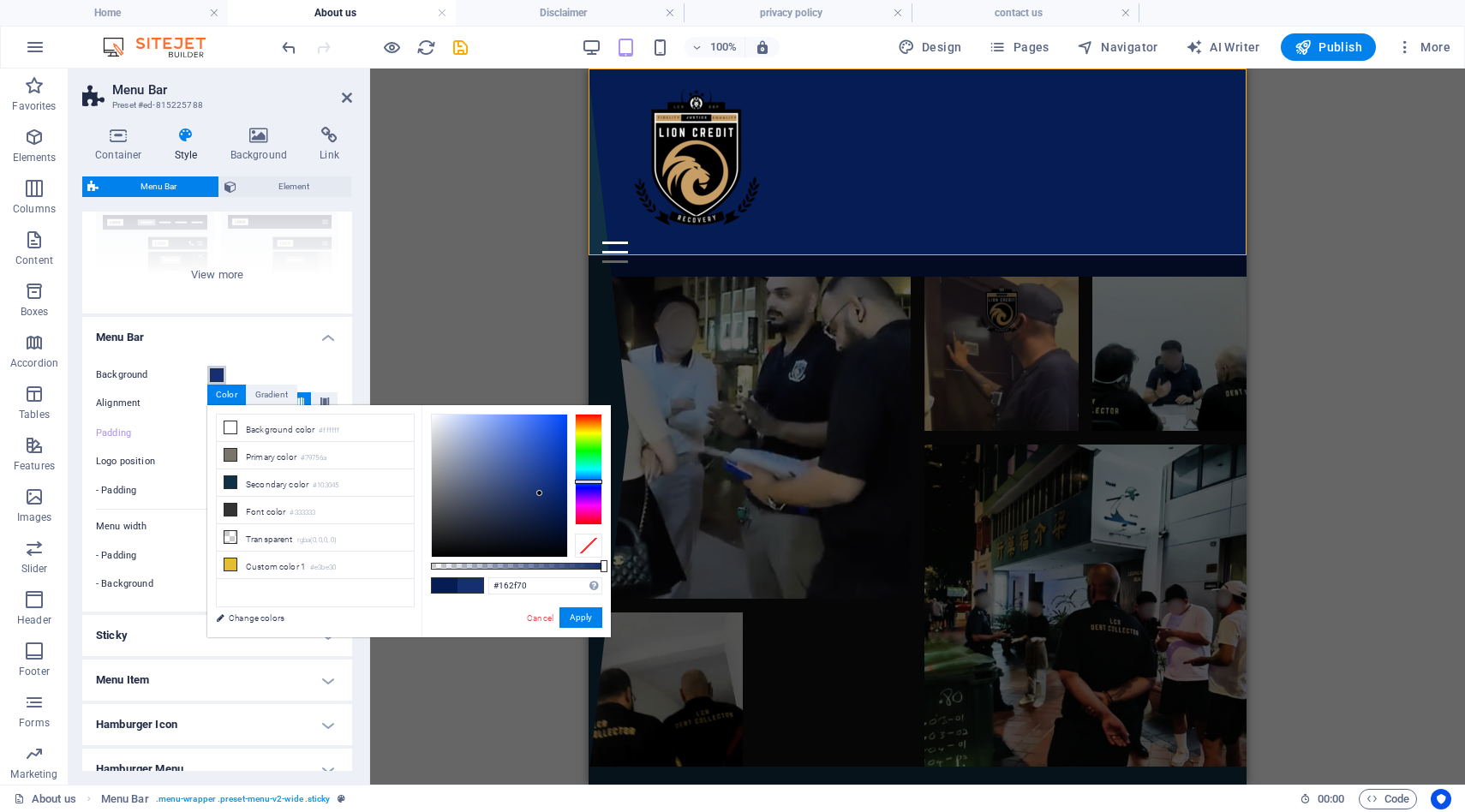 drag, startPoint x: 554, startPoint y: 505, endPoint x: 540, endPoint y: 493, distance: 18.439089 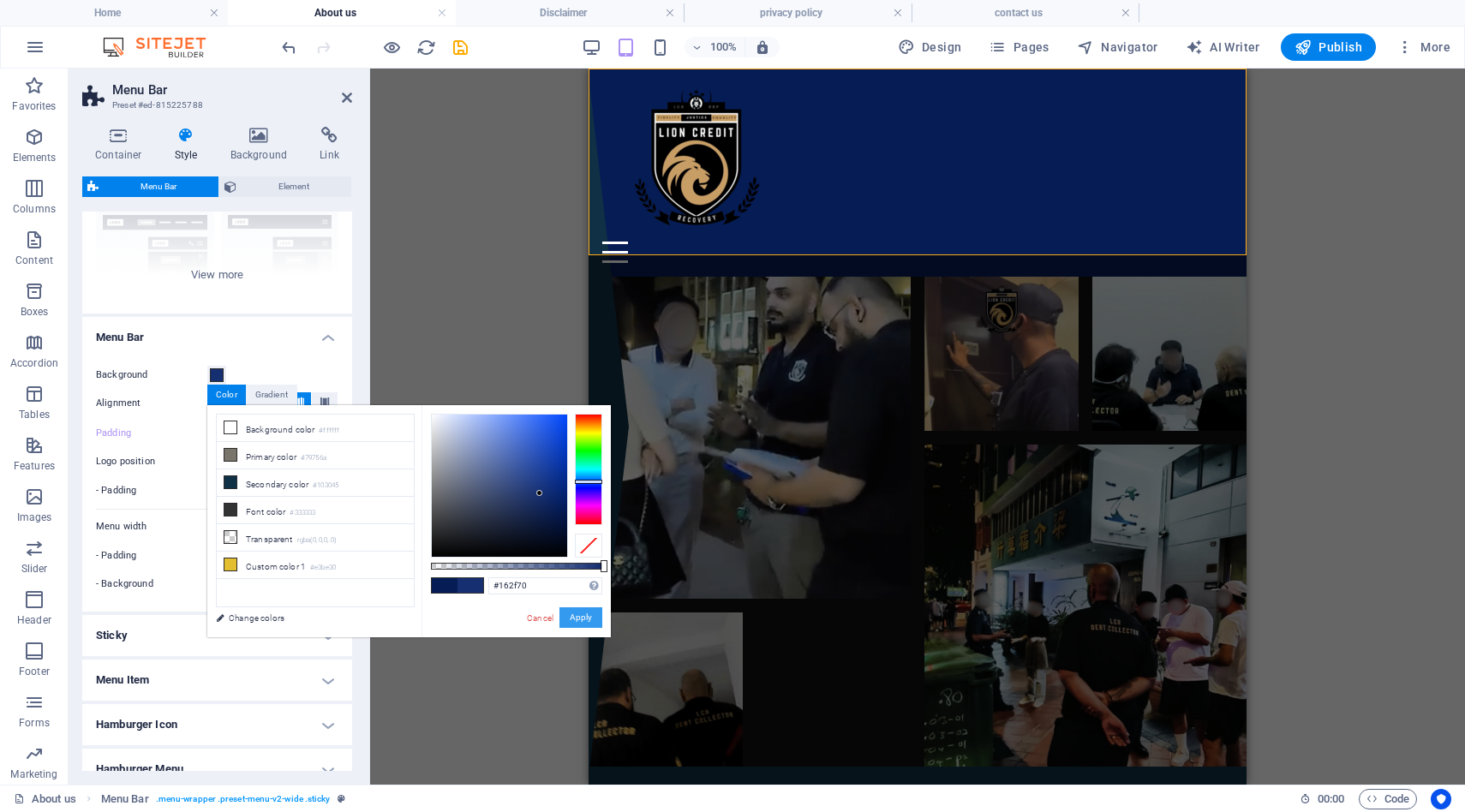click on "Apply" at bounding box center [581, 618] 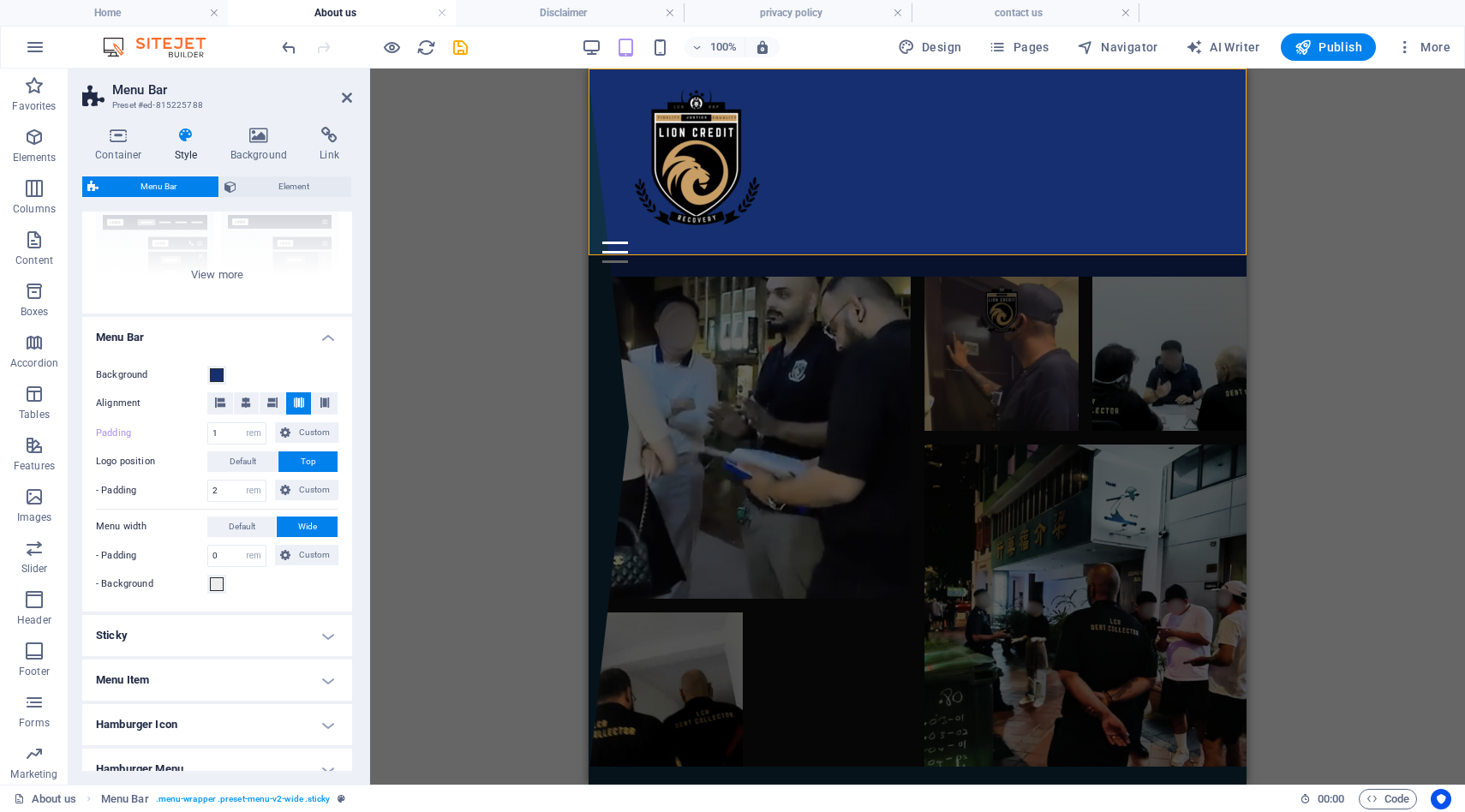 click on "Disclaimer" at bounding box center [570, 13] 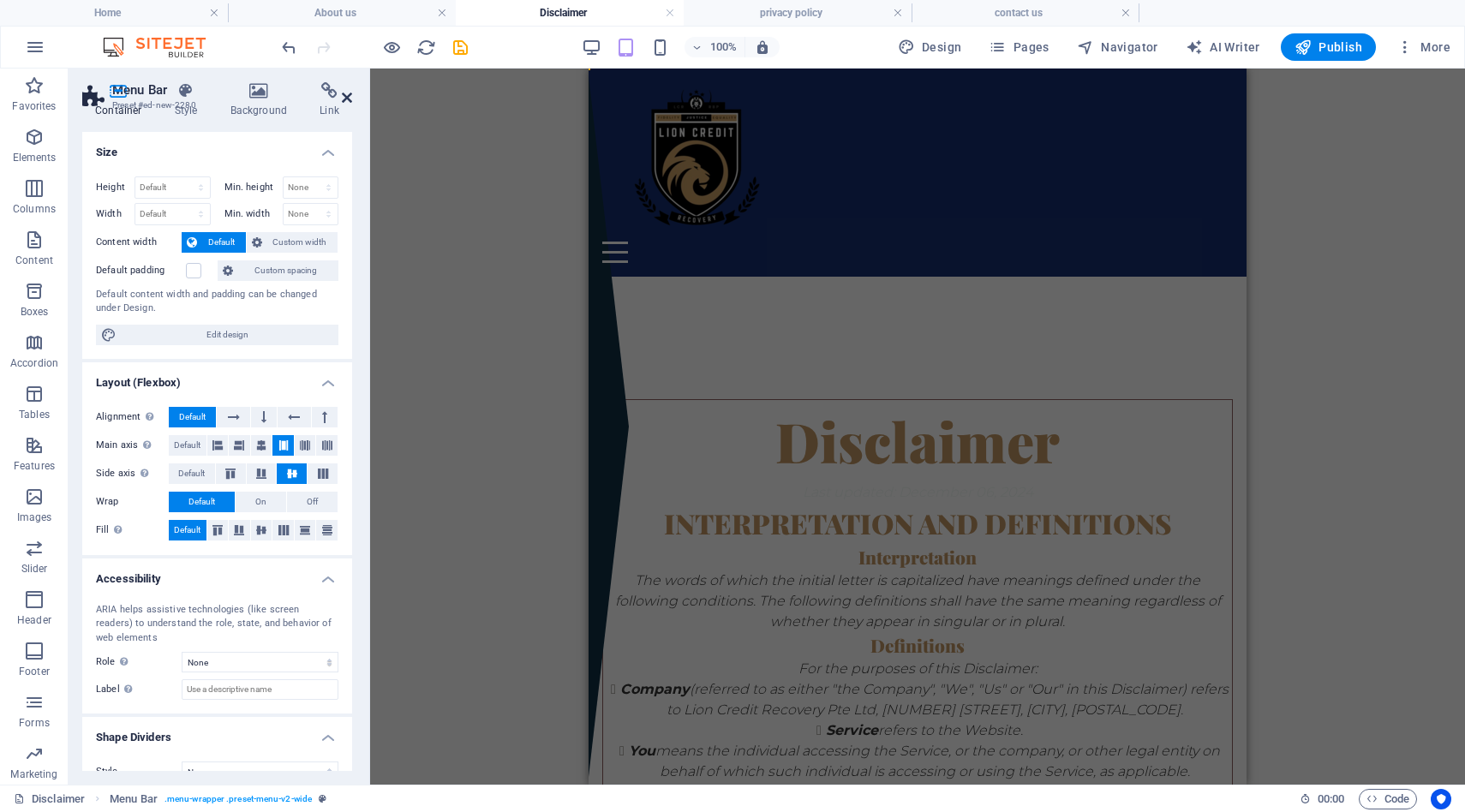 click at bounding box center [347, 98] 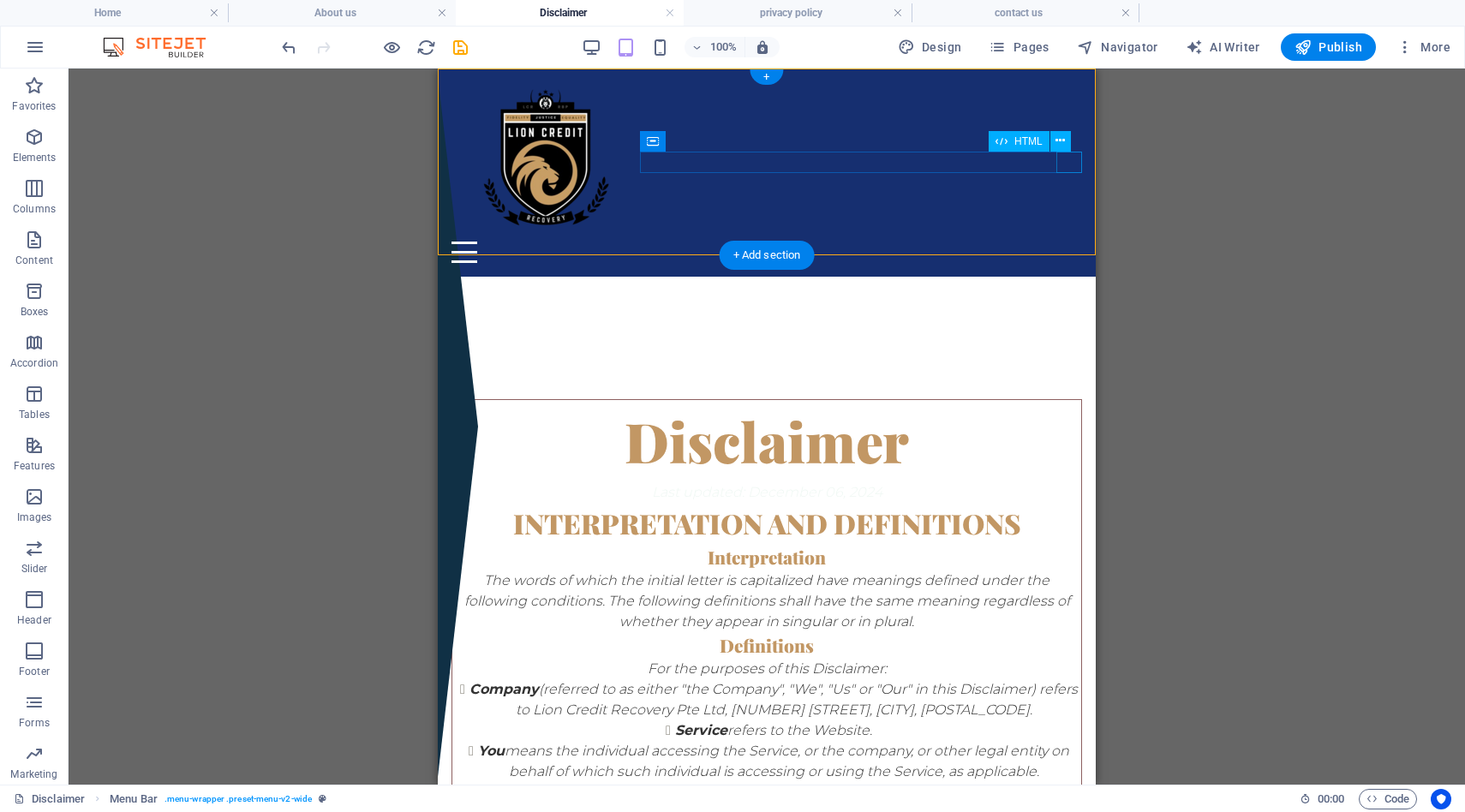 click on "Menu" at bounding box center (767, 252) 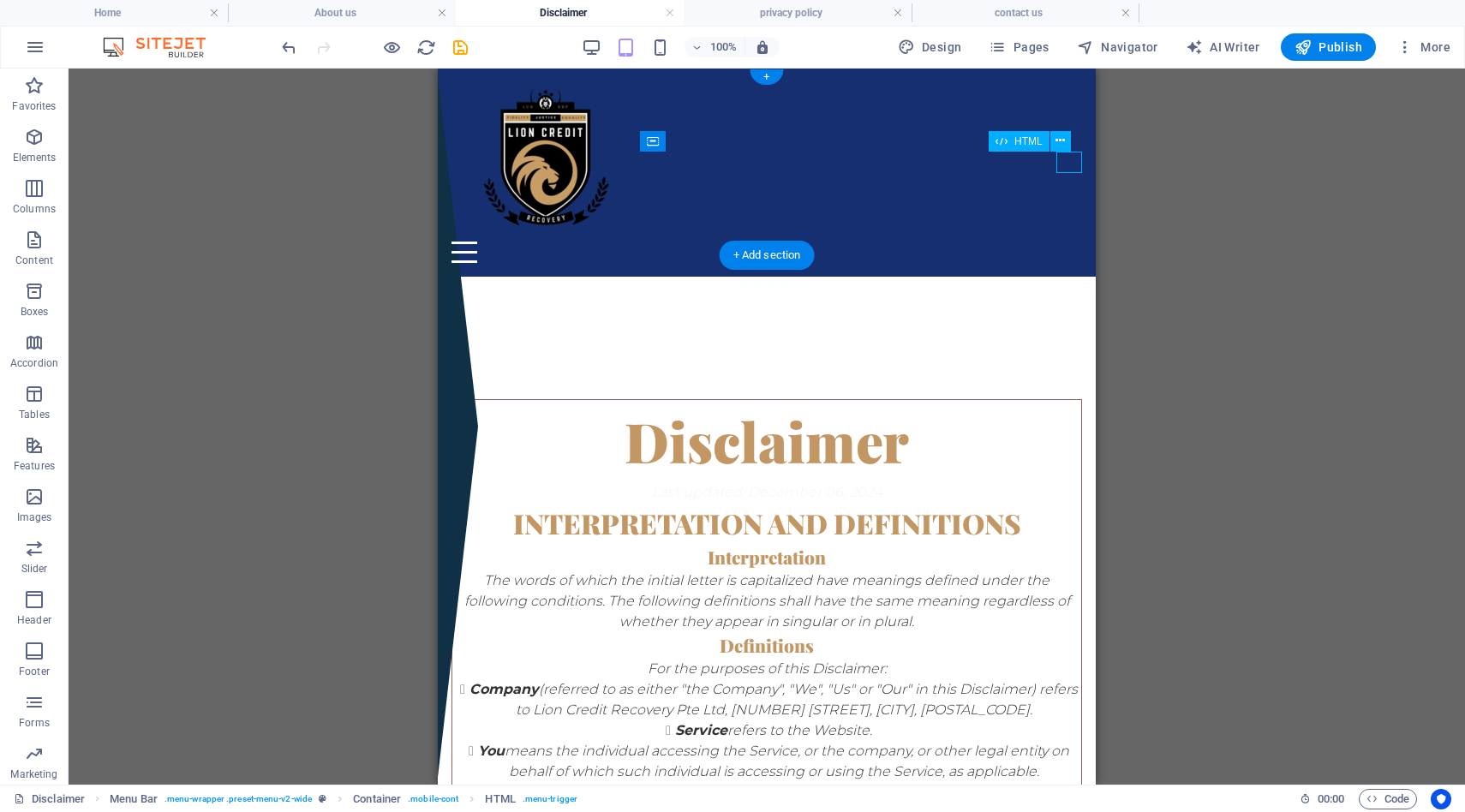 click on "Menu" at bounding box center [767, 252] 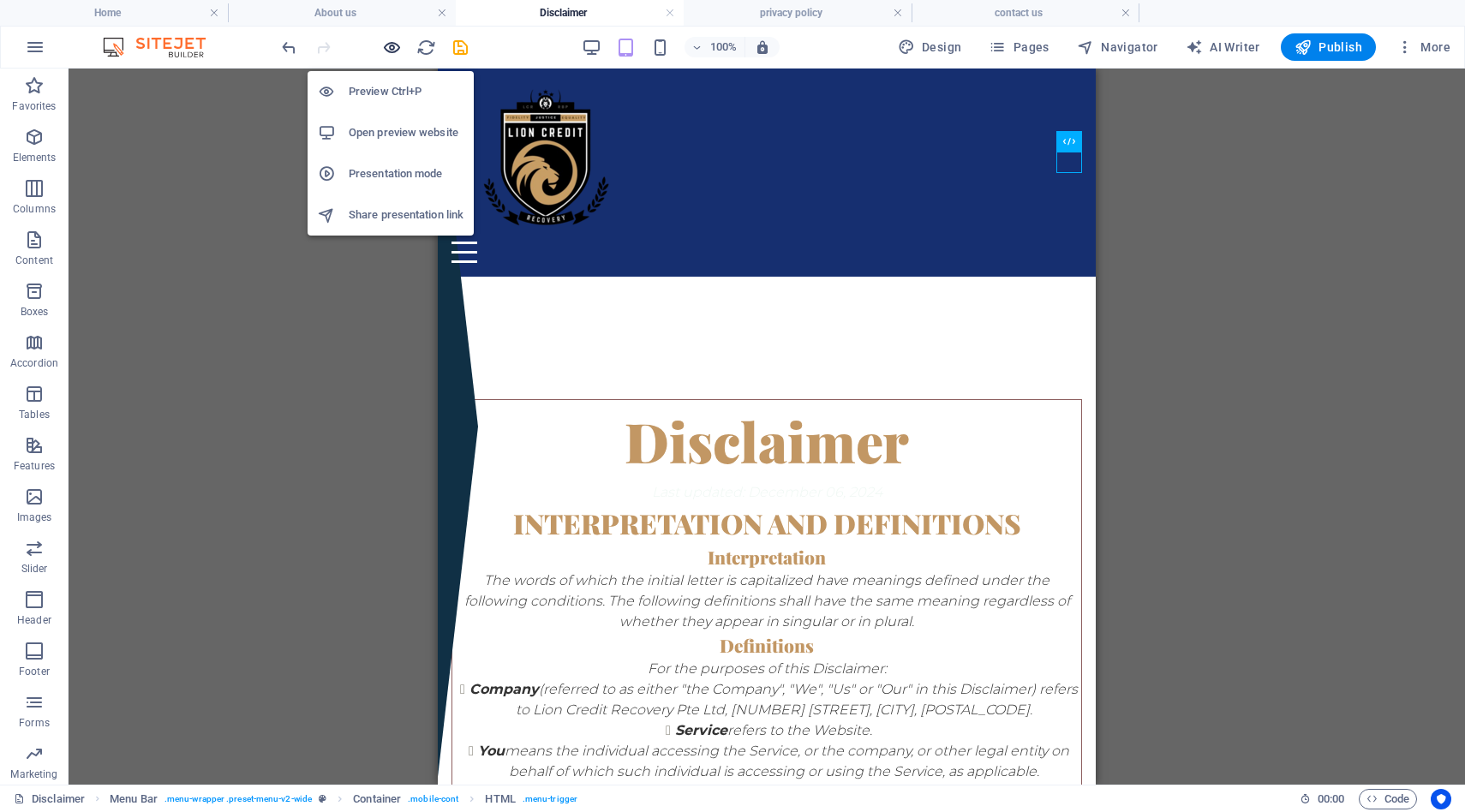 click at bounding box center [392, 47] 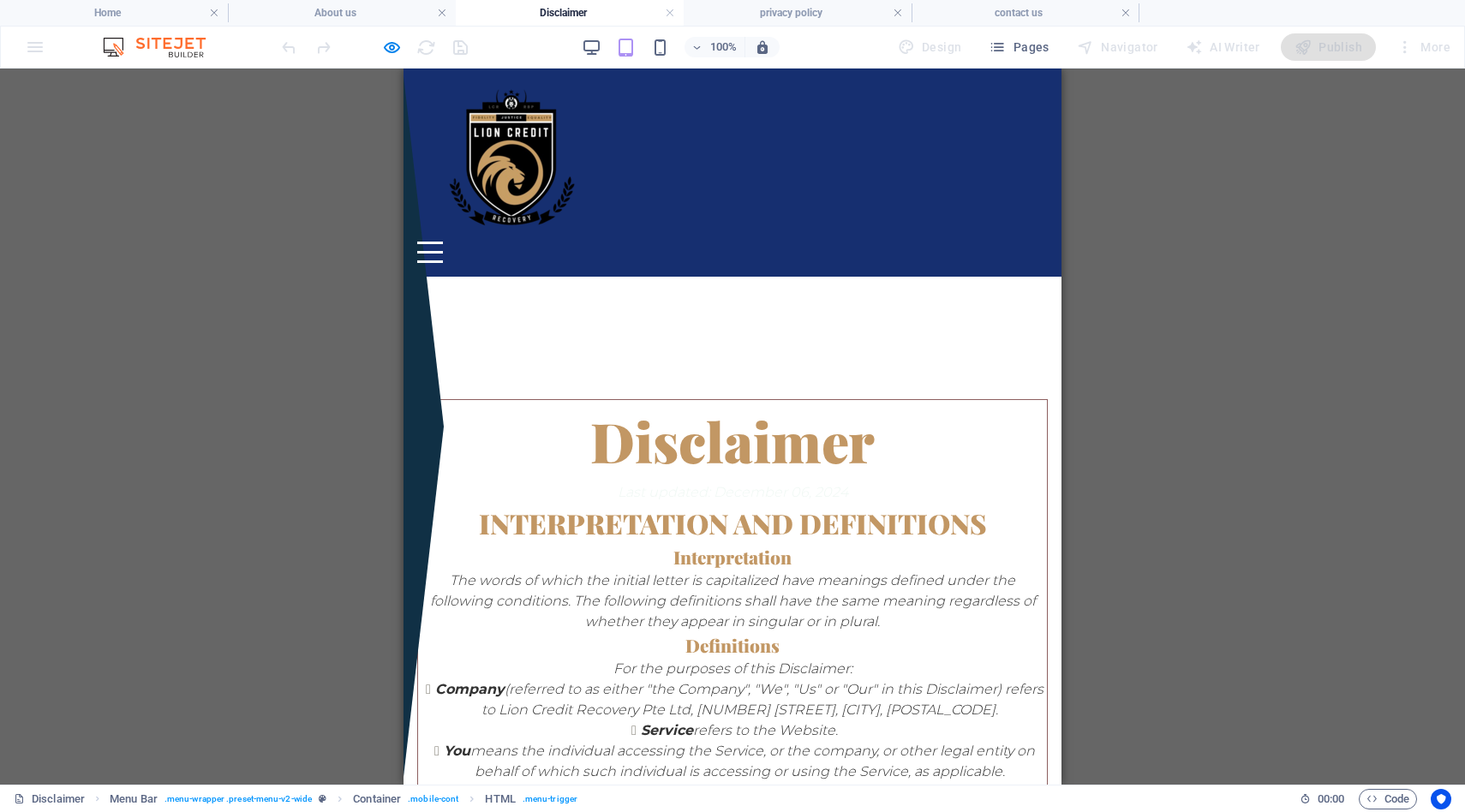 click on "Menu" at bounding box center (430, 252) 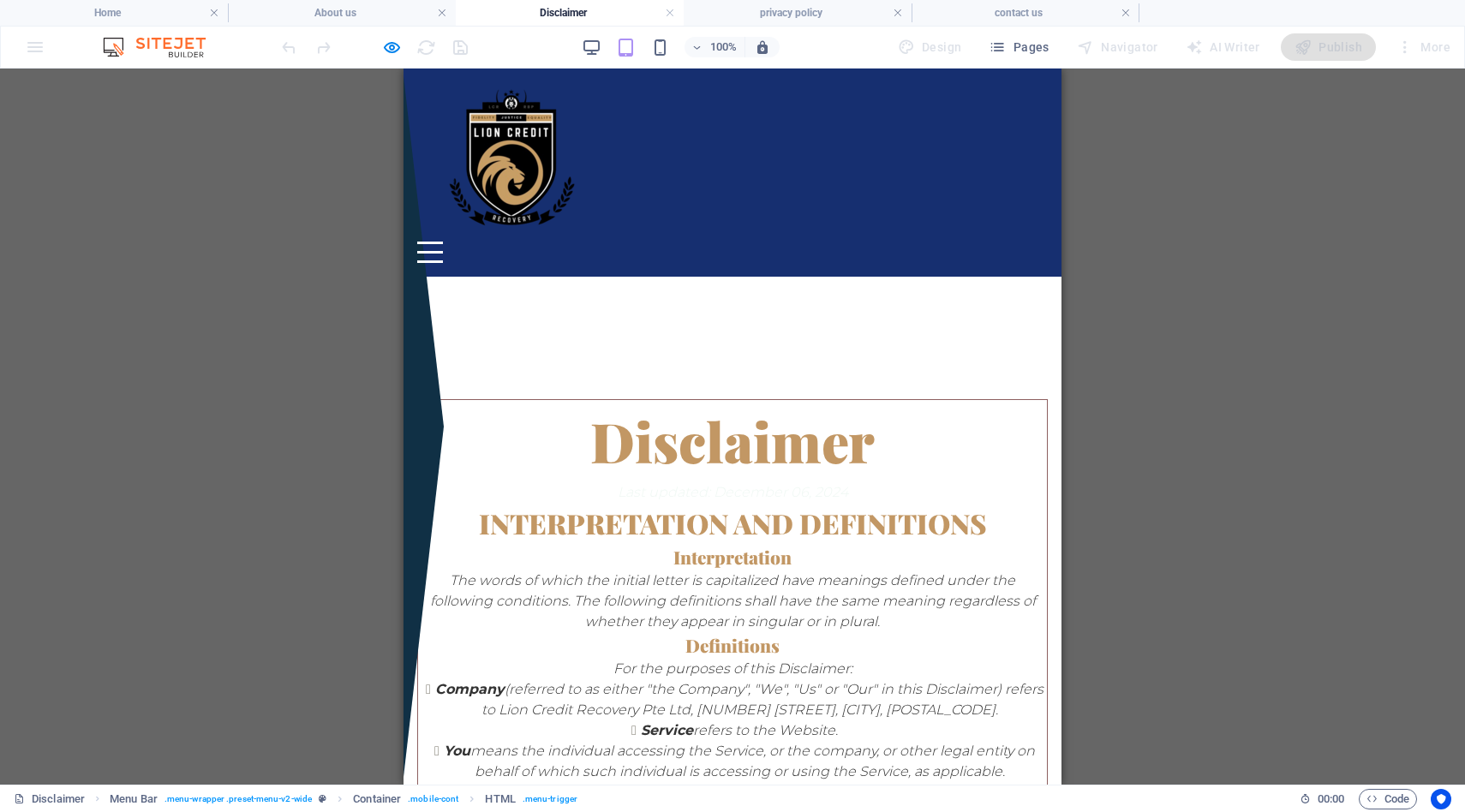 click on "Menu" at bounding box center (430, 252) 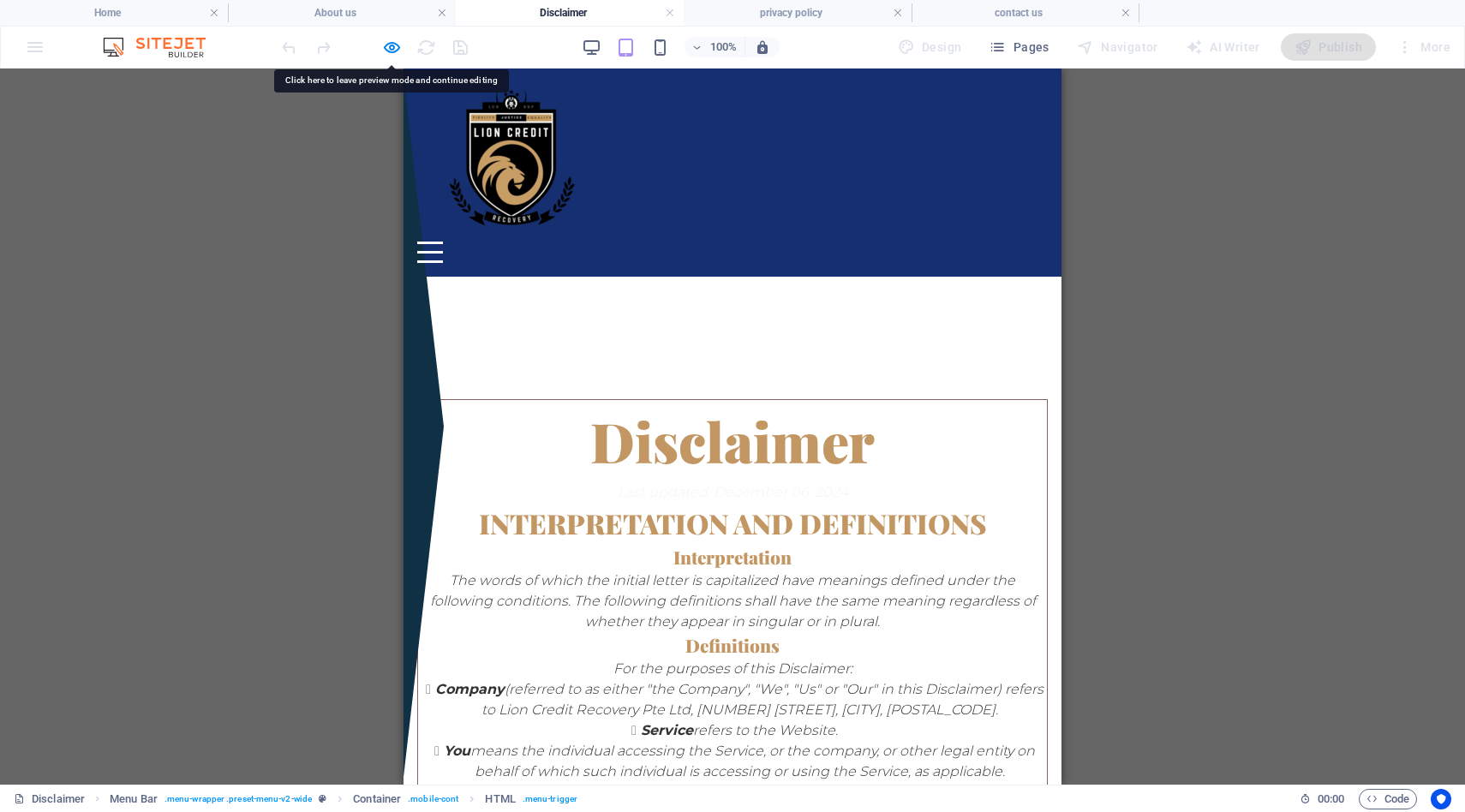 click on "100% Design Pages Navigator AI Writer Publish More" at bounding box center (732, 47) 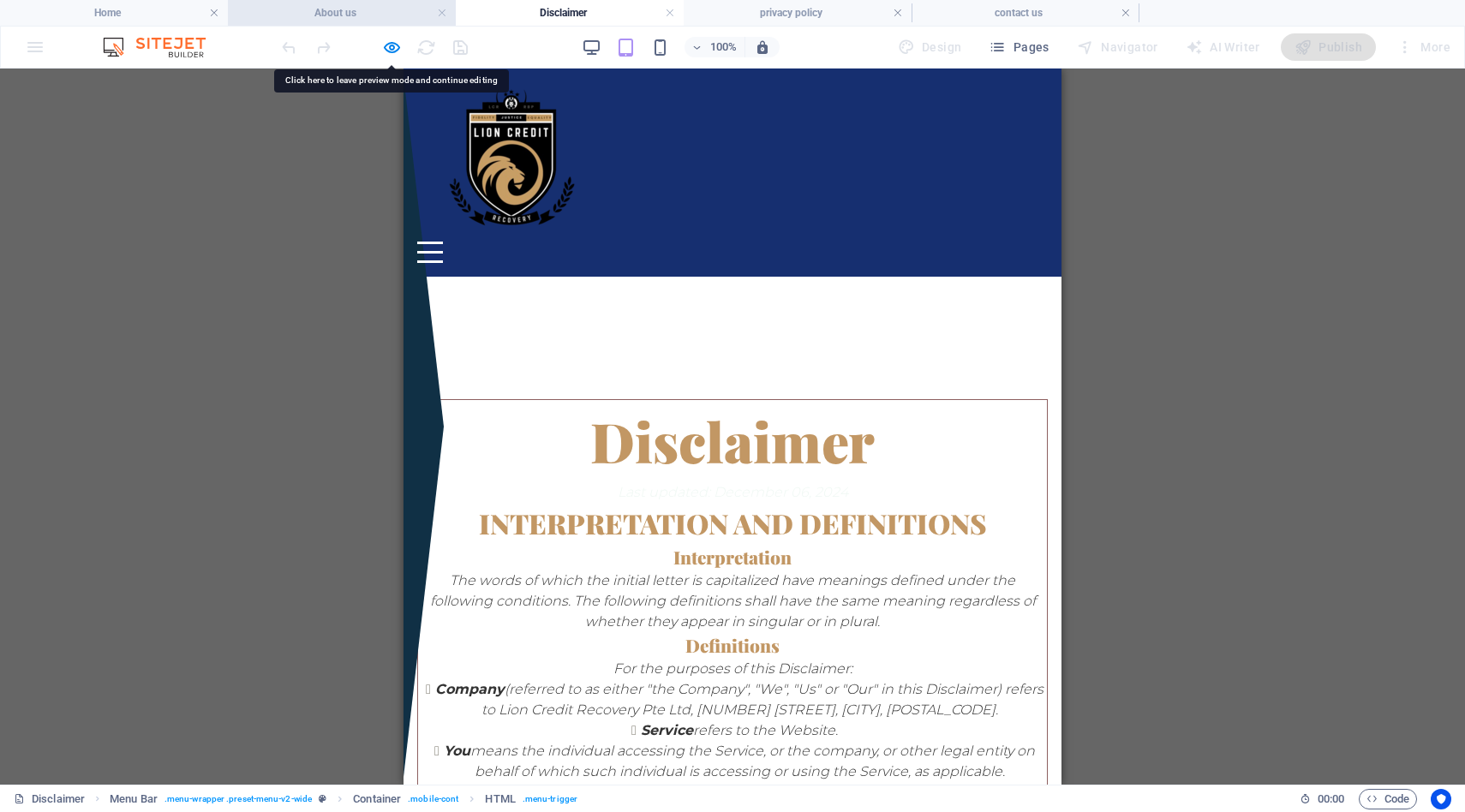 click on "About us" at bounding box center [342, 13] 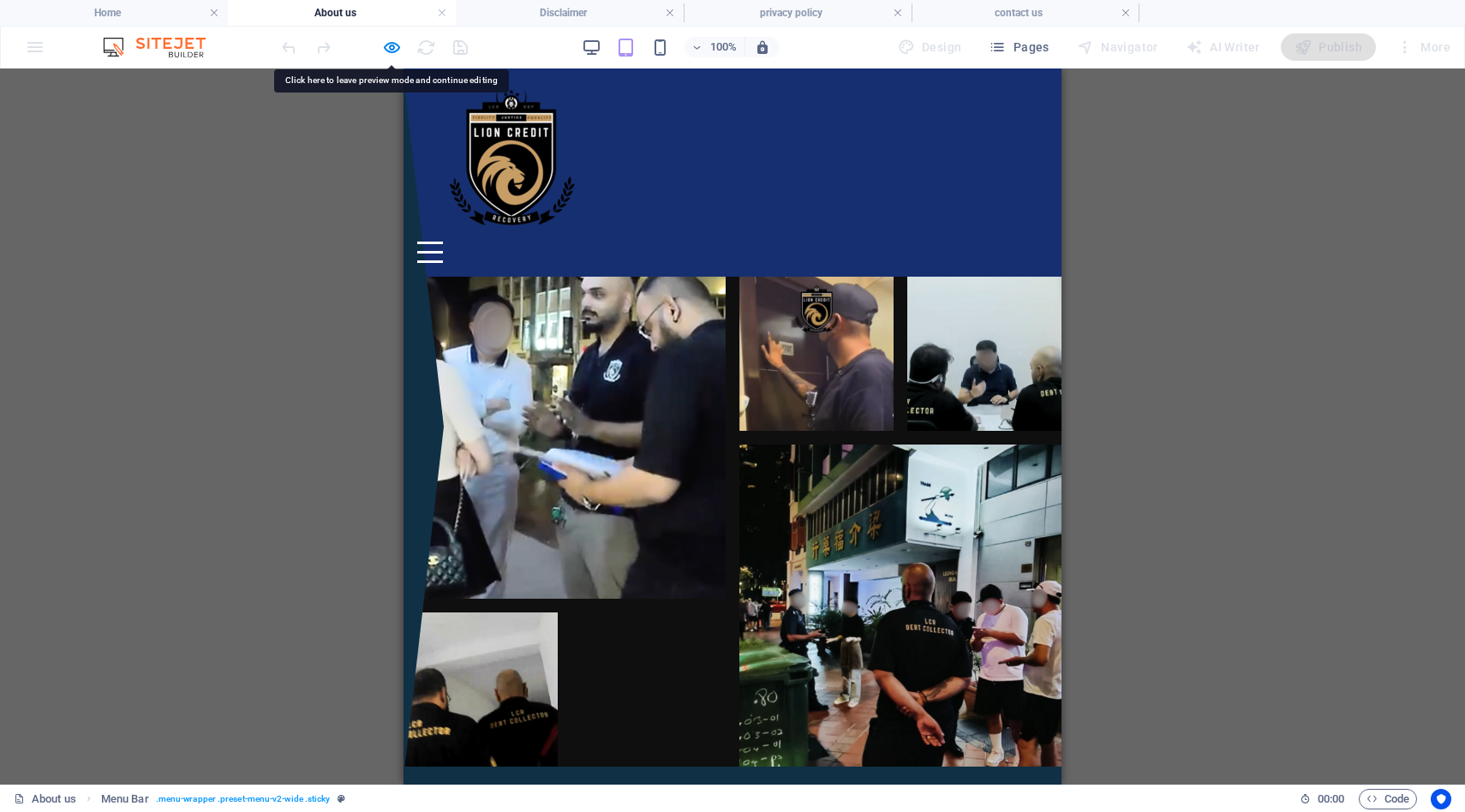 click on "Menu" at bounding box center (430, 252) 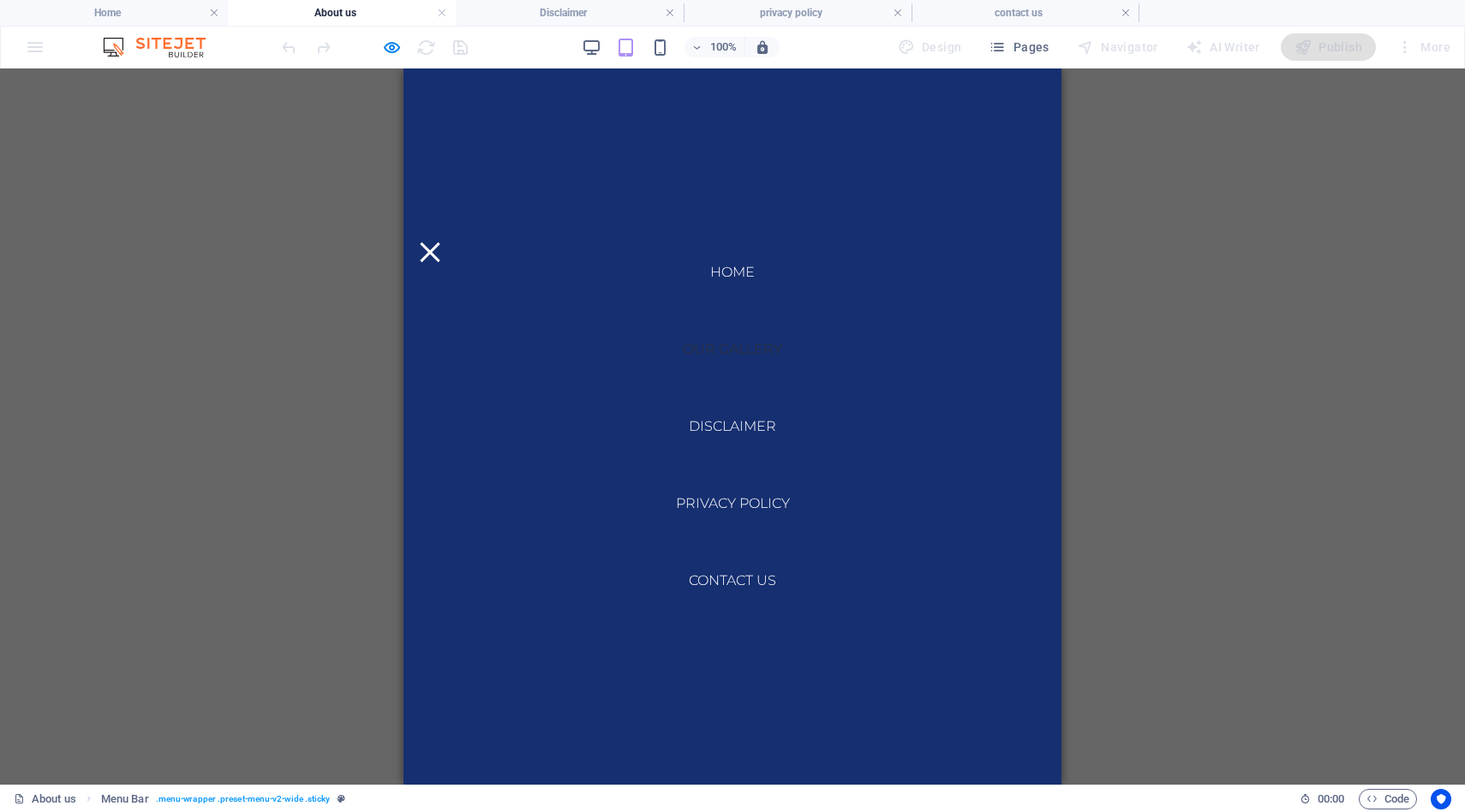 click on "Menu" at bounding box center (430, 252) 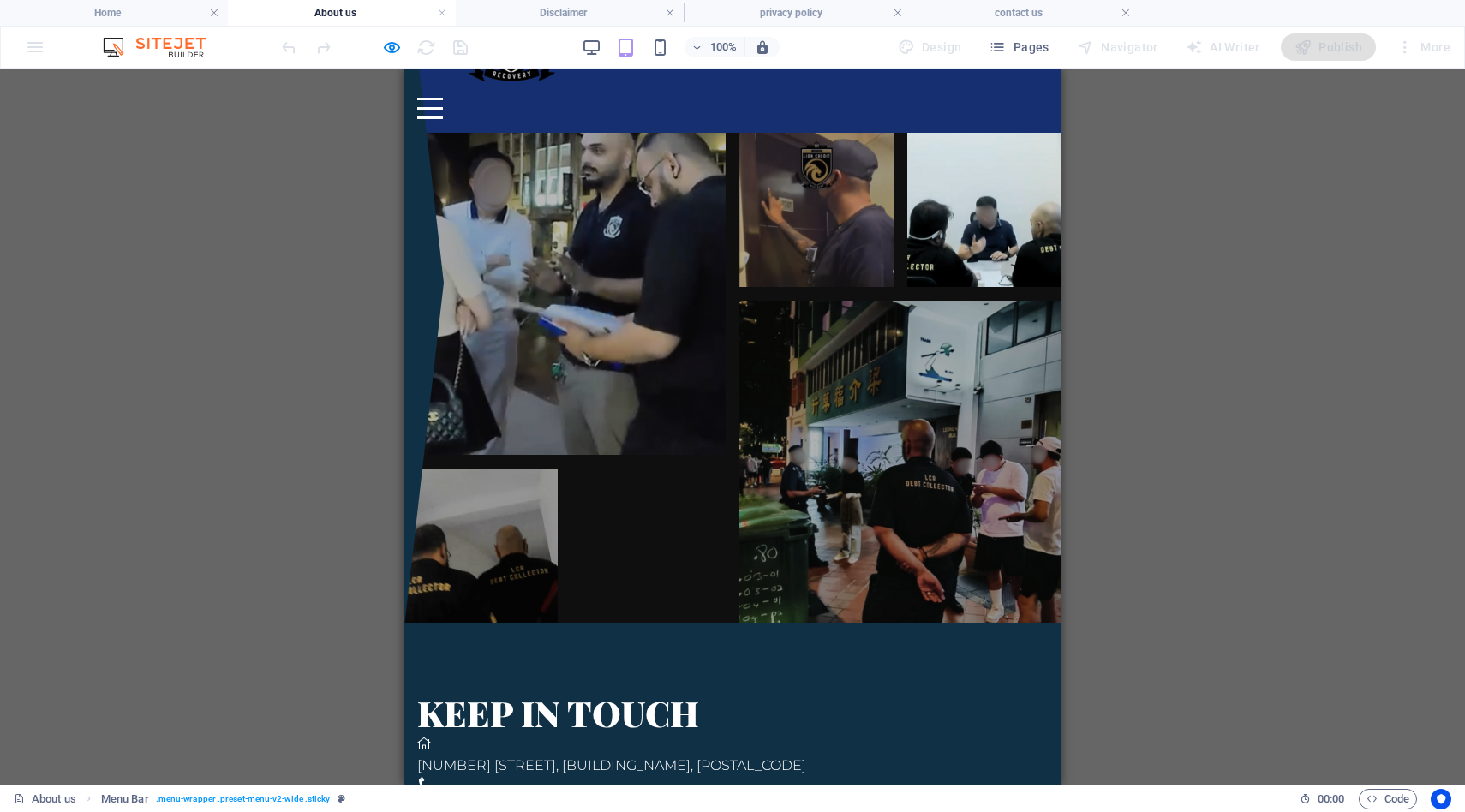 scroll, scrollTop: 0, scrollLeft: 0, axis: both 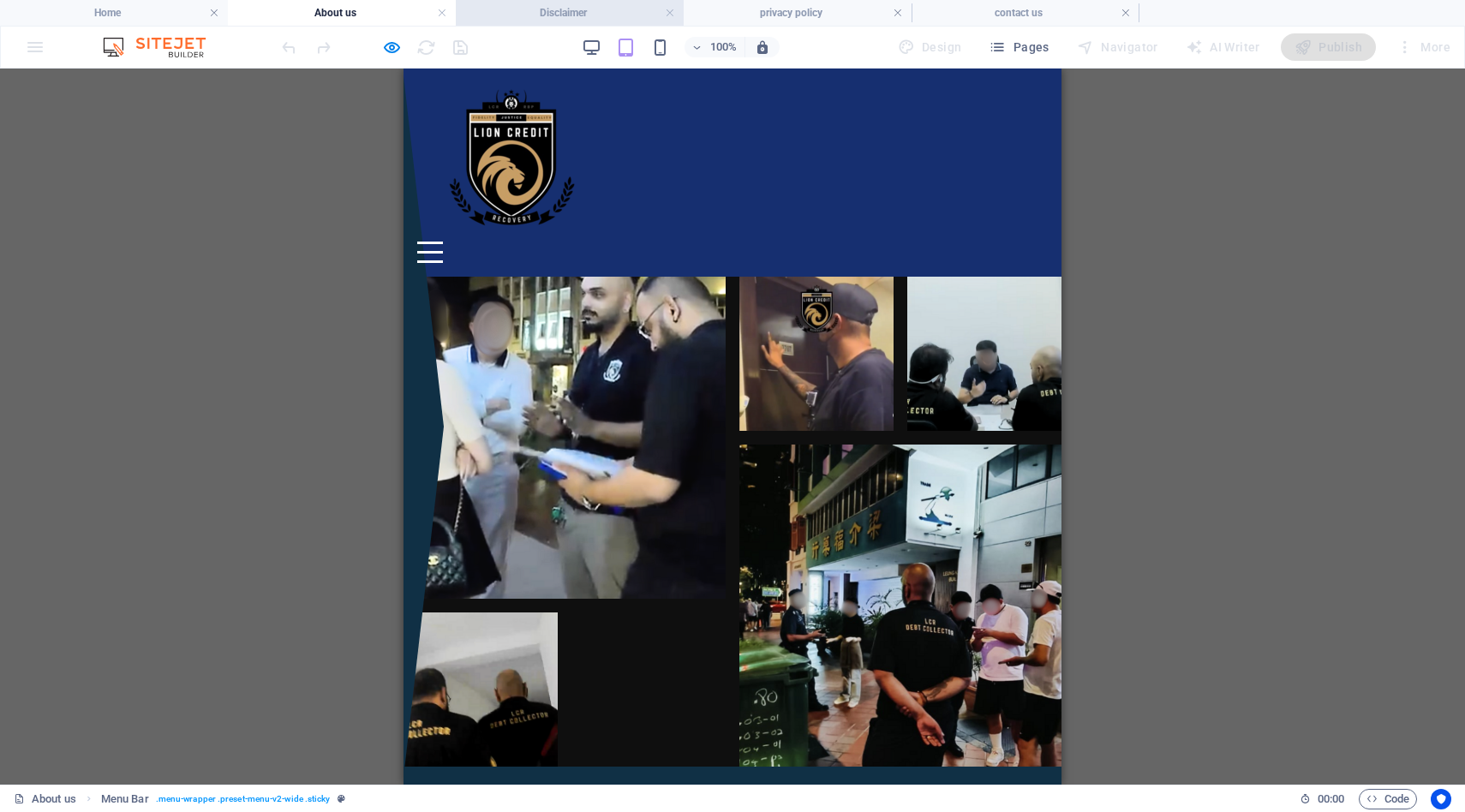 click on "Disclaimer" at bounding box center (570, 13) 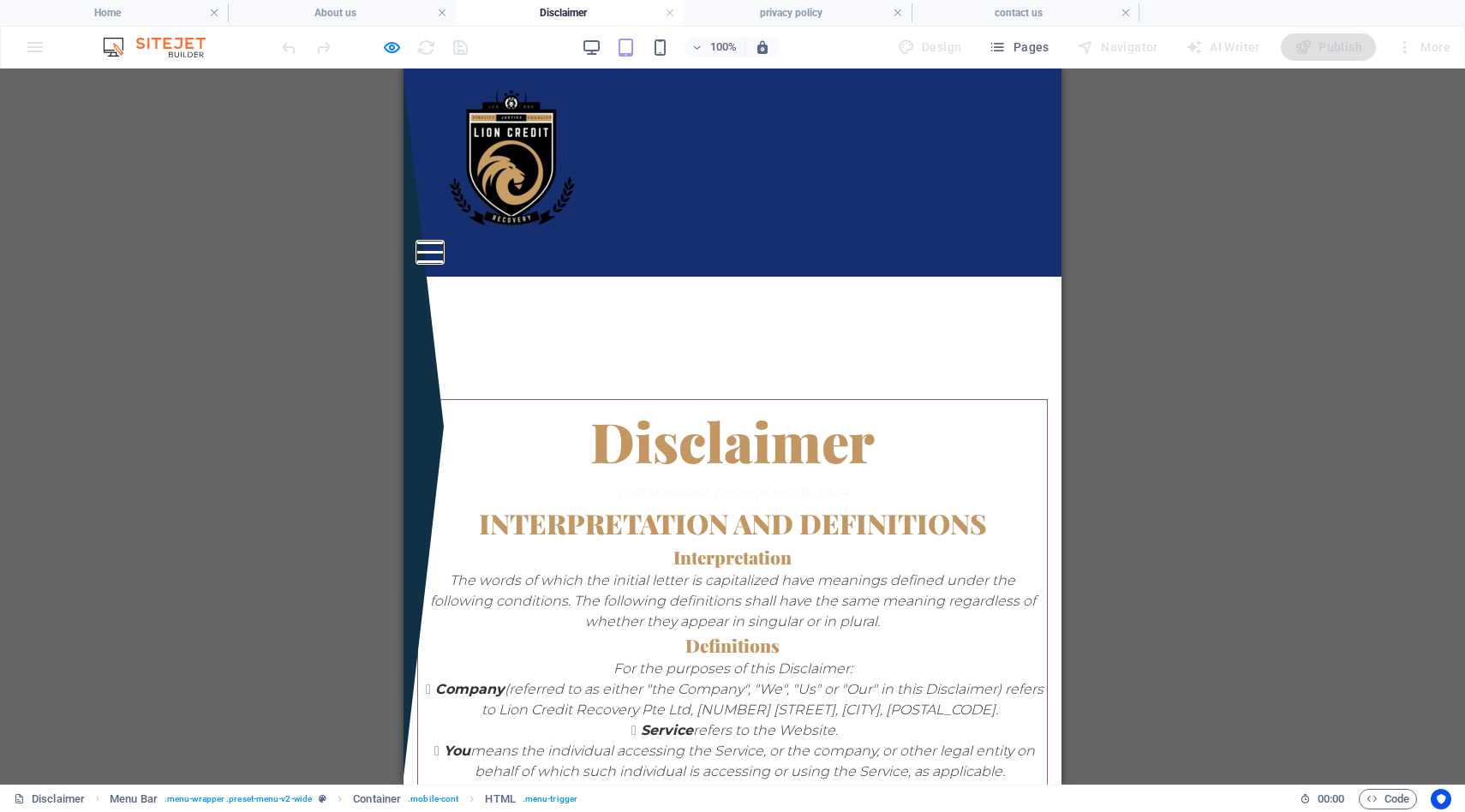 click on "Menu" at bounding box center (430, 242) 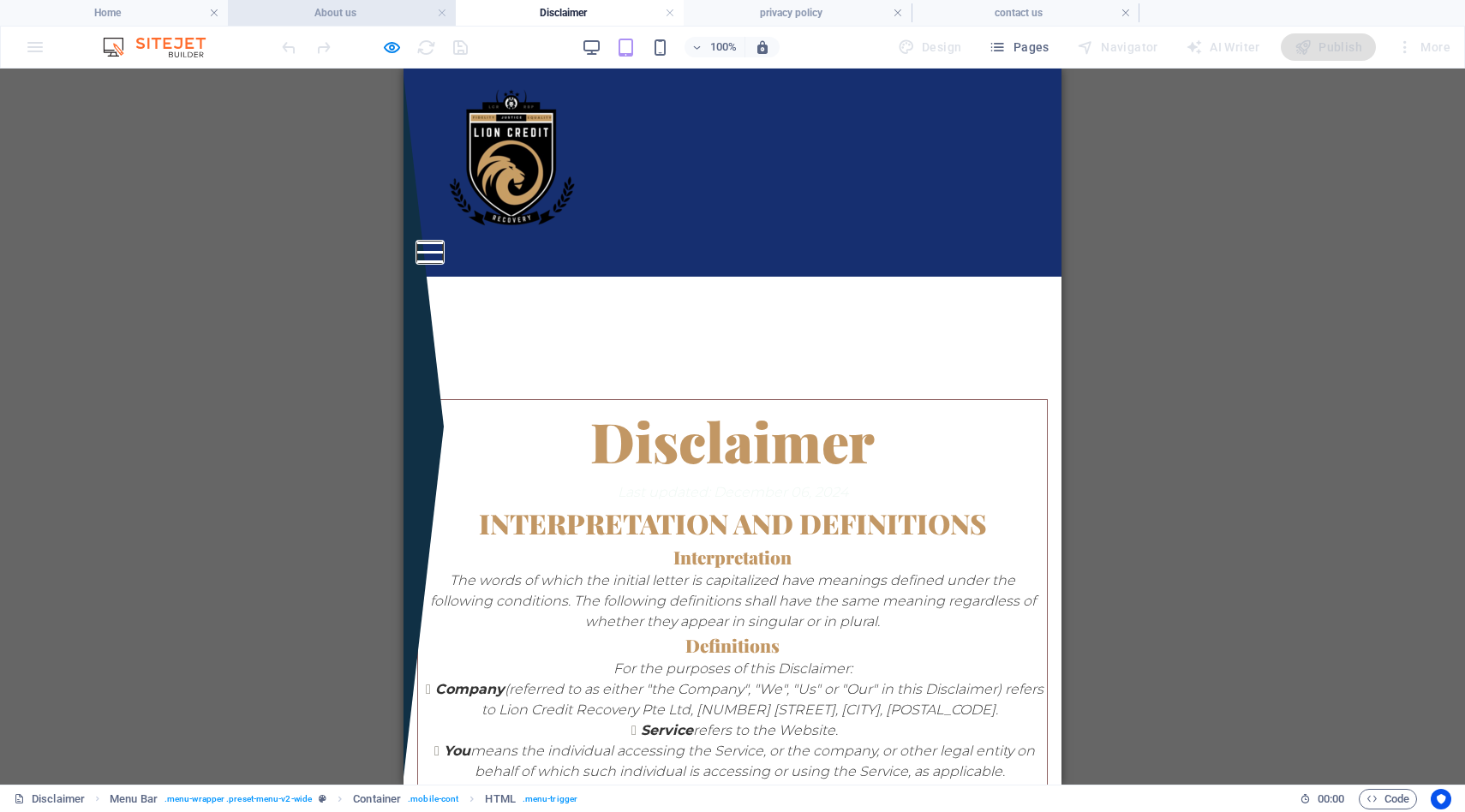 click on "About us" at bounding box center [342, 13] 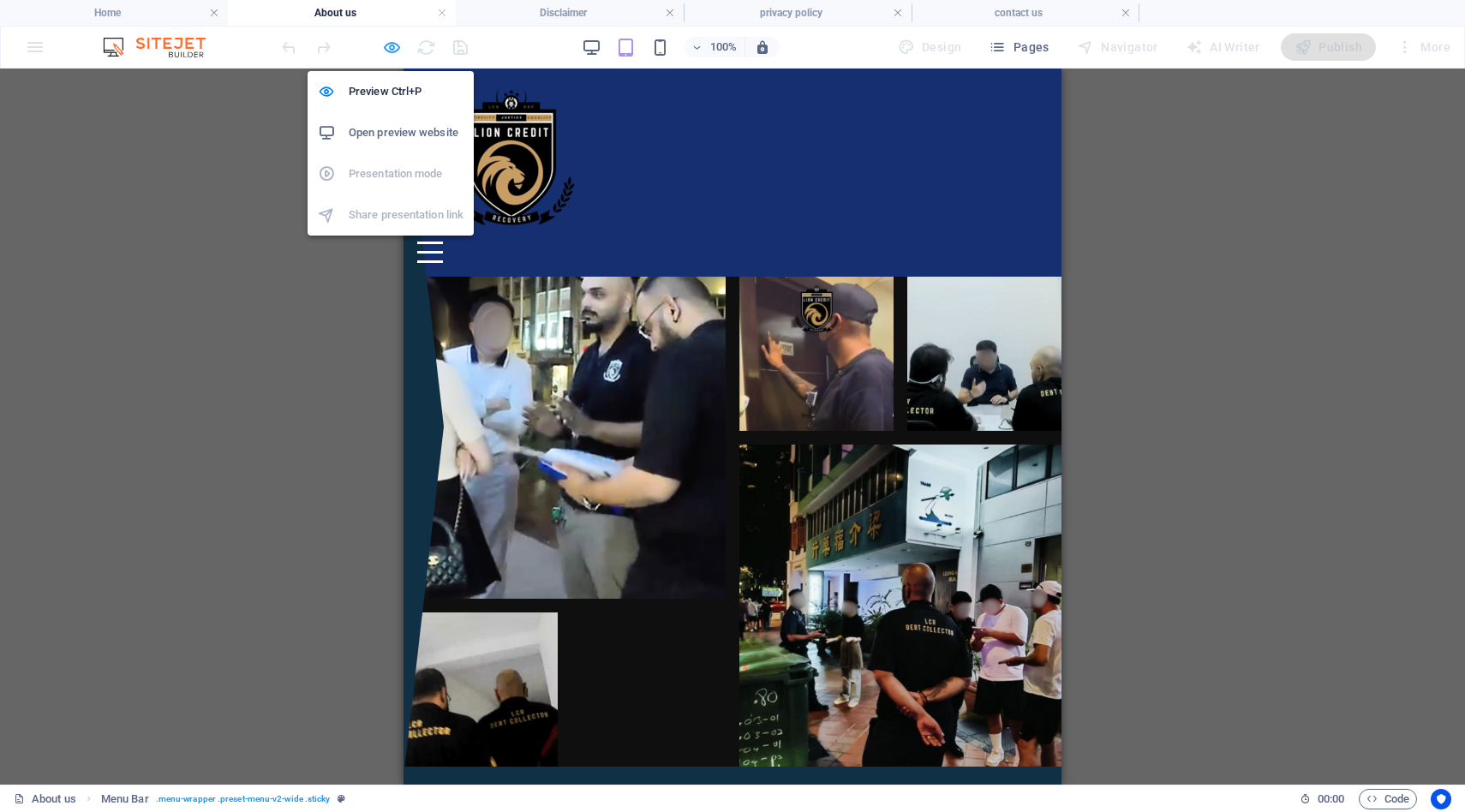 click at bounding box center (392, 47) 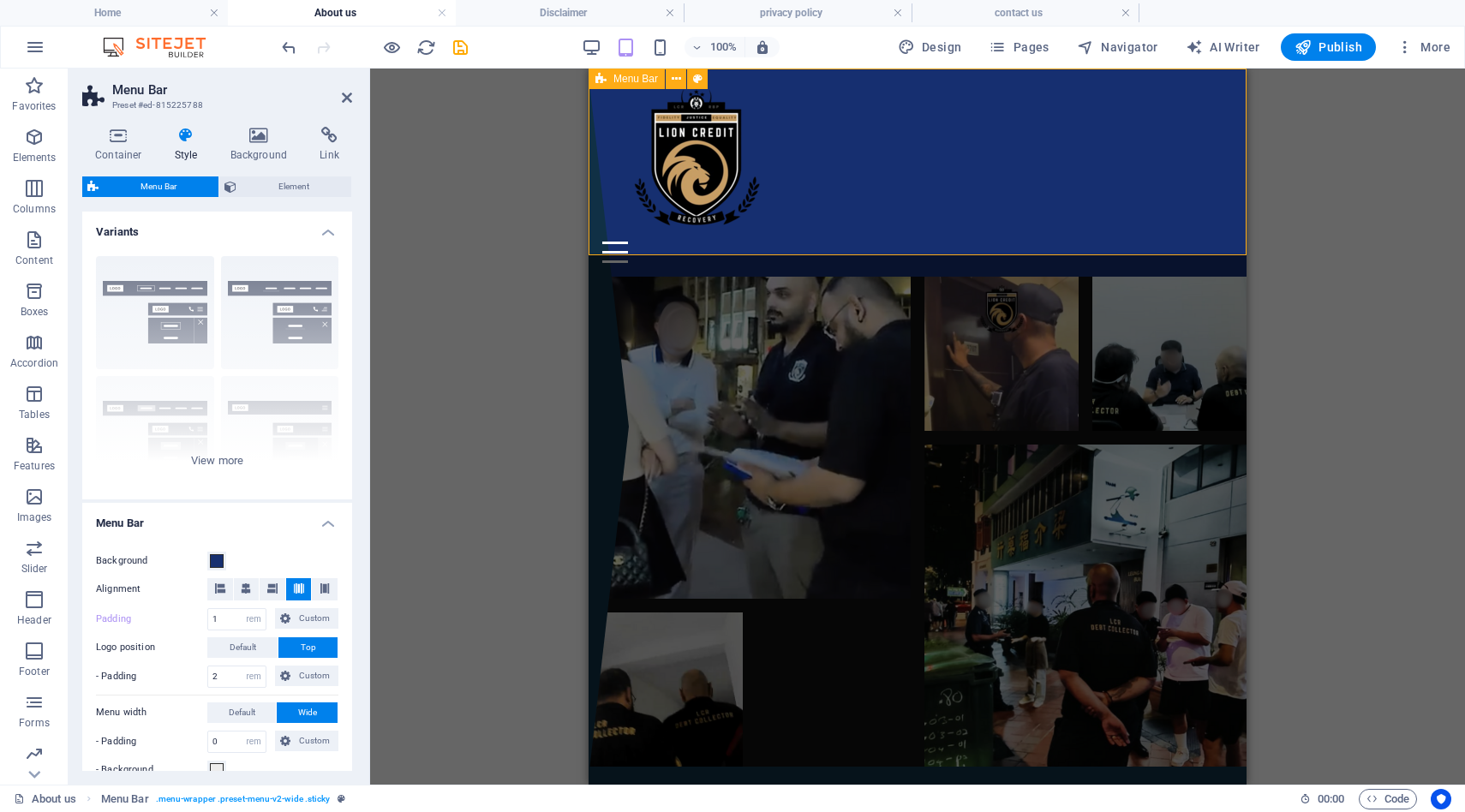 click on "Menu Home Our Gallery Disclaimer Privacy Policy Contact Us" at bounding box center [918, 172] 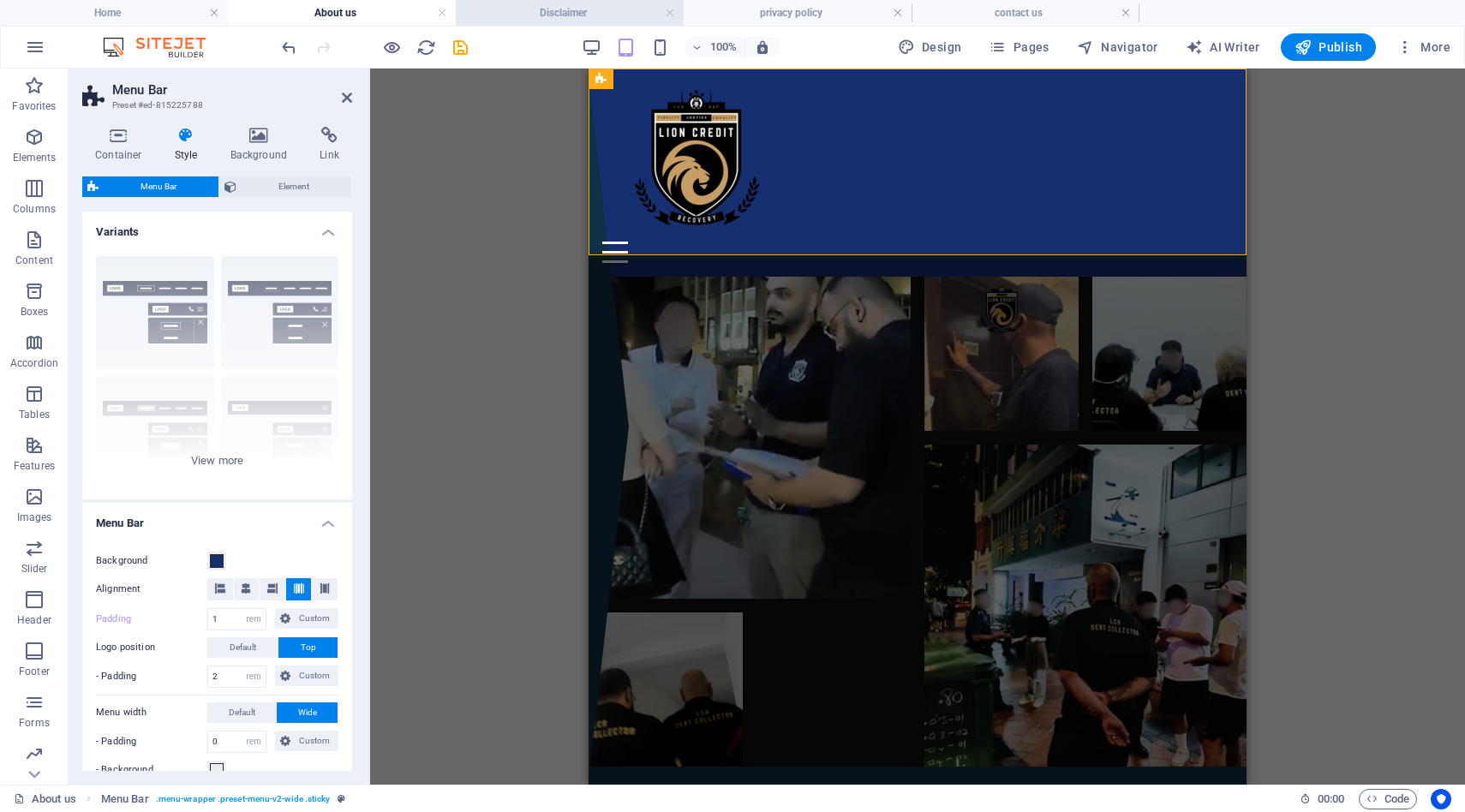 click on "Disclaimer" at bounding box center (570, 13) 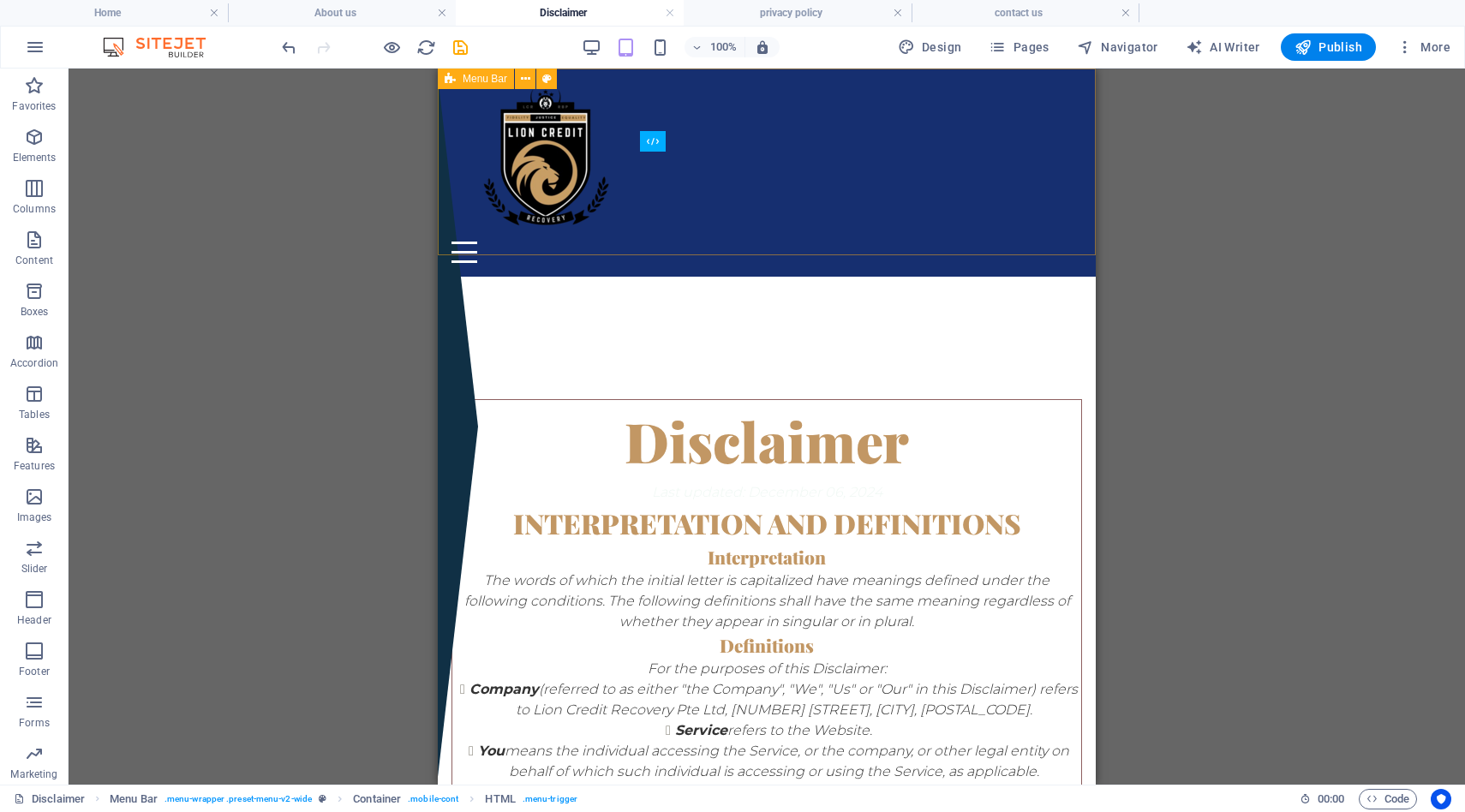 click at bounding box center (450, 79) 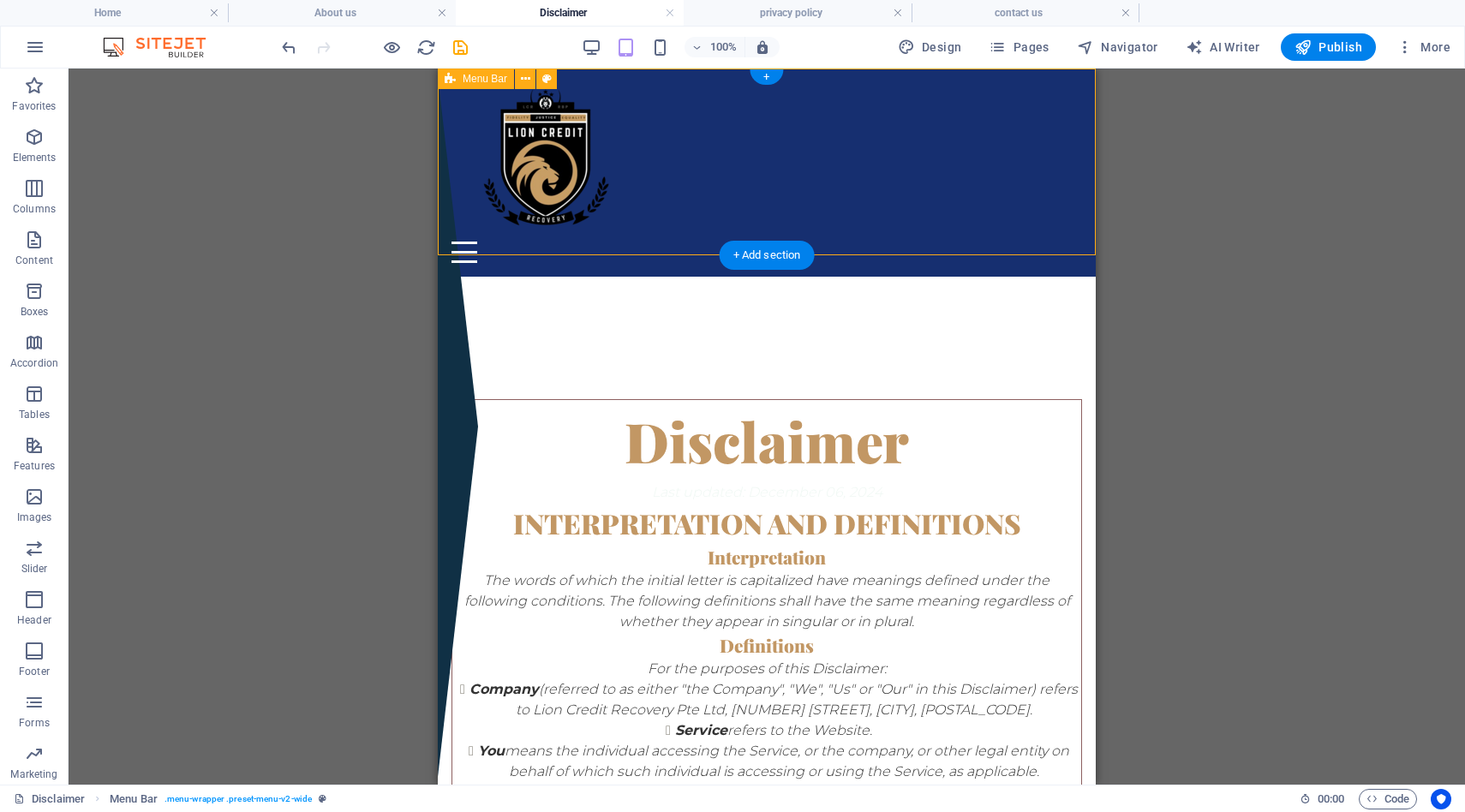 click on "Menu Home Our Gallery Disclaimer Privacy Policy Contact Us" at bounding box center [767, 172] 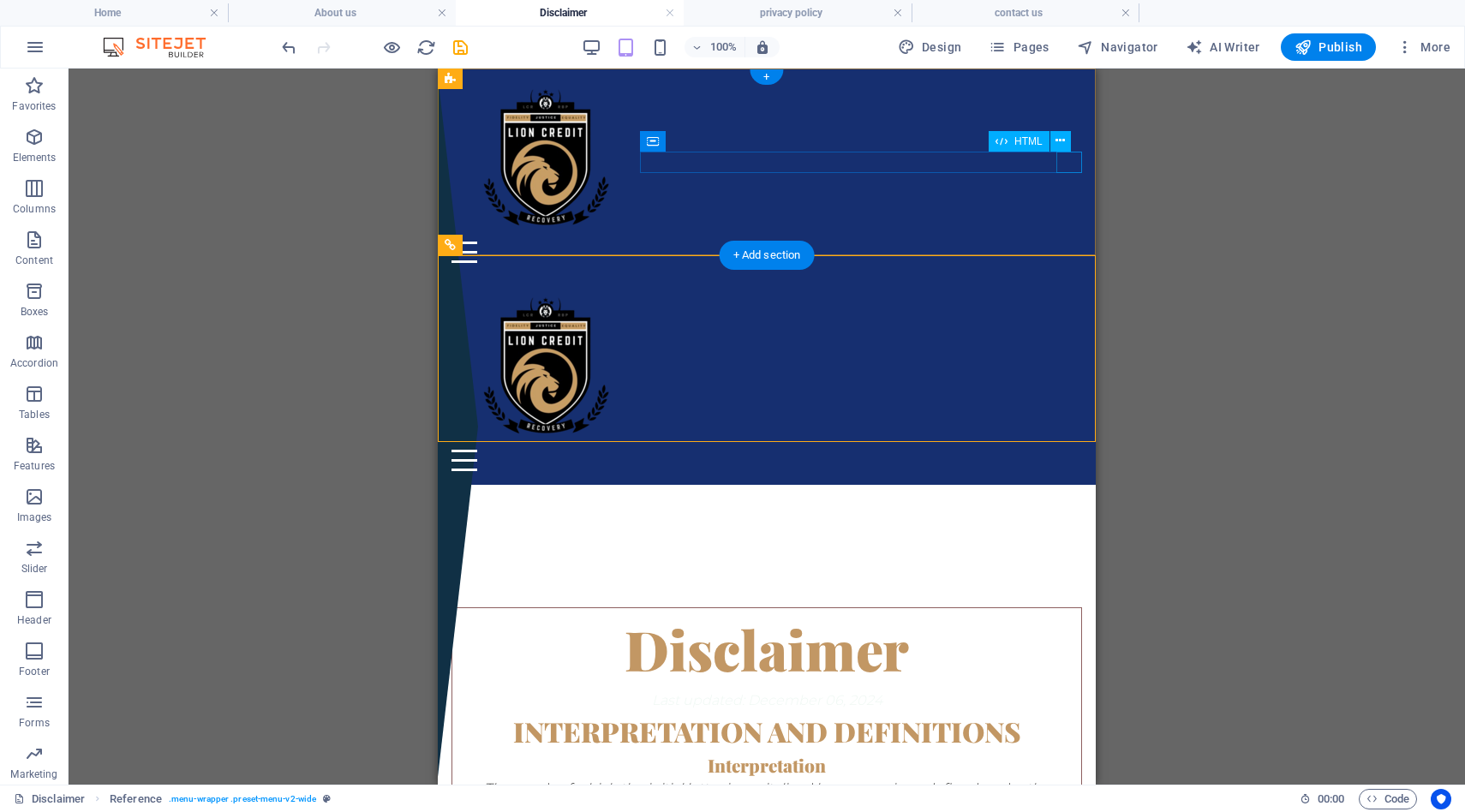 click on "Menu" at bounding box center (767, 252) 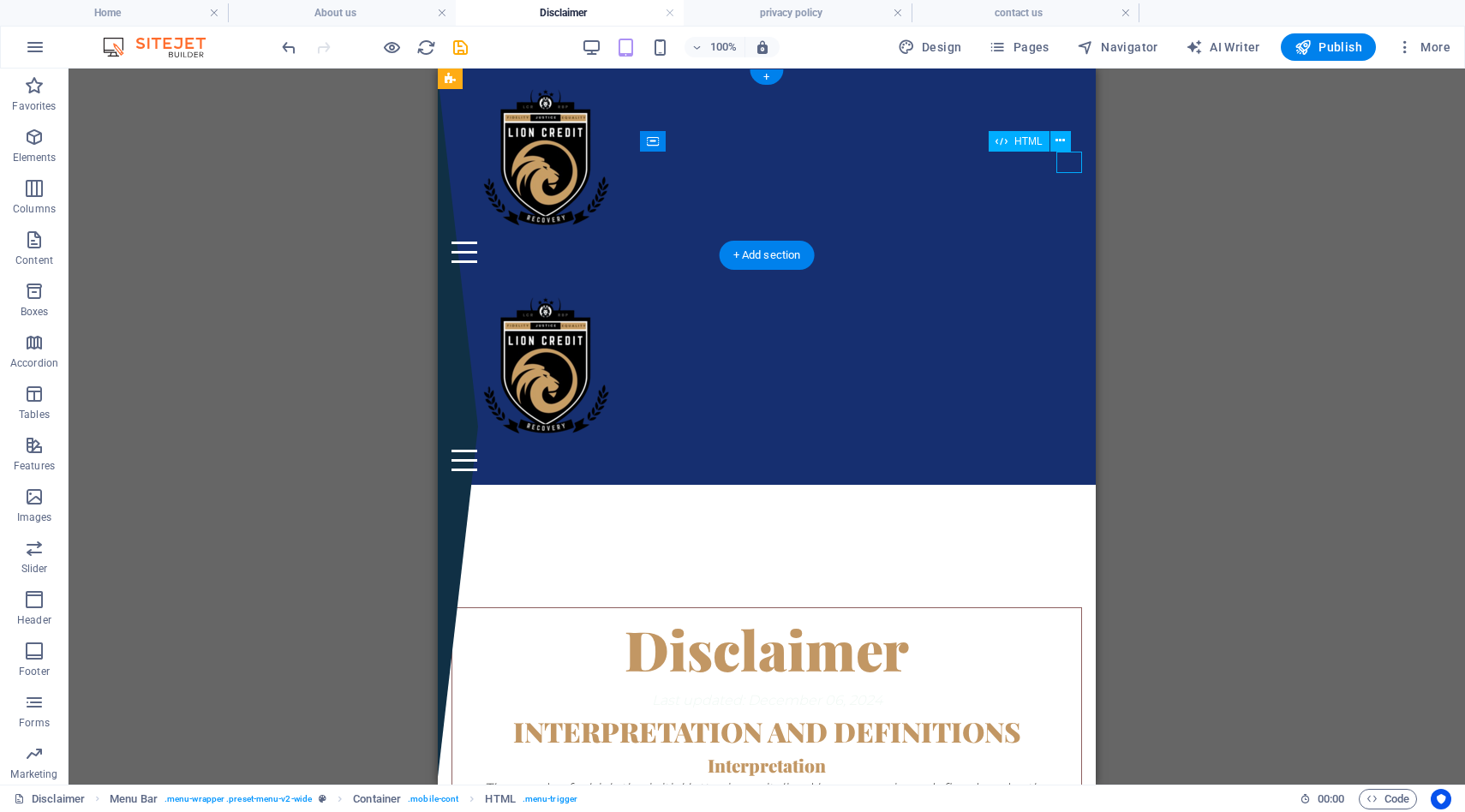 click on "Menu" at bounding box center [767, 252] 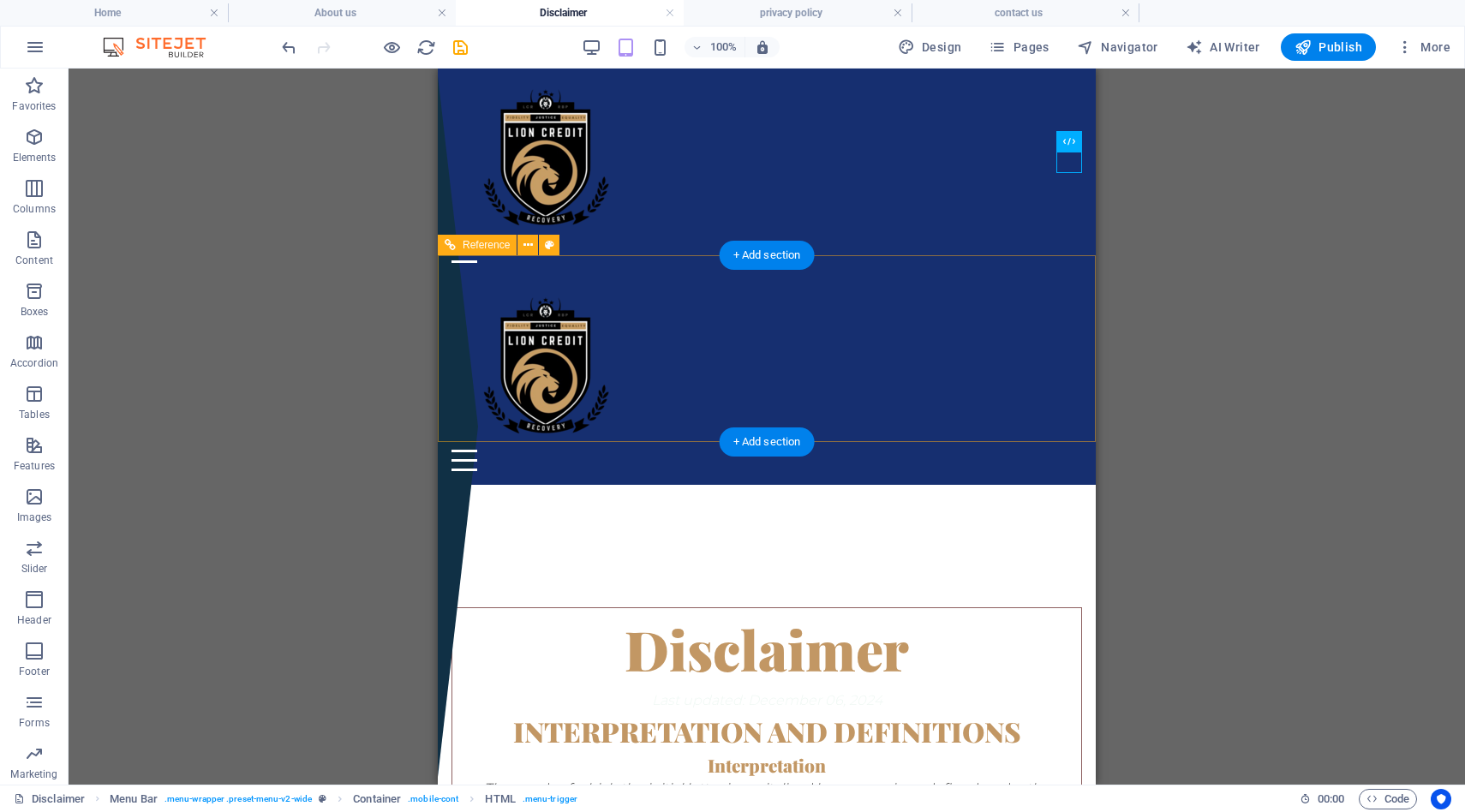 click on "Menu" at bounding box center [767, 460] 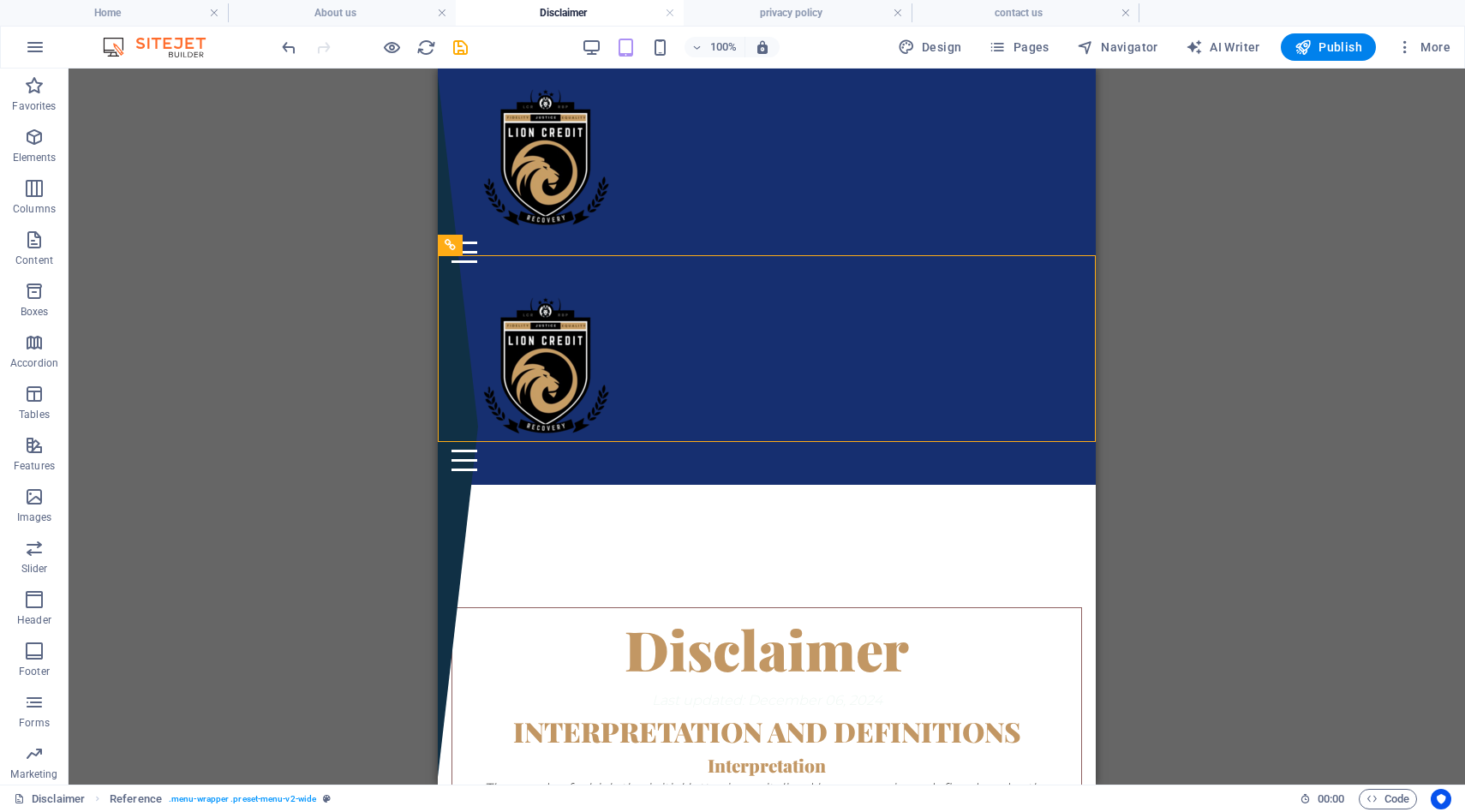 click at bounding box center (374, 47) 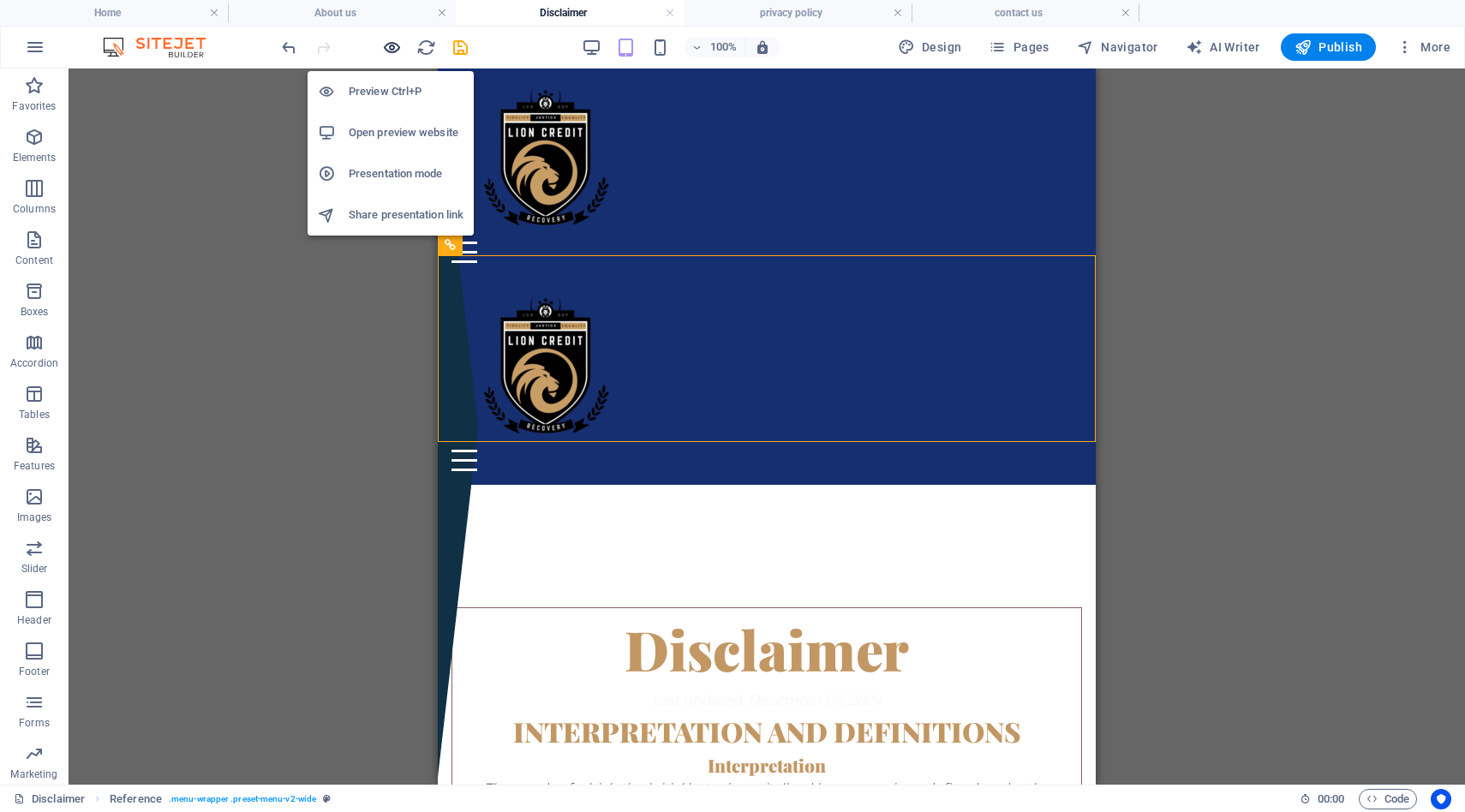 click at bounding box center (392, 47) 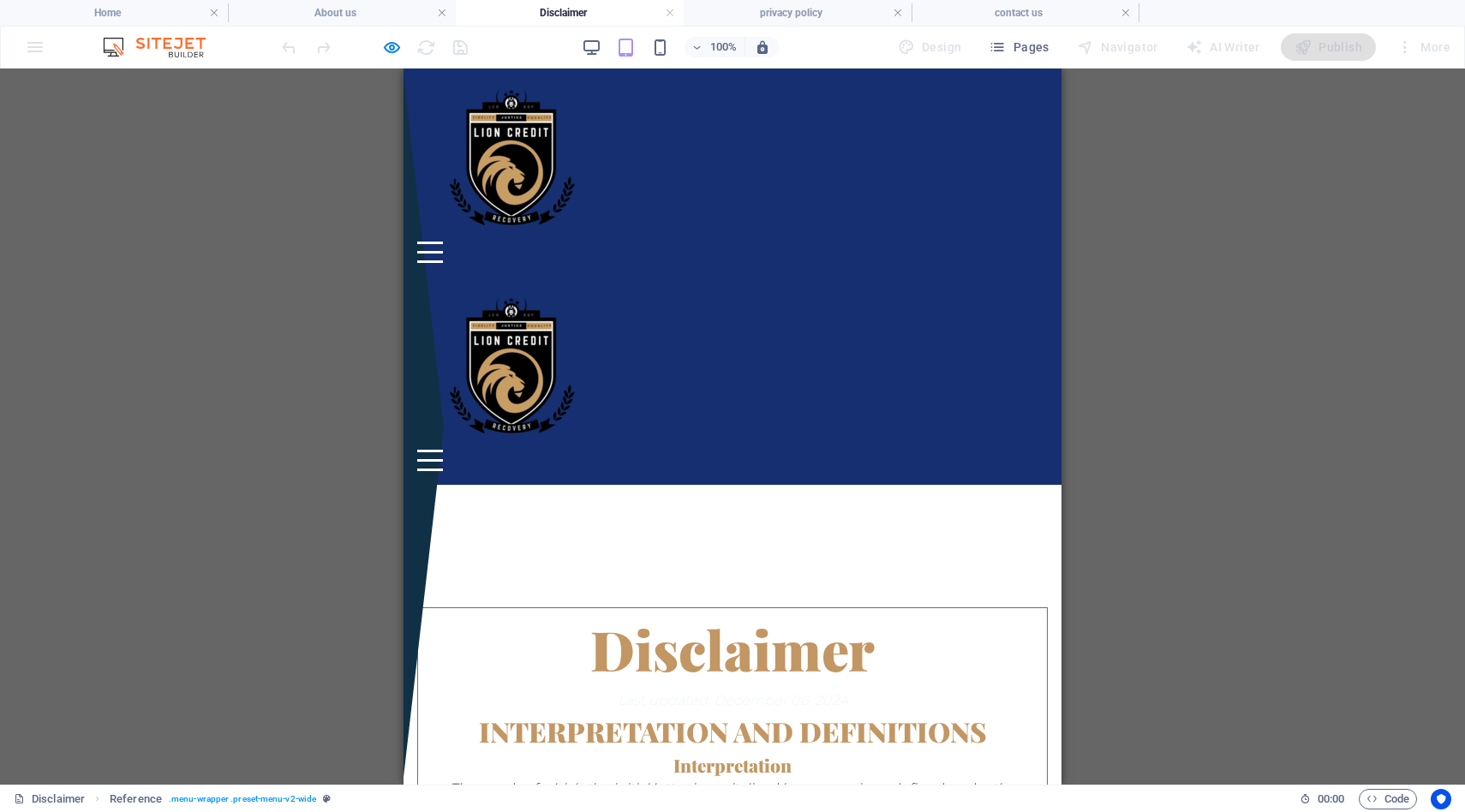 click on "Menu" at bounding box center [430, 252] 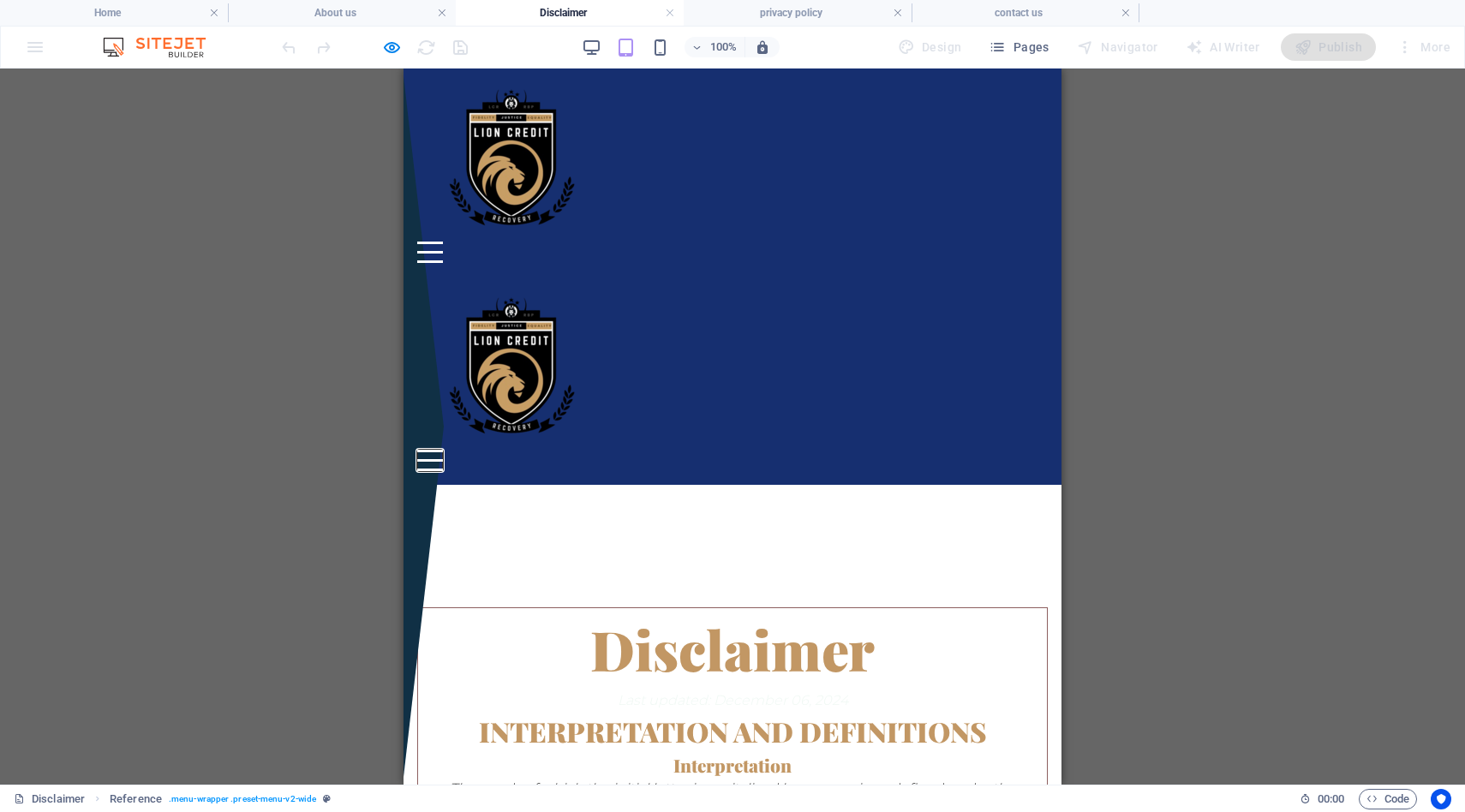 click on "Menu" at bounding box center [430, 451] 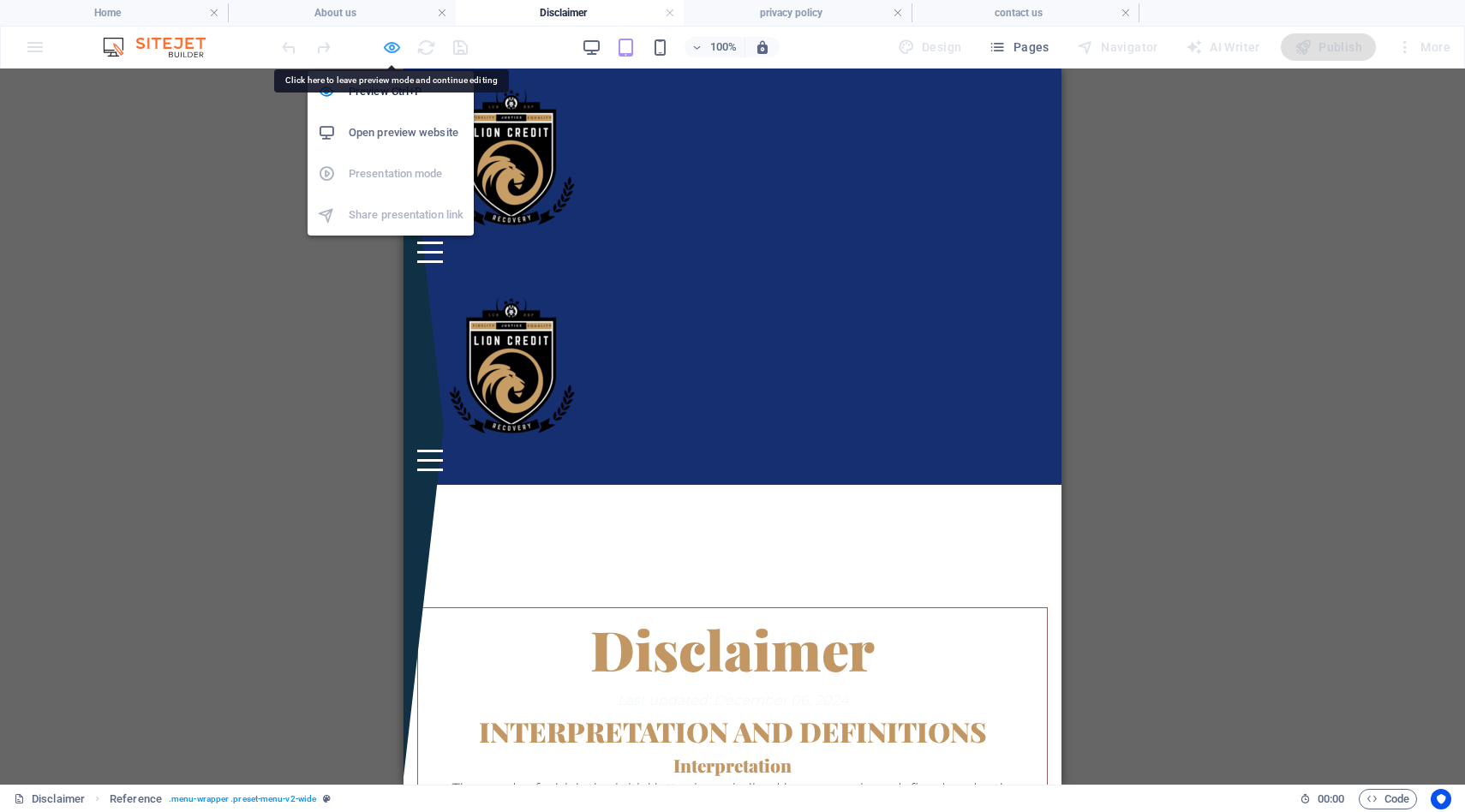 click at bounding box center (392, 47) 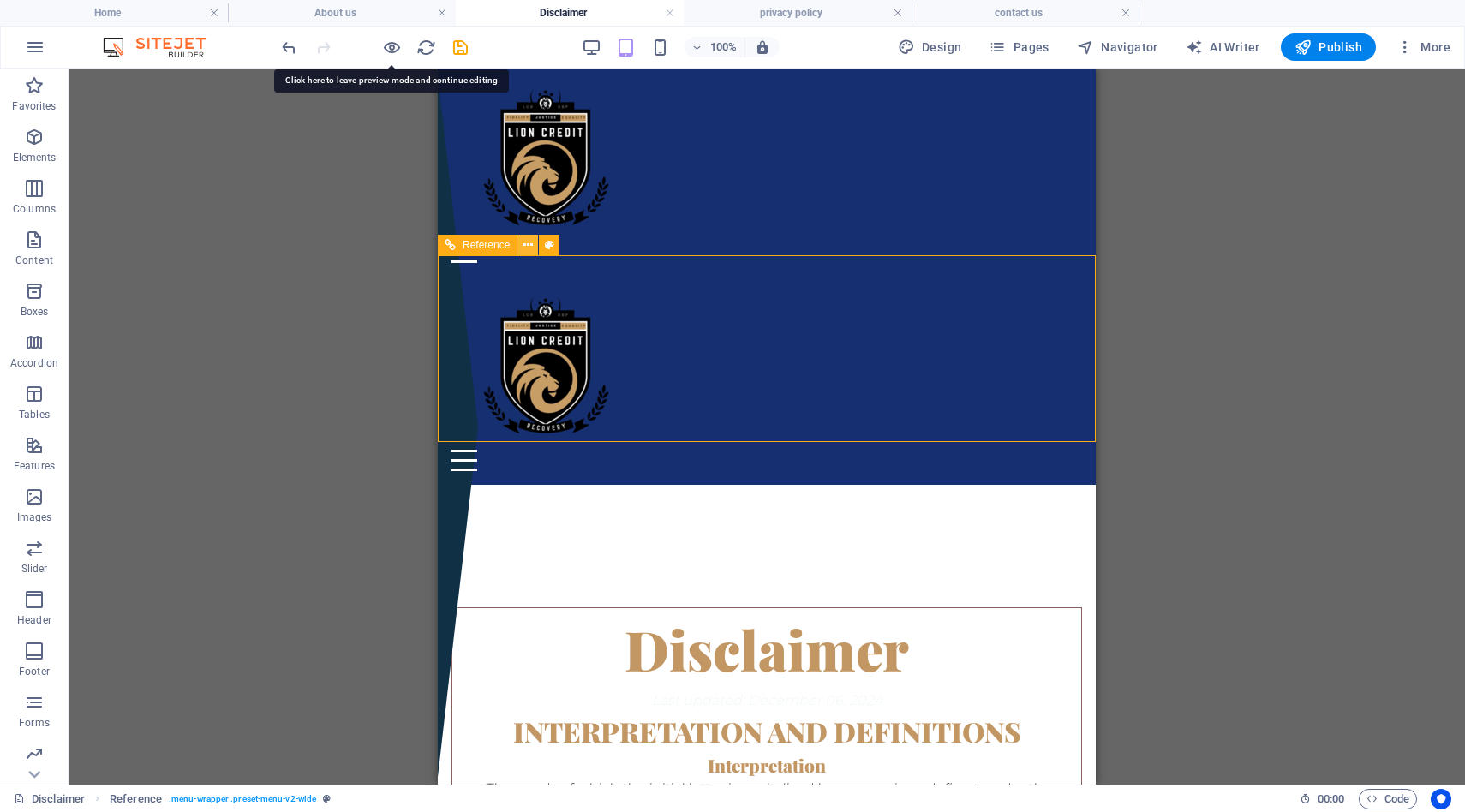 click at bounding box center (528, 245) 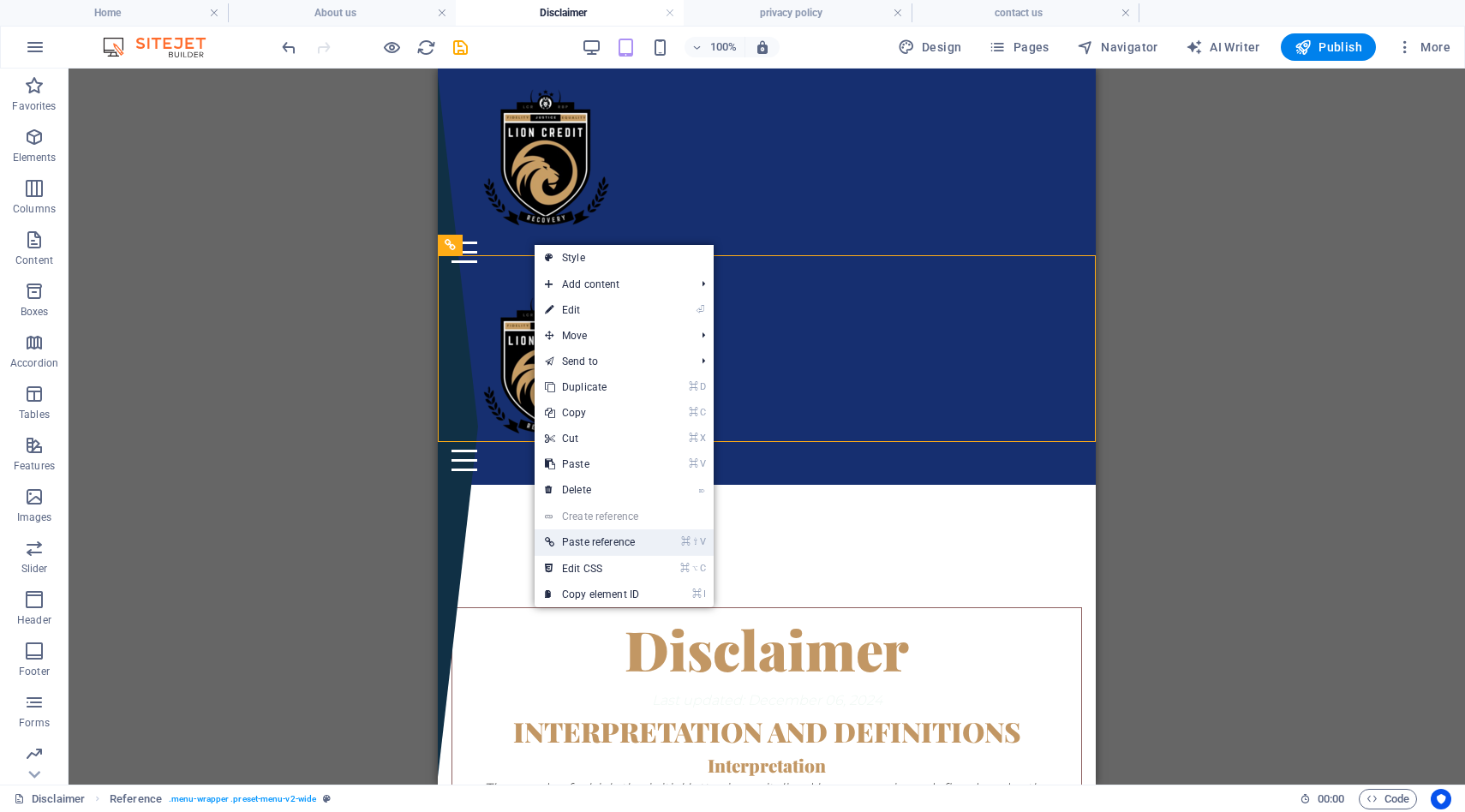 click on "⌘ ⇧ V  Paste reference" at bounding box center (624, 542) 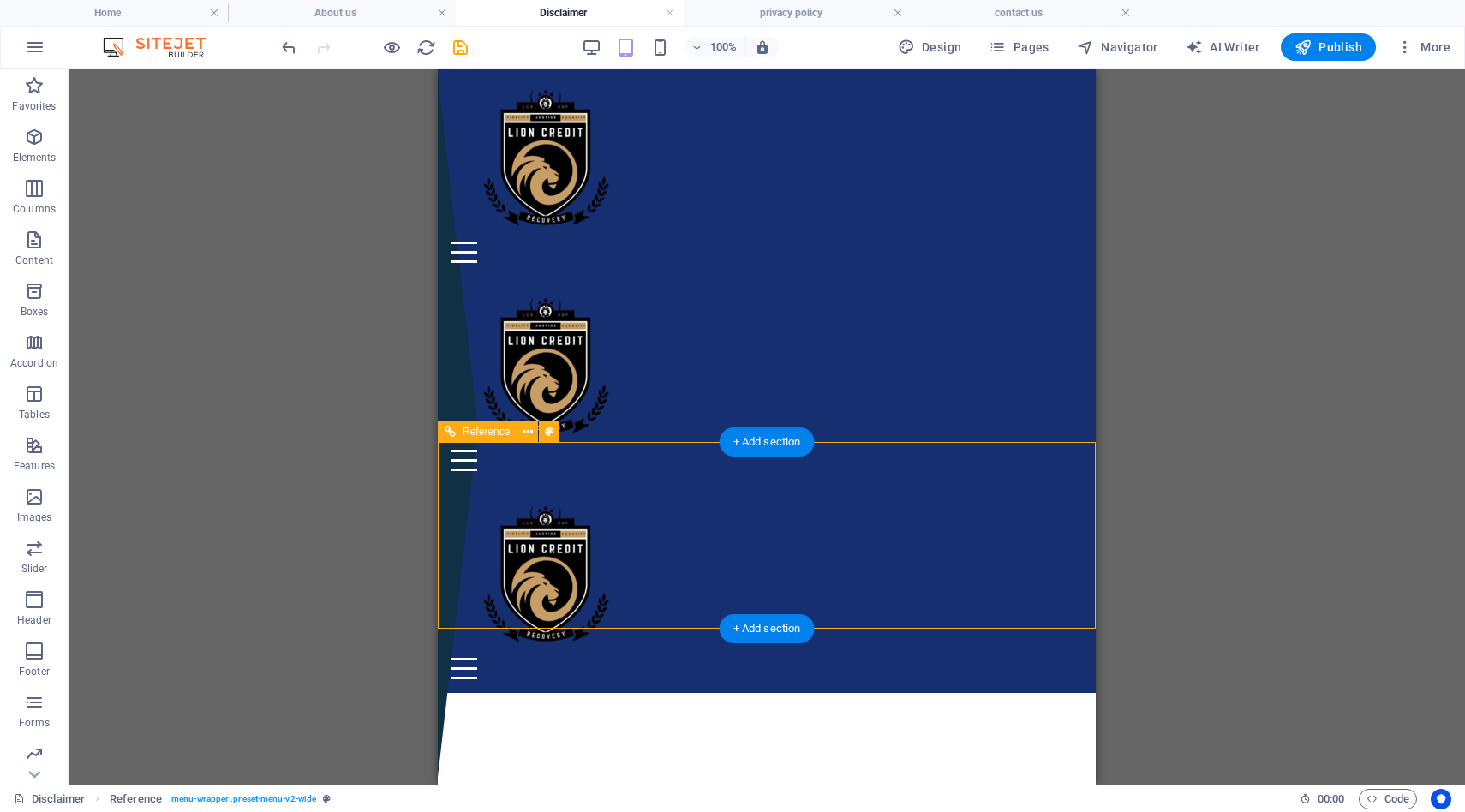 click on "Menu" at bounding box center [767, 668] 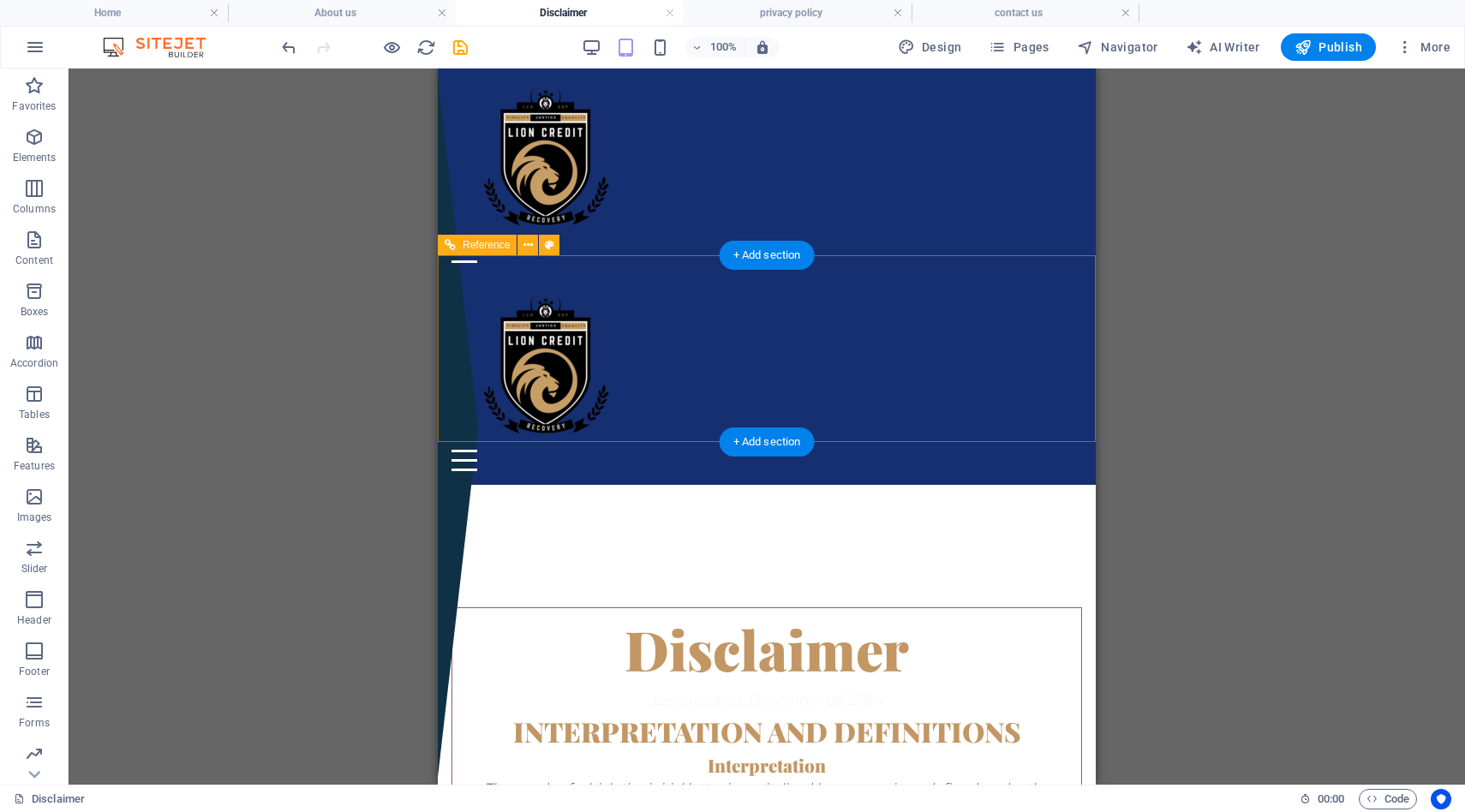 click on "Menu Home Our Gallery Disclaimer Privacy Policy Contact Us" at bounding box center (767, 380) 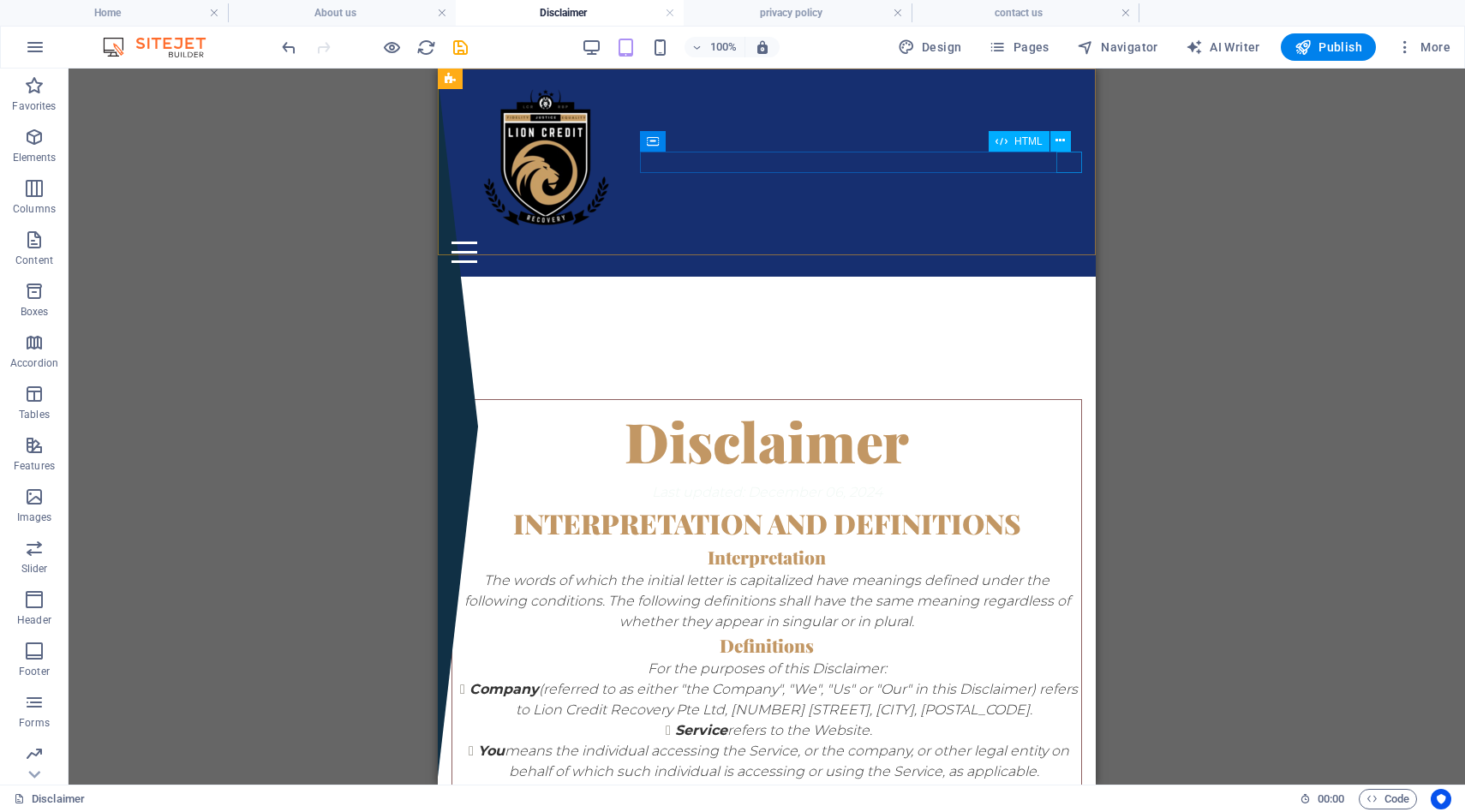 click on "HTML" at bounding box center [1028, 141] 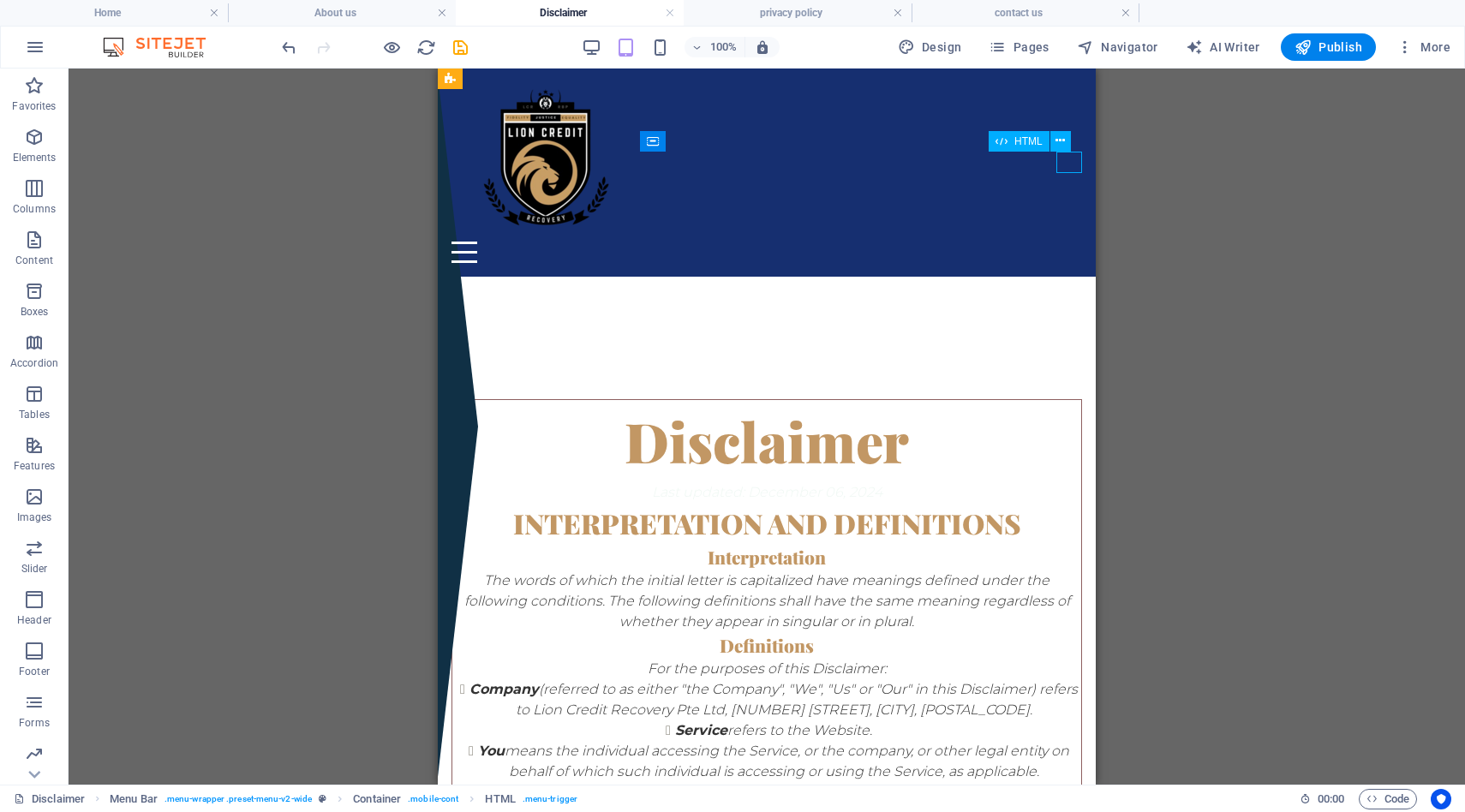 click on "HTML" at bounding box center [1028, 141] 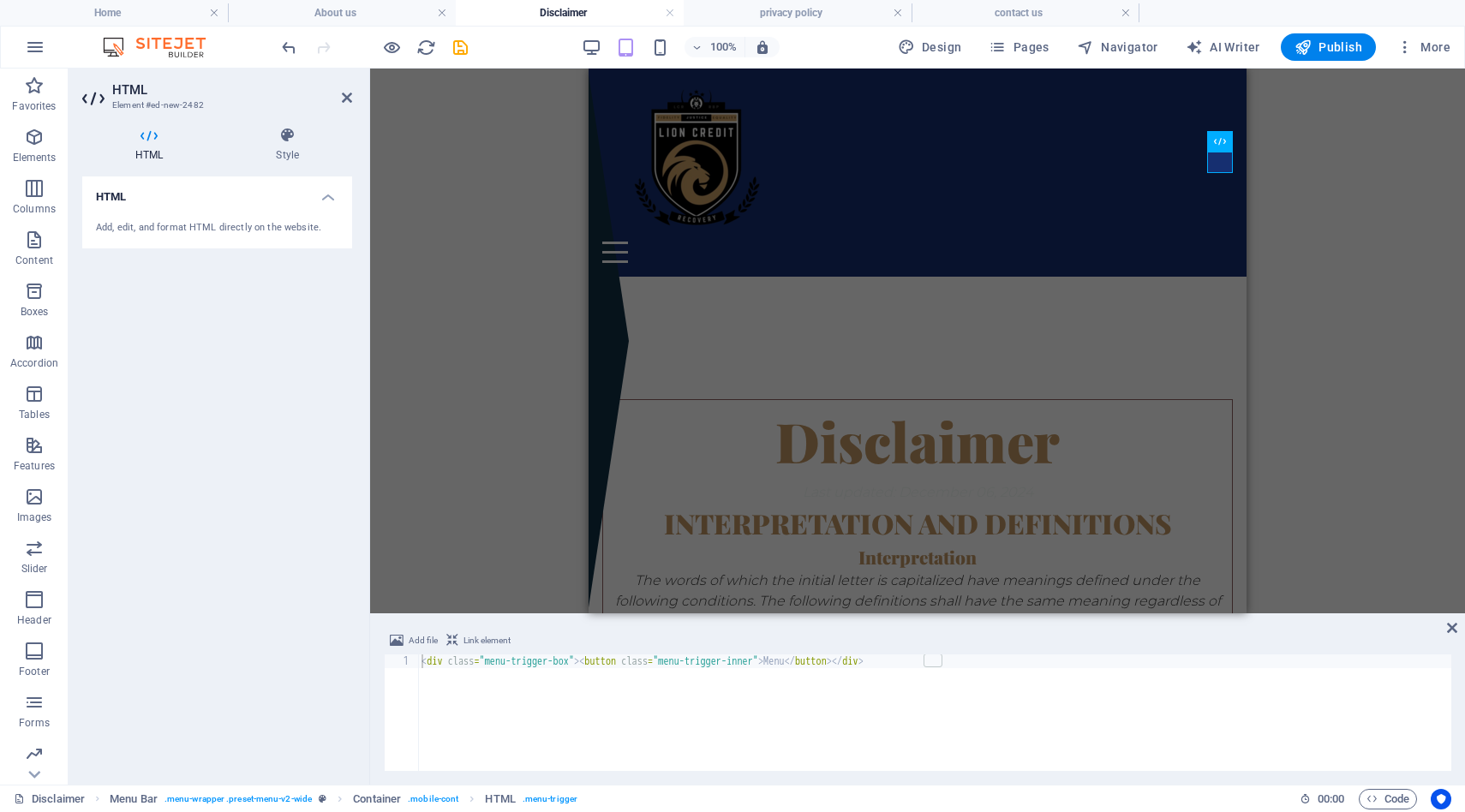 click on "HTML" at bounding box center [217, 192] 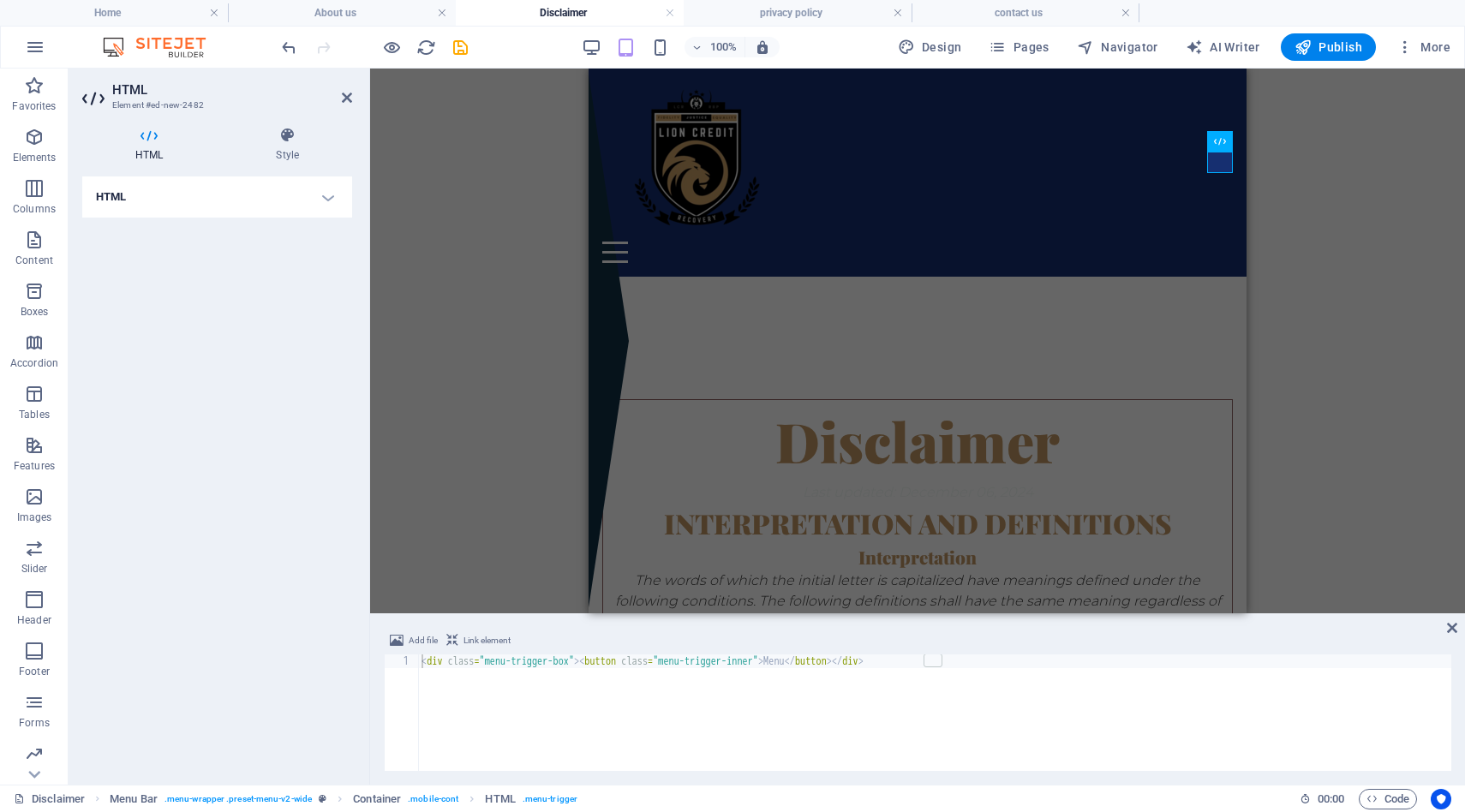 click on "HTML" at bounding box center (217, 197) 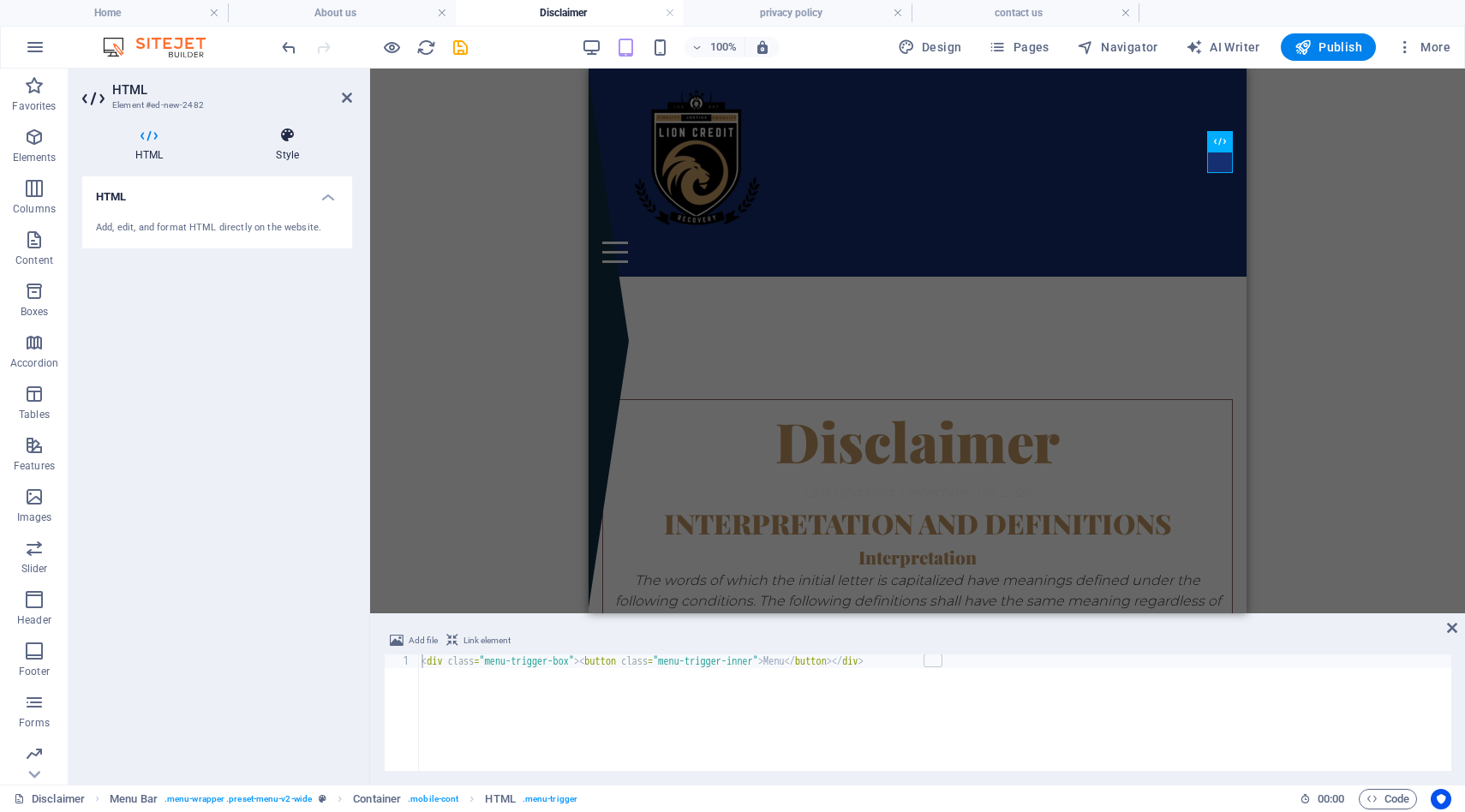 click on "Style" at bounding box center [287, 145] 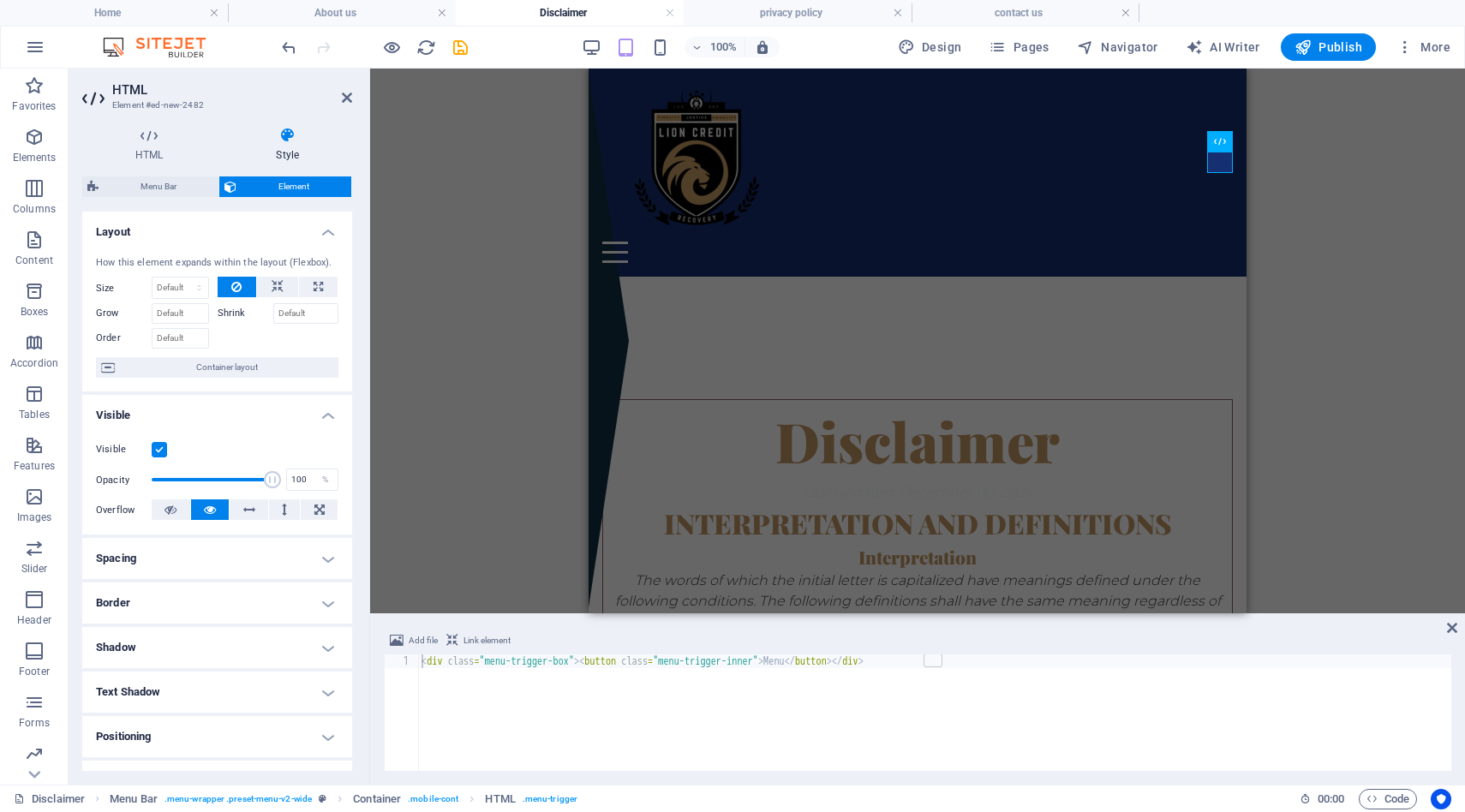click on "Link element" at bounding box center [487, 641] 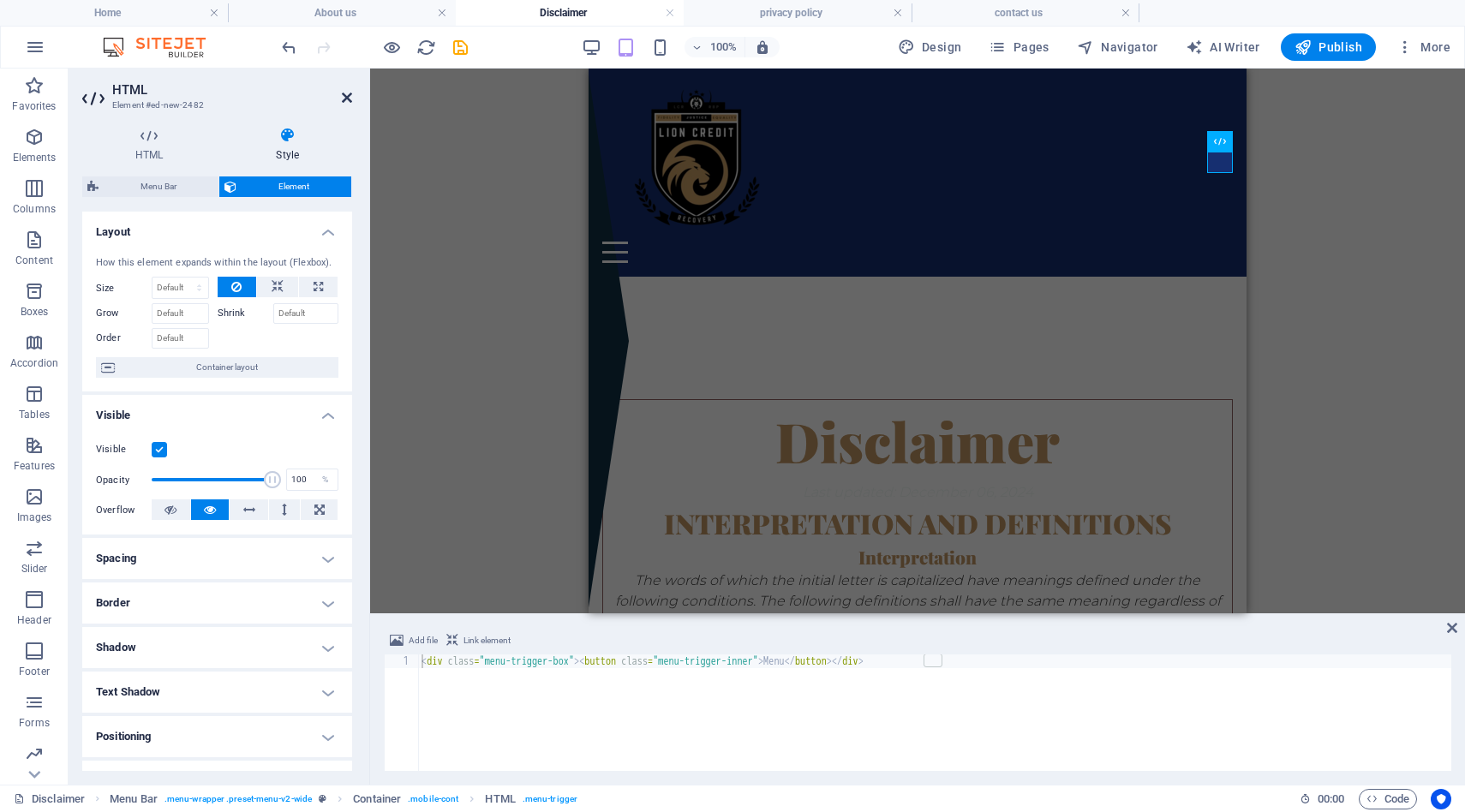 click at bounding box center [347, 98] 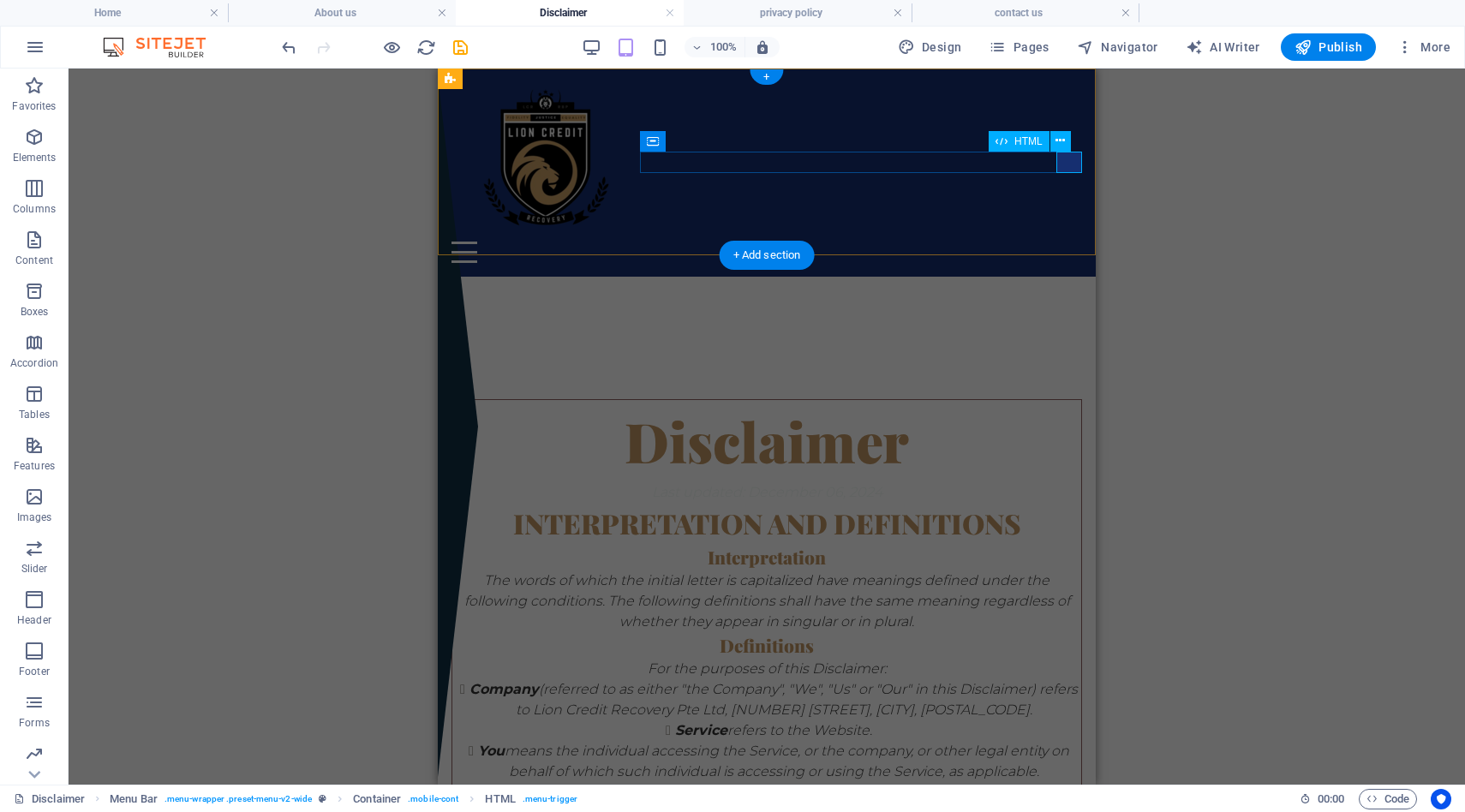 click on "Menu" at bounding box center (767, 252) 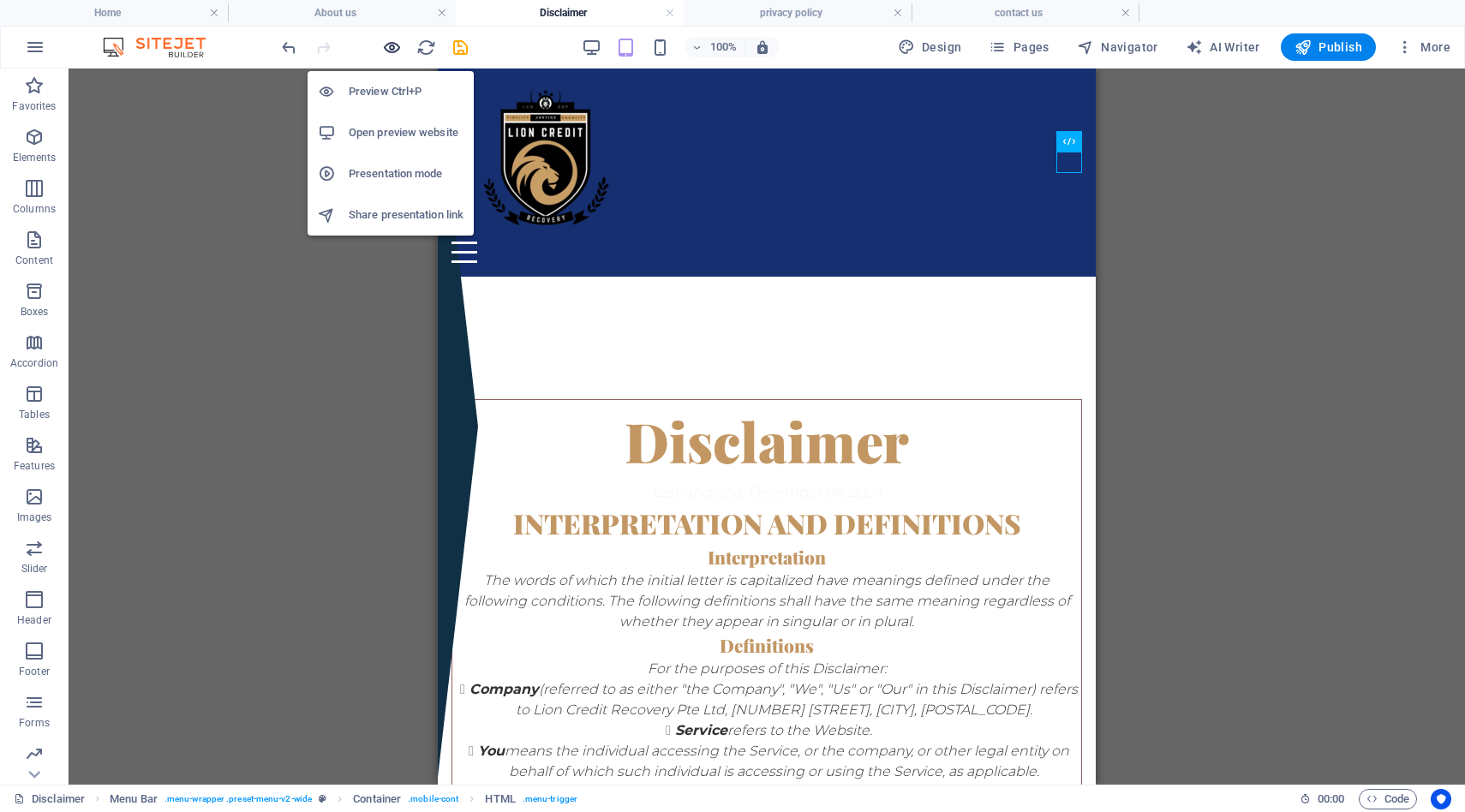 click at bounding box center (392, 47) 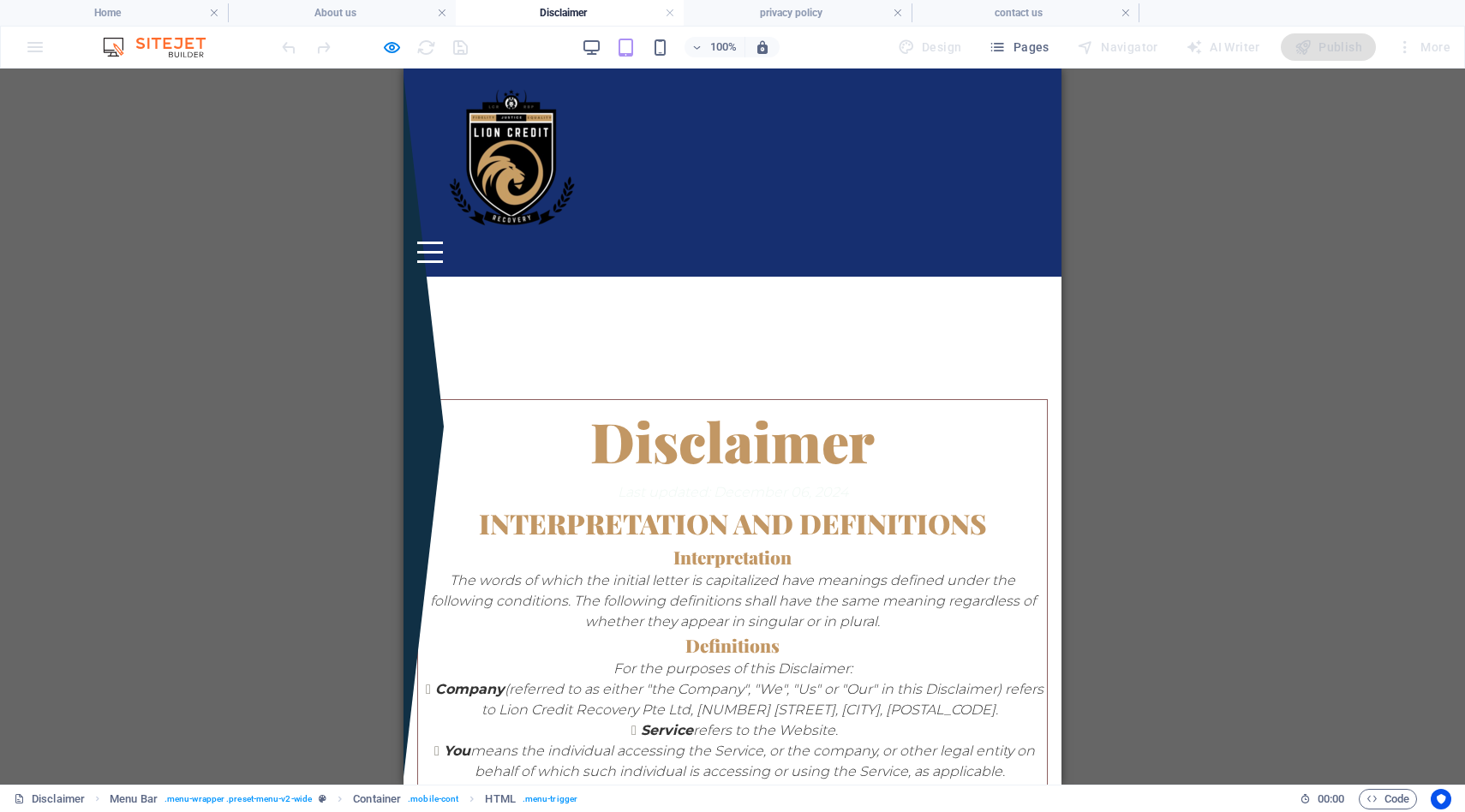 click on "Menu" at bounding box center [430, 252] 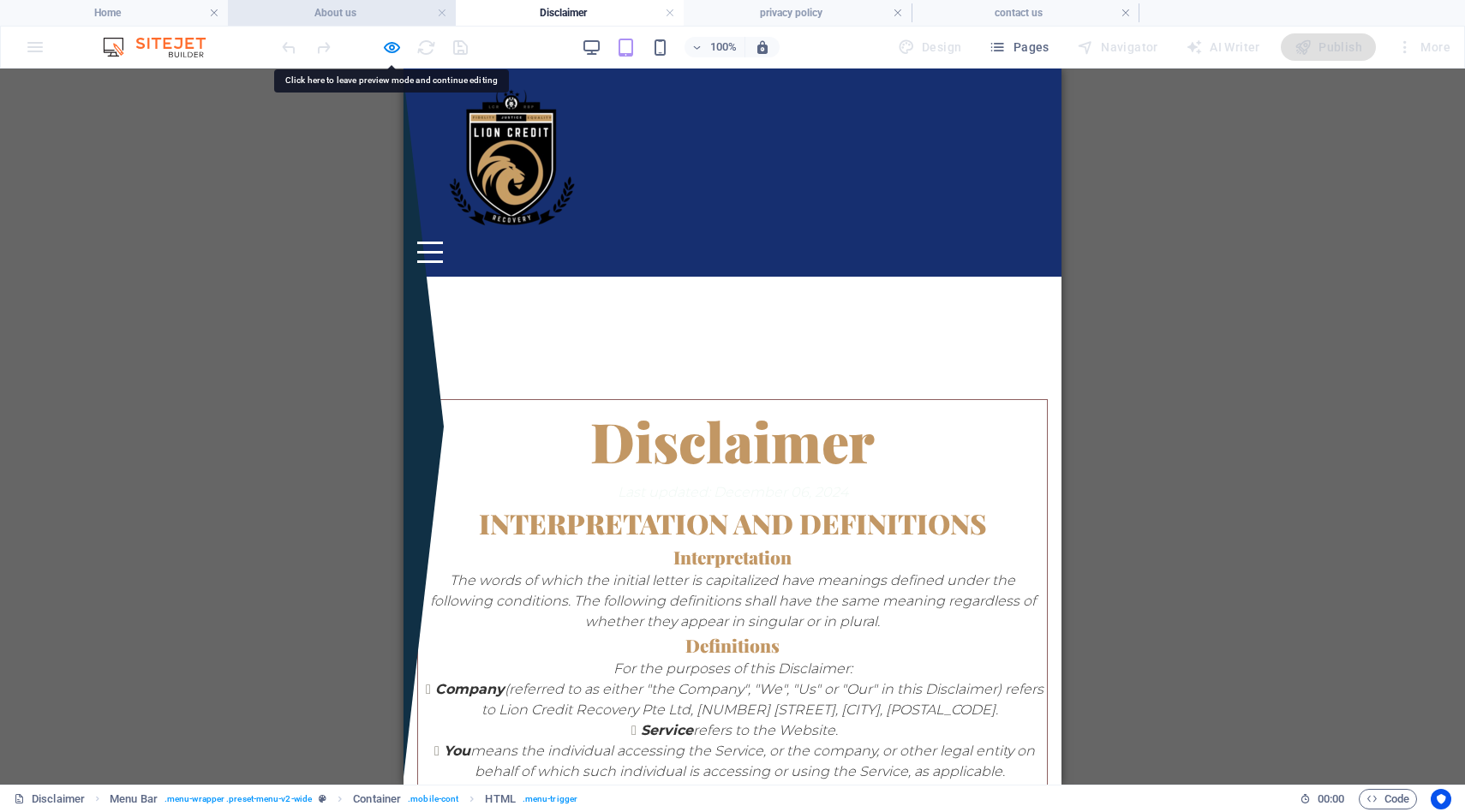click on "About us" at bounding box center [342, 13] 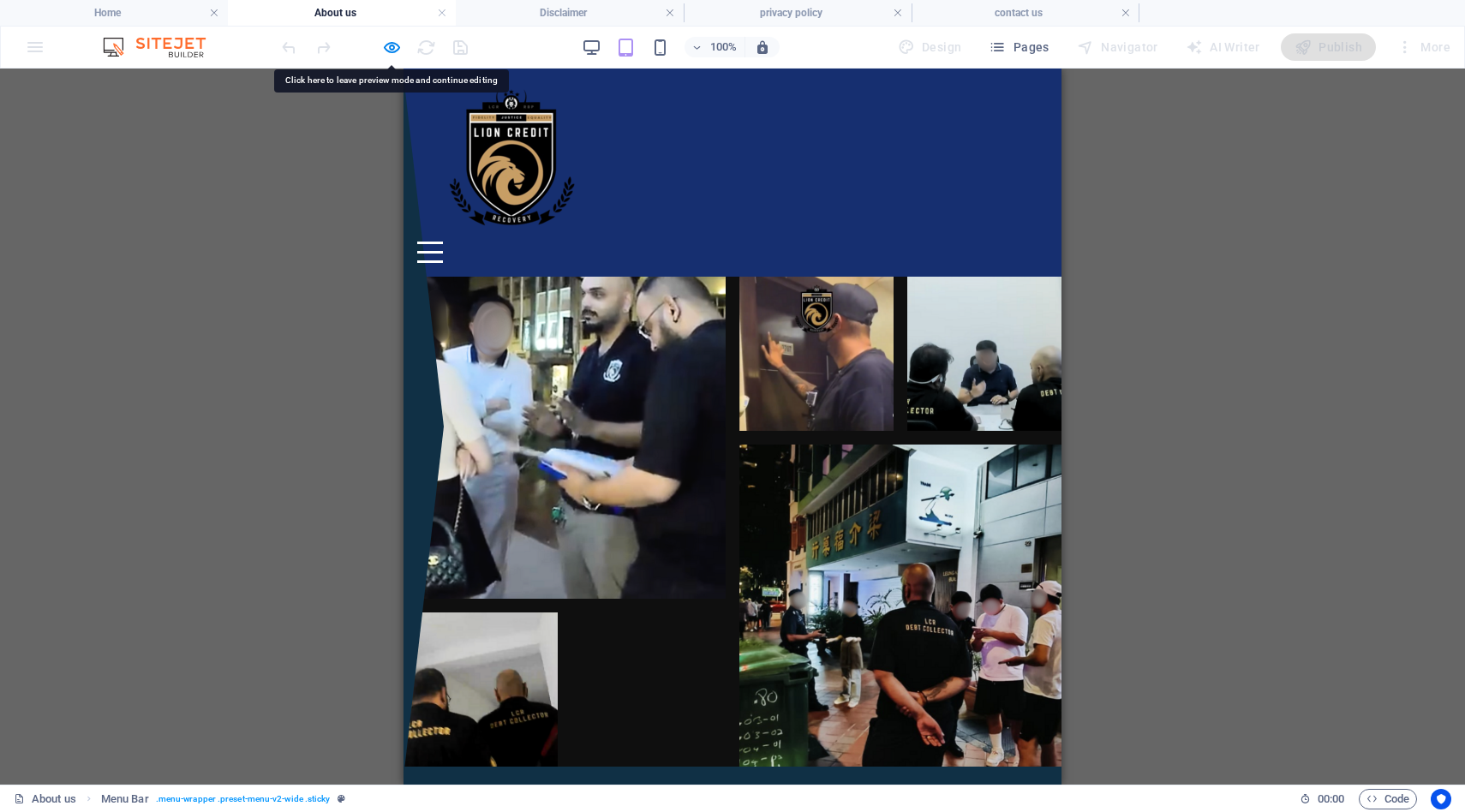 click on "Menu" at bounding box center [430, 252] 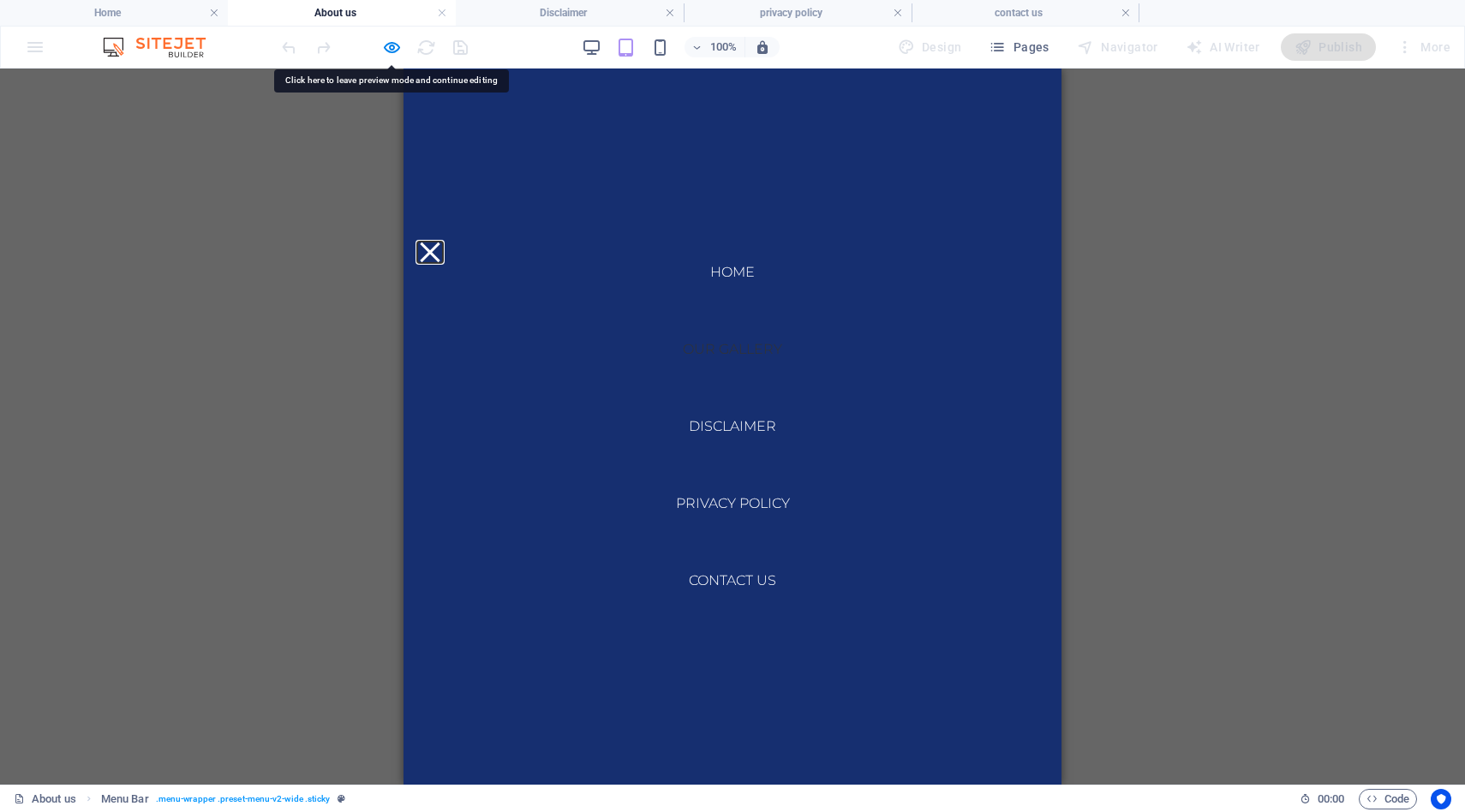 click on "Menu" at bounding box center (430, 252) 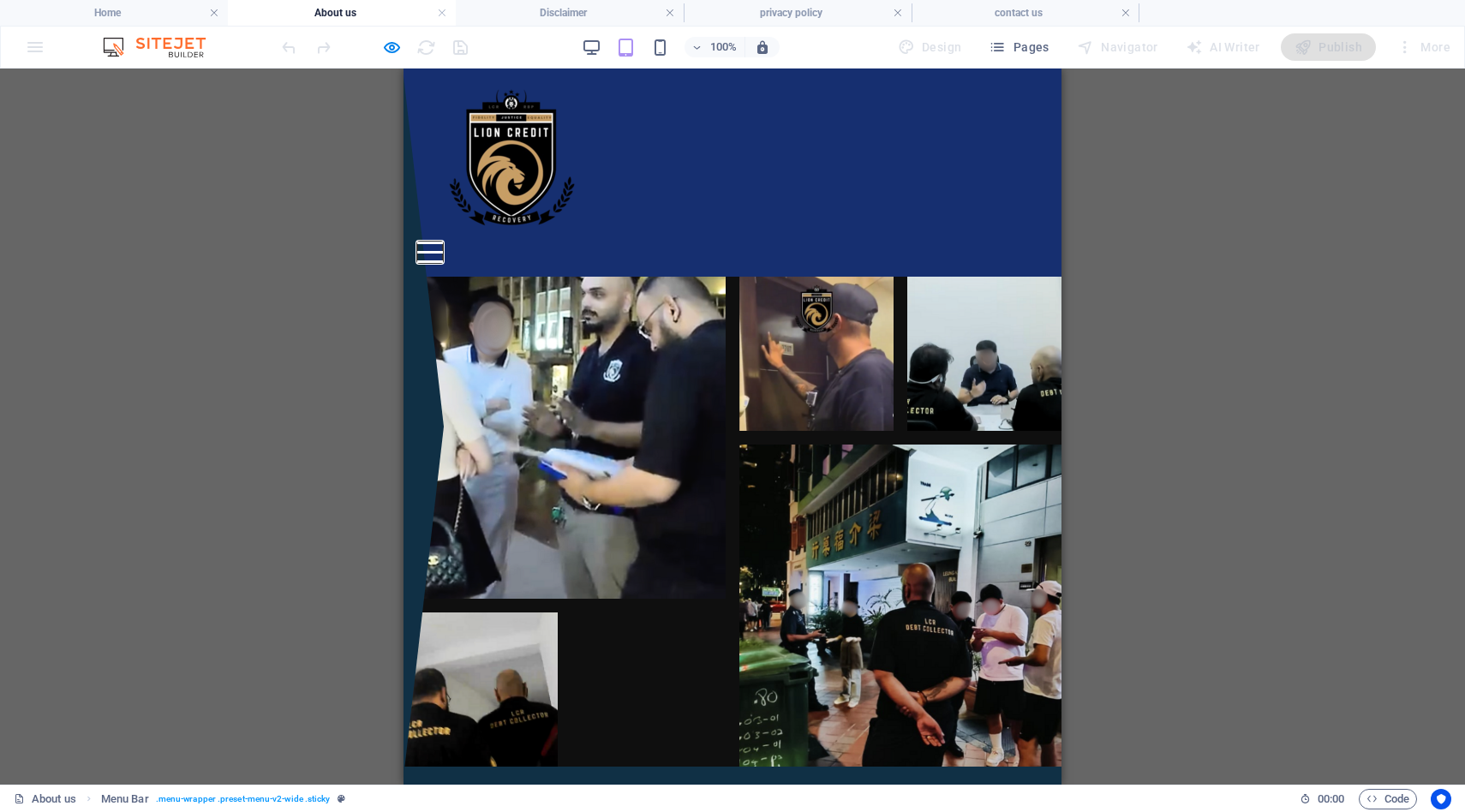 click on "About us" at bounding box center [342, 13] 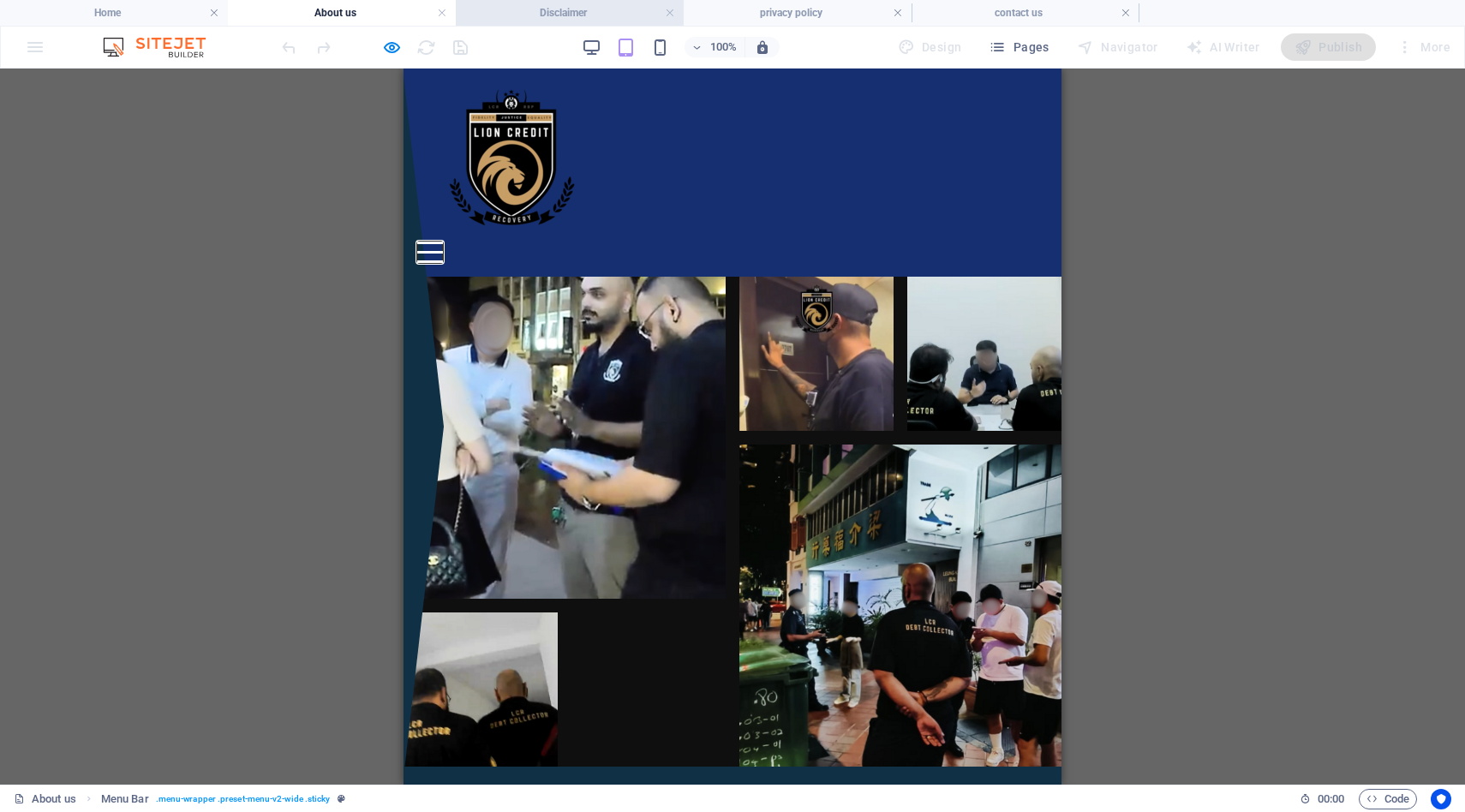 click on "Disclaimer" at bounding box center [570, 13] 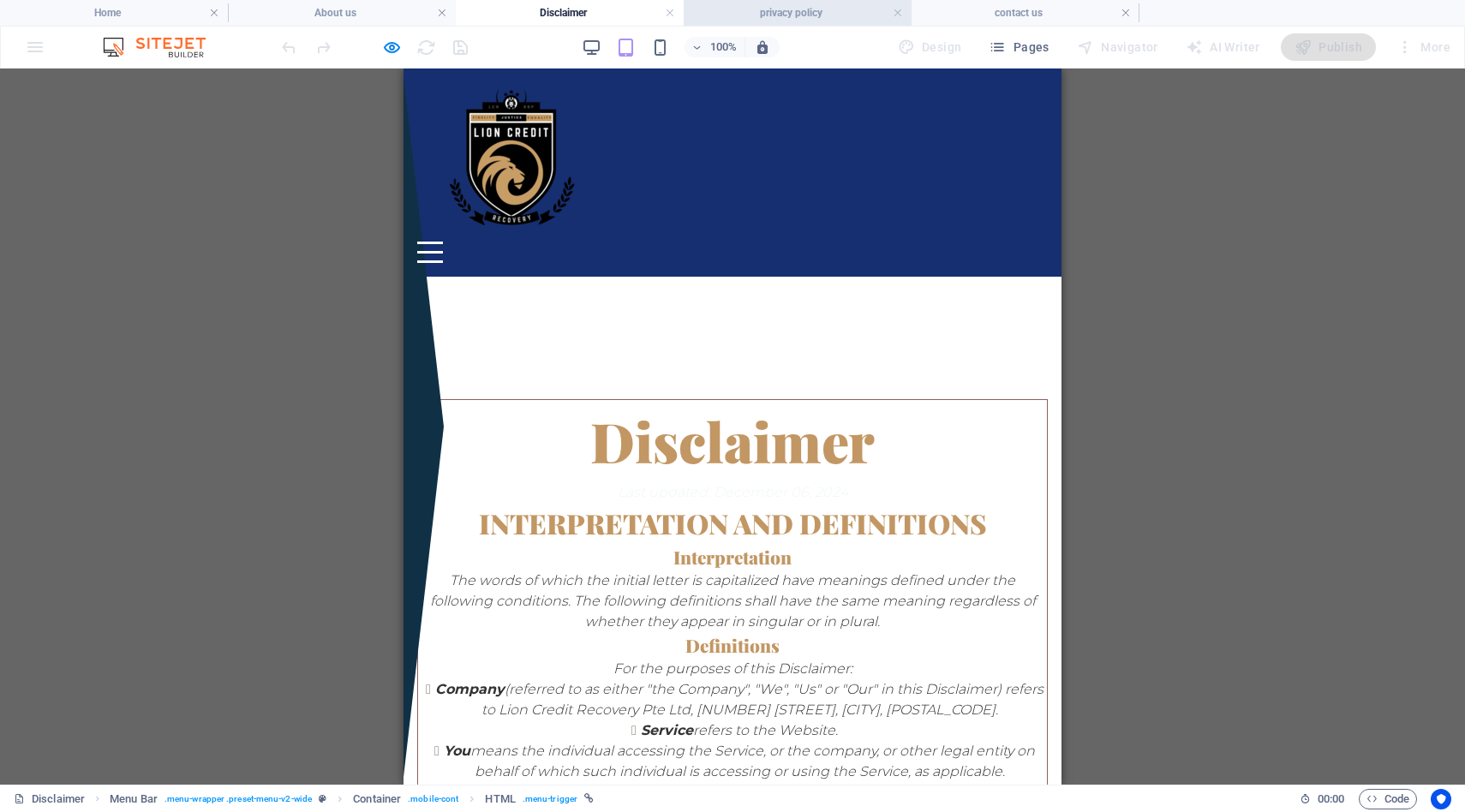 click on "privacy policy" at bounding box center (798, 13) 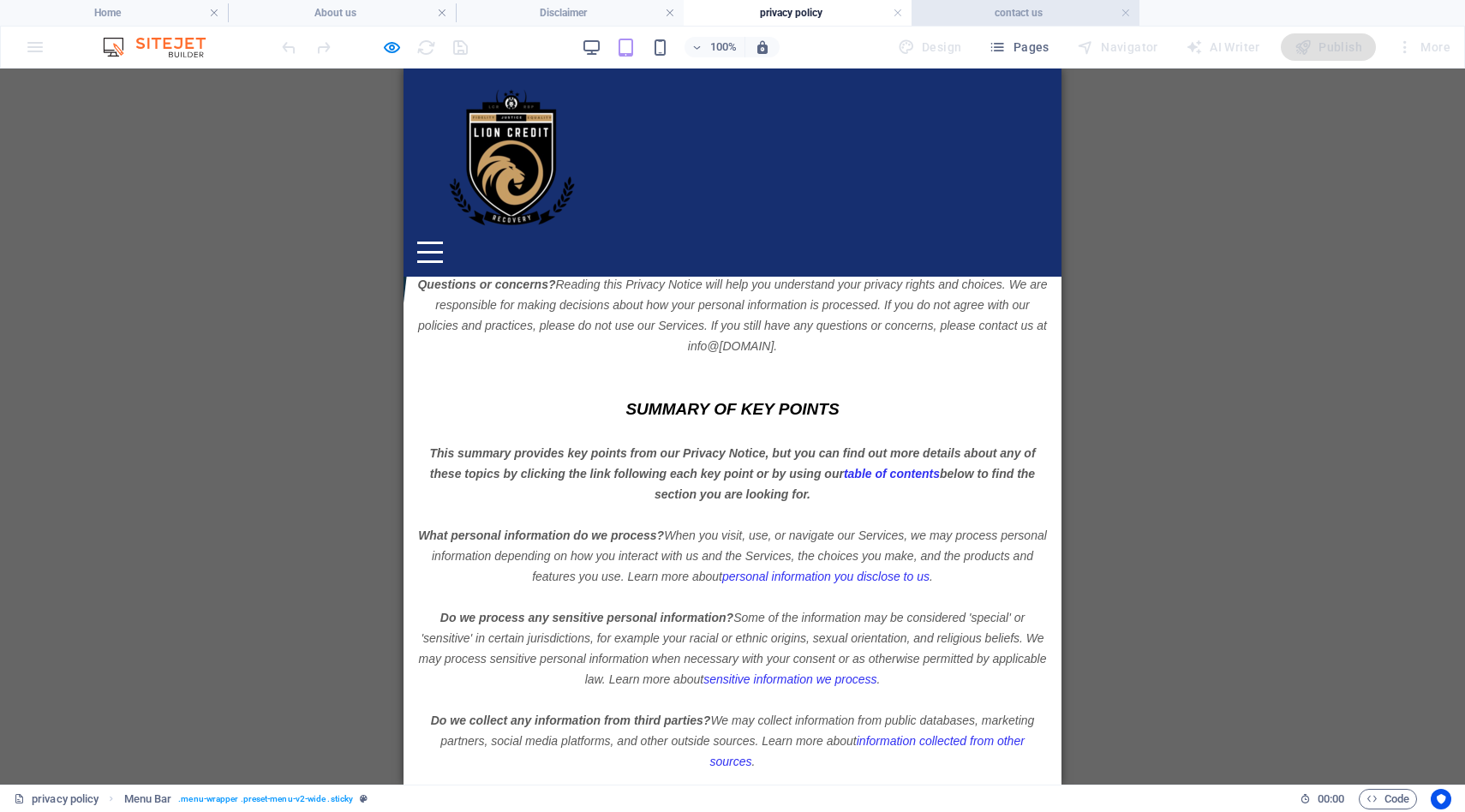 click on "contact us" at bounding box center (1026, 13) 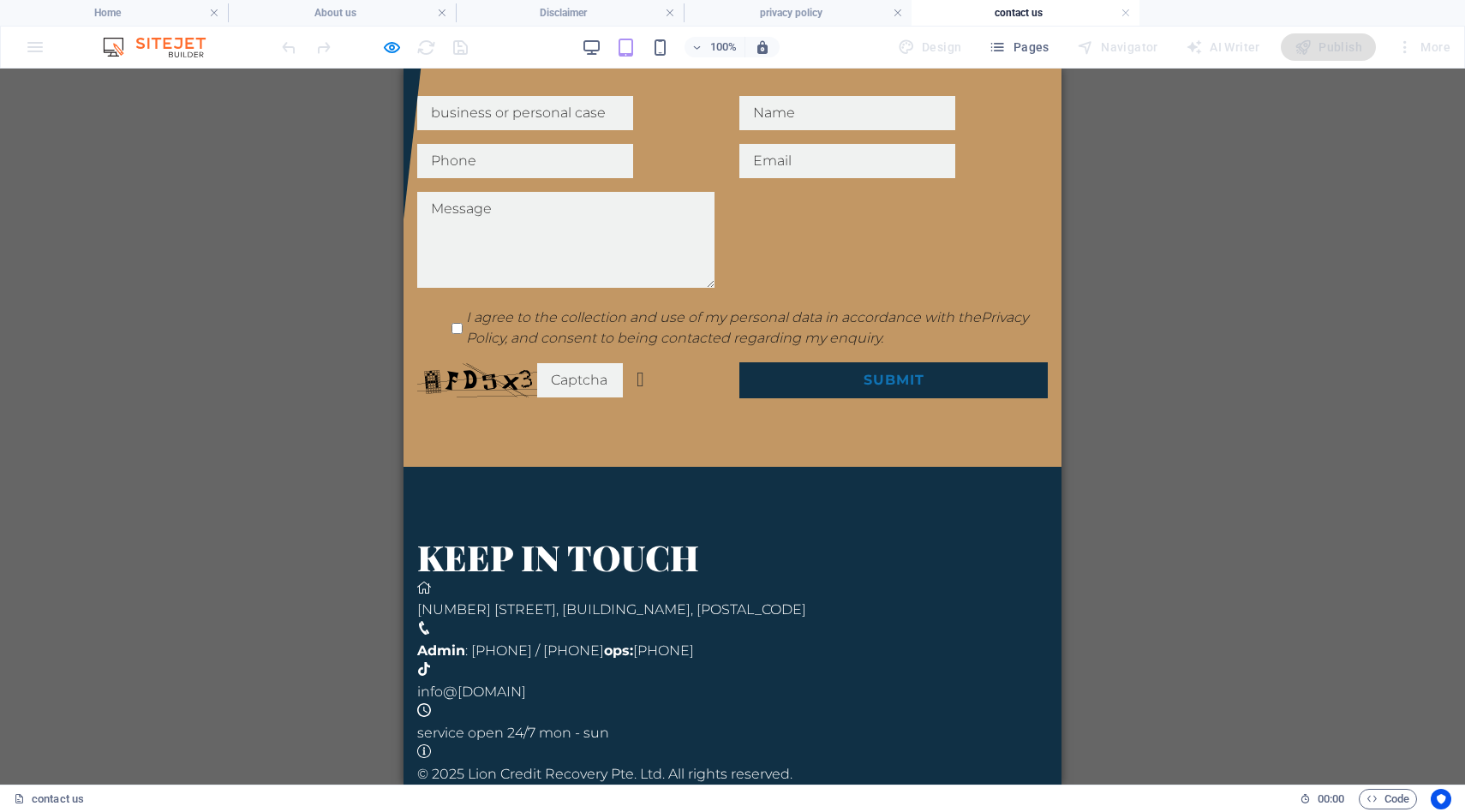 scroll, scrollTop: 0, scrollLeft: 0, axis: both 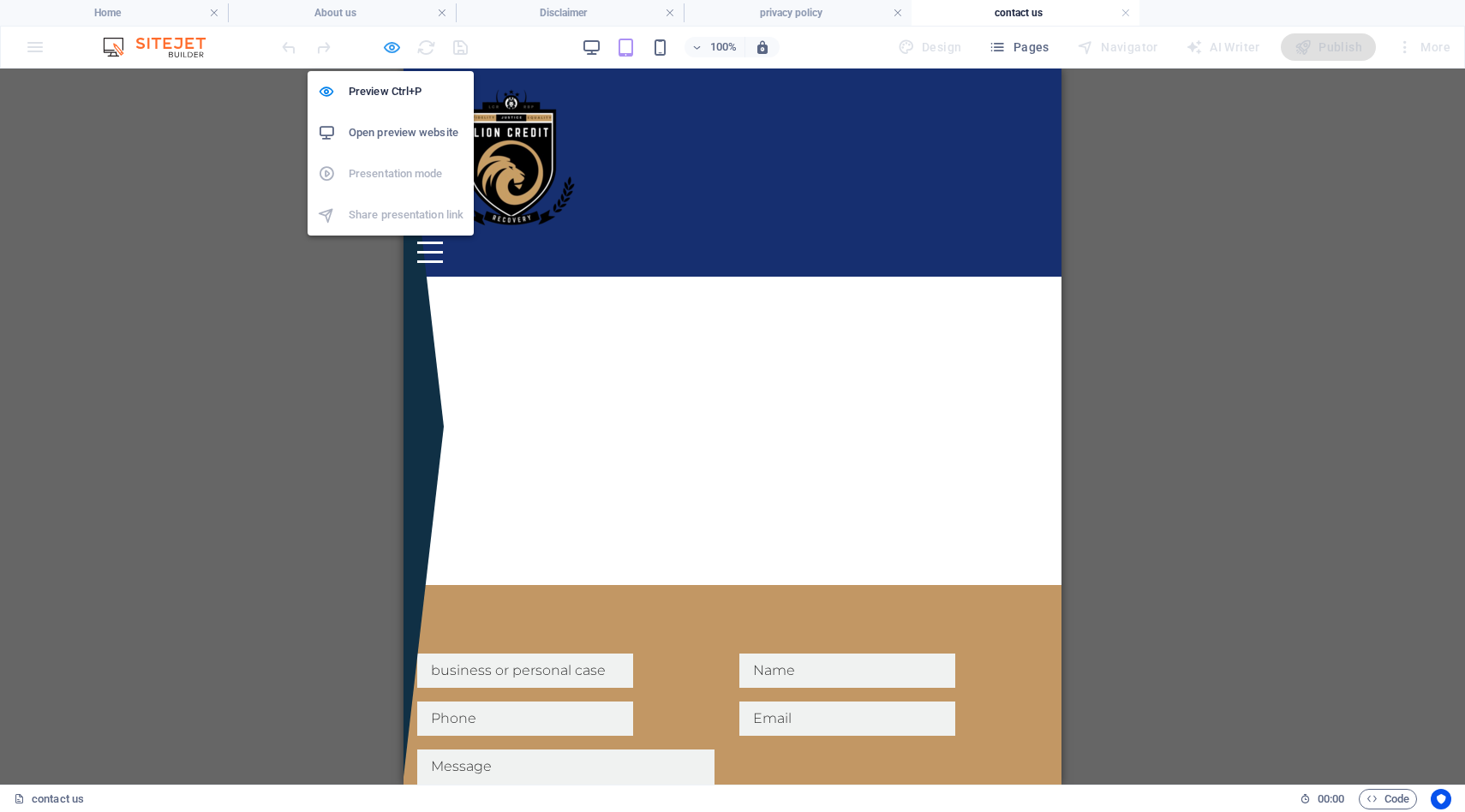 click at bounding box center (392, 47) 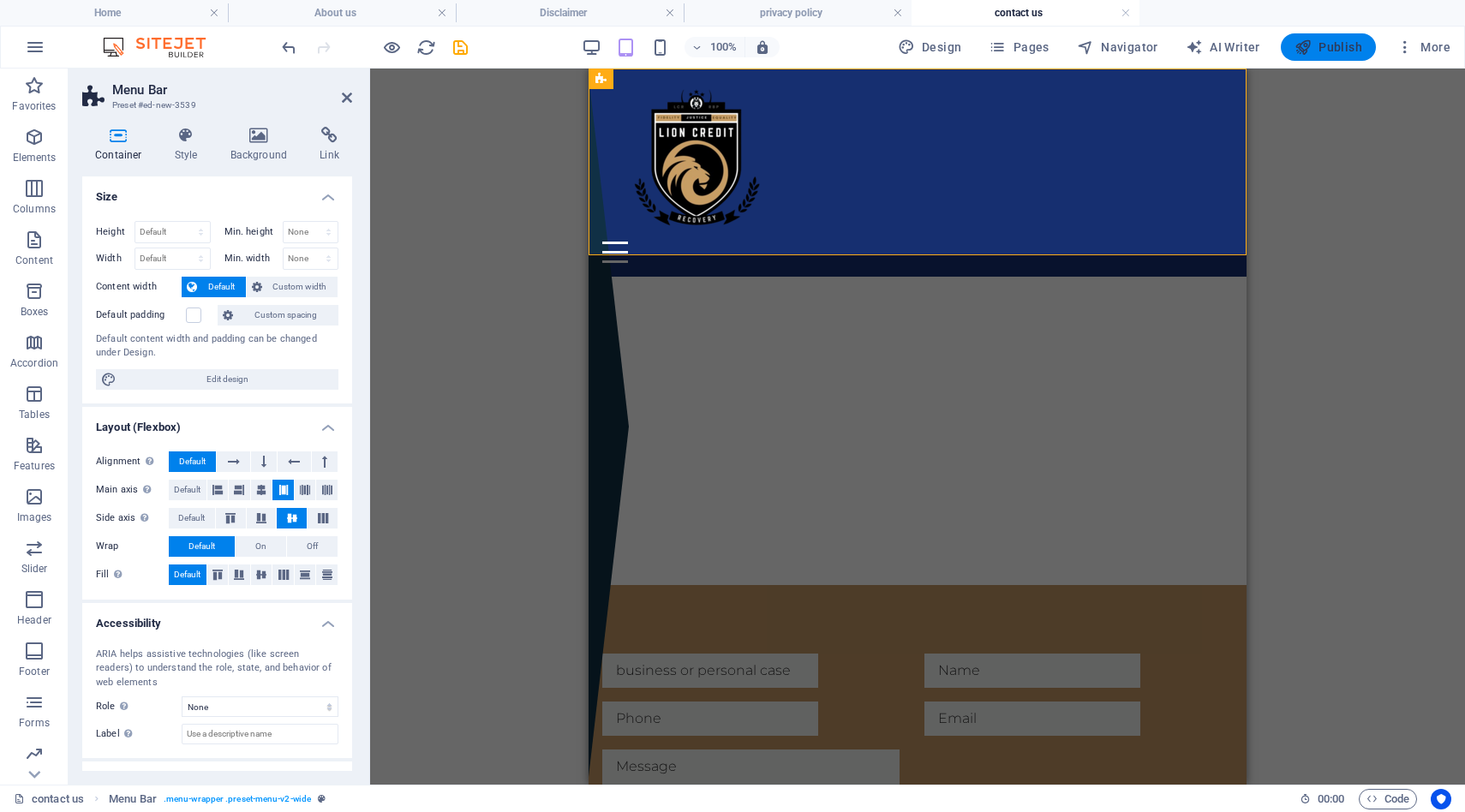 click on "Publish" at bounding box center (1328, 47) 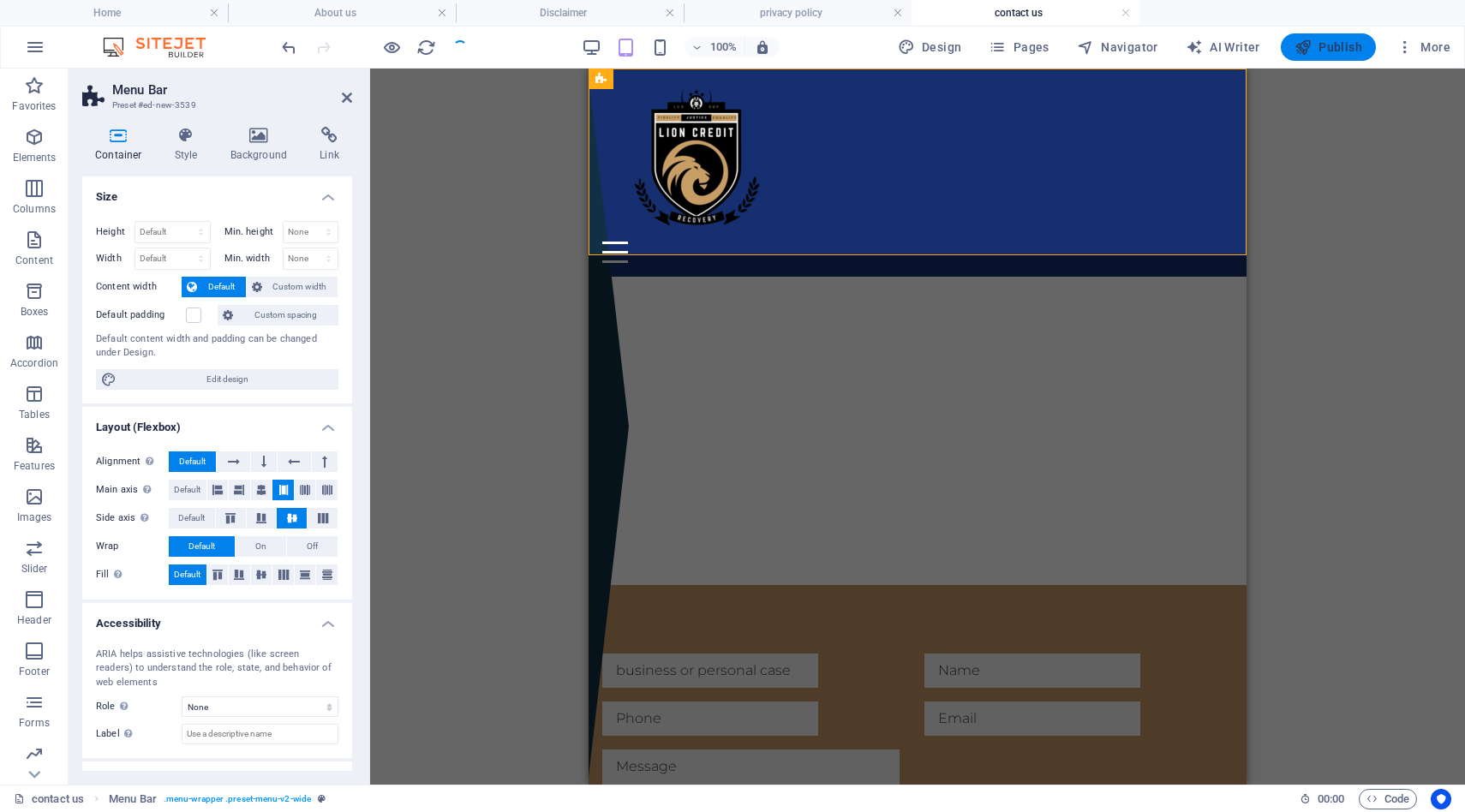 click on "Publish" at bounding box center [1328, 47] 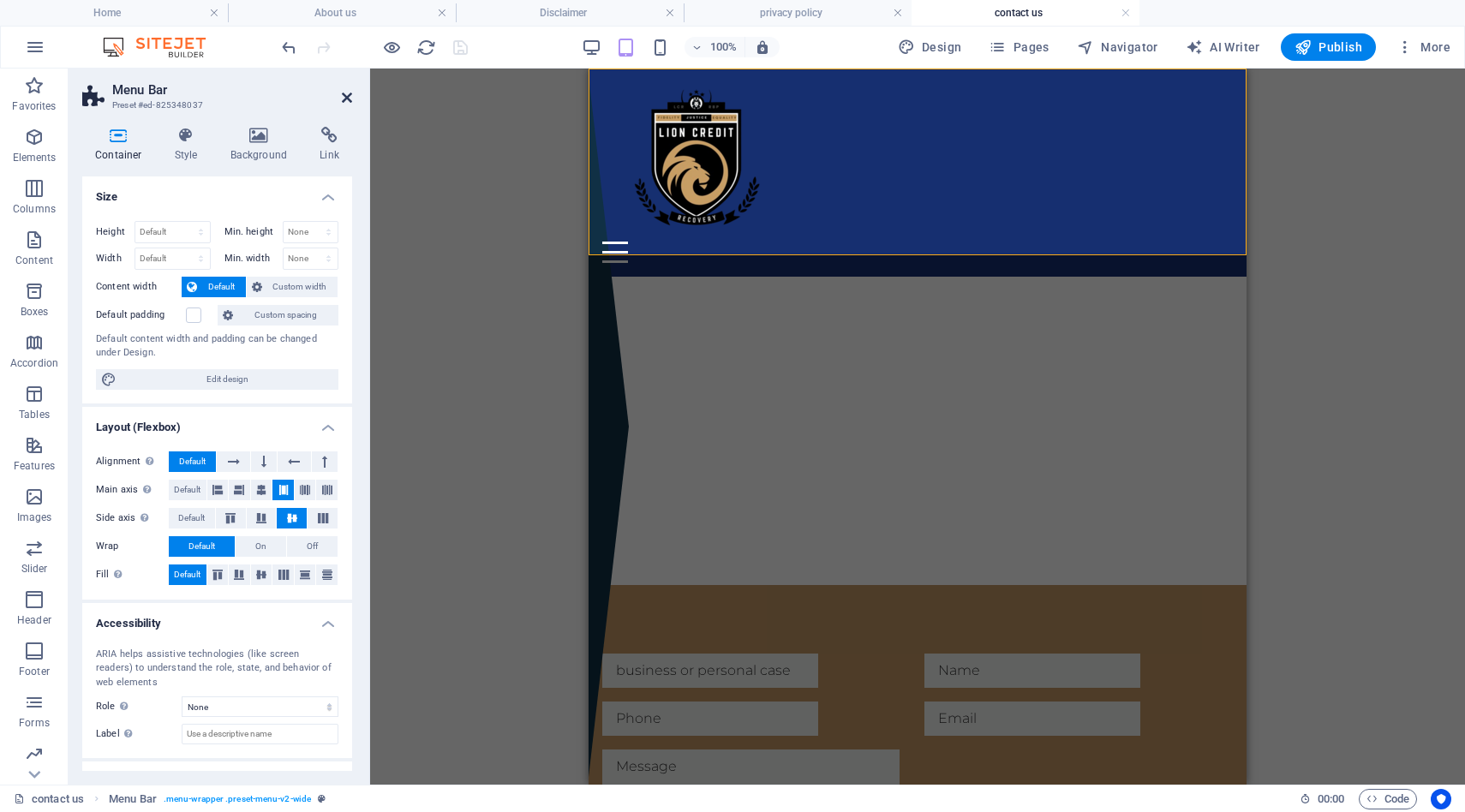 click at bounding box center [347, 98] 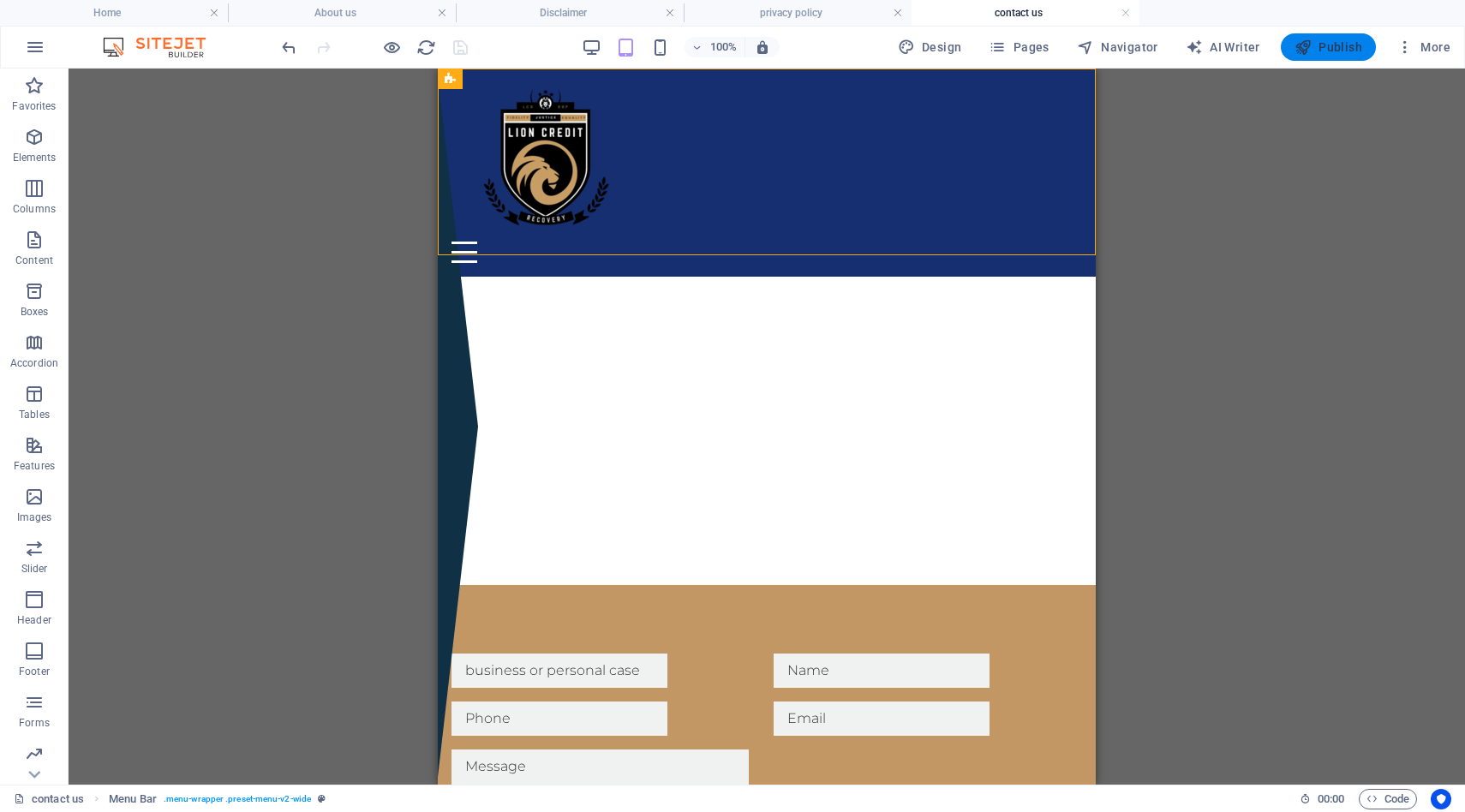 click on "Publish" at bounding box center (1328, 47) 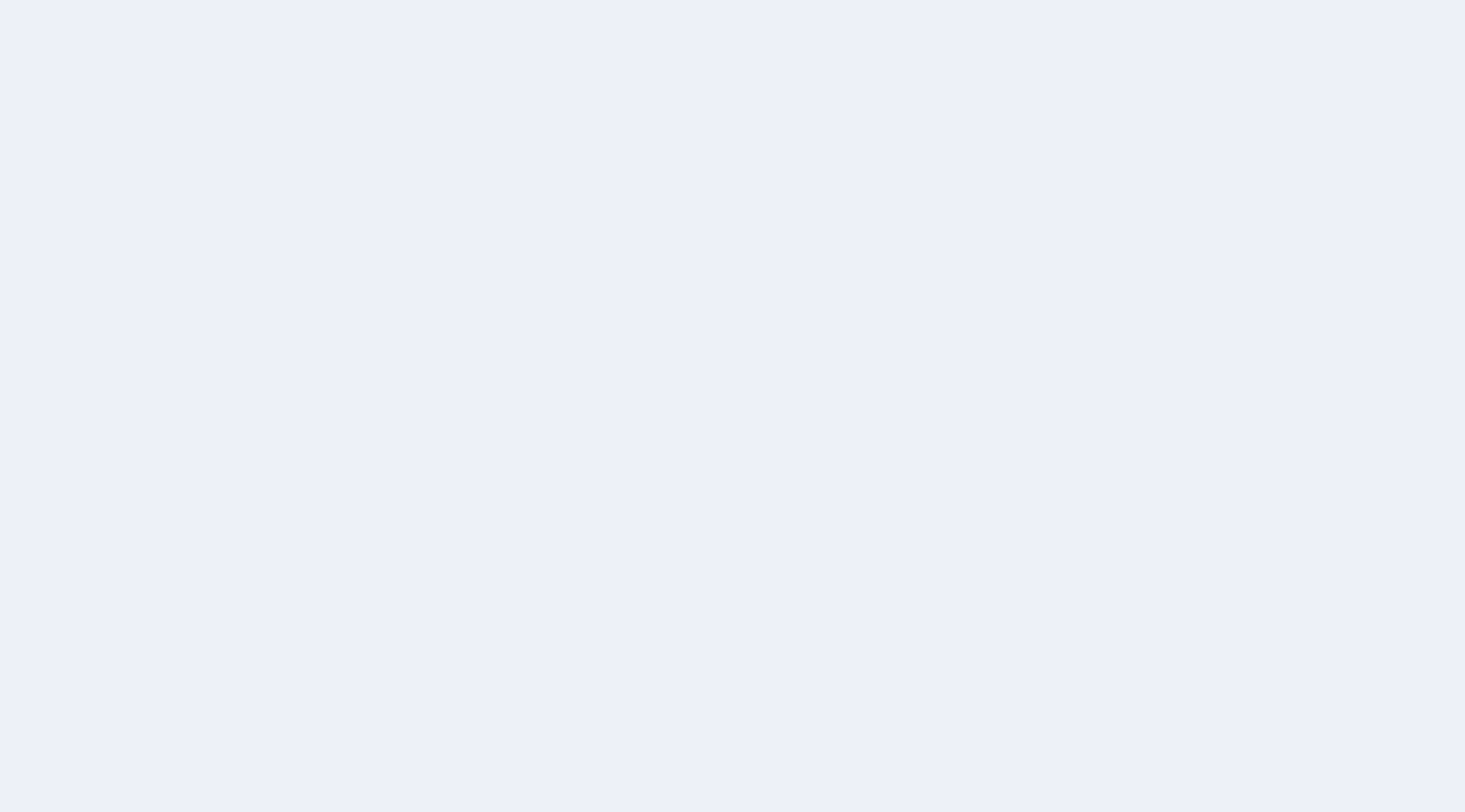 scroll, scrollTop: 0, scrollLeft: 0, axis: both 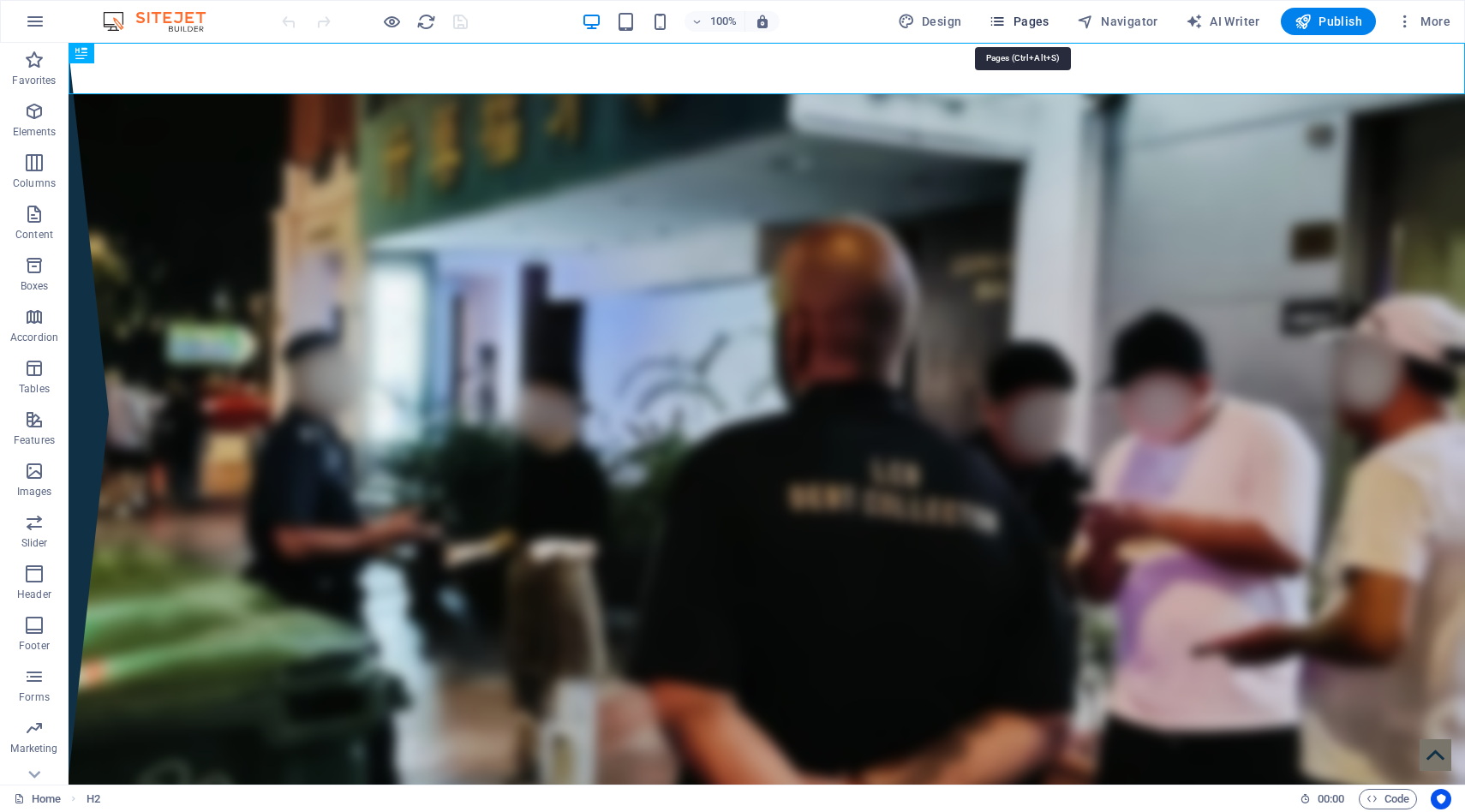 click on "Pages" at bounding box center (1019, 21) 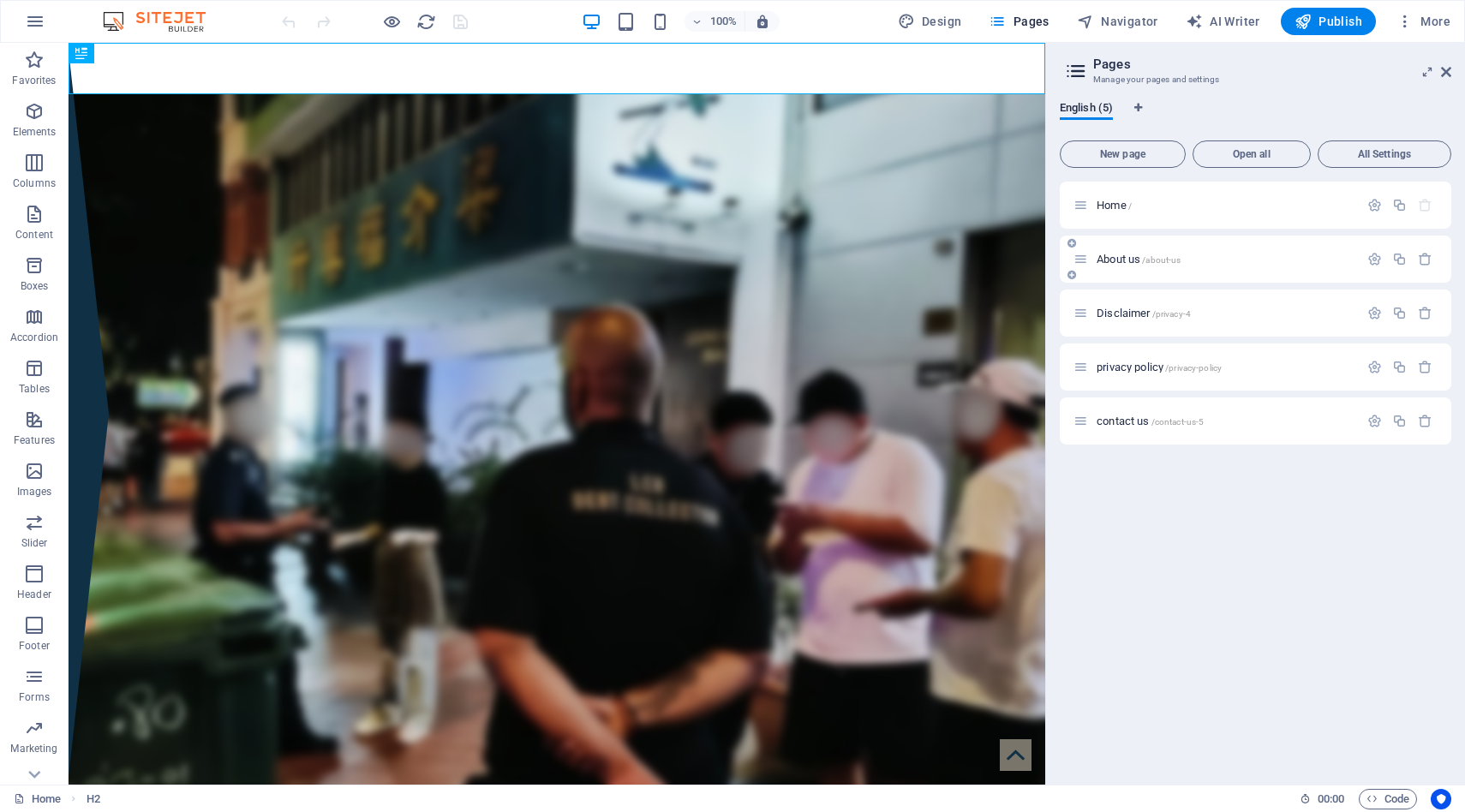 click on "About us  /about-us" at bounding box center [1139, 259] 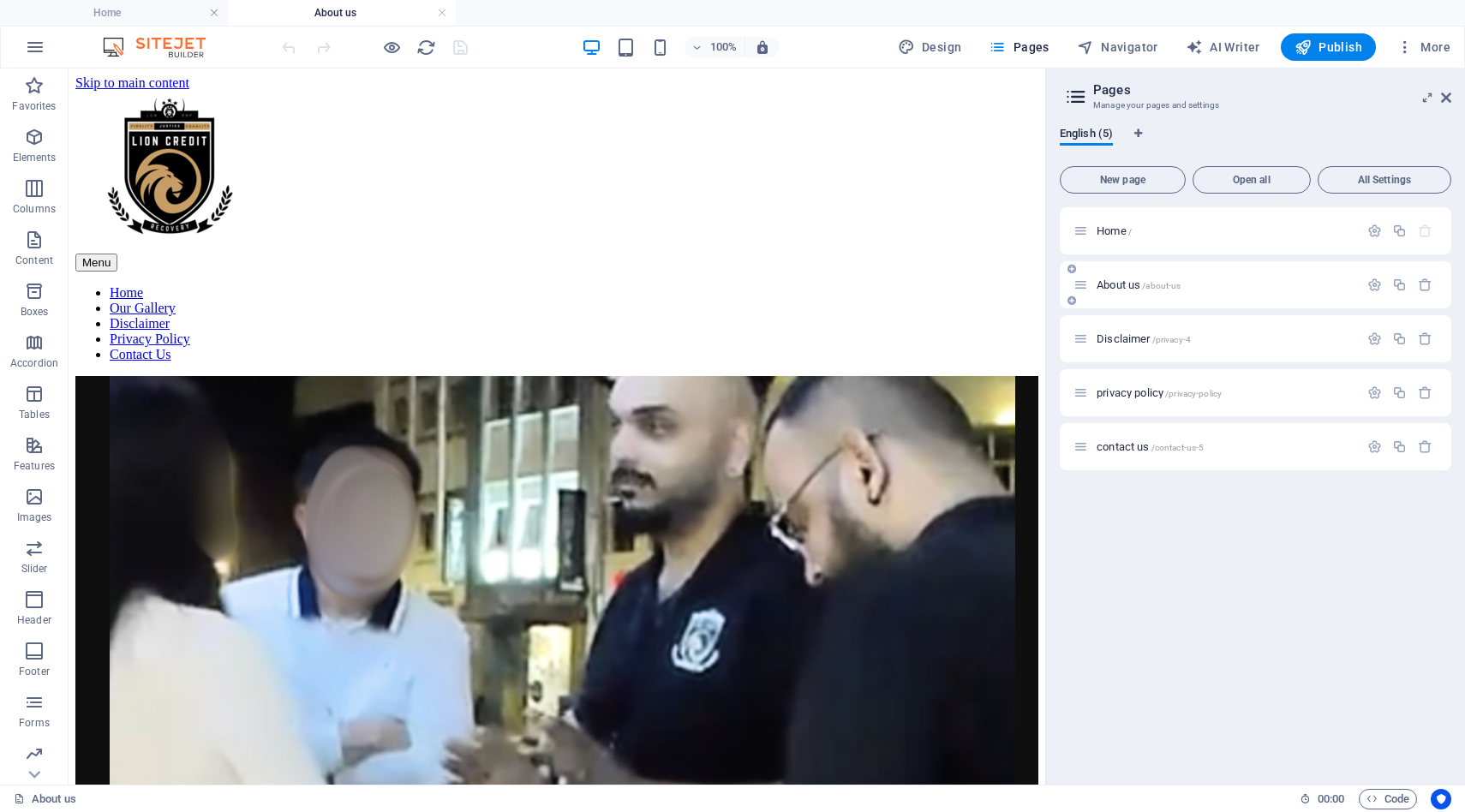 scroll, scrollTop: 0, scrollLeft: 0, axis: both 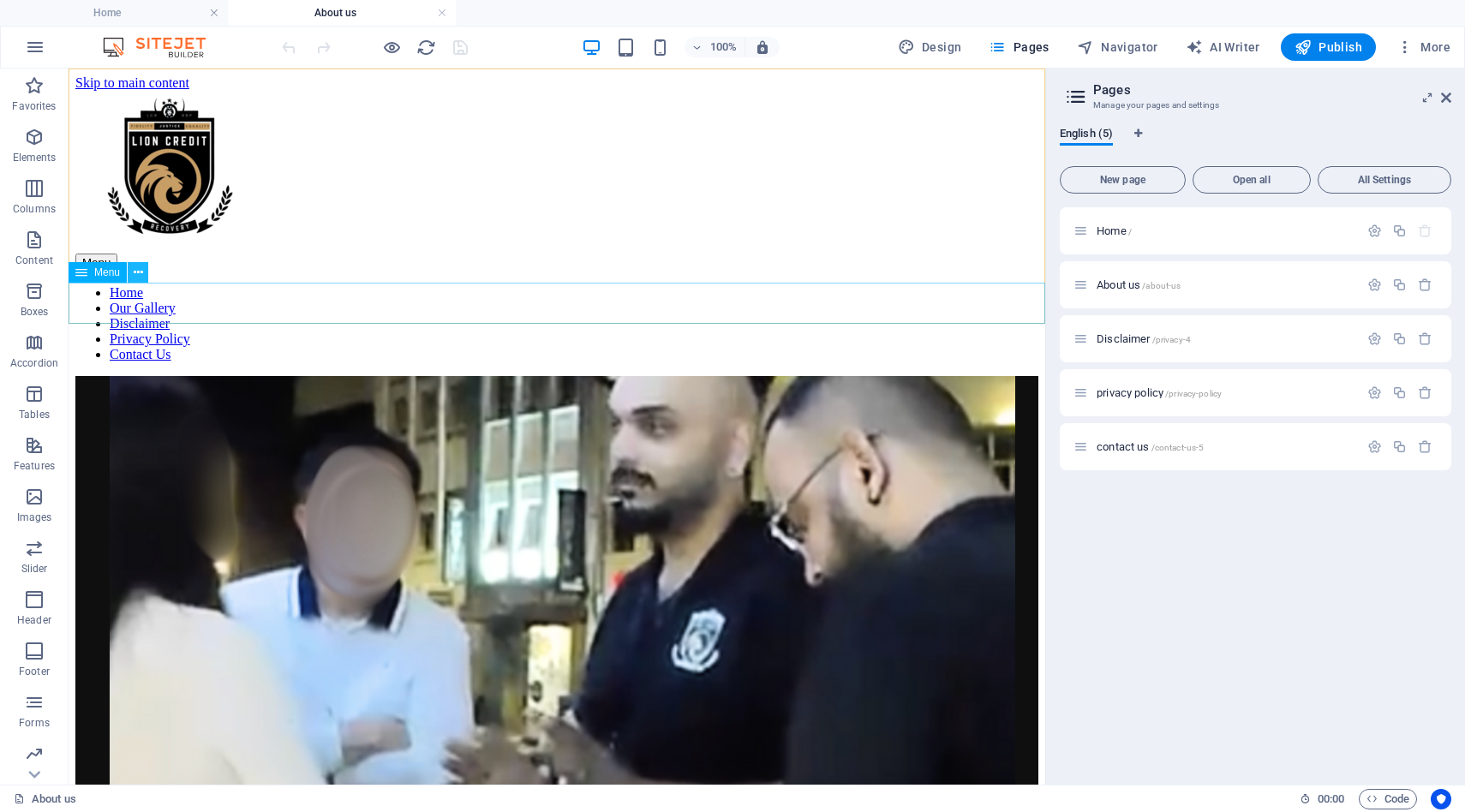 click at bounding box center [138, 272] 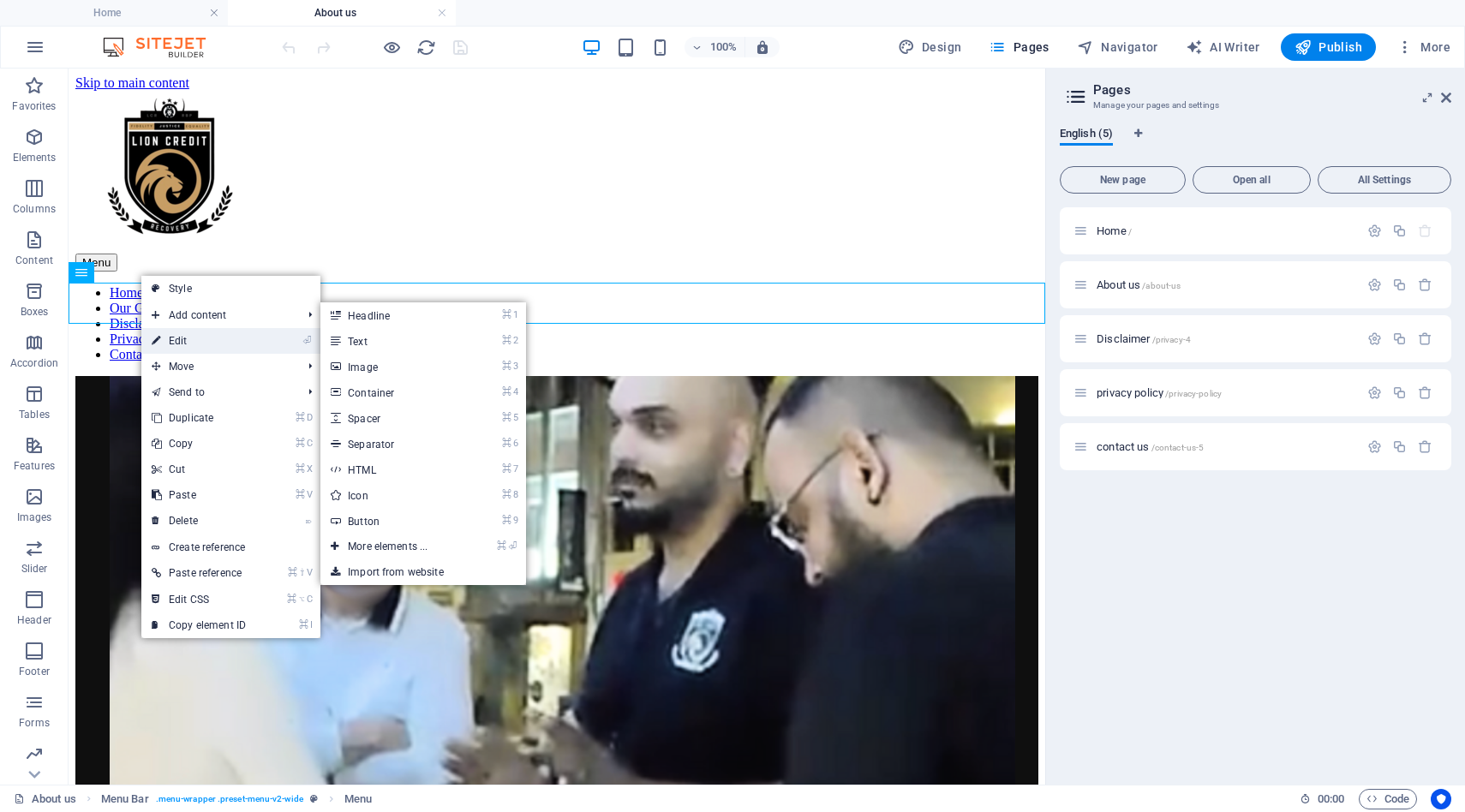 click on "⏎  Edit" at bounding box center (199, 341) 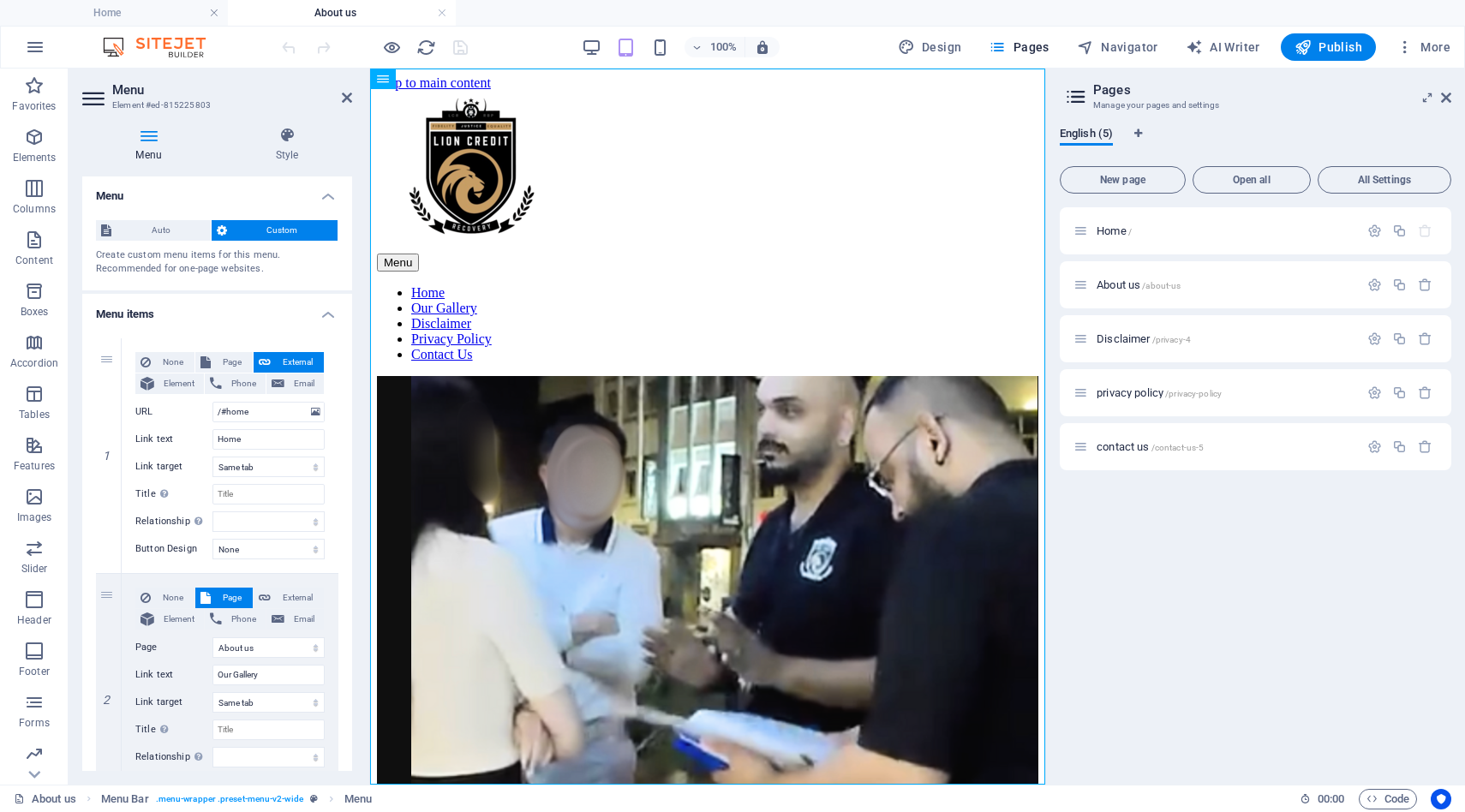 scroll, scrollTop: 0, scrollLeft: 0, axis: both 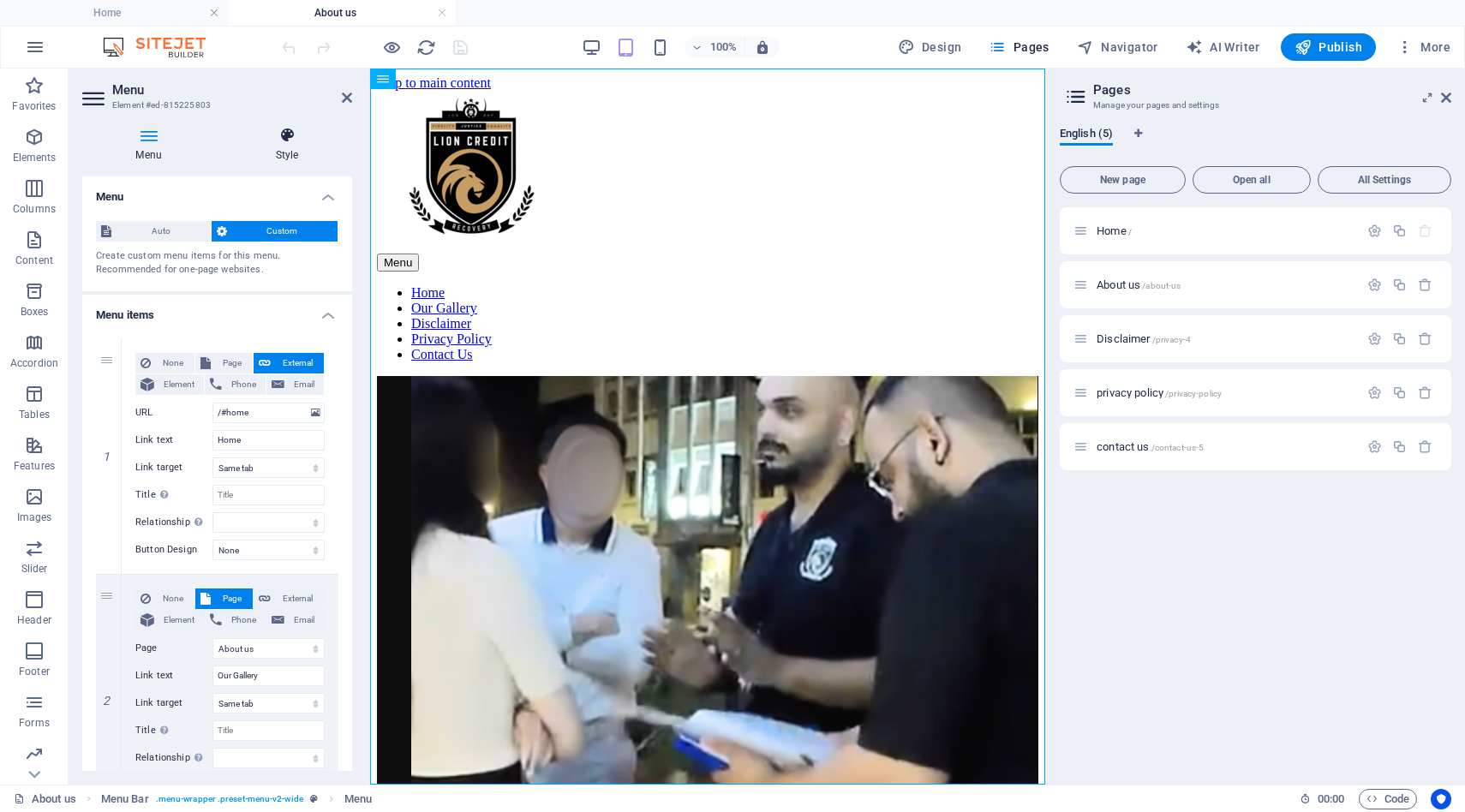 click at bounding box center (287, 135) 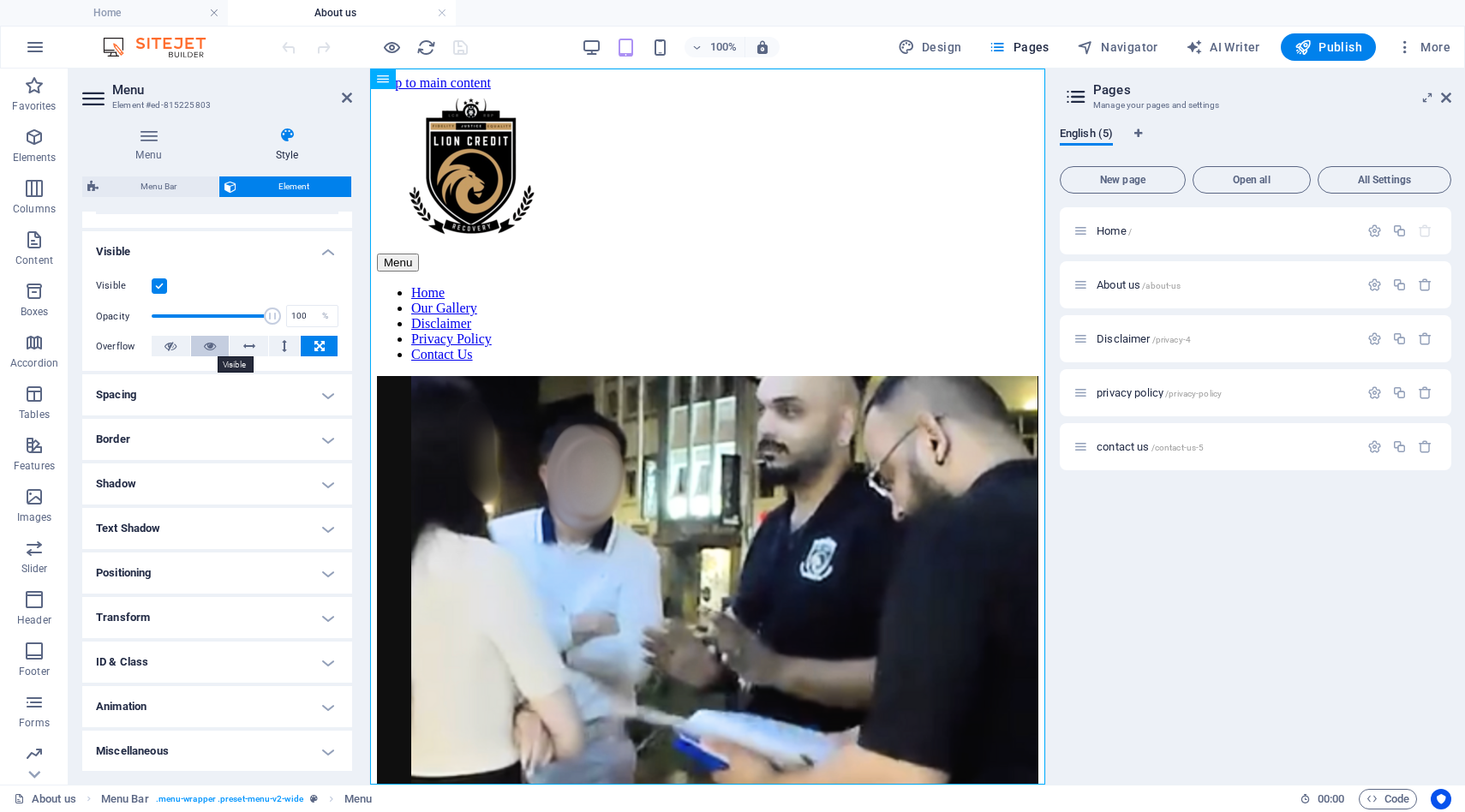 scroll, scrollTop: 164, scrollLeft: 0, axis: vertical 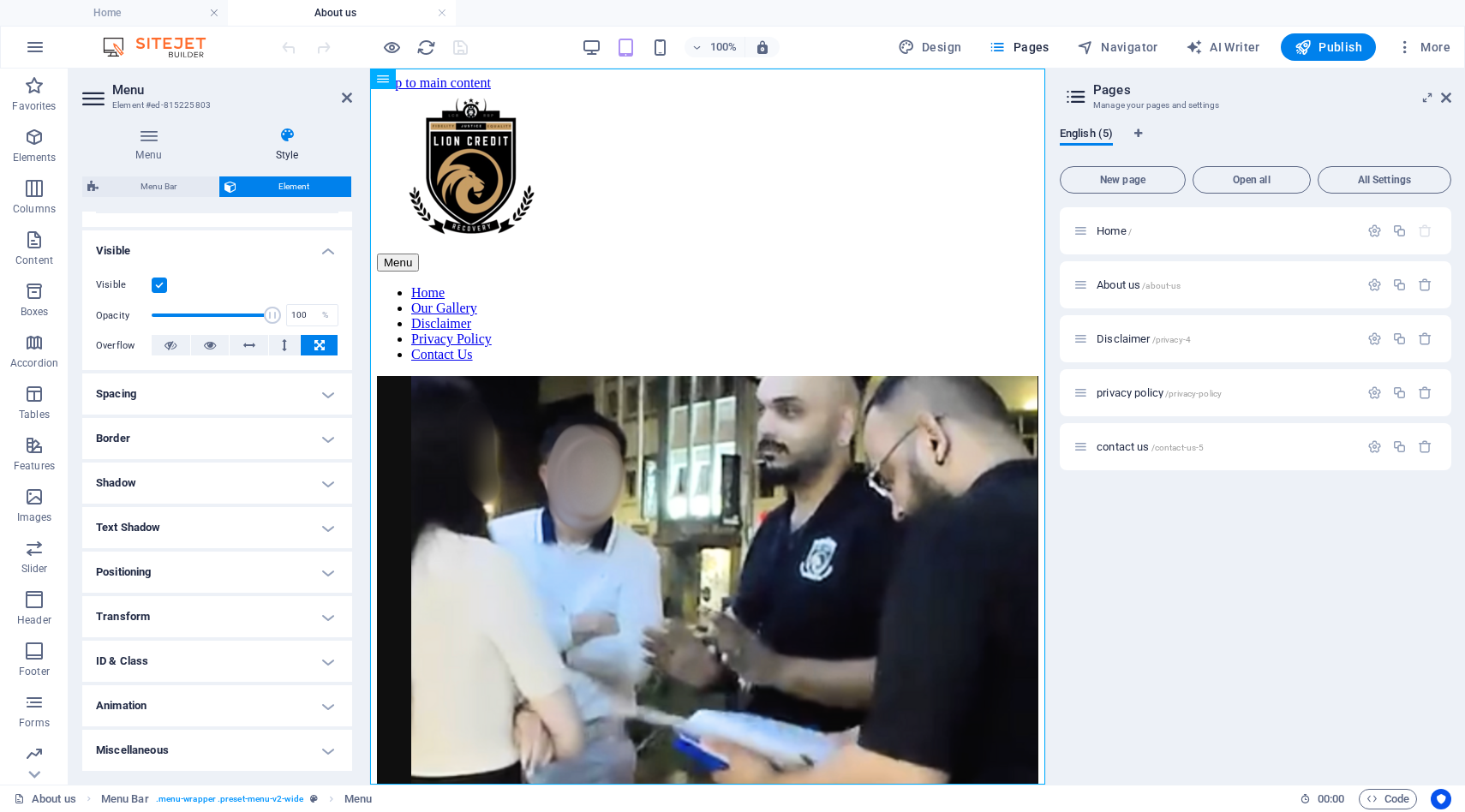 click on "Text Shadow" at bounding box center [217, 528] 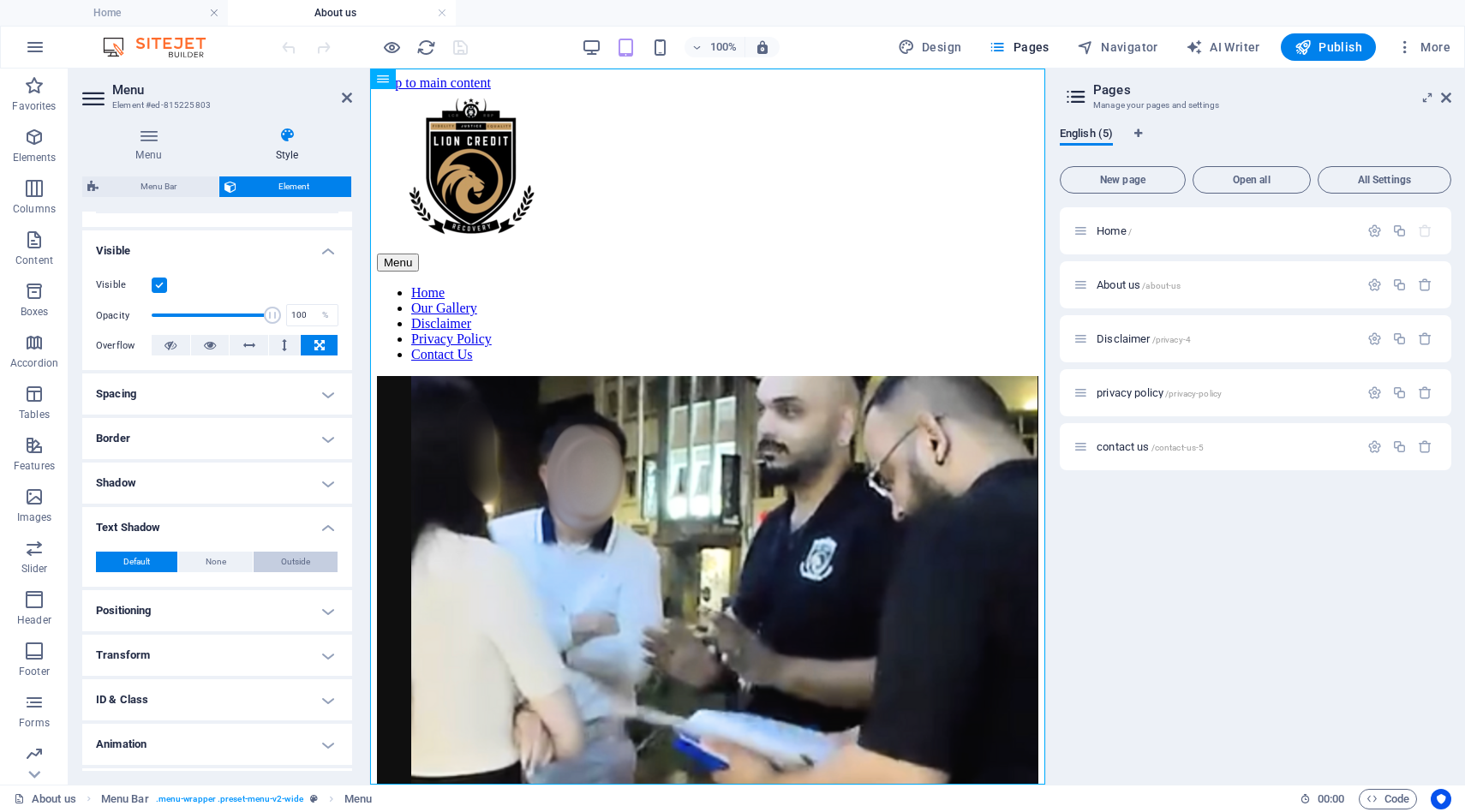 scroll, scrollTop: 203, scrollLeft: 0, axis: vertical 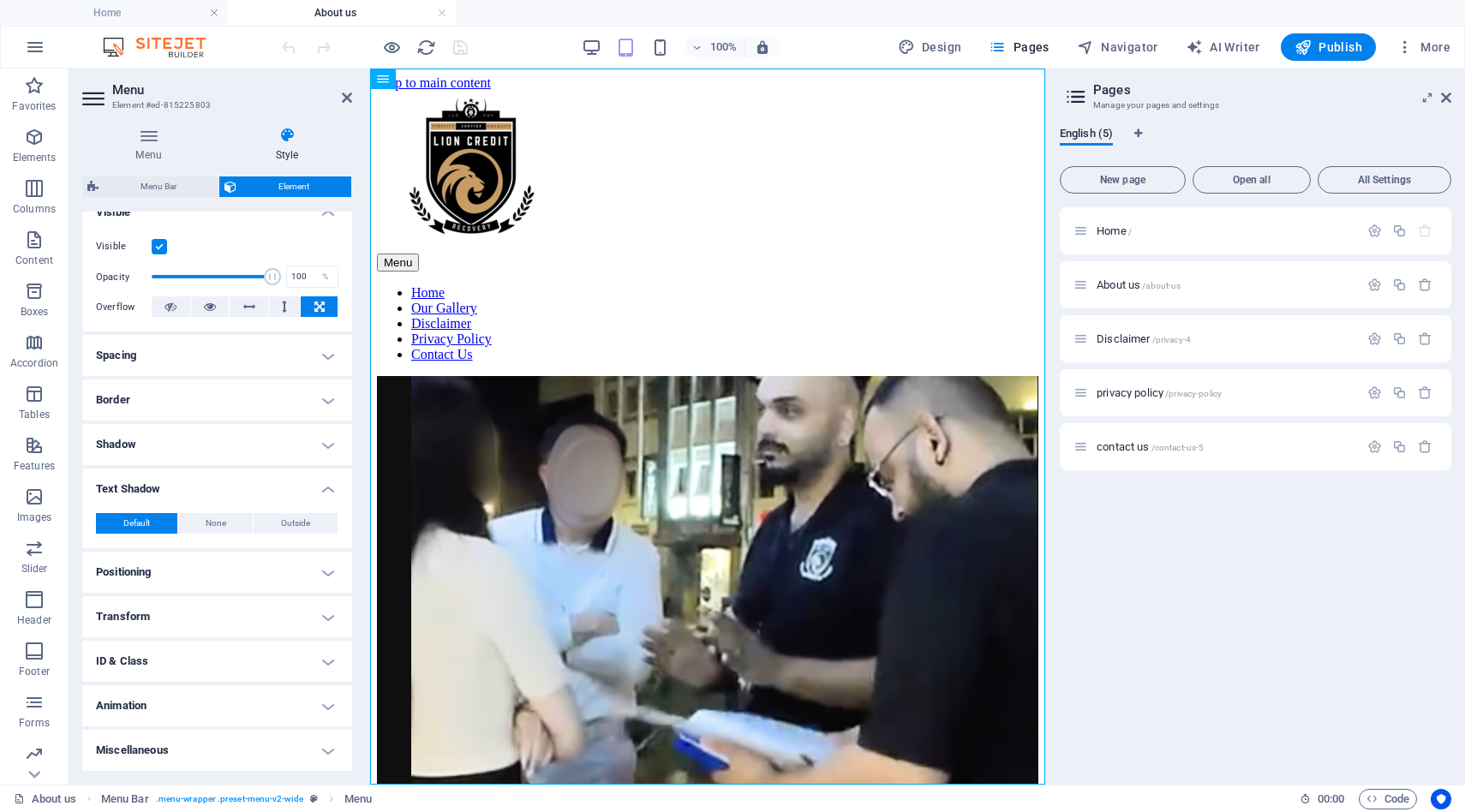 click on "Animation" at bounding box center [217, 706] 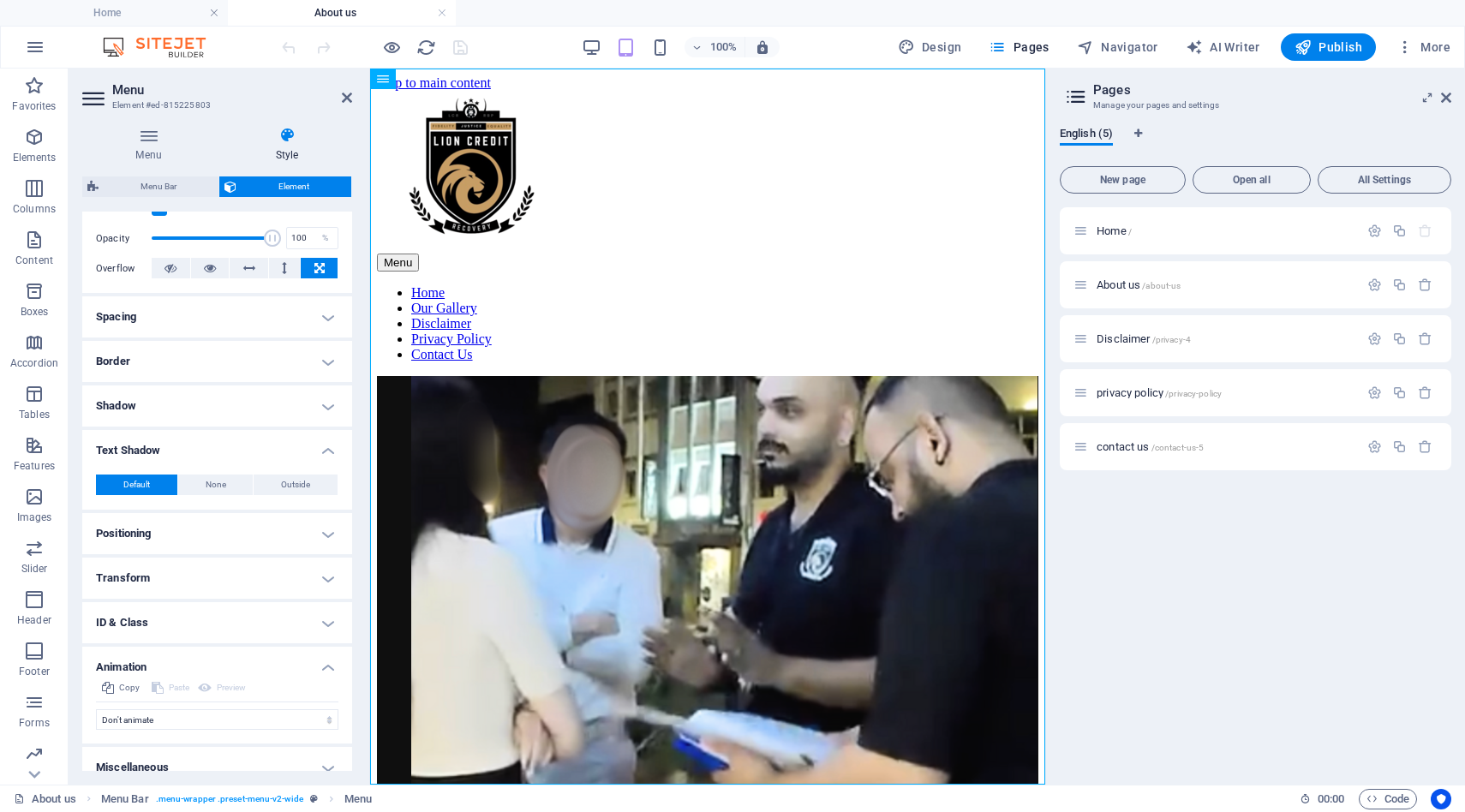 scroll, scrollTop: 259, scrollLeft: 0, axis: vertical 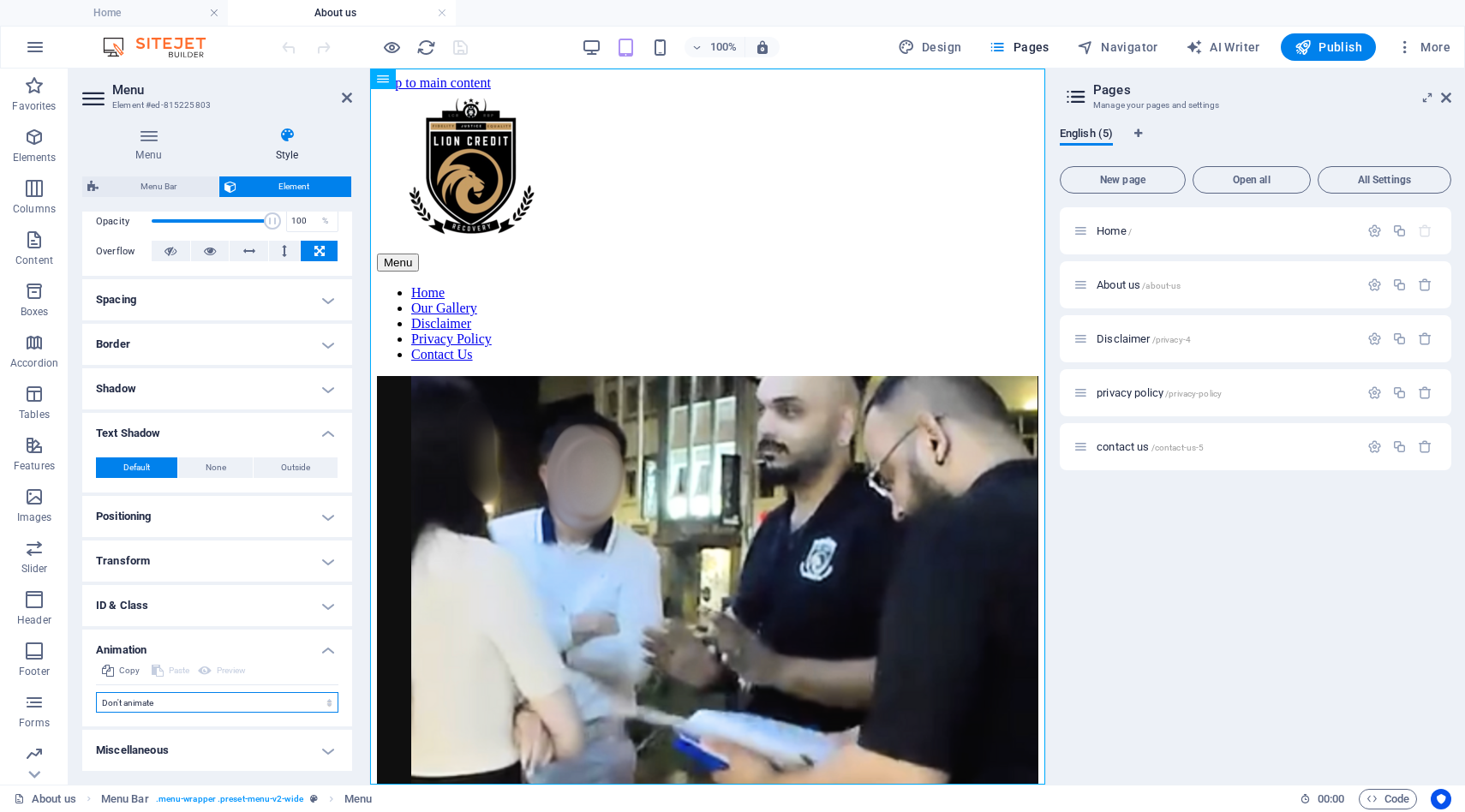 click on "Don't animate Show / Hide Slide up/down Zoom in/out Slide left to right Slide right to left Slide top to bottom Slide bottom to top Pulse Blink Open as overlay" at bounding box center [217, 702] 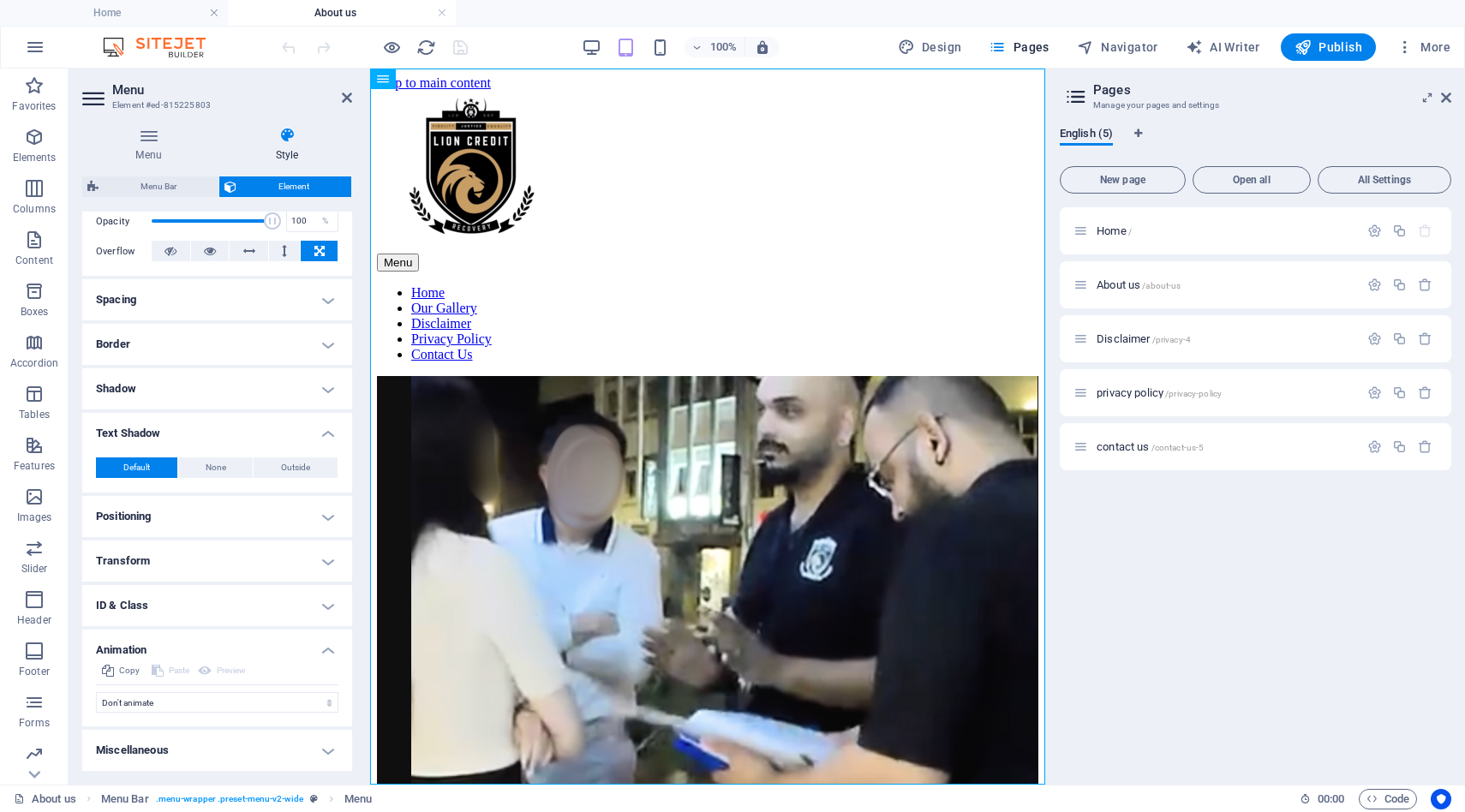 click on "ID & Class" at bounding box center [217, 606] 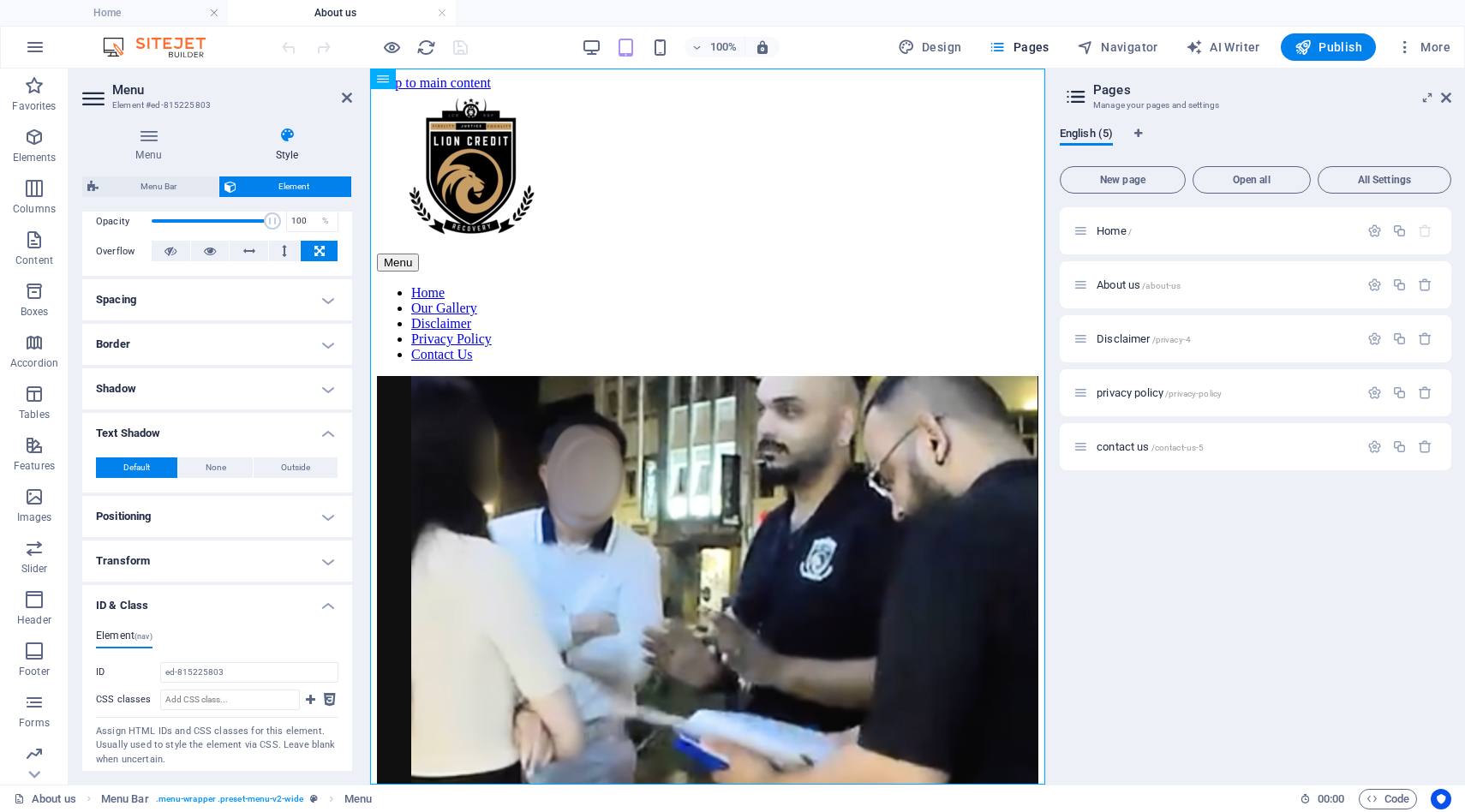 click on "Transform" at bounding box center [217, 561] 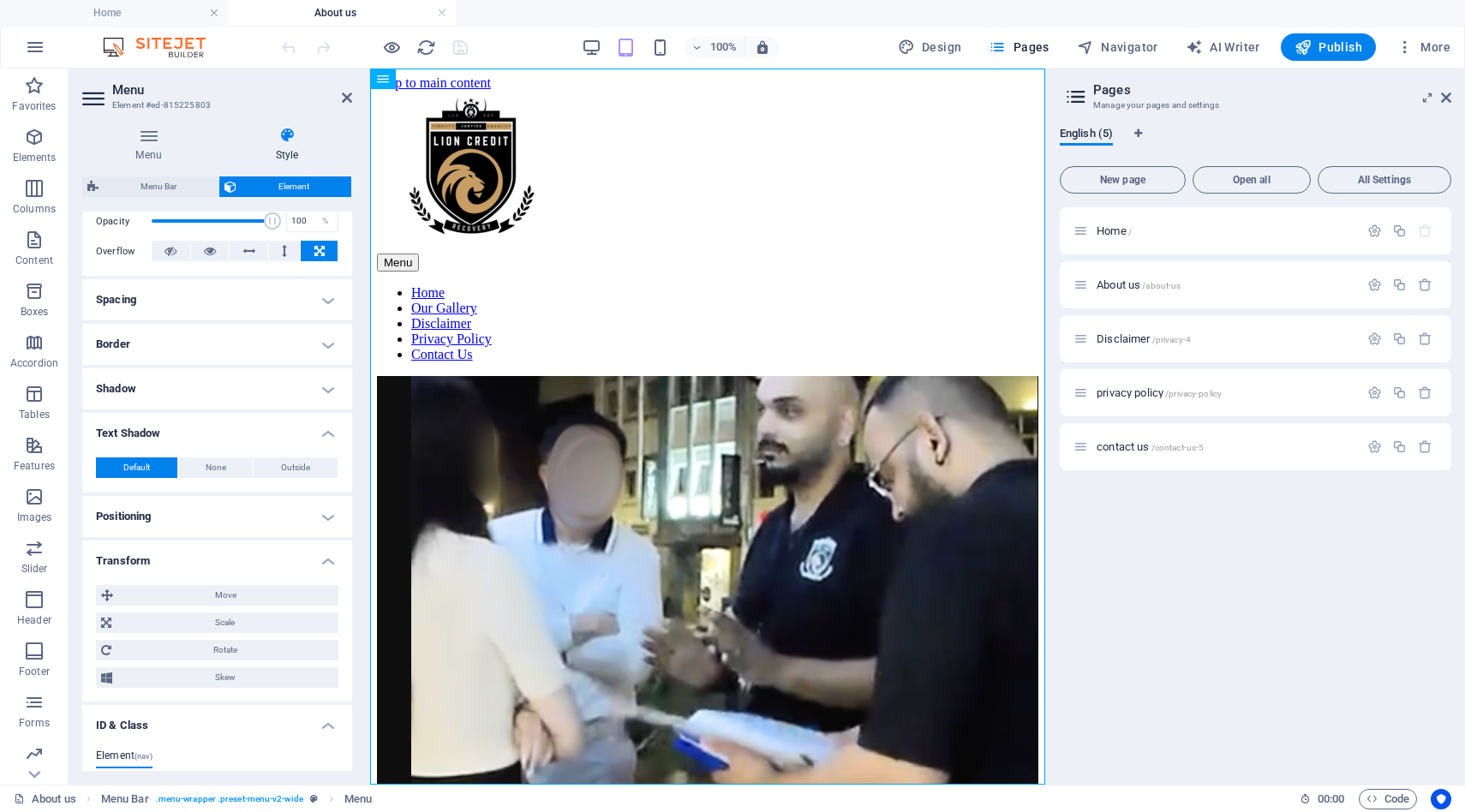 click on "Positioning" at bounding box center (217, 516) 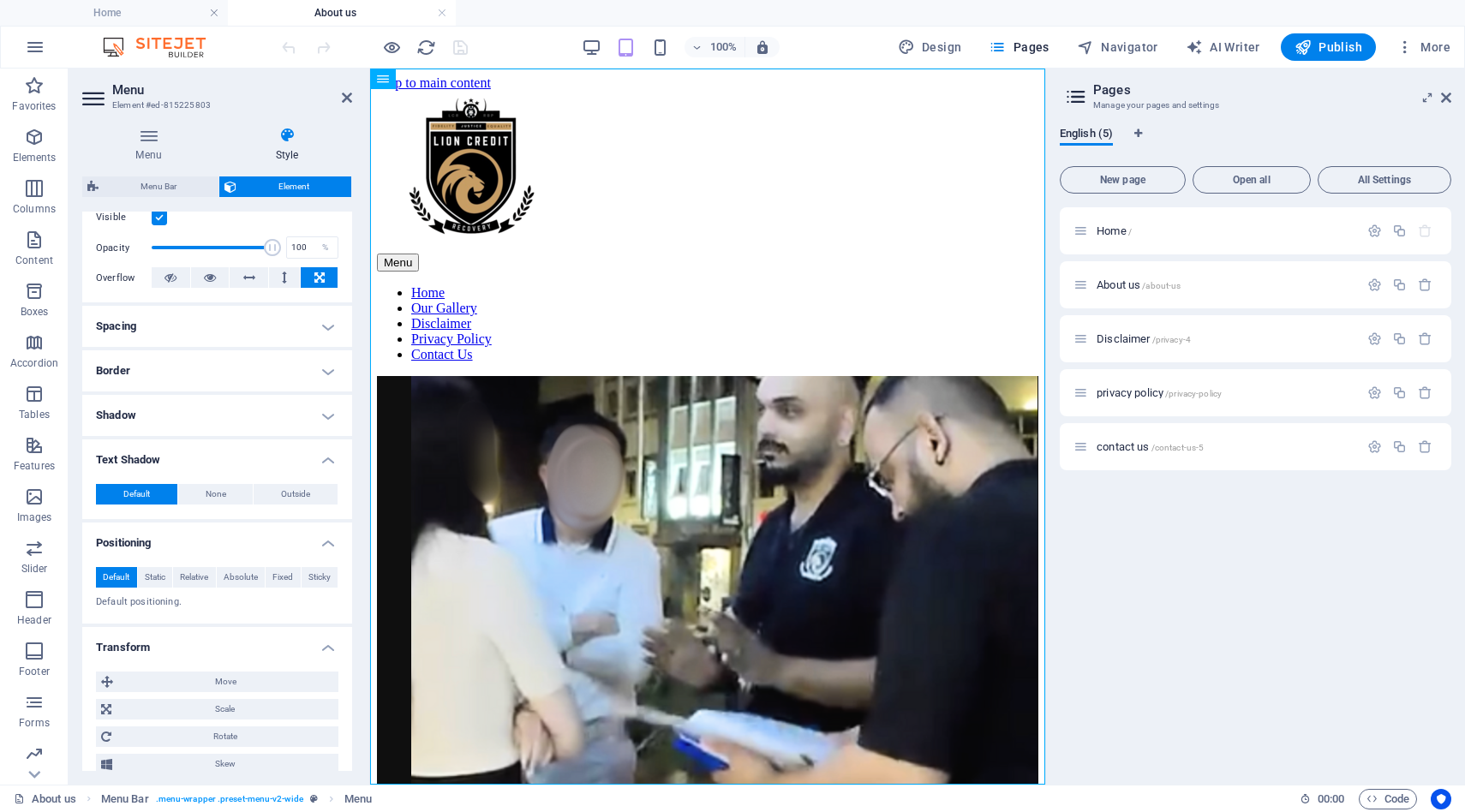 scroll, scrollTop: 230, scrollLeft: 0, axis: vertical 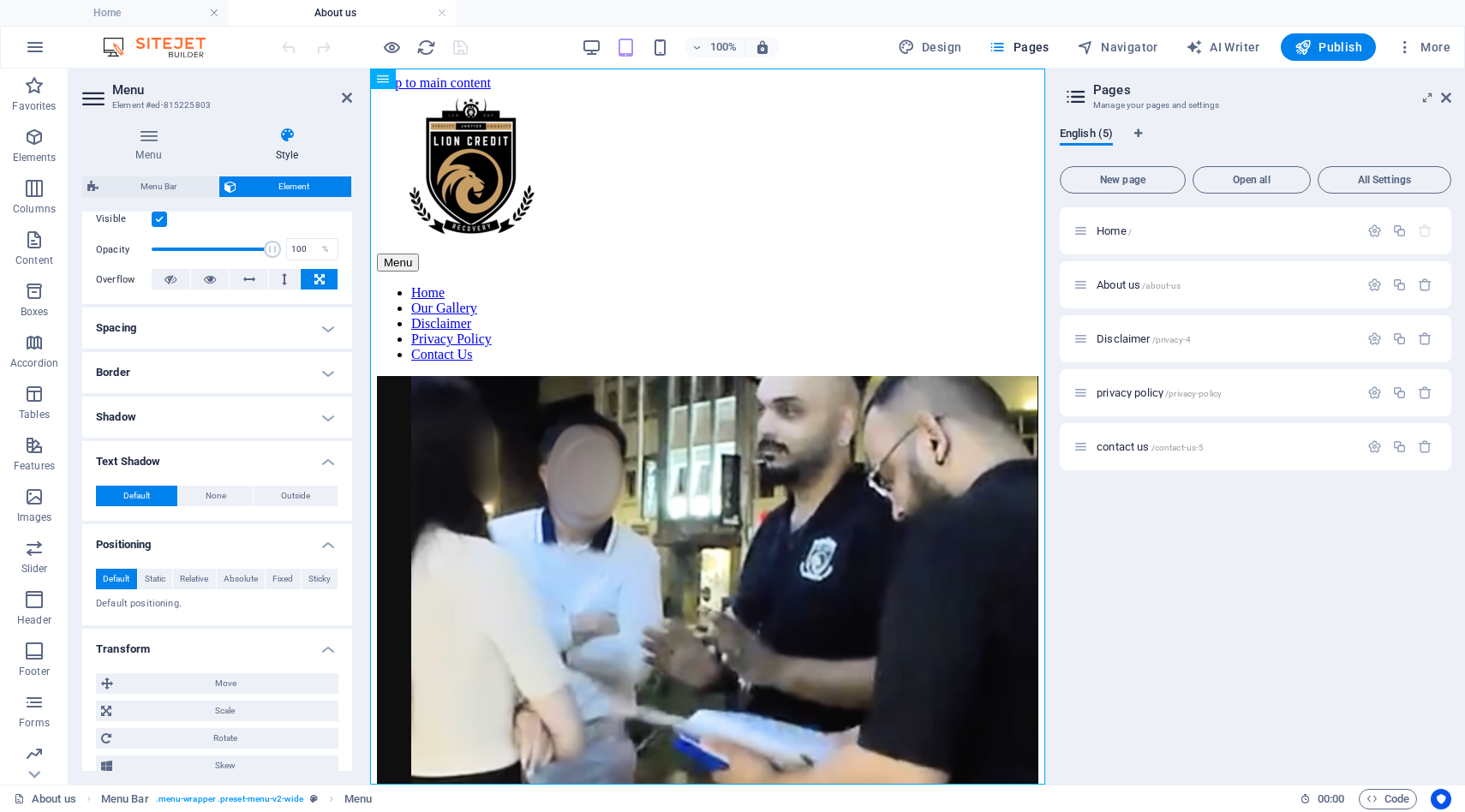 click on "Shadow" at bounding box center [217, 417] 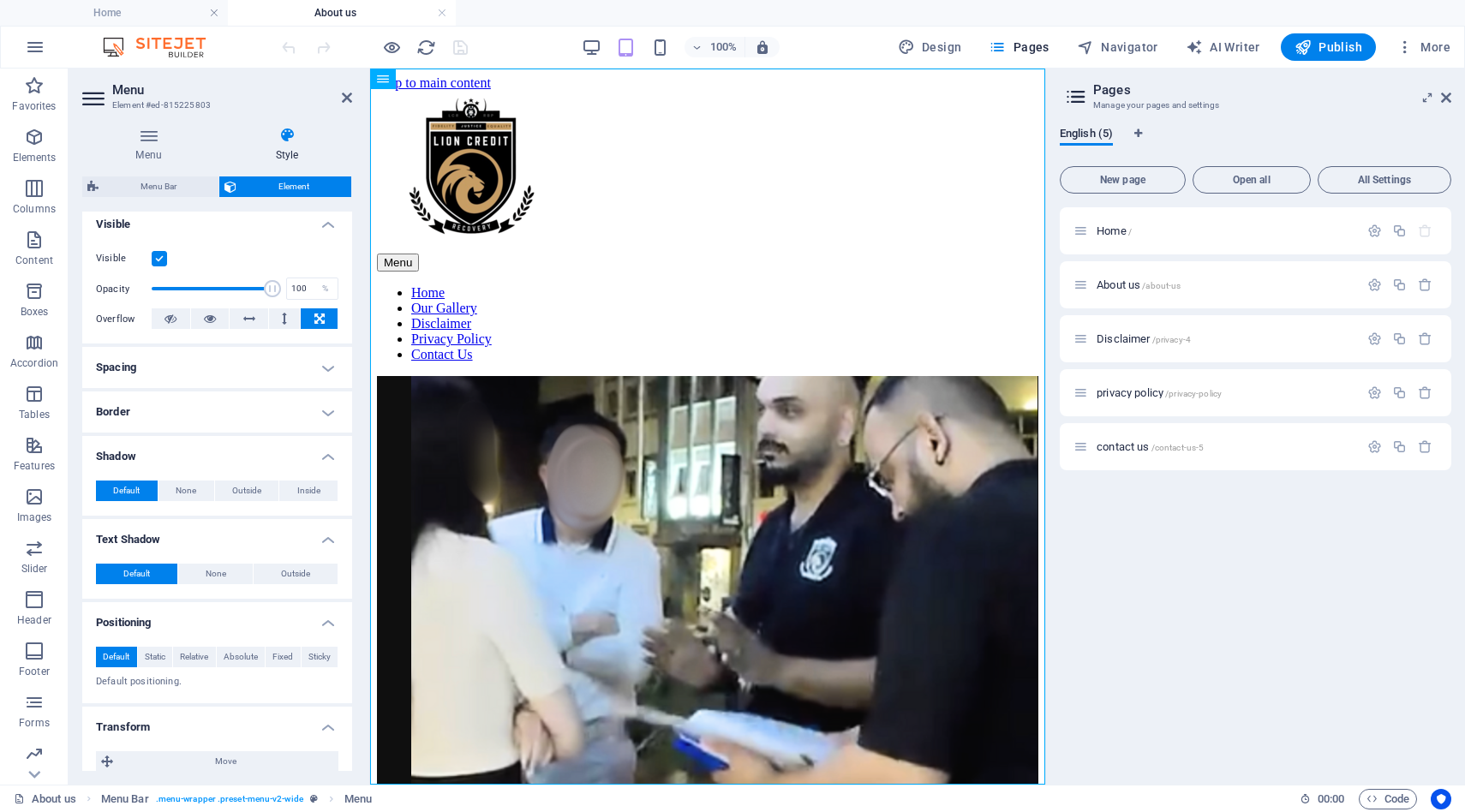scroll, scrollTop: 165, scrollLeft: 0, axis: vertical 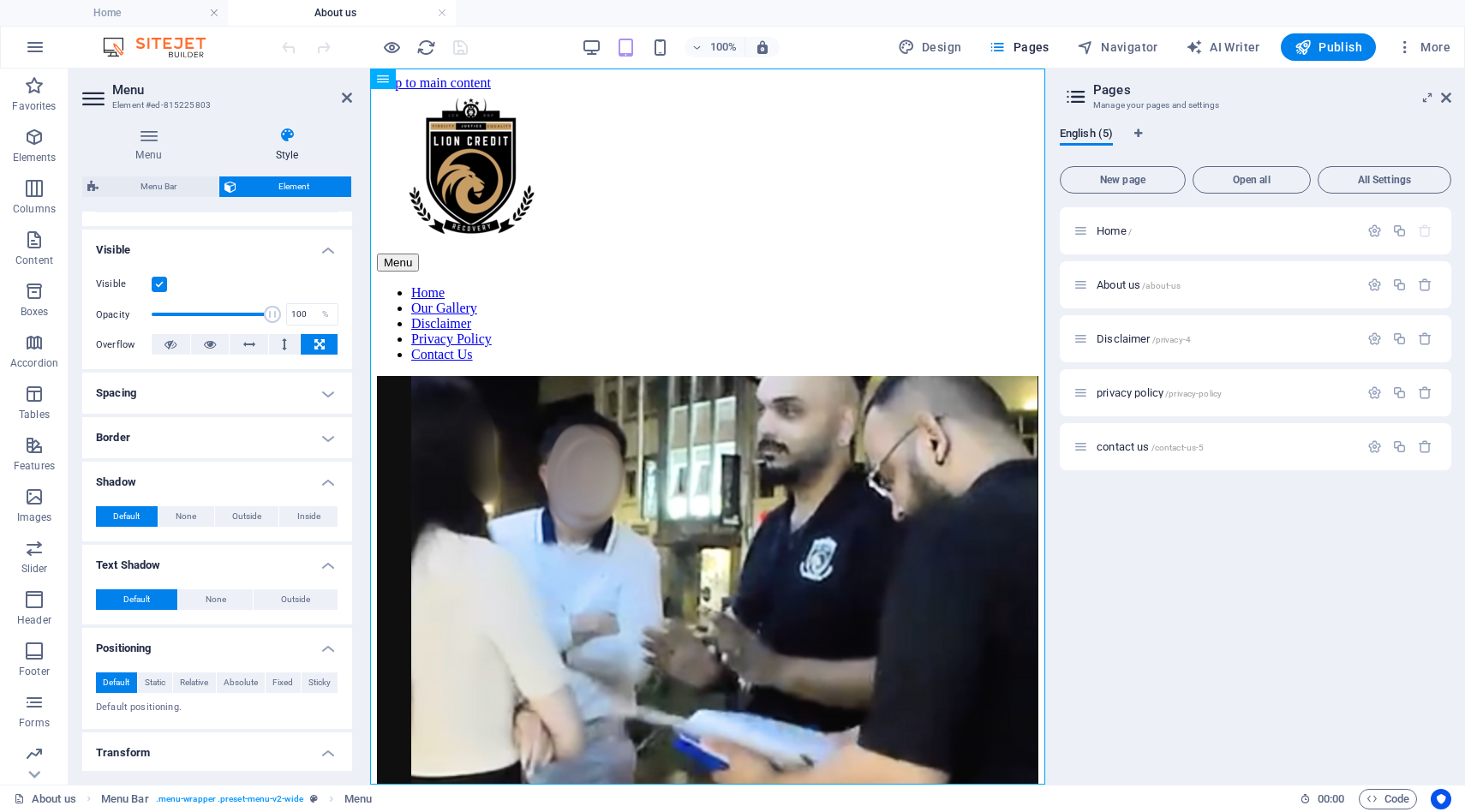 click on "Spacing" at bounding box center [217, 393] 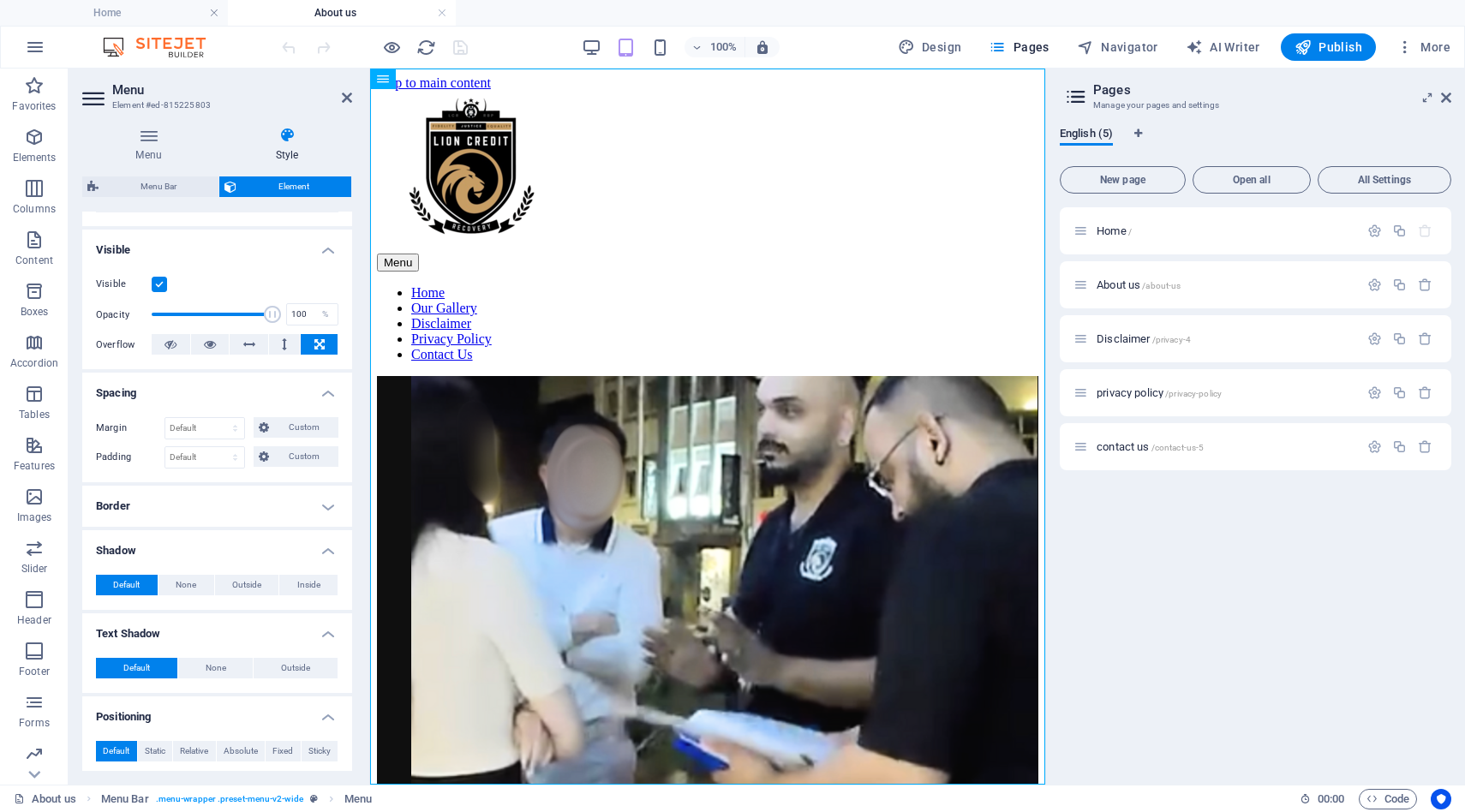 click on "Border" at bounding box center (217, 506) 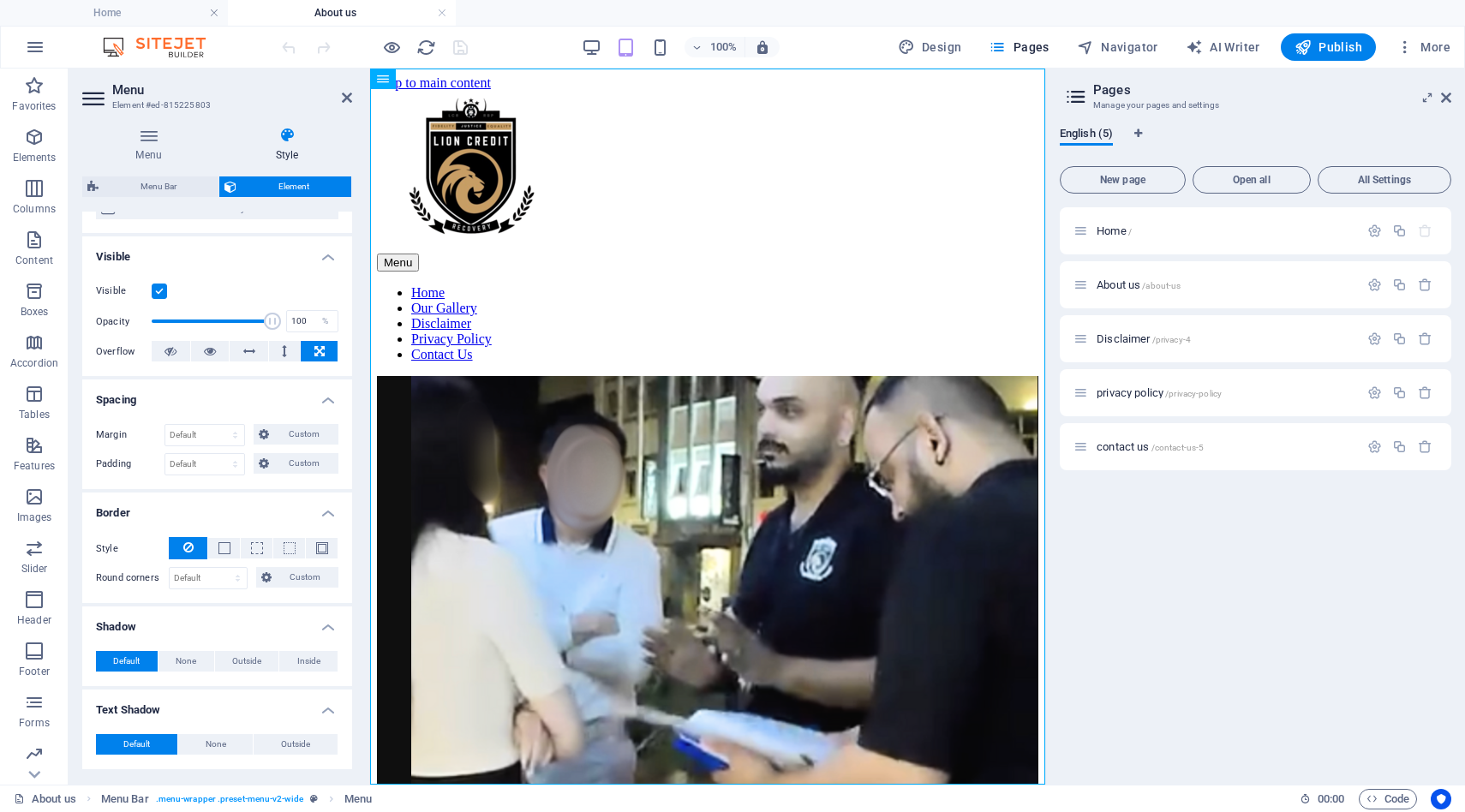 scroll, scrollTop: 150, scrollLeft: 0, axis: vertical 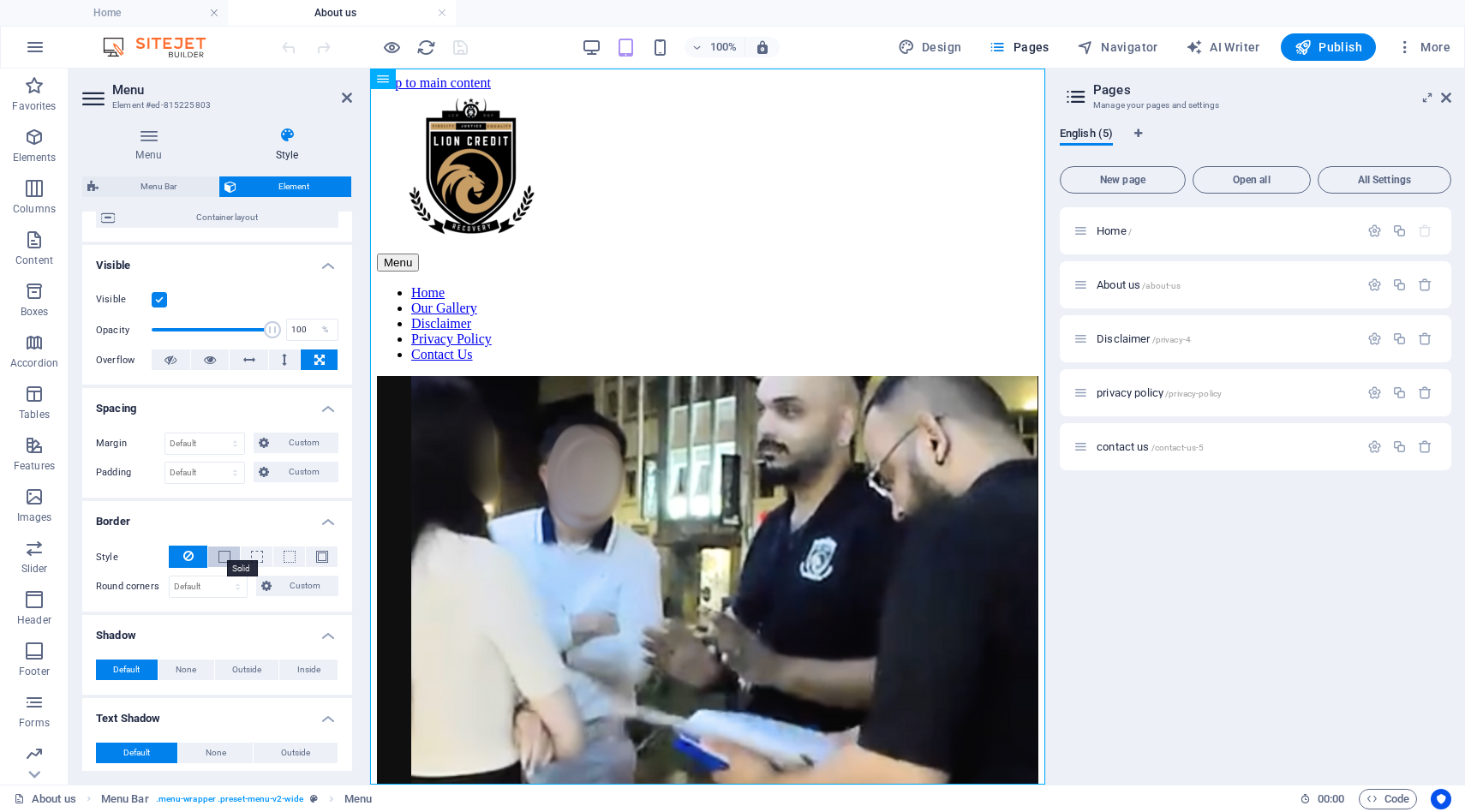 click at bounding box center [224, 557] 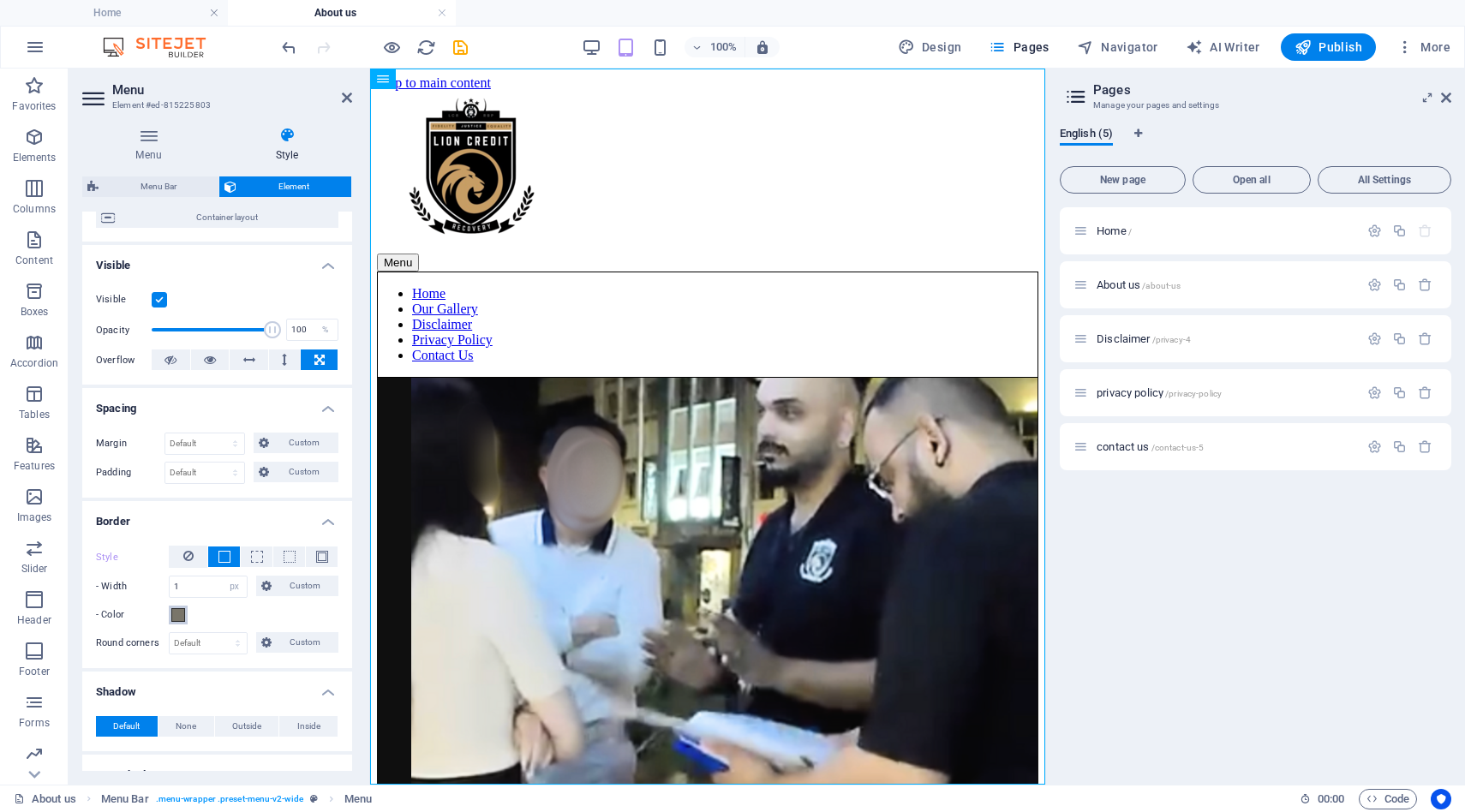 click at bounding box center [178, 615] 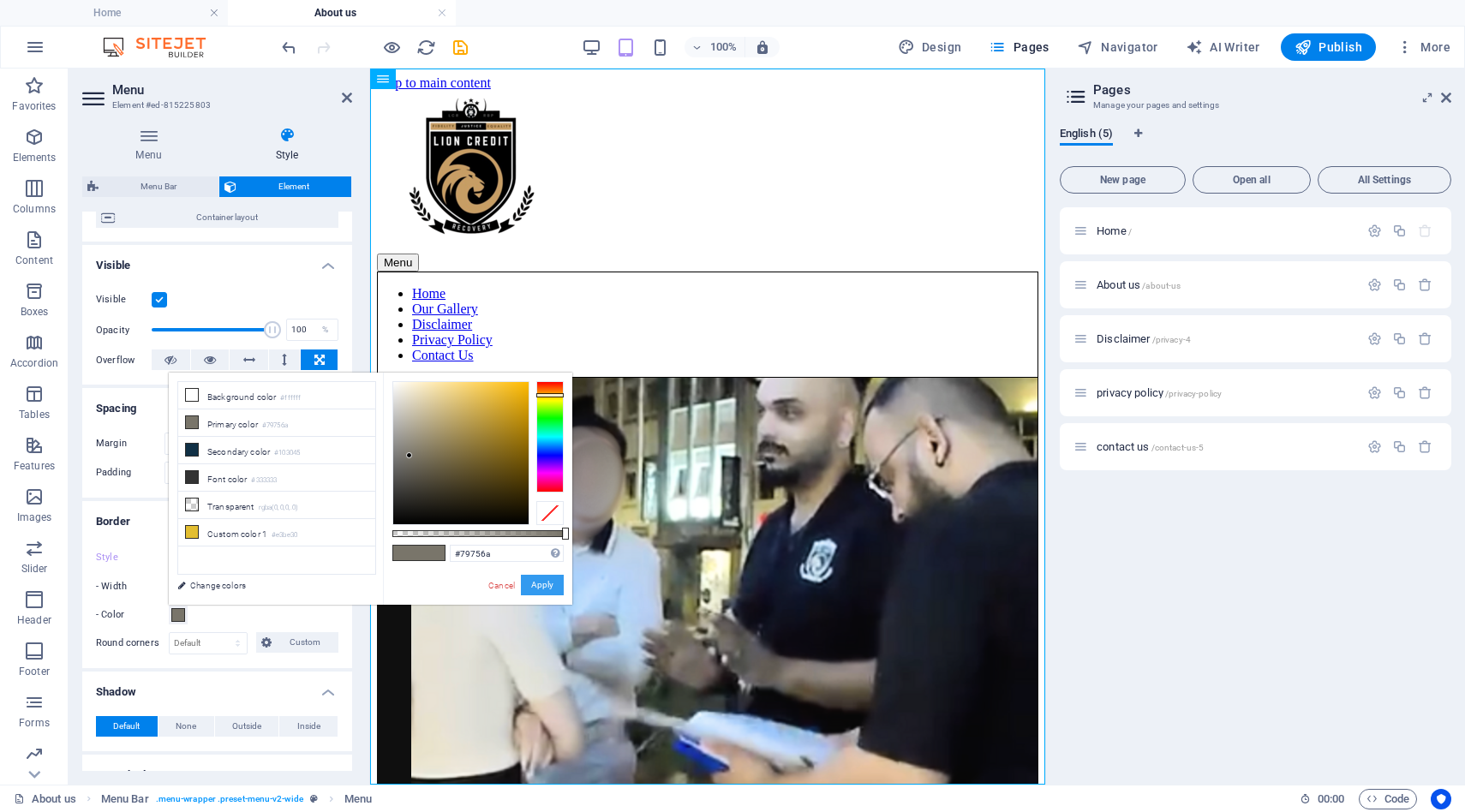 click on "Apply" at bounding box center (542, 585) 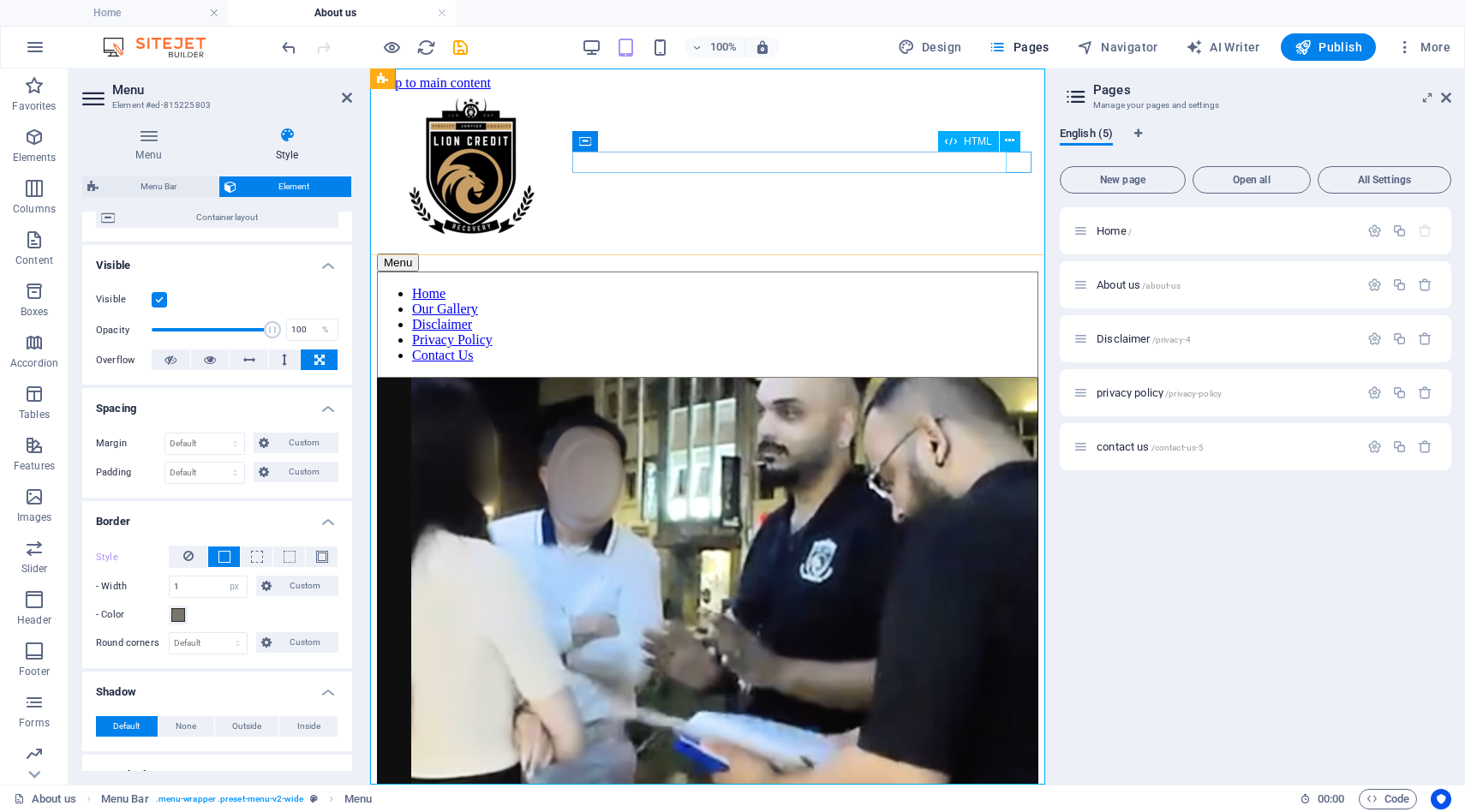 click on "Menu" at bounding box center [708, 262] 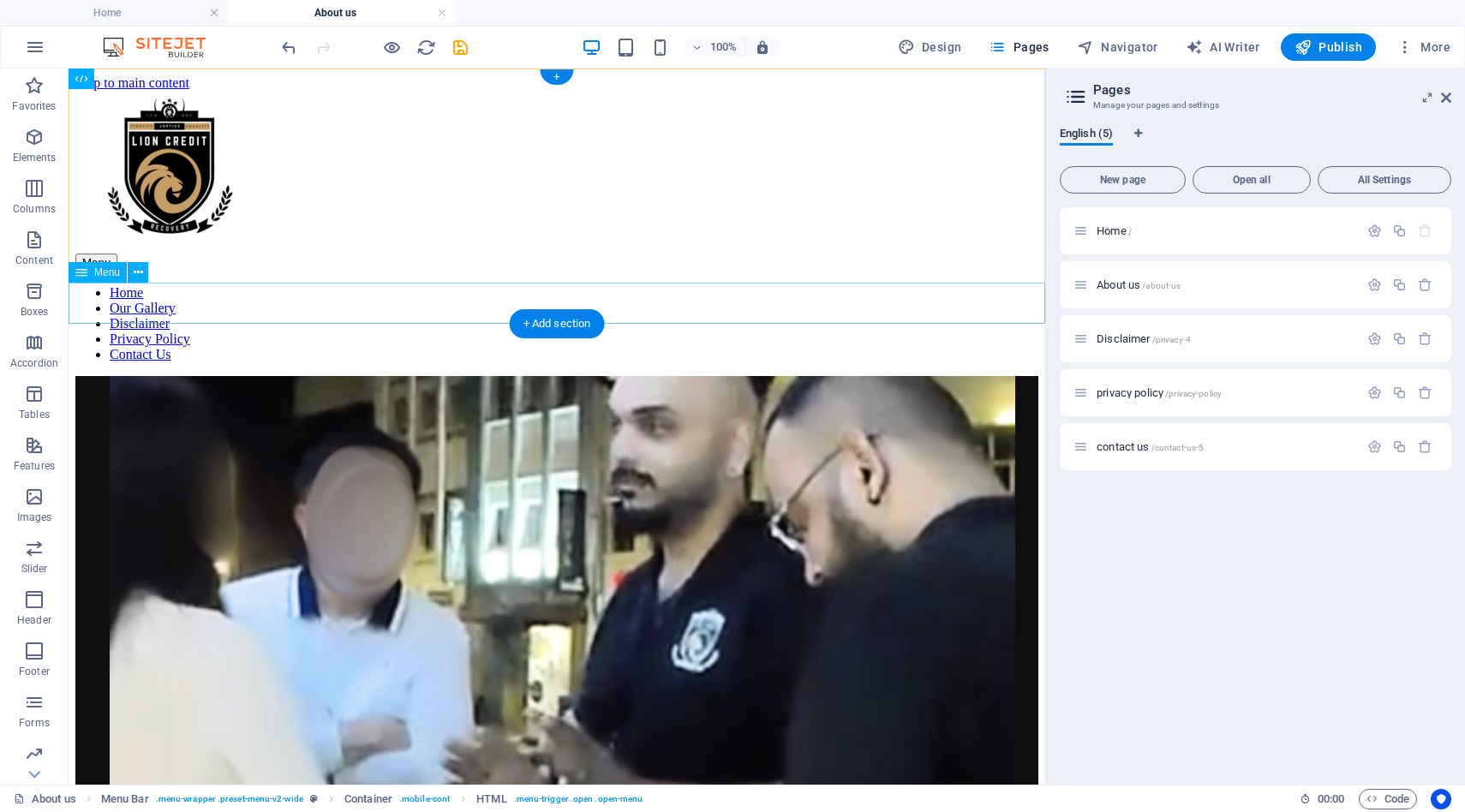 click on "Home Our Gallery Disclaimer Privacy Policy Contact Us" at bounding box center [557, 324] 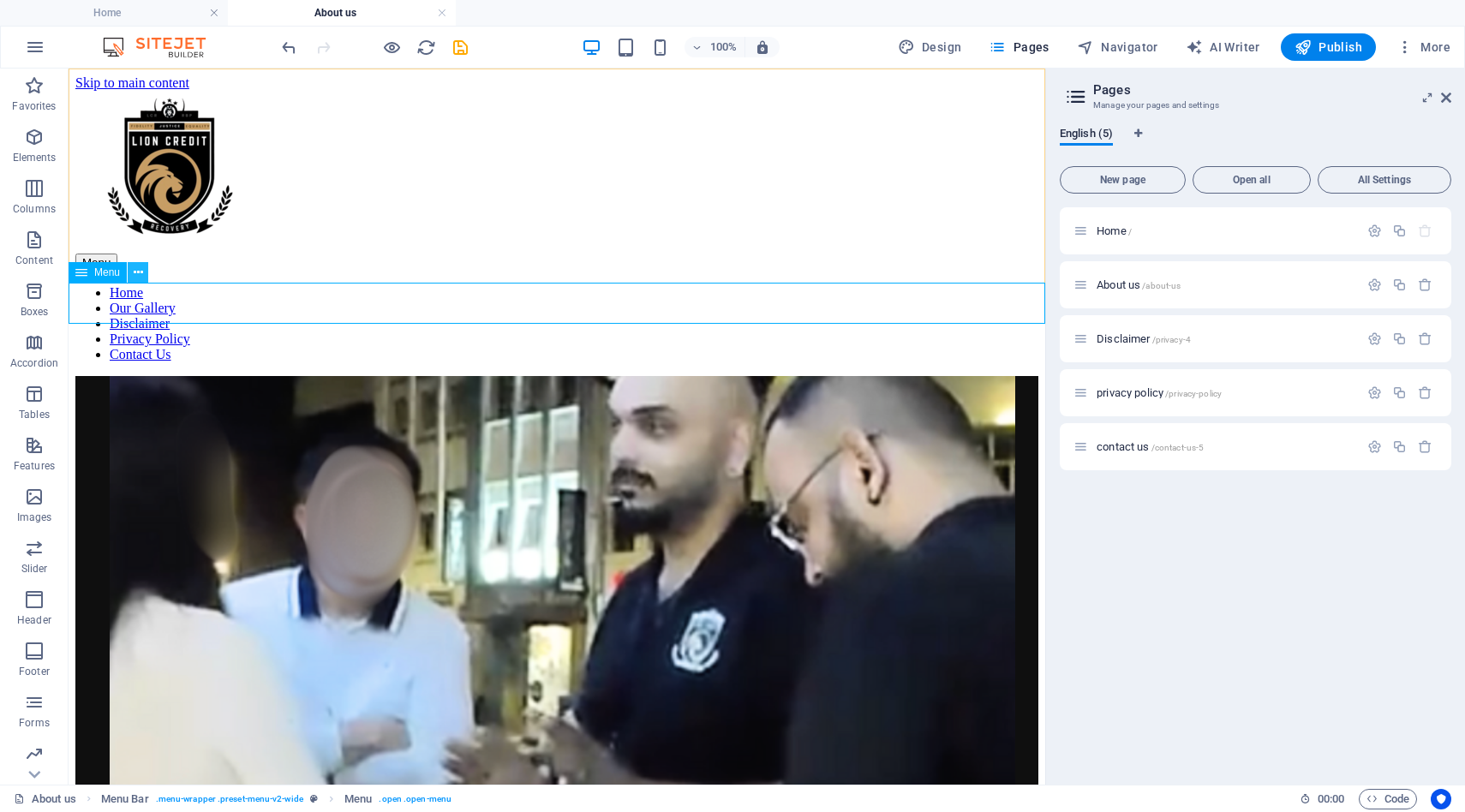 click at bounding box center [138, 272] 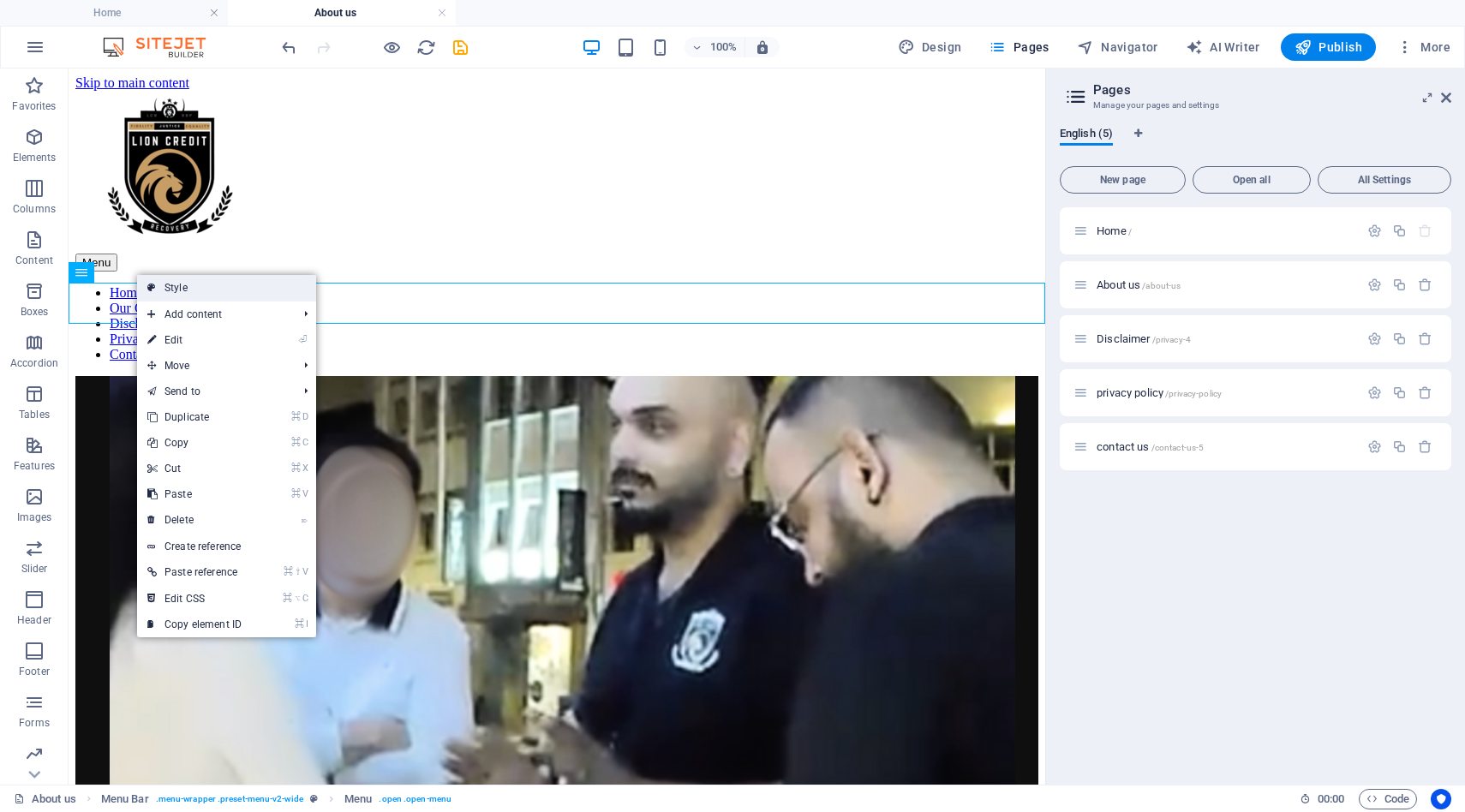 click on "Style" at bounding box center [226, 288] 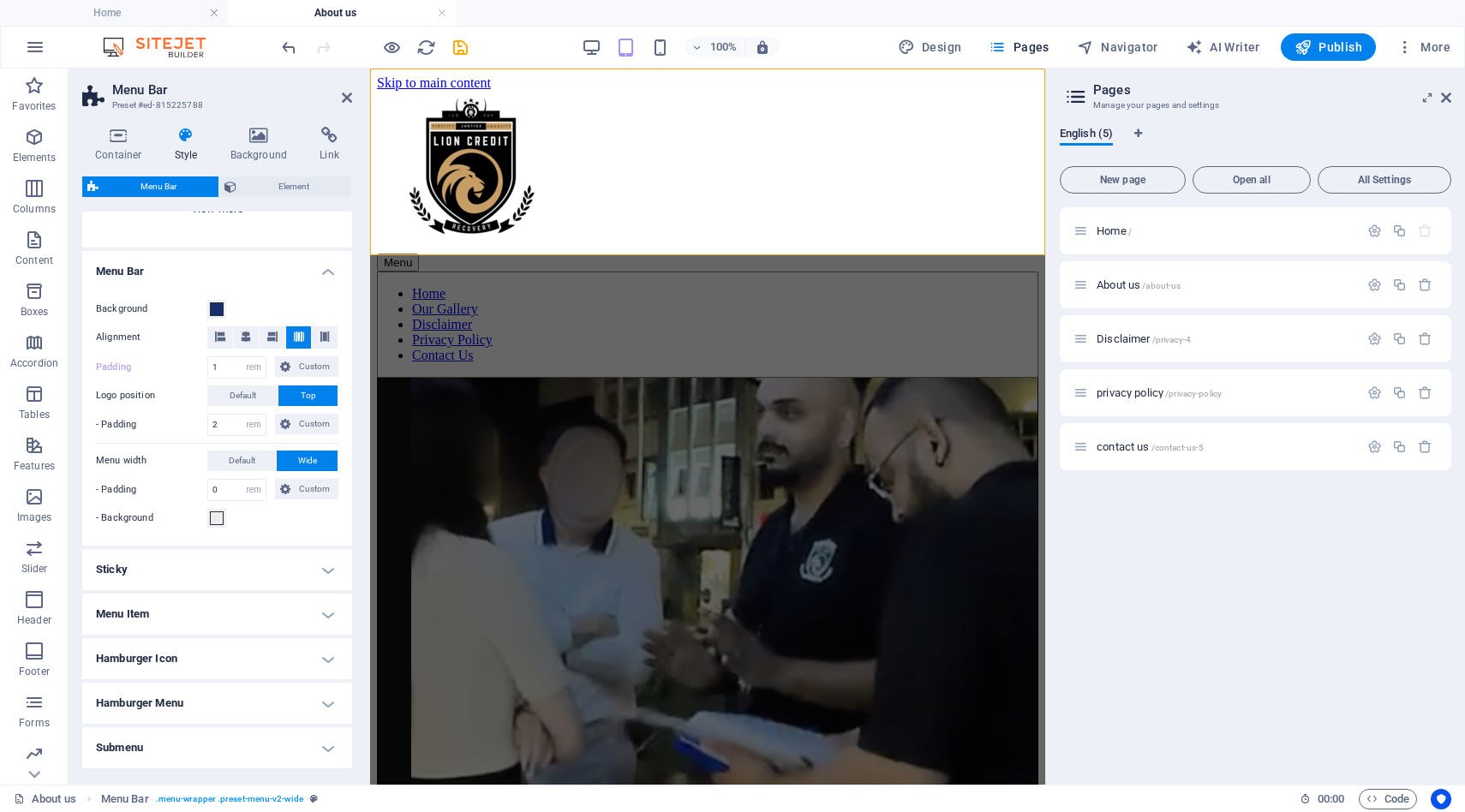 scroll, scrollTop: 254, scrollLeft: 0, axis: vertical 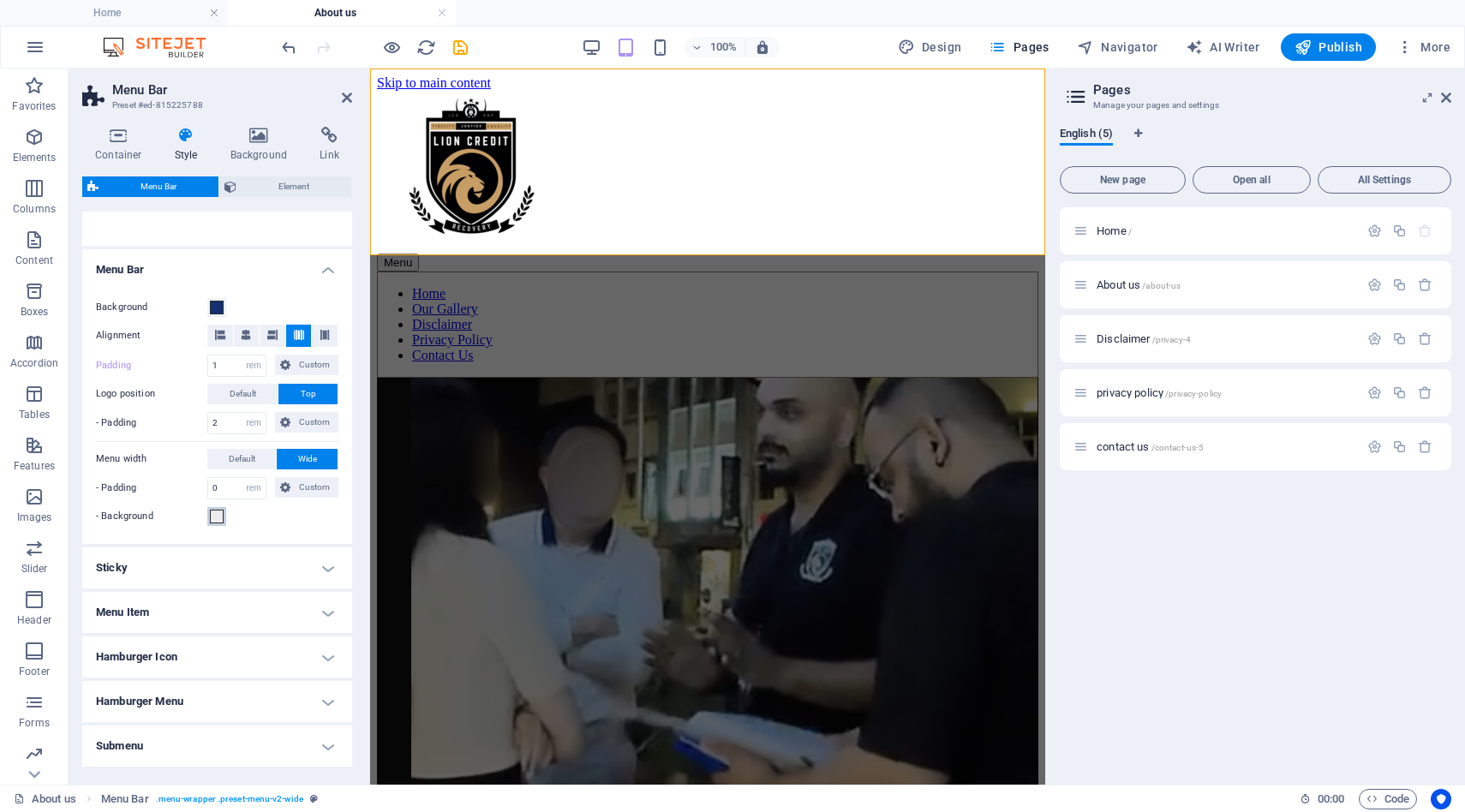 click at bounding box center [217, 516] 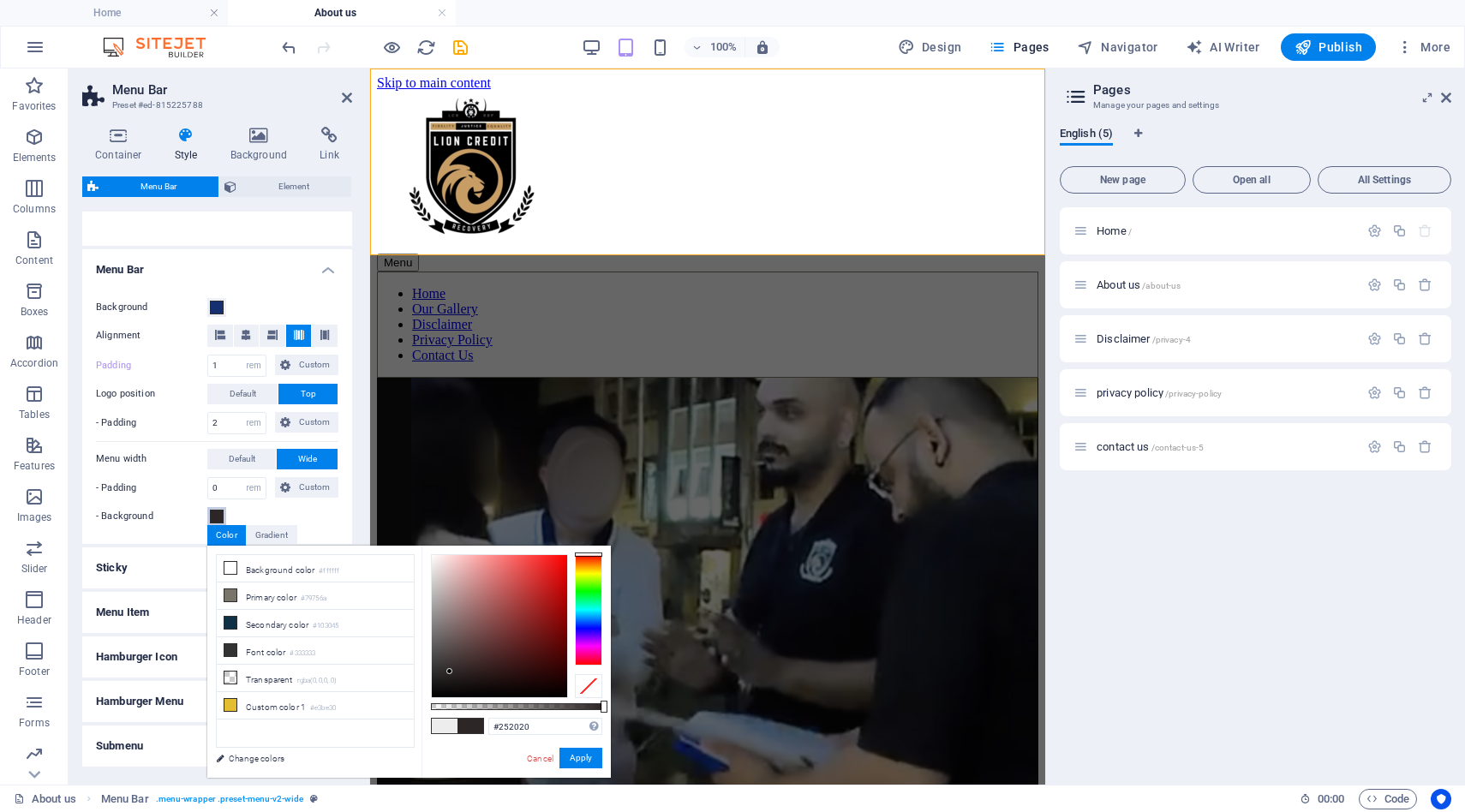 type on "#252121" 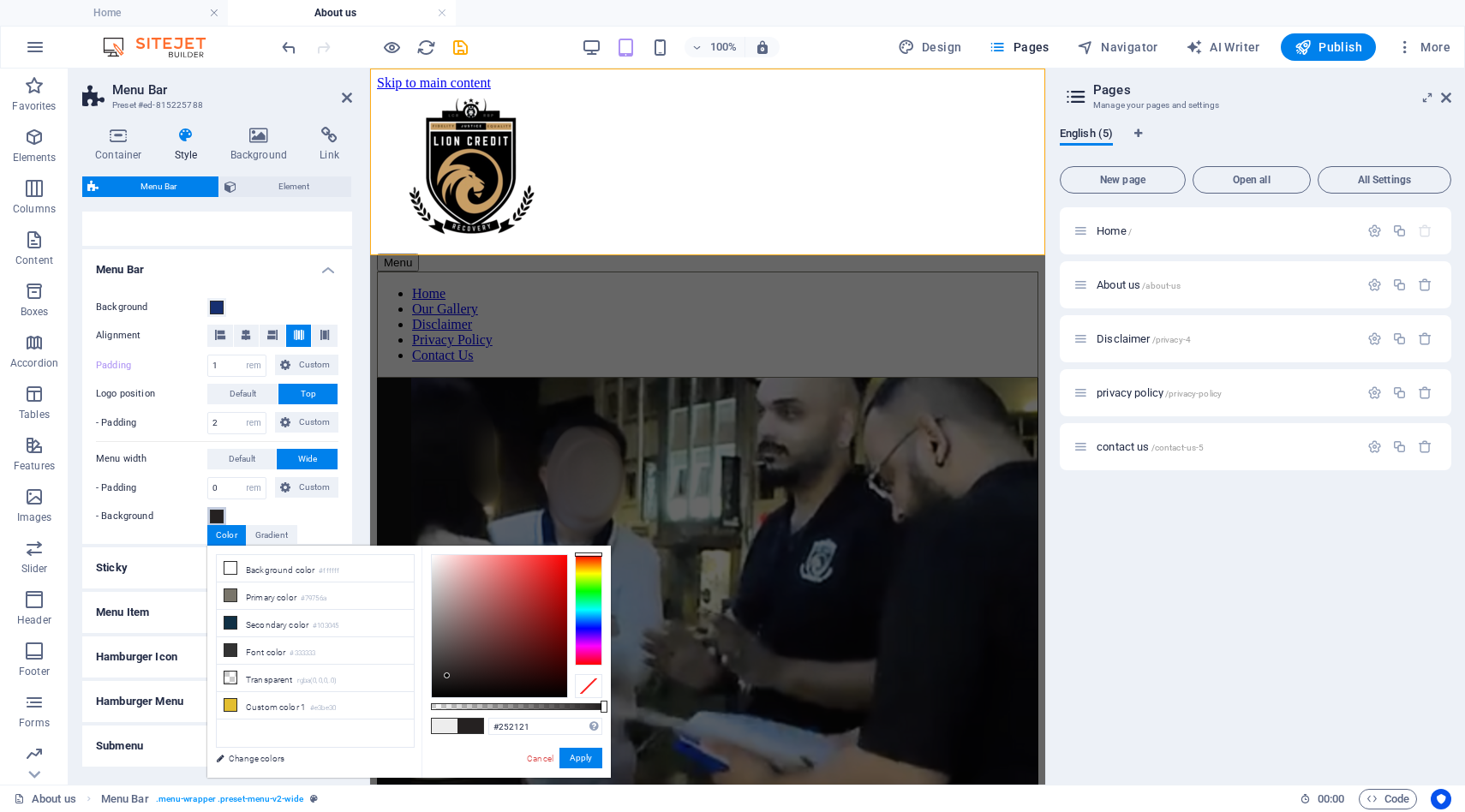 click at bounding box center (499, 626) 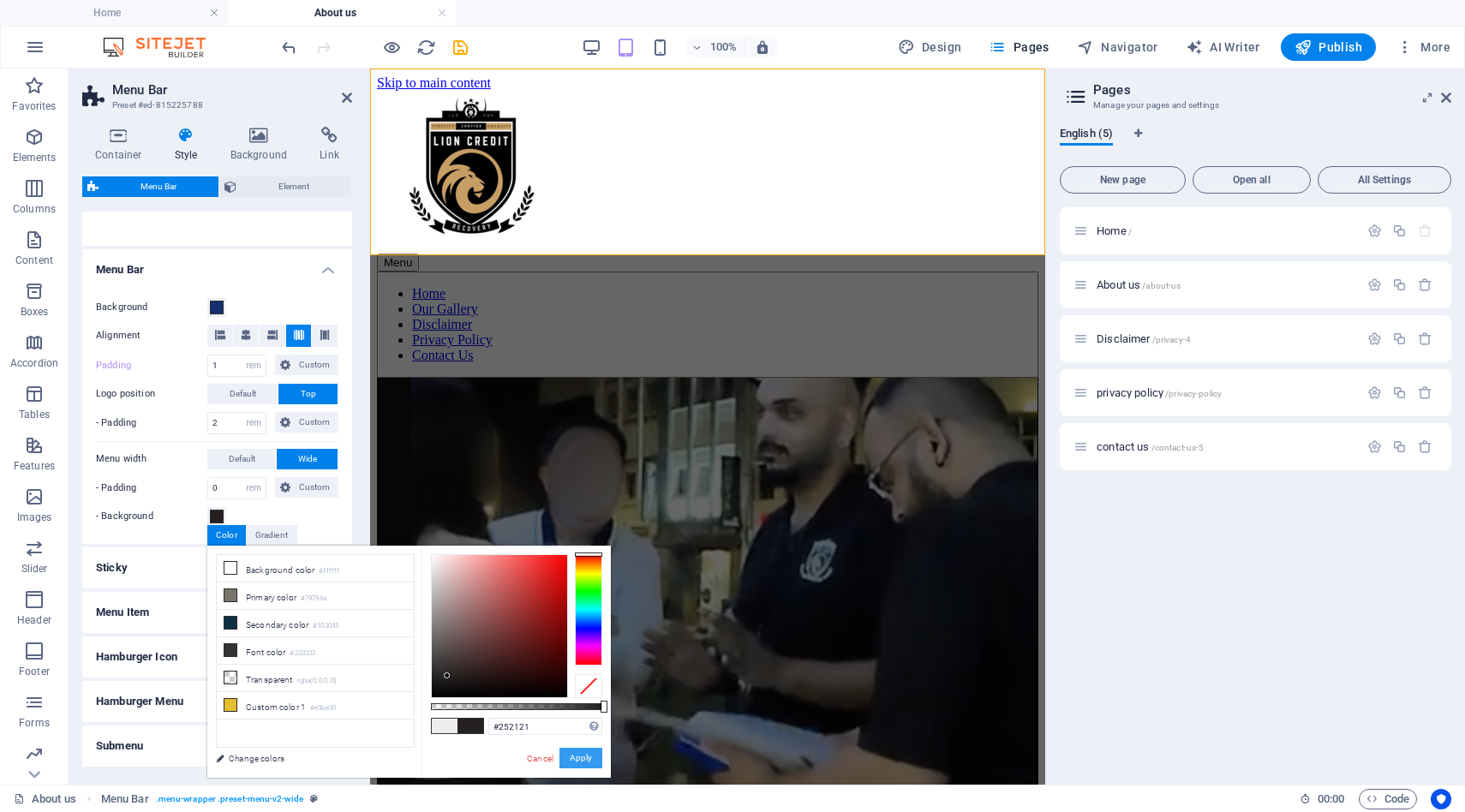 click on "Apply" at bounding box center (581, 758) 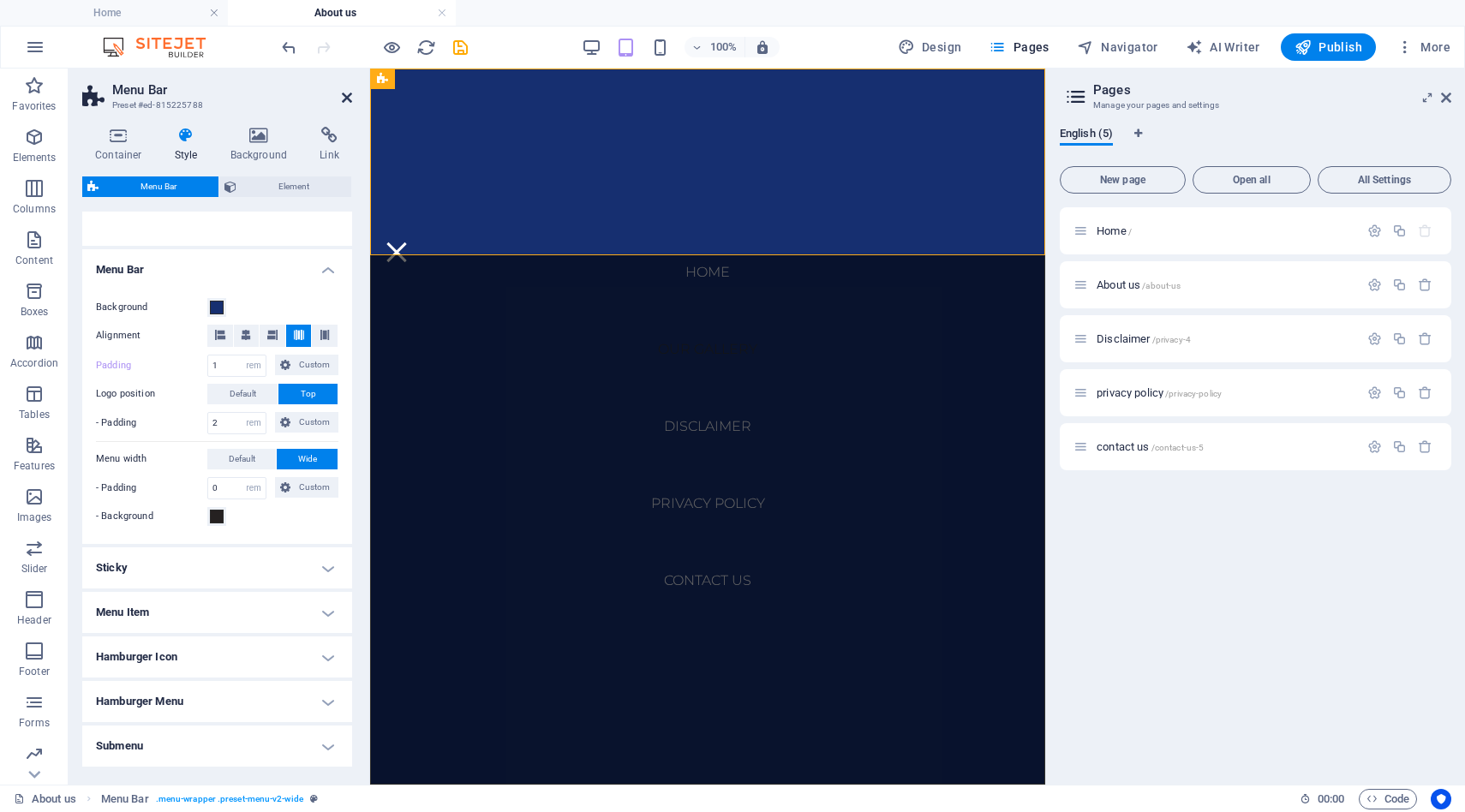 click at bounding box center (347, 98) 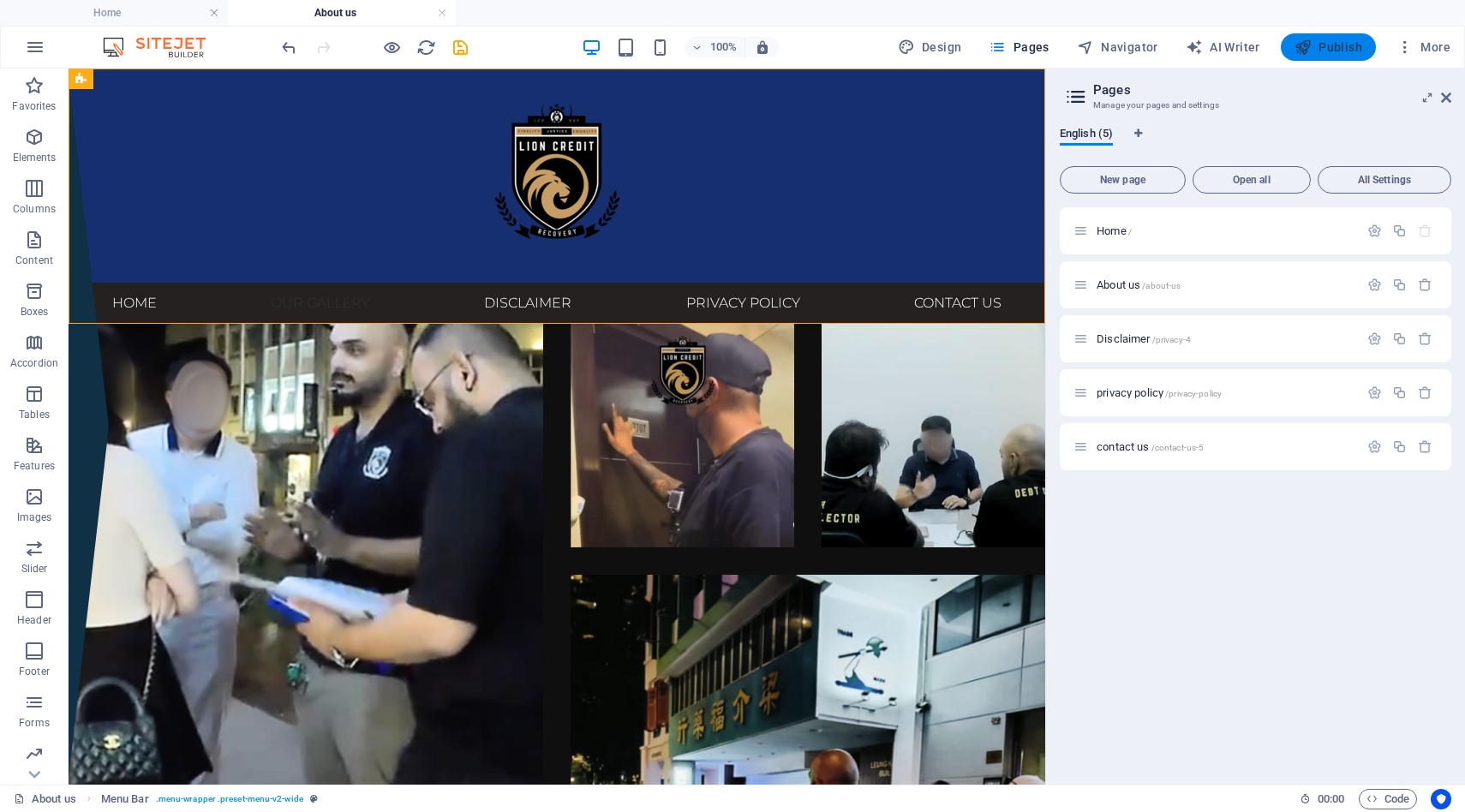 click on "Publish" at bounding box center (1328, 47) 